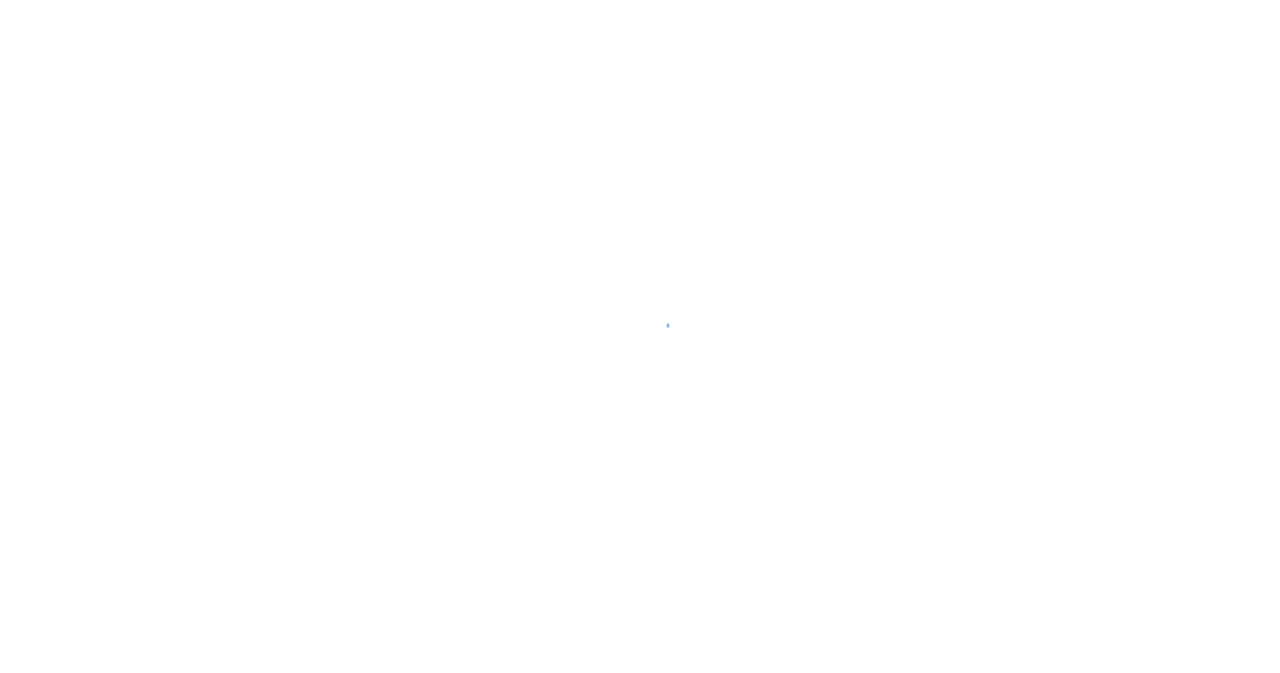 scroll, scrollTop: 0, scrollLeft: 0, axis: both 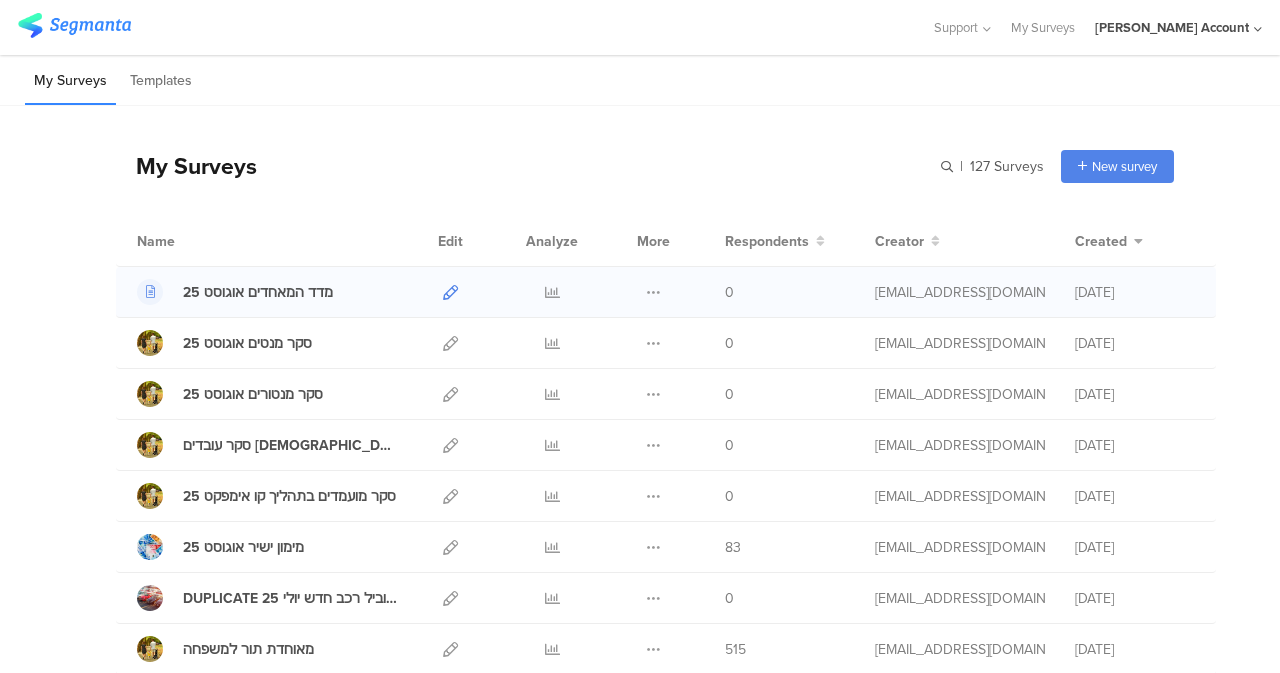 click at bounding box center [450, 292] 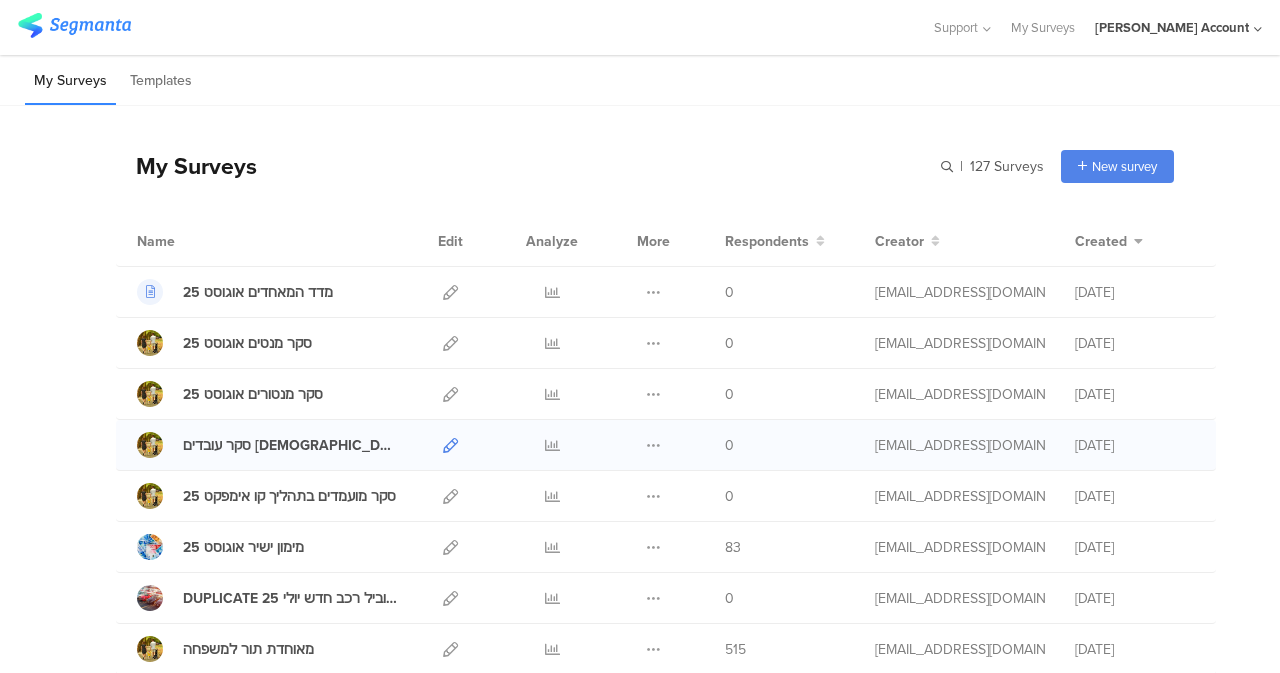 click at bounding box center [450, 445] 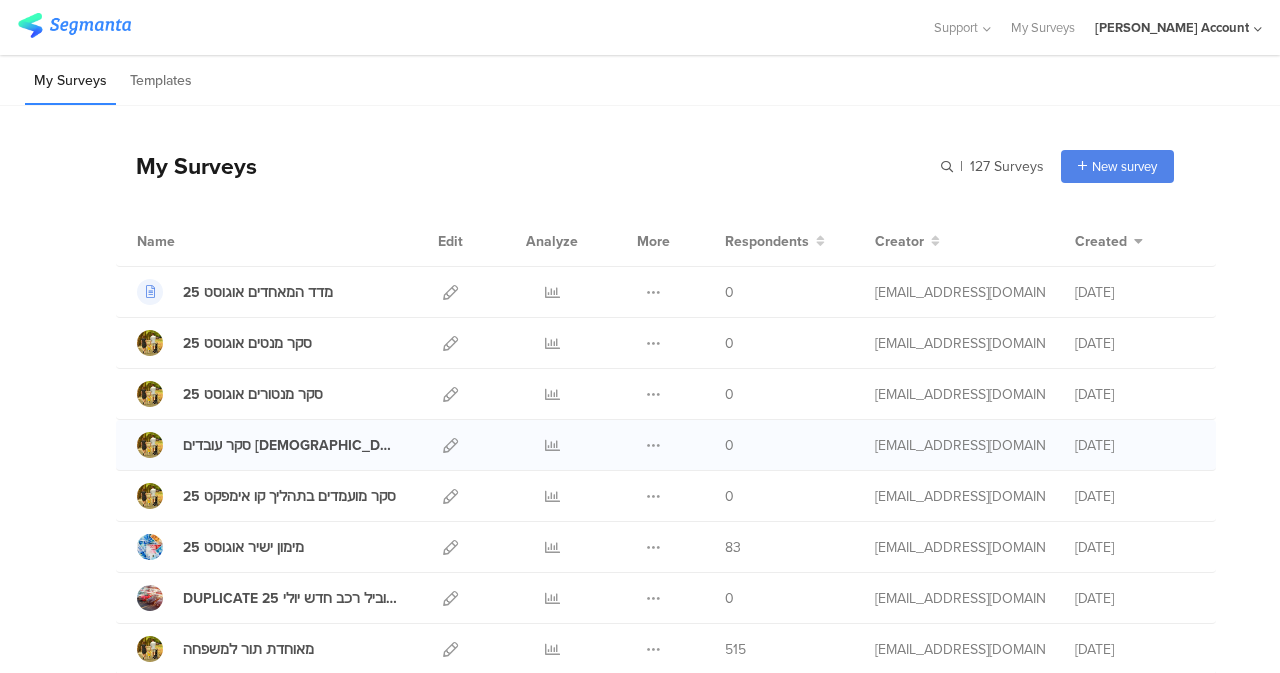 click on "Duplicate
Export
Delete" at bounding box center [653, 445] 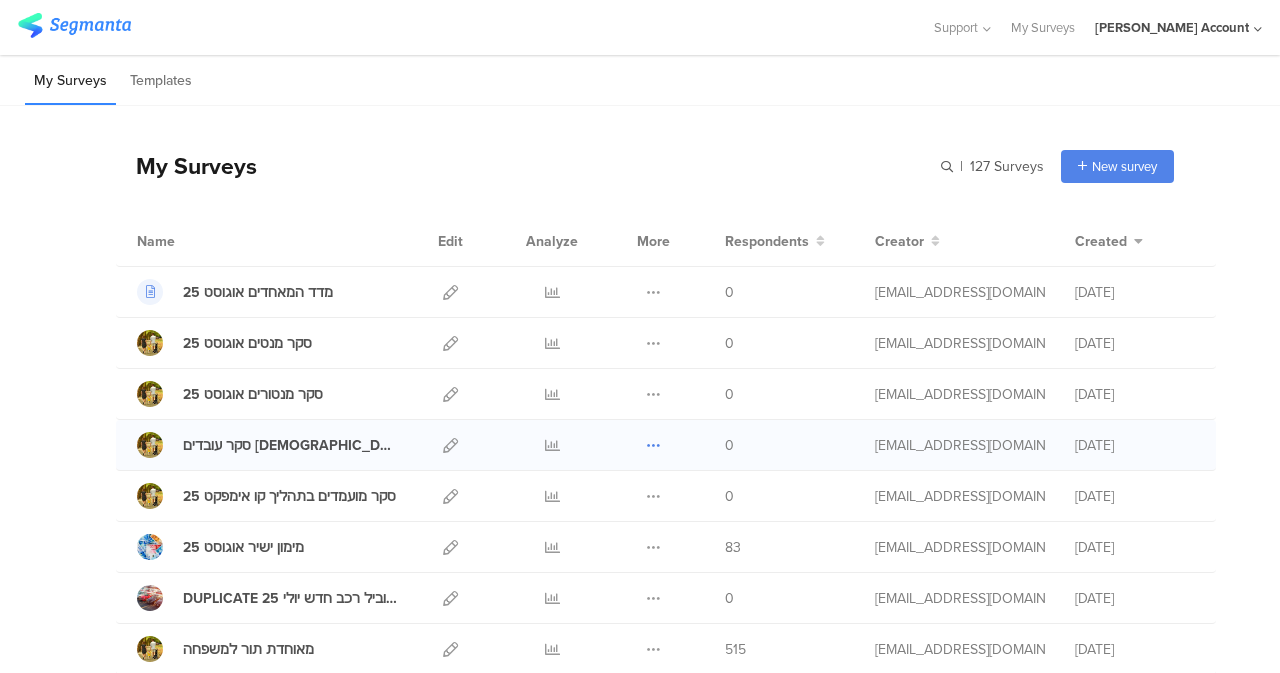 click on "Duplicate
Export
Delete" at bounding box center (653, 445) 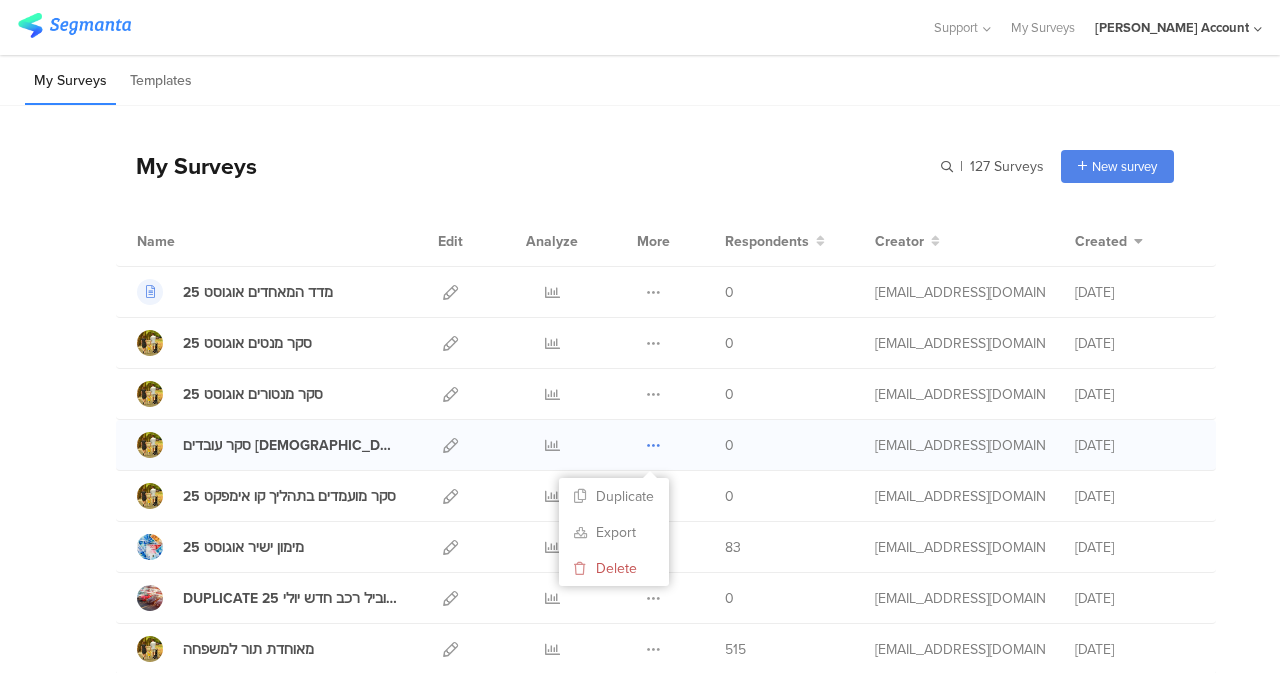 click at bounding box center [653, 445] 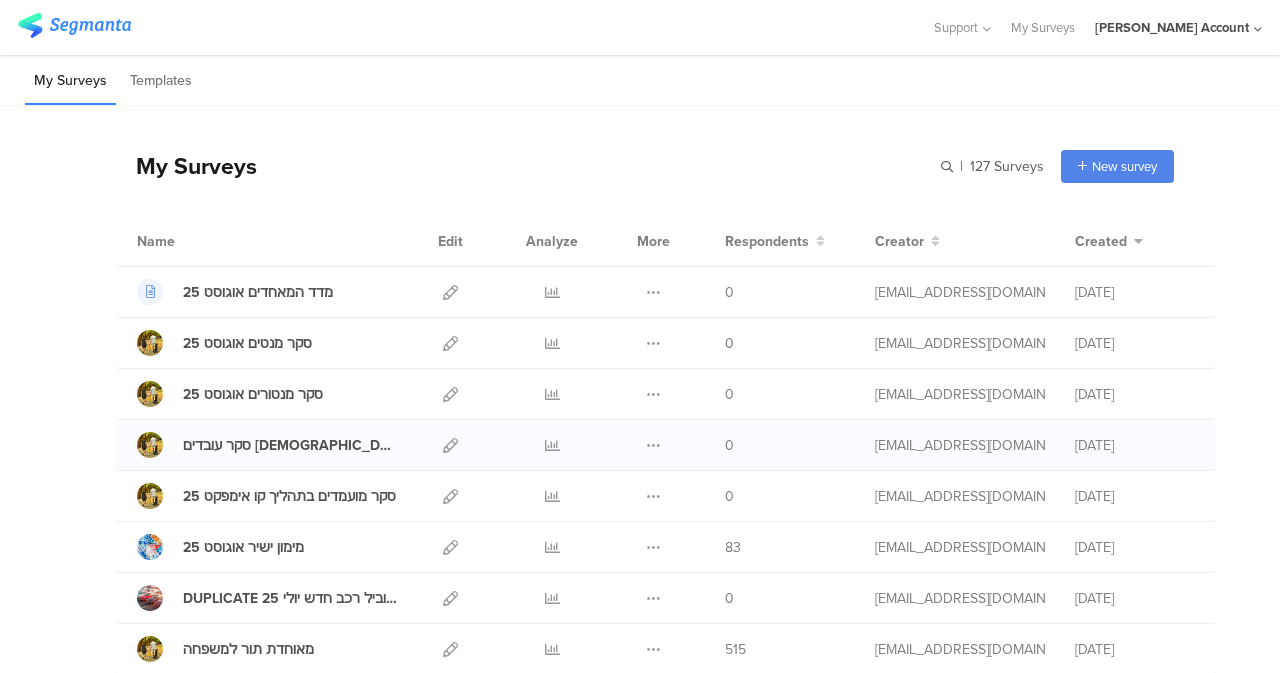 click on "Duplicate
Export
Delete" at bounding box center (653, 445) 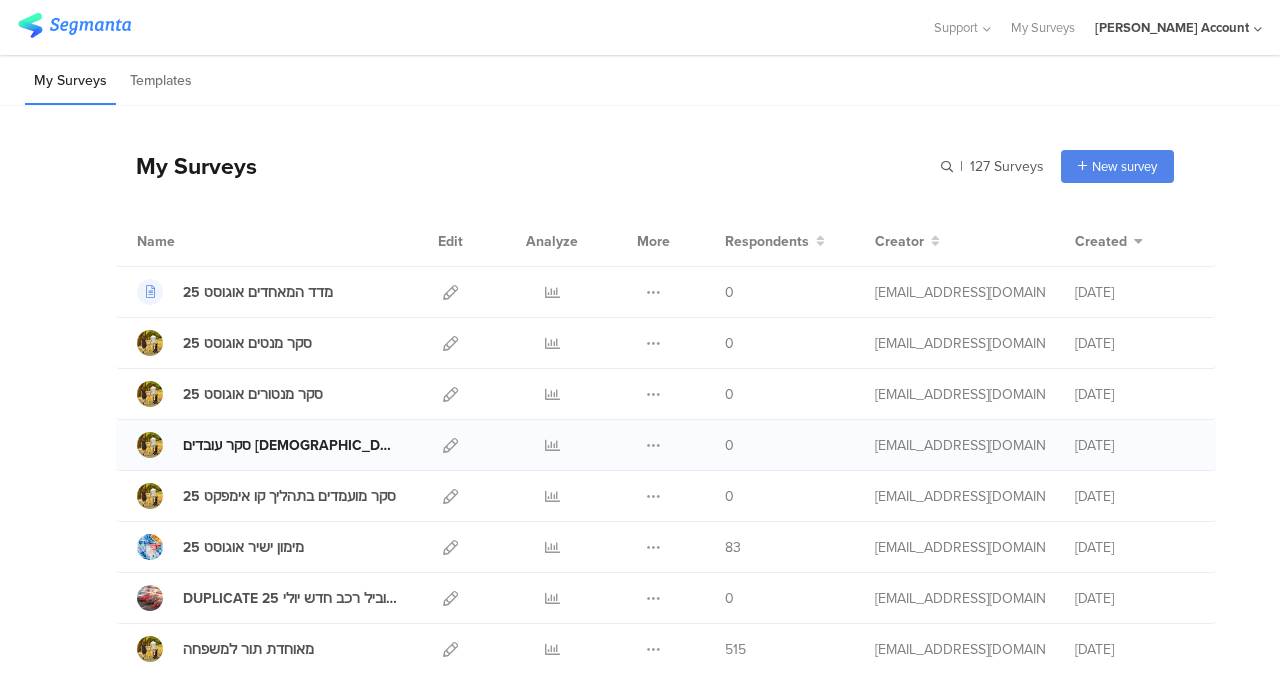 click on "סקר עובדים [DEMOGRAPHIC_DATA] שהושמו [DATE]" at bounding box center (291, 445) 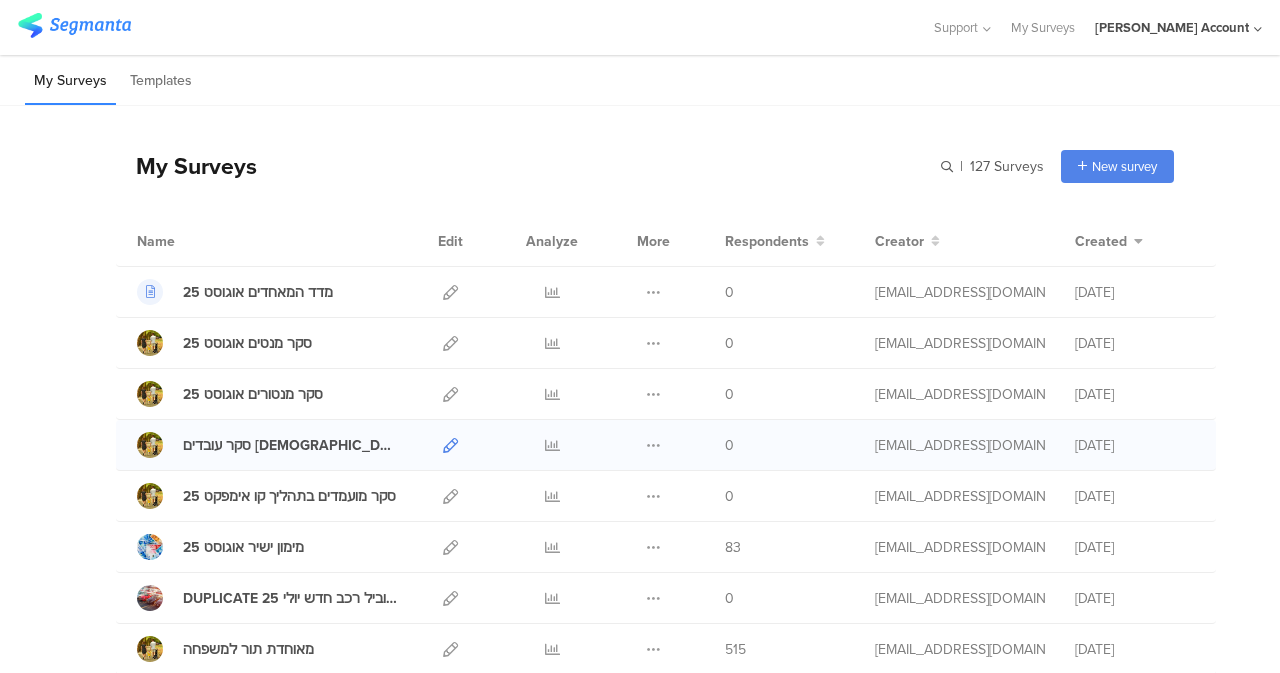 click at bounding box center (450, 445) 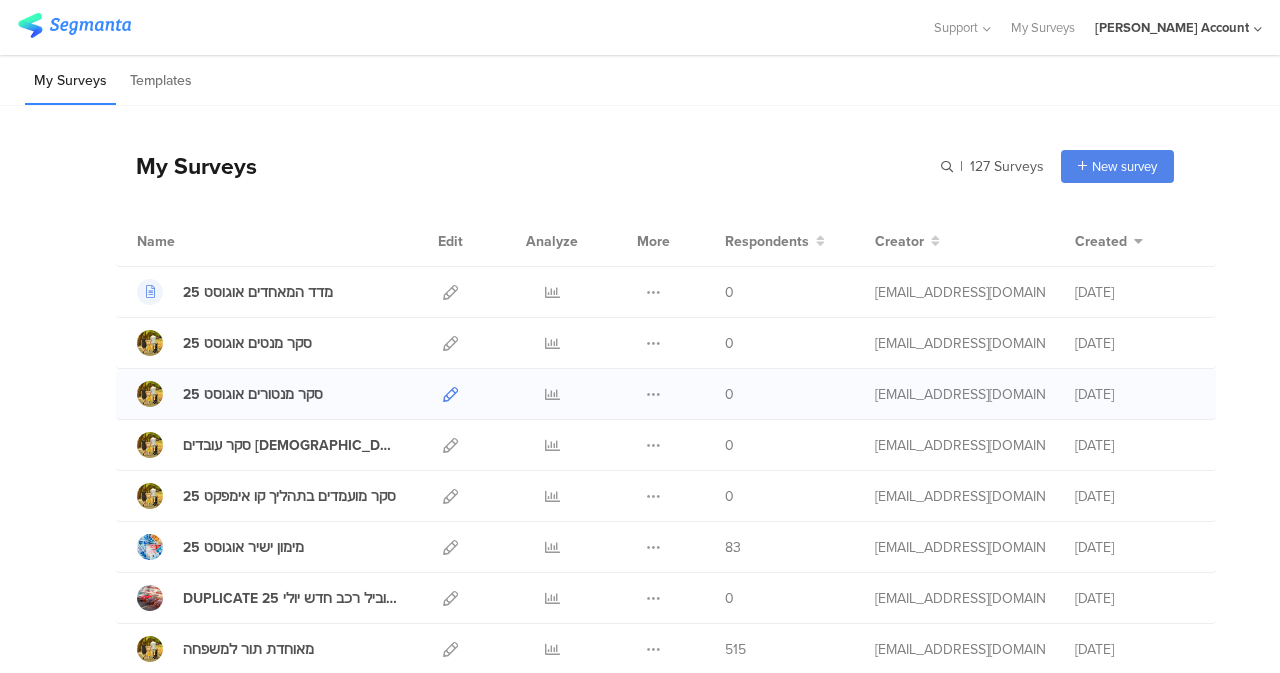 click at bounding box center [450, 394] 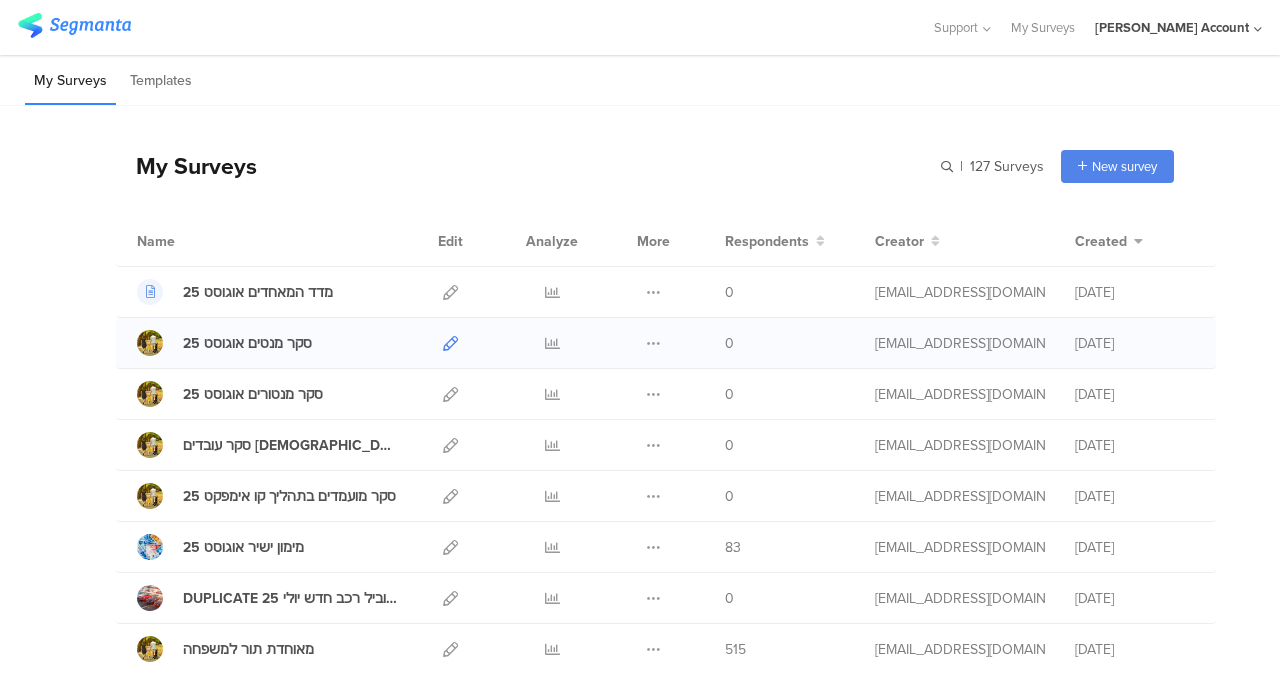 click at bounding box center [450, 343] 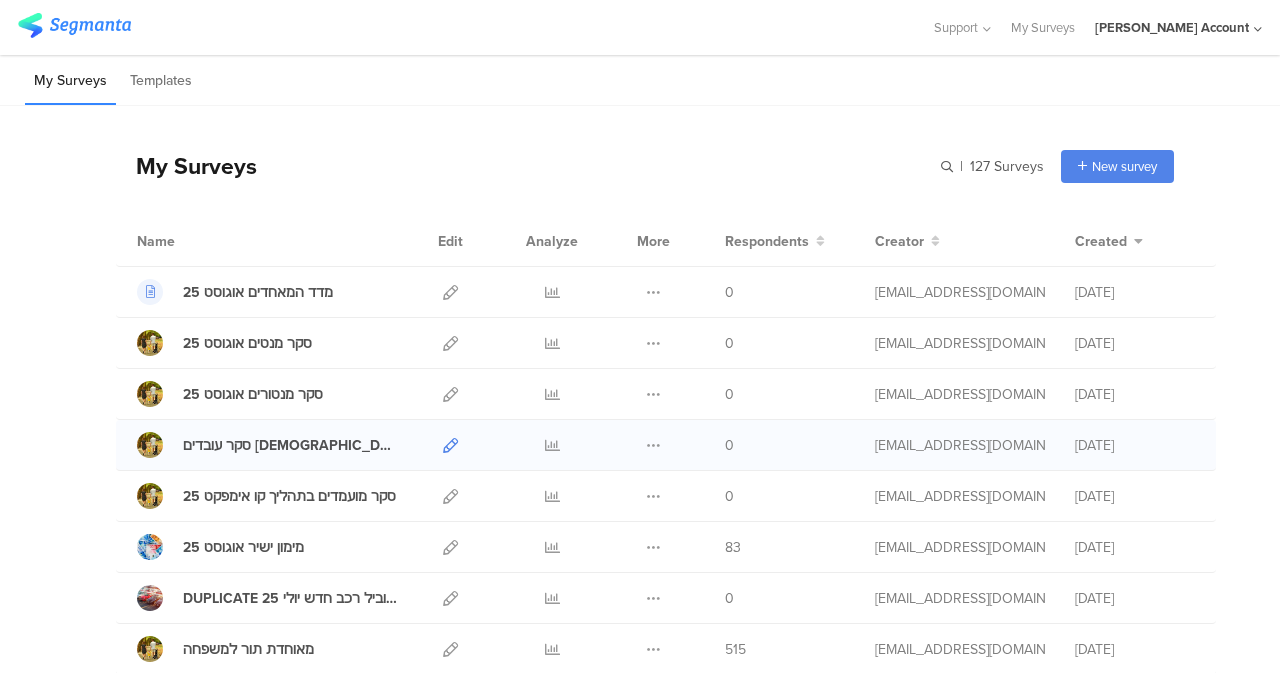 click at bounding box center (450, 445) 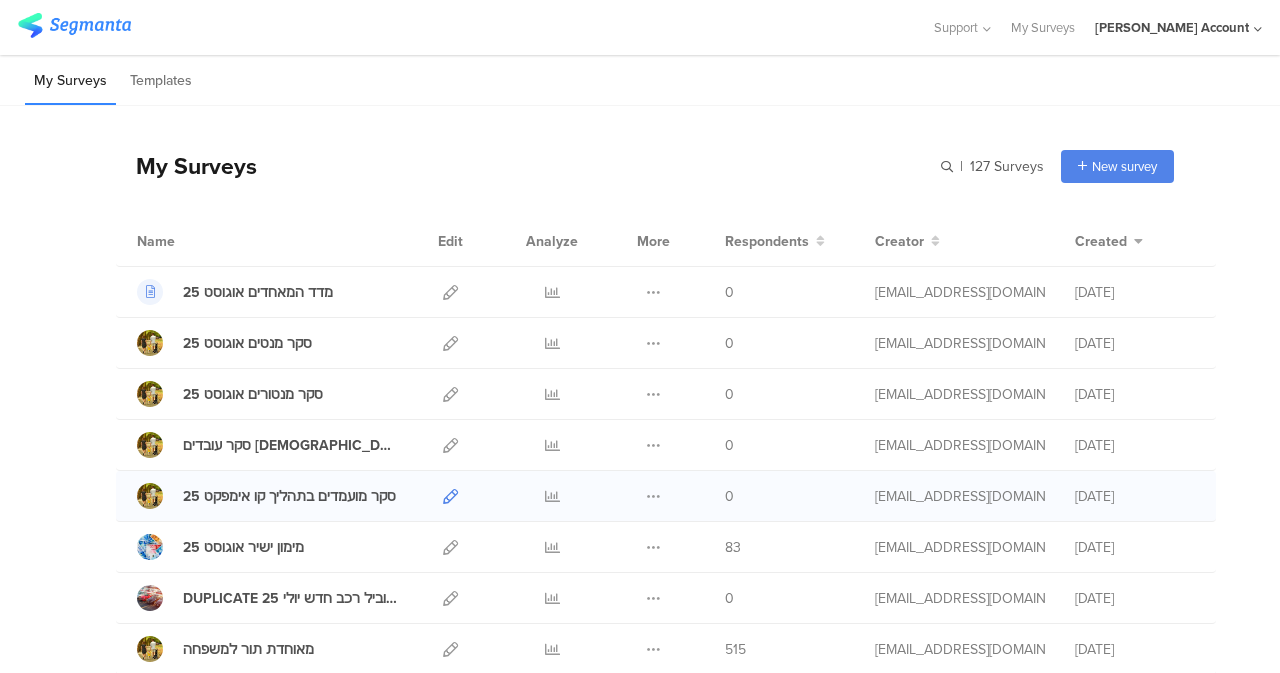 click at bounding box center [450, 496] 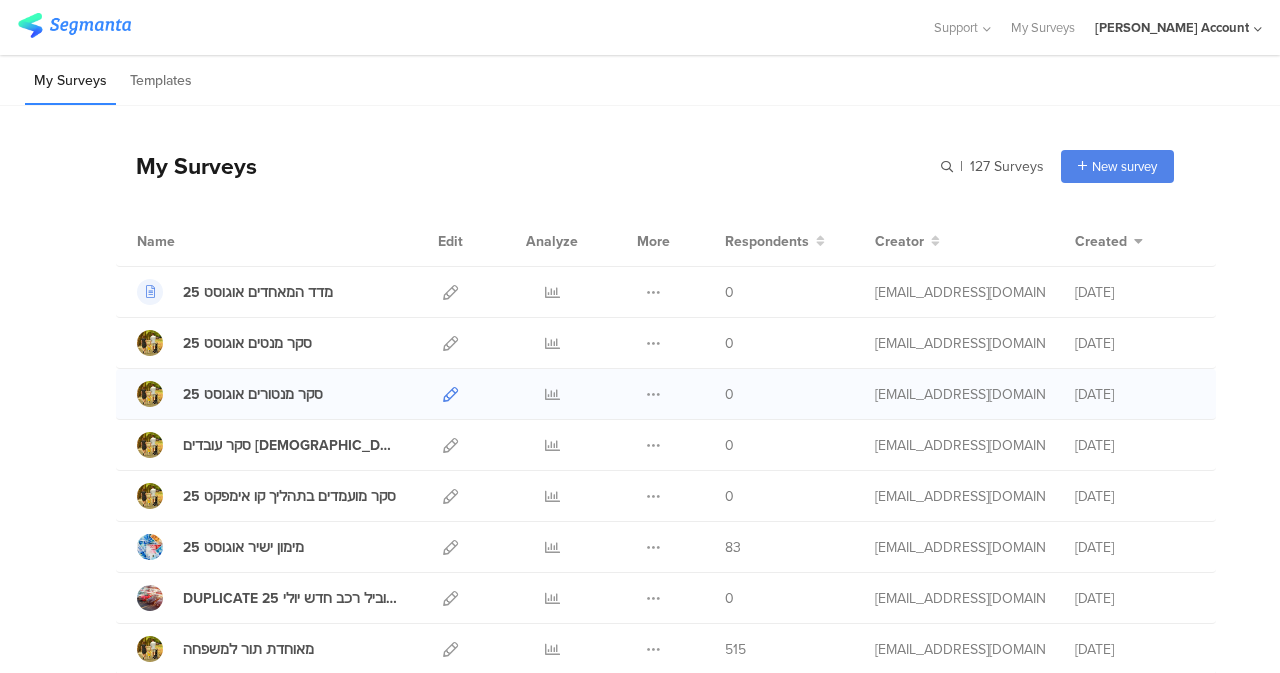 click at bounding box center (450, 394) 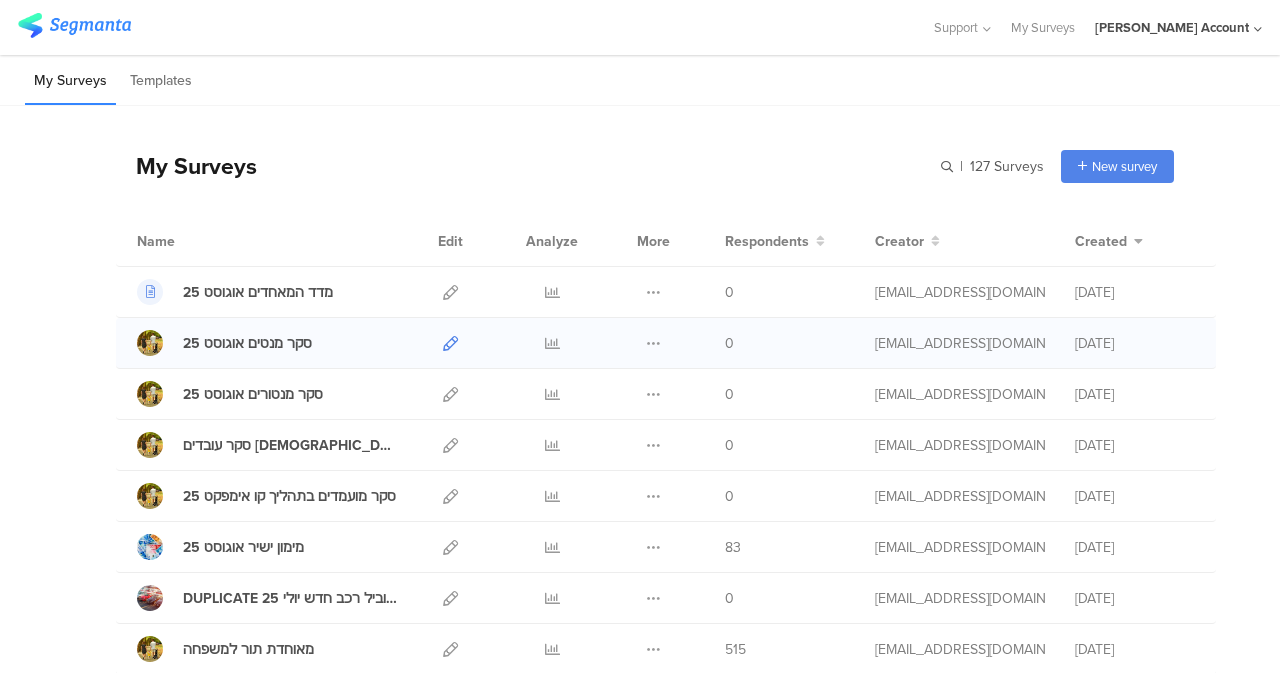 click at bounding box center [450, 343] 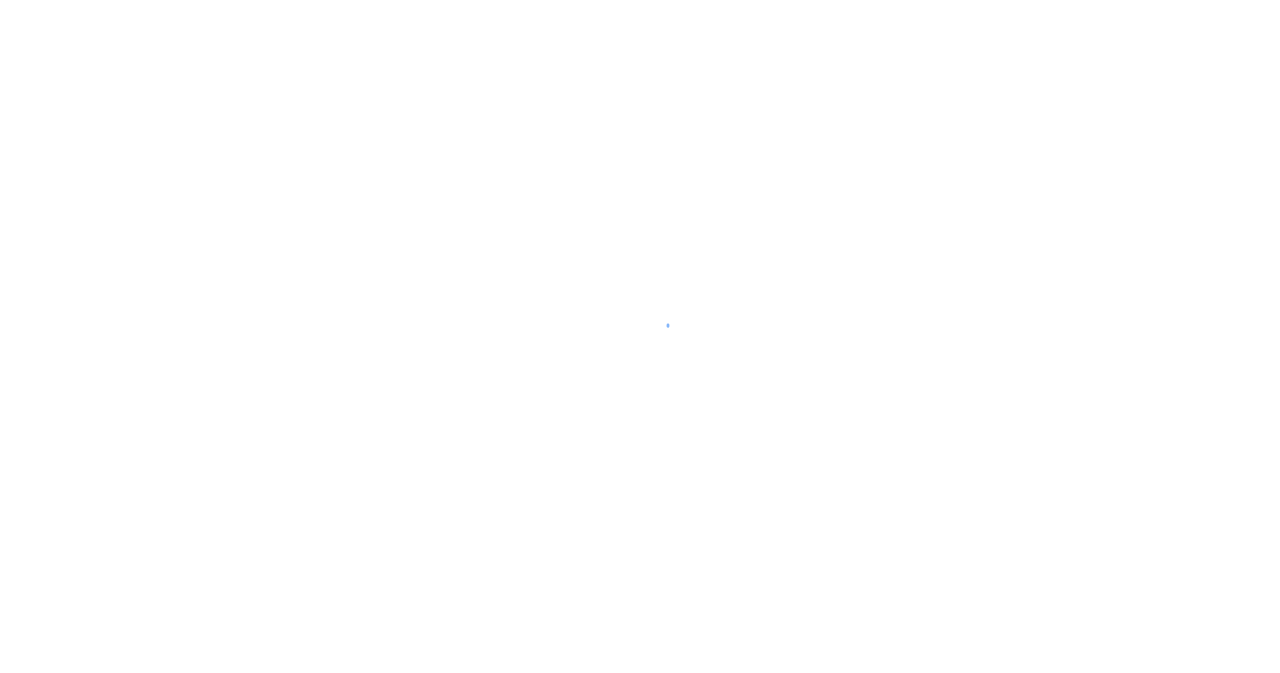 scroll, scrollTop: 0, scrollLeft: 0, axis: both 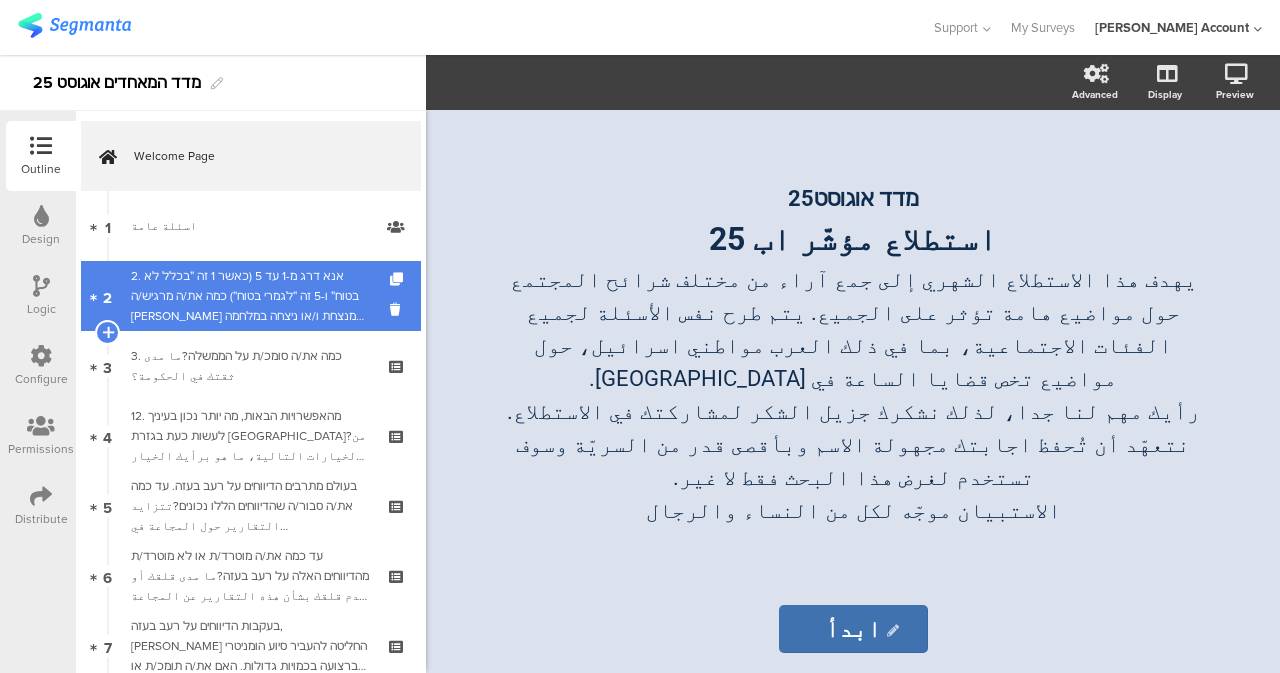 click at bounding box center [108, 296] 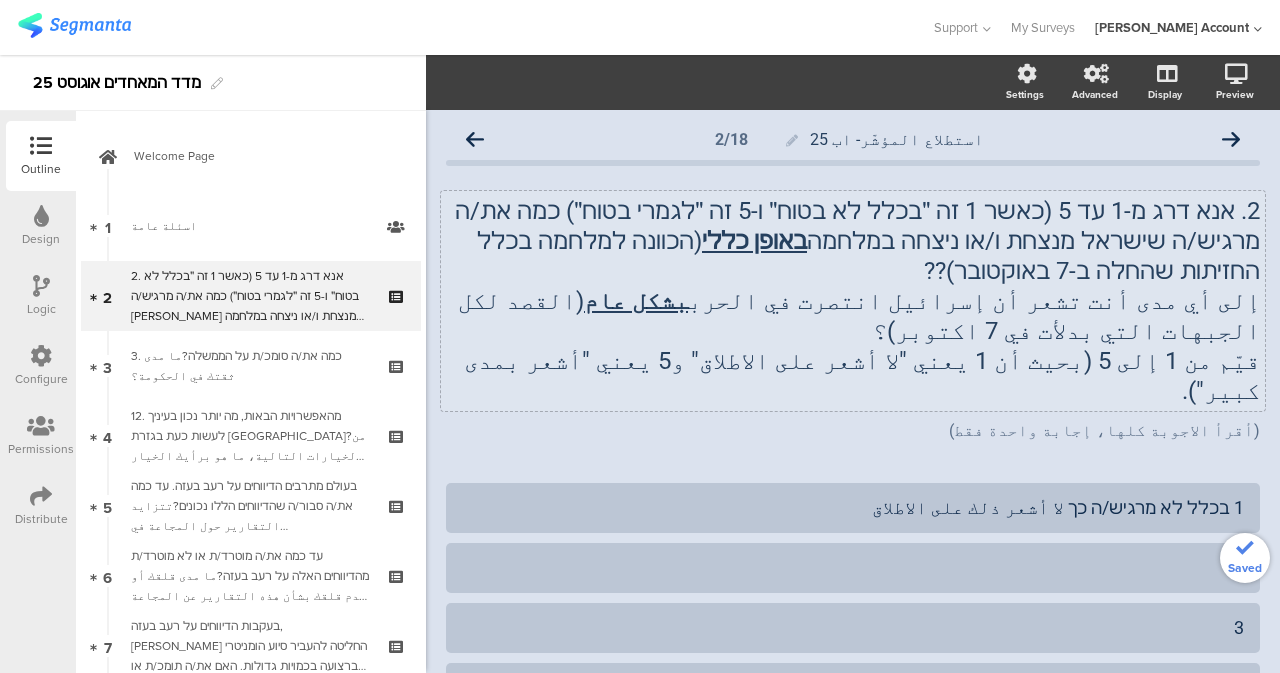 click on "2. אנא דרג מ-1 עד 5 (כאשר 1 זה ״בכלל לא בטוח״ ו-5 זה ״לגמרי בטוח״) כמה את/ה מרגיש/ה שישראל מנצחת ו/או ניצחה במלחמה  באופן כללי  (הכוונה למלחמה בכלל החזיתות שהחלה ב-7 באוקטובר)?? إلى أي مدى أنت تشعر أن إسرائيل انتصرت في الحرب  بشكل عام  (القصد لكل الجبهات التي بدلأت في 7 اكتوبر)؟ قيّم من 1 إلى 5 (بحيث أن 1 يعني "لا أشعر على الاطلاق" و5 يعني "أشعر بمدى كبير").
2. אנא דרג מ-1 עד 5 (כאשר 1 זה ״בכלל לא בטוח״ ו-5 זה ״לגמרי בטוח״) כמה את/ה מרגיש/ה שישראל מנצחת ו/או ניצחה במלחמה  באופן כללי  (הכוונה למלחמה בכלל החזיתות שהחלה ב-7 באוקטובר)?? إلى أي مدى أنت تشعر أن إسرائيل انتصرت في الحرب  بشكل عام" 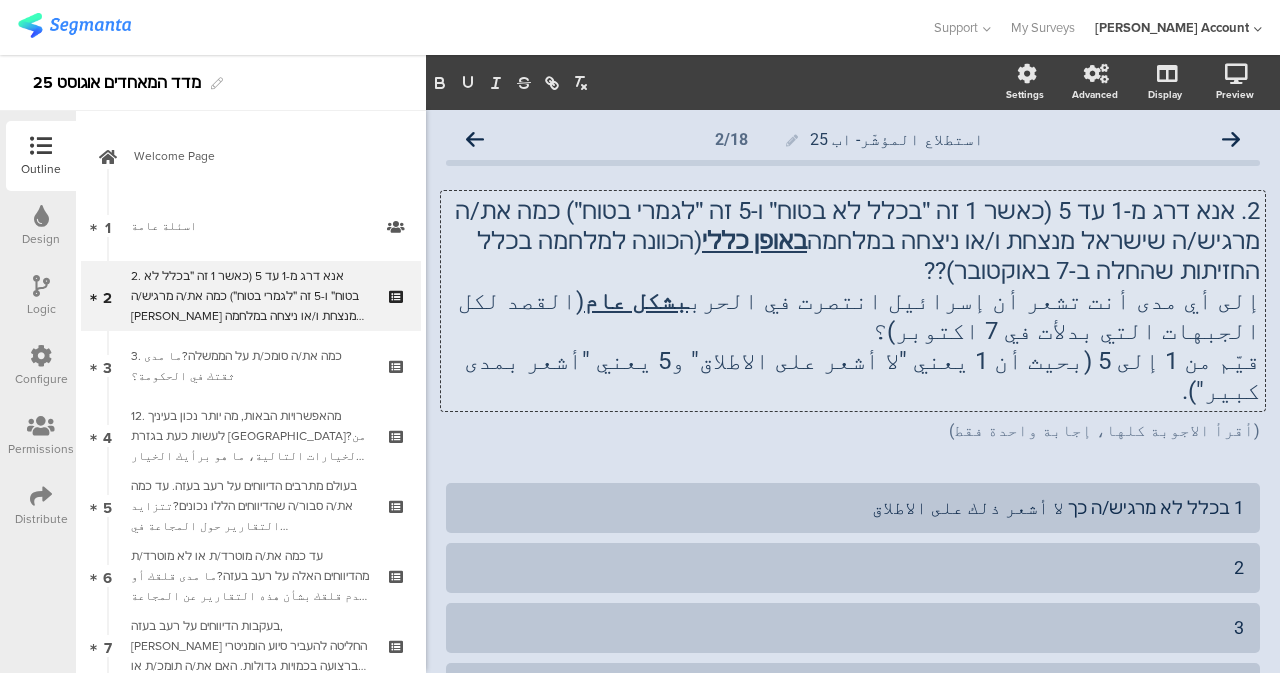 type 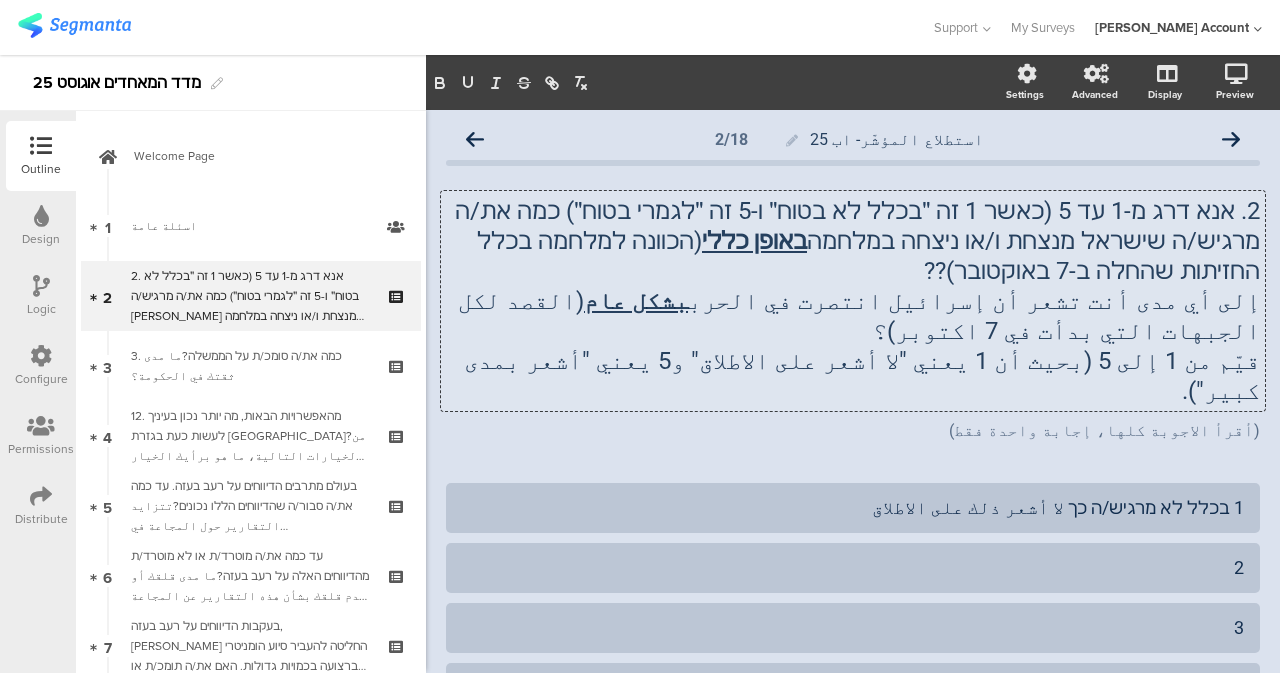 click on "2. אנא דרג מ-1 עד 5 (כאשר 1 זה ״בכלל לא בטוח״ ו-5 זה ״לגמרי בטוח״) כמה את/ה מרגיש/ה שישראל מנצחת ו/או ניצחה במלחמה  באופן כללי  (הכוונה למלחמה בכלל החזיתות שהחלה ב-7 באוקטובר)??" 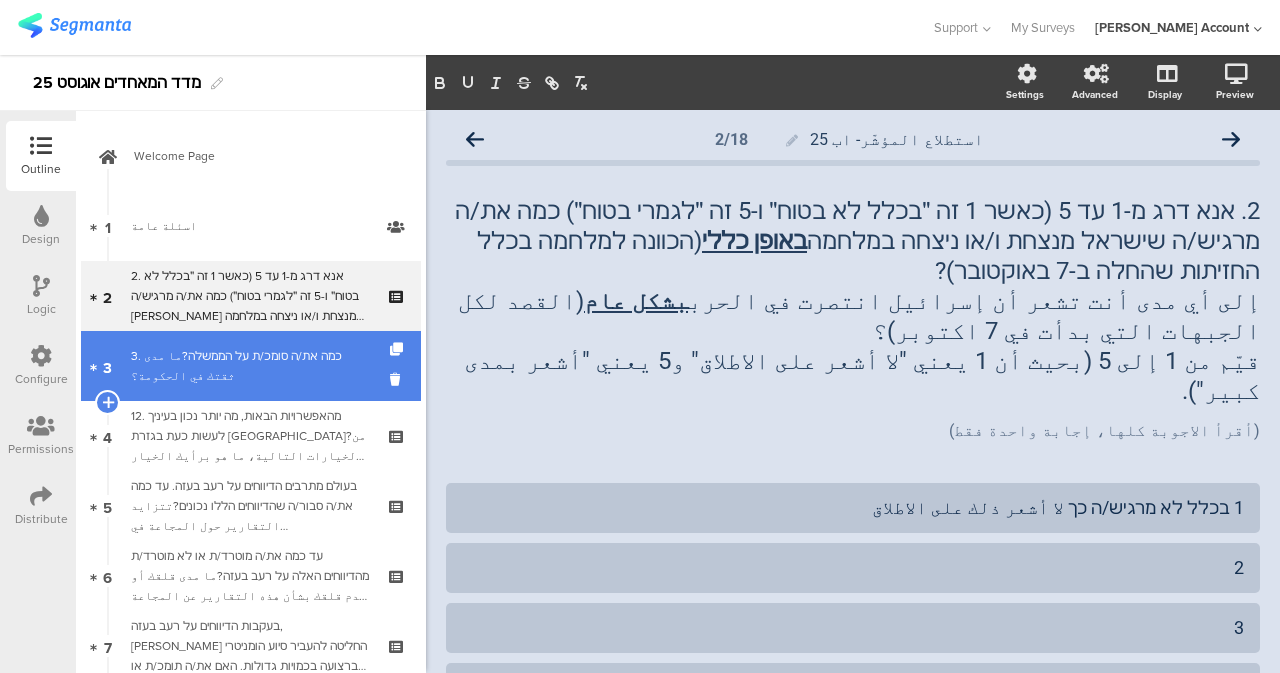 click on "3. כמה את/ה סומכ/ת על הממשלה?ما مدى ثقتك في الحكومة؟" at bounding box center [250, 366] 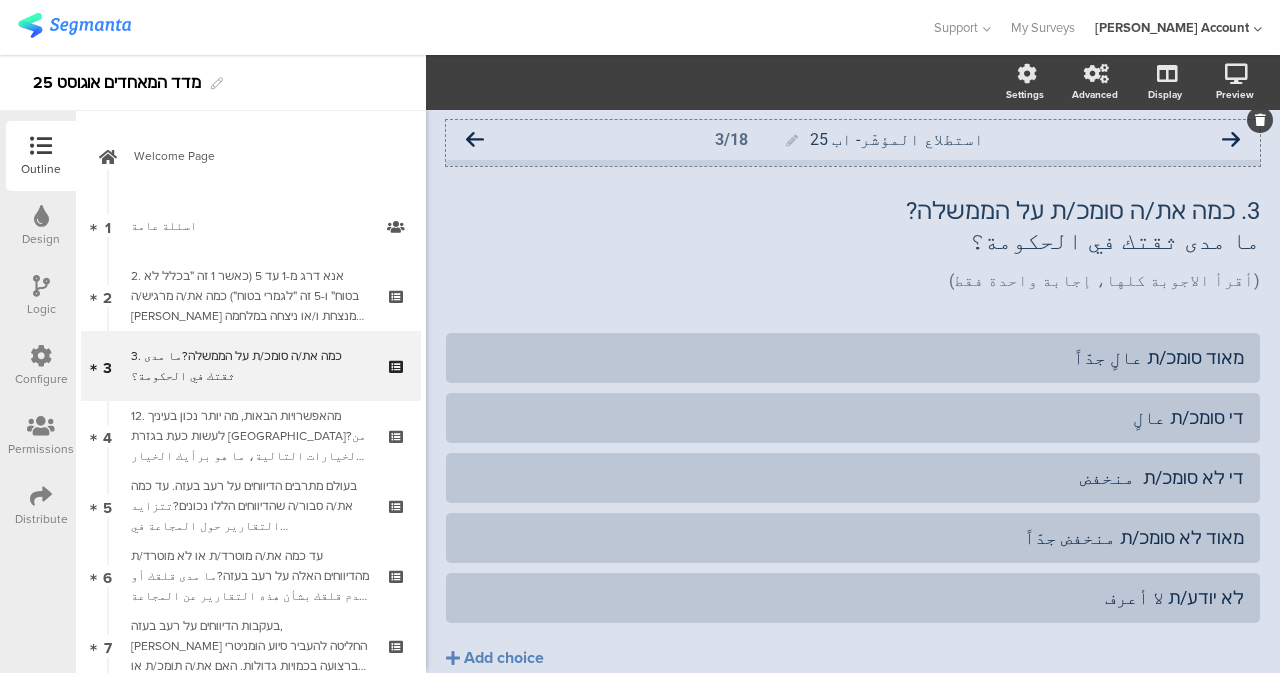 click 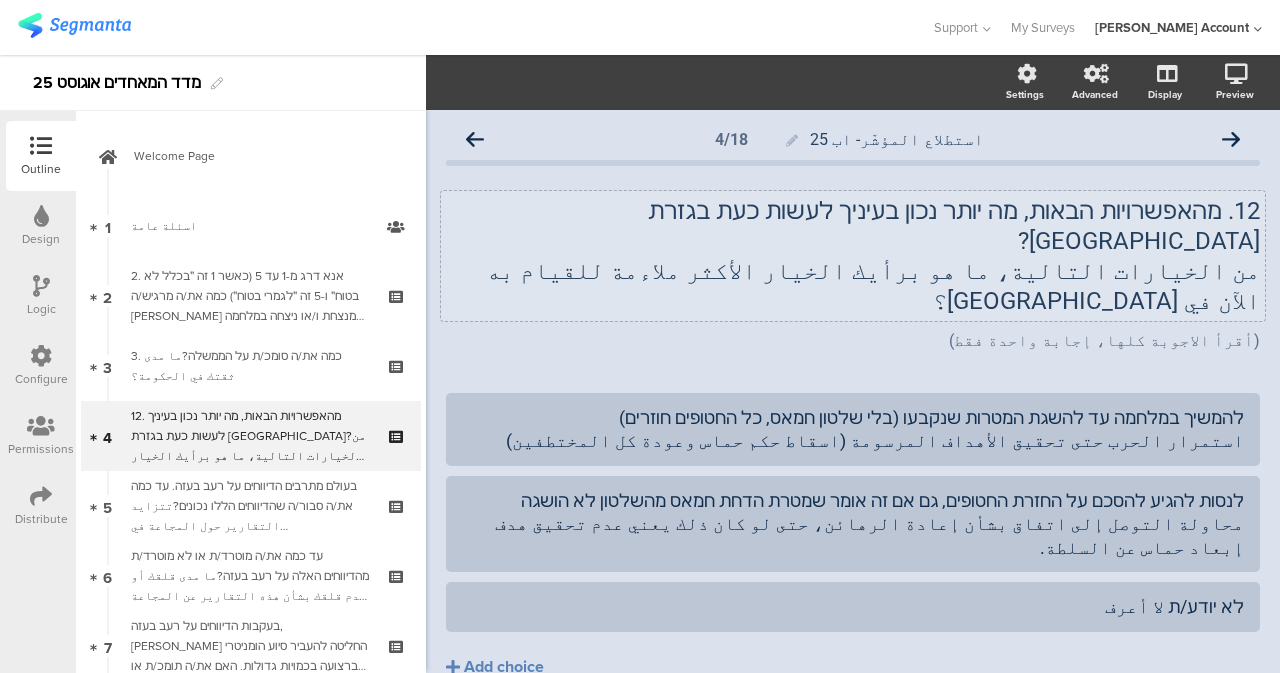 click on "12. מהאפשרויות הבאות, מה יותר נכון בעיניך לעשות כעת בגזרת עזה? من الخيارات التالية، ما هو برأيك الخيار الأكثر ملاءمة للقيام به الآن في قطاع غزة؟
12. מהאפשרויות הבאות, מה יותר נכון בעיניך לעשות כעת בגזרת עזה? من الخيارات التالية، ما هو برأيك الخيار الأكثر ملاءمة للقيام به الآن في قطاع غزة؟" 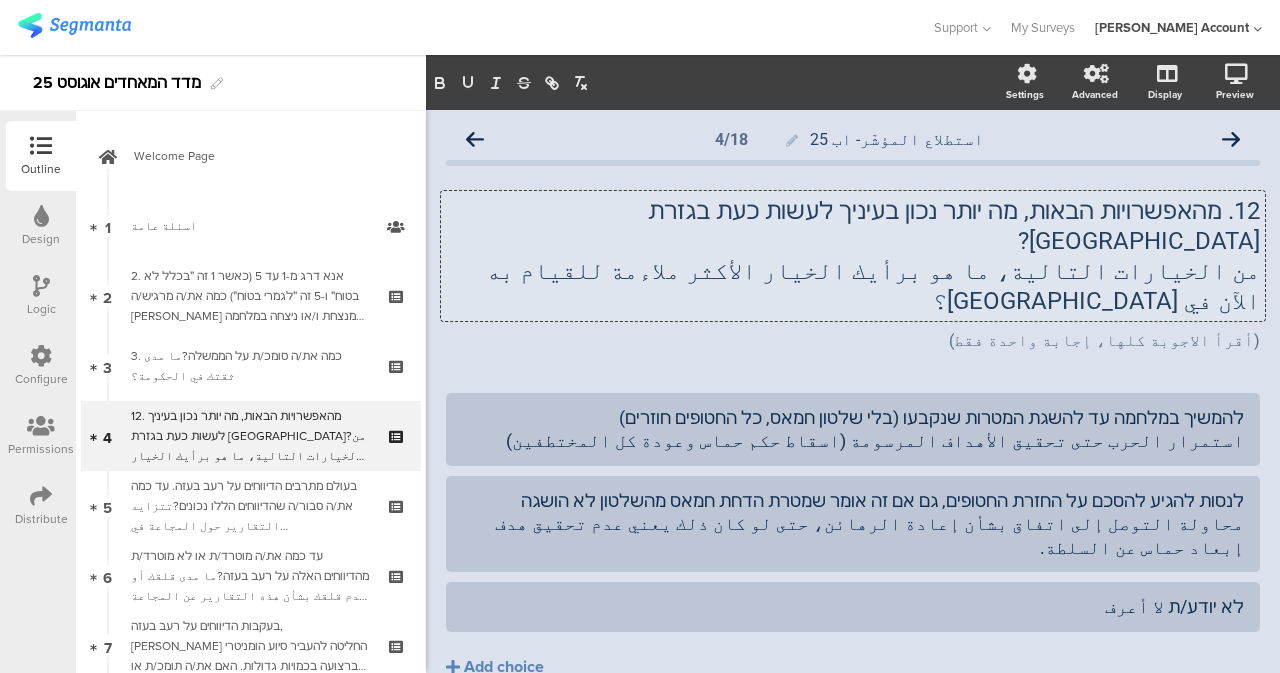 type 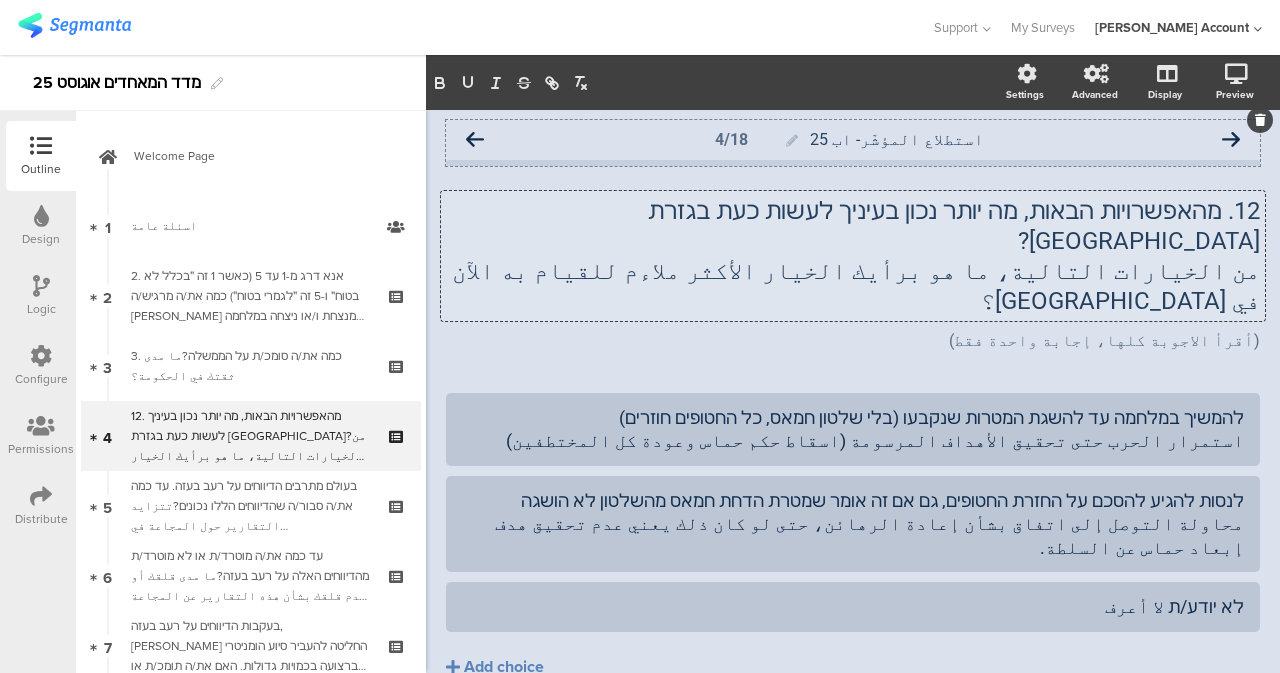 click 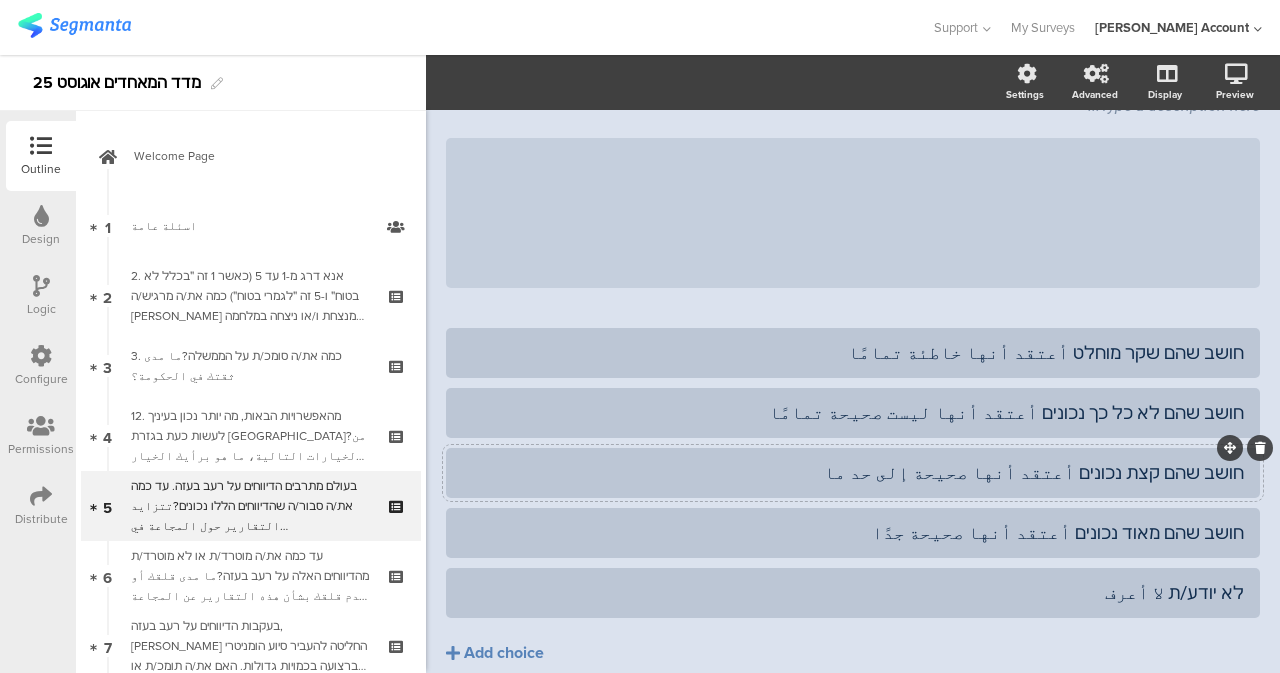 scroll, scrollTop: 260, scrollLeft: 0, axis: vertical 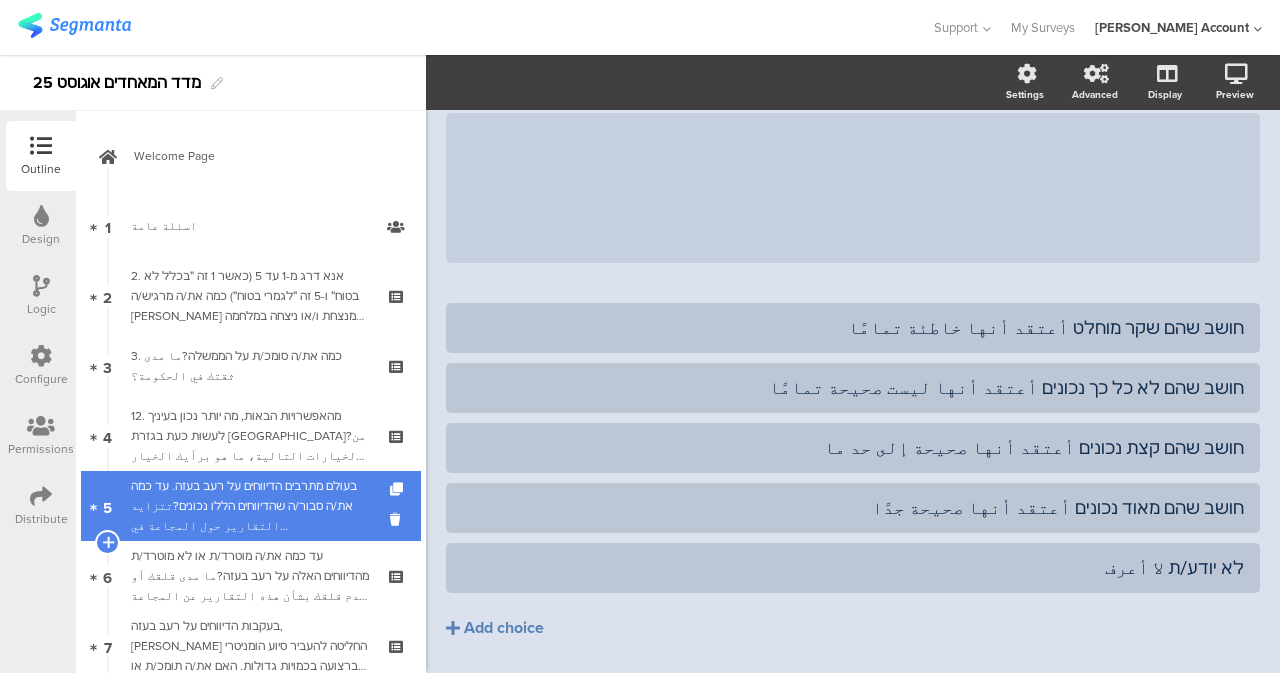 click on "בעולם מתרבים הדיווחים על רעב בעזה. עד כמה את/ה סבור/ה שהדיווחים הללו נכונים?تتزايد التقارير حول المجاعة في غزة حول العالم. ما مدى صحة هذه التقارير برأيك؟" at bounding box center (250, 506) 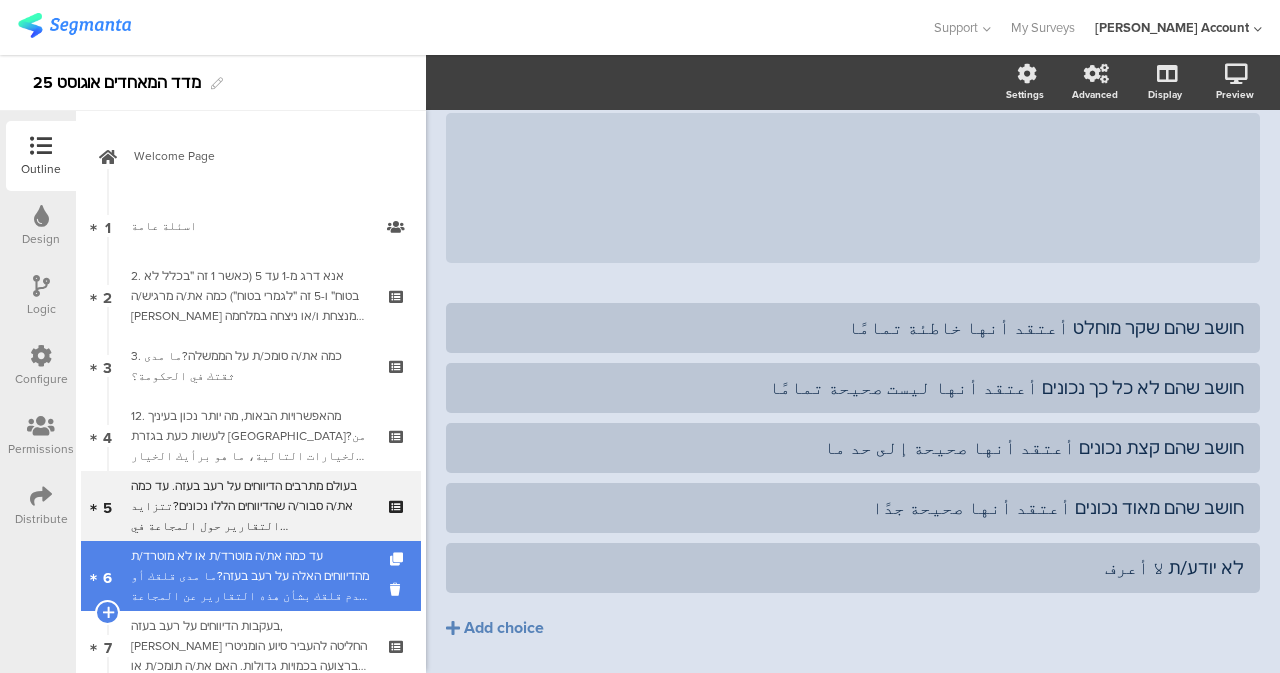 click on "עד כמה את/ה מוטרד/ת או לא מוטרד/ת מהדיווחים האלה על רעב בעזה?ما مدى قلقك أو عدم قلقك بشأن هذه التقارير عن المجاعة في غزة؟" at bounding box center [250, 576] 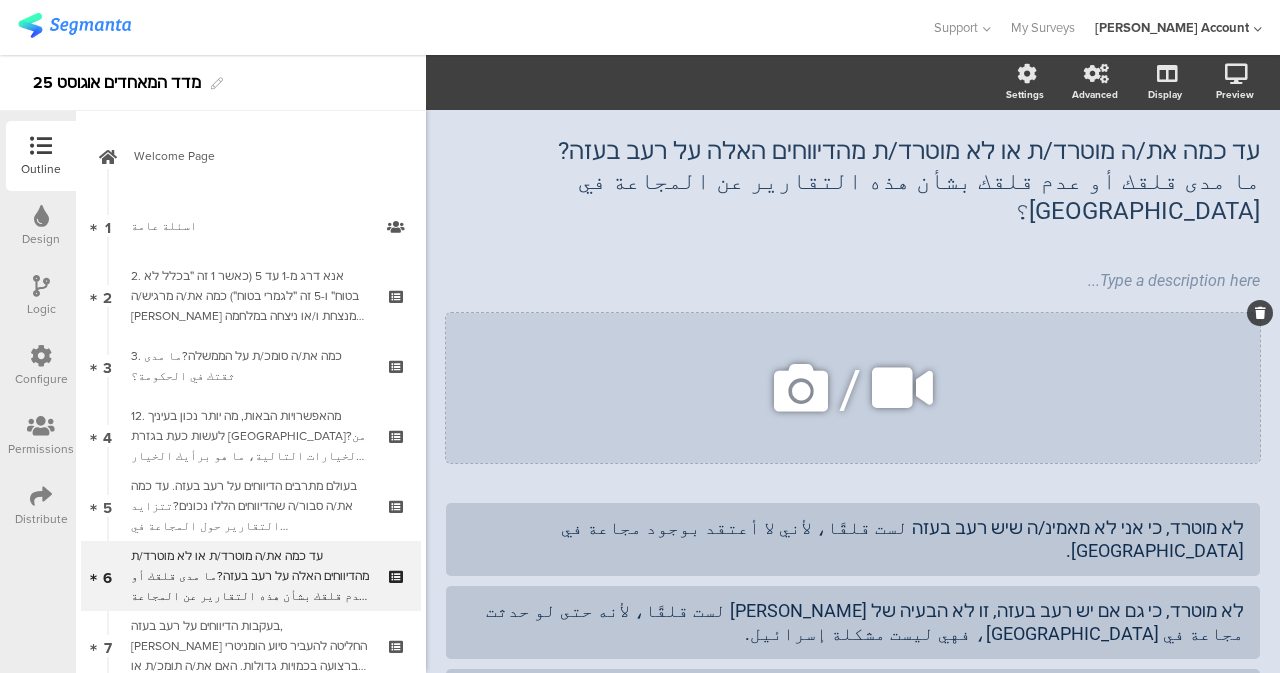 scroll, scrollTop: 312, scrollLeft: 0, axis: vertical 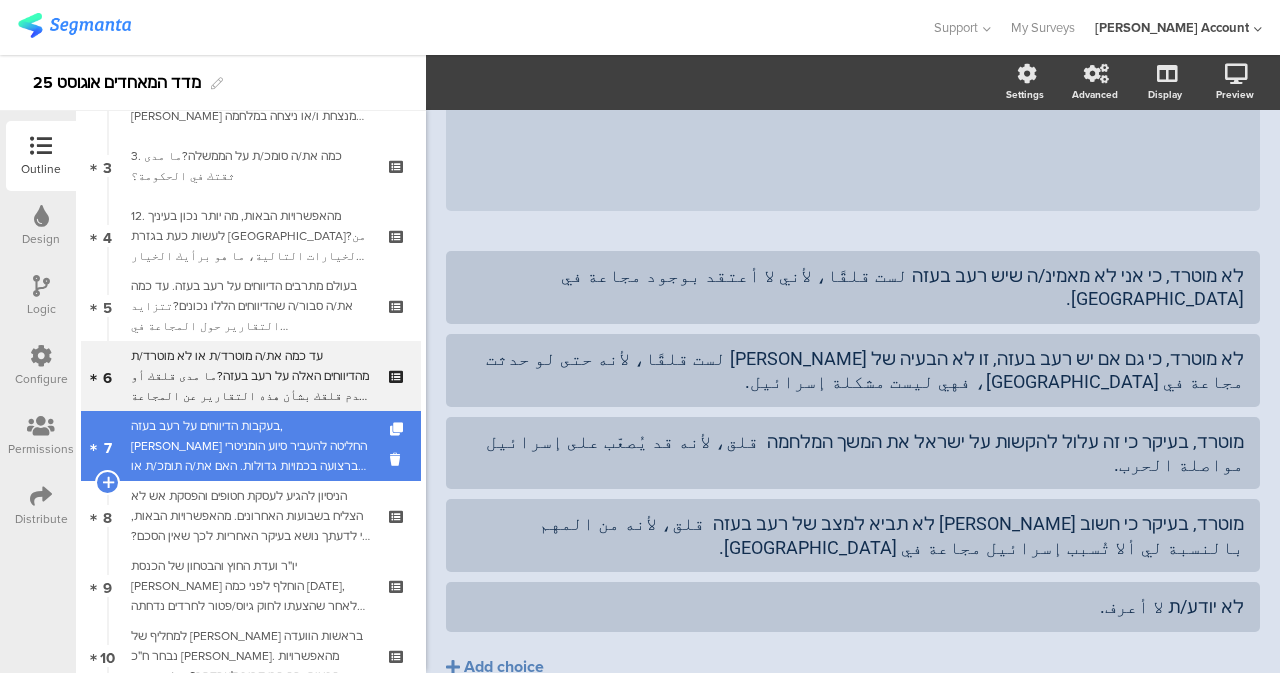 click on "בעקבות הדיווחים על רעב בעזה, ישראל החליטה להעביר סיוע הומניטרי ברצועה בכמויות גדולות. האם את/ה תומכ/ת או מתנגד/ת להעברת הסיוע?بعد ورود تقارير عن مجاعة في غزة، قررت إسرائيل إرسال كميات كبيرة من المساعدات الإنسانية إلى القطاع. هل تؤيد أم تعارض نقل المساعدات؟" at bounding box center [250, 446] 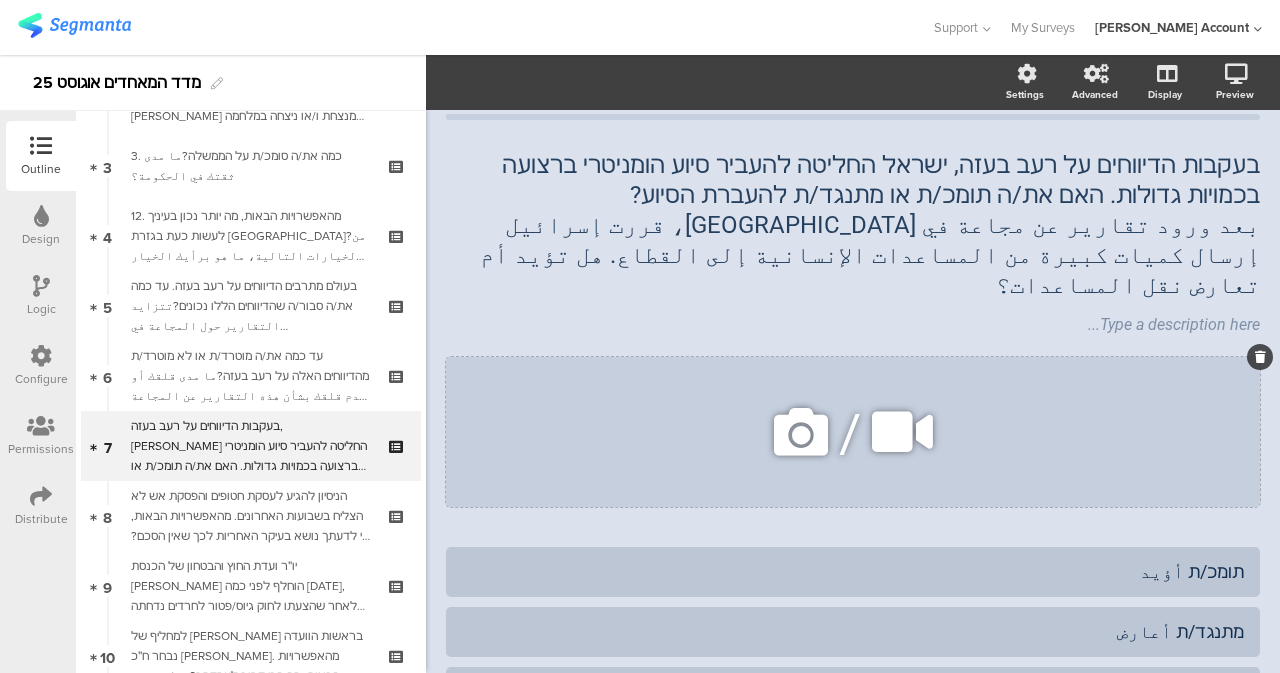 scroll, scrollTop: 0, scrollLeft: 0, axis: both 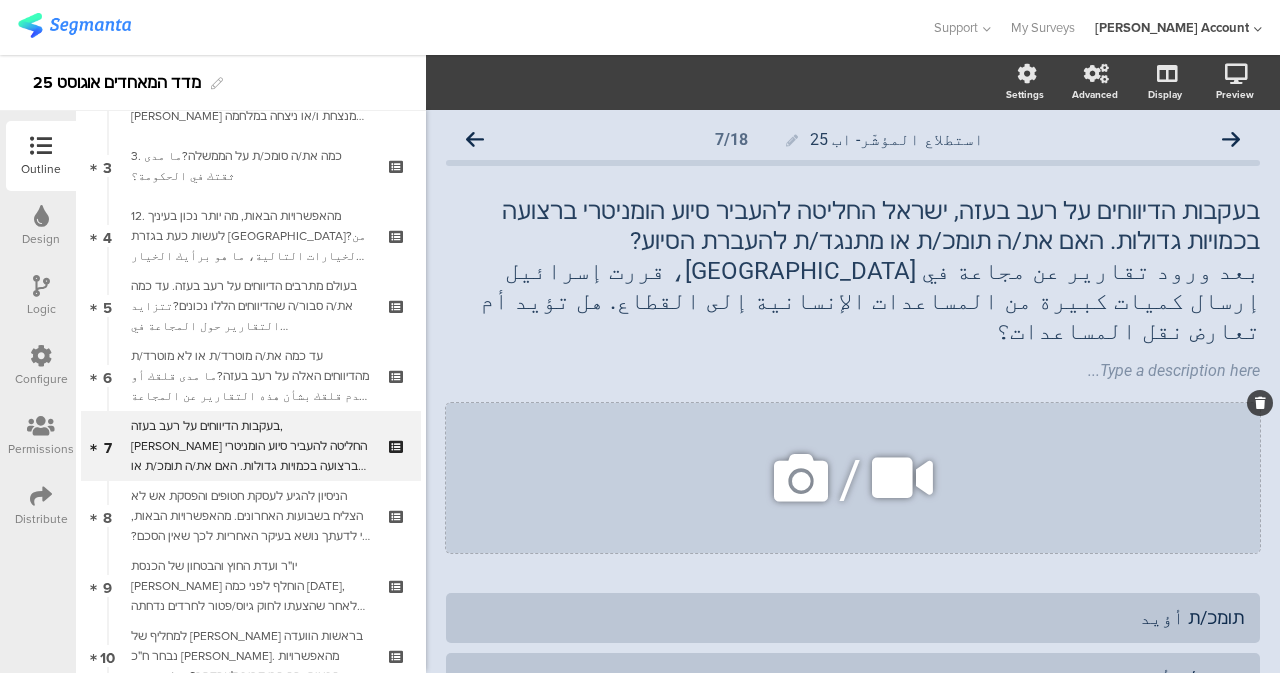 click 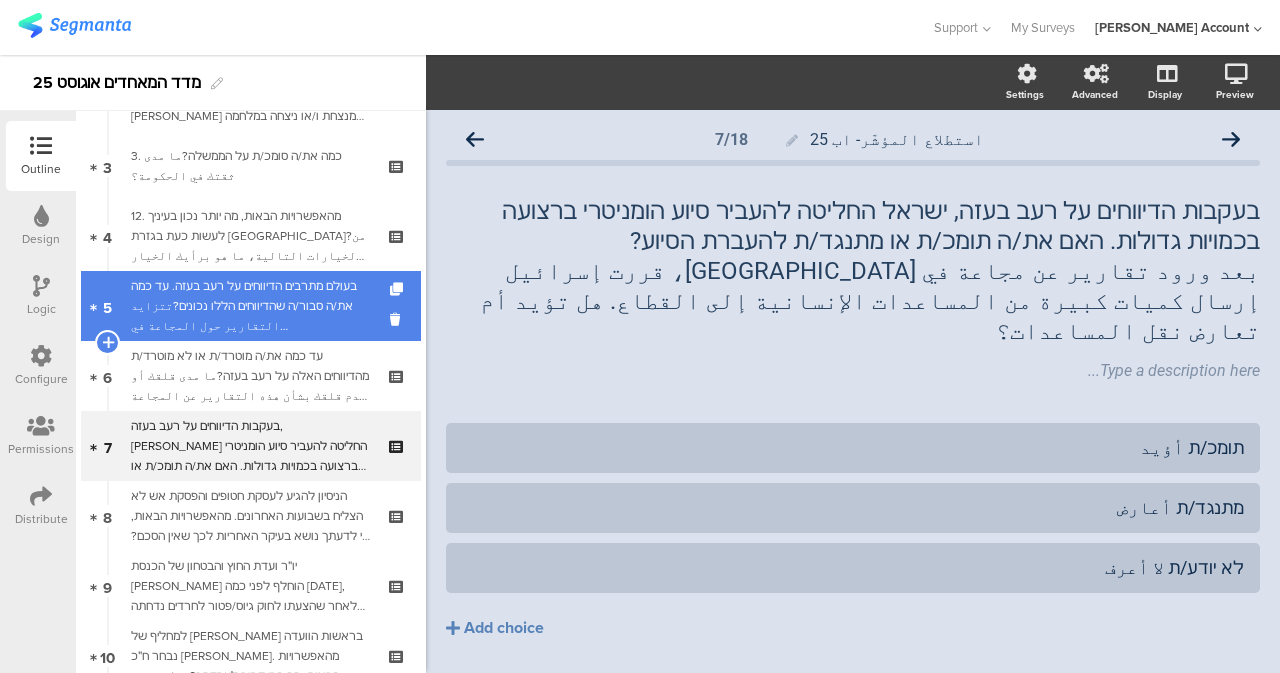 click on "5
בעולם מתרבים הדיווחים על רעב בעזה. עד כמה את/ה סבור/ה שהדיווחים הללו נכונים?تتزايد التقارير حول المجاعة في غزة حول العالم. ما مدى صحة هذه التقارير برأيك؟" at bounding box center [251, 306] 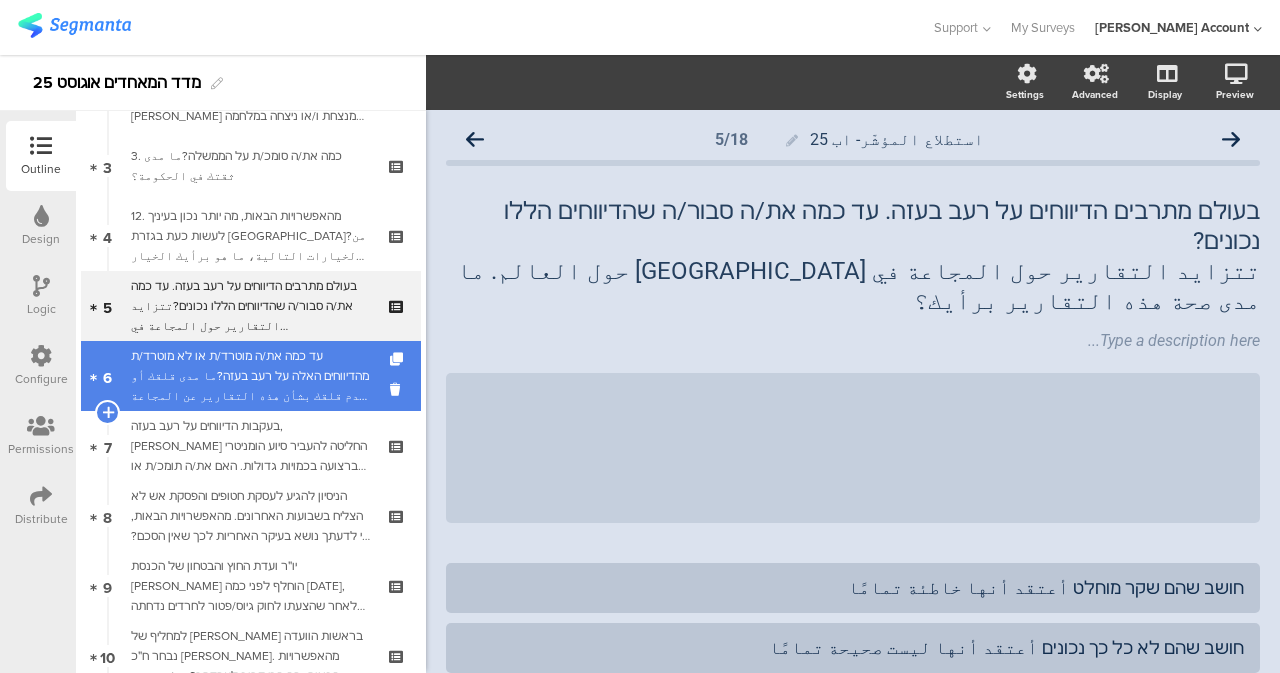 click on "עד כמה את/ה מוטרד/ת או לא מוטרד/ת מהדיווחים האלה על רעב בעזה?ما مدى قلقك أو عدم قلقك بشأن هذه التقارير عن المجاعة في غزة؟" at bounding box center (250, 376) 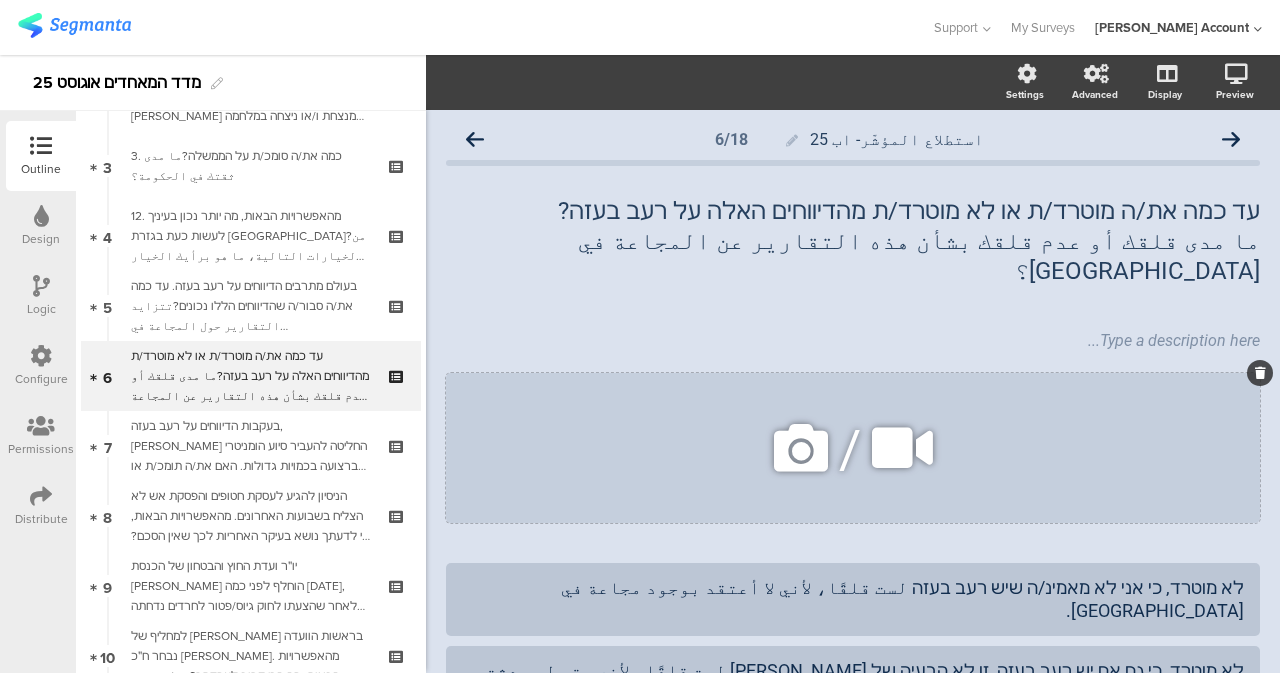 click 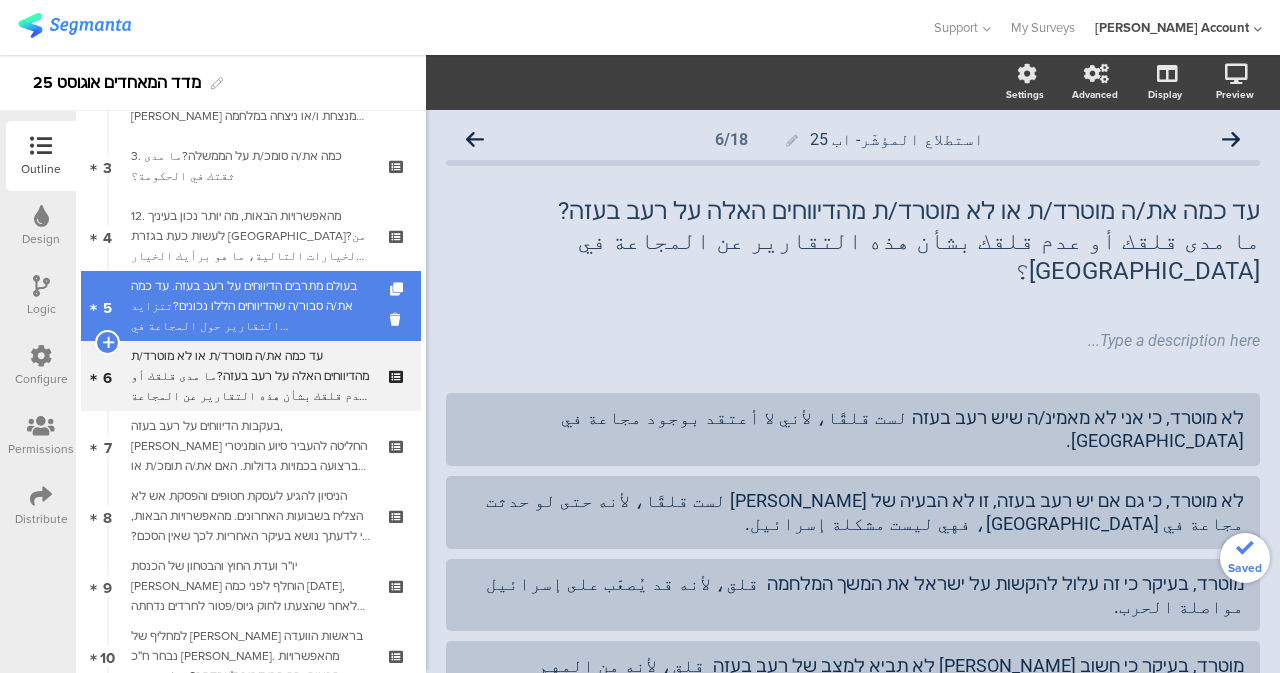 click on "בעולם מתרבים הדיווחים על רעב בעזה. עד כמה את/ה סבור/ה שהדיווחים הללו נכונים?تتزايد التقارير حول المجاعة في غزة حول العالم. ما مدى صحة هذه التقارير برأيك؟" at bounding box center [250, 306] 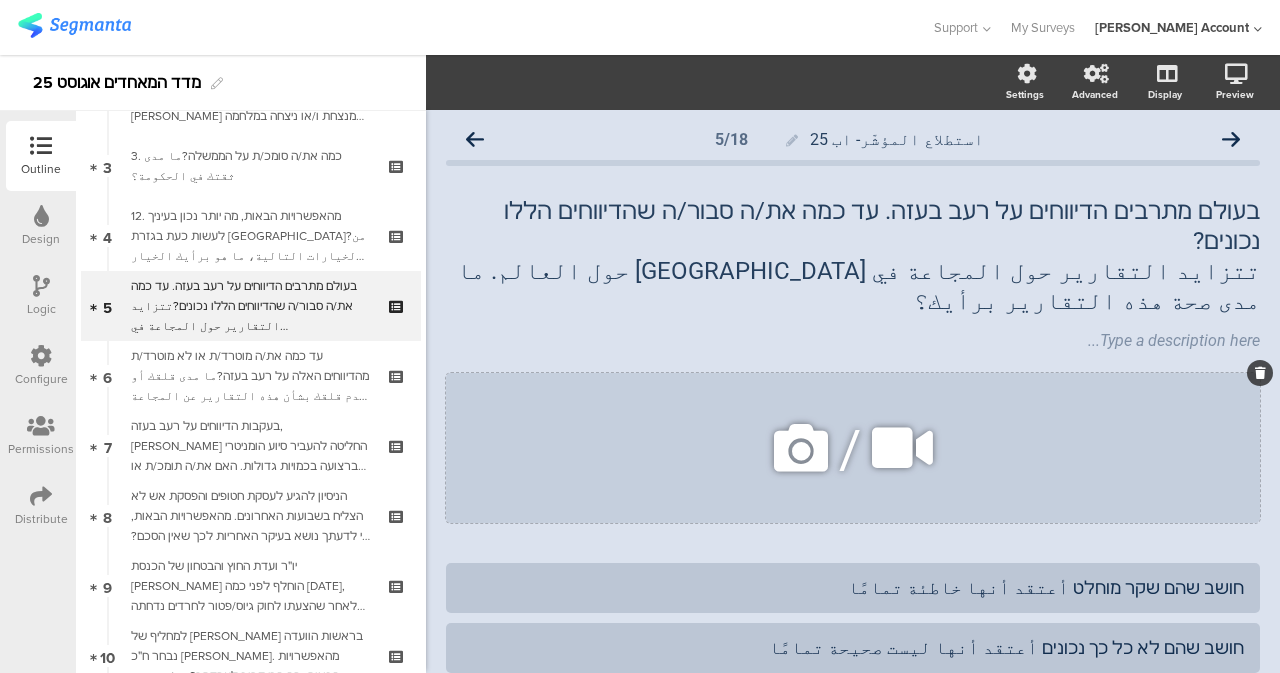 click 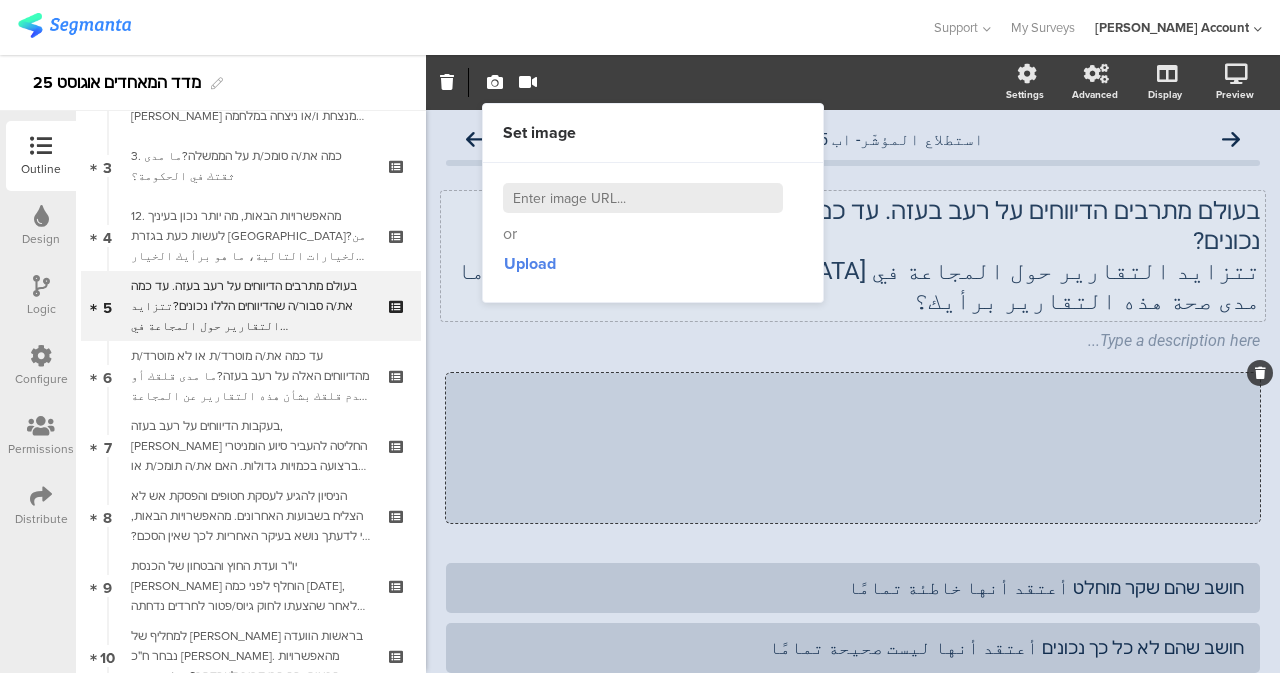 click on "בעולם מתרבים הדיווחים על רעב בעזה. עד כמה את/ה סבור/ה שהדיווחים הללו נכונים? تتزايد التقارير حول المجاعة في غزة حول العالم. ما مدى صحة هذه التقارير برأيك؟
בעולם מתרבים הדיווחים על רעב בעזה. עד כמה את/ה סבור/ה שהדיווחים הללו נכונים? تتزايد التقارير حول المجاعة في غزة حول العالم. ما مدى صحة هذه التقارير برأيك؟" 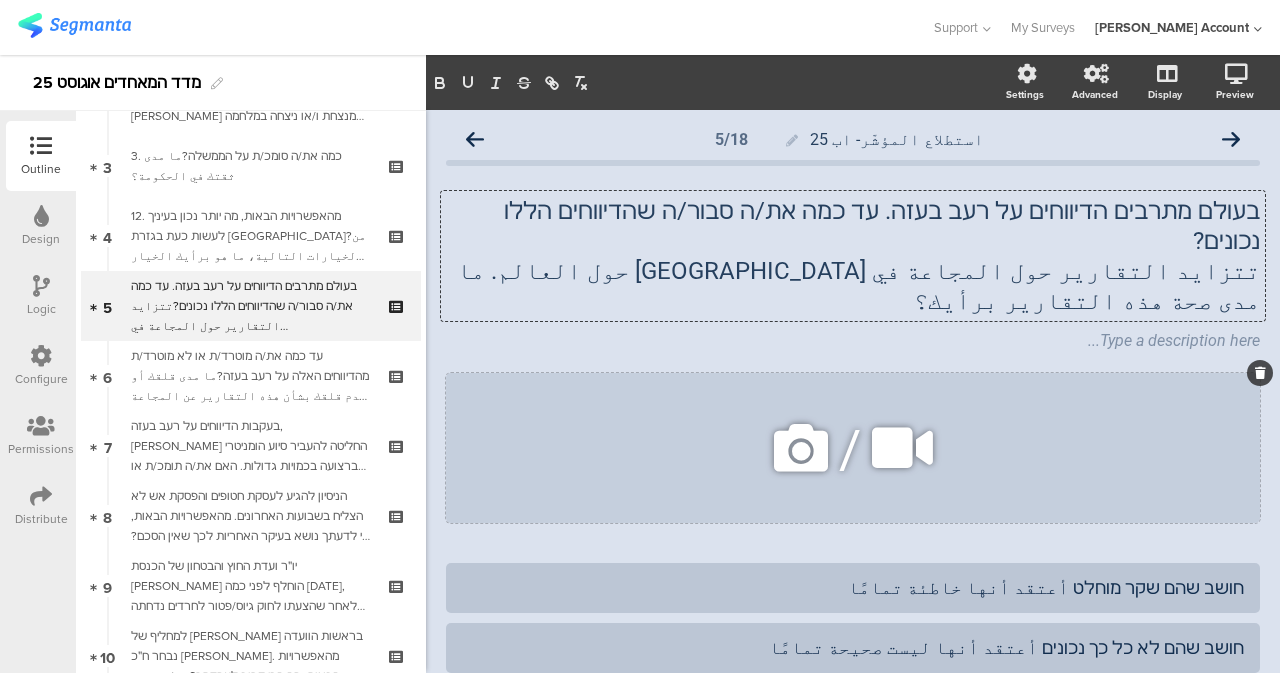 click 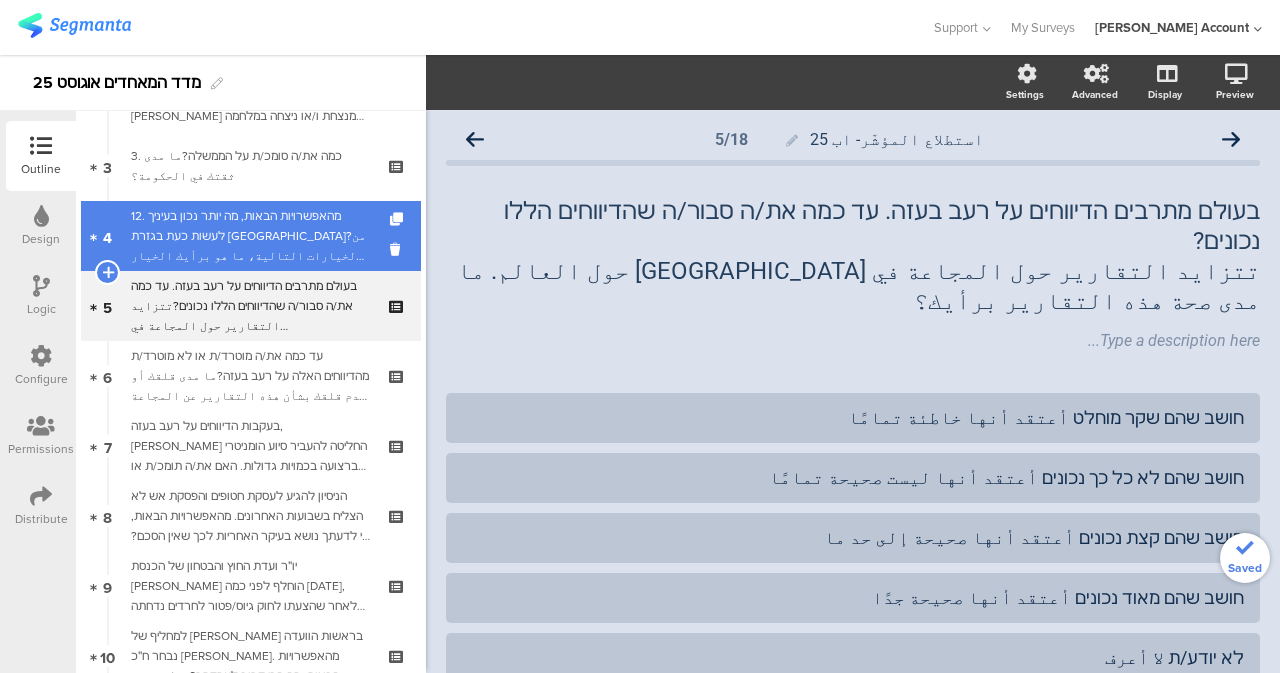 click on "12. מהאפשרויות הבאות, מה יותר נכון בעיניך לעשות כעת בגזרת עזה?من الخيارات التالية، ما هو برأيك الخيار الأكثر ملاءم للقيام به الآن في قطاع غزة؟" at bounding box center [250, 236] 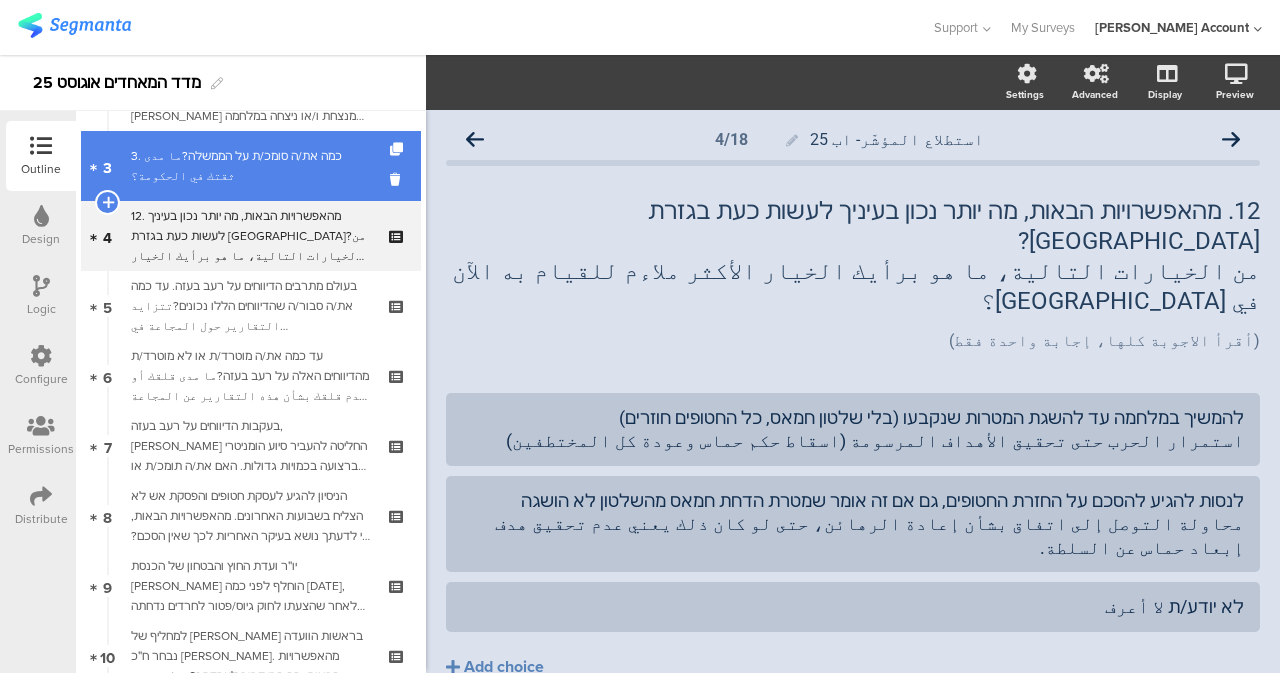 click on "3
3. כמה את/ה סומכ/ת על הממשלה?ما مدى ثقتك في الحكومة؟" at bounding box center [251, 166] 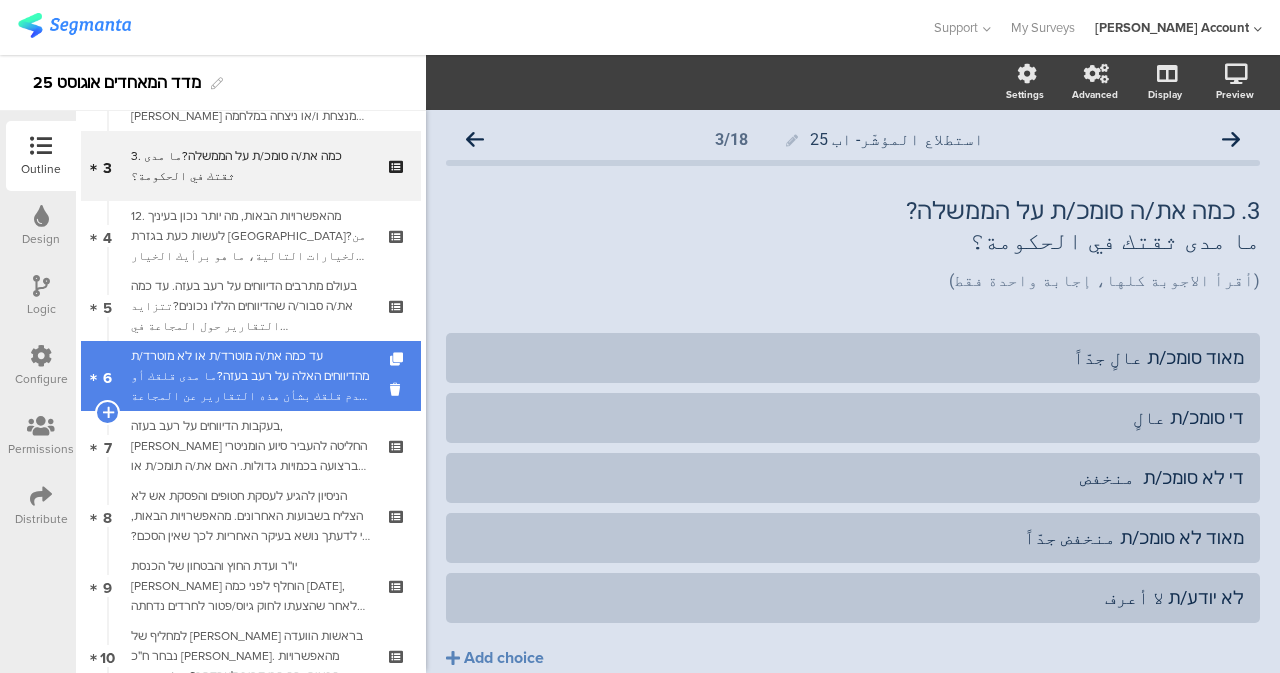 click on "עד כמה את/ה מוטרד/ת או לא מוטרד/ת מהדיווחים האלה על רעב בעזה?ما مدى قلقك أو عدم قلقك بشأن هذه التقارير عن المجاعة في غزة؟" at bounding box center (250, 376) 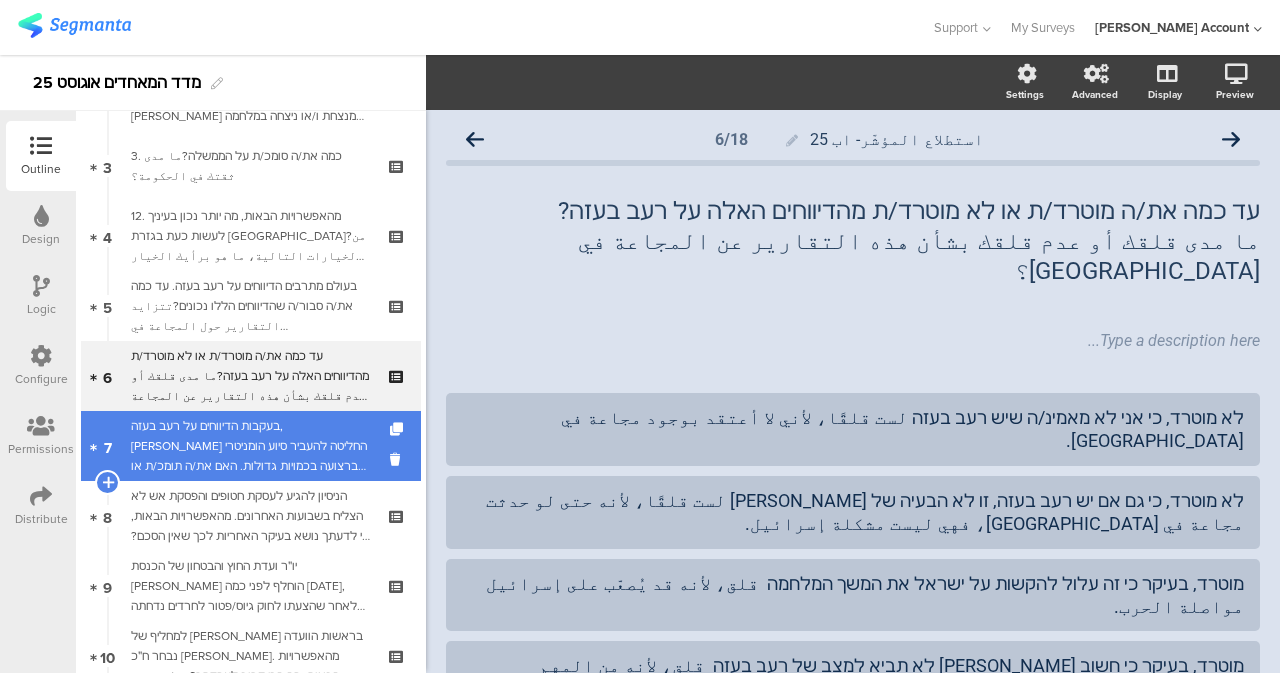 click on "בעקבות הדיווחים על רעב בעזה, ישראל החליטה להעביר סיוע הומניטרי ברצועה בכמויות גדולות. האם את/ה תומכ/ת או מתנגד/ת להעברת הסיוע?بعد ورود تقارير عن مجاعة في غزة، قررت إسرائيل إرسال كميات كبيرة من المساعدات الإنسانية إلى القطاع. هل تؤيد أم تعارض نقل المساعدات؟" at bounding box center (250, 446) 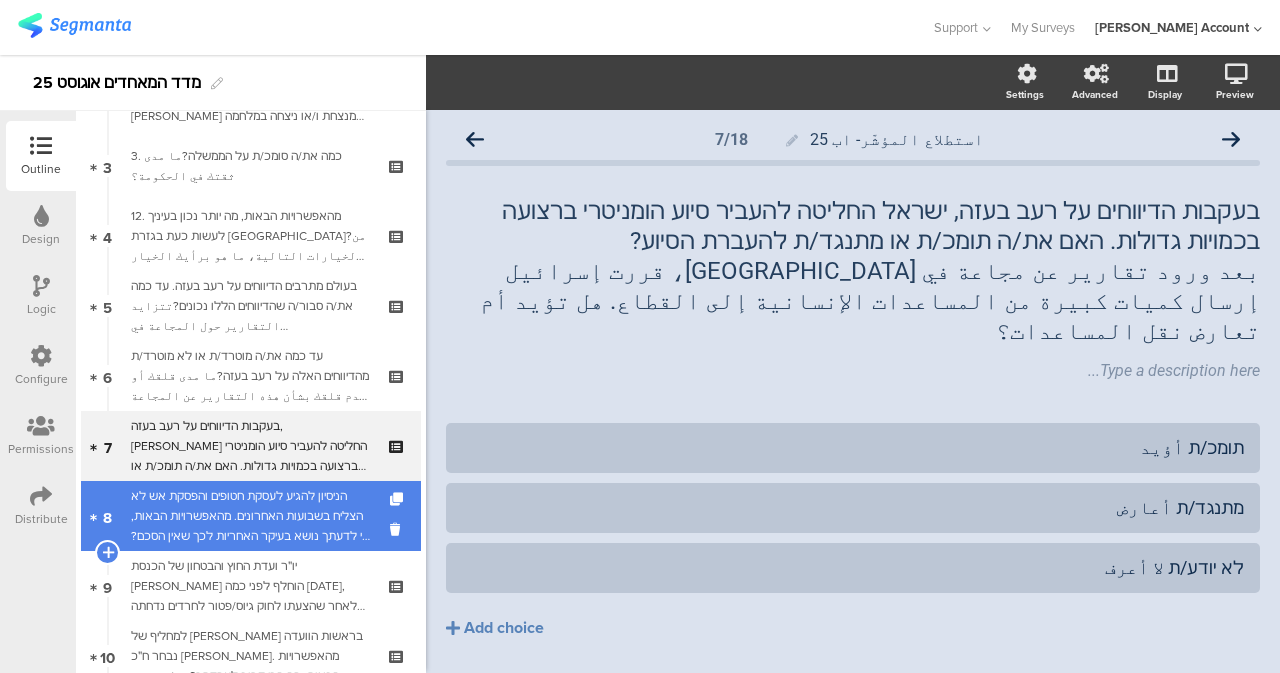 click on "8
הניסיון להגיע לעסקת חטופים והפסקת אש לא הצליח בשבועות האחרונים. מהאפשרויות הבאות, מי לדעתך נושא בעיקר האחריות לכך שאין הסכם?فشلت محاولة التوصل إلى اتفاق بشأن الأسرى ووقف إطلاق النار في الأسابيع الأخيرة. من بين الخيارات التالية، برأيك، من يتحمل المسؤولية الأكبر عن عدم التوصل إلى اتفاق؟" at bounding box center (251, 516) 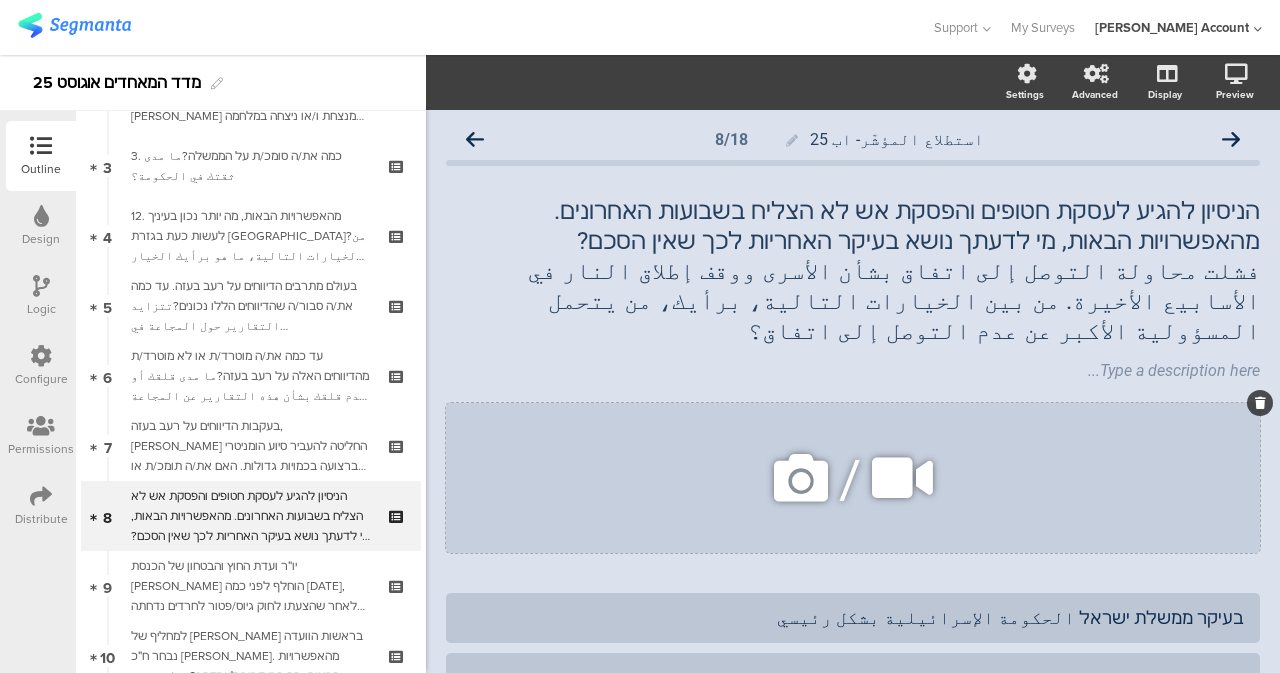 click 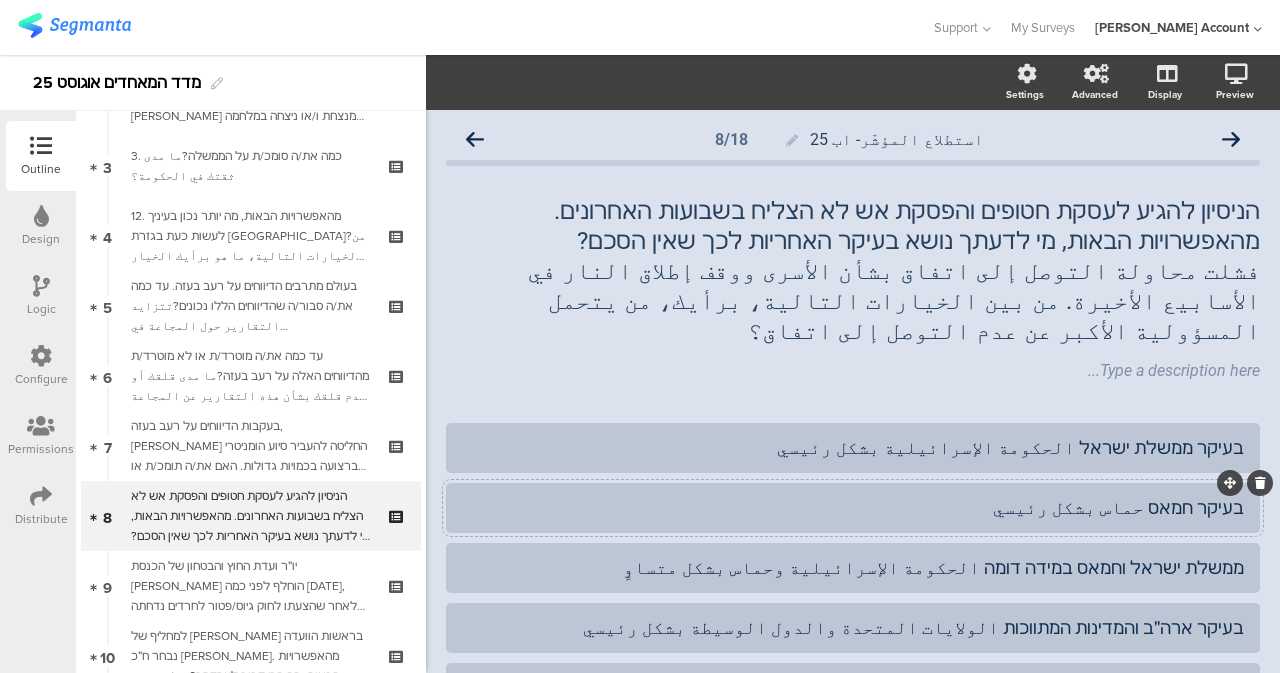 scroll, scrollTop: 100, scrollLeft: 0, axis: vertical 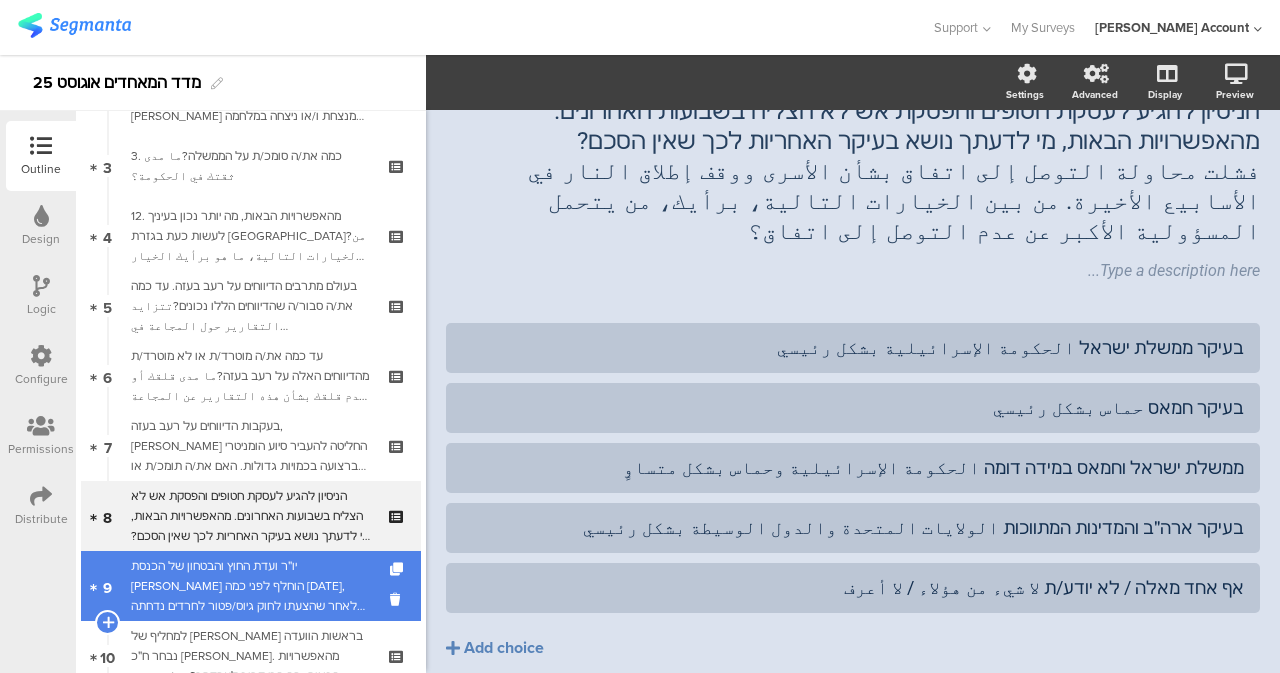 click on "יו״ר ועדת החוץ והבטחון של הכנסת יולי אדלשטיין הוחלף לפני כמה שבועות, לאחר שהצעתו לחוק גיוס/פטור לחרדים נדחתה על ידי המפלגות החרדיות. מהאפשרויות הבאות, מדוע לדעתכם הוחלט בליכוד להחליף את אדלשטיין?تم استبدال رئيس لجنة الشؤون الخارجية والدفاع في الكنيست، يولي إدلشتاين، قبل بضعة أسابيع، بعد رفض الأحزاب الحريدية اقتراحه بقانون تجنيد/إعفاء للحريديم. من بين الاحتمالات التالية، لماذا برأيك قرر الليكود استبدال إدلشتاين؟" at bounding box center [250, 586] 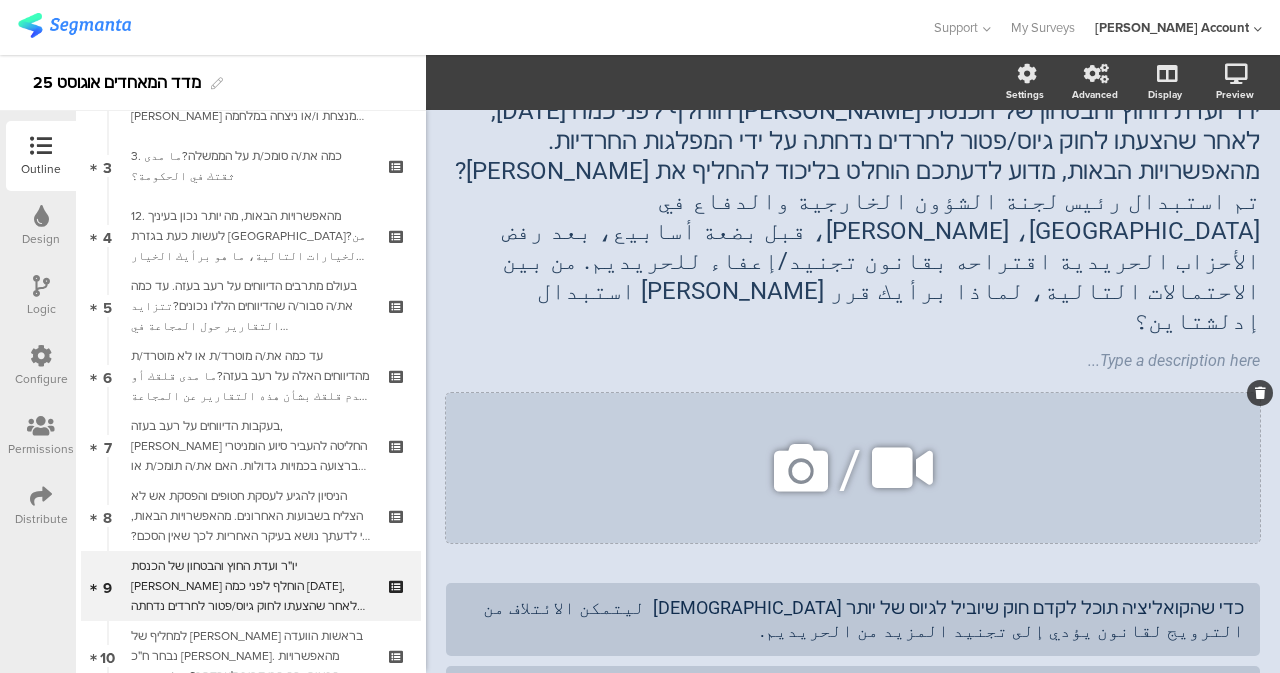 click 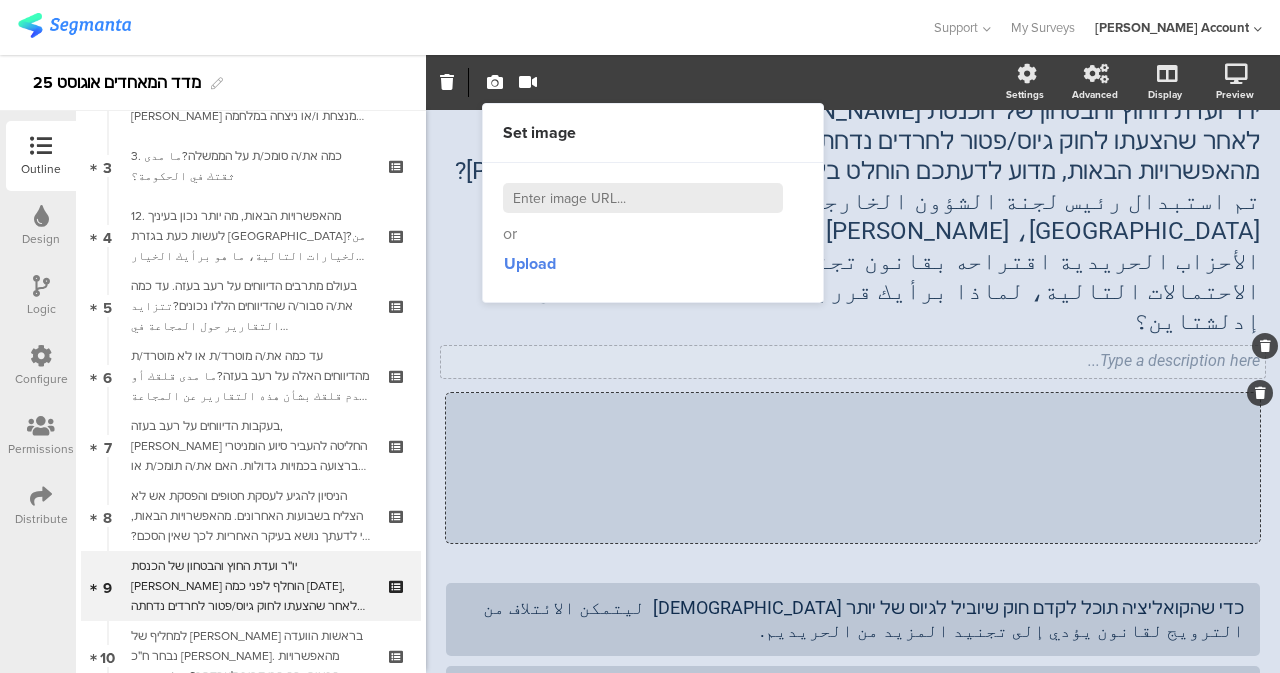 click 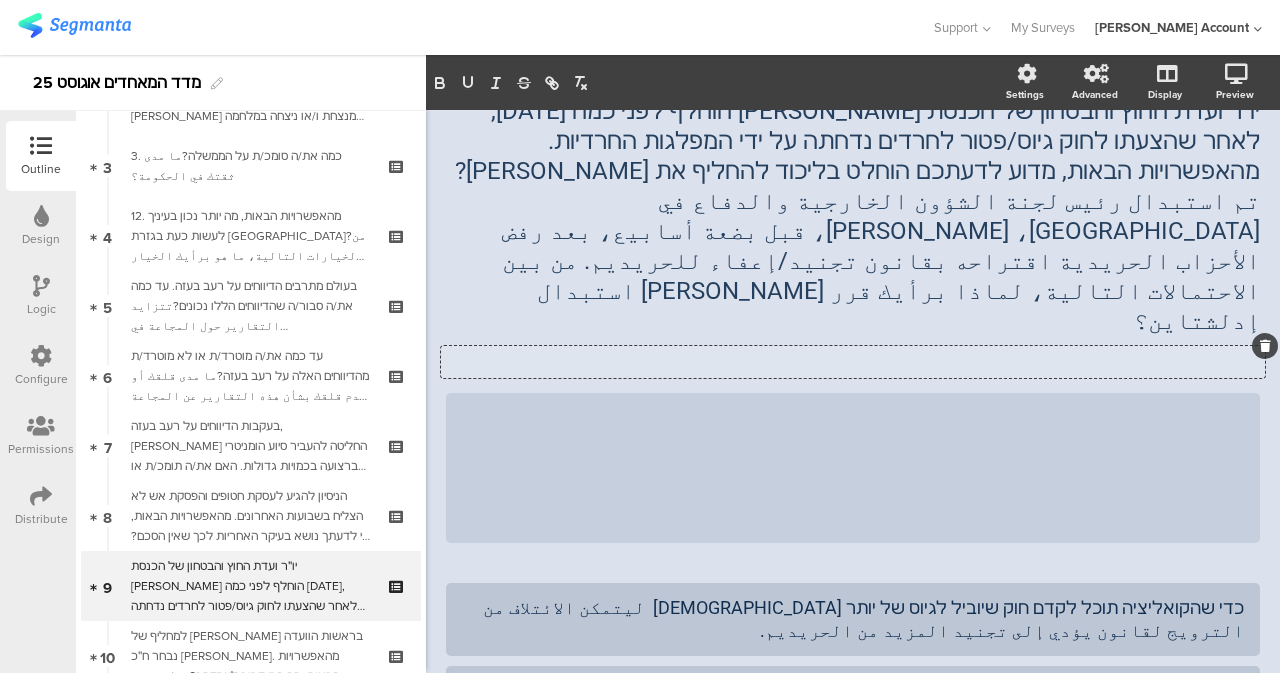 click 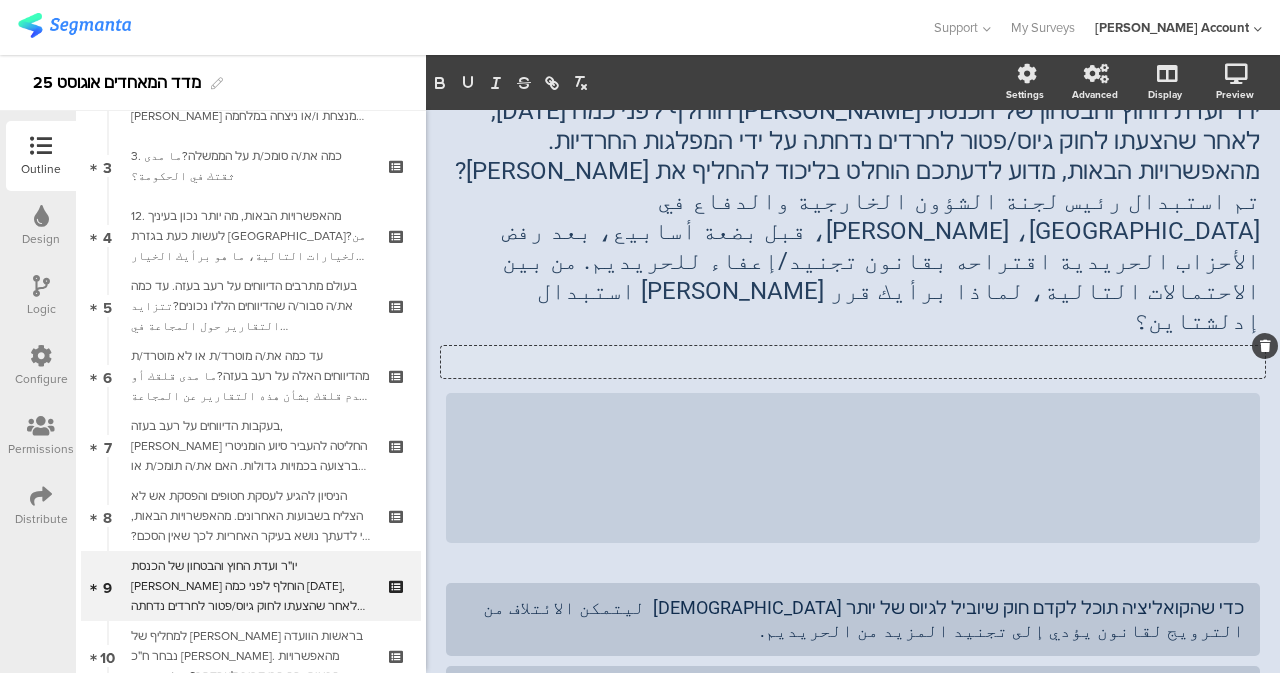 click 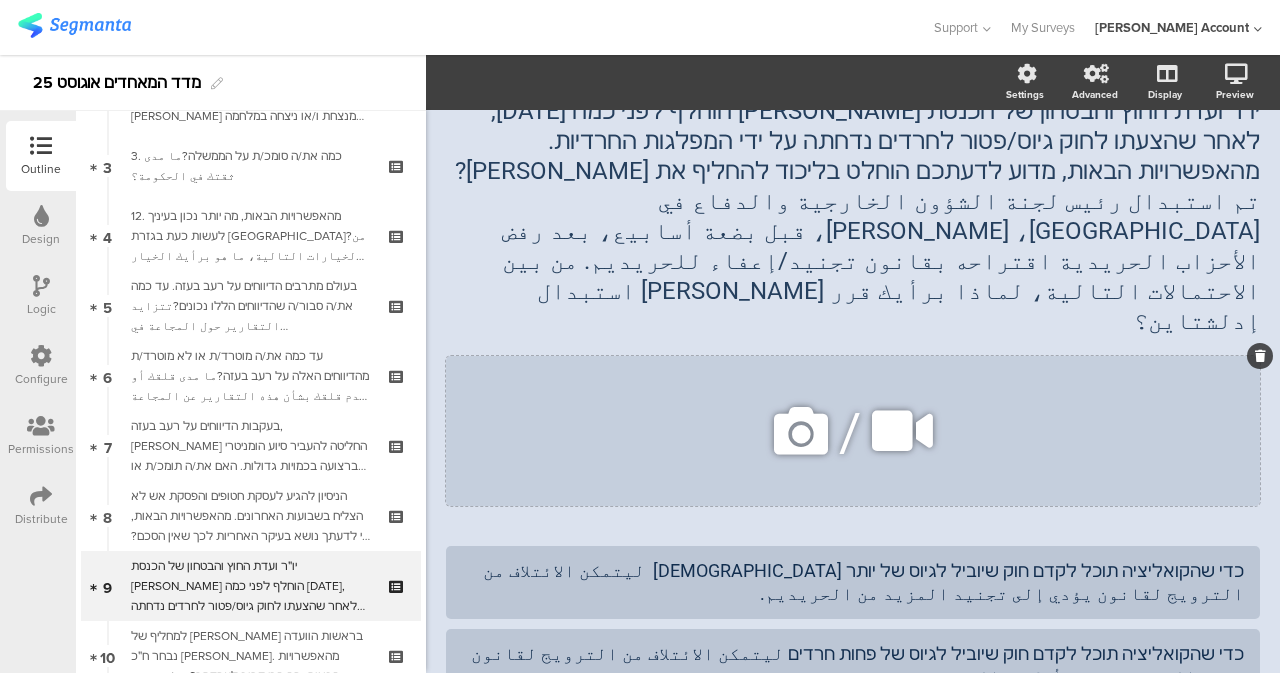 click 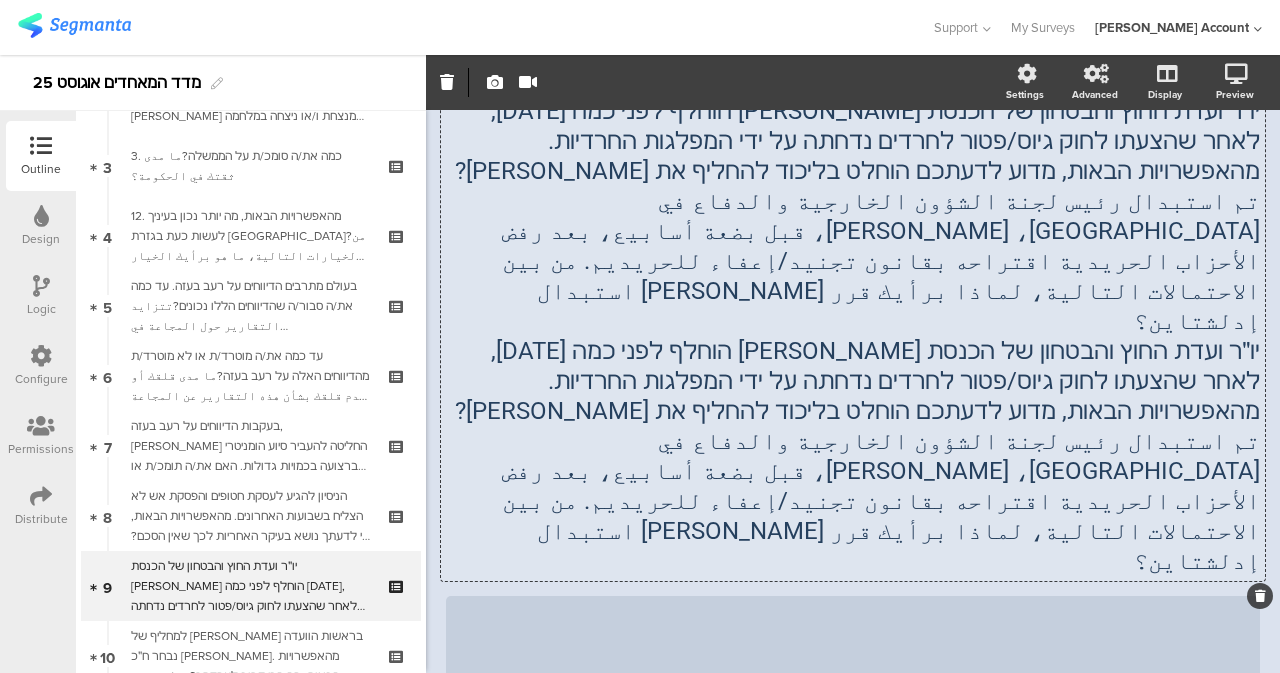 click on "יו״ר ועדת החוץ והבטחון של הכנסת יולי אדלשטיין הוחלף לפני כמה שבועות, לאחר שהצעתו לחוק גיוס/פטור לחרדים נדחתה על ידי המפלגות החרדיות. מהאפשרויות הבאות, מדוע לדעתכם הוחלט בליכוד להחליף את אדלשטיין? تم استبدال رئيس لجنة الشؤون الخارجية والدفاع في الكنيست، يولي إدلشتاين، قبل بضعة أسابيع، بعد رفض الأحزاب الحريدية اقتراحه بقانون تجنيد/إعفاء للحريديم. من بين الاحتمالات التالية، لماذا برأيك قرر الليكود استبدال إدلشتاين؟" 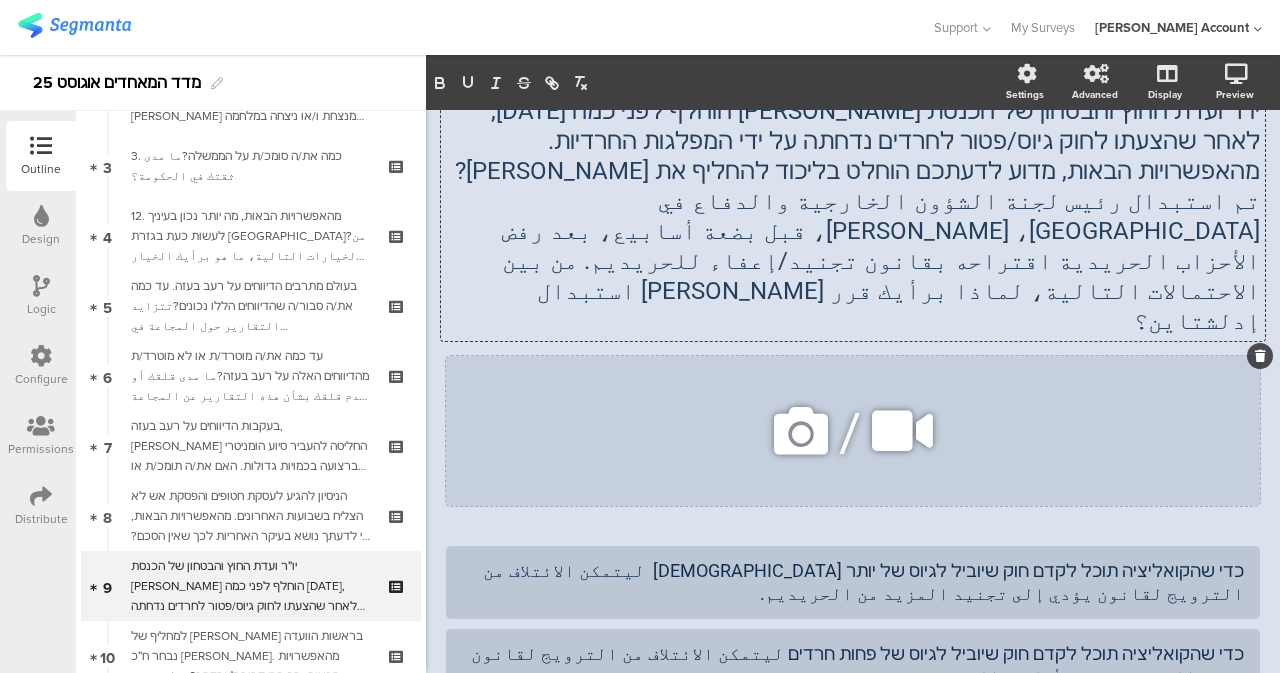 click 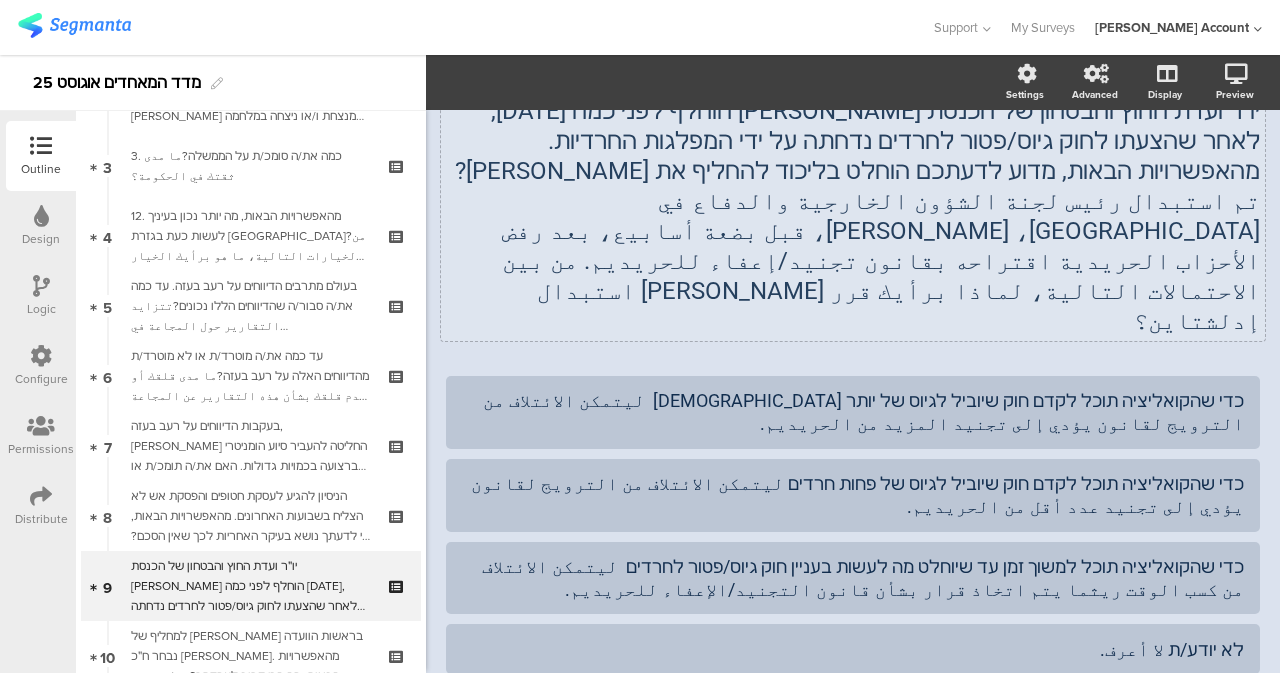 scroll, scrollTop: 181, scrollLeft: 0, axis: vertical 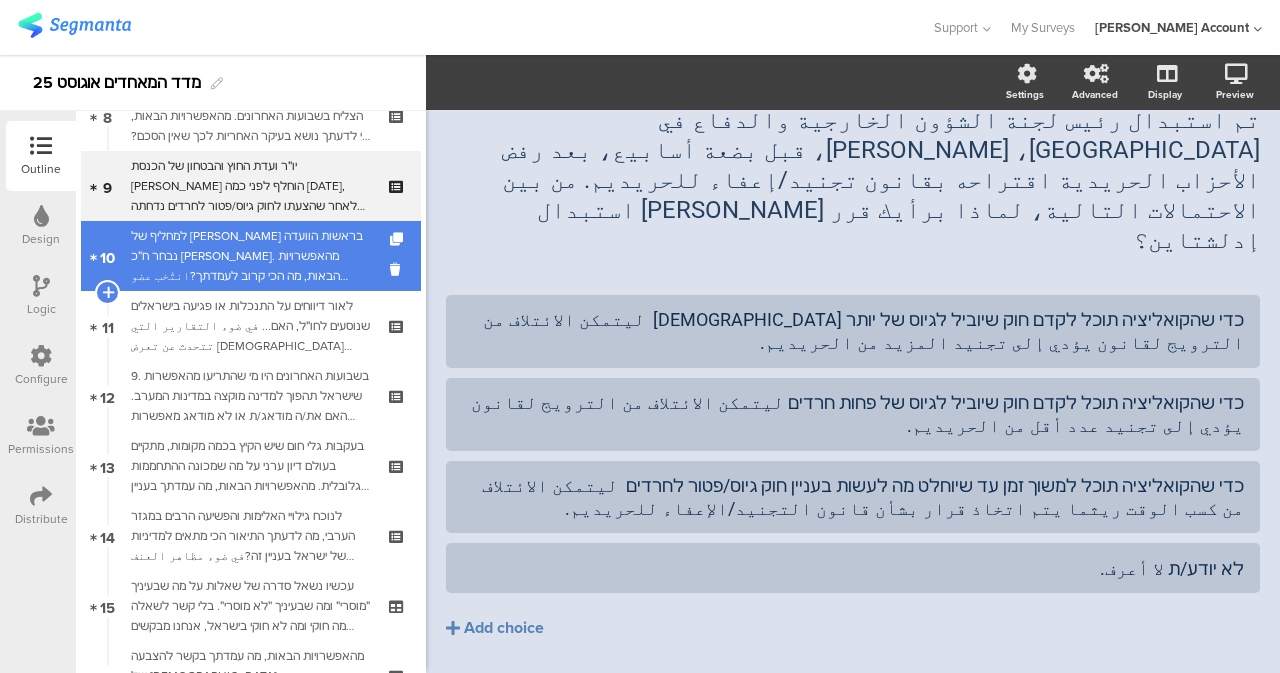 click on "למחליף של אדלשטיין בראשות הוועדה נבחר ח״כ בועז ביסמוט. מהאפשרויות הבאות, מה הכי קרוב לעמדתך?انتُخب عضو الكنيست بوعز بيزموث ليحل محل إدلشتاين رئيسًا للجنة. من بين الخيارات التالية، أيهما أقرب إلى موقفك؟" at bounding box center [250, 256] 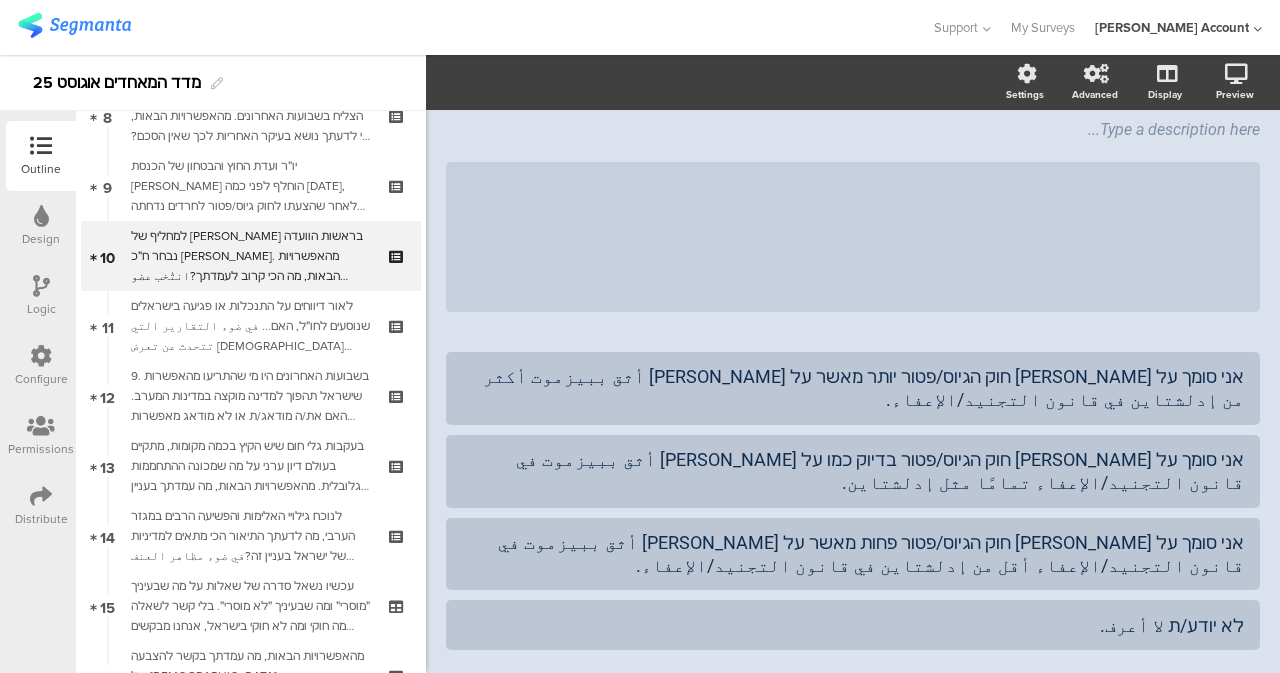 scroll, scrollTop: 282, scrollLeft: 0, axis: vertical 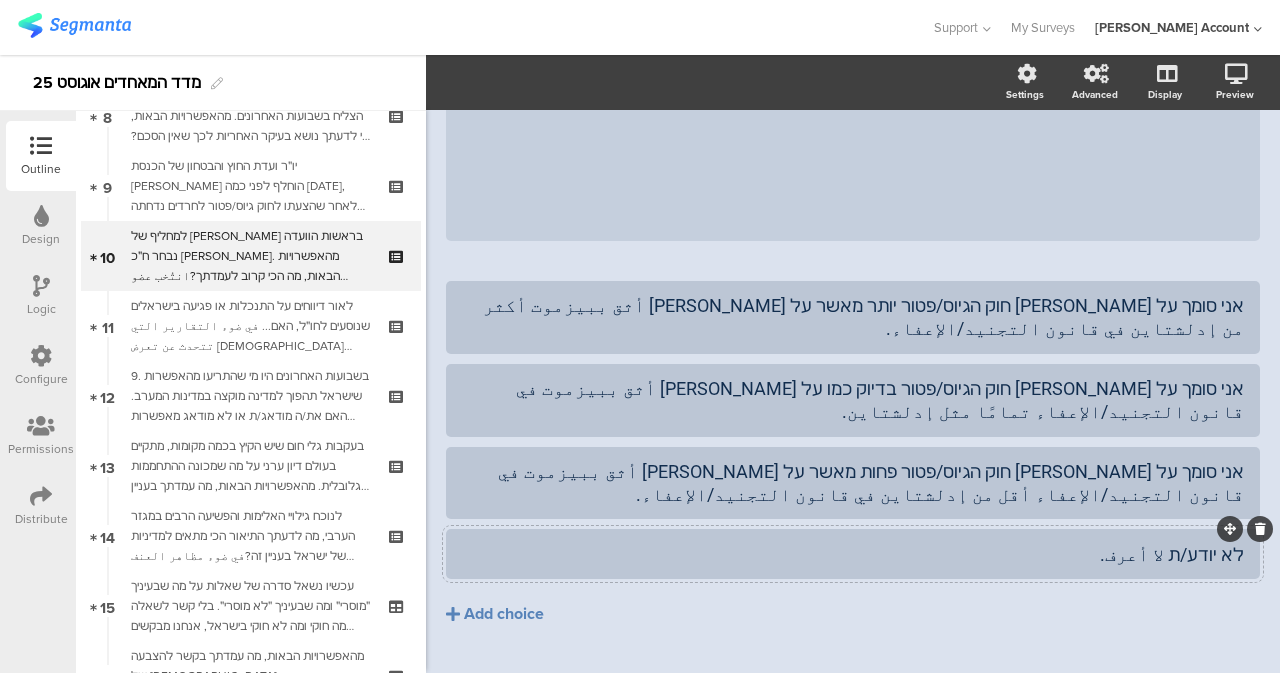 click on "לא יודע/ת لا أعرف." 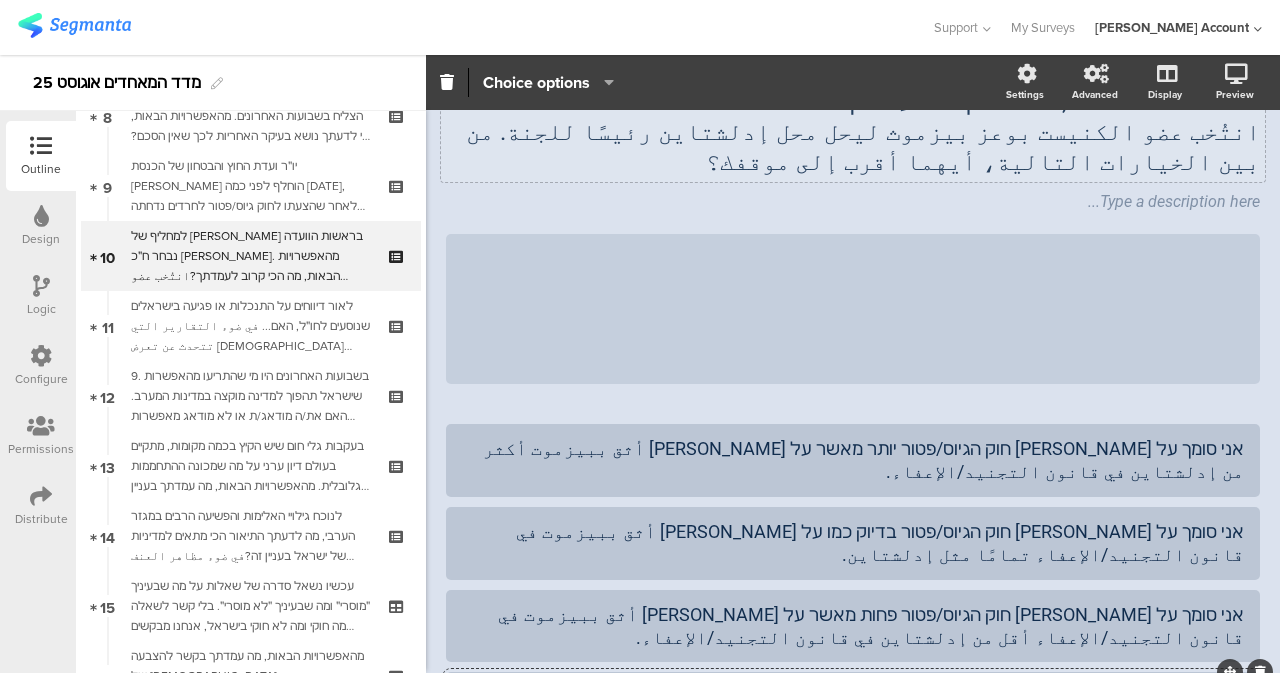 scroll, scrollTop: 0, scrollLeft: 0, axis: both 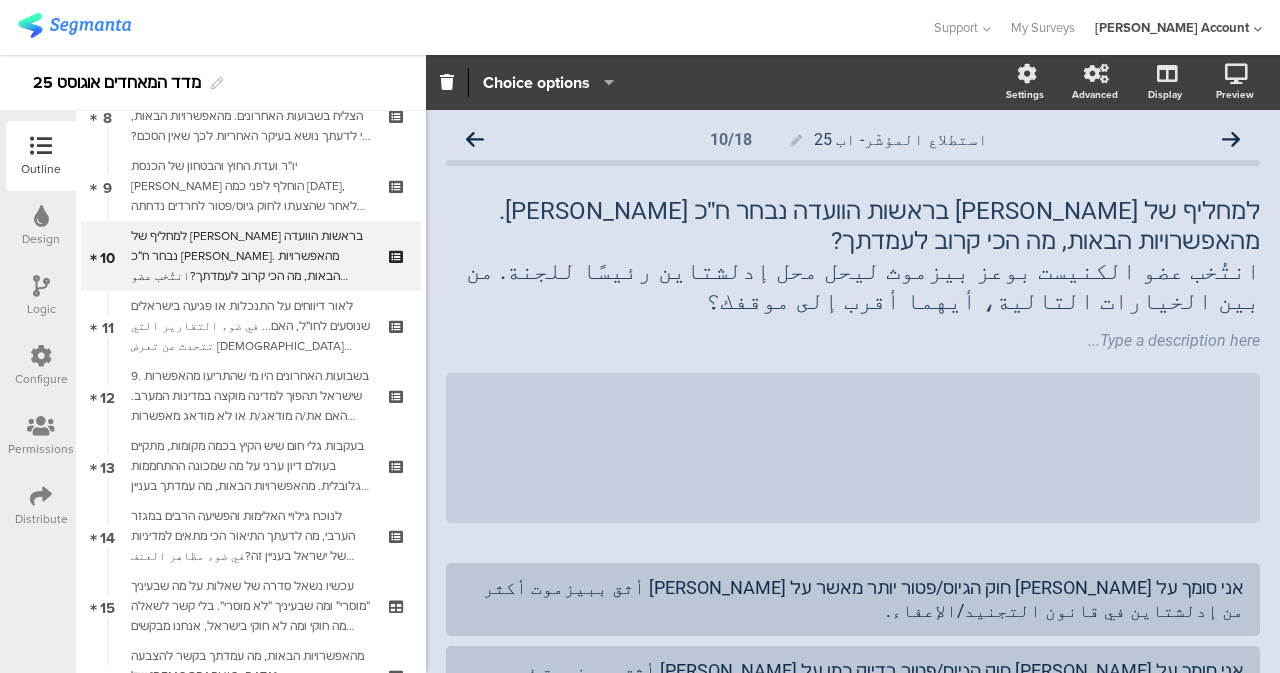 click on "Pin in place   Exclusive answer   Allow commenting     Choice options
Settings
Advanced
Display
Preview" 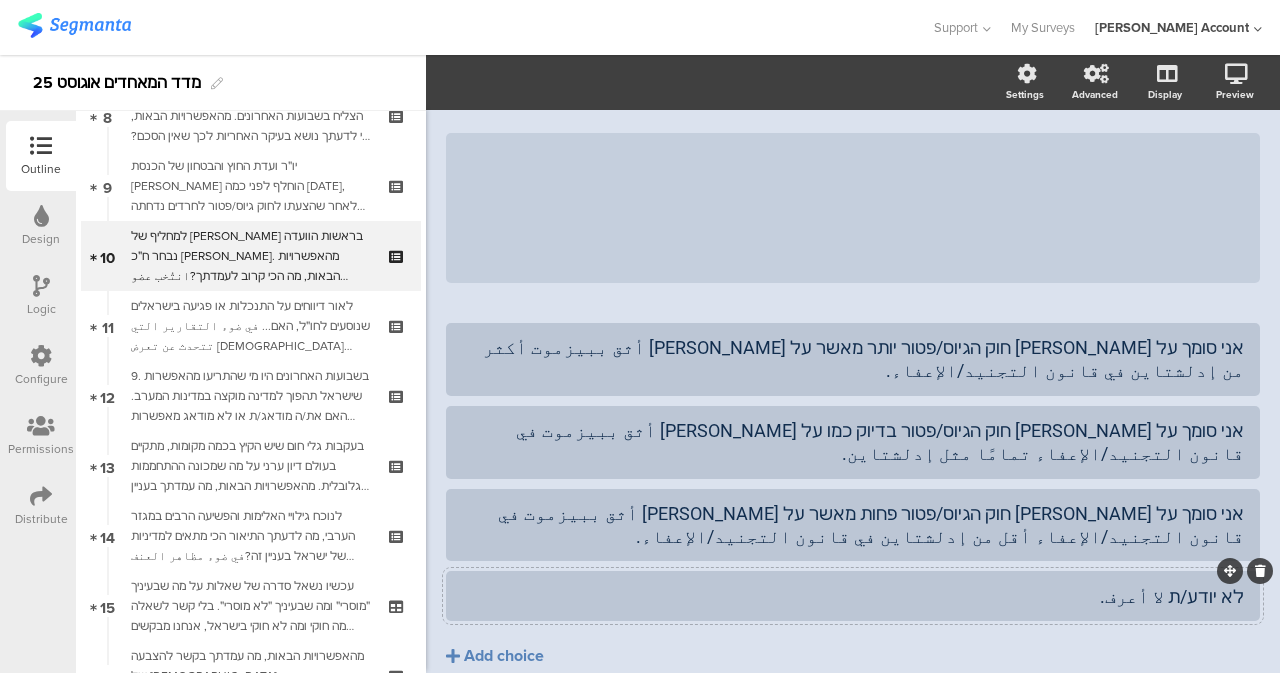 scroll, scrollTop: 282, scrollLeft: 0, axis: vertical 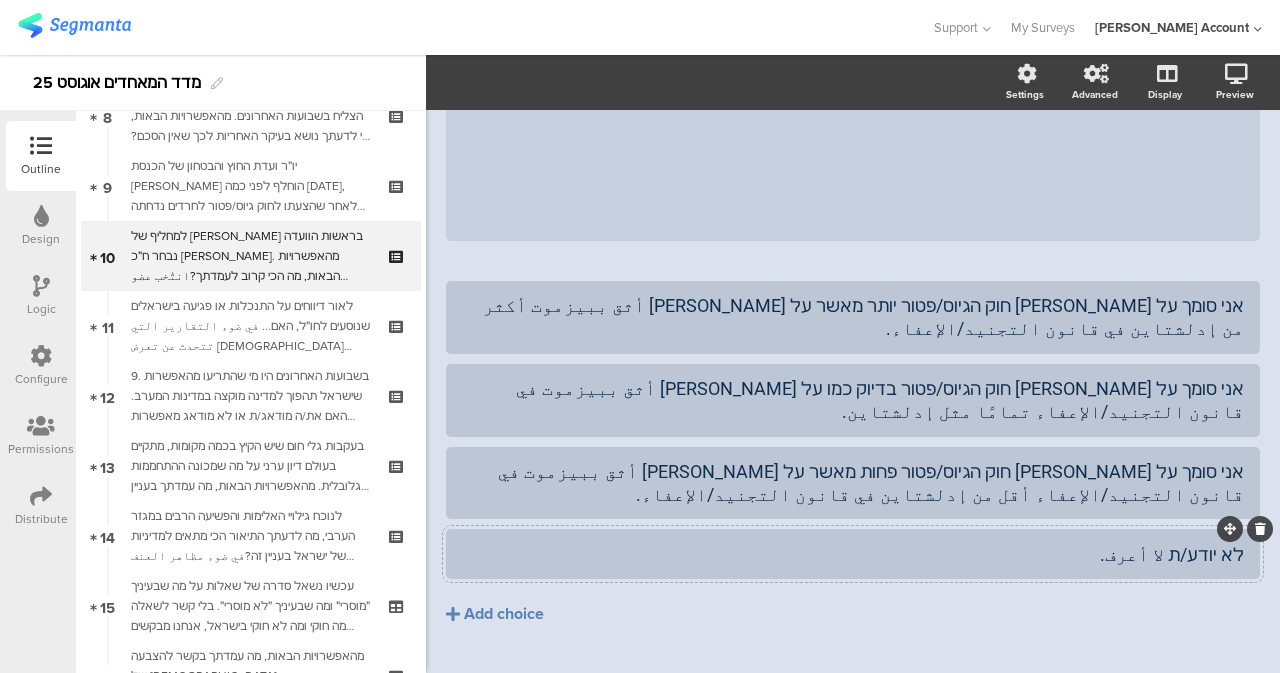 click on "לא יודע/ת لا أعرف." 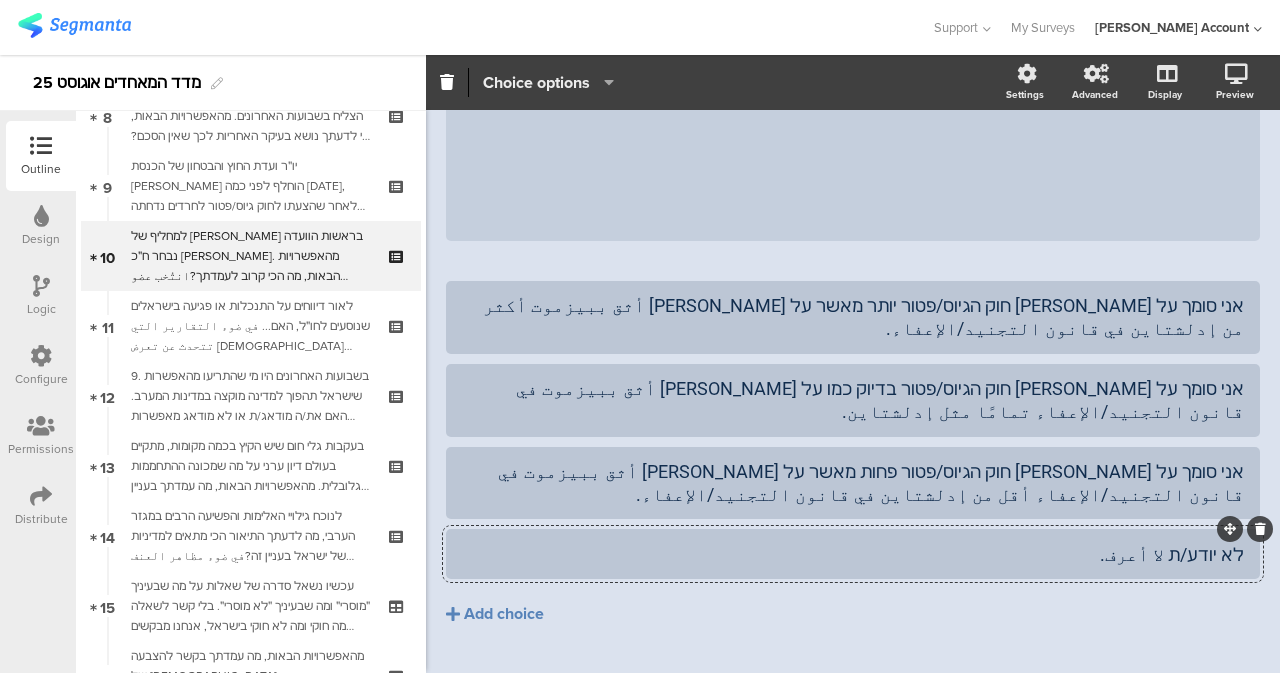click on "Choice options" 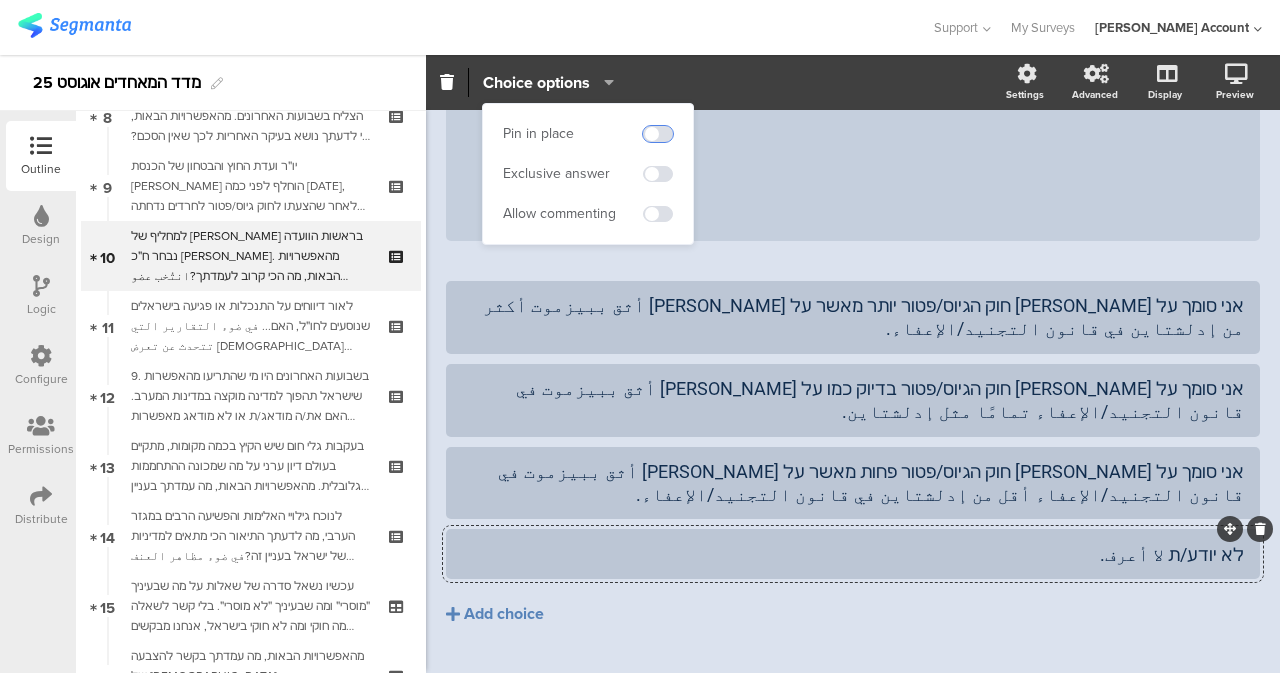 click at bounding box center [658, 134] 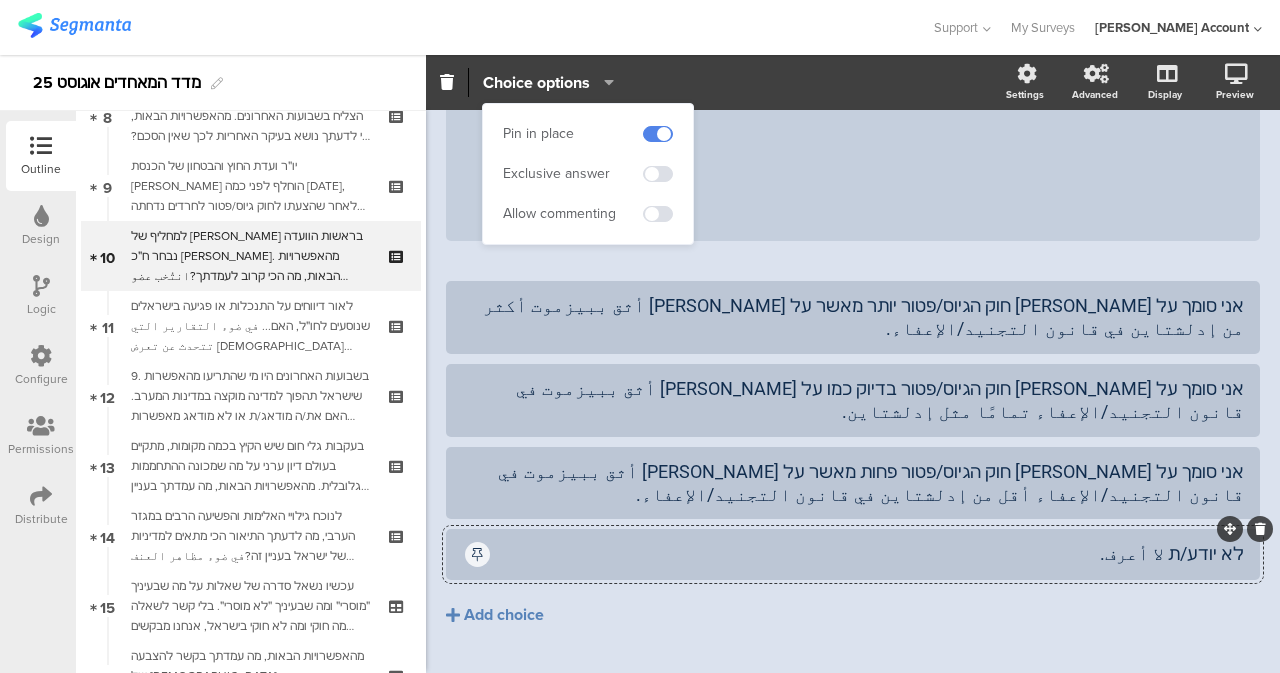 click on "אני סומך על ביסמוט בעניין חוק הגיוס/פטור יותר מאשר על אדלשטיין أثق ببيزموت أكثر من إدلشتاين في قانون التجنيد/الإعفاء.
אני סומך על ביסמוט בעניין חוק הגיוס/פטור בדיוק כמו על אדלשטיין أثق ببيزموت في قانون التجنيد/الإعفاء تمامًا مثل إدلشتاين." 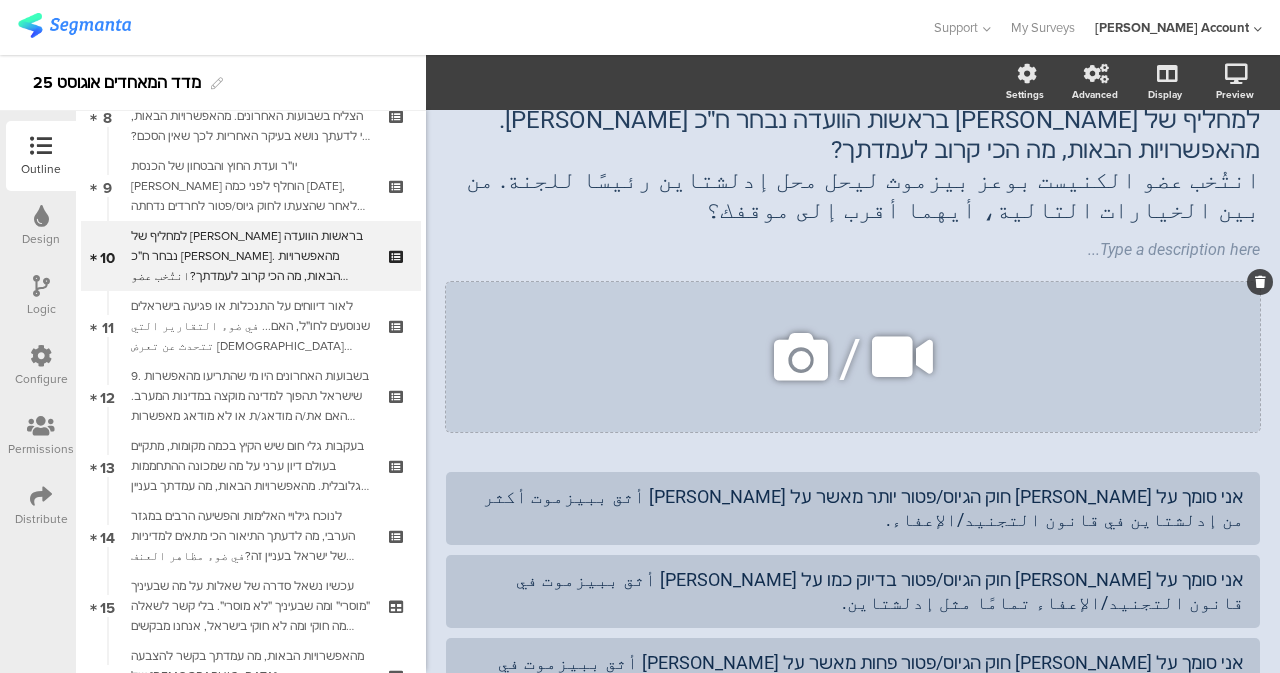 scroll, scrollTop: 82, scrollLeft: 0, axis: vertical 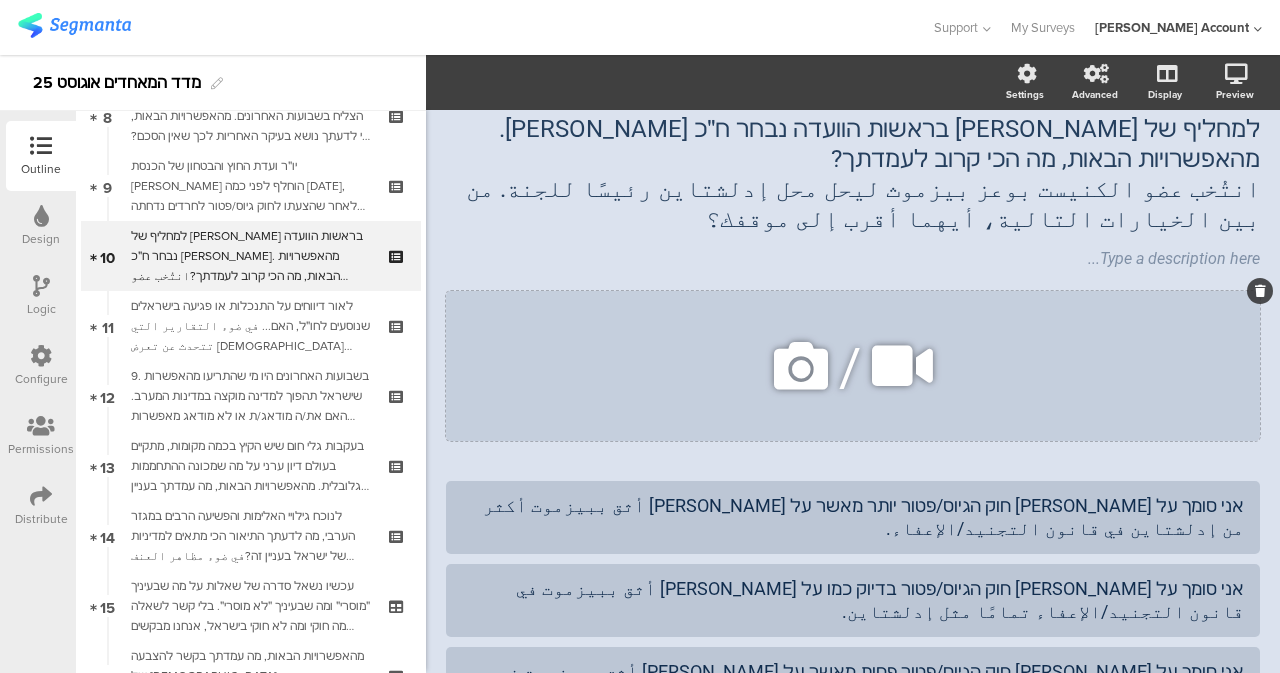 click 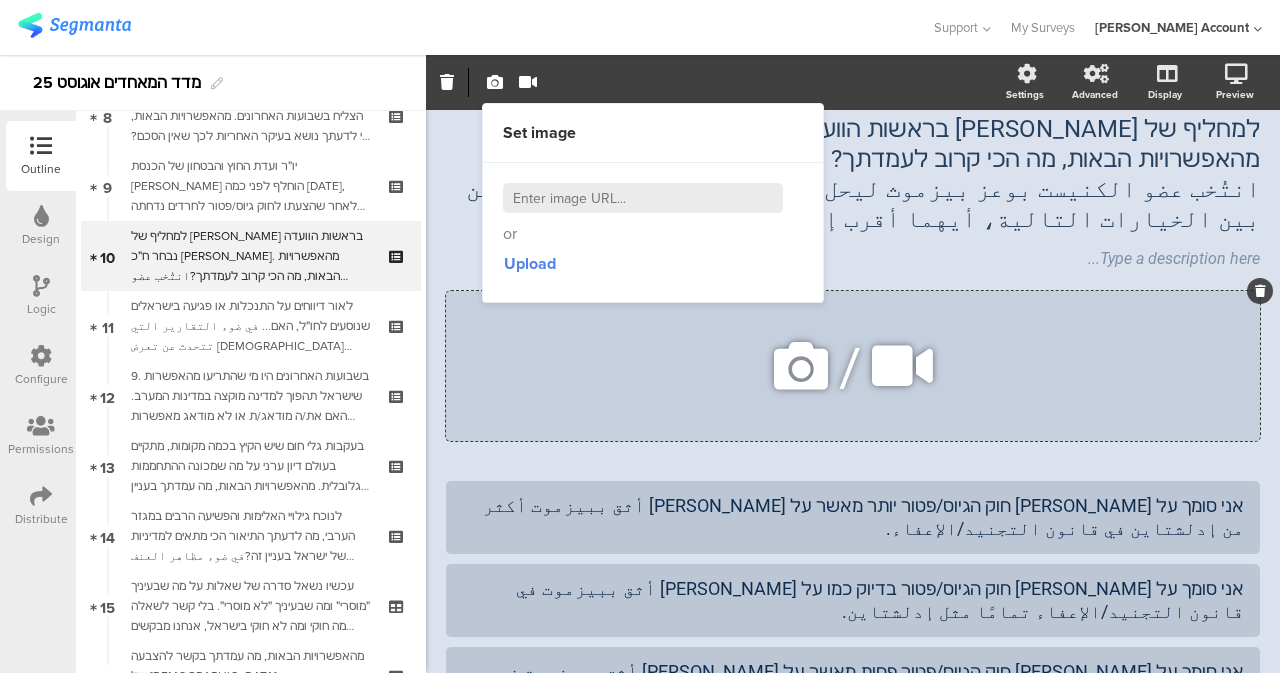 click 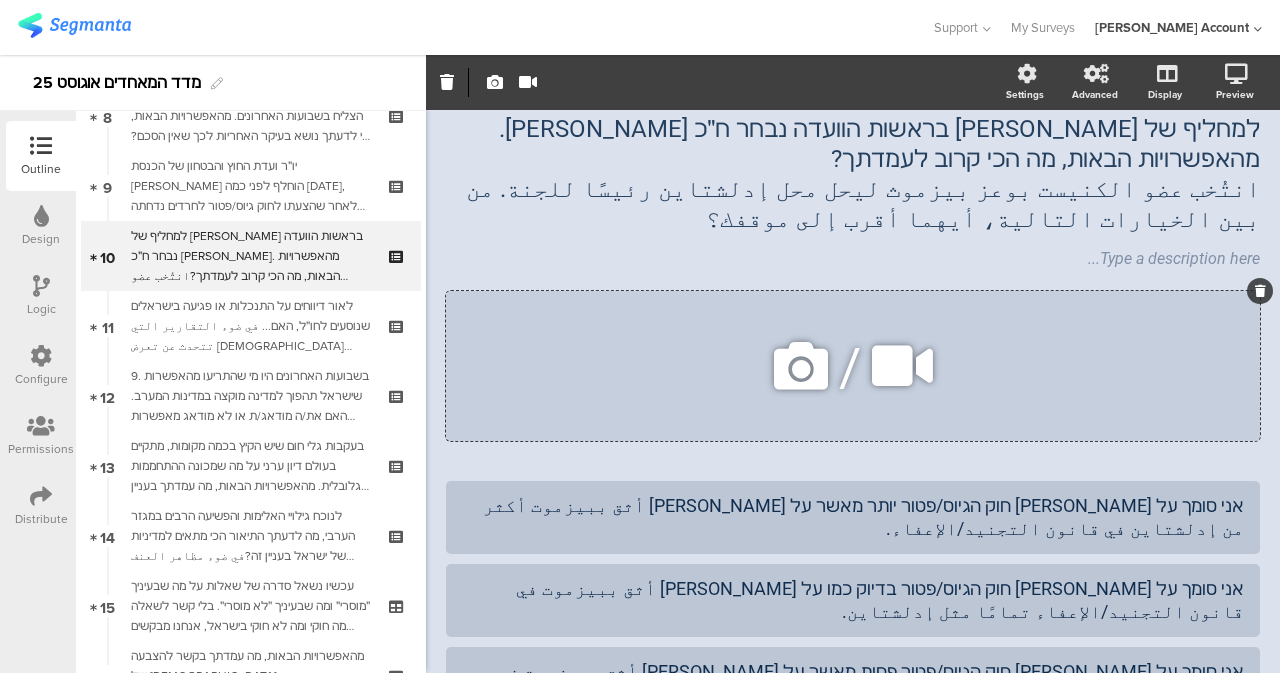 click 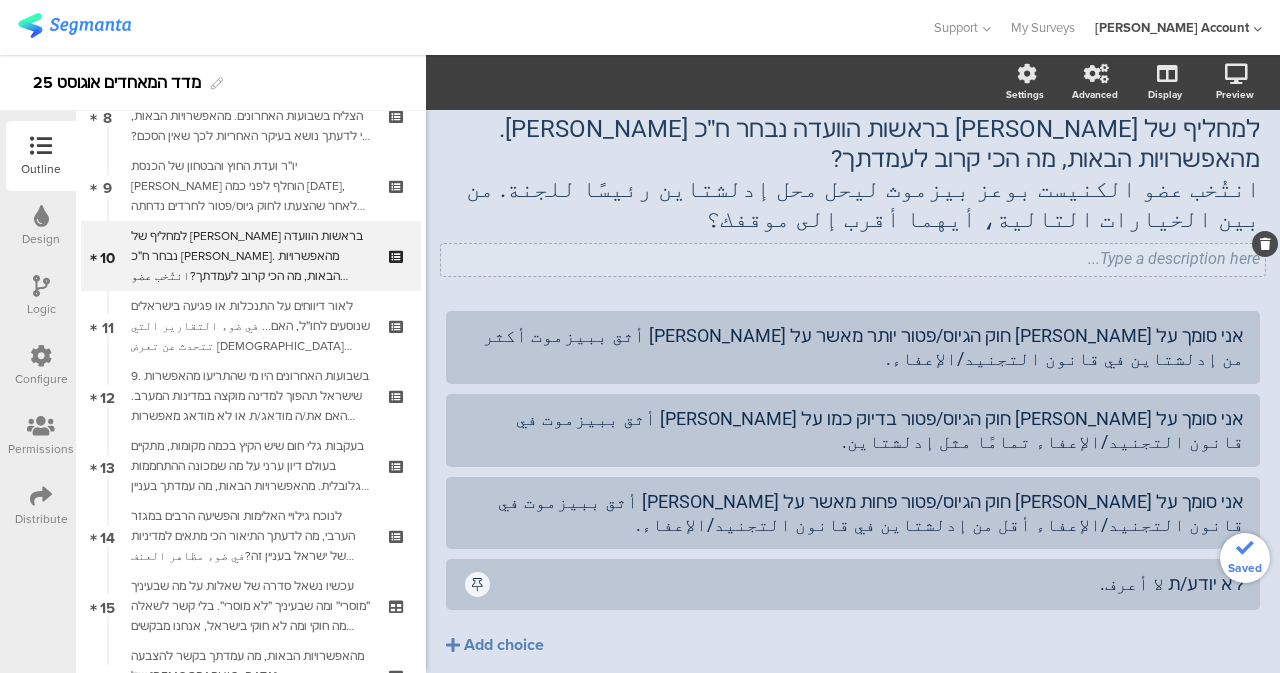 click 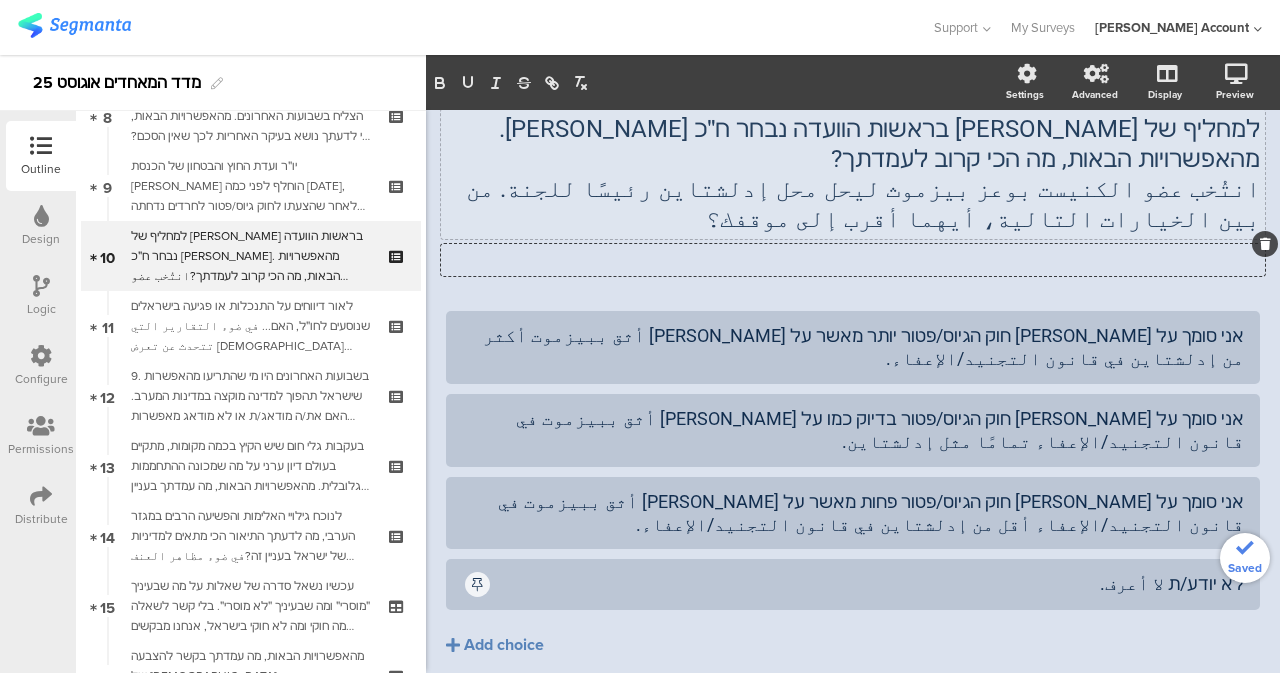 scroll, scrollTop: 63, scrollLeft: 0, axis: vertical 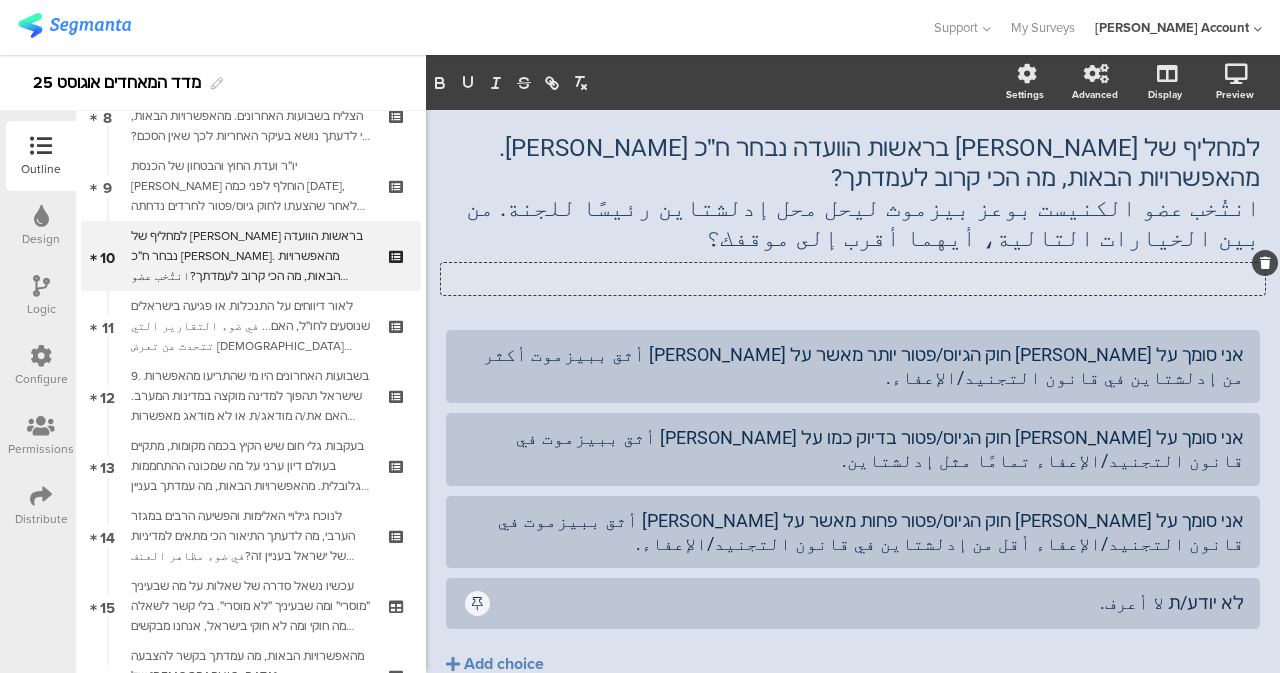 click 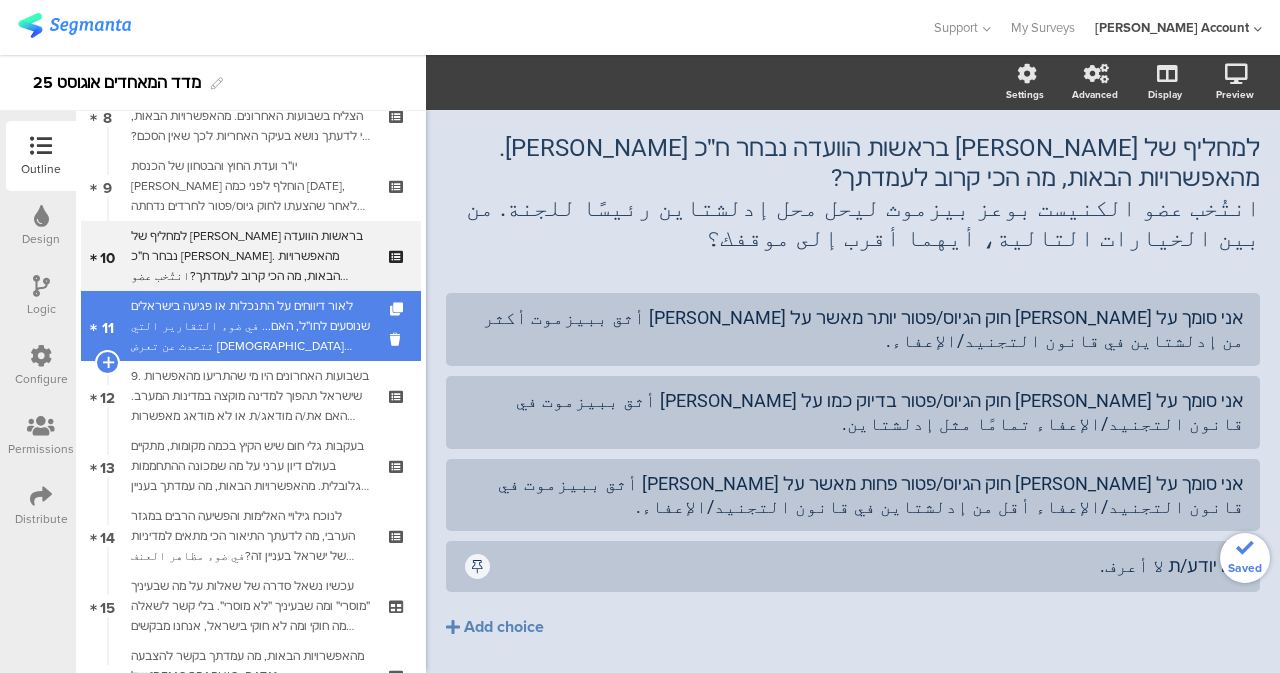 click on "לאור דיווחים על התנכלות או פגיעה בישראלים שנוסעים לחו״ל, האם... في ضوء التقارير التي تتحدث عن تعرض الإسرائيليين المسافرين إلى الخارج للمضايقات أو الأذى، هل..." at bounding box center (250, 326) 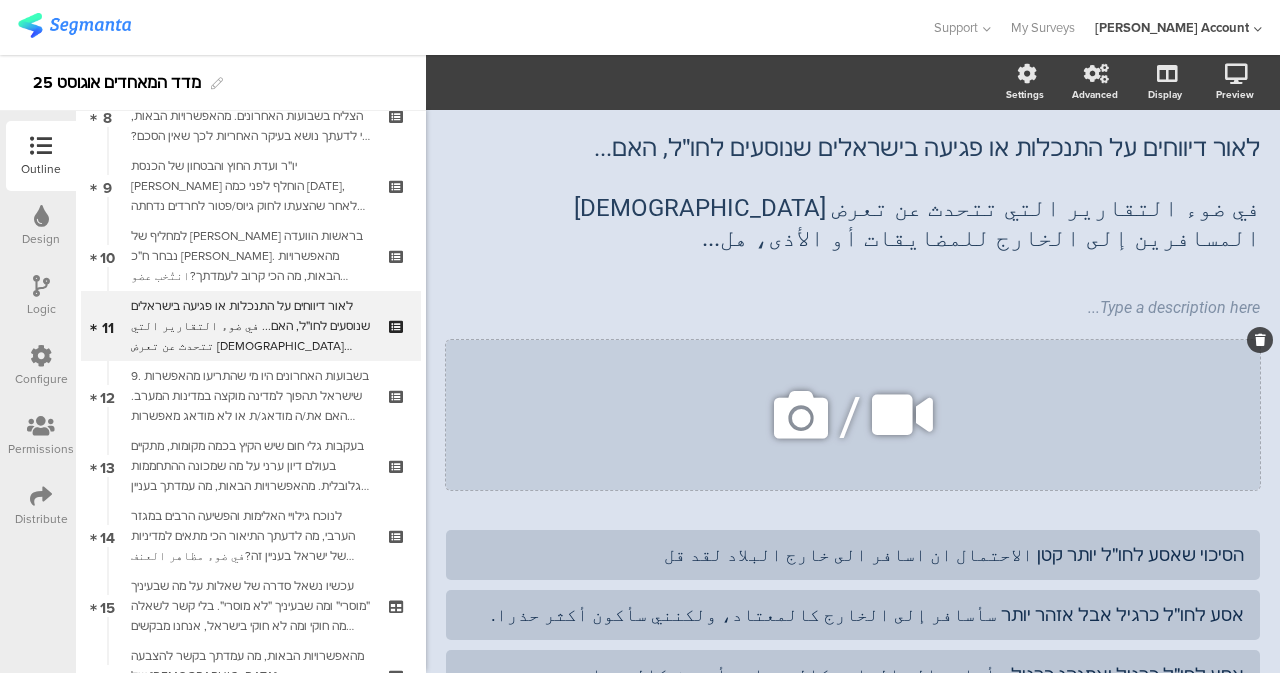 click 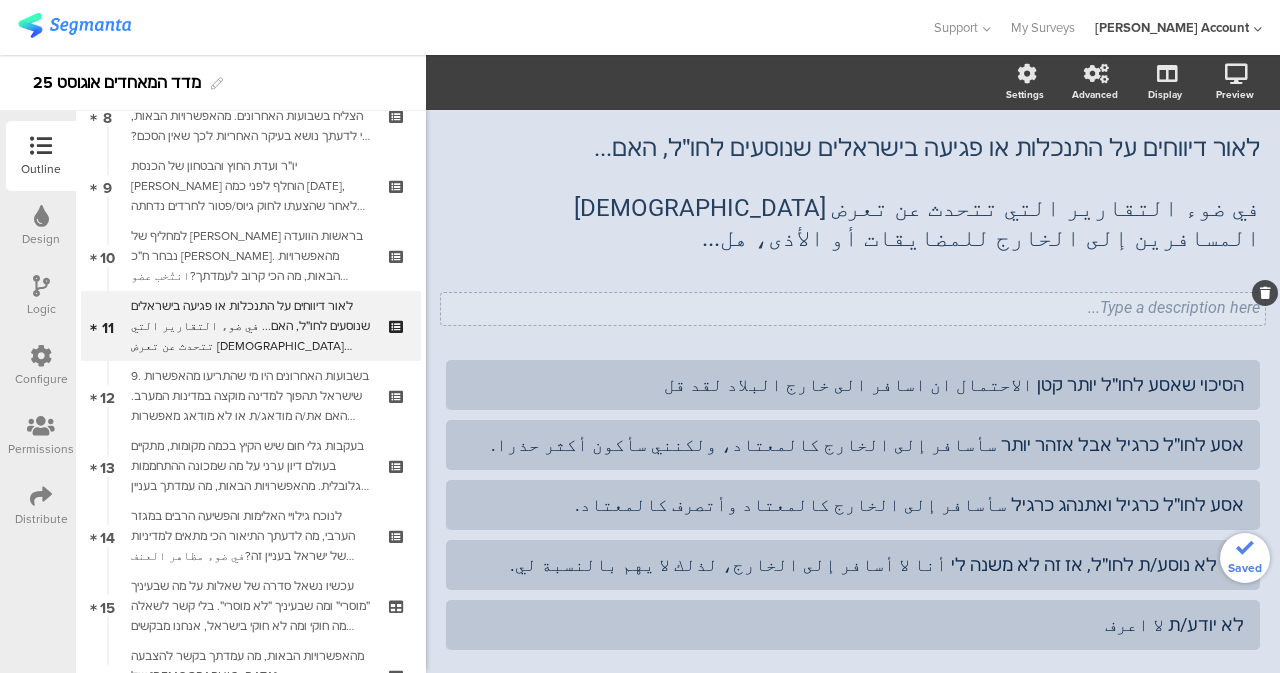 click on "לאור דיווחים על התנכלות או פגיעה בישראלים שנוסעים לחו״ל, האם... في ضوء التقارير التي تتحدث عن تعرض الإسرائيليين المسافرين إلى الخارج للمضايقات أو الأذى، هل...
לאור דיווחים על התנכלות או פגיעה בישראלים שנוסעים לחו״ל, האם... في ضوء التقارير التي تتحدث عن تعرض الإسرائيليين المسافرين إلى الخارج للمضايقات أو الأذى، هل...
Type a description here..." 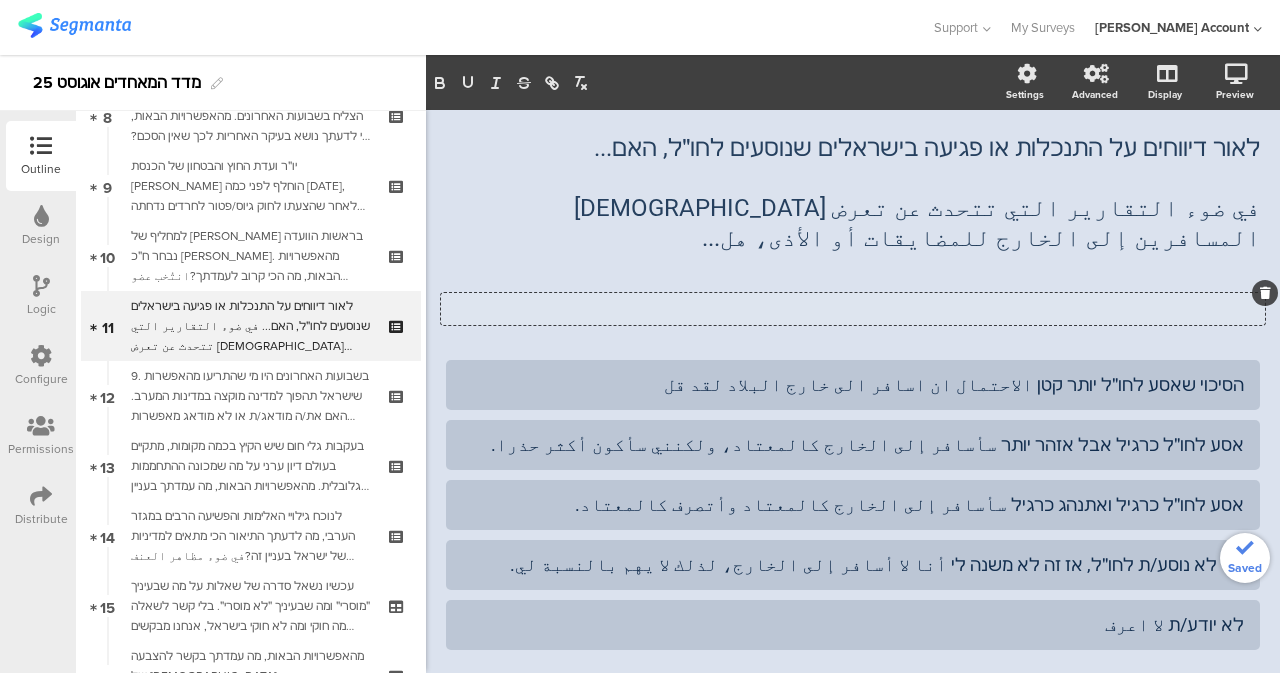 scroll, scrollTop: 44, scrollLeft: 0, axis: vertical 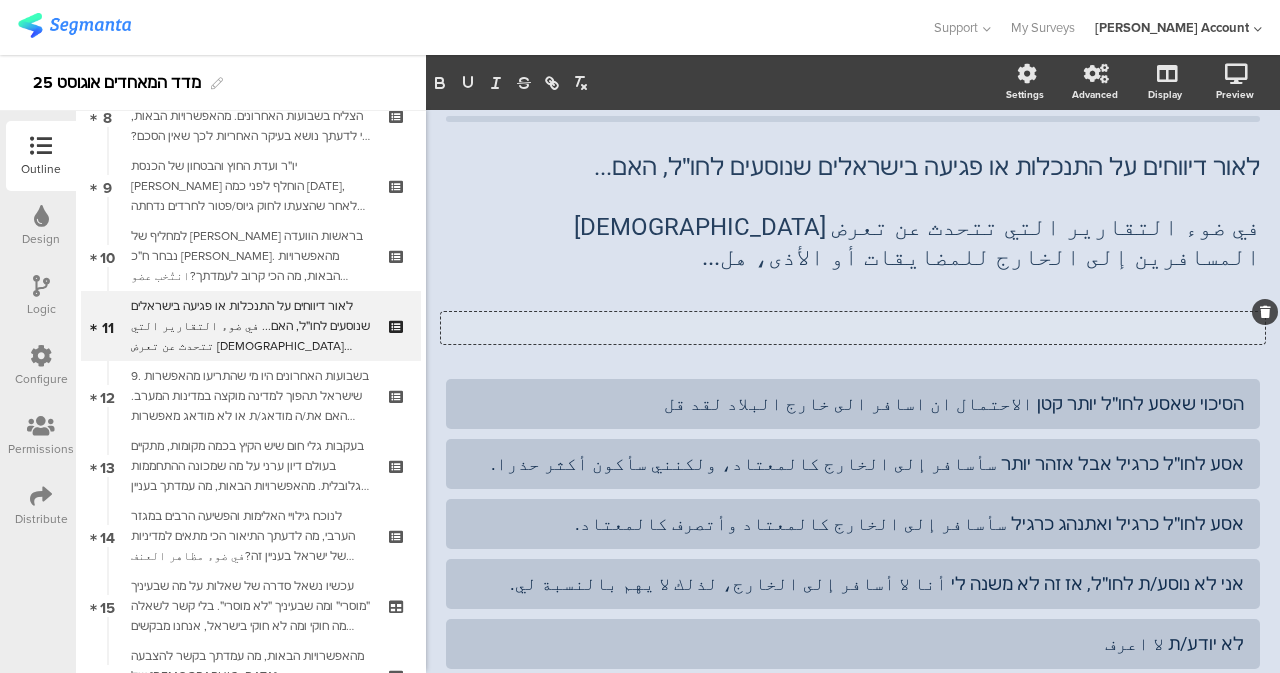 click 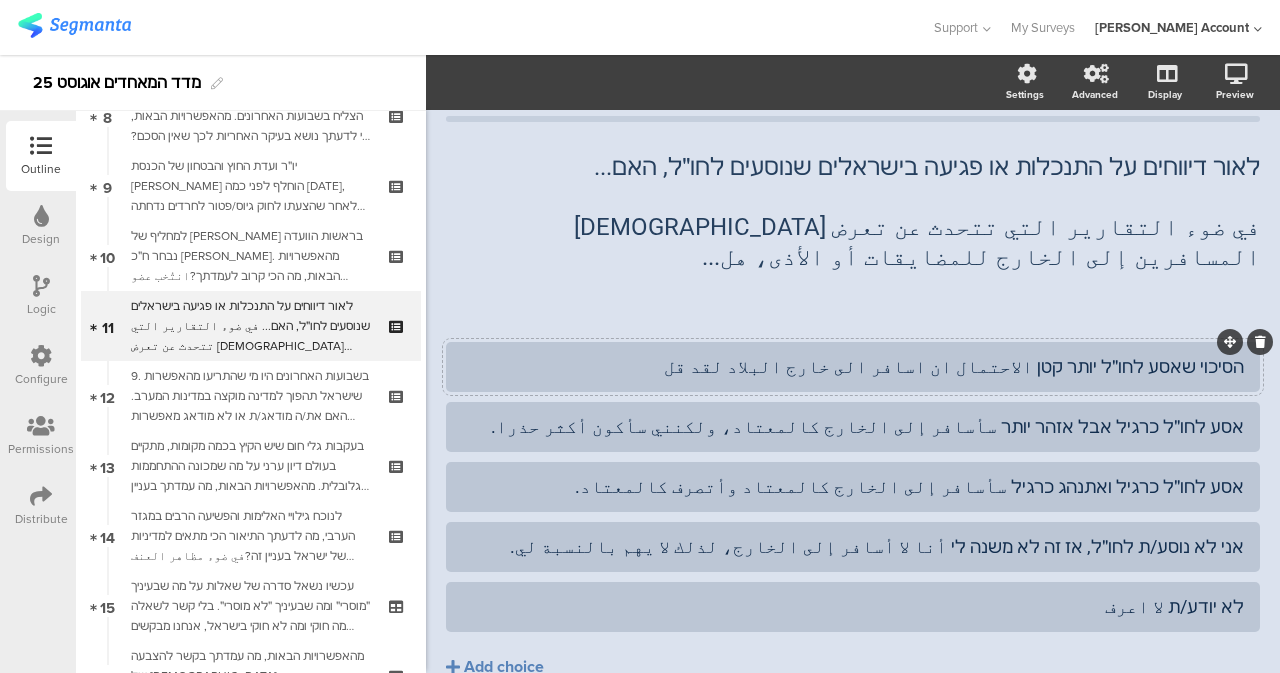 click on "הסיכוי שאסע לחו״ל יותר קטן الاحتمال ان اسافر الى خارج البلاد لقد قل" 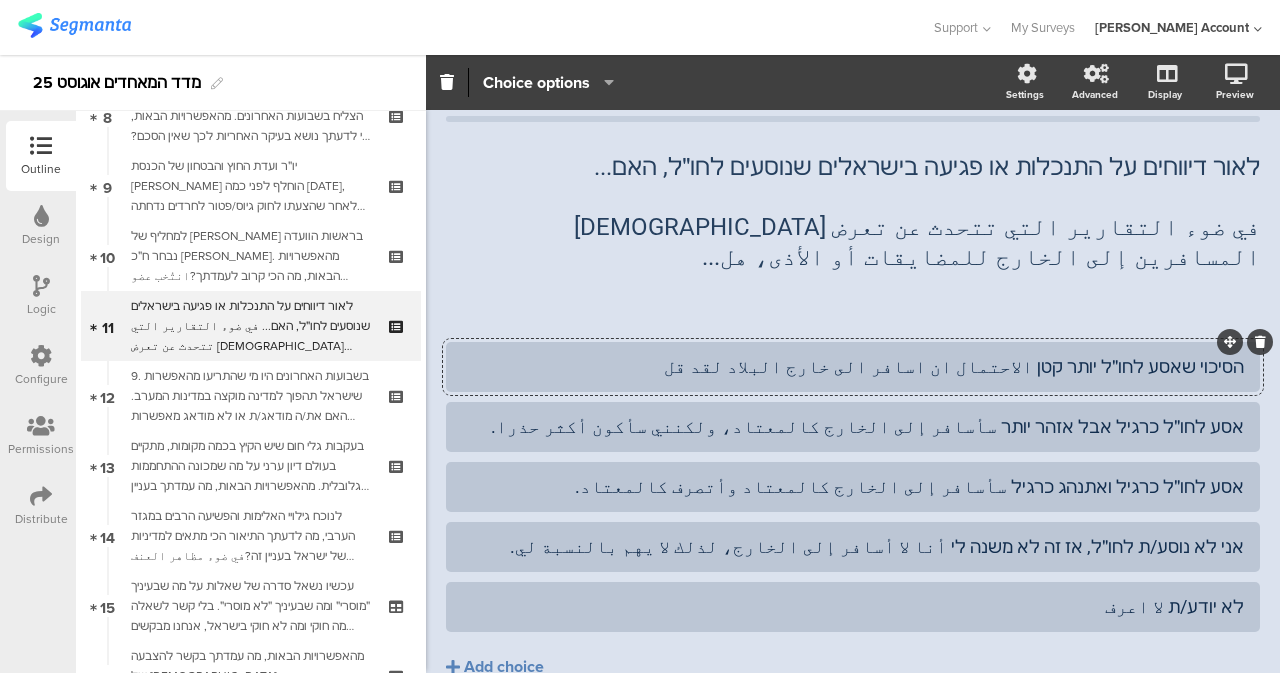 type 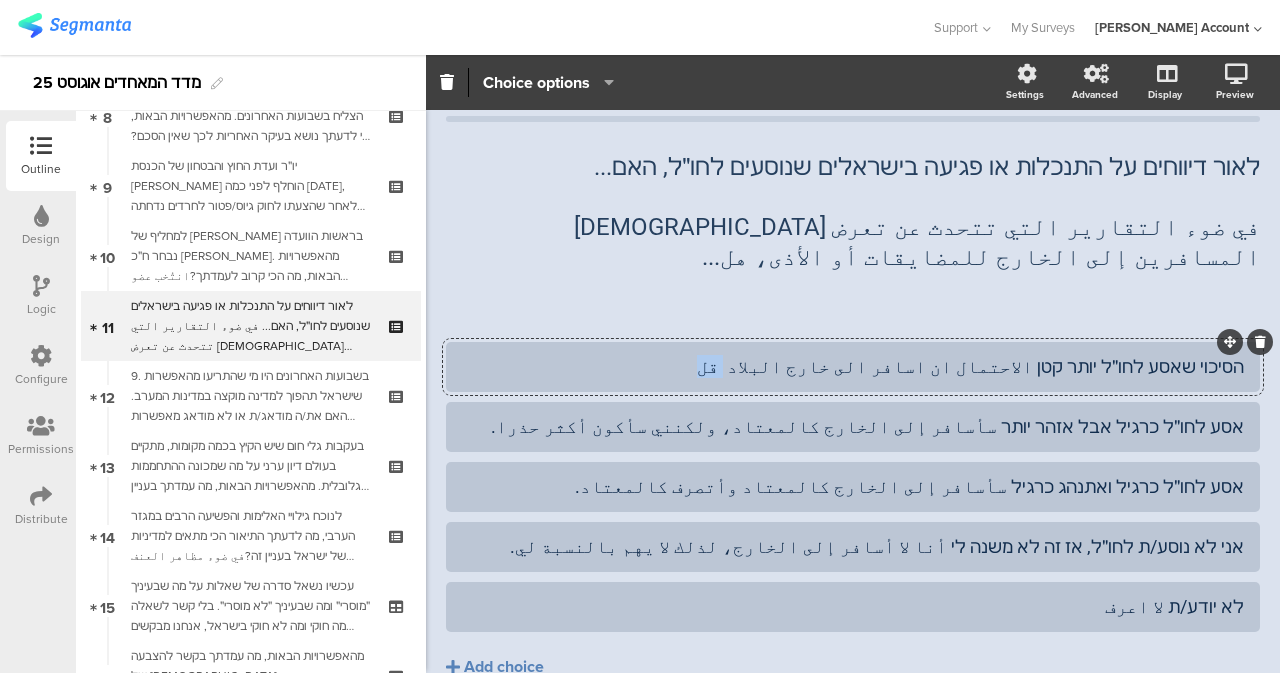 drag, startPoint x: 821, startPoint y: 331, endPoint x: 847, endPoint y: 330, distance: 26.019224 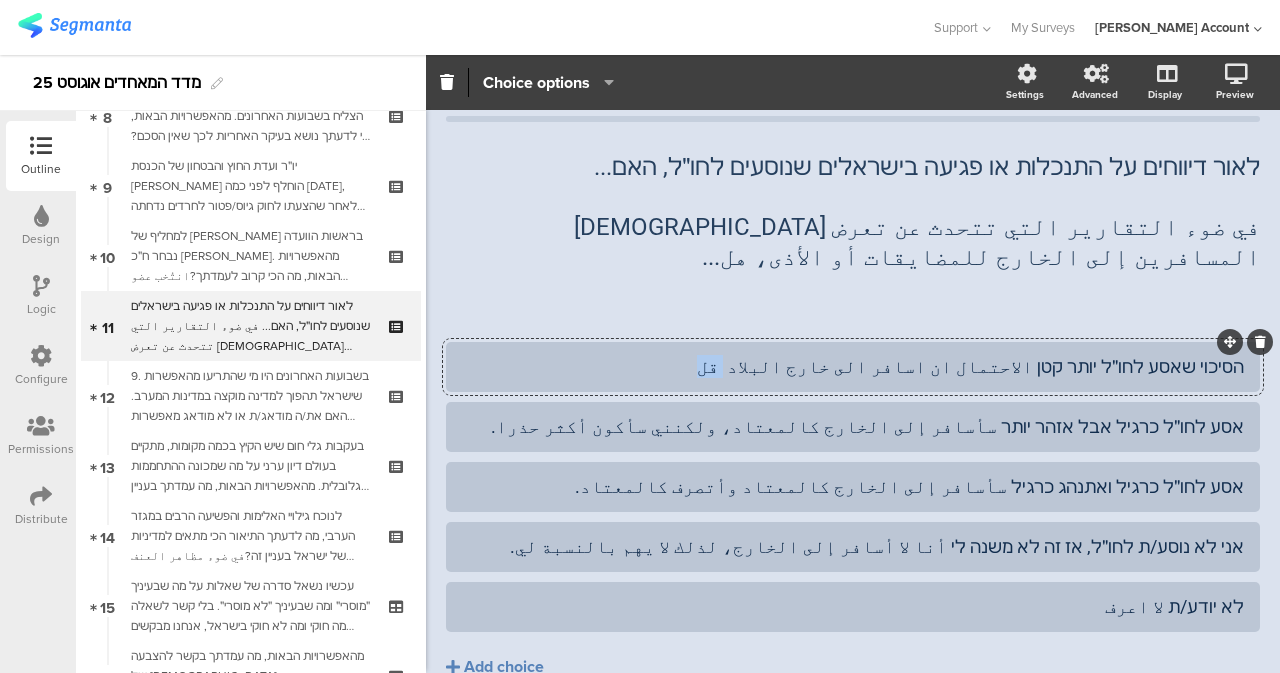 click on "הסיכוי שאסע לחו״ל יותר קטן الاحتمال ان اسافر الى خارج البلاد  قل" 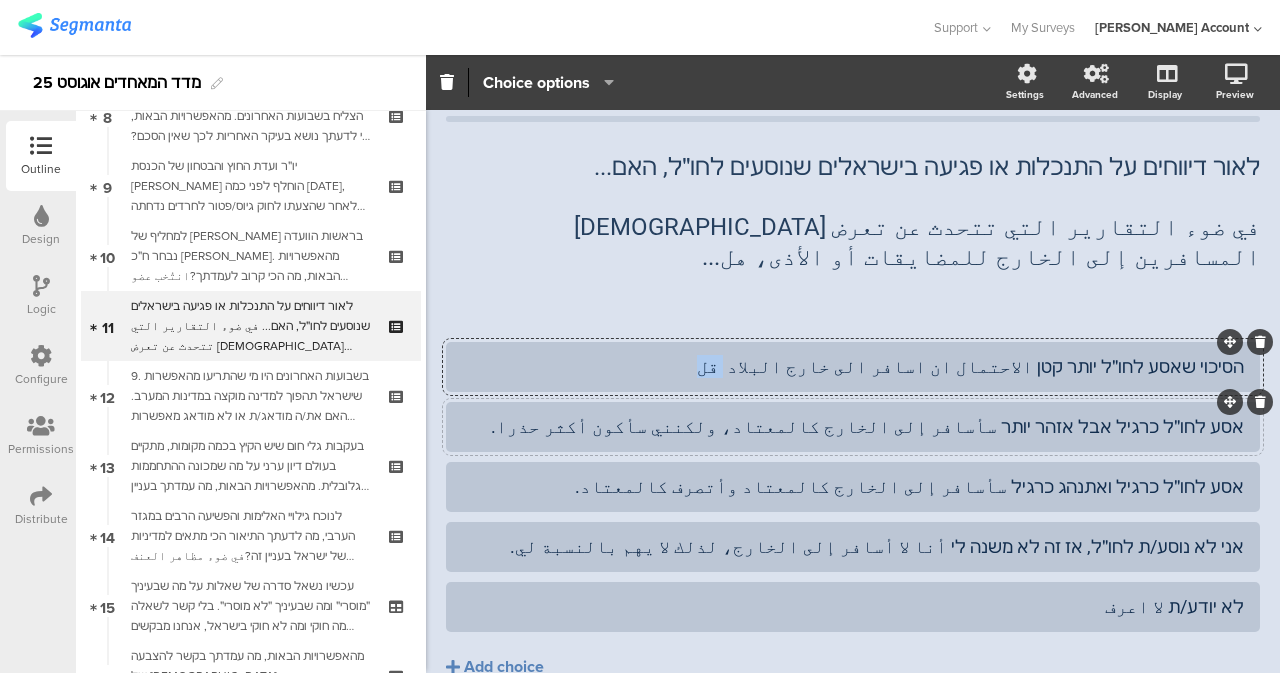 copy on "قل" 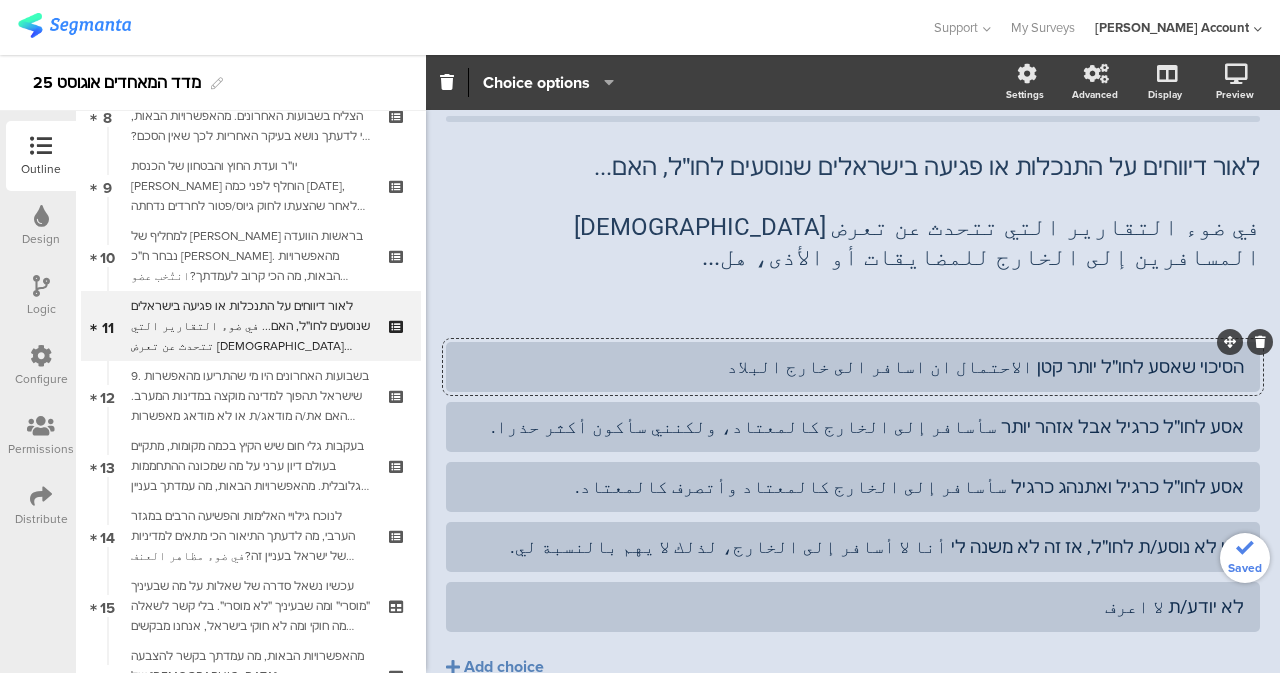 click on "הסיכוי שאסע לחו״ל יותר קטן الاحتمال ان اسافر الى خارج البلاد" 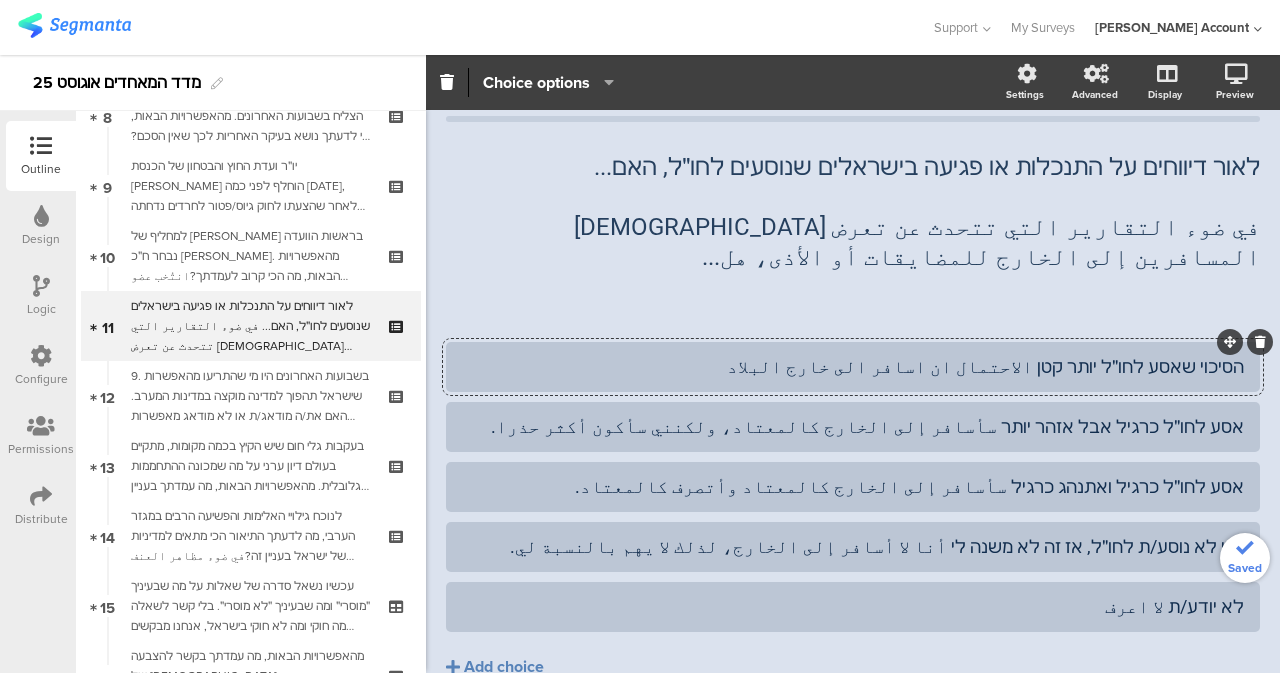 click on "הסיכוי שאסע לחו״ל יותר קטן الاحتمال ان اسافر الى خارج البلاد" 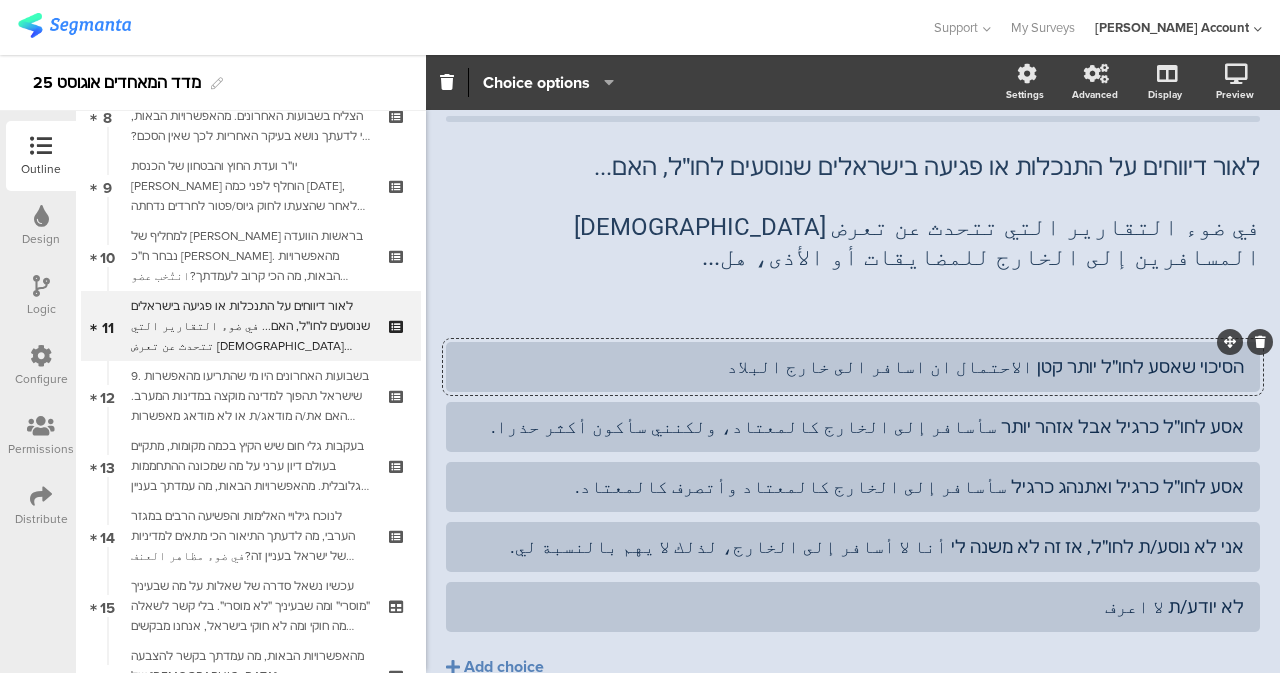 click on "הסיכוי שאסע לחו״ל יותר קטן الاحتمال ان اسافر الى خارج البلاد" 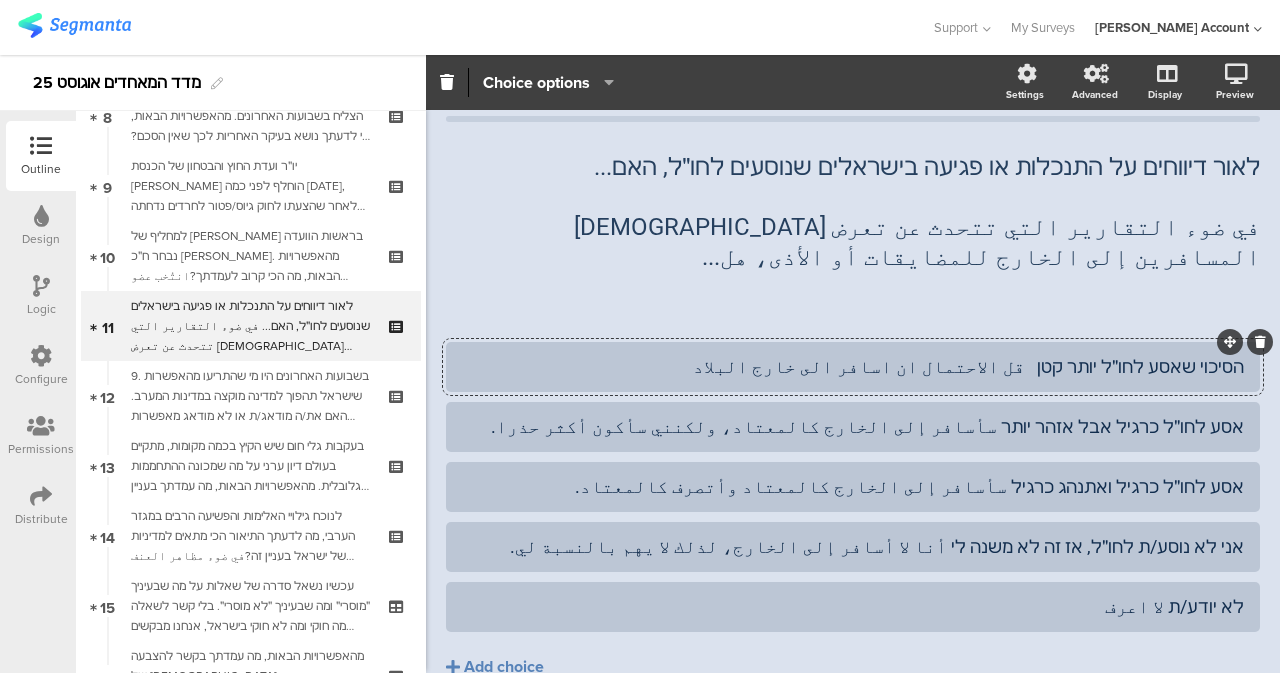 click on "הסיכוי שאסע לחו״ל יותר קטן   قل الاحتمال ان اسافر الى خارج البلاد" 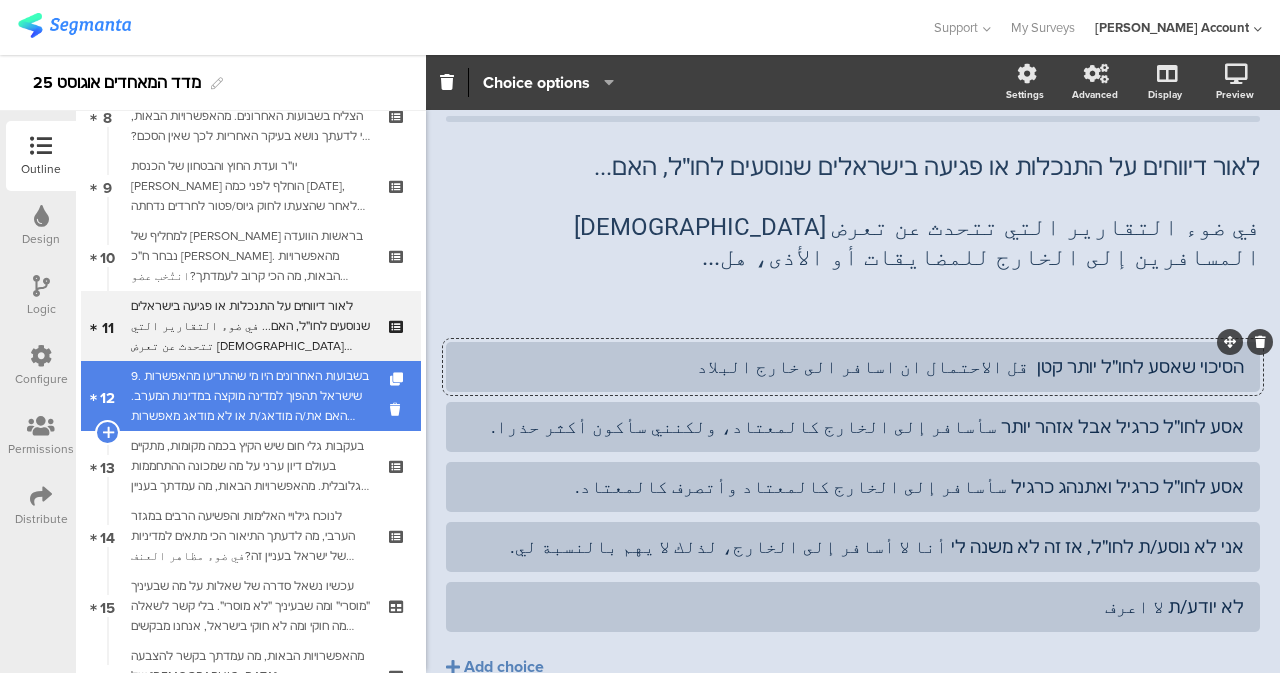 click on "9. בשבועות האחרונים היו מי שהתריעו מהאפשרות שישראל תהפוך למדינה מוקצה במדינות המערב. האם את/ה מודאג/ת או לא מודאג מאפשרות כזאת?في الأسابيع الأخيرة، حذّر البعض من احتمال أن تصبح إسرائيل دولةً منبوذة في الدول الغربية. هل أنتم قلقون أم لا من هذا الاحتمال؟" at bounding box center [250, 396] 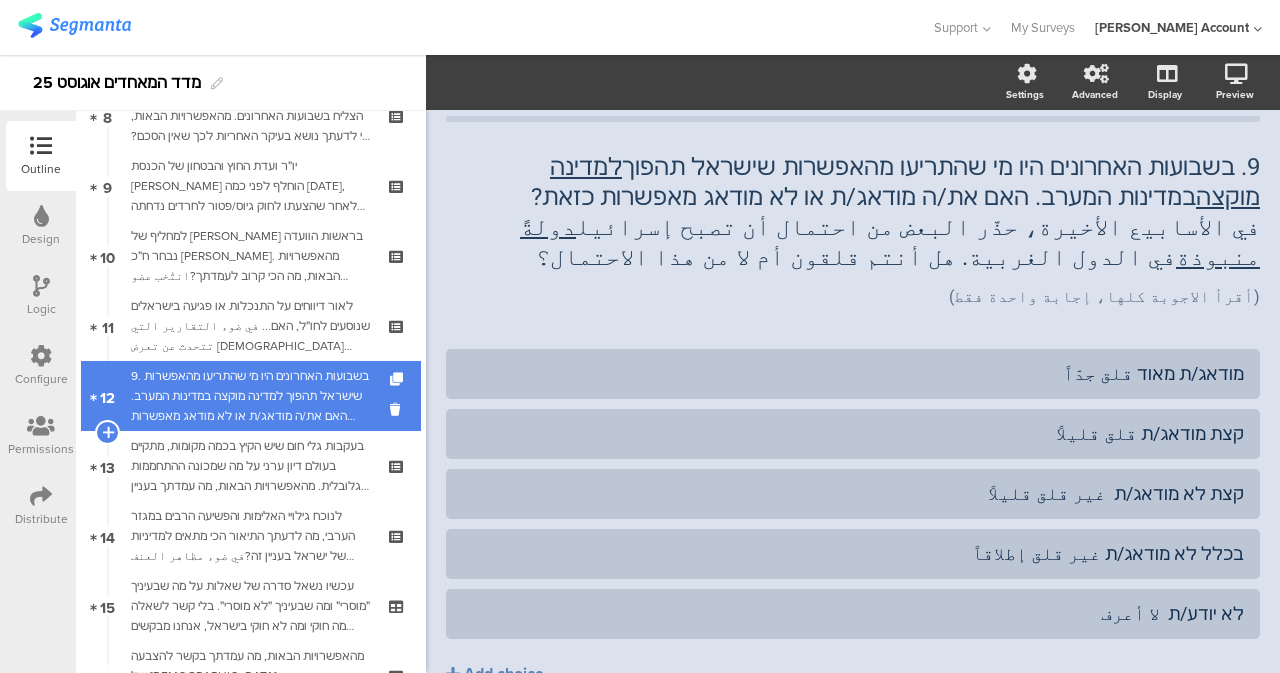 scroll, scrollTop: 104, scrollLeft: 0, axis: vertical 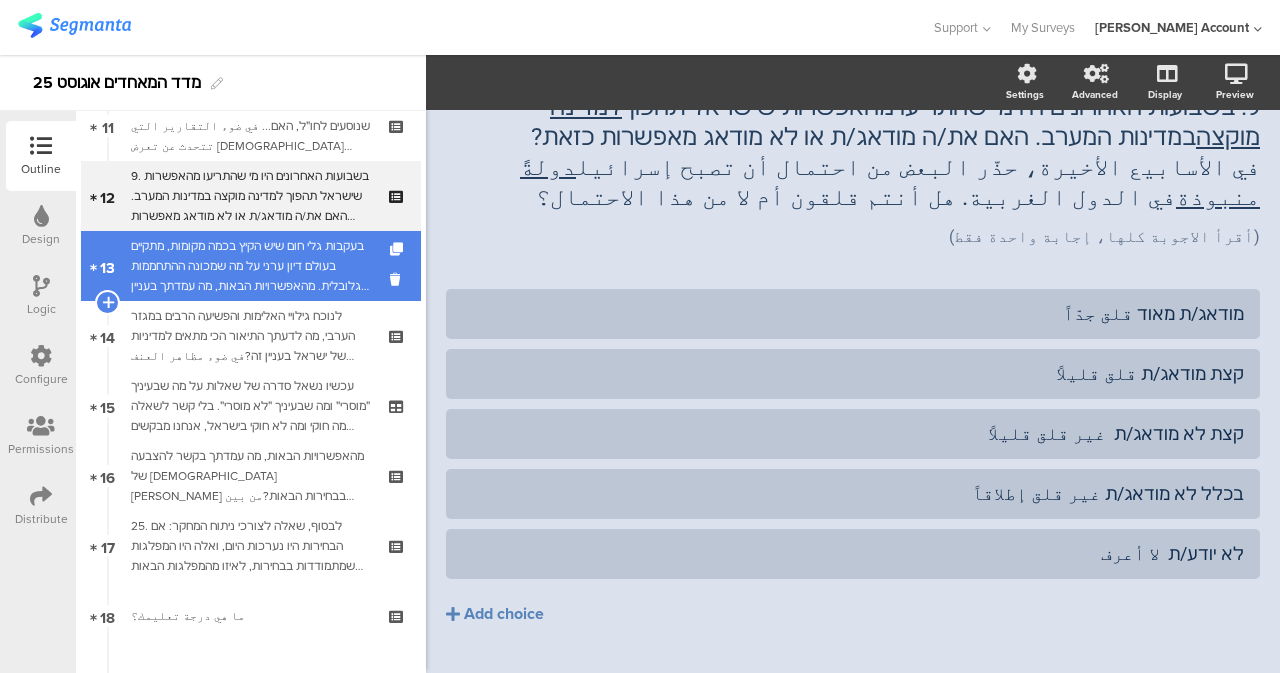 click on "בעקבות גלי חום שיש הקיץ בכמה מקומות, מתקיים בעולם דיון ערני על מה שמכונה ההתחממות הגלובלית. מהאפשרויות הבאות, מה עמדתך בעניין זה?بعد موجات الحر التي ضربت عدة مناطق هذا الصيف، يدور جدل محتدم حول العالم حول ما يُعرف بالاحتباس الحراري. ما هو موقفك من هذه المسألة بناءً على الخيارات التالية؟" at bounding box center [250, 266] 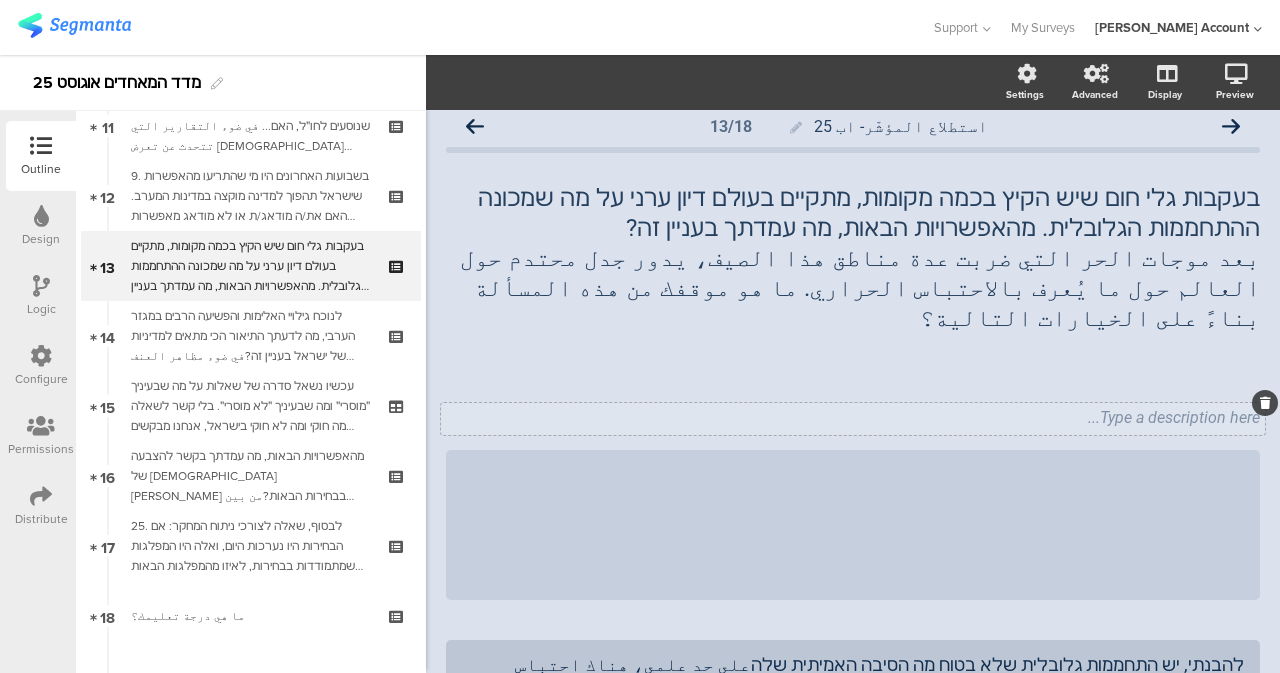 scroll, scrollTop: 4, scrollLeft: 0, axis: vertical 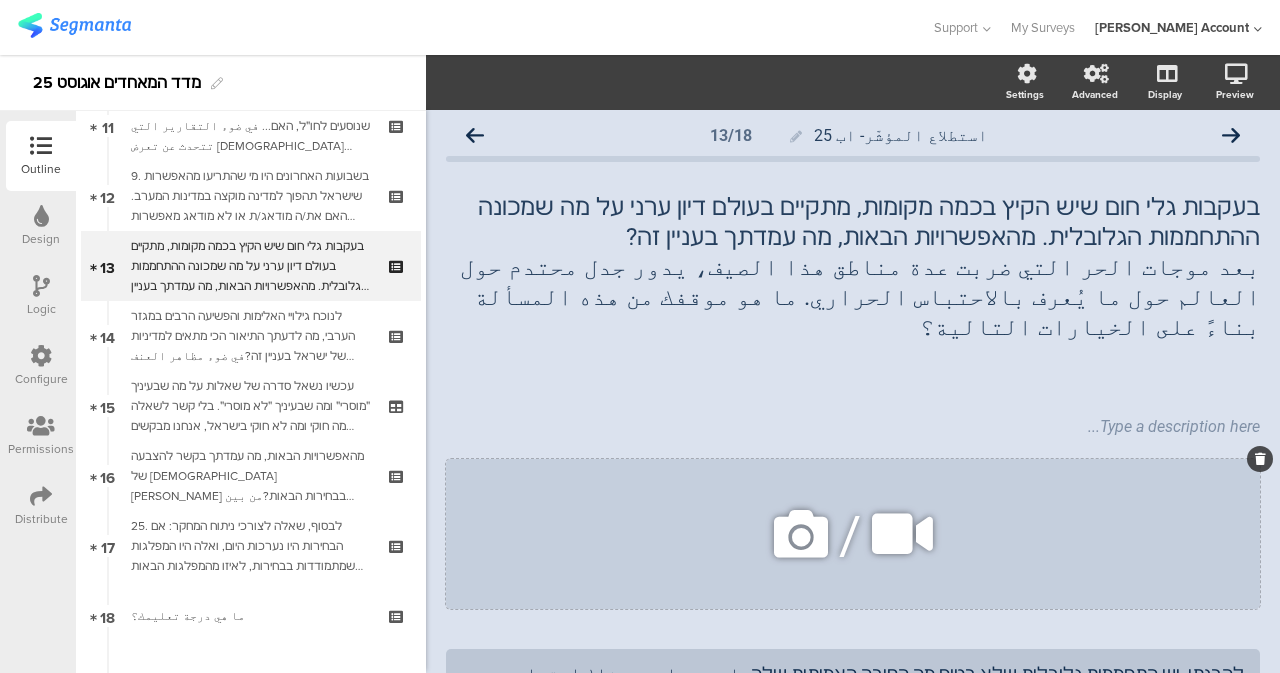 click 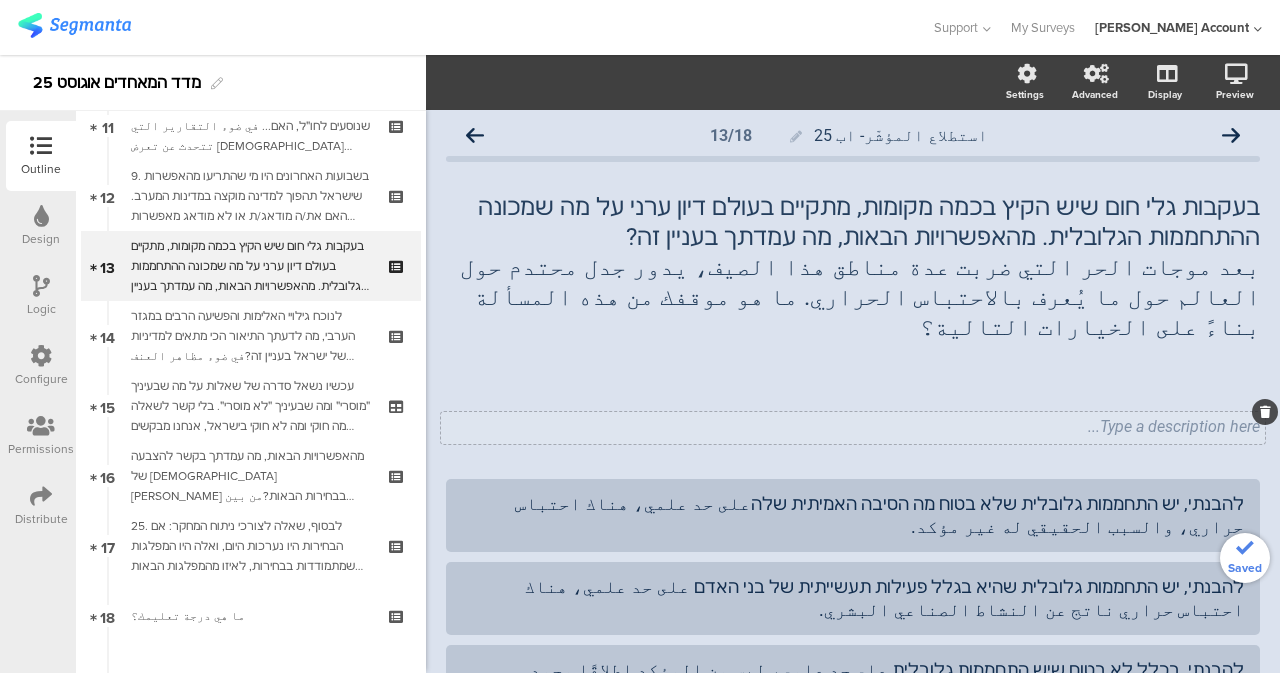 click 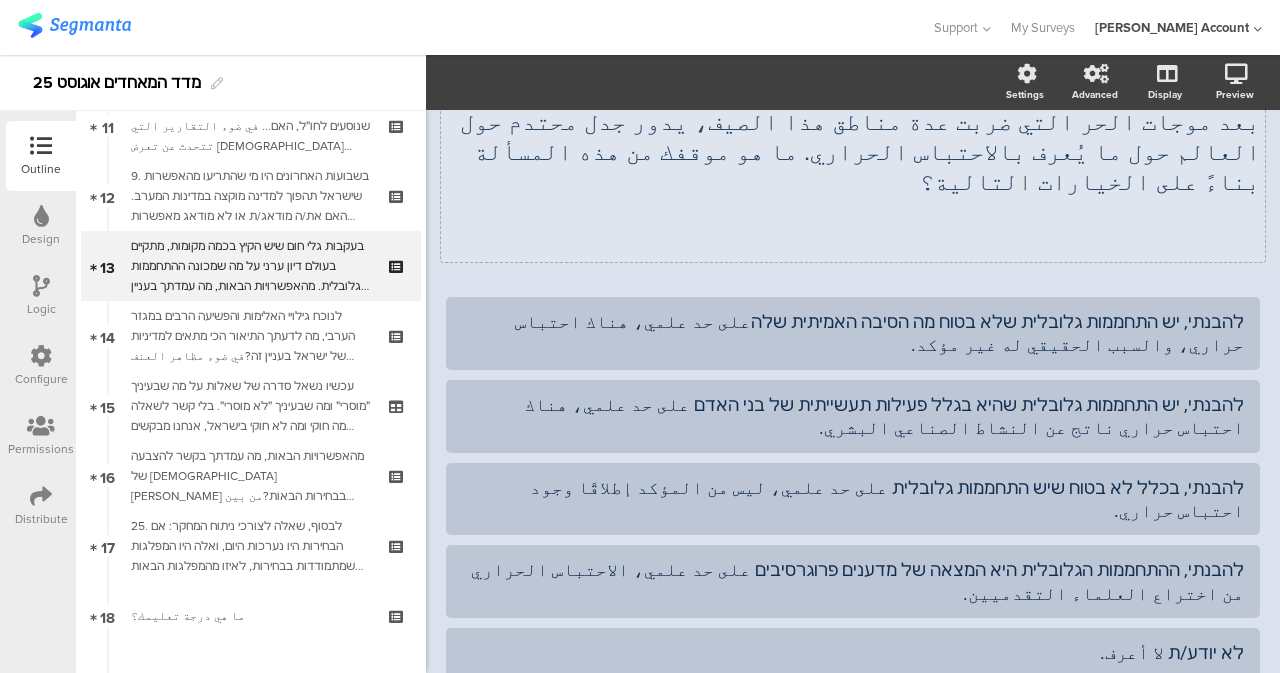 scroll, scrollTop: 204, scrollLeft: 0, axis: vertical 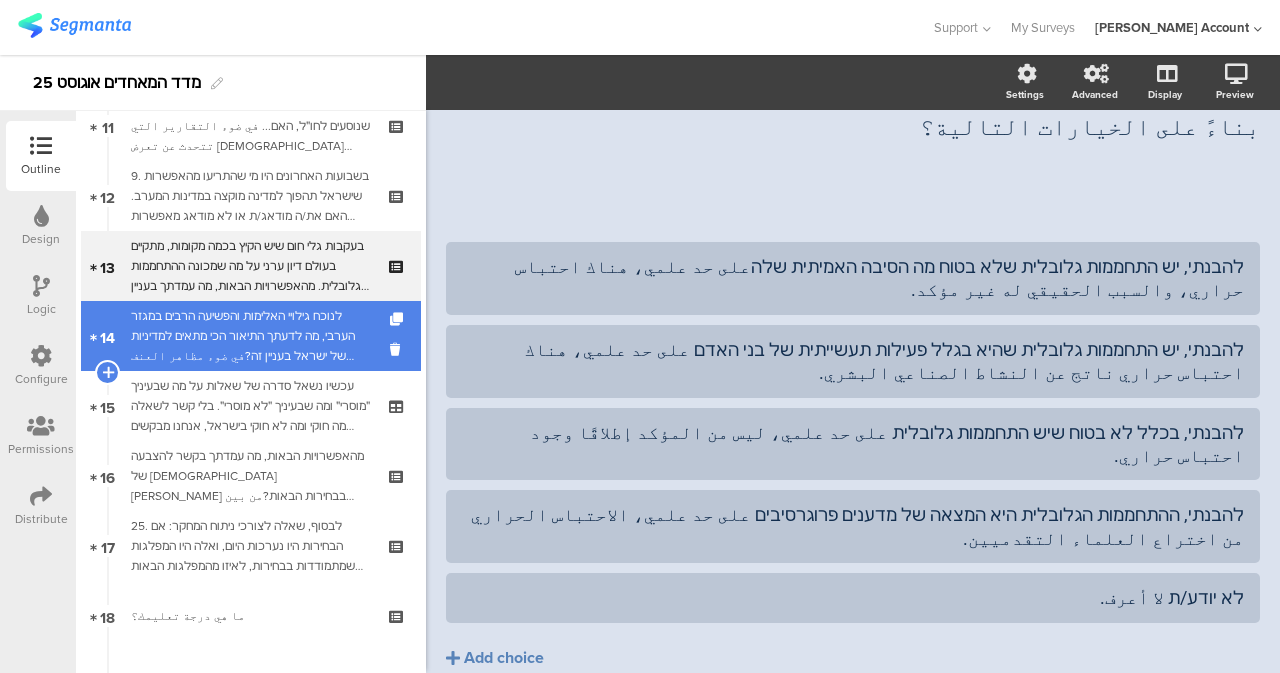 click on "לנוכח גילויי האלימות והפשיעה הרבים במגזר הערבי, מה לדעתך התיאור הכי מתאים למדיניות של ישראל בעניין זה?في ضوء مظاهر العنف والجريمة العديدة في الوسط العربي، ما هو برأيك الوصف الأنسب لسياسة إسرائيل في هذا الشأن؟" at bounding box center (250, 336) 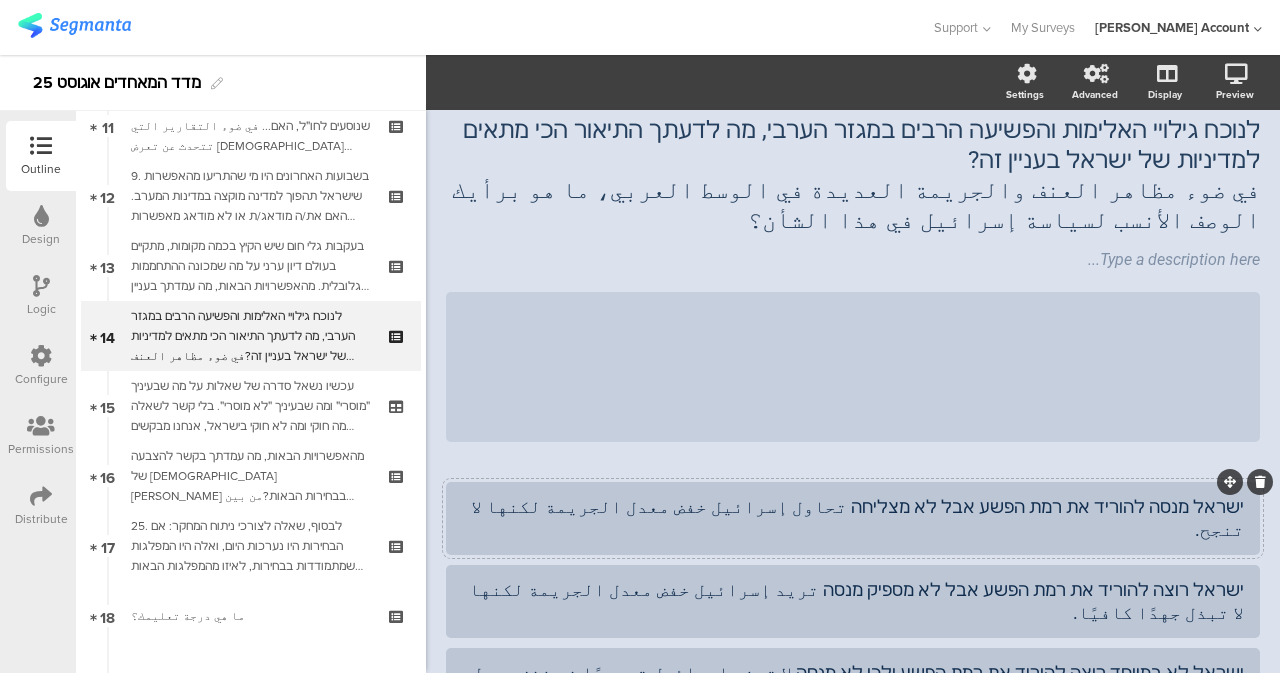 scroll, scrollTop: 34, scrollLeft: 0, axis: vertical 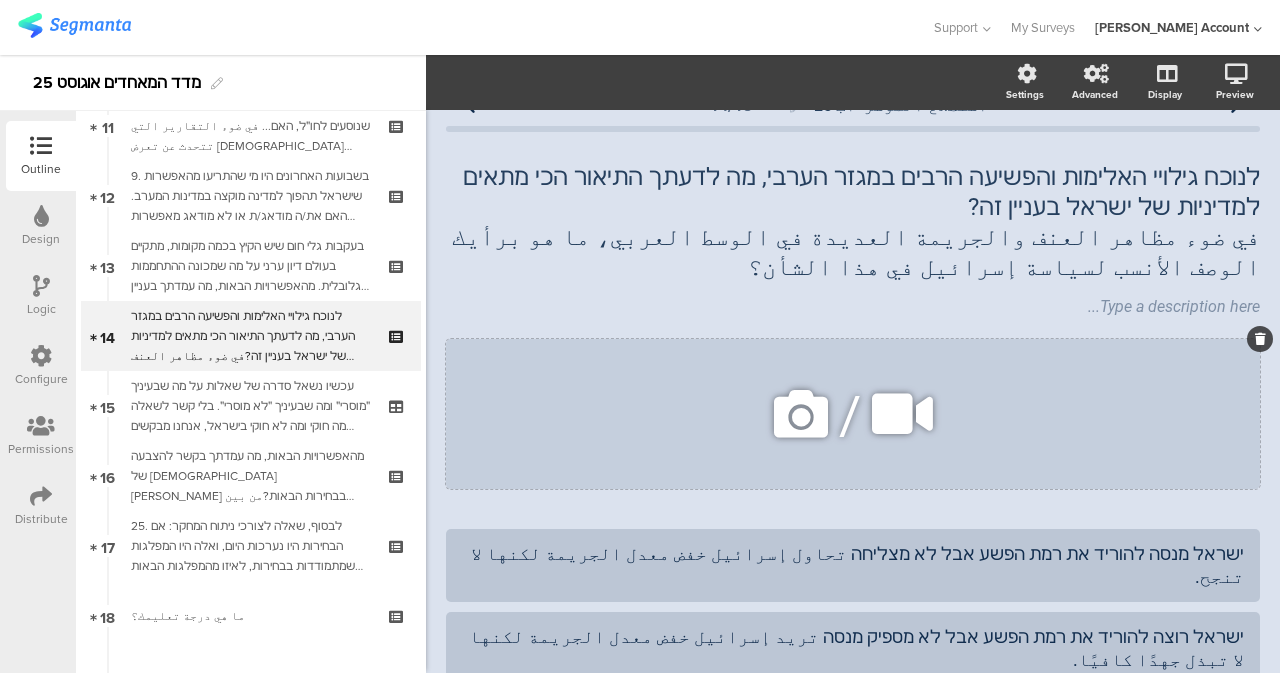 click 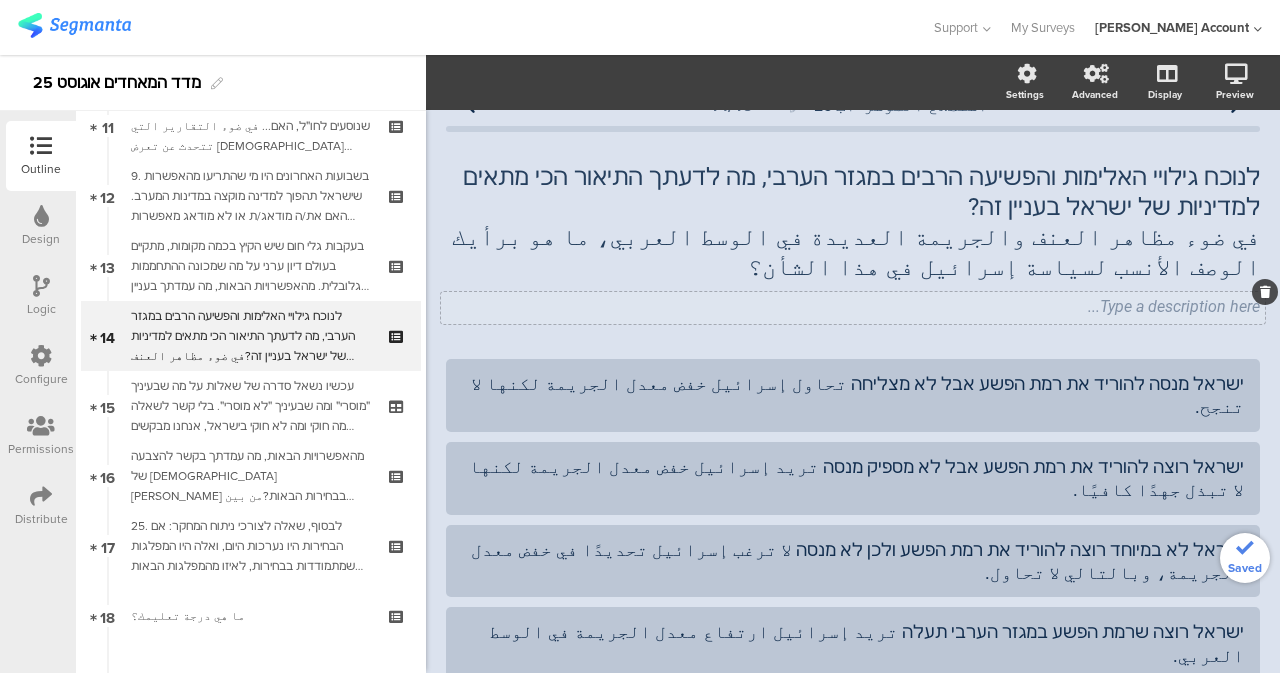 click on "استطلاع المؤشّر- اب 25
14/18
לנוכח גילויי האלימות והפשיעה הרבים במגזר הערבי, מה לדעתך התיאור הכי מתאים למדיניות של ישראל בעניין זה? في ضوء مظاهر العنف والجريمة العديدة في الوسط العربي، ما هو برأيك الوصف الأنسب لسياسة إسرائيل في هذا الشأن؟
Type a description here..." 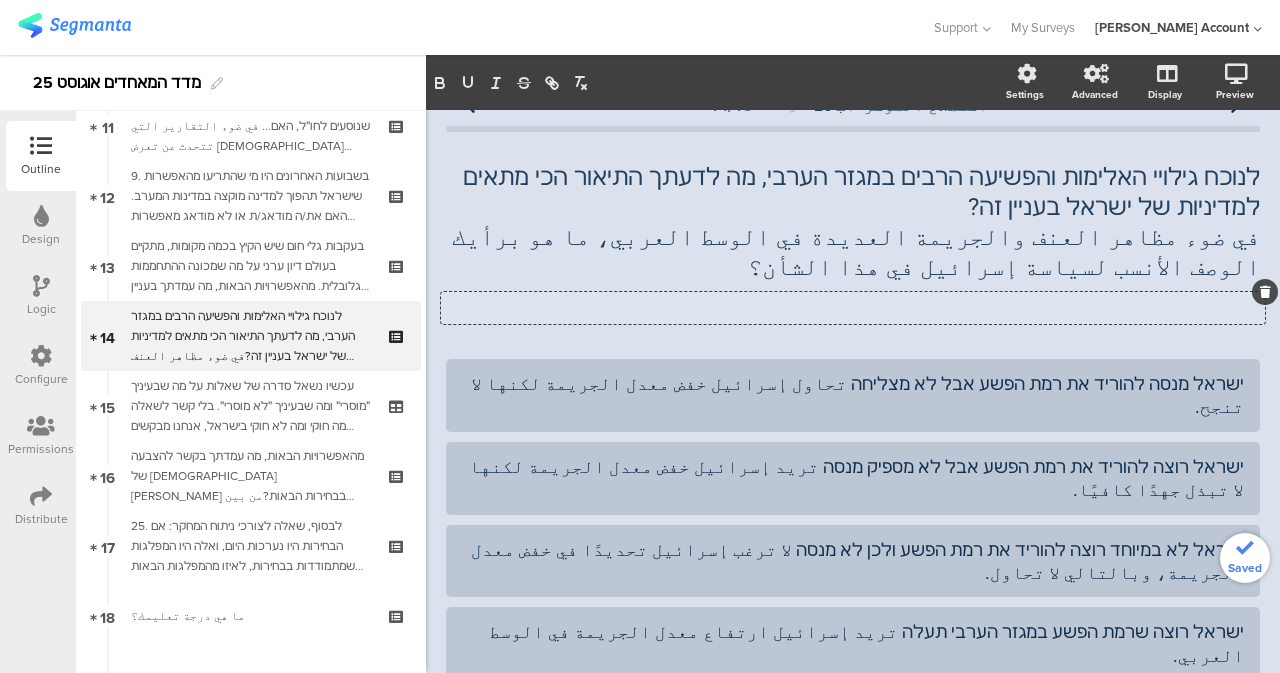 scroll, scrollTop: 14, scrollLeft: 0, axis: vertical 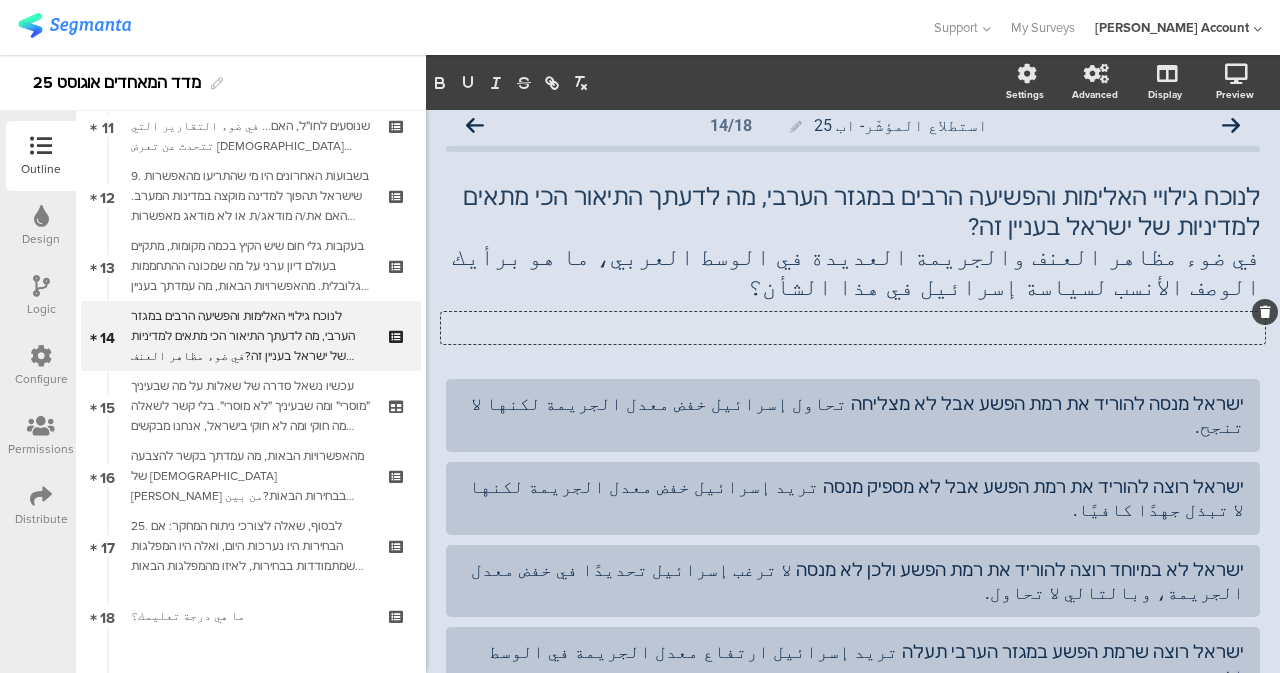 click 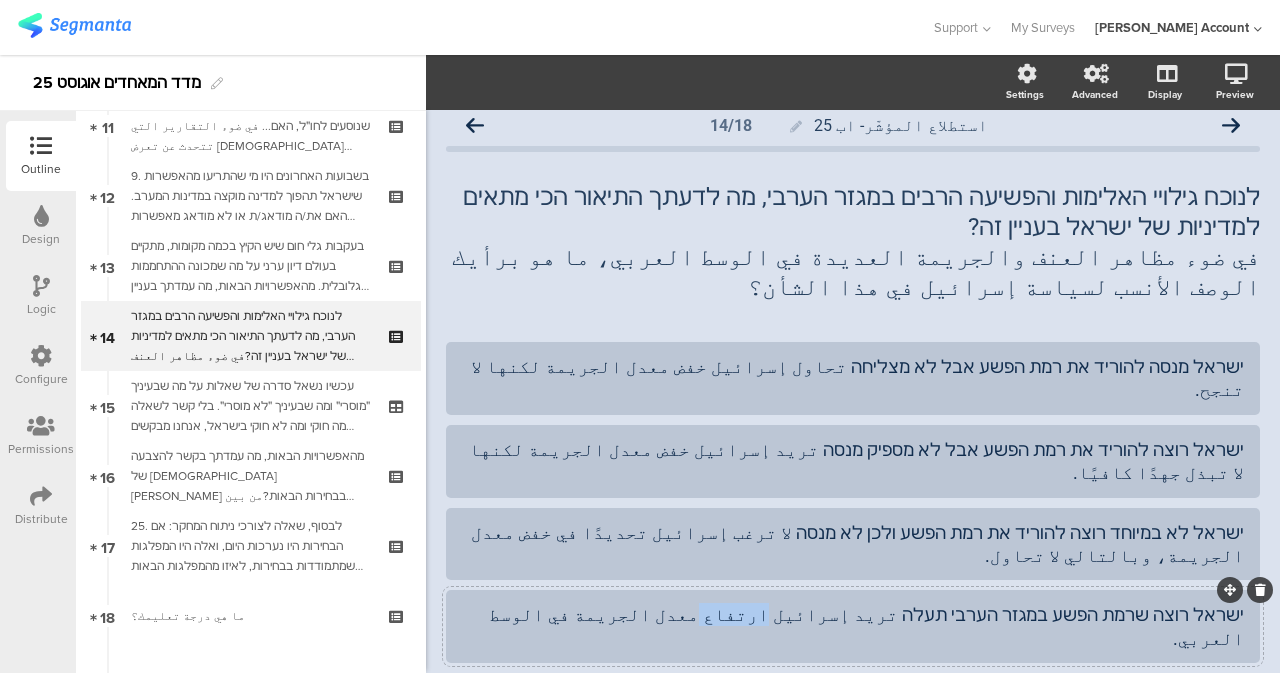 drag, startPoint x: 830, startPoint y: 548, endPoint x: 868, endPoint y: 552, distance: 38.209946 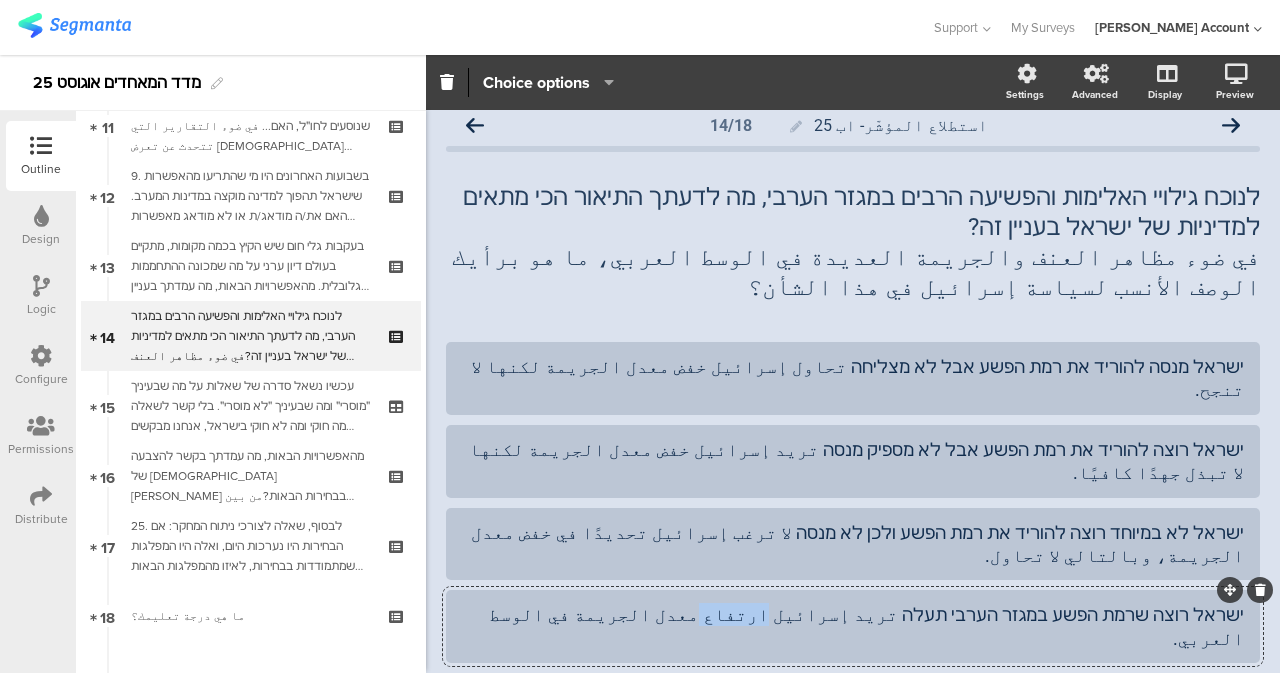 type 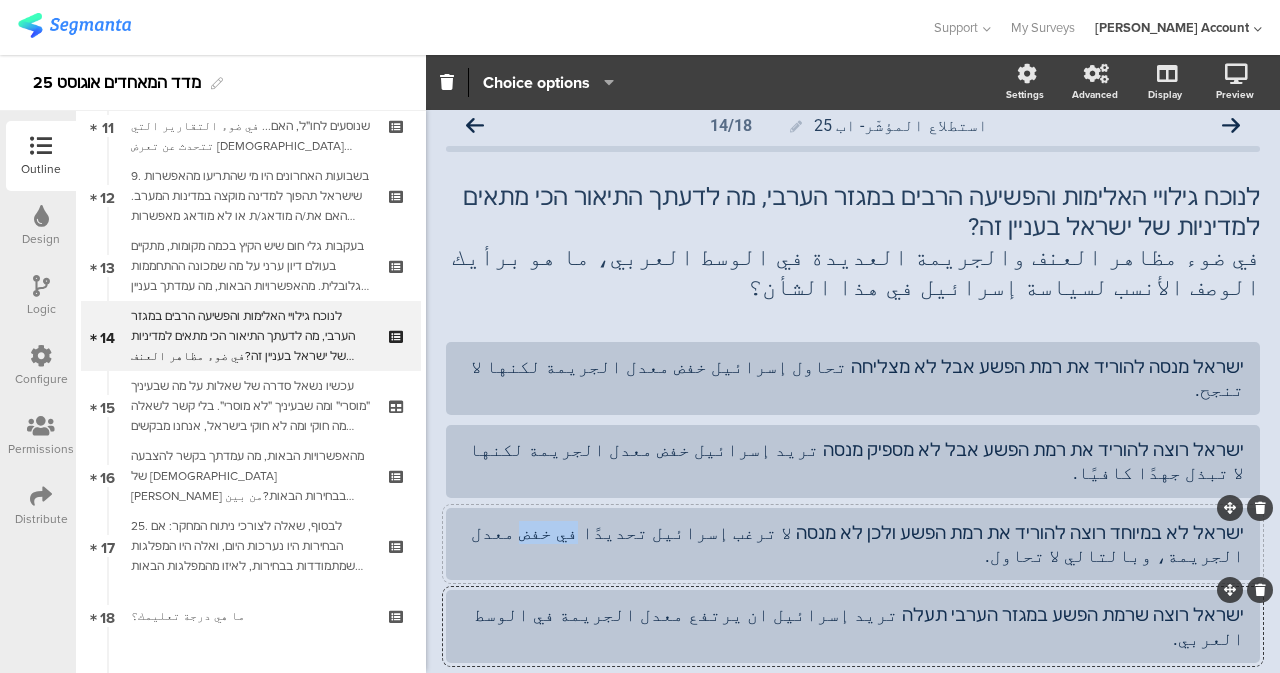 drag, startPoint x: 713, startPoint y: 486, endPoint x: 661, endPoint y: 488, distance: 52.03845 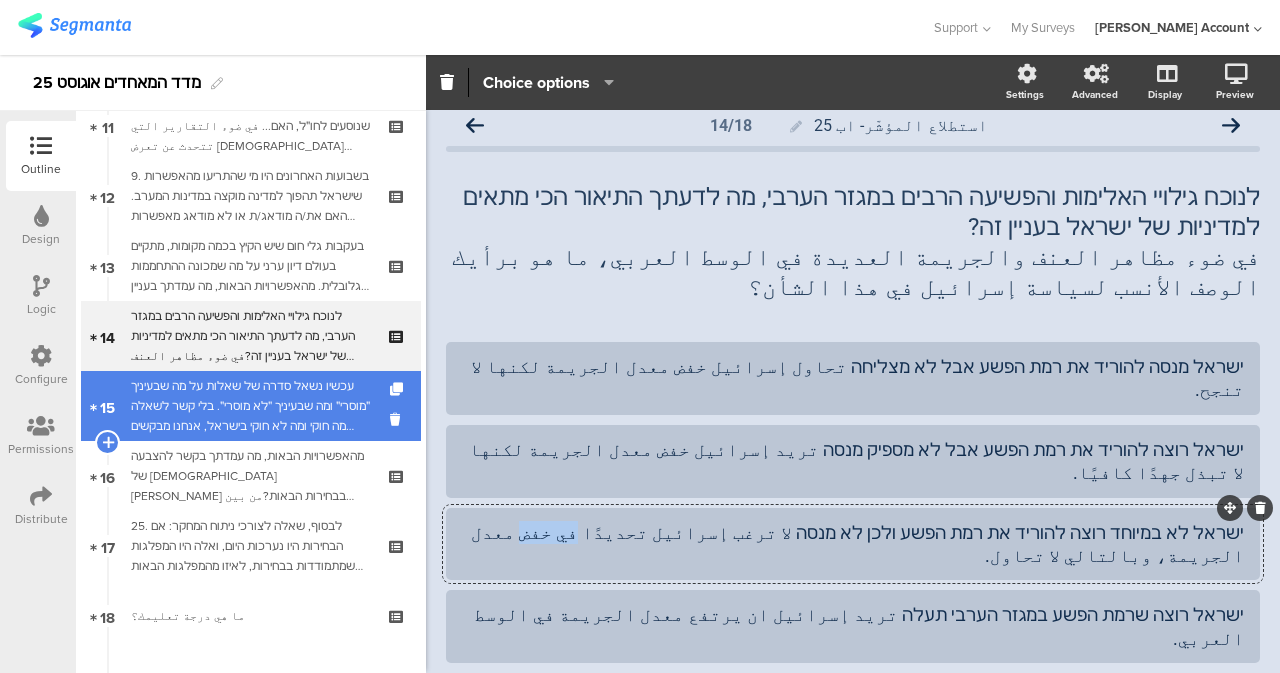 click on "עכשיו נשאל סדרה של שאלות על מה שבעיניך ״מוסרי״ ומה שבעיניך ״לא מוסרי״. בלי קשר לשאלה מה חוקי ומה לא חוקי בישראל, אנחנו מבקשים שתאמר/י לנו על כל אחד מהדברים הבאים האם על פי תפיסת העולם שלך הוא ״כן מוסרי״ או ״לא מוסרי״ سنطرح الآن سلسلة من الأسئلة حول ما تعتبرونه "أخلاقيًا" وما تعتبرونه "غير أخلاقي". بغض النظر عمّا هو قانوني وغير قانوني في إسرائيل، نطلب منك أن تخبرنا ما إذا كان كلٌّ مما يلي "أخلاقيًا" أو "غير أخلاقي" وفقًا لرؤيتك للعالم." at bounding box center [250, 406] 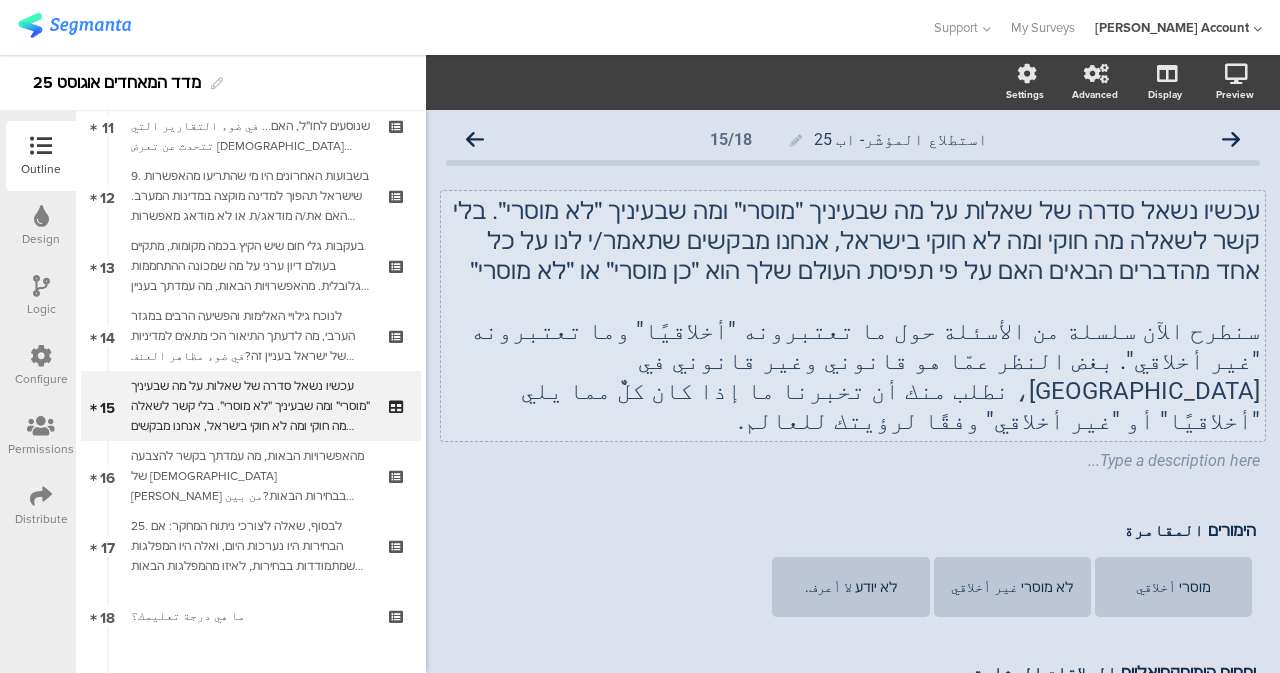 scroll, scrollTop: 200, scrollLeft: 0, axis: vertical 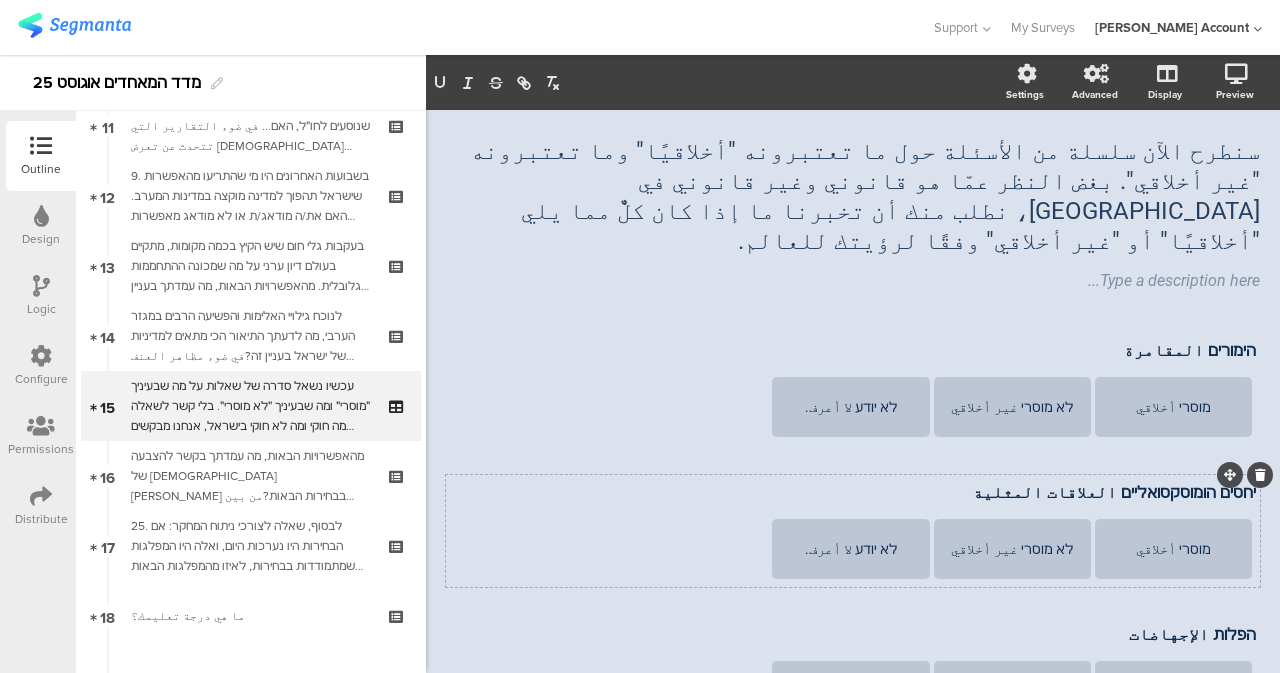drag, startPoint x: 485, startPoint y: 461, endPoint x: 746, endPoint y: 507, distance: 265.02264 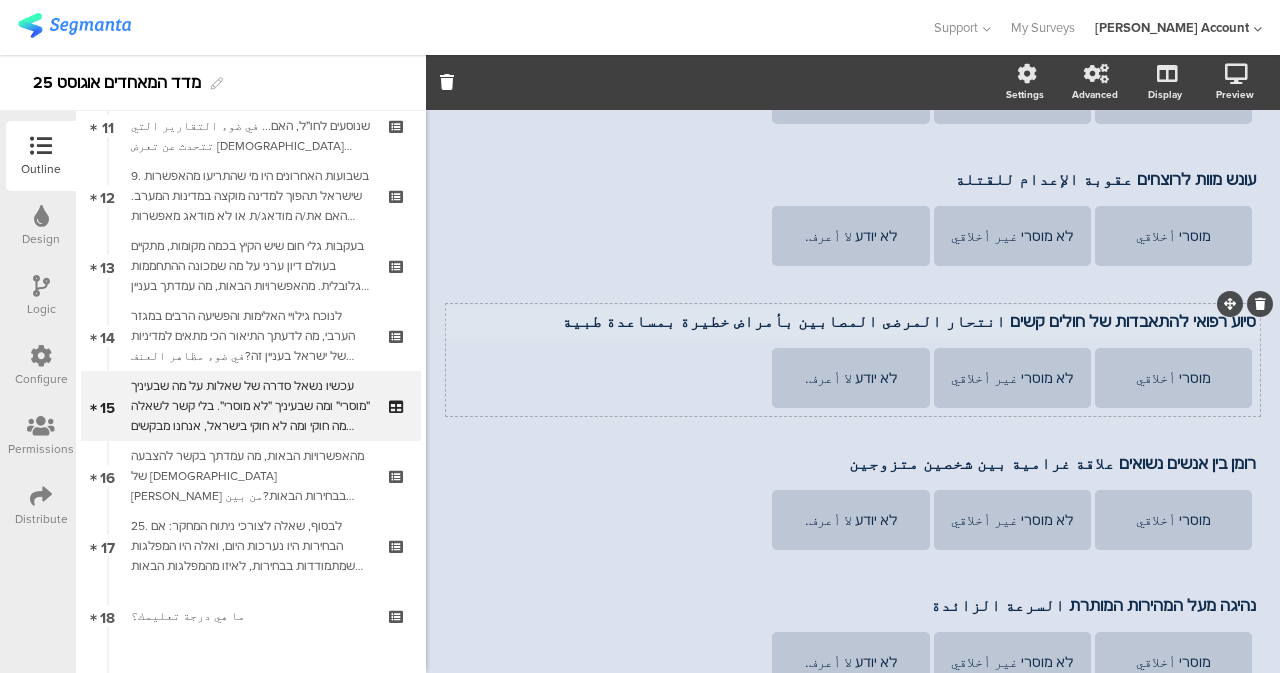 scroll, scrollTop: 1080, scrollLeft: 0, axis: vertical 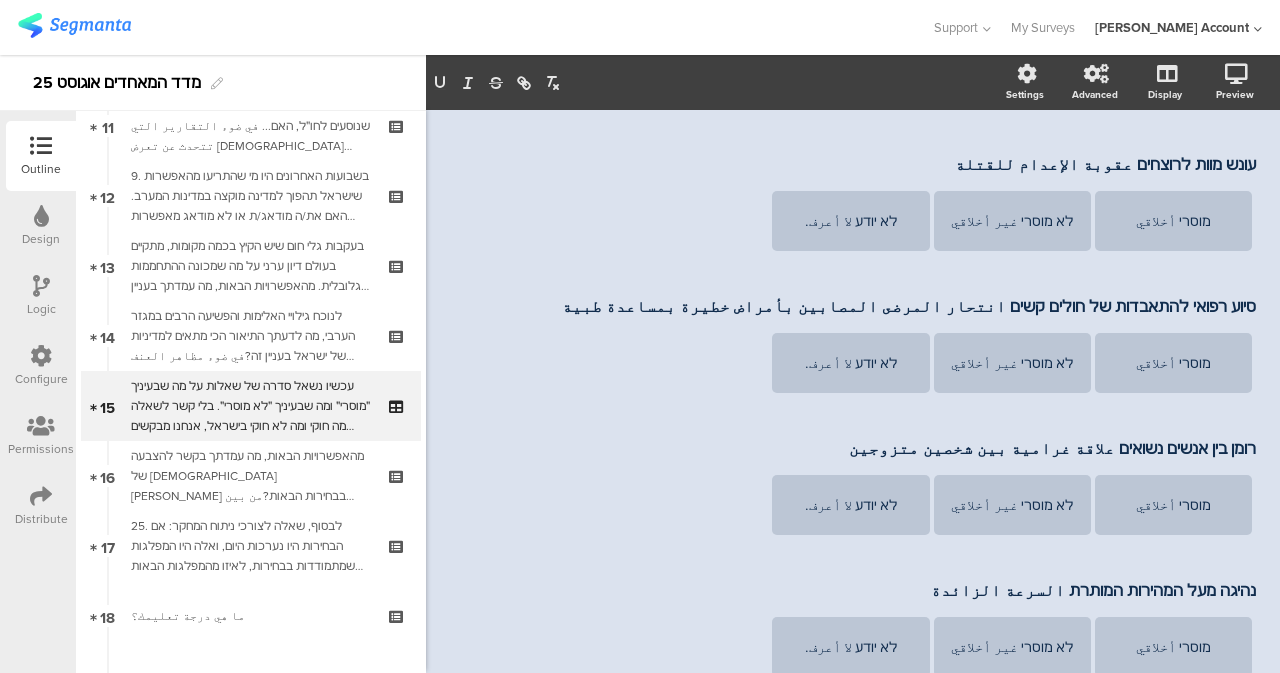 drag, startPoint x: 723, startPoint y: 277, endPoint x: 736, endPoint y: 275, distance: 13.152946 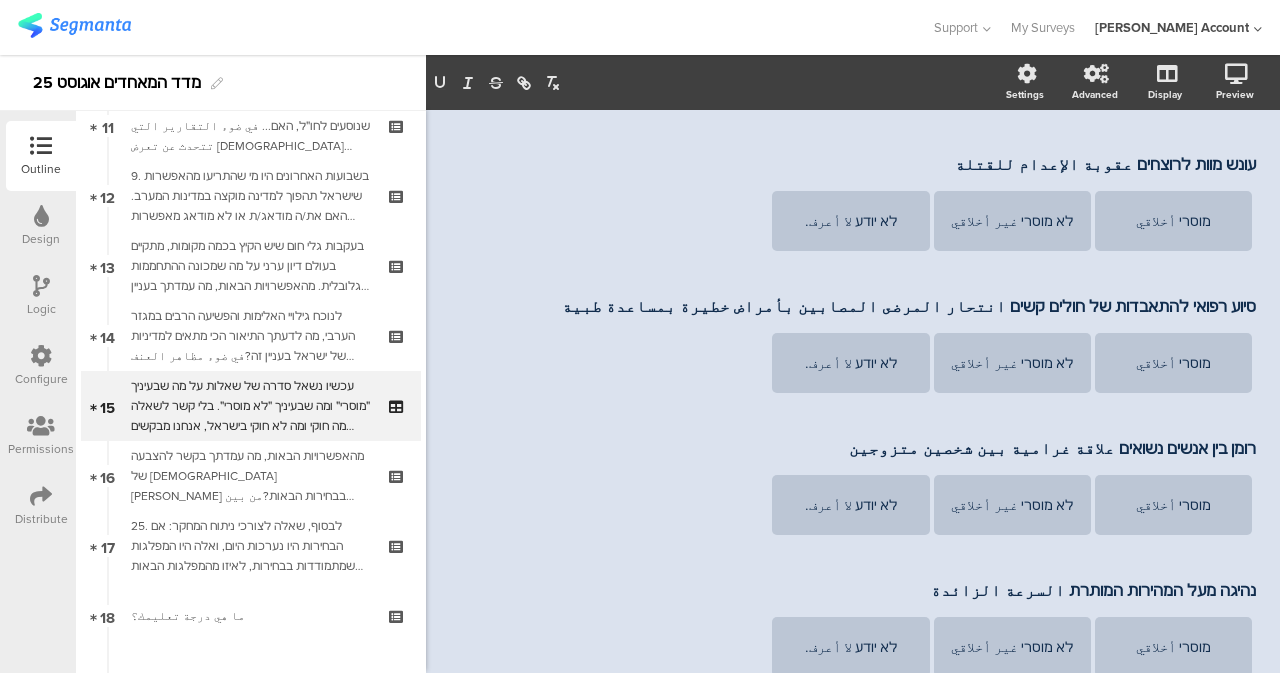 click on "סיוע רפואי להתאבדות של חולים קשים انتحار المرضى المصابين بأمراض خطيرة بمساعدة طبية
סיוע רפואי להתאבדות של חולים קשים انتحار المرضى المصابين بأمراض خطيرة بمساعدة طبية
סיוע רפואי להתאבדות של חולים קשים انتحار المرضى المصابين بأمراض خطيرة بمساعدة طبية" at bounding box center (853, 308) 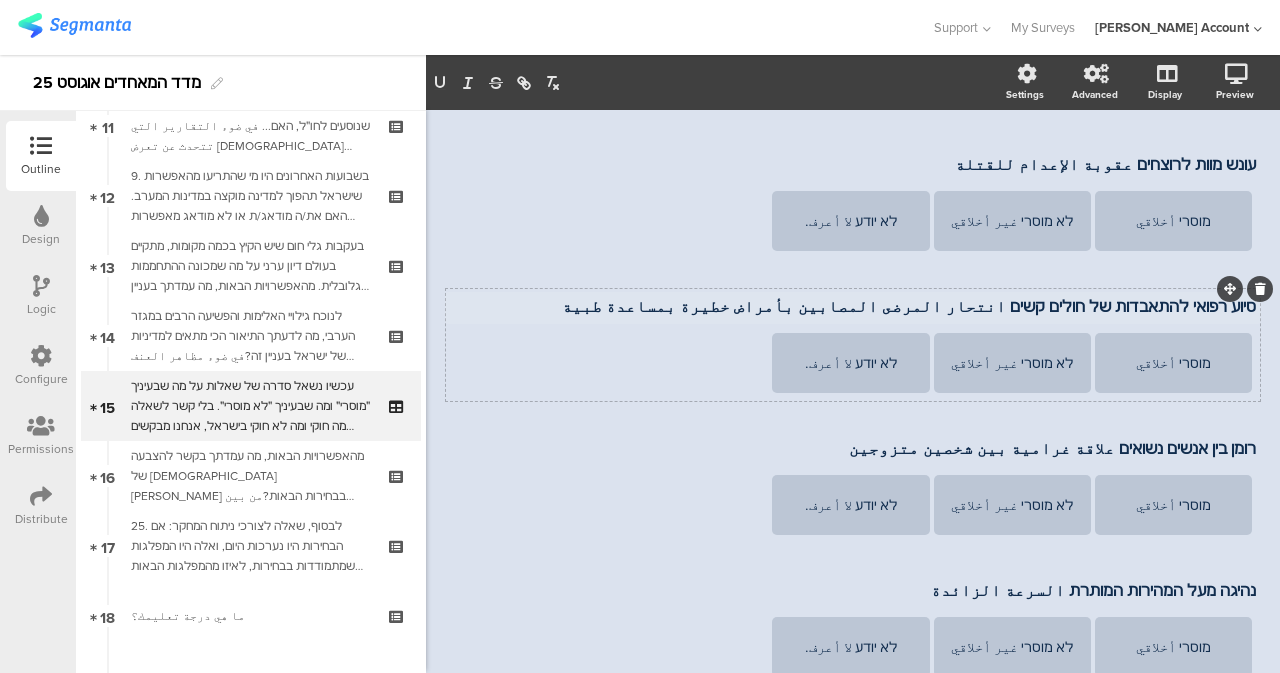 click on "סיוע רפואי להתאבדות של חולים קשים انتحار المرضى المصابين بأمراض خطيرة بمساعدة طبية" at bounding box center [853, 306] 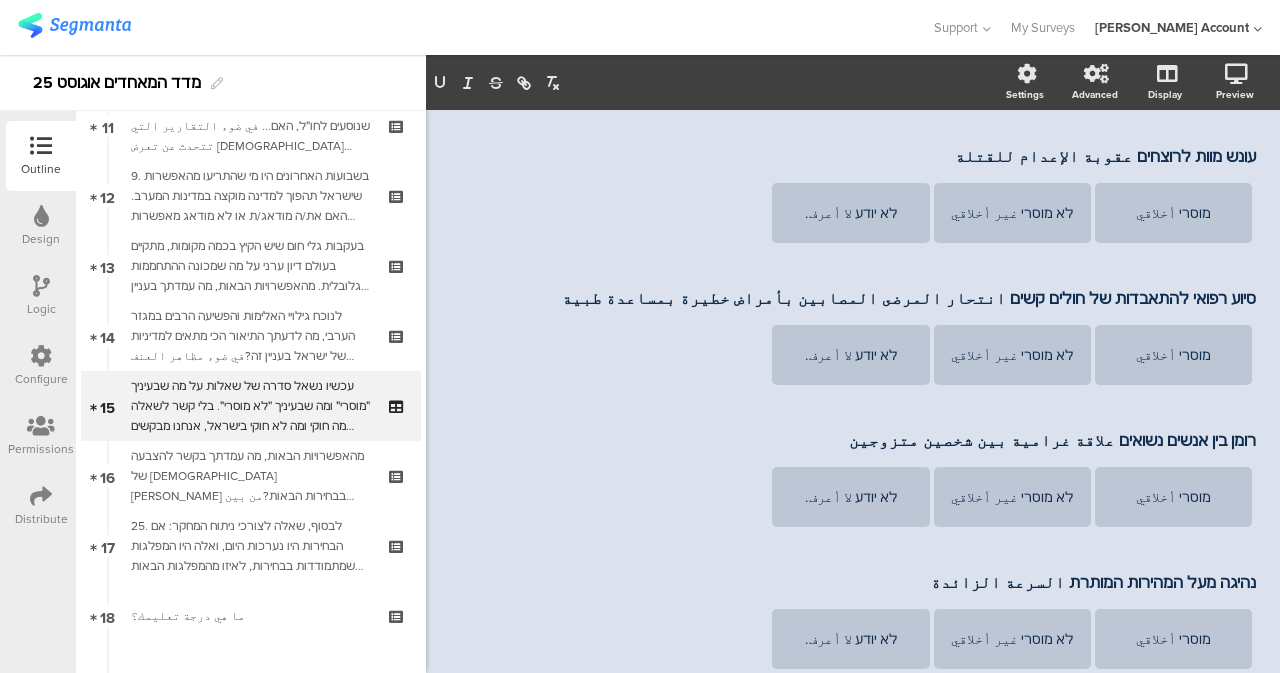scroll, scrollTop: 1084, scrollLeft: 0, axis: vertical 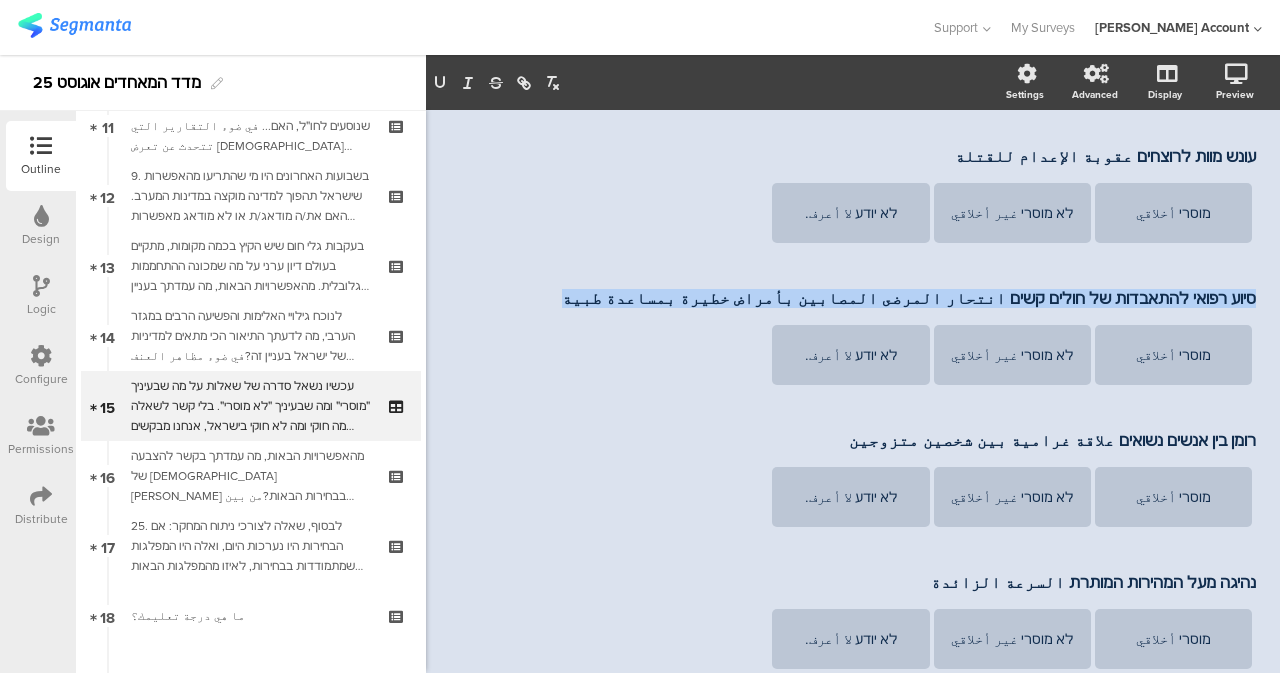 drag, startPoint x: 722, startPoint y: 265, endPoint x: 1279, endPoint y: 290, distance: 557.5607 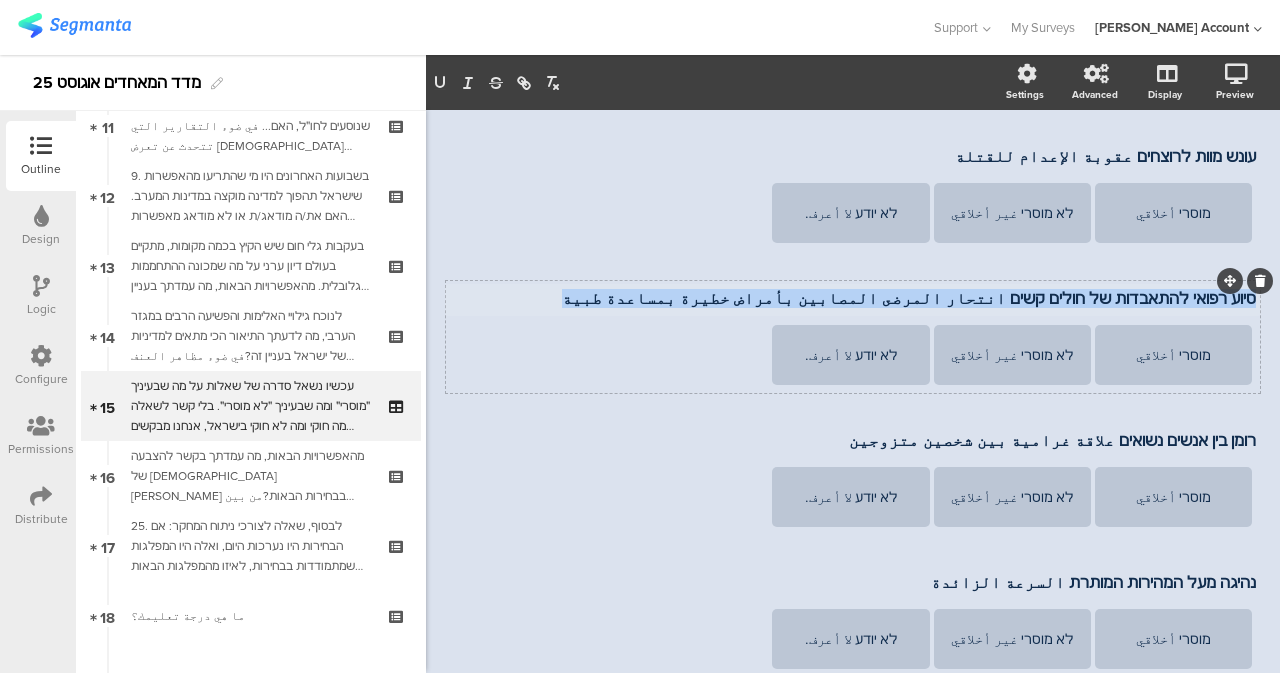 copy on "סיוע רפואי להתאבדות של חולים קשים انتحار المرضى المصابين بأمراض خطيرة بمساعدة طبية" 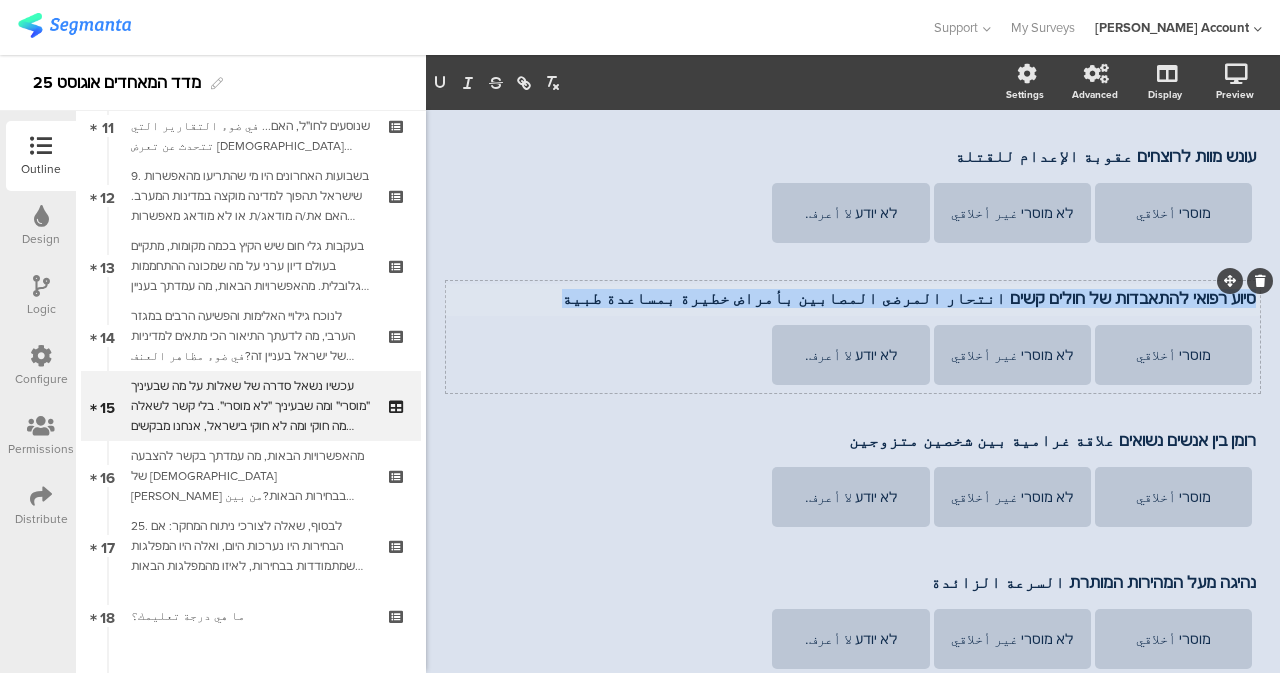 click on "סיוע רפואי להתאבדות של חולים קשים انتحار المرضى المصابين بأمراض خطيرة بمساعدة طبية" at bounding box center [853, 298] 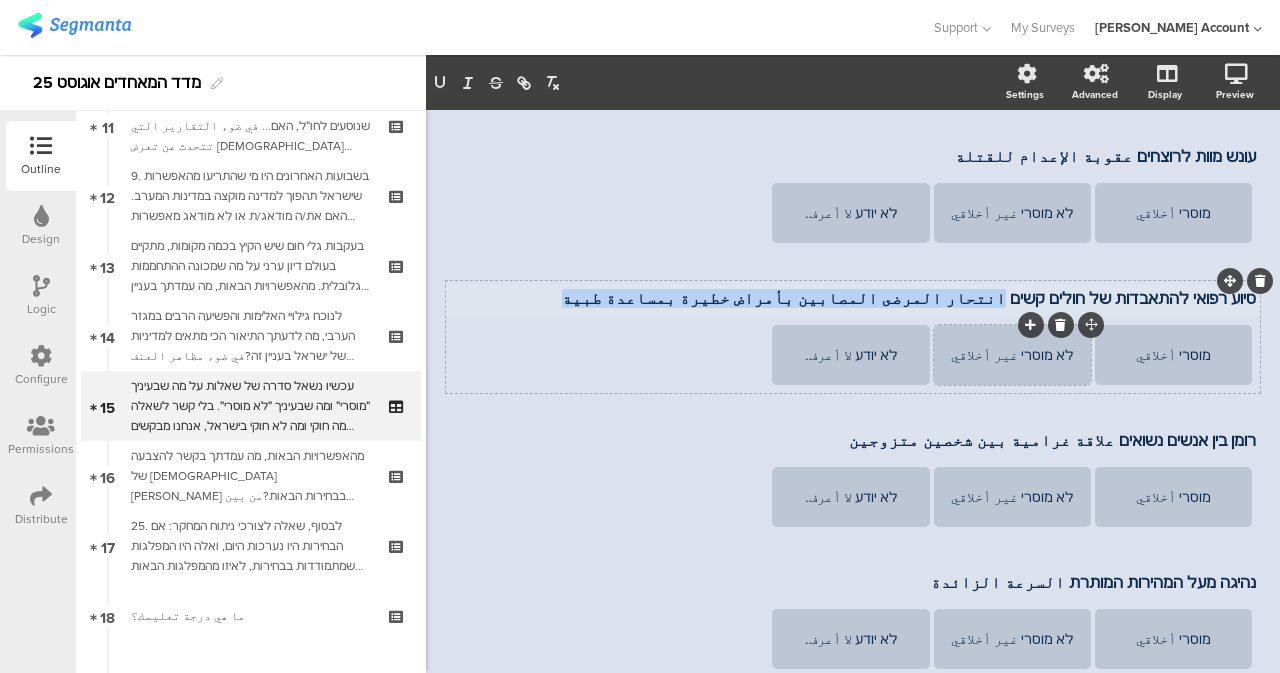 drag, startPoint x: 731, startPoint y: 273, endPoint x: 1029, endPoint y: 295, distance: 298.81097 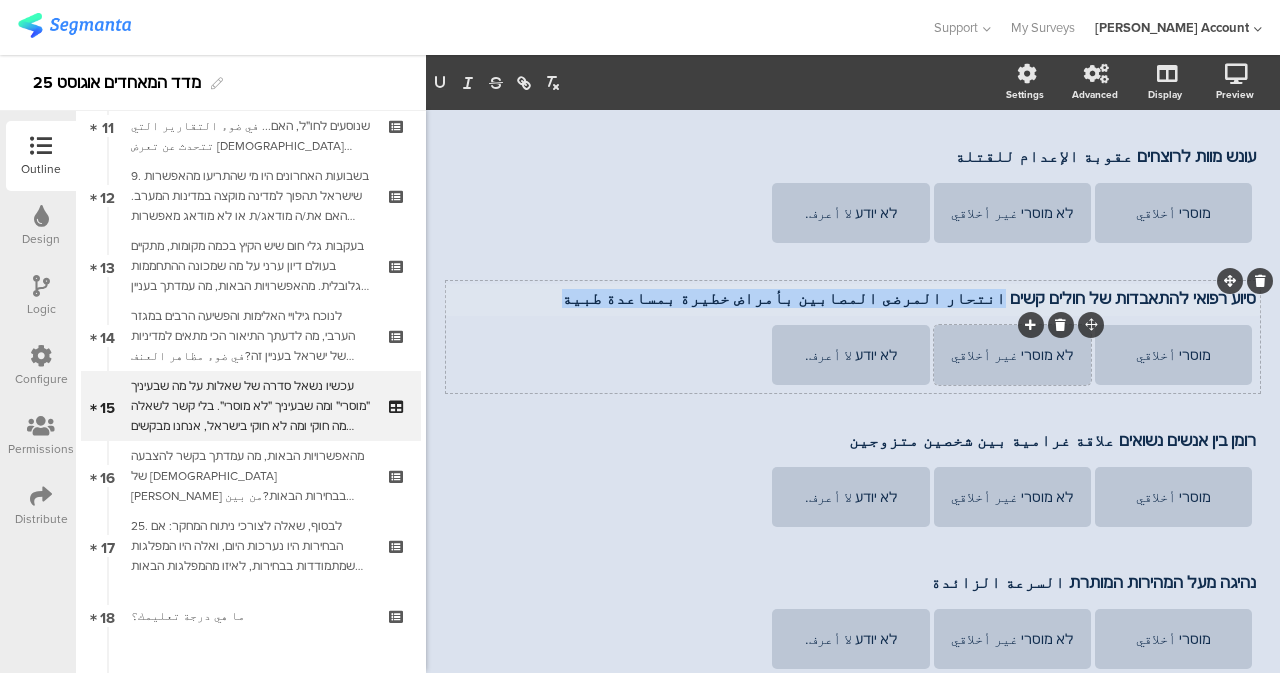 click on "סיוע רפואי להתאבדות של חולים קשים انتحار المرضى المصابين بأمراض خطيرة بمساعدة طبية
סיוע רפואי להתאבדות של חולים קשים انتحار المرضى المصابين بأمراض خطيرة بمساعدة طبية
סיוע רפואי להתאבדות של חולים קשים انتحار المرضى المصابين بأمراض خطيرة بمساعدة طبية
מוסרי أخلاقي
לא מוסרי غير أخلاقي
לא יודע لا أعرف." at bounding box center [853, 337] 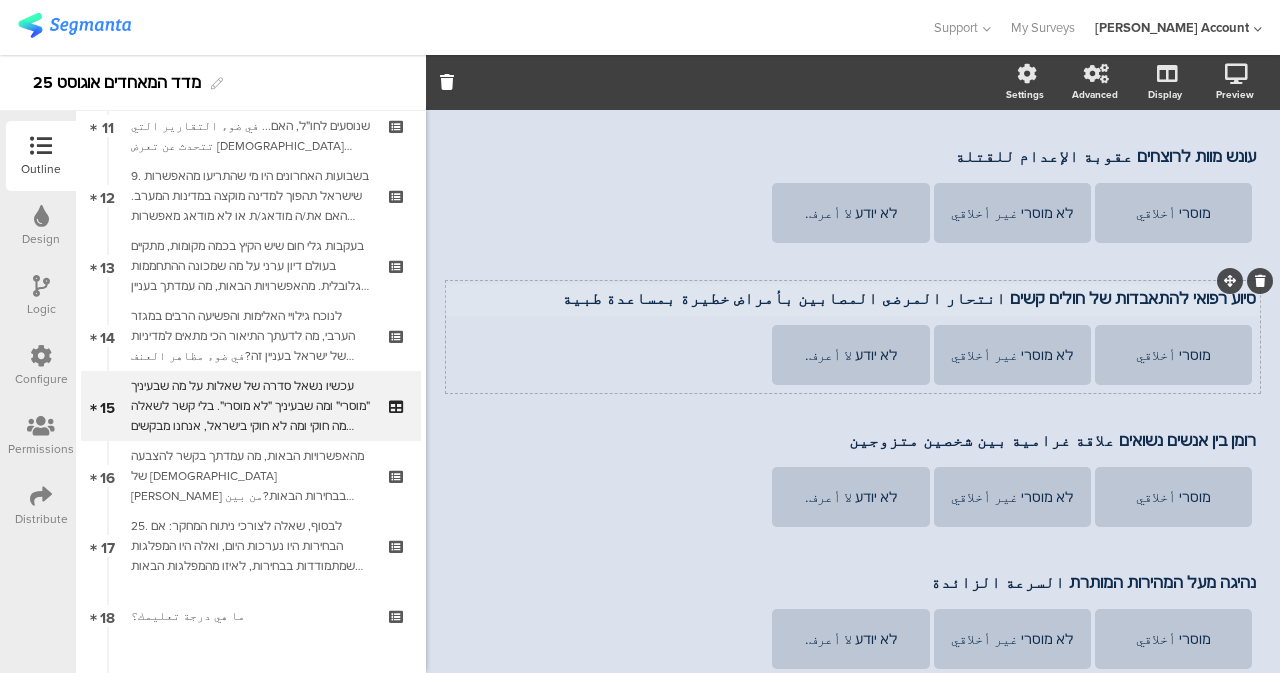 scroll, scrollTop: 1080, scrollLeft: 0, axis: vertical 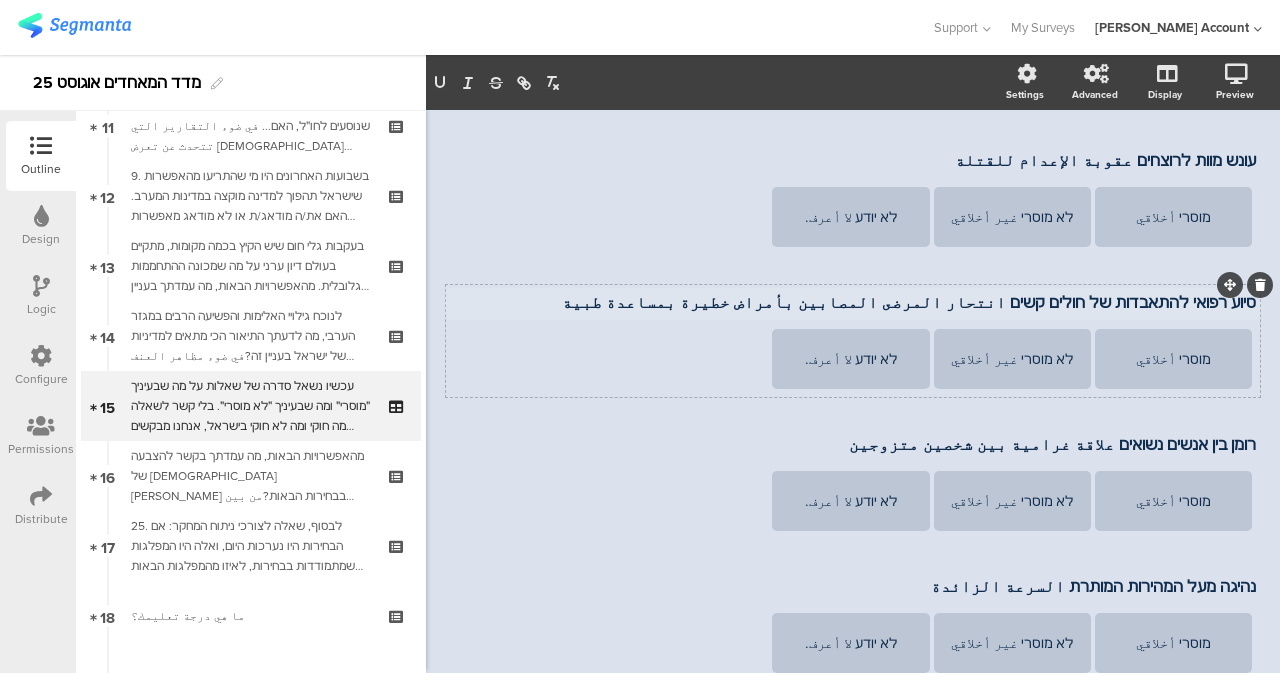 drag, startPoint x: 1019, startPoint y: 271, endPoint x: 988, endPoint y: 270, distance: 31.016125 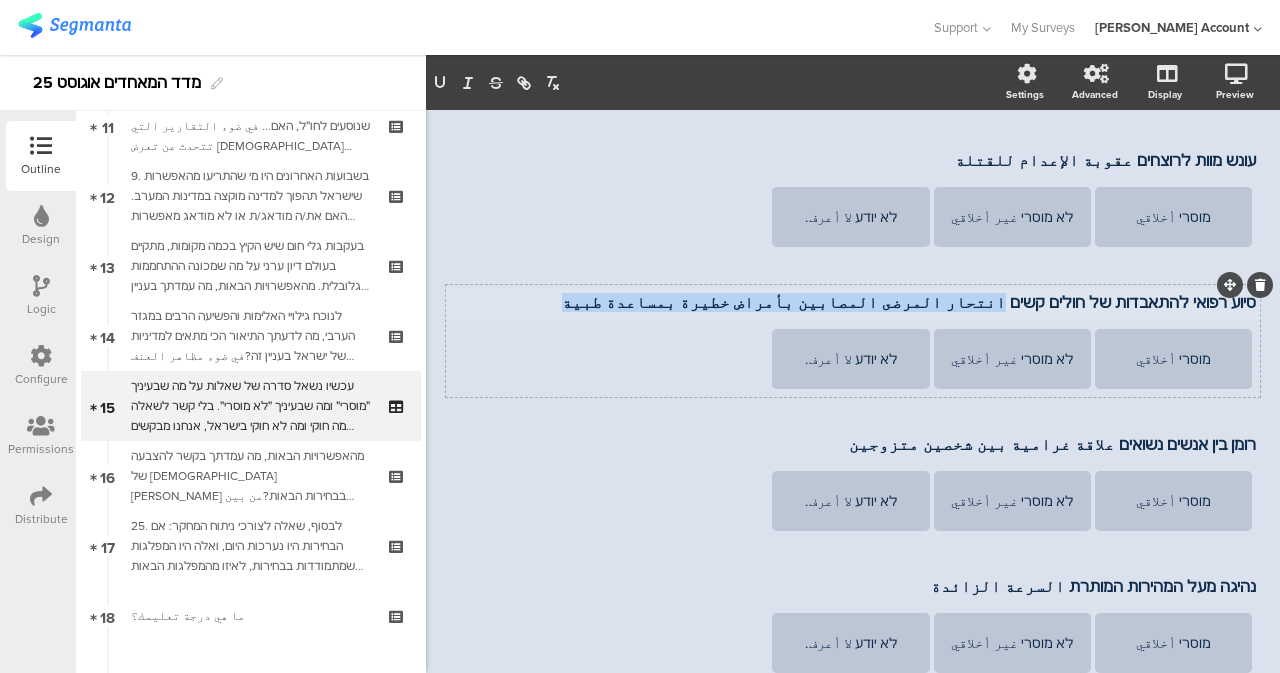 drag, startPoint x: 1017, startPoint y: 272, endPoint x: 722, endPoint y: 271, distance: 295.0017 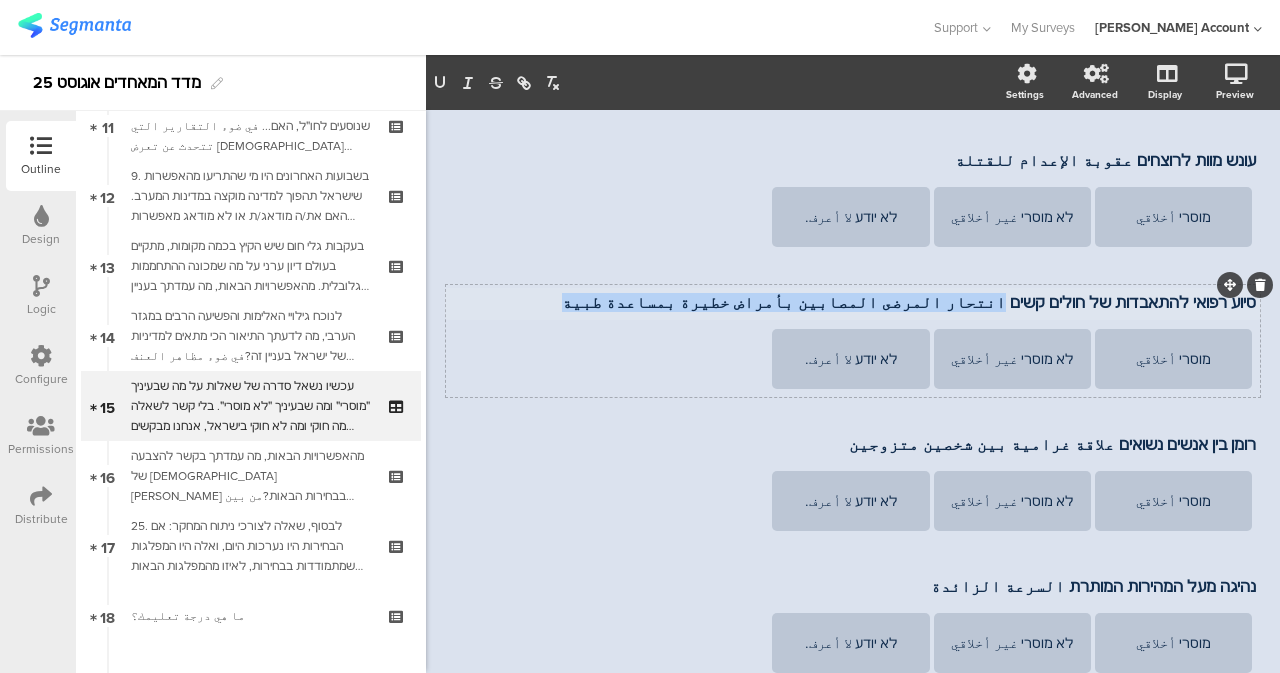 click on "סיוע רפואי להתאבדות של חולים קשים انتحار المرضى المصابين بأمراض خطيرة بمساعدة طبية" at bounding box center [853, 302] 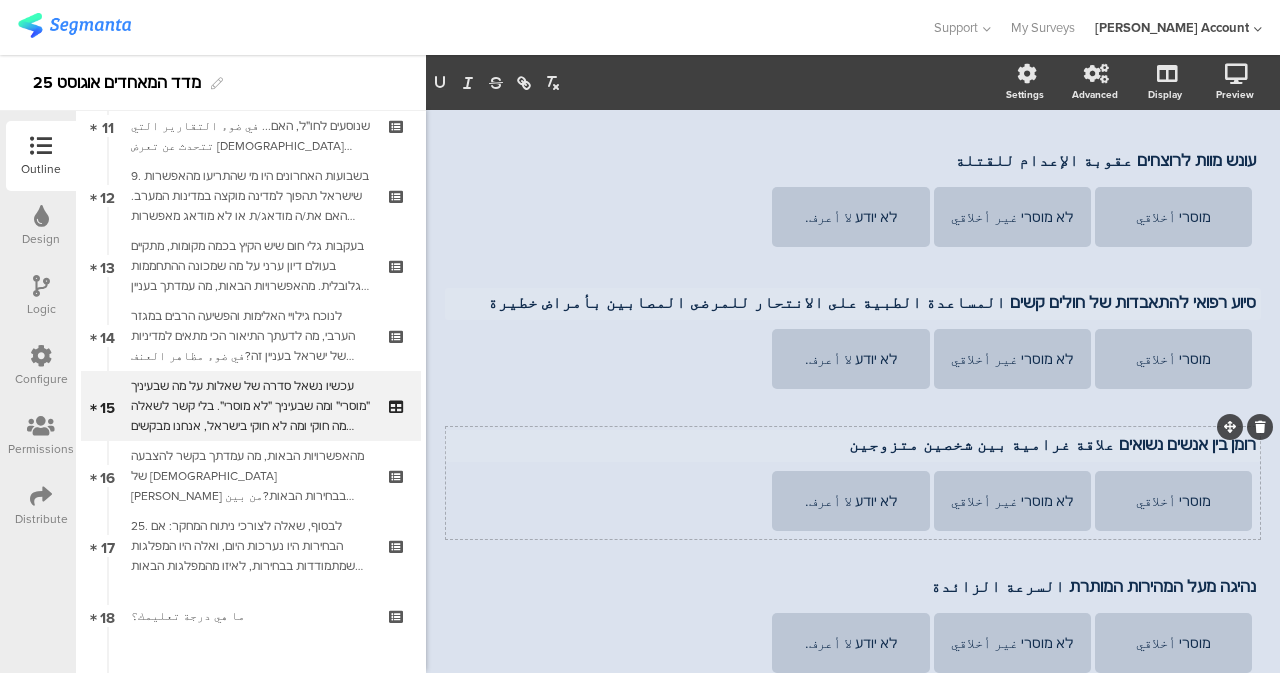 scroll, scrollTop: 1180, scrollLeft: 0, axis: vertical 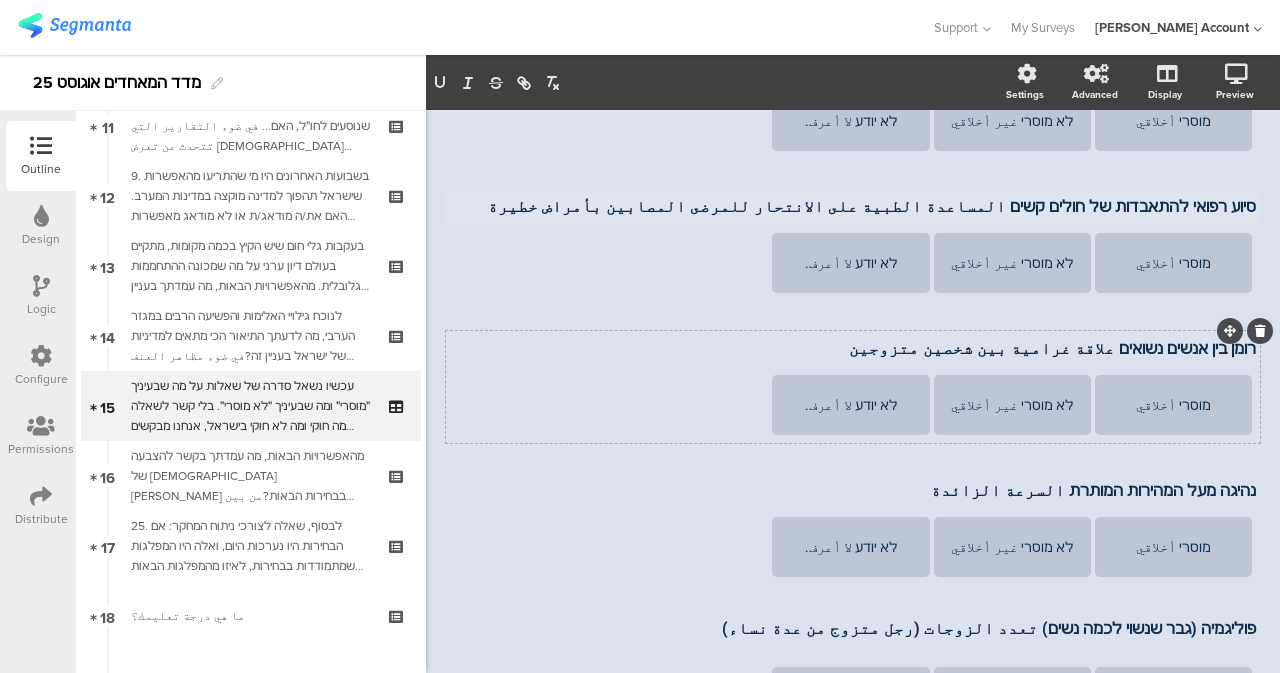 drag, startPoint x: 907, startPoint y: 317, endPoint x: 1235, endPoint y: 335, distance: 328.49353 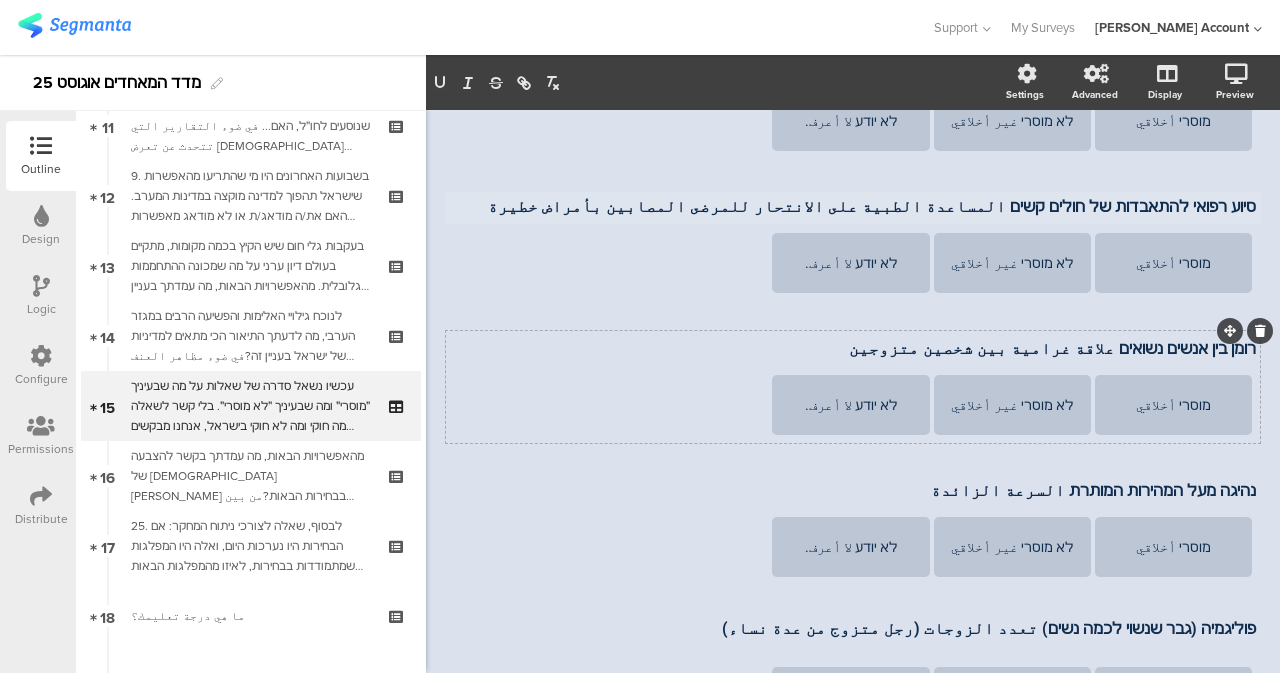 click on "רומן בין אנשים נשואים علاقة غرامية بين شخصين متزوجين
רומן בין אנשים נשואים علاقة غرامية بين شخصين متزوجين
רומן בין אנשים נשואים علاقة غرامية بين شخصين متزوجين
מוסרי أخلاقي
לא מוסרי غير أخلاقي
לא יודע لا أعرف." at bounding box center [853, 387] 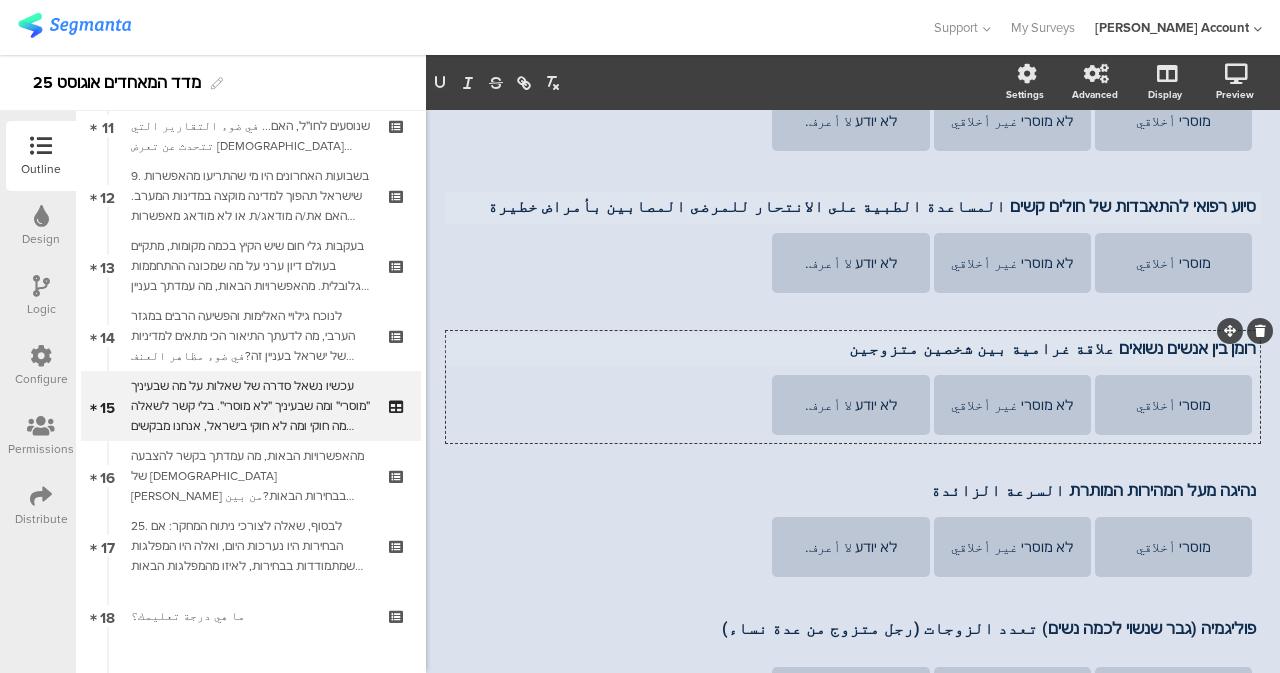 click on "רומן בין אנשים נשואים علاقة غرامية بين شخصين متزوجين
רומן בין אנשים נשואים علاقة غرامية بين شخصين متزوجين" at bounding box center [853, 350] 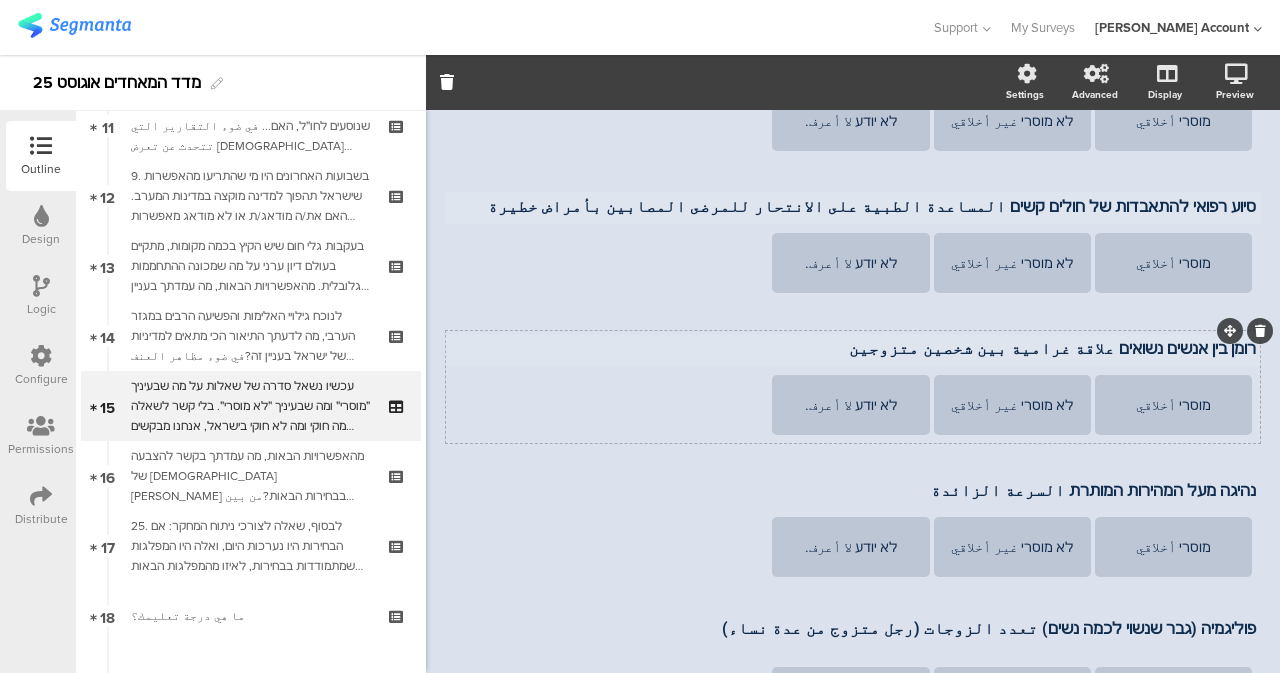 scroll, scrollTop: 1172, scrollLeft: 0, axis: vertical 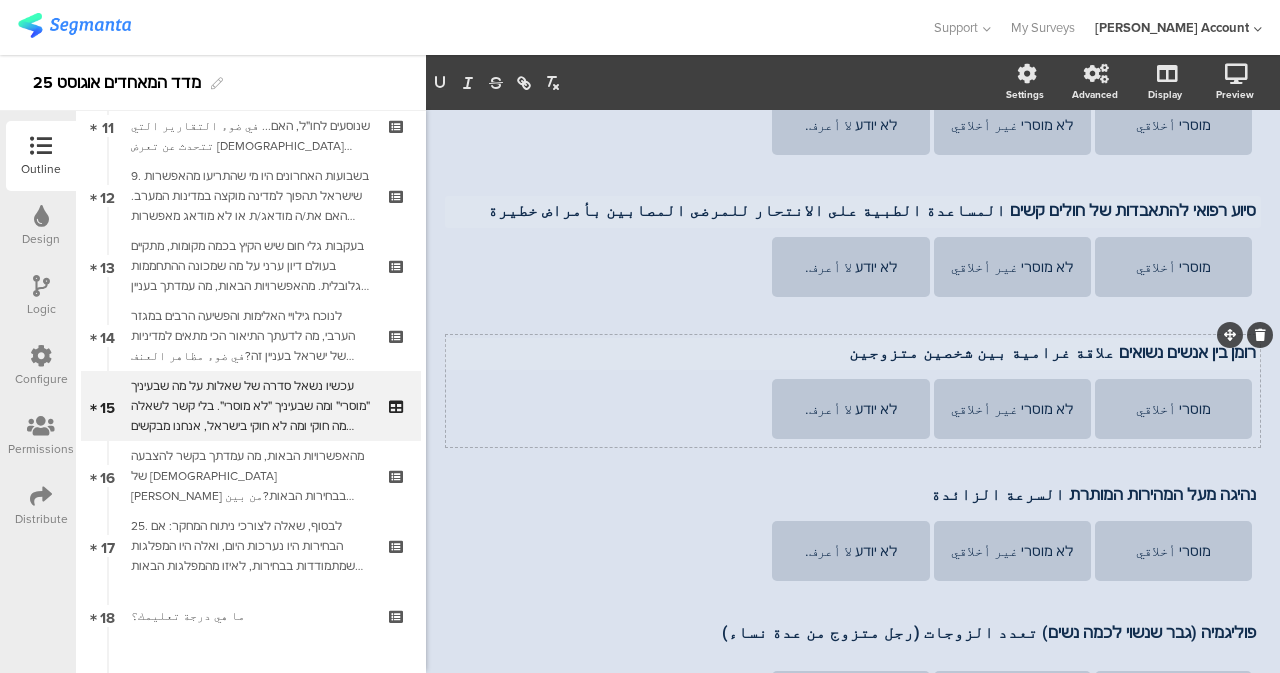 click on "רומן בין אנשים נשואים علاقة غرامية بين شخصين متزوجين
רומן בין אנשים נשואים علاقة غرامية بين شخصين متزوجين
רומן בין אנשים נשואים علاقة غرامية بين شخصين متزوجين" at bounding box center (853, 354) 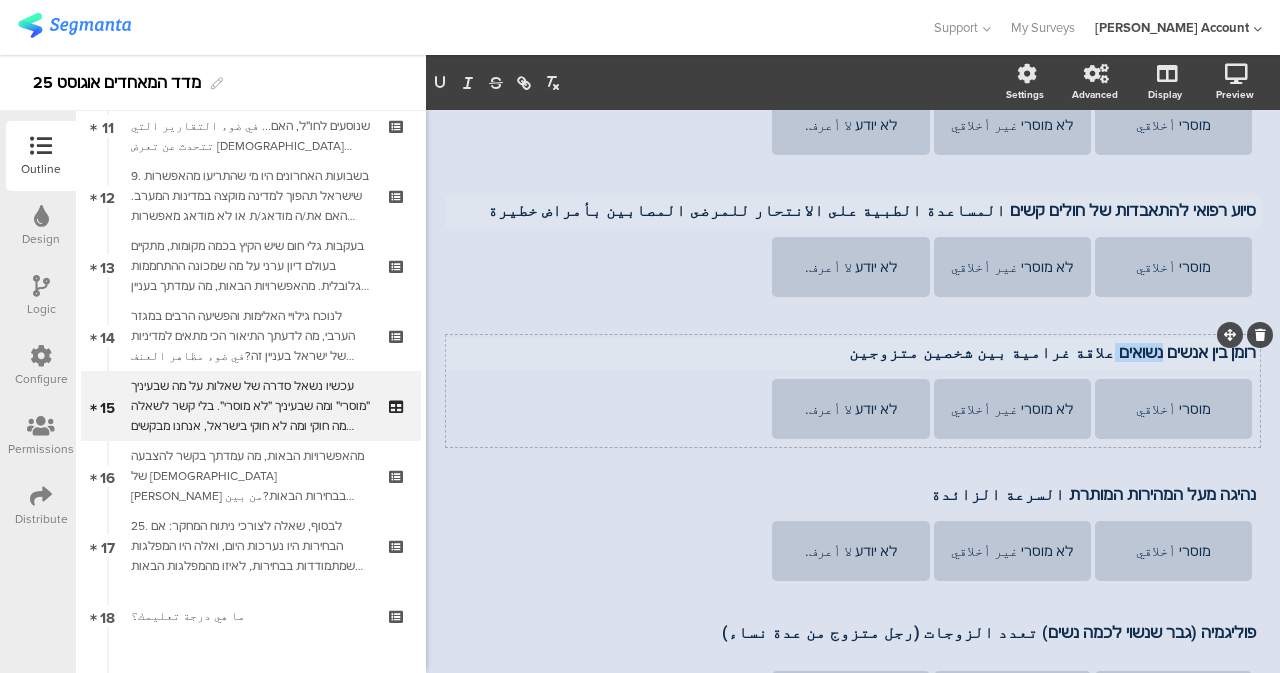 click on "רומן בין אנשים נשואים علاقة غرامية بين شخصين متزوجين" at bounding box center [853, 352] 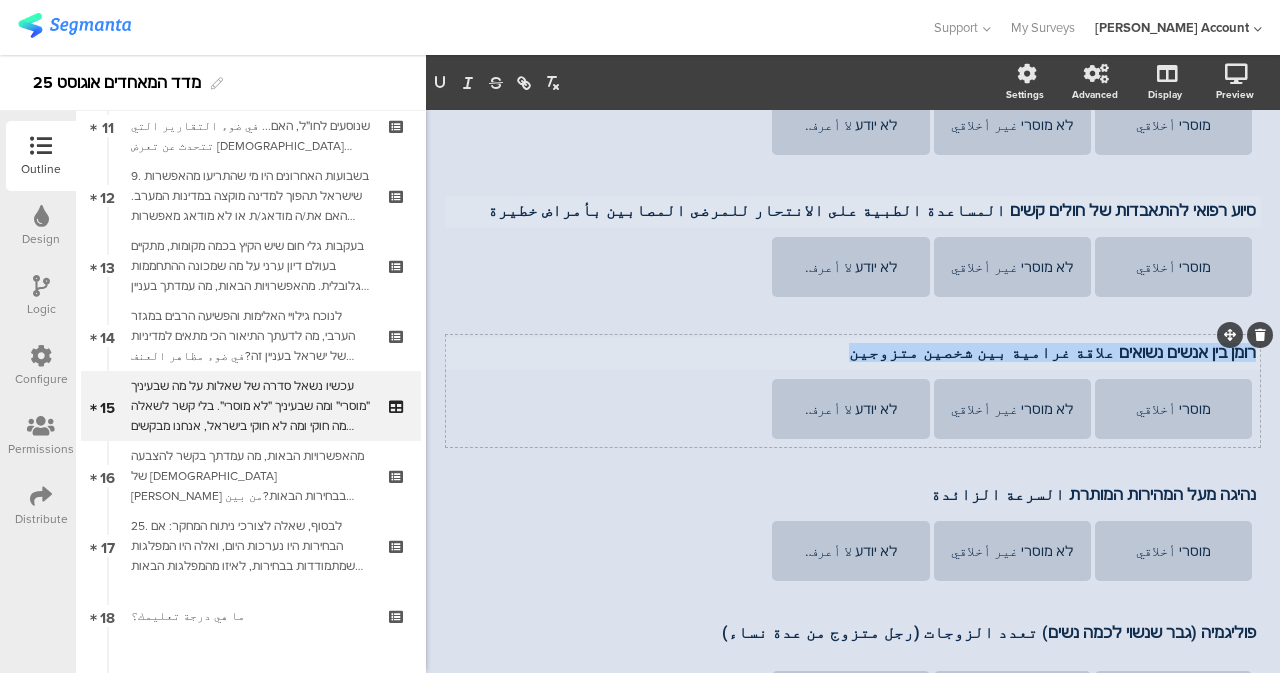 click on "רומן בין אנשים נשואים علاقة غرامية بين شخصين متزوجين" at bounding box center (853, 352) 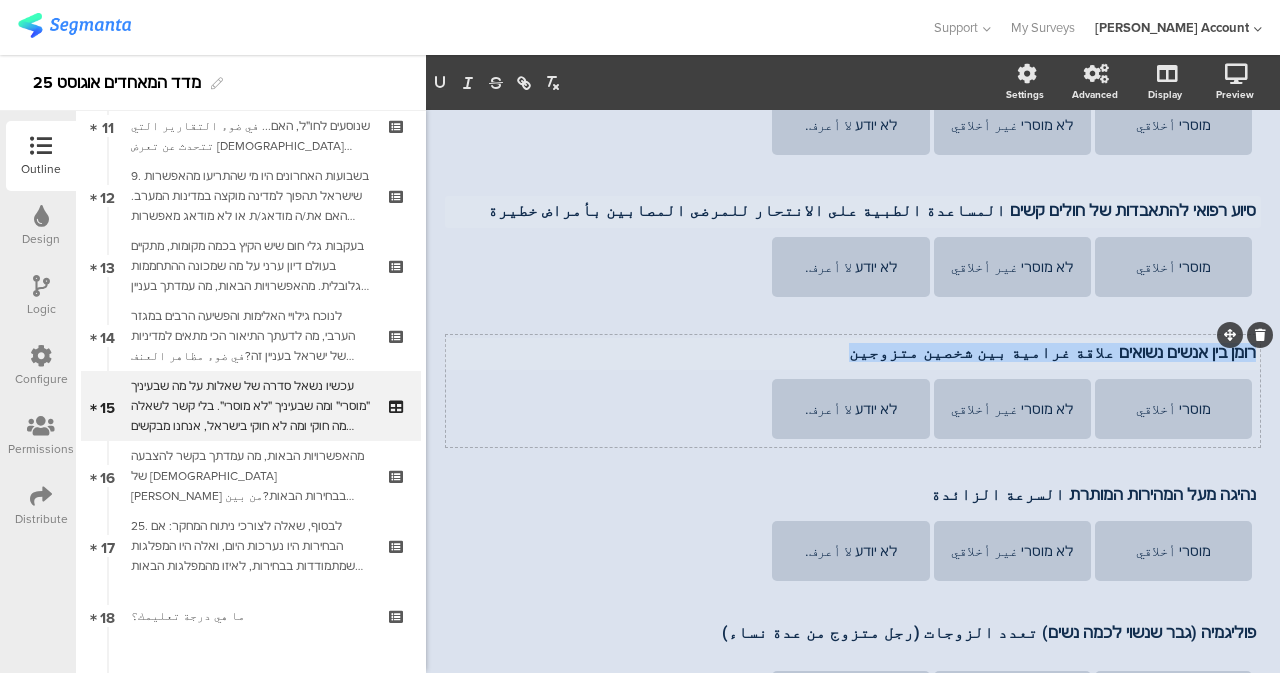 click on "רומן בין אנשים נשואים علاقة غرامية بين شخصين متزوجين" at bounding box center [853, 352] 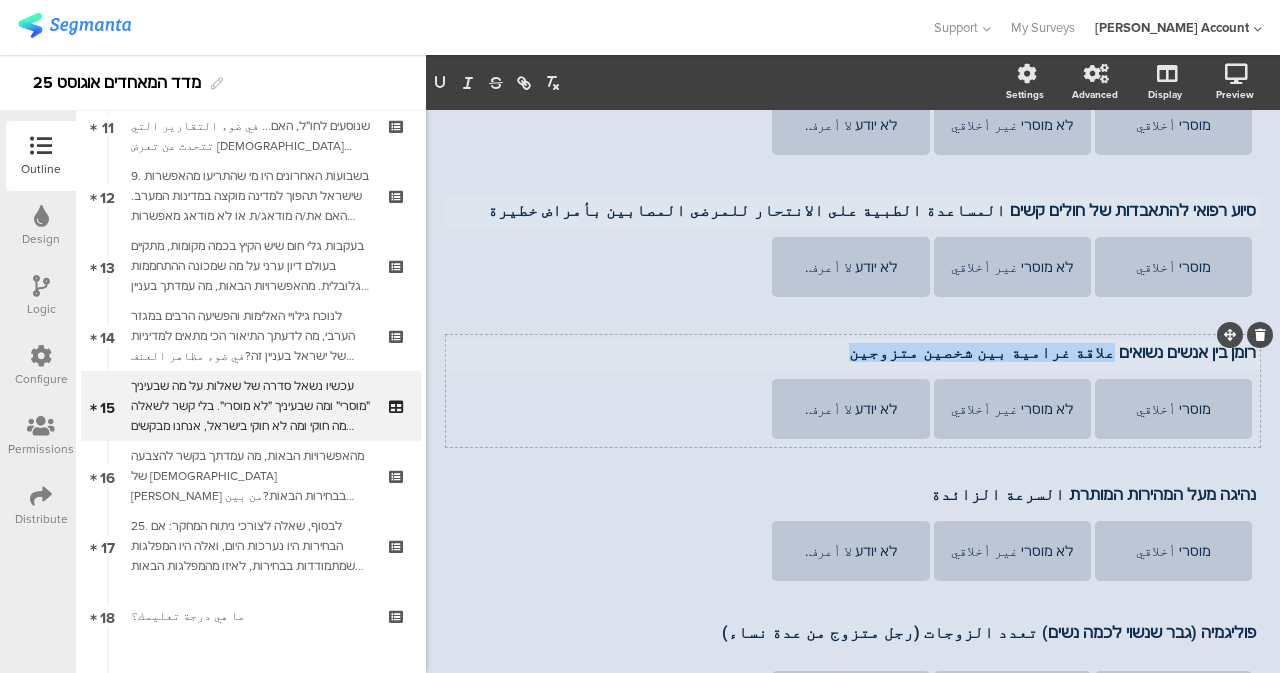 drag, startPoint x: 895, startPoint y: 324, endPoint x: 1098, endPoint y: 334, distance: 203.24615 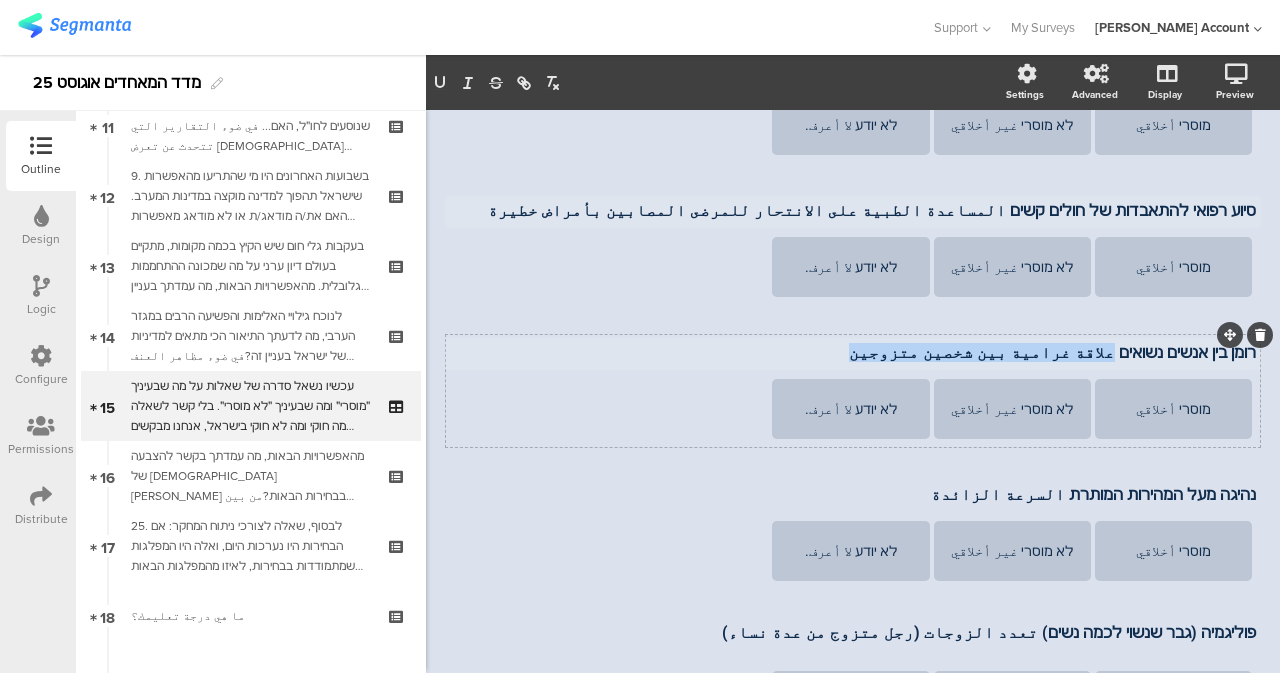click on "רומן בין אנשים נשואים علاقة غرامية بين شخصين متزوجين
רומן בין אנשים נשואים علاقة غرامية بين شخصين متزوجين
רומן בין אנשים נשואים علاقة غرامية بين شخصين متزوجين" at bounding box center [853, 354] 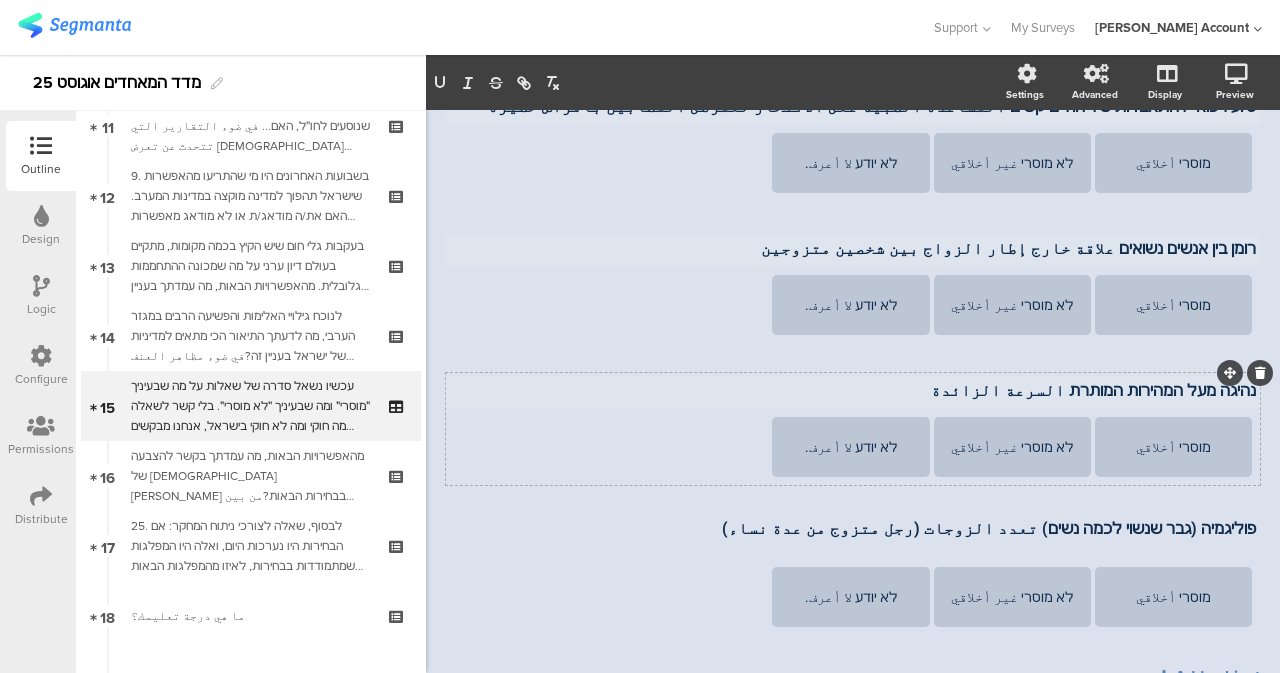 scroll, scrollTop: 1342, scrollLeft: 0, axis: vertical 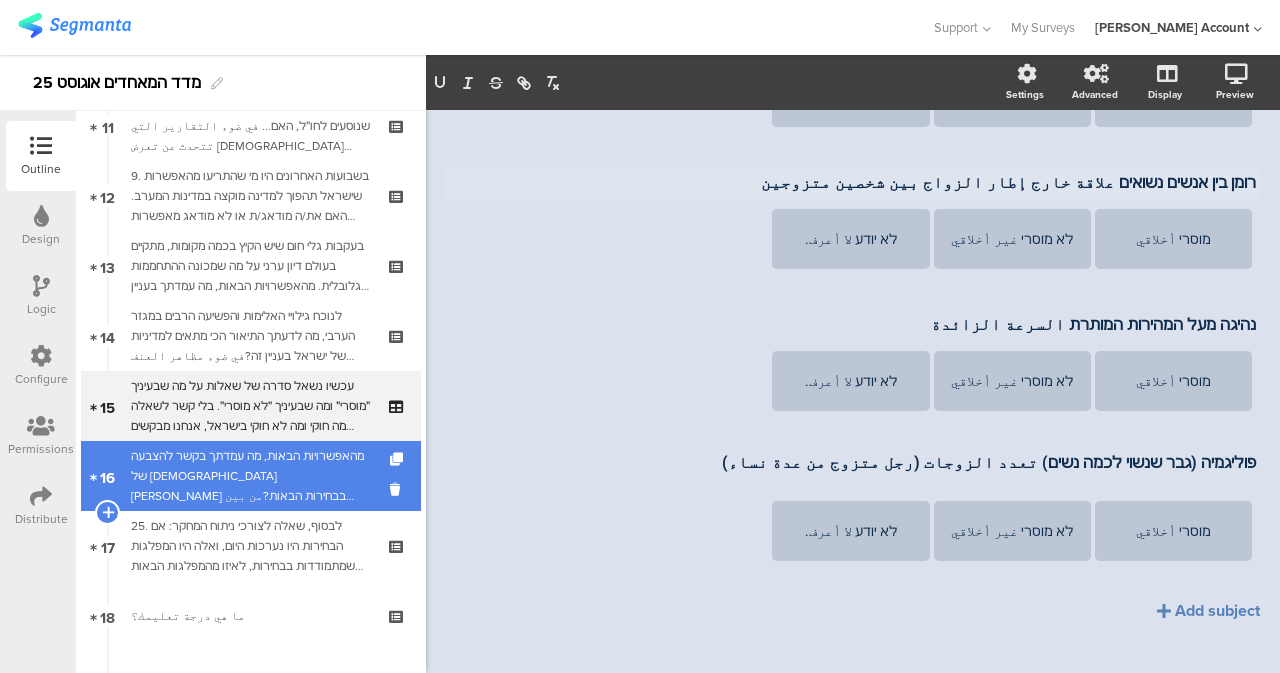click on "מהאפשרויות הבאות, מה עמדתך בקשר להצבעה של ערביי ישראל בבחירות הבאות?من بين الخيارات التالية، ما هو موقفك من تصويت عرب إسرائيل في الانتخابات القادمة؟" at bounding box center (250, 476) 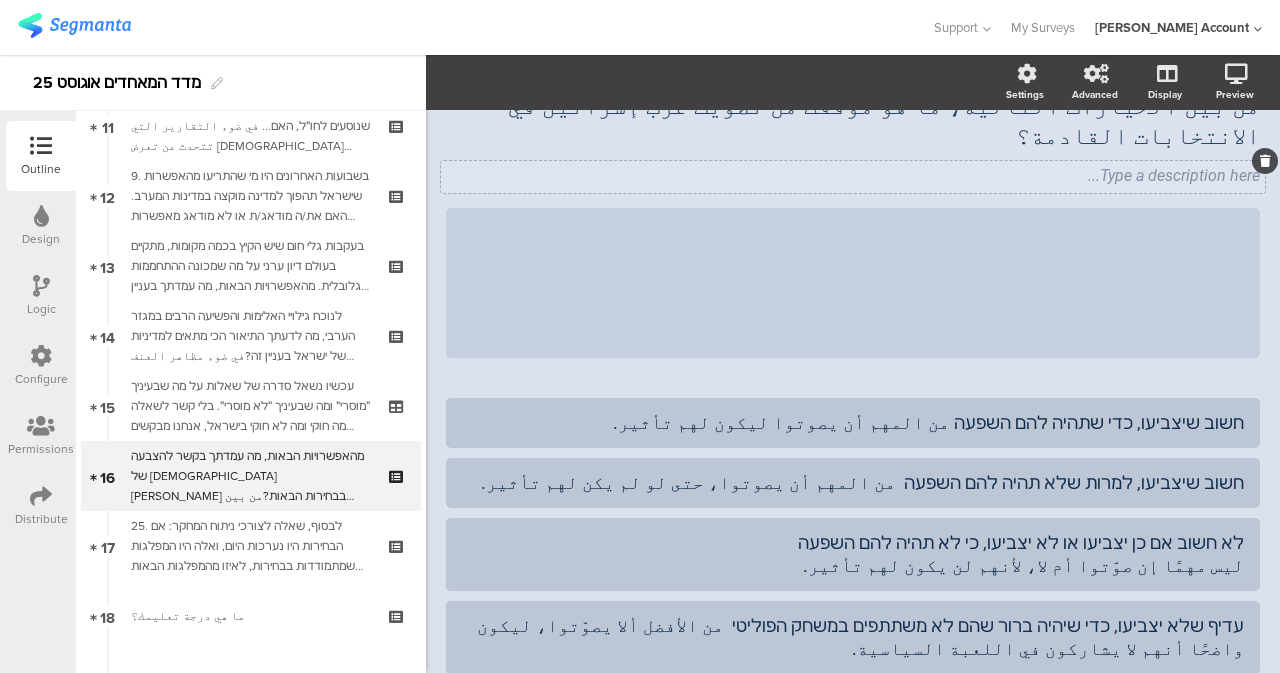 scroll, scrollTop: 0, scrollLeft: 0, axis: both 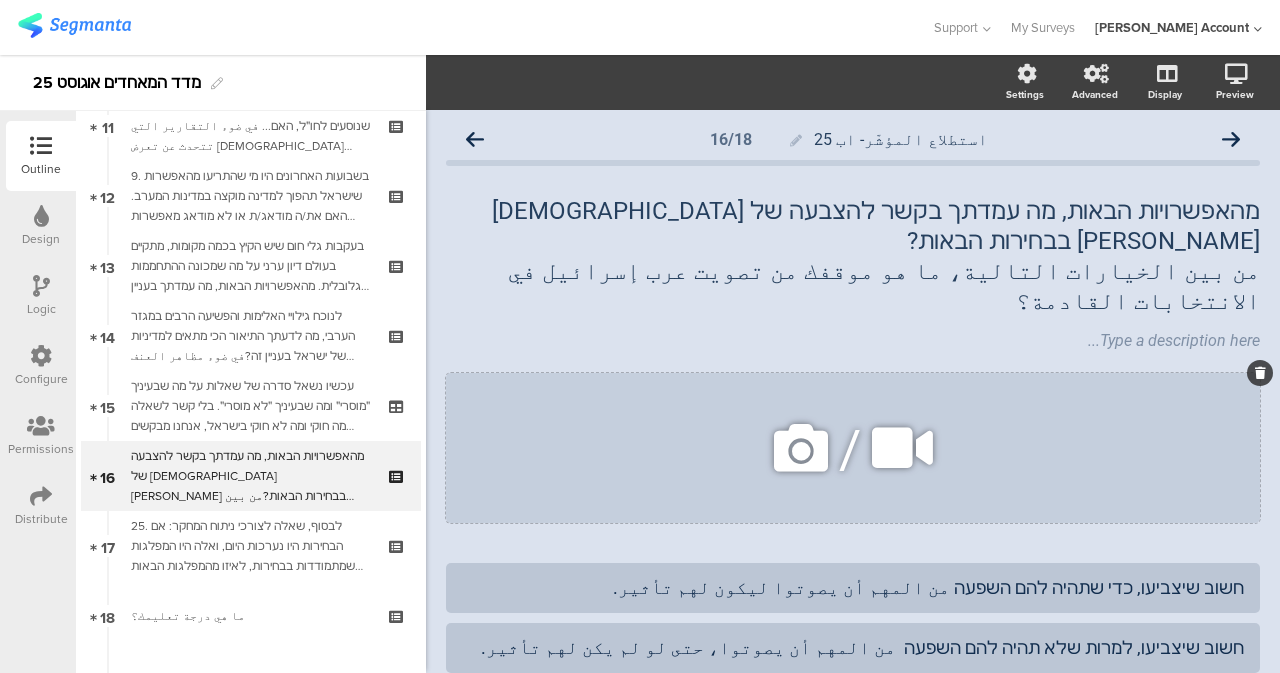 click 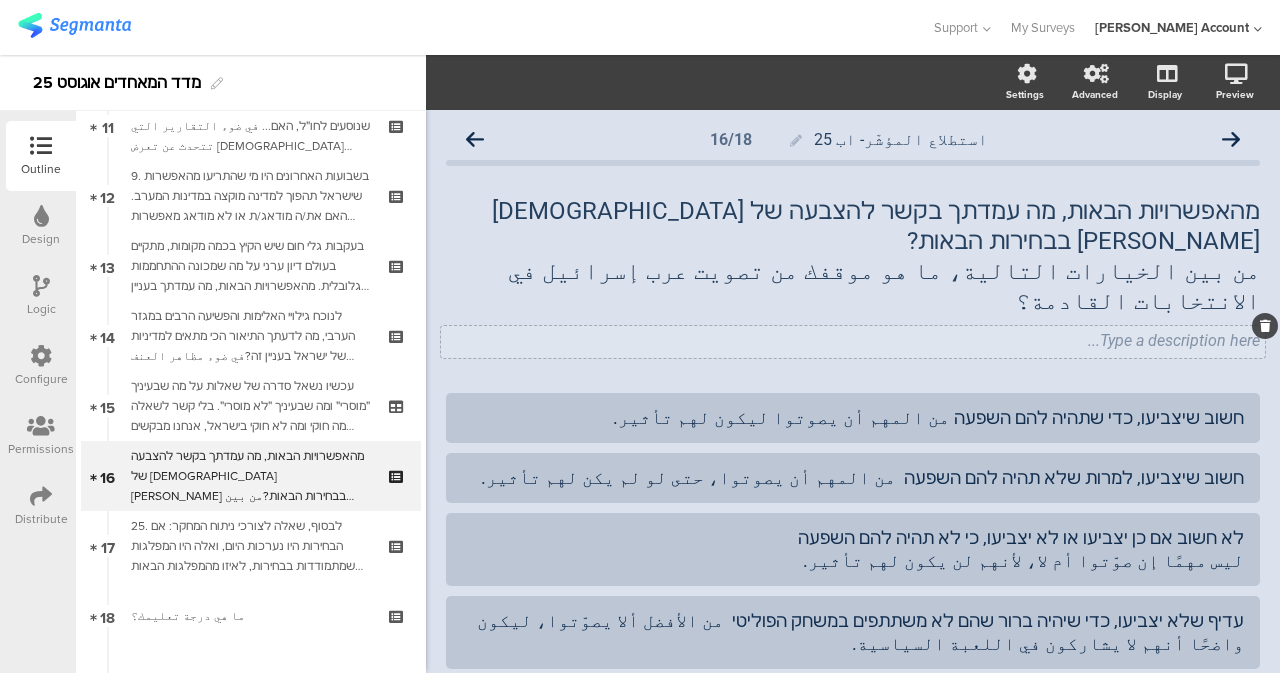 click 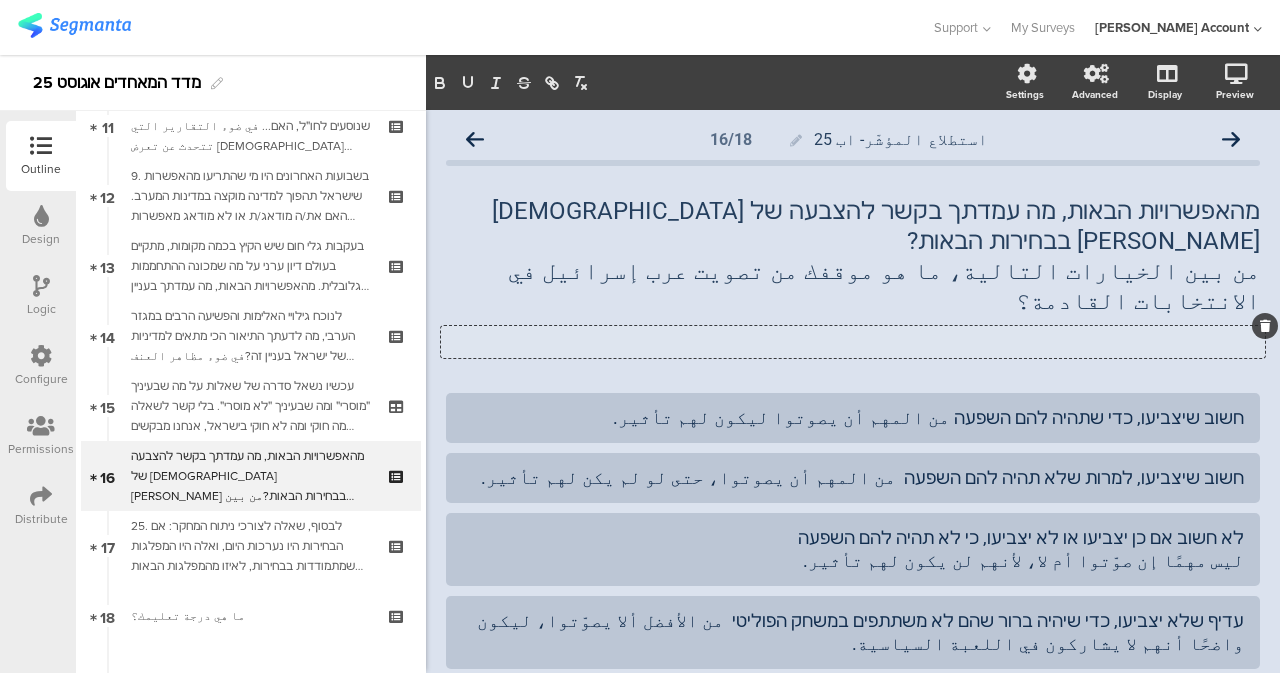 click 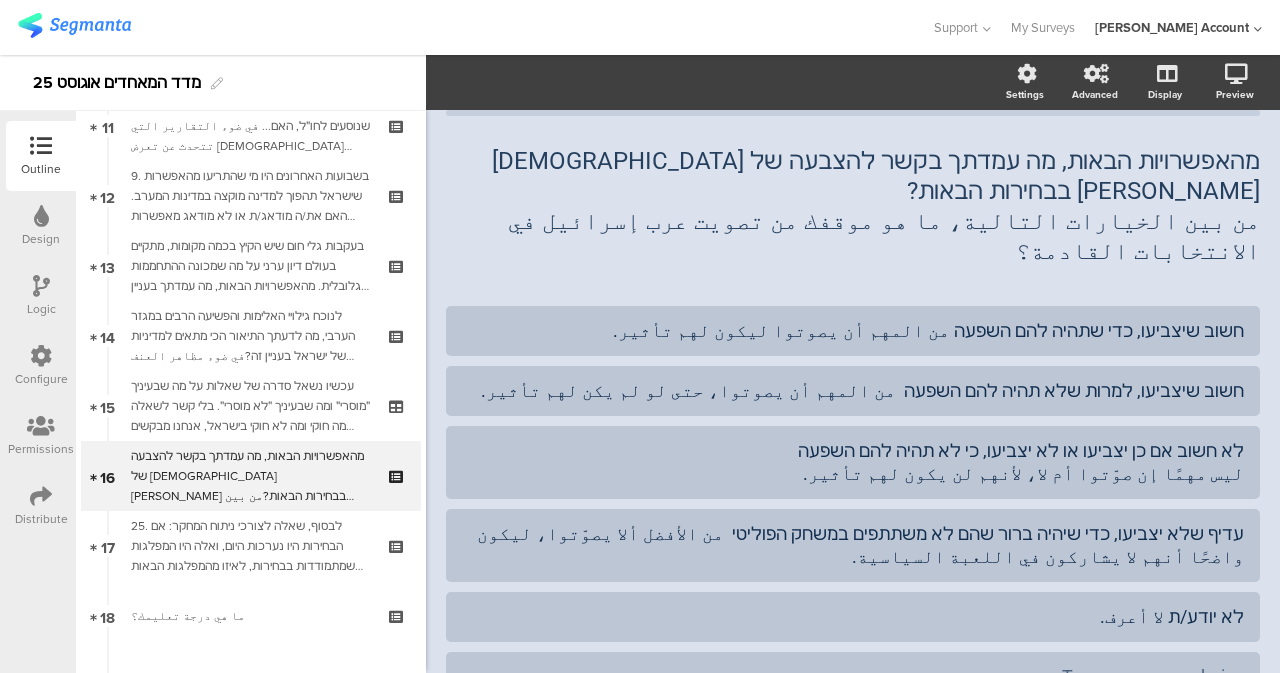 scroll, scrollTop: 100, scrollLeft: 0, axis: vertical 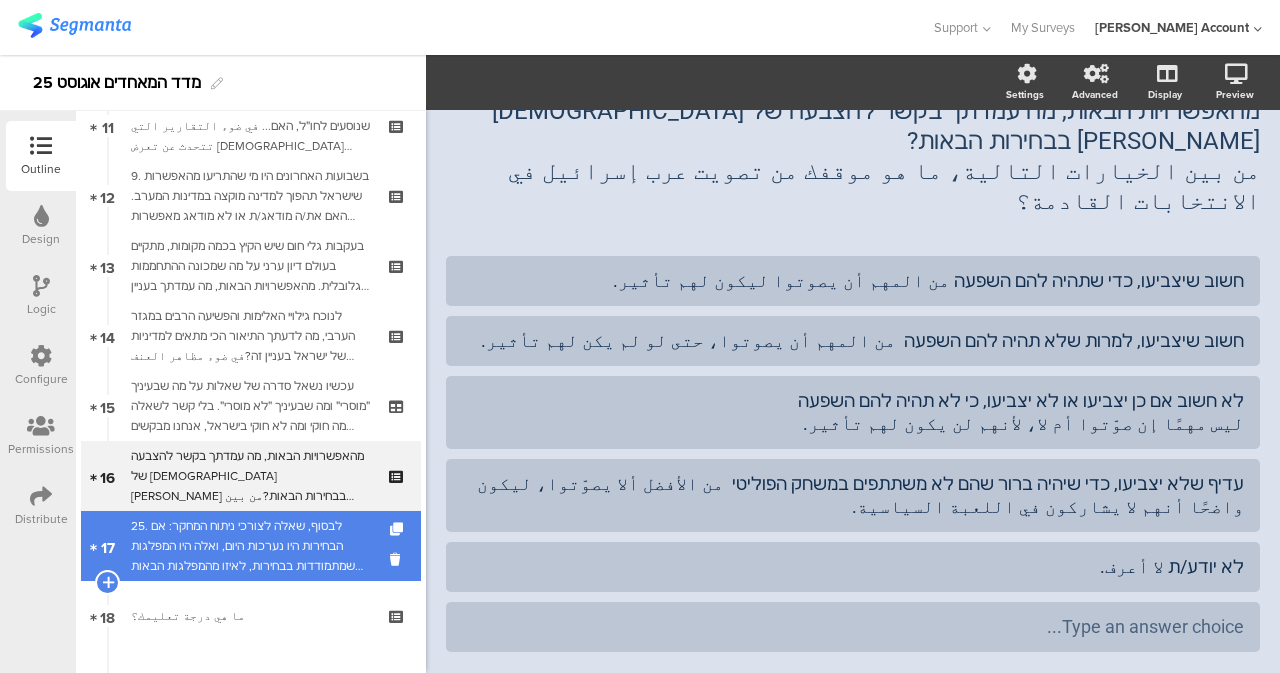 click on "17
25. לבסוף, שאלה לצורכי ניתוח המחקר: אם הבחירות היו נערכות היום, ואלה היו המפלגות שמתמודדות בבחירות, לאיזו מהמפלגות הבאות היית מצביע/ה?وأخيراً سؤال مساعد للتحليل: لو أن الإنتخابات أقيمت اليوم، وهذه الأحزاب التي ستتنافس، لأي حزب من بين الأحزاب التّالية كنت ستصوت؟" at bounding box center [251, 546] 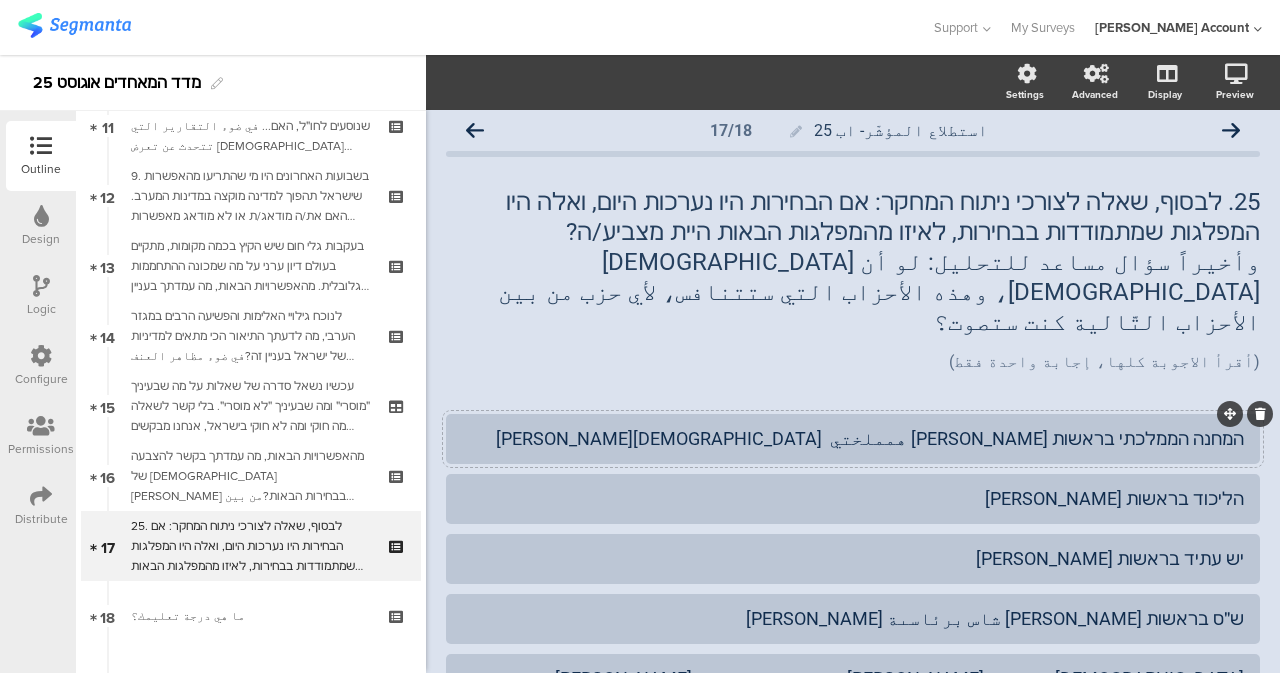 scroll, scrollTop: 0, scrollLeft: 0, axis: both 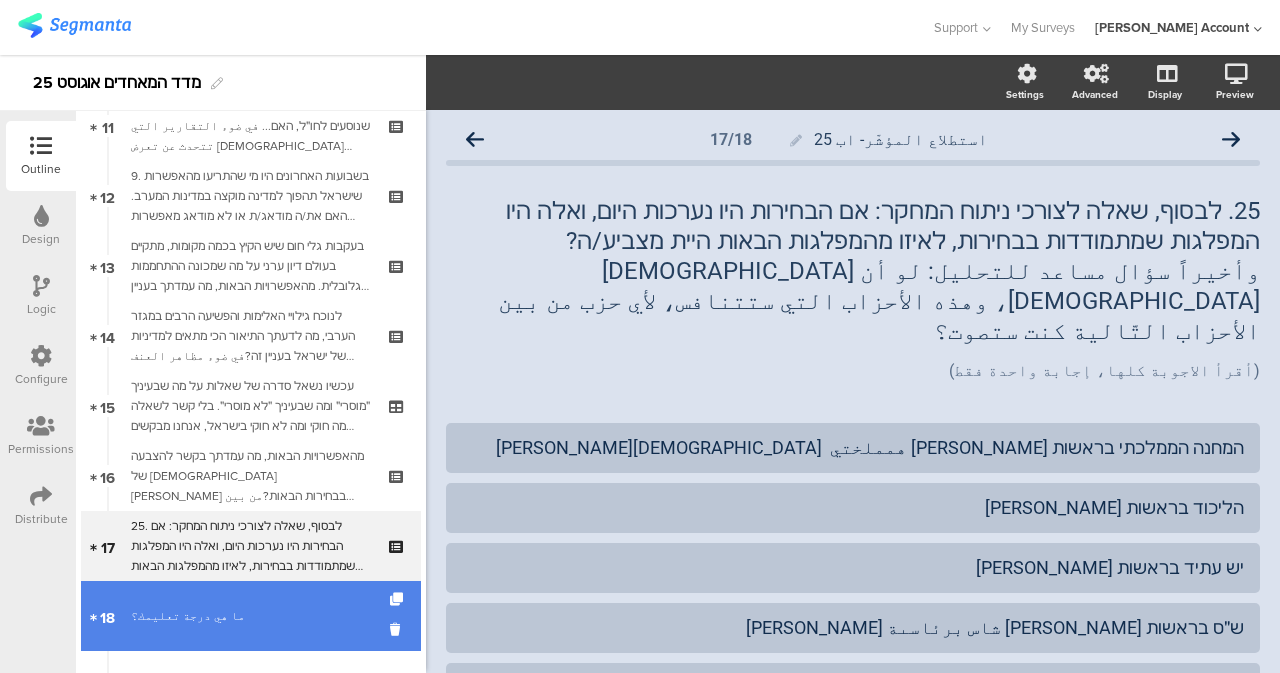 click on "18
ما هي درجة تعليمك؟" at bounding box center [251, 616] 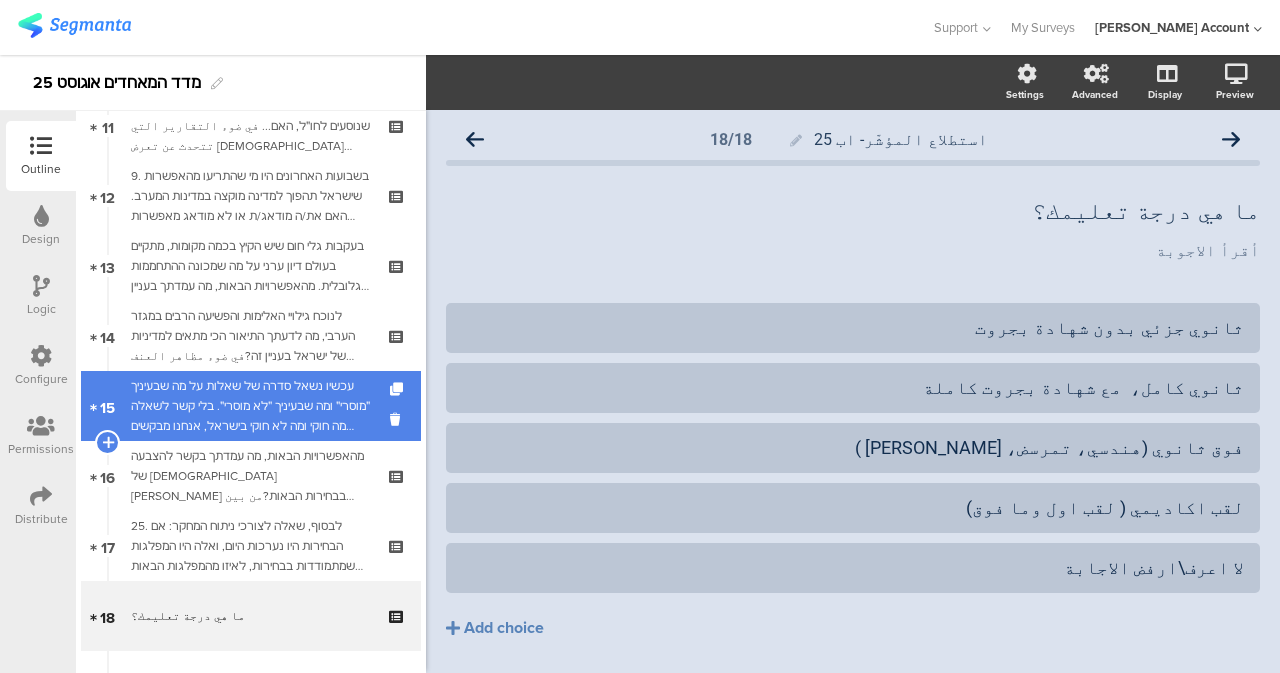 click on "עכשיו נשאל סדרה של שאלות על מה שבעיניך ״מוסרי״ ומה שבעיניך ״לא מוסרי״. בלי קשר לשאלה מה חוקי ומה לא חוקי בישראל, אנחנו מבקשים שתאמר/י לנו על כל אחד מהדברים הבאים האם על פי תפיסת העולם שלך הוא ״כן מוסרי״ או ״לא מוסרי״ سنطرح الآن سلسلة من الأسئلة حول ما تعتبرونه "أخلاقيًا" وما تعتبرونه "غير أخلاقي". بغض النظر عمّا هو قانوني وغير قانوني في إسرائيل، نطلب منك أن تخبرنا ما إذا كان كلٌّ مما يلي "أخلاقيًا" أو "غير أخلاقي" وفقًا لرؤيتك للعالم." at bounding box center [250, 406] 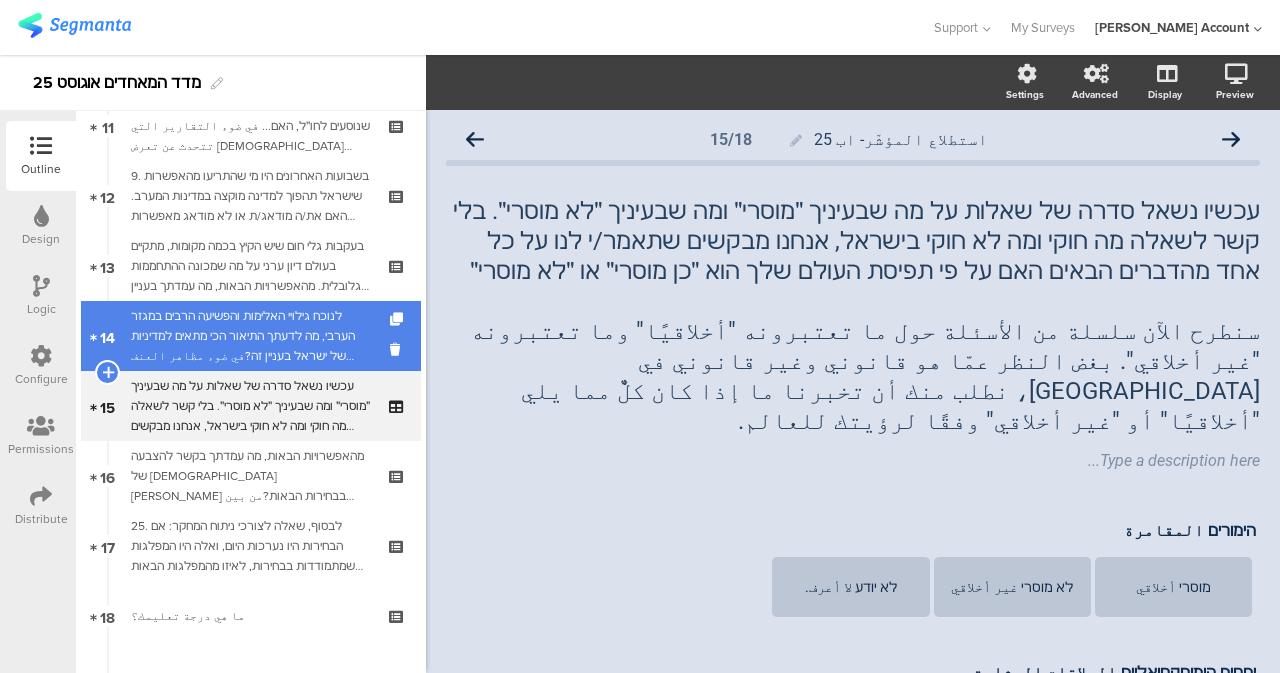 click on "לנוכח גילויי האלימות והפשיעה הרבים במגזר הערבי, מה לדעתך התיאור הכי מתאים למדיניות של ישראל בעניין זה?في ضوء مظاهر العنف والجريمة العديدة في الوسط العربي، ما هو برأيك الوصف الأنسب لسياسة إسرائيل في هذا الشأن؟" at bounding box center (250, 336) 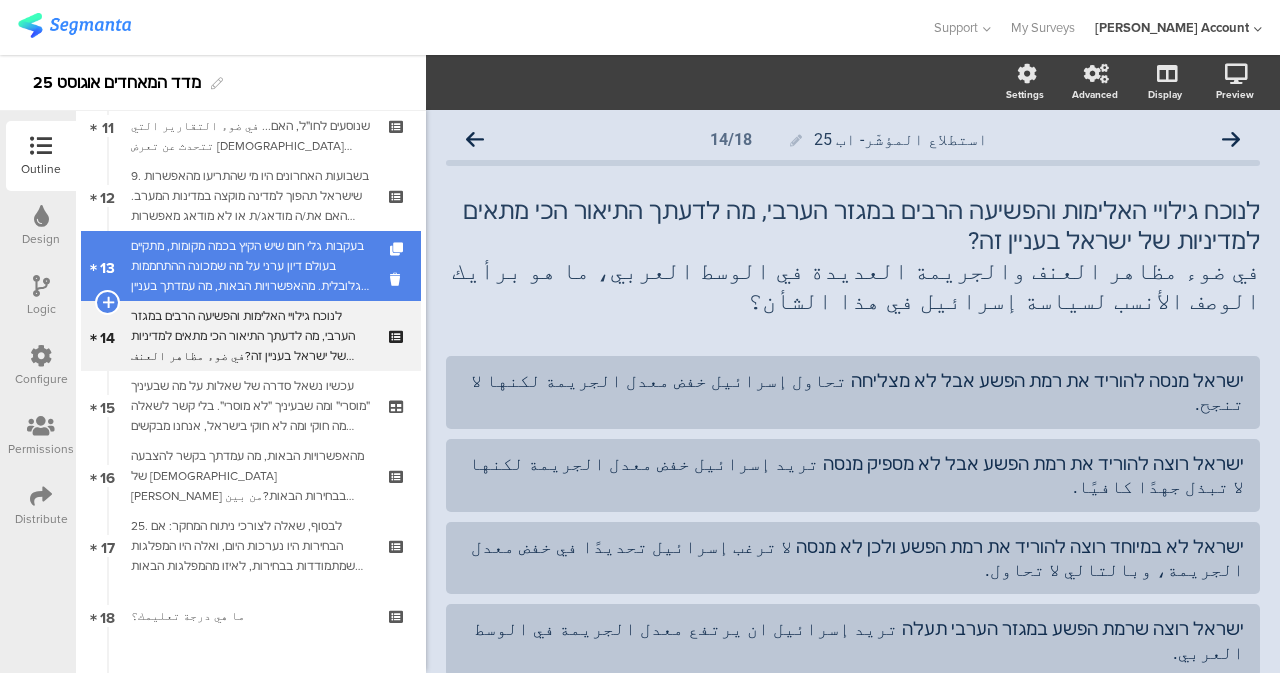 click on "13
בעקבות גלי חום שיש הקיץ בכמה מקומות, מתקיים בעולם דיון ערני על מה שמכונה ההתחממות הגלובלית. מהאפשרויות הבאות, מה עמדתך בעניין זה?بعد موجات الحر التي ضربت عدة مناطق هذا الصيف، يدور جدل محتدم حول العالم حول ما يُعرف بالاحتباس الحراري. ما هو موقفك من هذه المسألة بناءً على الخيارات التالية؟" at bounding box center [251, 266] 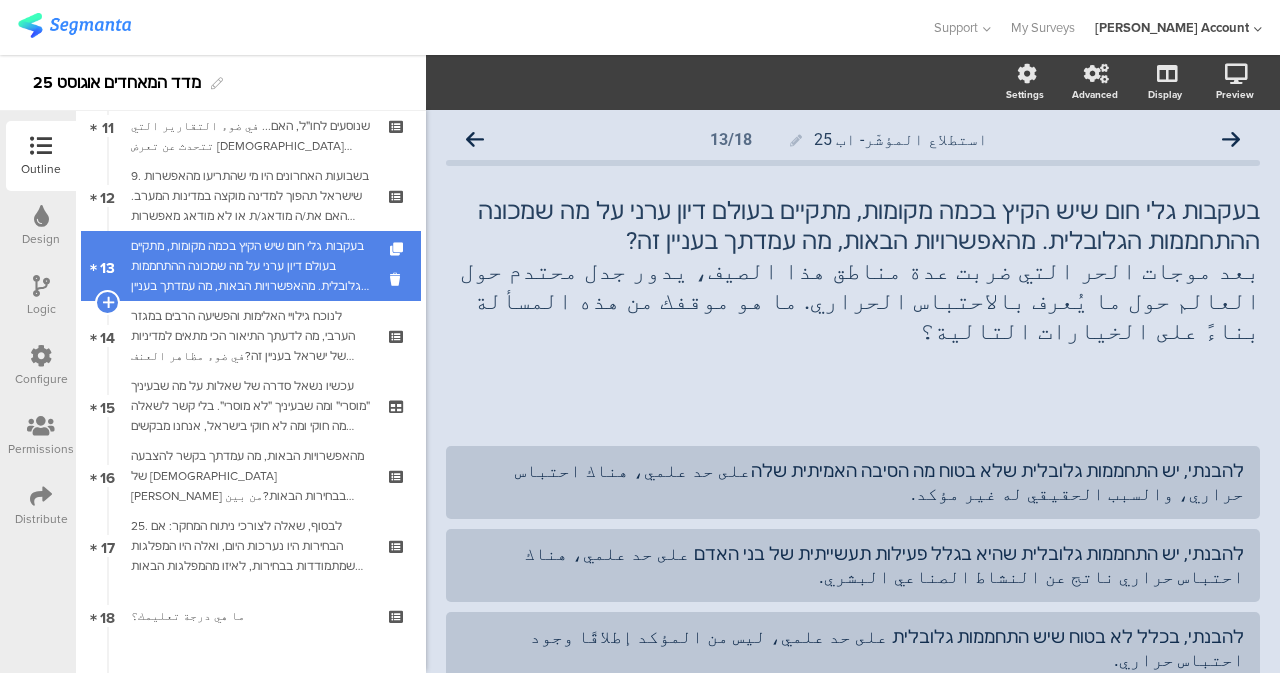 click on "בעקבות גלי חום שיש הקיץ בכמה מקומות, מתקיים בעולם דיון ערני על מה שמכונה ההתחממות הגלובלית. מהאפשרויות הבאות, מה עמדתך בעניין זה?بعد موجات الحر التي ضربت عدة مناطق هذا الصيف، يدور جدل محتدم حول العالم حول ما يُعرف بالاحتباس الحراري. ما هو موقفك من هذه المسألة بناءً على الخيارات التالية؟" at bounding box center [250, 266] 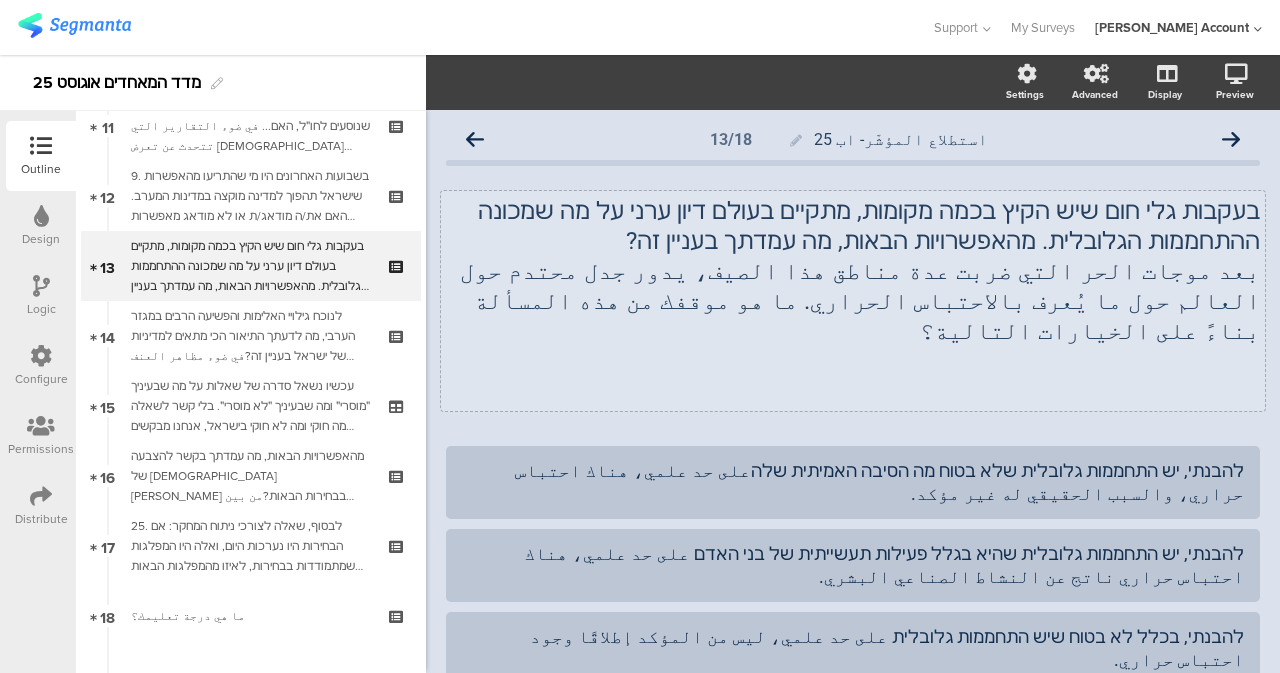 click 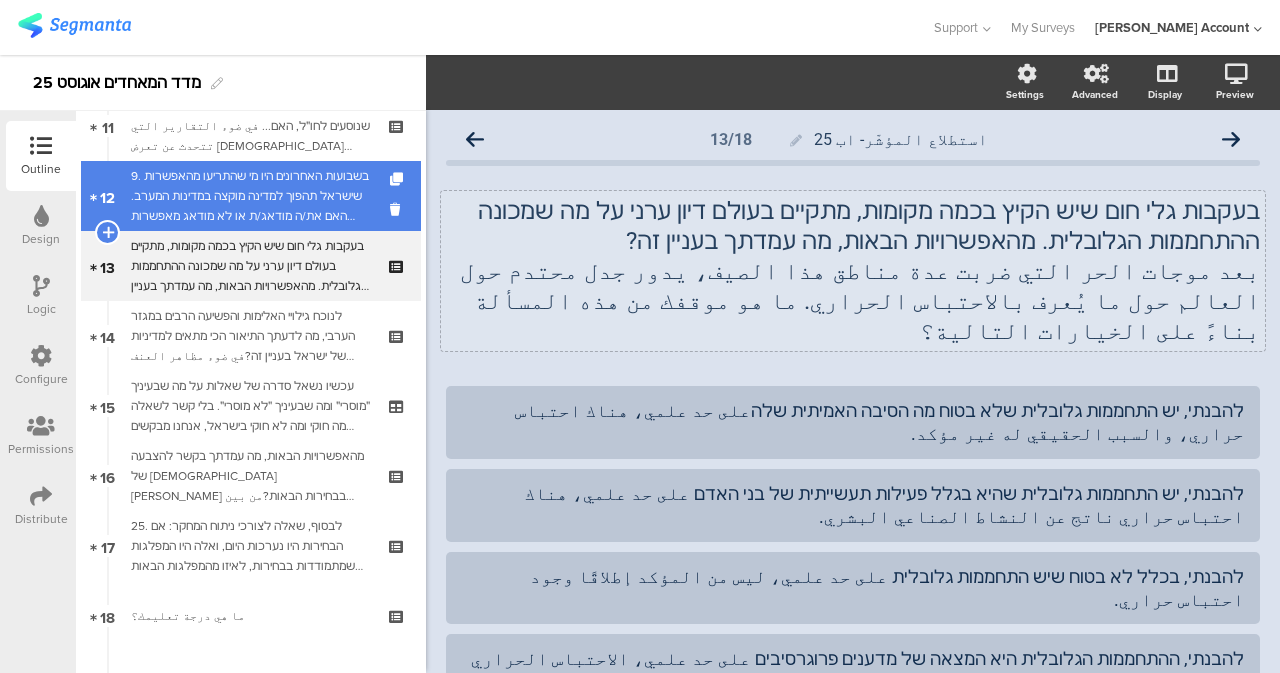 click on "9. בשבועות האחרונים היו מי שהתריעו מהאפשרות שישראל תהפוך למדינה מוקצה במדינות המערב. האם את/ה מודאג/ת או לא מודאג מאפשרות כזאת?في الأسابيع الأخيرة، حذّر البعض من احتمال أن تصبح إسرائيل دولةً منبوذة في الدول الغربية. هل أنتم قلقون أم لا من هذا الاحتمال؟" at bounding box center [250, 196] 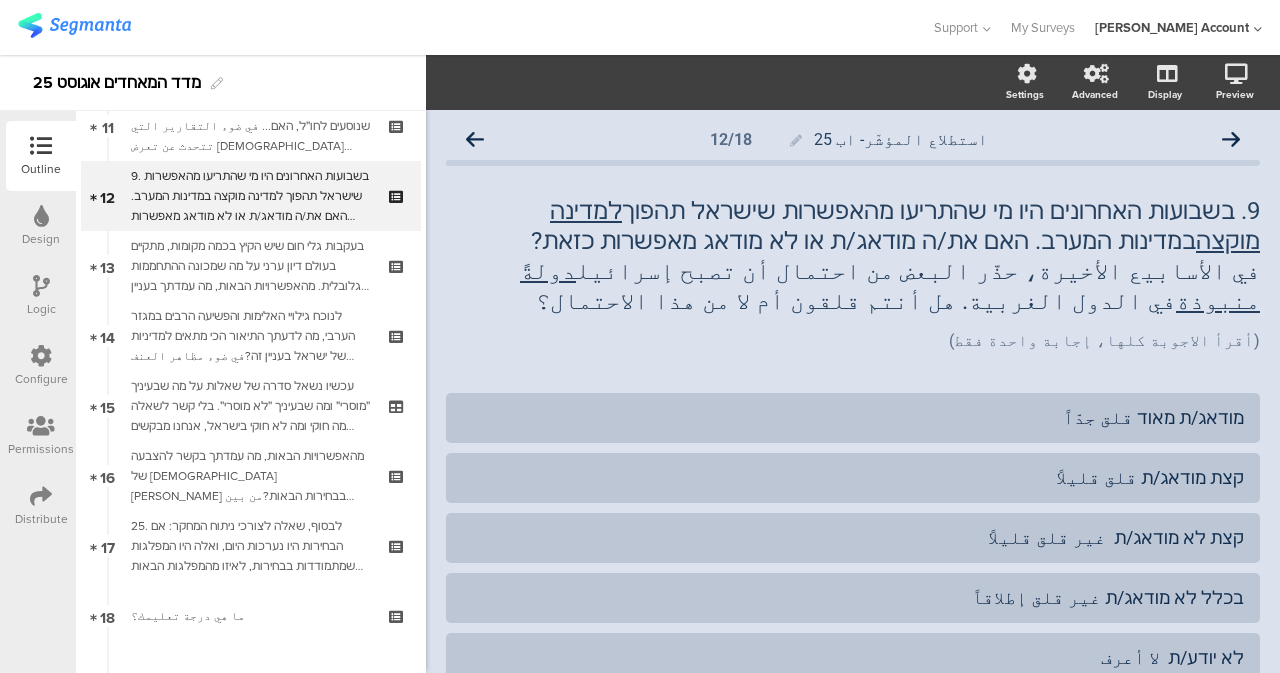 click on "9. בשבועות האחרונים היו מי שהתריעו מהאפשרות שישראל תהפוך  למדינה מוקצה  במדינות המערב. האם את/ה מודאג/ת או לא מודאג מאפשרות כזאת? في الأسابيع الأخيرة، حذّر البعض من احتمال أن تصبح إسرائيل  دولةً منبوذة  في الدول الغربية. هل أنتم قلقون أم لا من هذا الاحتمال؟
9. בשבועות האחרונים היו מי שהתריעו מהאפשרות שישראל תהפוך  למדינה מוקצה  במדינות המערב. האם את/ה מודאג/ת או לא מודאג מאפשרות כזאת? في الأسابيع الأخيرة، حذّر البعض من احتمال أن تصبح إسرائيل  دولةً منبوذة  في الدول الغربية. هل أنتم قلقون أم لا من هذا الاحتمال؟" 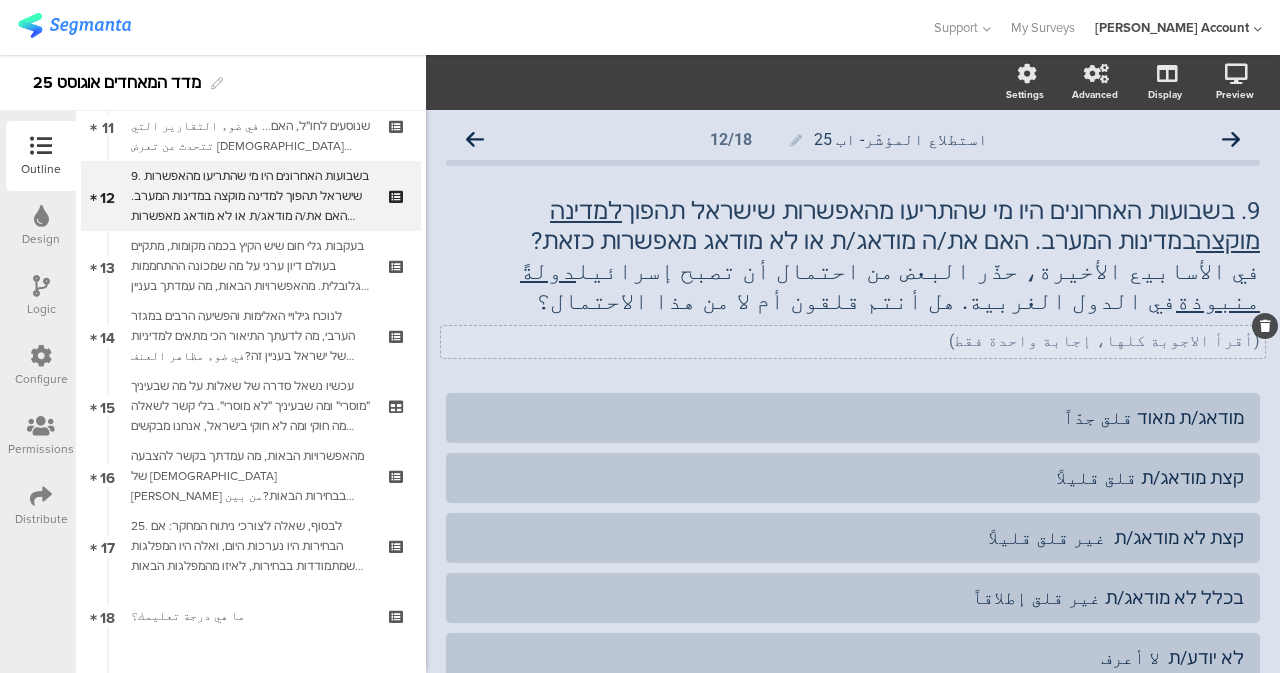 click on "(أقرأ الاجوبة كلها، إجابة واحدة فقط)
(أقرأ الاجوبة كلها، إجابة واحدة فقط)" 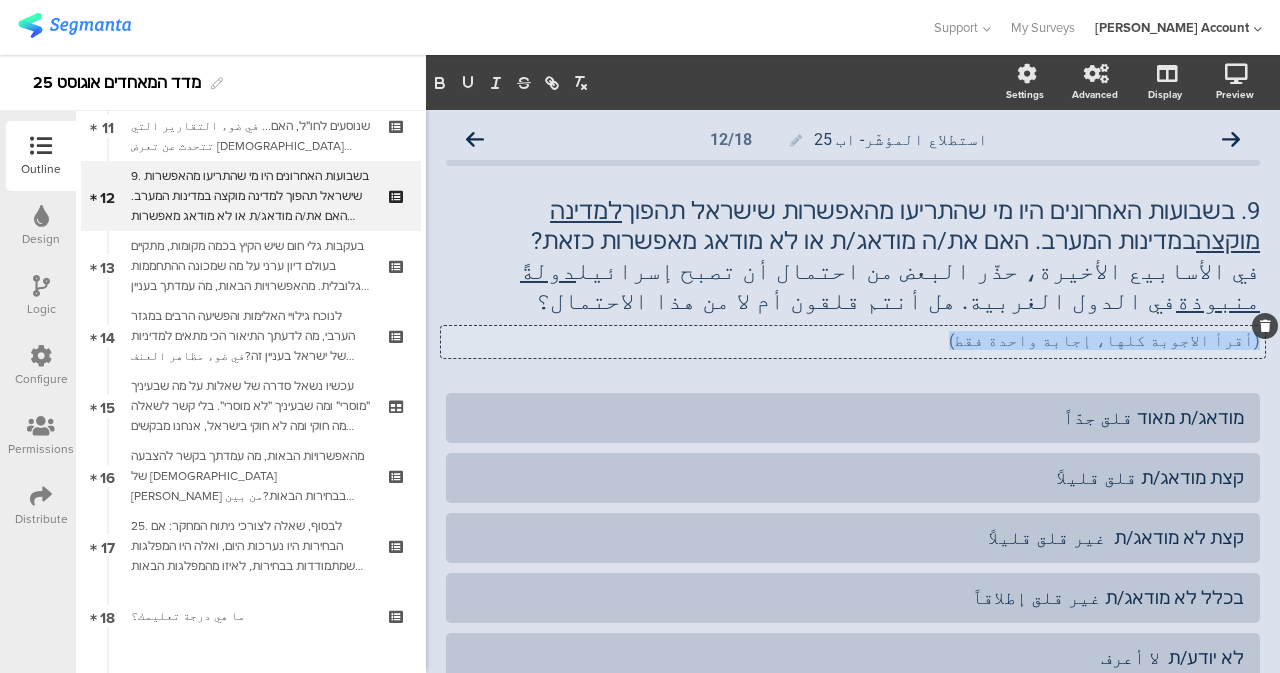 click on "(أقرأ الاجوبة كلها، إجابة واحدة فقط)" 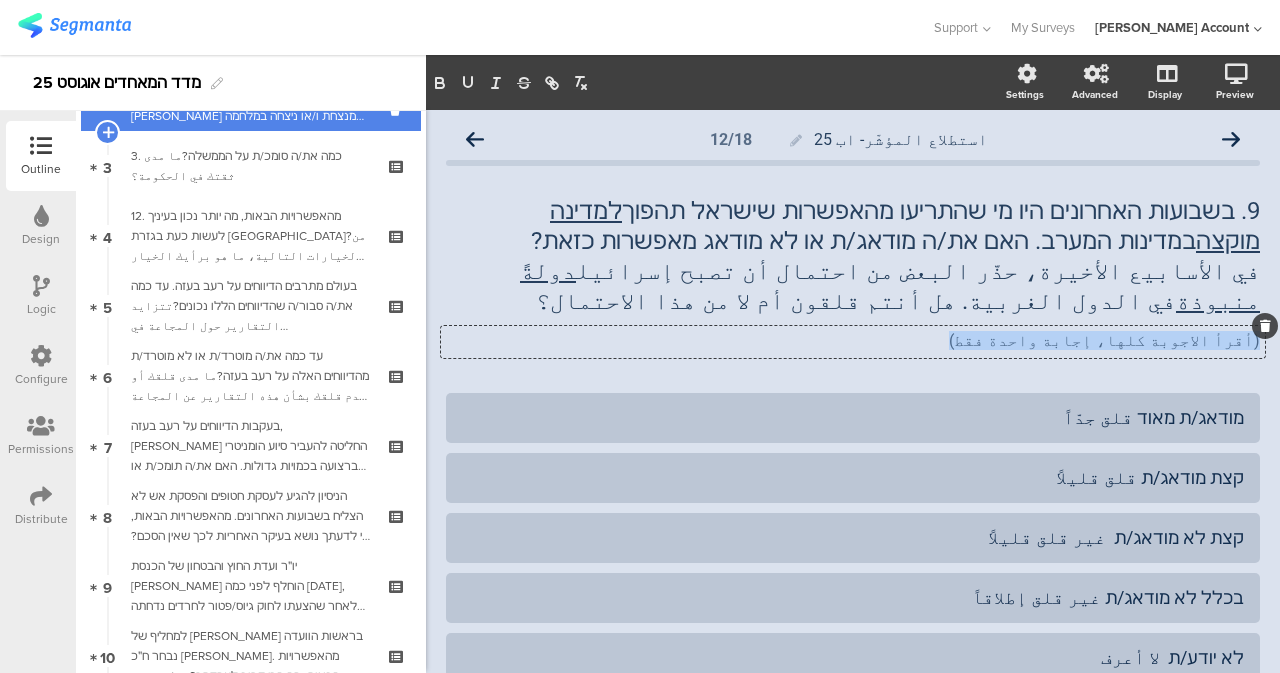 scroll, scrollTop: 0, scrollLeft: 0, axis: both 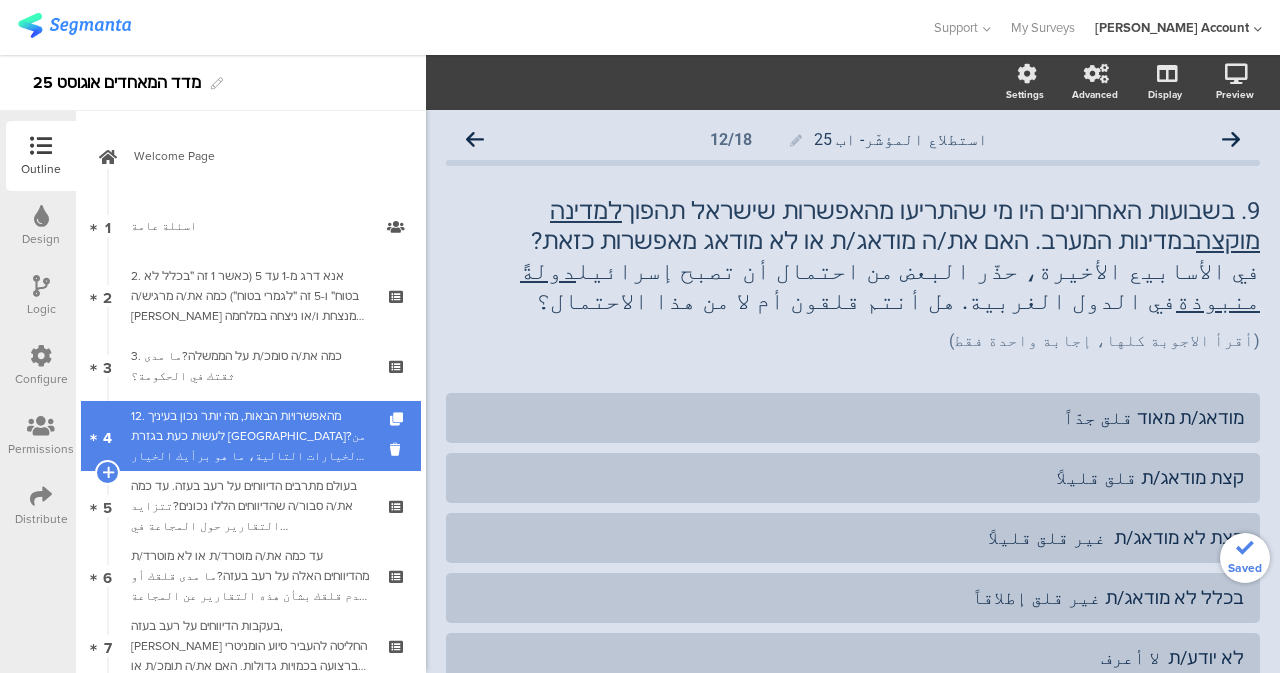 click on "4
12. מהאפשרויות הבאות, מה יותר נכון בעיניך לעשות כעת בגזרת עזה?من الخيارات التالية، ما هو برأيك الخيار الأكثر ملاءم للقيام به الآن في قطاع غزة؟" at bounding box center (251, 436) 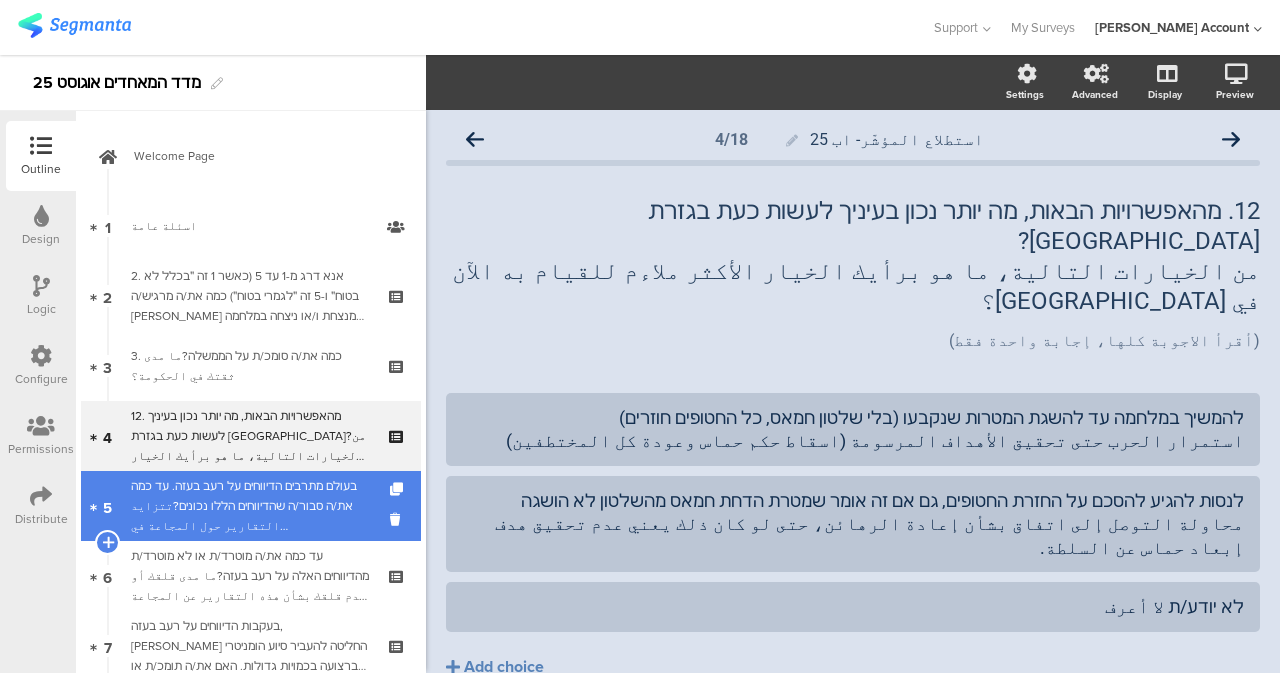 click on "בעולם מתרבים הדיווחים על רעב בעזה. עד כמה את/ה סבור/ה שהדיווחים הללו נכונים?تتزايد التقارير حول المجاعة في غزة حول العالم. ما مدى صحة هذه التقارير برأيك؟" at bounding box center [250, 506] 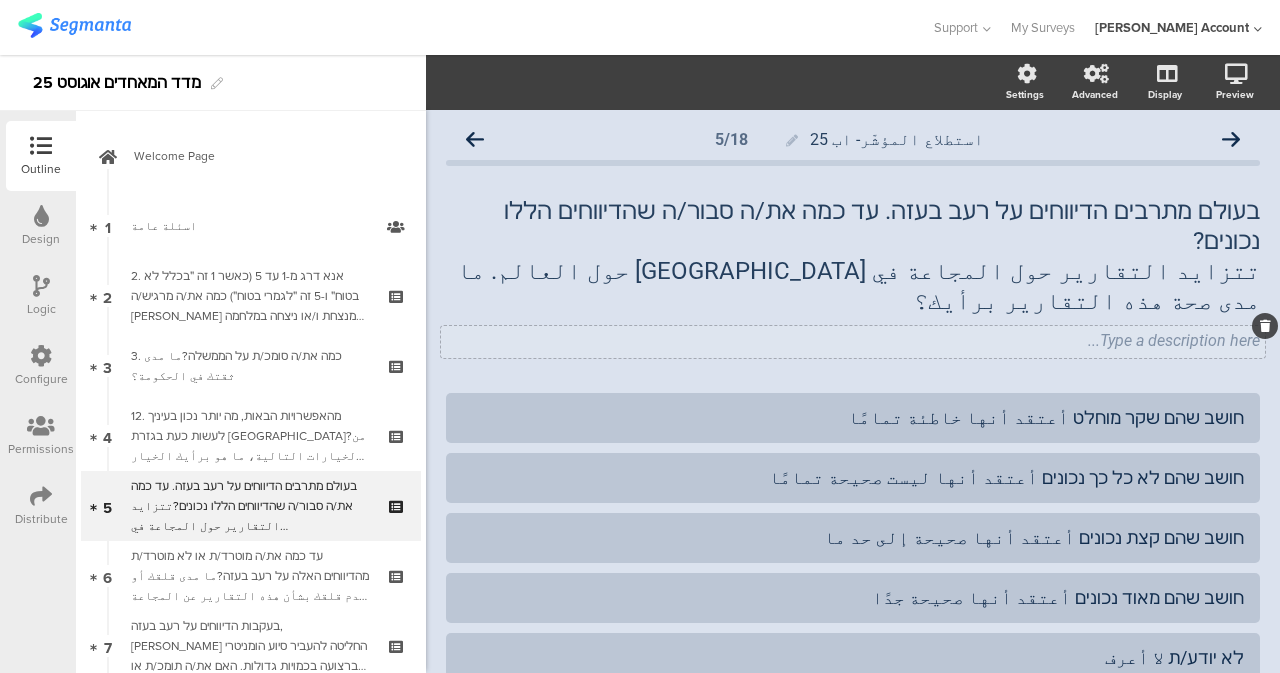 click on "Type a description here..." 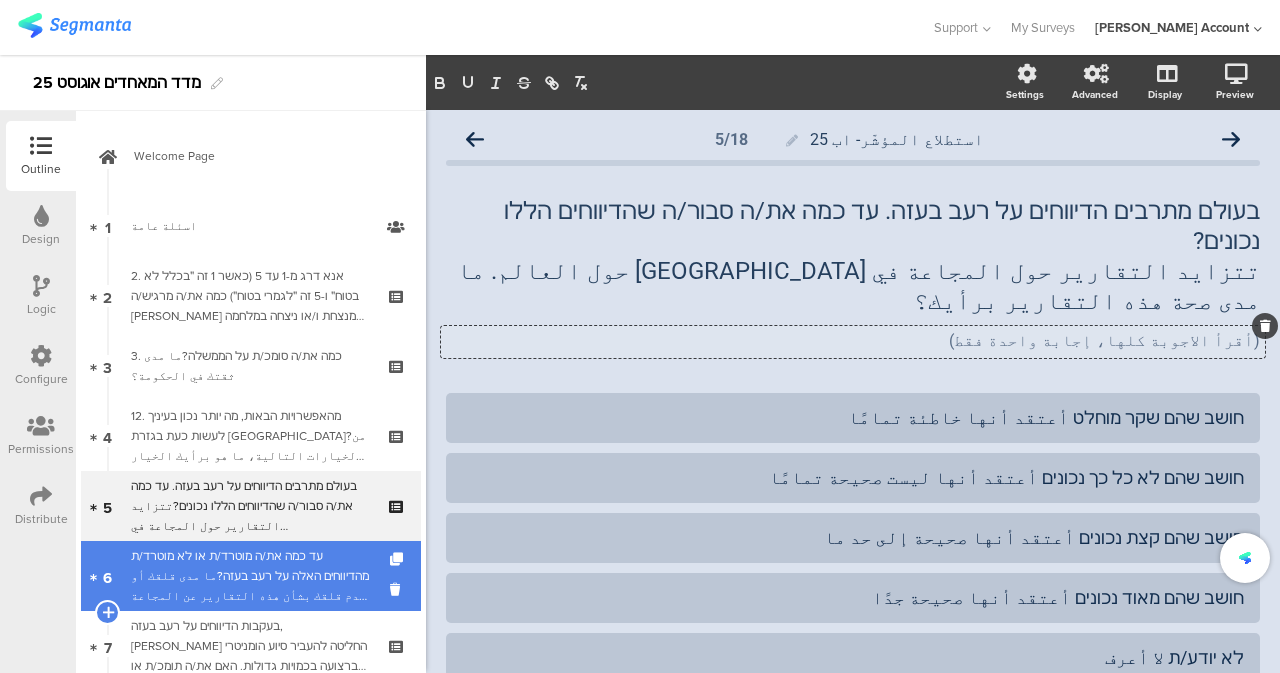 click on "עד כמה את/ה מוטרד/ת או לא מוטרד/ת מהדיווחים האלה על רעב בעזה?ما مدى قلقك أو عدم قلقك بشأن هذه التقارير عن المجاعة في غزة؟" at bounding box center [250, 576] 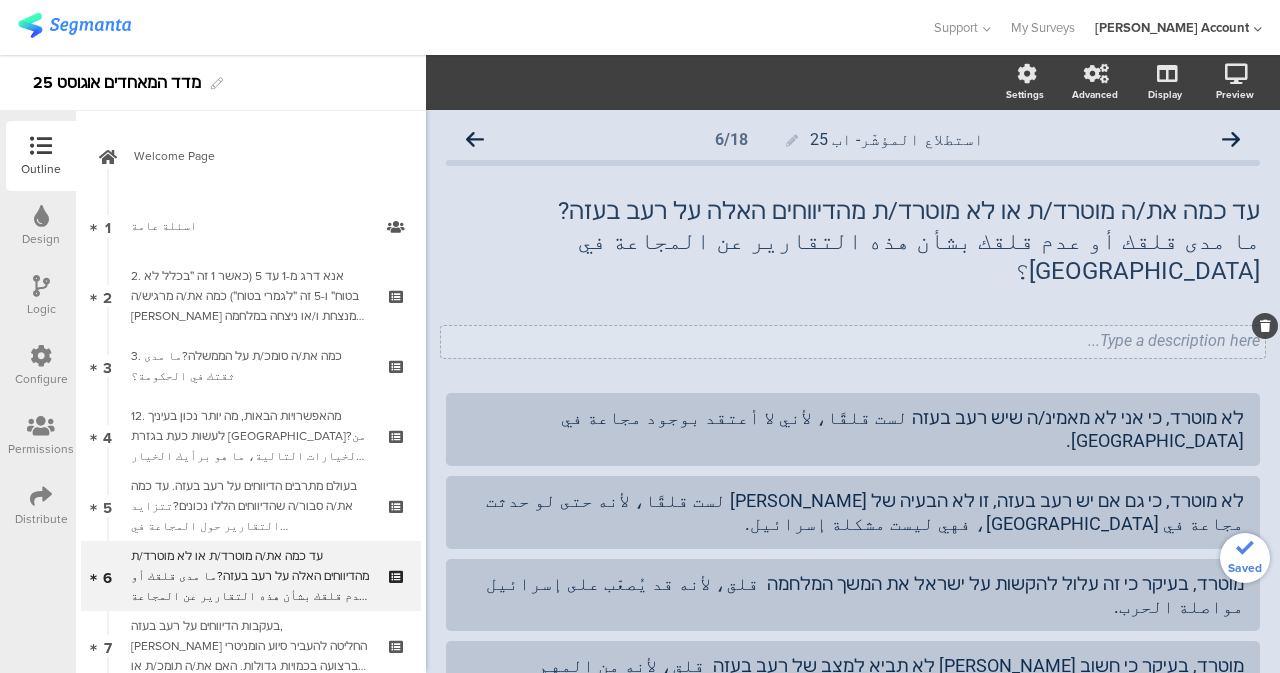 click on "Type a description here..." 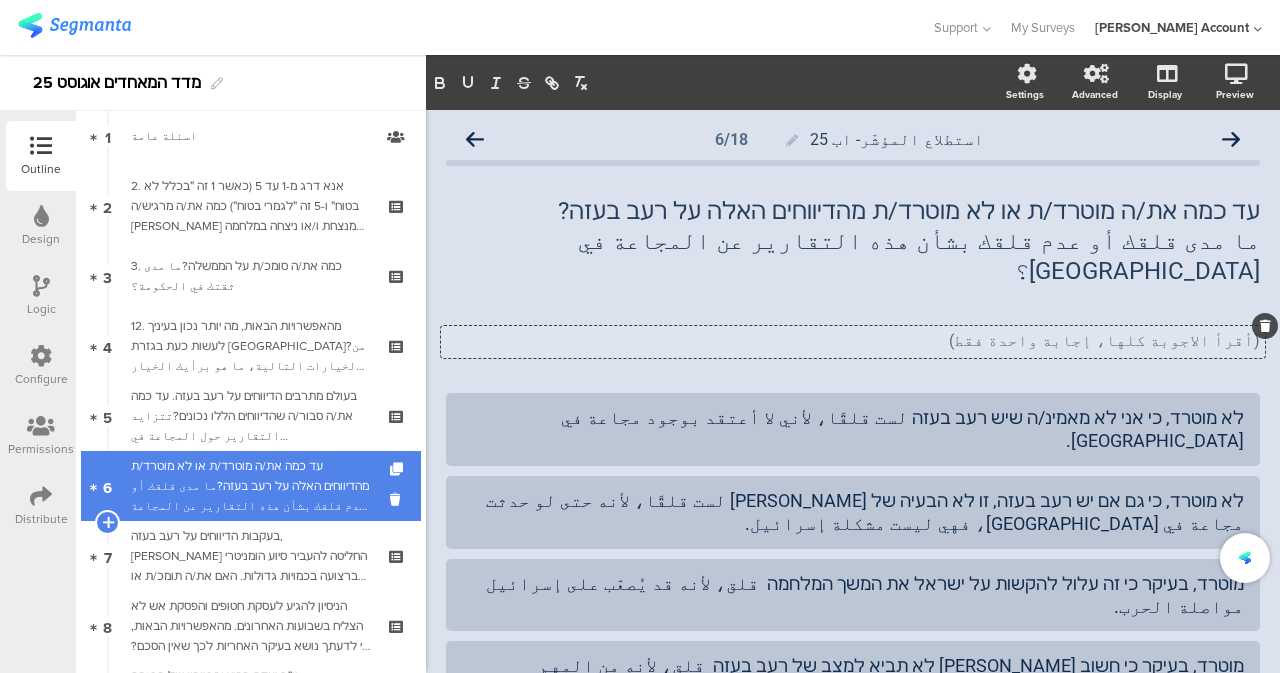 scroll, scrollTop: 100, scrollLeft: 0, axis: vertical 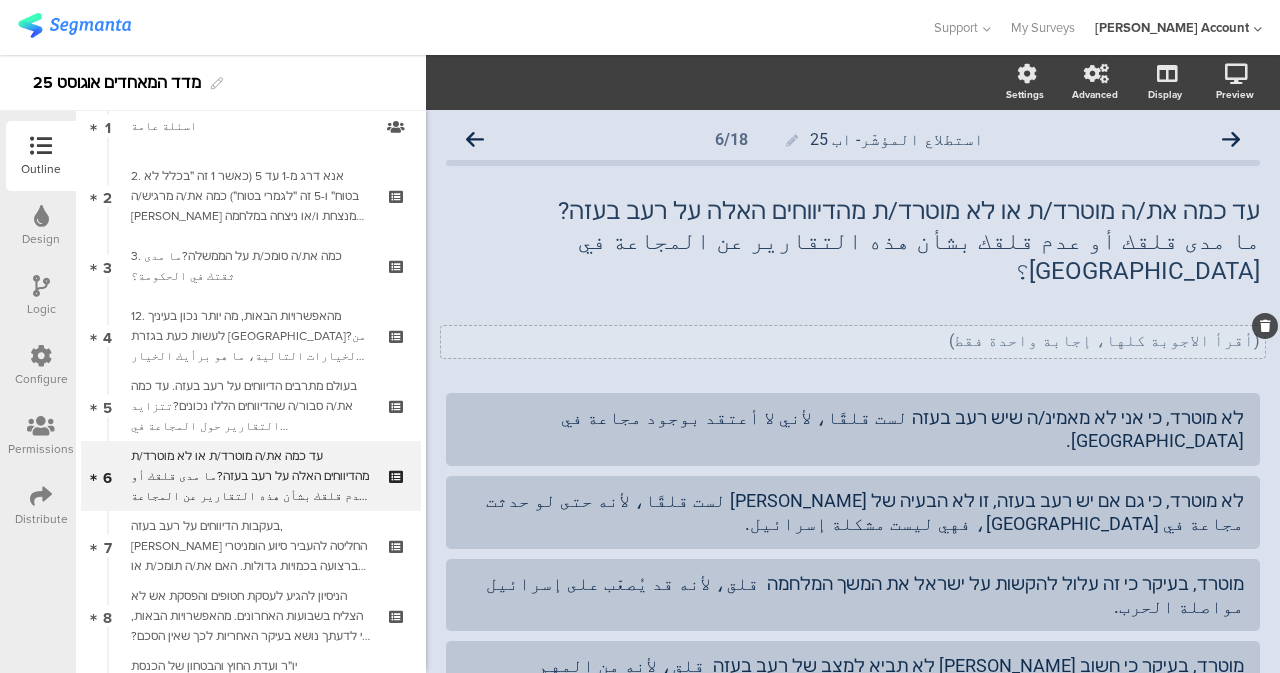 click on "(أقرأ الاجوبة كلها، إجابة واحدة فقط)
(أقرأ الاجوبة كلها، إجابة واحدة فقط)" 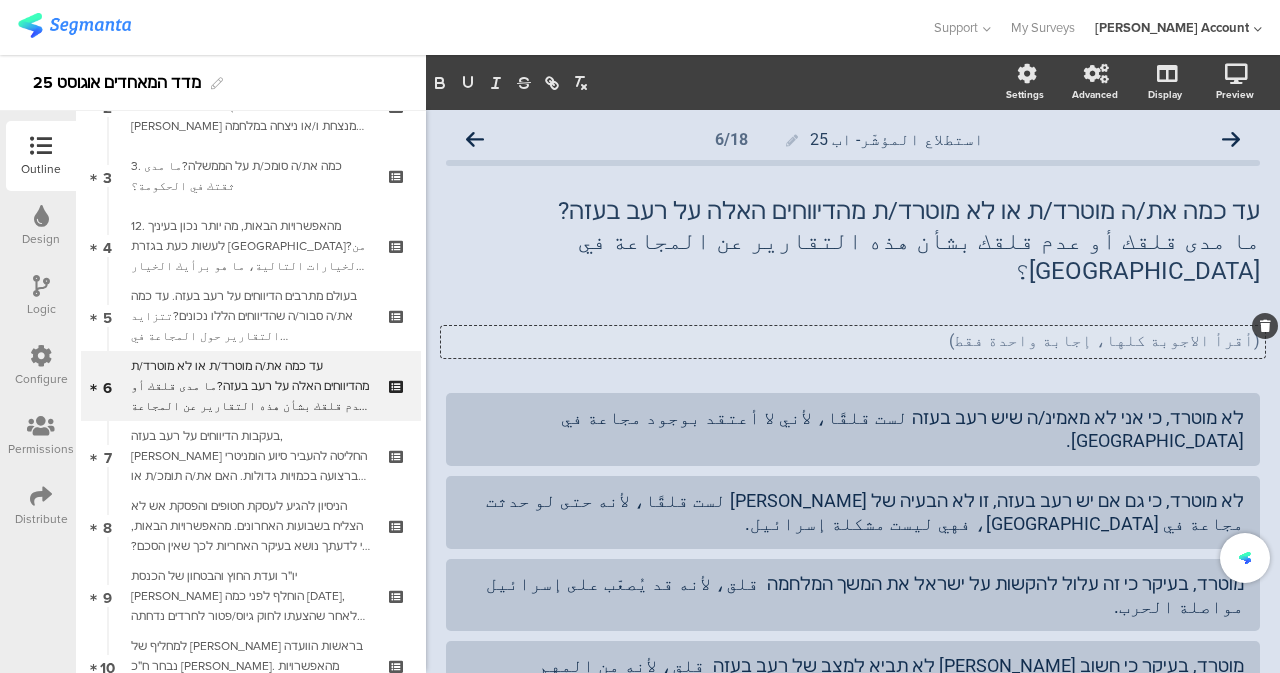 scroll, scrollTop: 200, scrollLeft: 0, axis: vertical 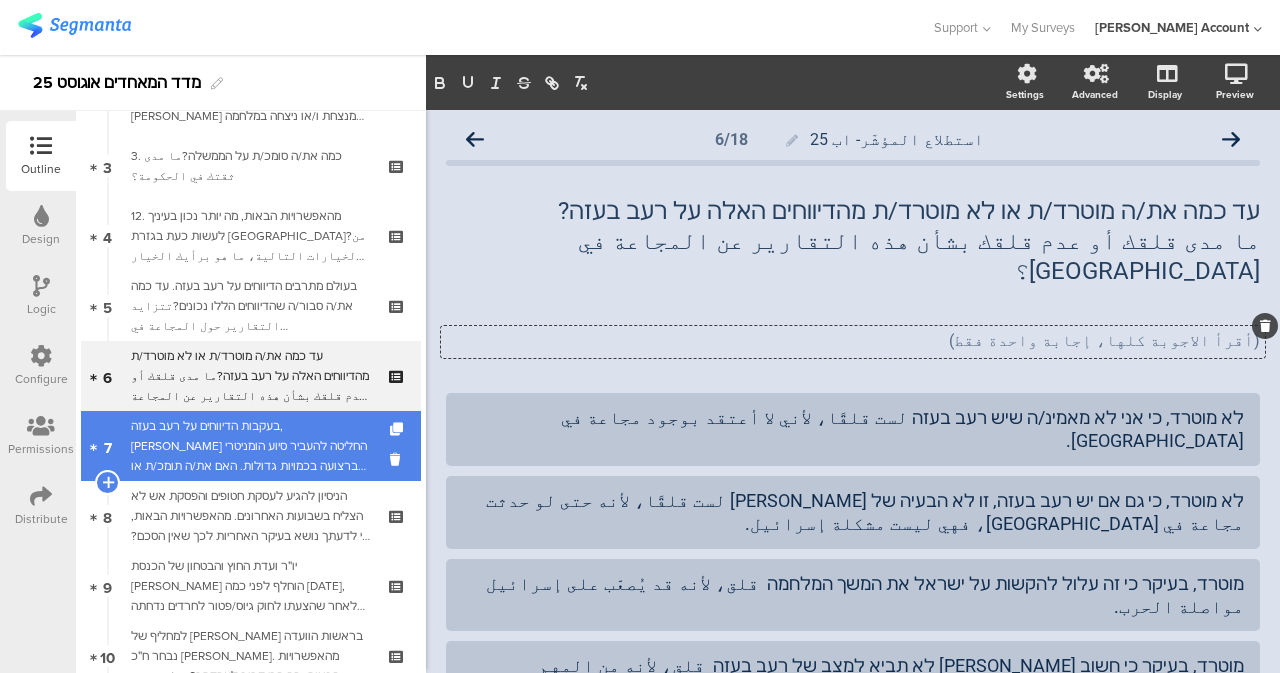 click on "בעקבות הדיווחים על רעב בעזה, ישראל החליטה להעביר סיוע הומניטרי ברצועה בכמויות גדולות. האם את/ה תומכ/ת או מתנגד/ת להעברת הסיוע?بعد ورود تقارير عن مجاعة في غزة، قررت إسرائيل إرسال كميات كبيرة من المساعدات الإنسانية إلى القطاع. هل تؤيد أم تعارض نقل المساعدات؟" at bounding box center [250, 446] 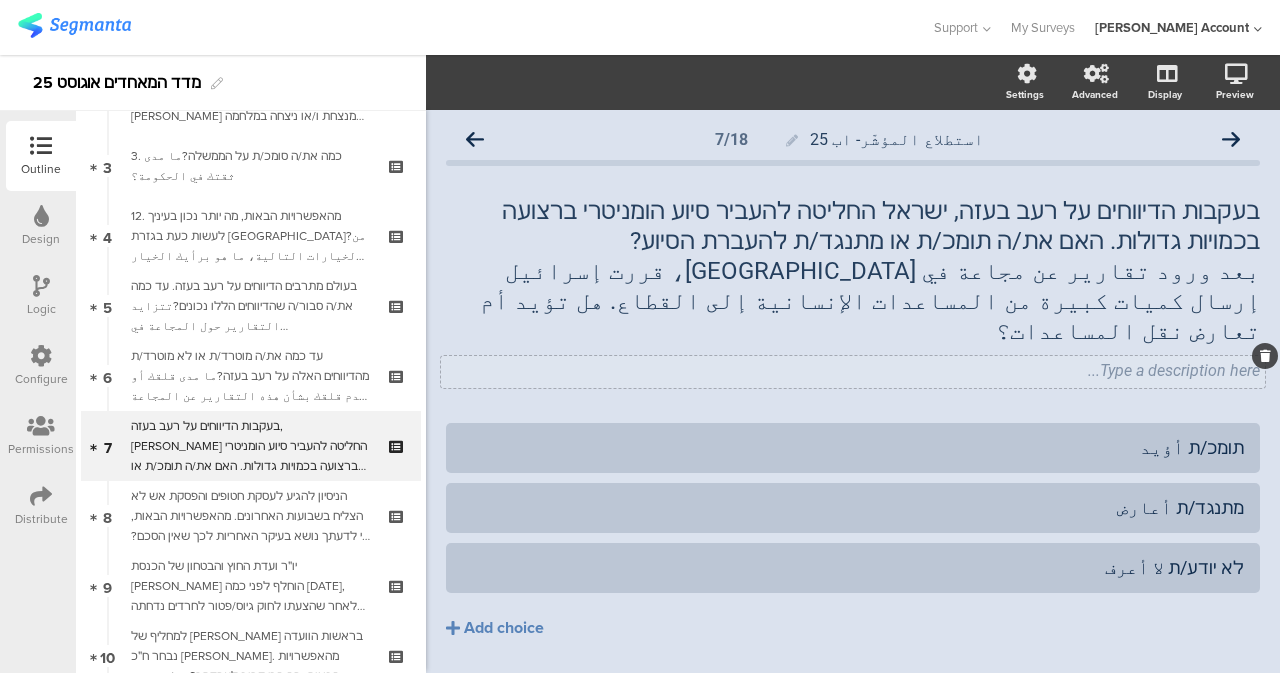 click on "Type a description here..." 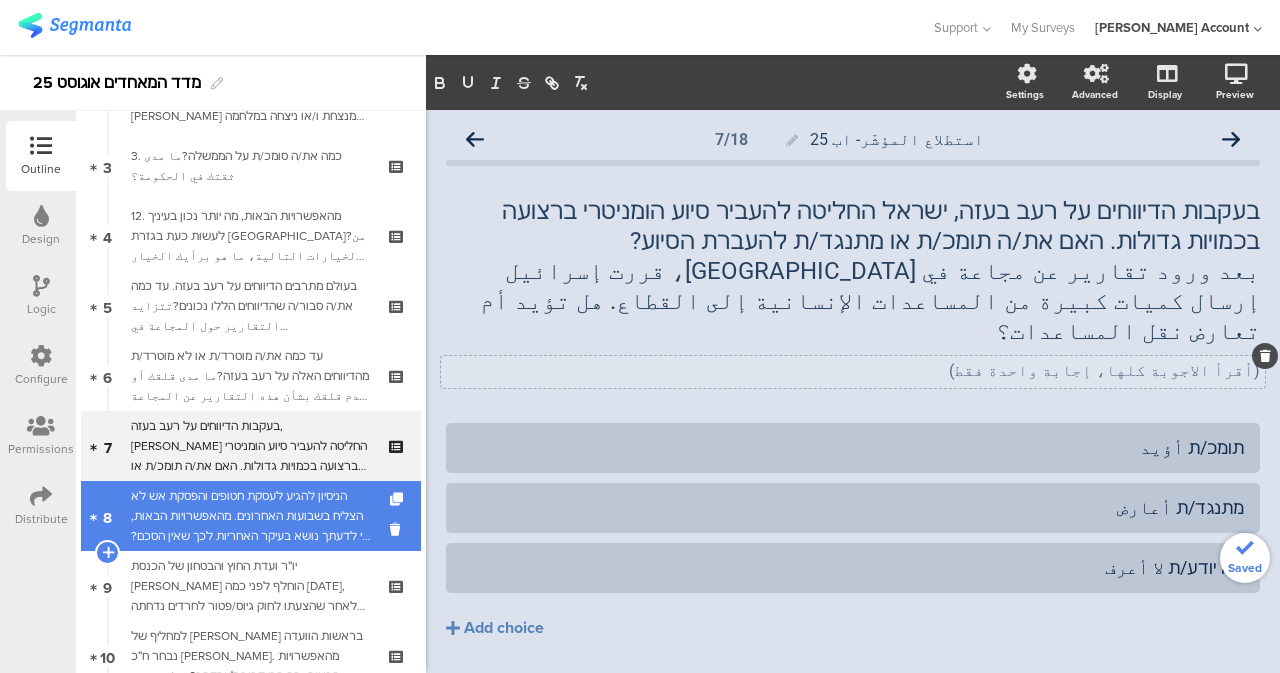 click on "הניסיון להגיע לעסקת חטופים והפסקת אש לא הצליח בשבועות האחרונים. מהאפשרויות הבאות, מי לדעתך נושא בעיקר האחריות לכך שאין הסכם?فشلت محاولة التوصل إلى اتفاق بشأن الأسرى ووقف إطلاق النار في الأسابيع الأخيرة. من بين الخيارات التالية، برأيك، من يتحمل المسؤولية الأكبر عن عدم التوصل إلى اتفاق؟" at bounding box center (250, 516) 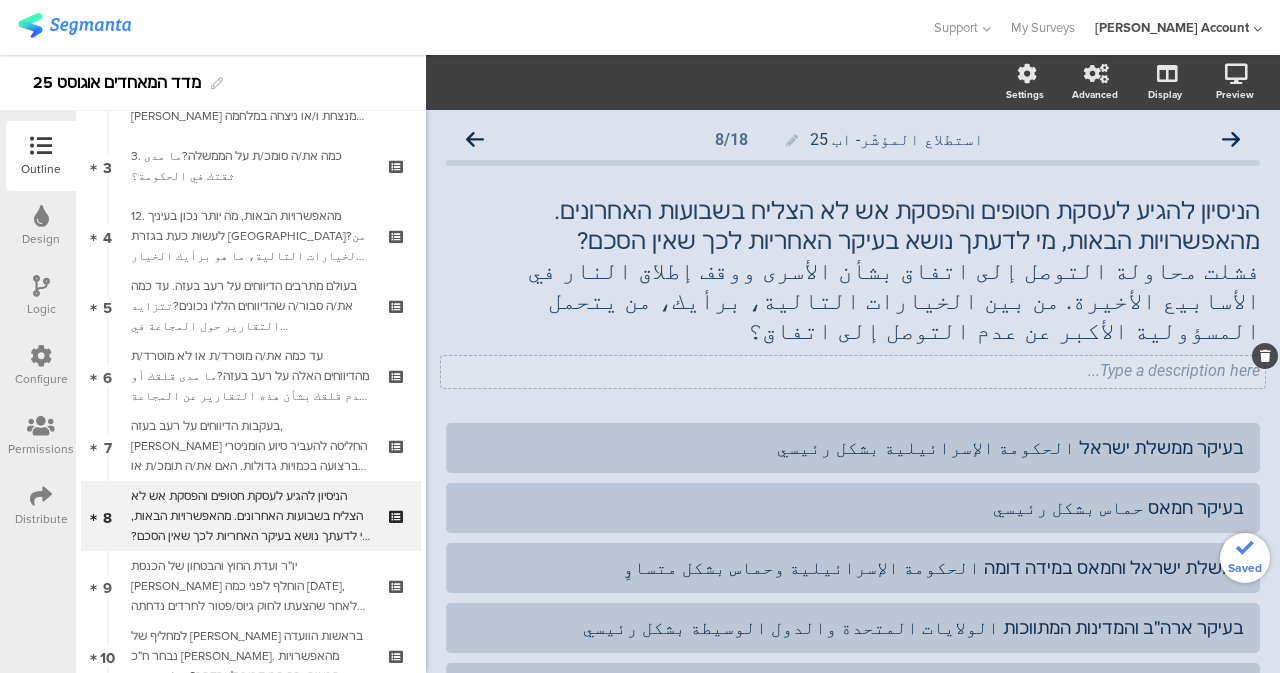 click on "Type a description here..." 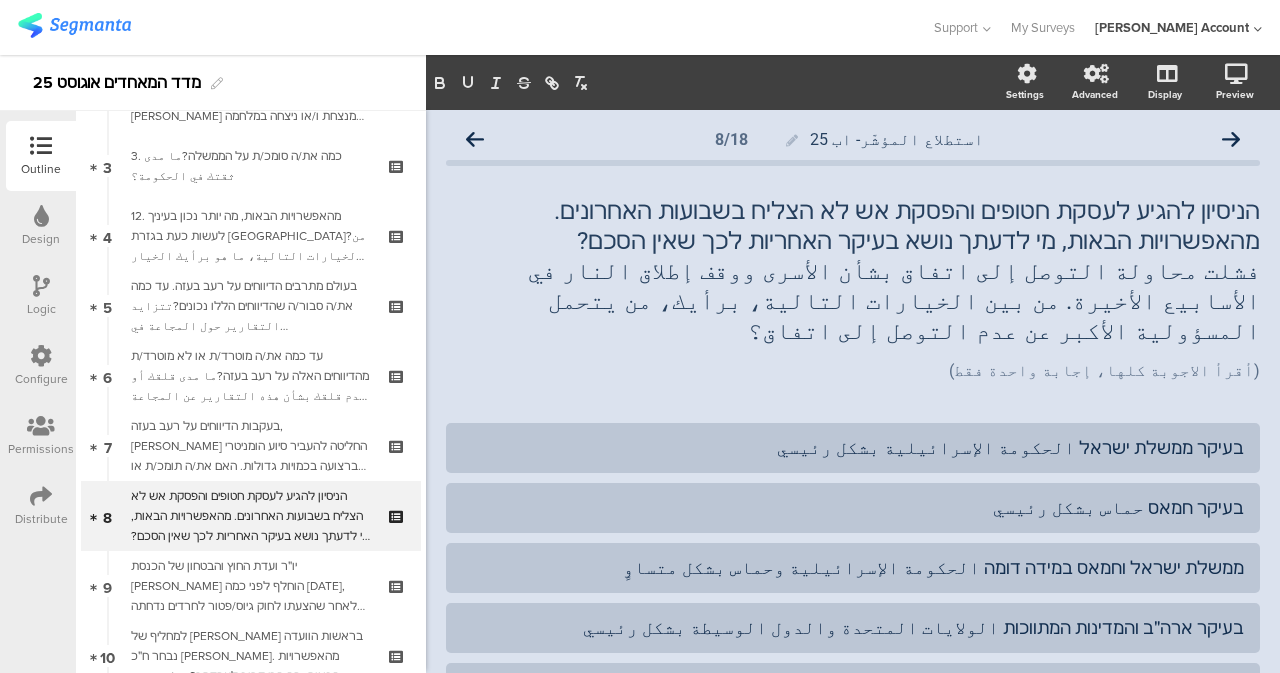 click on "استطلاع المؤشّر- اب 25
8/18
הניסיון להגיע לעסקת חטופים והפסקת אש לא הצליח בשבועות האחרונים. מהאפשרויות הבאות, מי לדעתך נושא בעיקר האחריות לכך שאין הסכם? فشلت محاولة التوصل إلى اتفاق بشأن الأسرى ووقف إطلاق النار في الأسابيع الأخيرة. من بين الخيارات التالية، برأيك، من يتحمل المسؤولية الأكبر عن عدم التوصل إلى اتفاق؟" 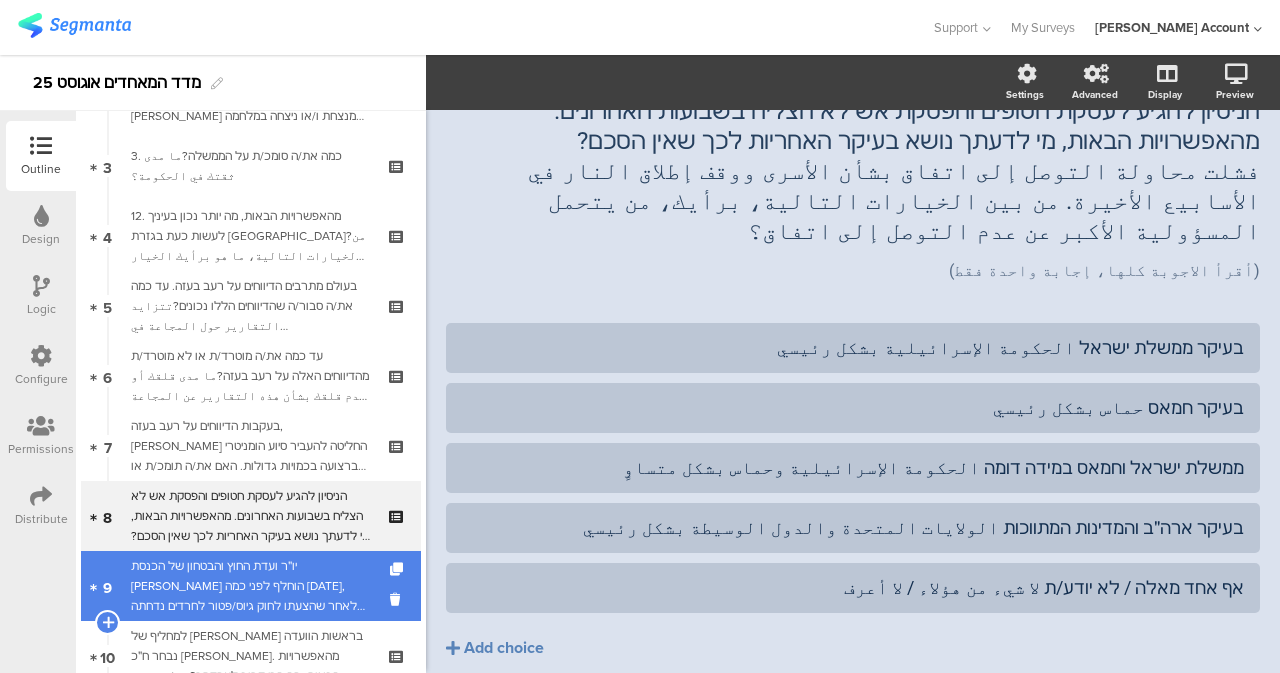 click on "יו״ר ועדת החוץ והבטחון של הכנסת יולי אדלשטיין הוחלף לפני כמה שבועות, לאחר שהצעתו לחוק גיוס/פטור לחרדים נדחתה על ידי המפלגות החרדיות. מהאפשרויות הבאות, מדוע לדעתכם הוחלט בליכוד להחליף את אדלשטיין?تم استبدال رئيس لجنة الشؤون الخارجية والدفاع في الكنيست، يولي إدلشتاين، قبل بضعة أسابيع، بعد رفض الأحزاب الحريدية اقتراحه بقانون تجنيد/إعفاء للحريديم. من بين الاحتمالات التالية، لماذا برأيك قرر الليكود استبدال إدلشتاين؟" at bounding box center [250, 586] 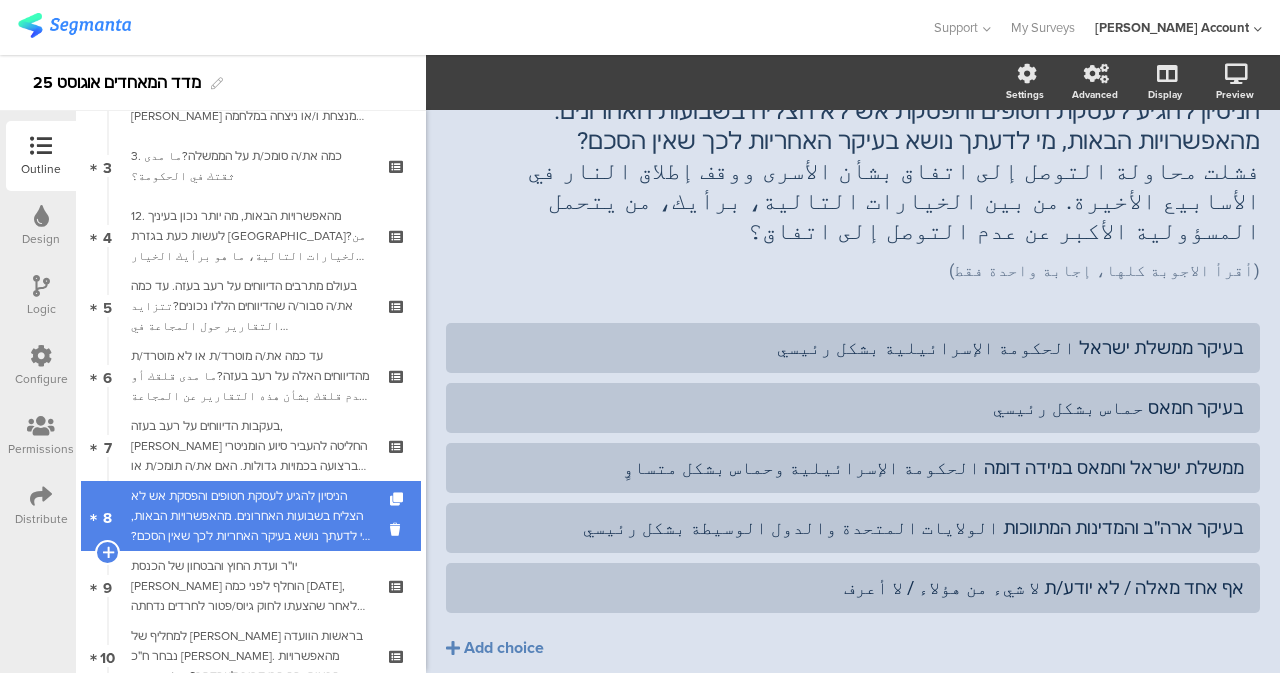 scroll, scrollTop: 181, scrollLeft: 0, axis: vertical 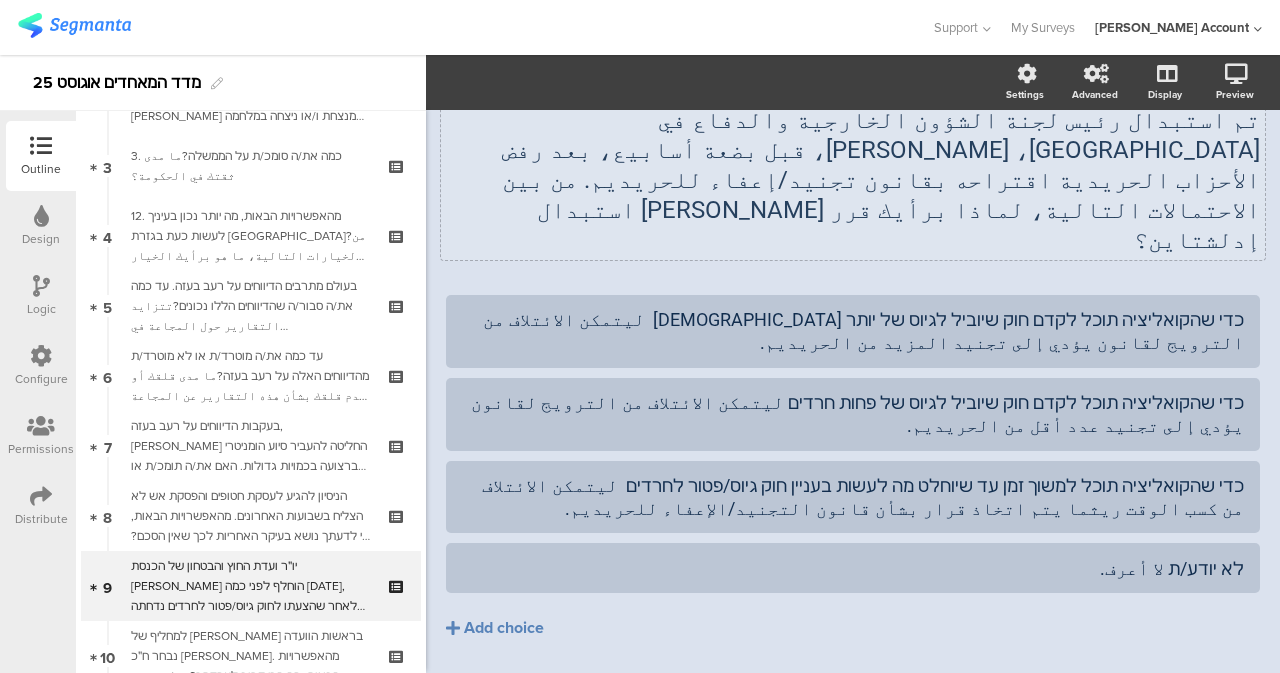 click on "تم استبدال رئيس لجنة الشؤون الخارجية والدفاع في الكنيست، يولي إدلشتاين، قبل بضعة أسابيع، بعد رفض الأحزاب الحريدية اقتراحه بقانون تجنيد/إعفاء للحريديم. من بين الاحتمالات التالية، لماذا برأيك قرر الليكود استبدال إدلشتاين؟" 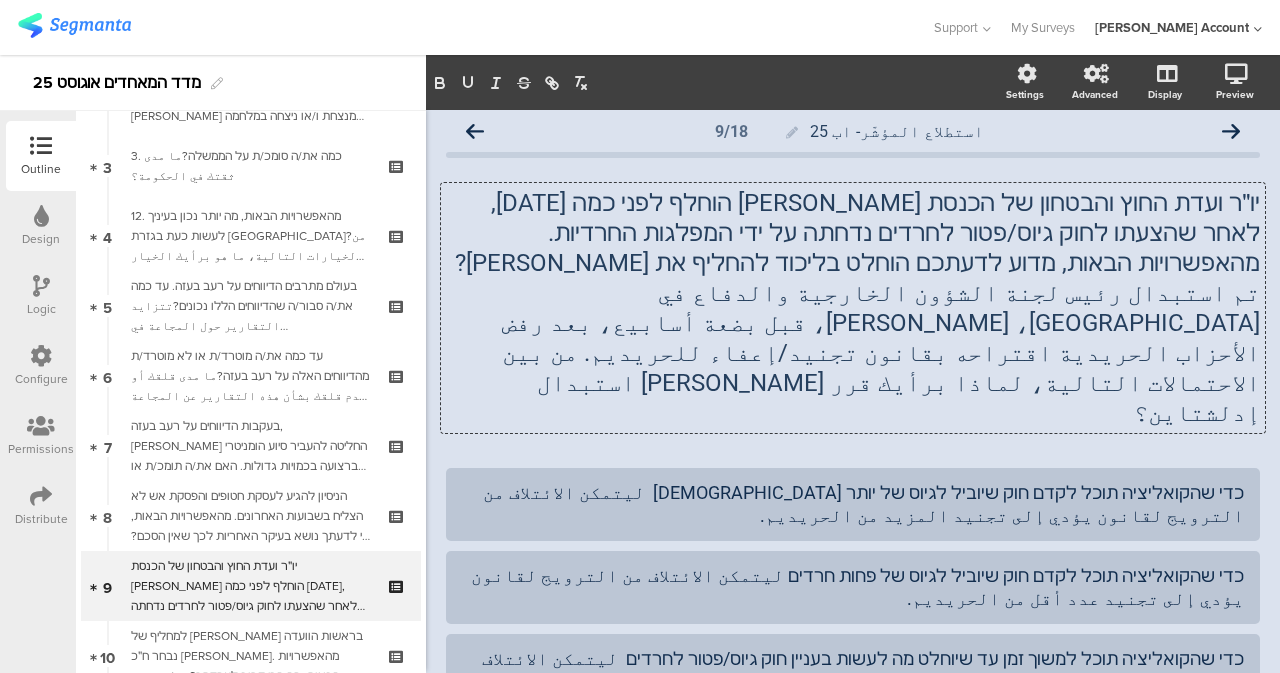 scroll, scrollTop: 0, scrollLeft: 0, axis: both 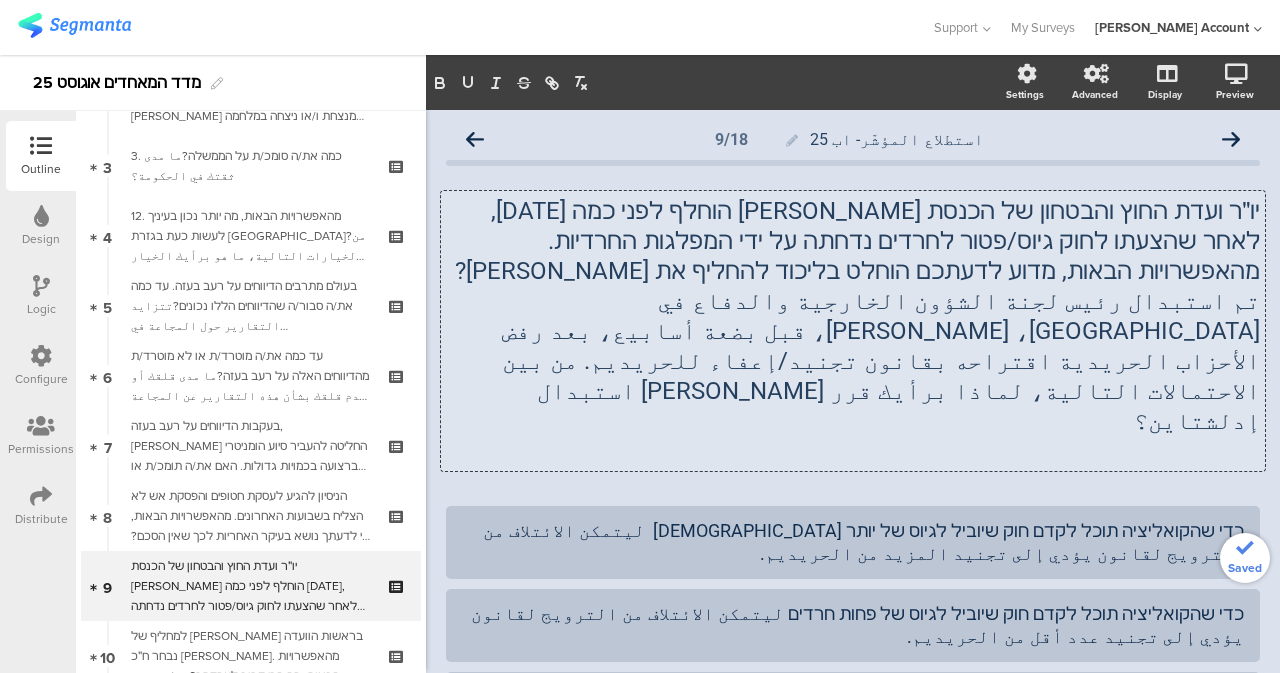 click on "יו״ר ועדת החוץ והבטחון של הכנסת יולי אדלשטיין הוחלף לפני כמה שבועות, לאחר שהצעתו לחוק גיוס/פטור לחרדים נדחתה על ידי המפלגות החרדיות. מהאפשרויות הבאות, מדוע לדעתכם הוחלט בליכוד להחליף את אדלשטיין? تم استبدال رئيس لجنة الشؤون الخارجية والدفاع في الكنيست، يولي إدلشتاين، قبل بضعة أسابيع، بعد رفض الأحزاب الحريدية اقتراحه بقانون تجنيد/إعفاء للحريديم. من بين الاحتمالات التالية، لماذا برأيك قرر الليكود استبدال إدلشتاين؟" 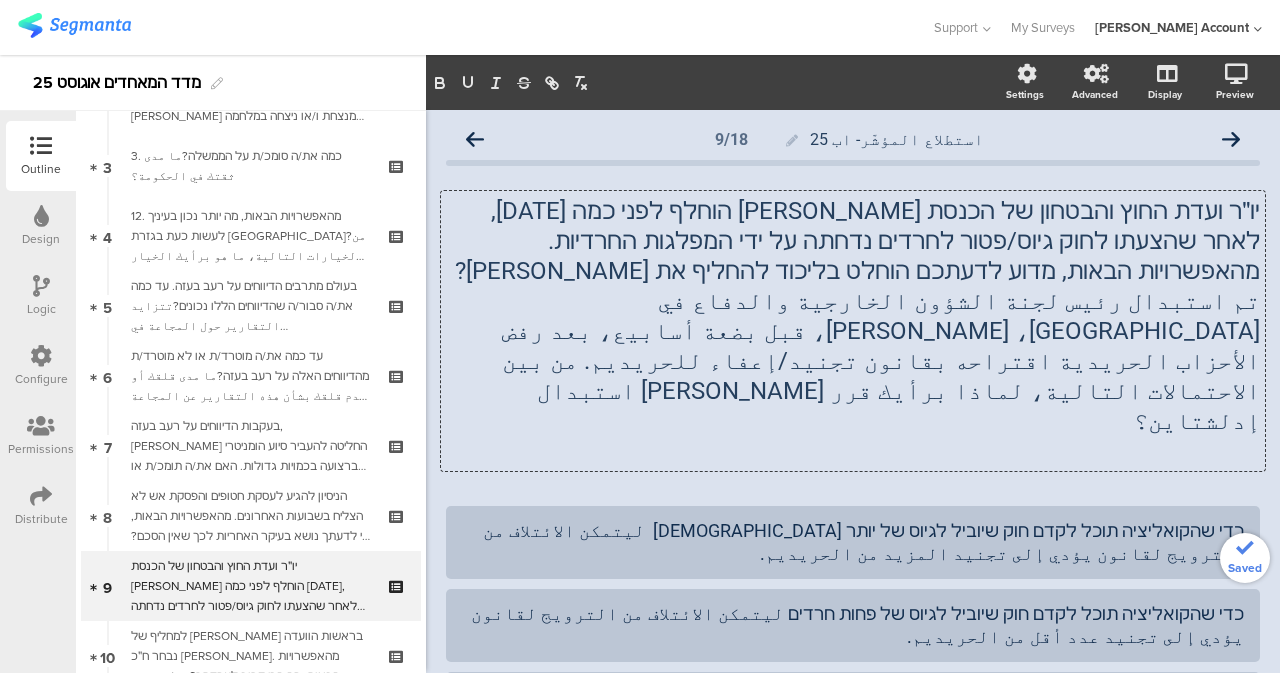 click on "יו״ר ועדת החוץ והבטחון של הכנסת יולי אדלשטיין הוחלף לפני כמה שבועות, לאחר שהצעתו לחוק גיוס/פטור לחרדים נדחתה על ידי המפלגות החרדיות. מהאפשרויות הבאות, מדוע לדעתכם הוחלט בליכוד להחליף את אדלשטיין? تم استبدال رئيس لجنة الشؤون الخارجية والدفاع في الكنيست، يولي إدلشتاين، قبل بضعة أسابيع، بعد رفض الأحزاب الحريدية اقتراحه بقانون تجنيد/إعفاء للحريديم. من بين الاحتمالات التالية، لماذا برأيك قرر الليكود استبدال إدلشتاين؟" 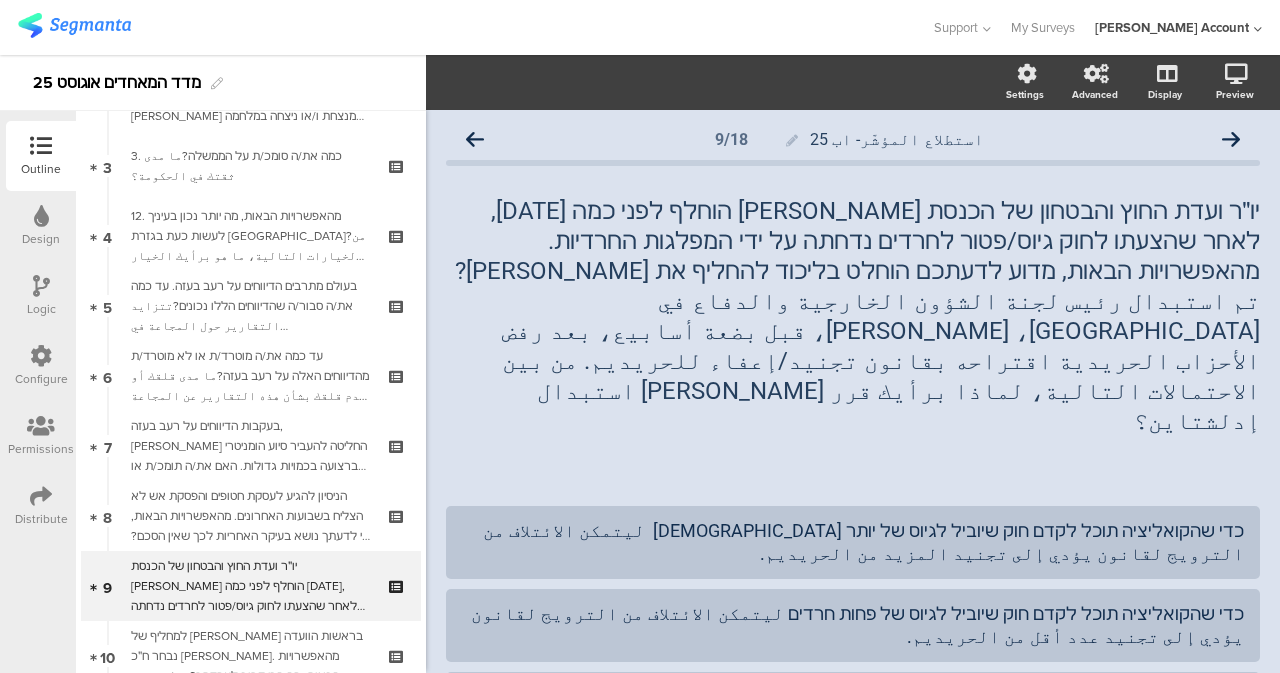 click on "استطلاع المؤشّر- اب 25
9/18
יו״ר ועדת החוץ והבטחון של הכנסת יולי אדלשטיין הוחלף לפני כמה שבועות, לאחר שהצעתו לחוק גיוס/פטור לחרדים נדחתה על ידי המפלגות החרדיות. מהאפשרויות הבאות, מדוע לדעתכם הוחלט בליכוד להחליף את אדלשטיין?" 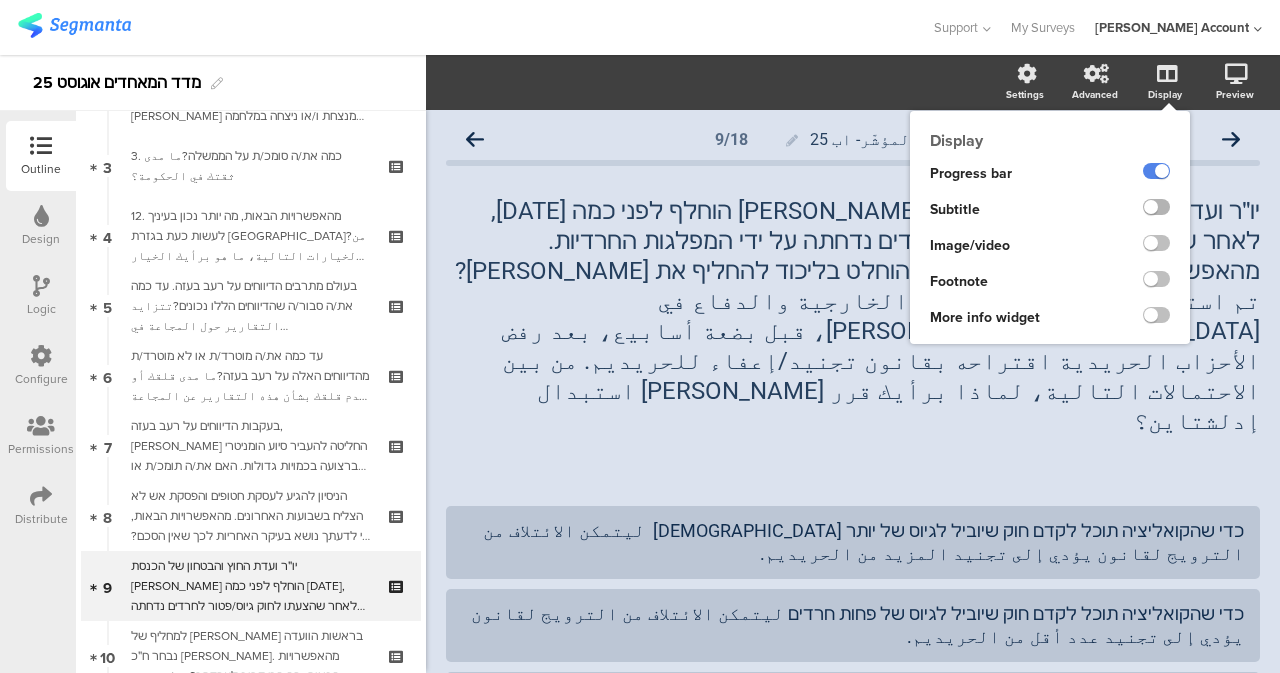 click 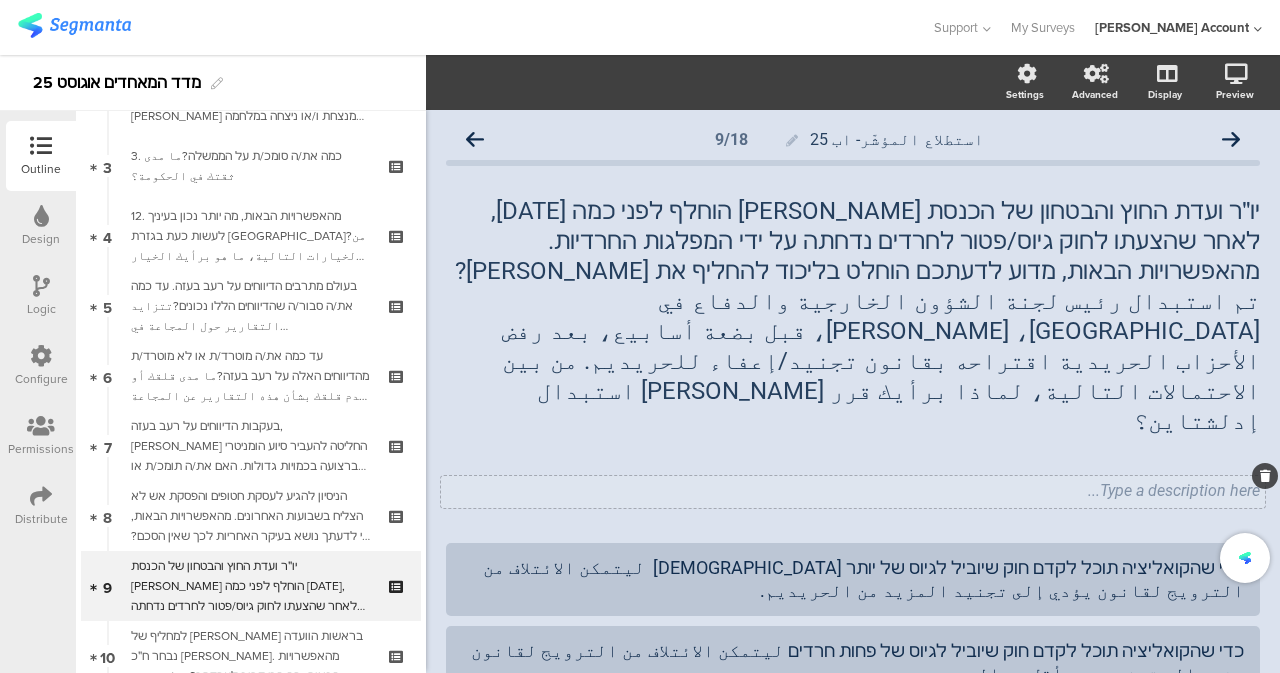 click on "Type a description here..." 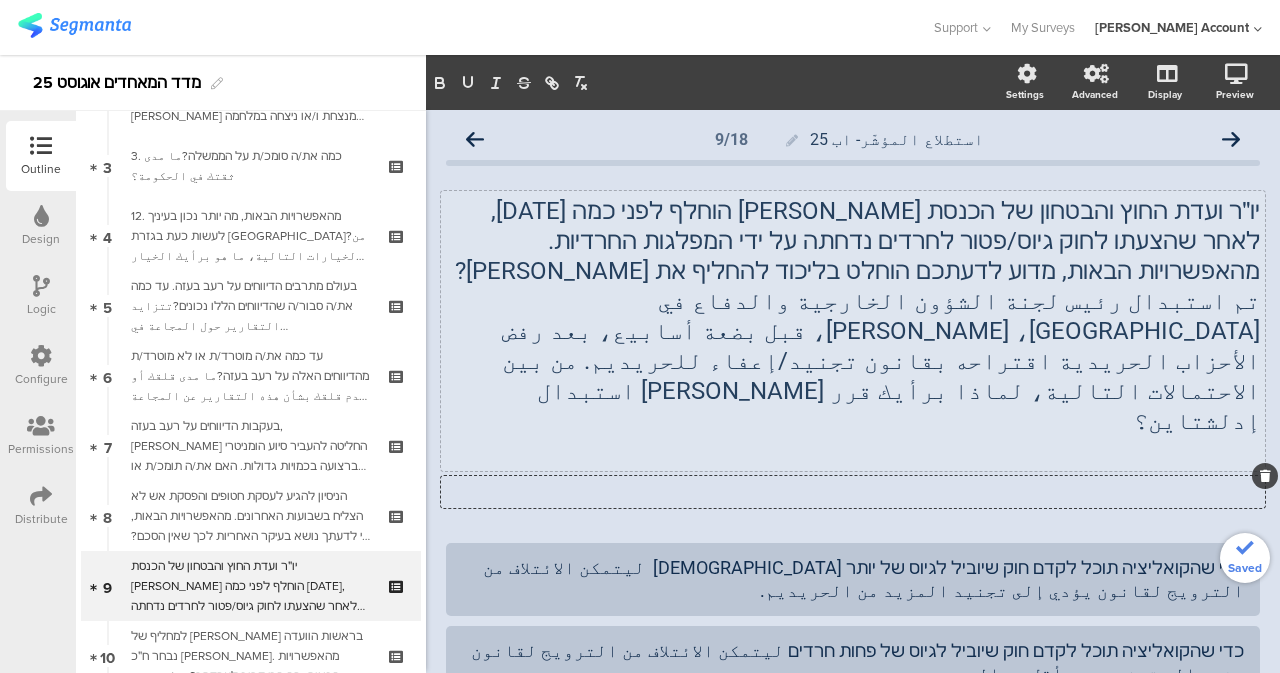 click on "יו״ר ועדת החוץ והבטחון של הכנסת יולי אדלשטיין הוחלף לפני כמה שבועות, לאחר שהצעתו לחוק גיוס/פטור לחרדים נדחתה על ידי המפלגות החרדיות. מהאפשרויות הבאות, מדוע לדעתכם הוחלט בליכוד להחליף את אדלשטיין? تم استبدال رئيس لجنة الشؤون الخارجية والدفاع في الكنيست، يولي إدلشتاين، قبل بضعة أسابيع، بعد رفض الأحزاب الحريدية اقتراحه بقانون تجنيد/إعفاء للحريديم. من بين الاحتمالات التالية، لماذا برأيك قرر الليكود استبدال إدلشتاين؟" 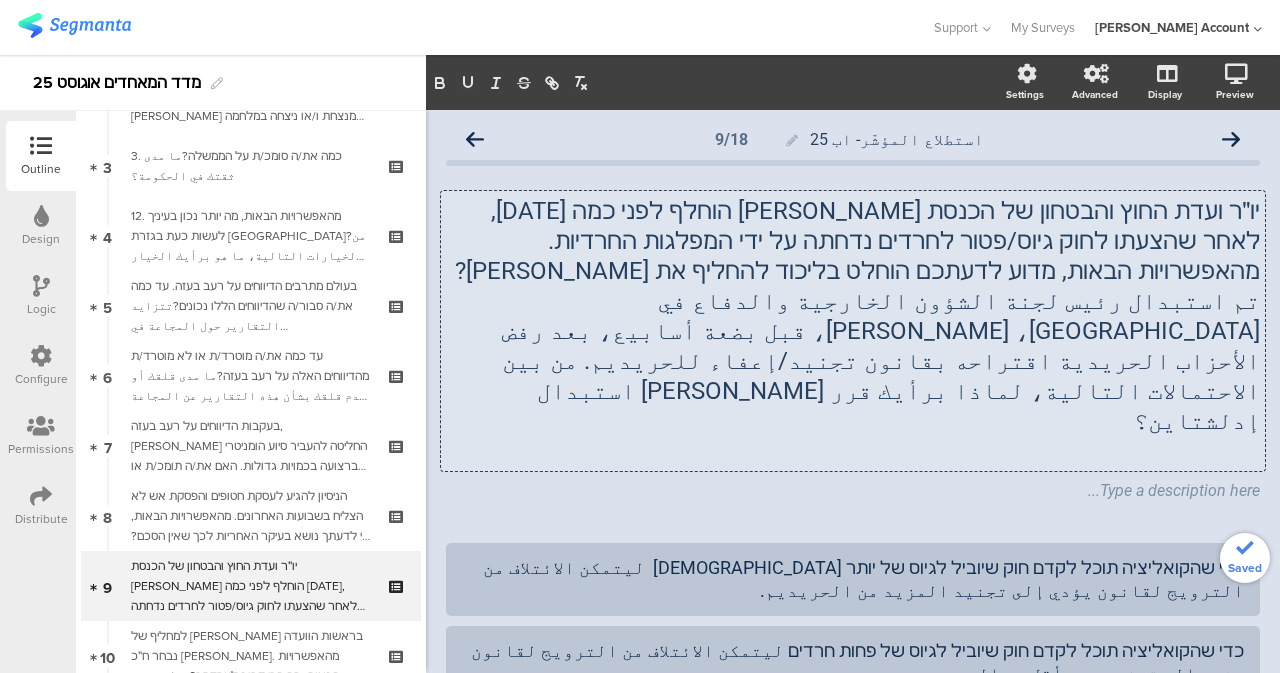 click 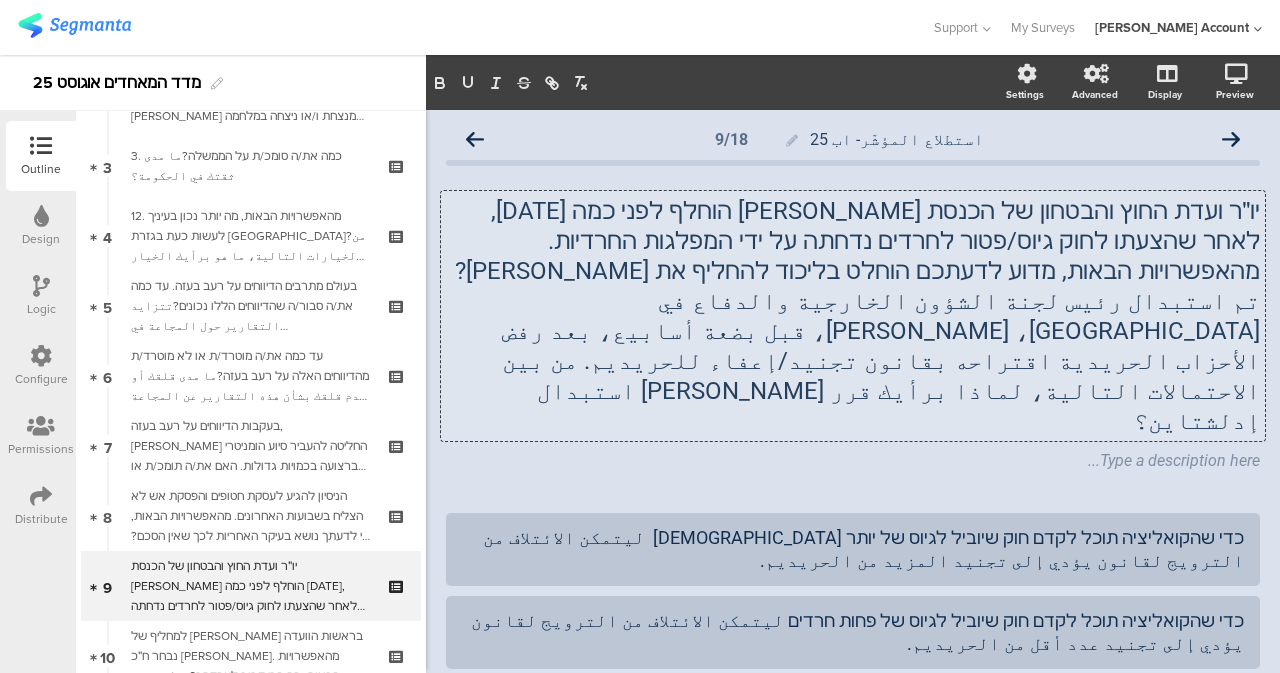 click on "Type a description here..." 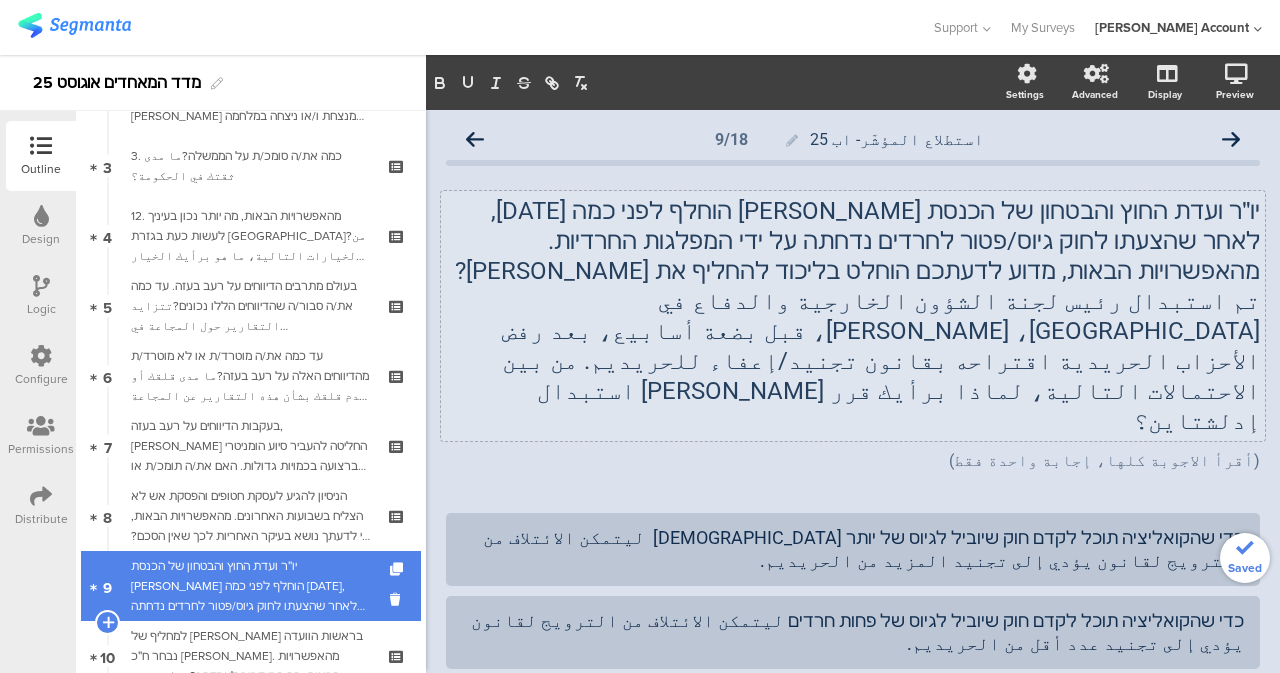 click on "יו״ר ועדת החוץ והבטחון של הכנסת יולי אדלשטיין הוחלף לפני כמה שבועות, לאחר שהצעתו לחוק גיוס/פטור לחרדים נדחתה על ידי המפלגות החרדיות. מהאפשרויות הבאות, מדוע לדעתכם הוחלט בליכוד להחליף את אדלשטיין?تم استبدال رئيس لجنة الشؤون الخارجية والدفاع في الكنيست، يولي إدلشتاين، قبل بضعة أسابيع، بعد رفض الأحزاب الحريدية اقتراحه بقانون تجنيد/إعفاء للحريديم. من بين الاحتمالات التالية، لماذا برأيك قرر الليكود استبدال إدلشتاين؟" at bounding box center [250, 586] 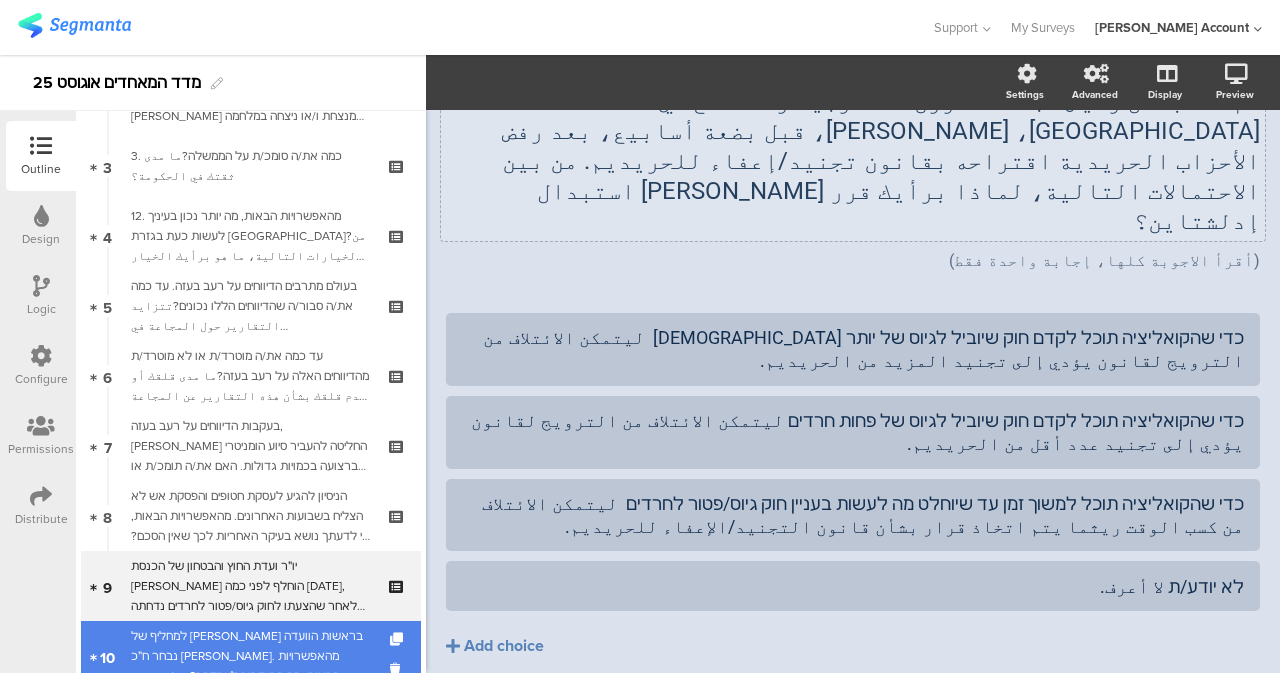 click on "למחליף של אדלשטיין בראשות הוועדה נבחר ח״כ בועז ביסמוט. מהאפשרויות הבאות, מה הכי קרוב לעמדתך?انتُخب عضو الكنيست بوعز بيزموث ليحل محل إدلشتاين رئيسًا للجنة. من بين الخيارات التالية، أيهما أقرب إلى موقفك؟" at bounding box center [250, 656] 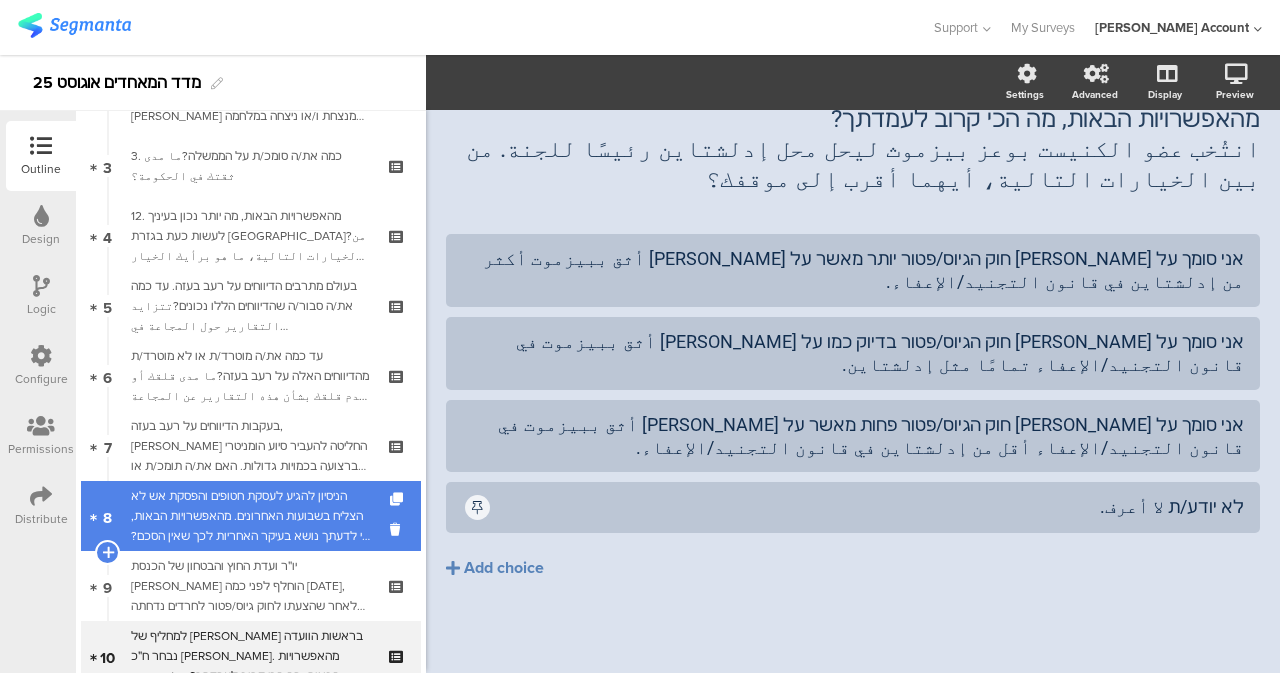 scroll, scrollTop: 76, scrollLeft: 0, axis: vertical 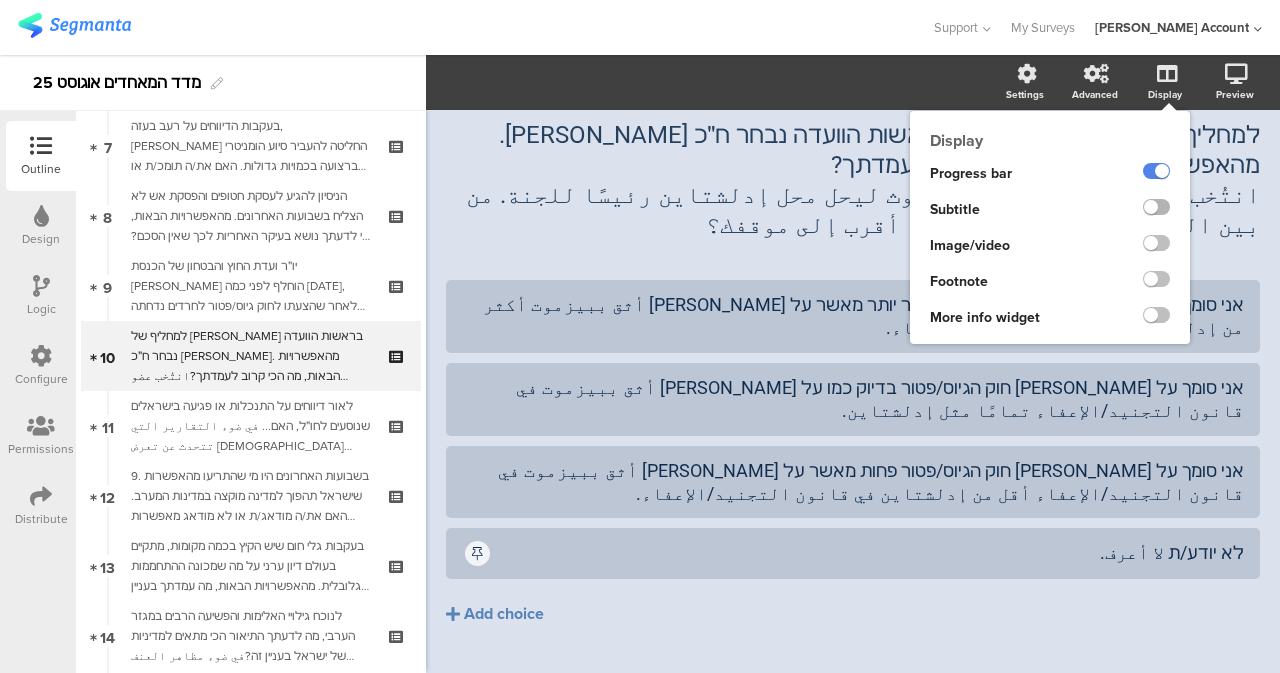 click 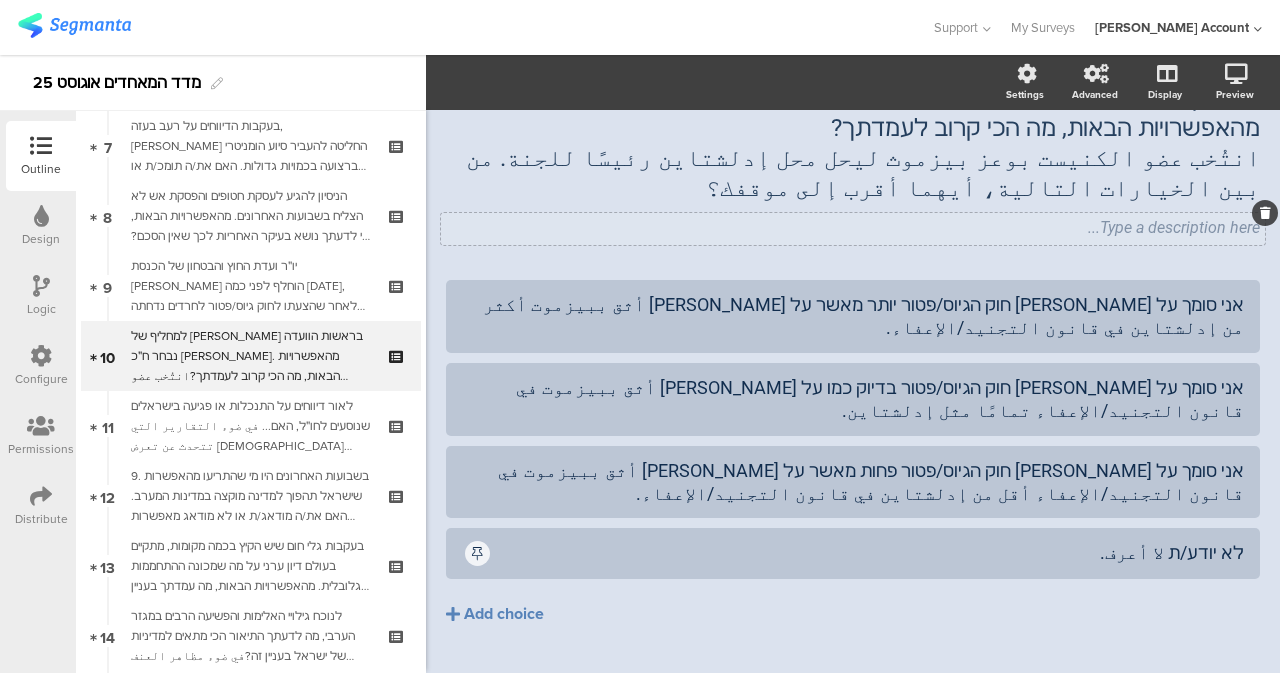 click on "Type a description here..." 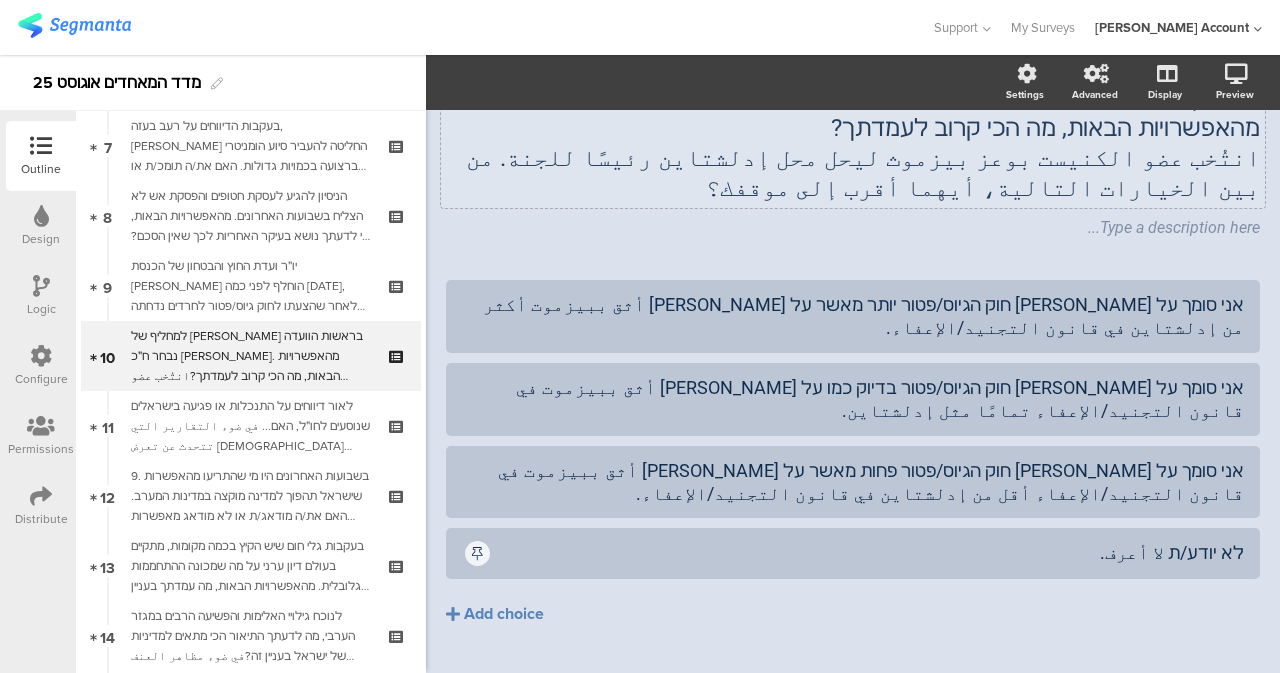 scroll, scrollTop: 94, scrollLeft: 0, axis: vertical 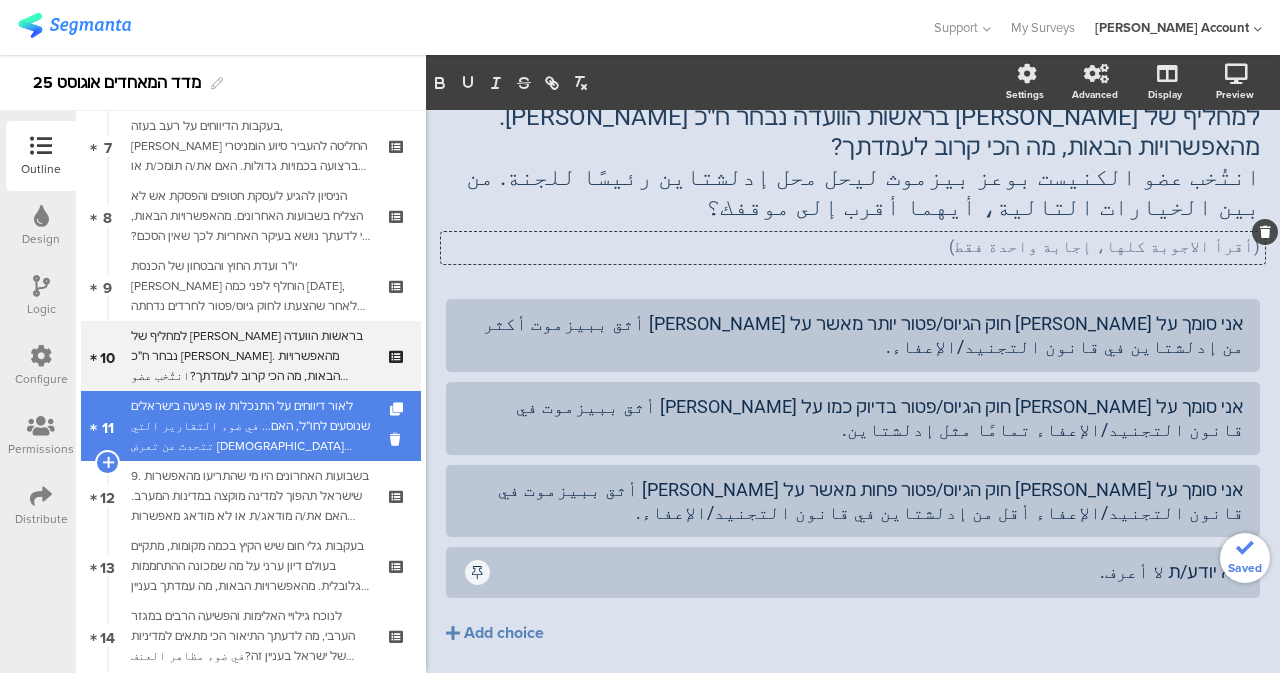 click on "לאור דיווחים על התנכלות או פגיעה בישראלים שנוסעים לחו״ל, האם... في ضوء التقارير التي تتحدث عن تعرض الإسرائيليين المسافرين إلى الخارج للمضايقات أو الأذى، هل..." at bounding box center (250, 426) 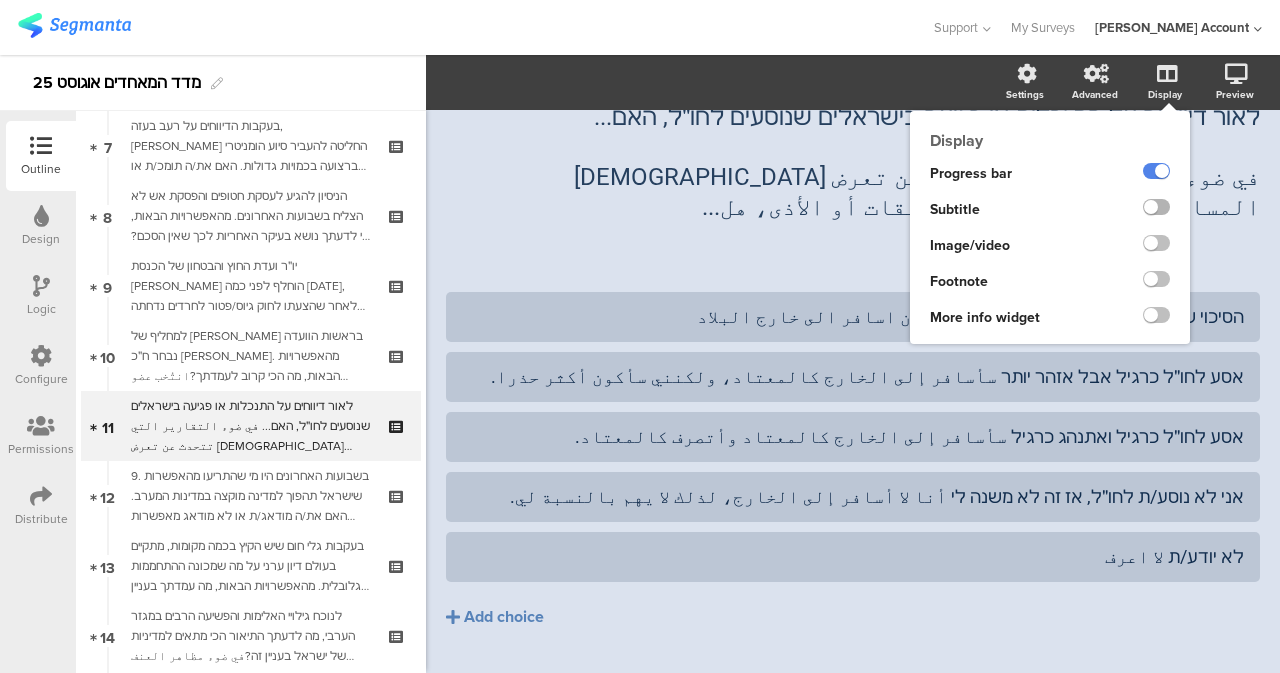 click 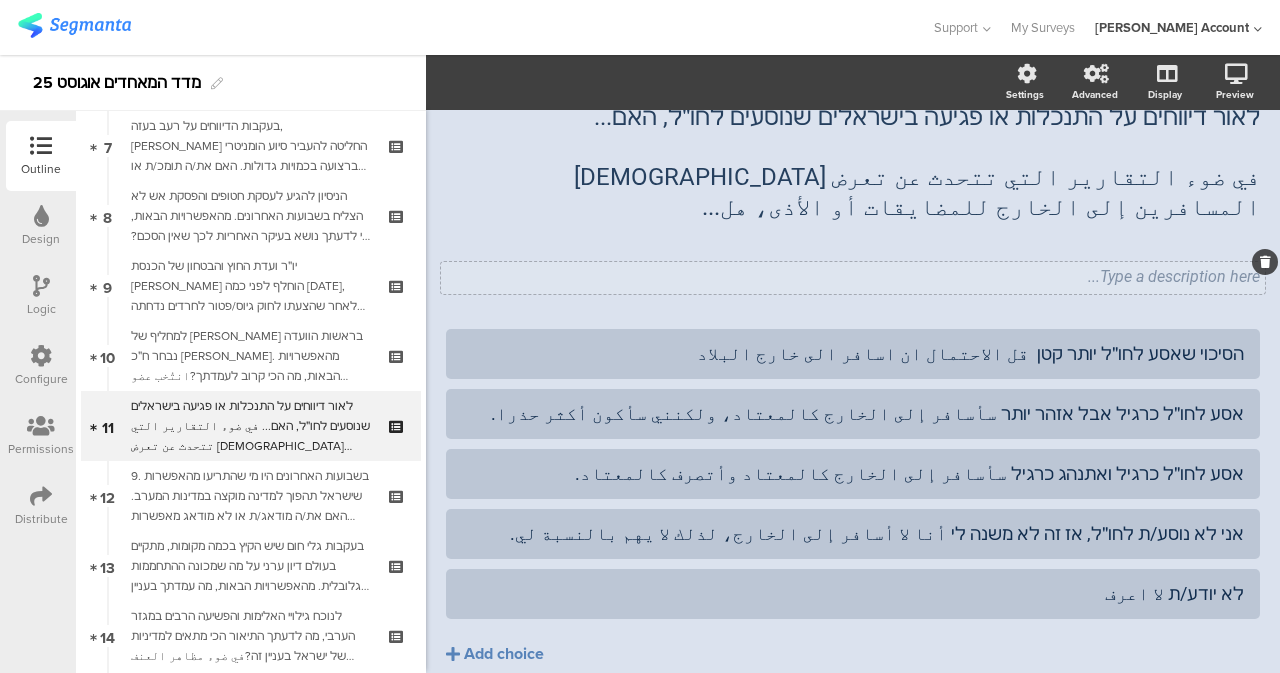 click on "לאור דיווחים על התנכלות או פגיעה בישראלים שנוסעים לחו״ל, האם... في ضوء التقارير التي تتحدث عن تعرض الإسرائيليين المسافرين إلى الخارج للمضايقات أو الأذى، هل...
לאור דיווחים על התנכלות או פגיעה בישראלים שנוסעים לחו״ל, האם... في ضوء التقارير التي تتحدث عن تعرض الإسرائيليين المسافرين إلى الخارج للمضايقات أو الأذى، هل...
Type a description here..." 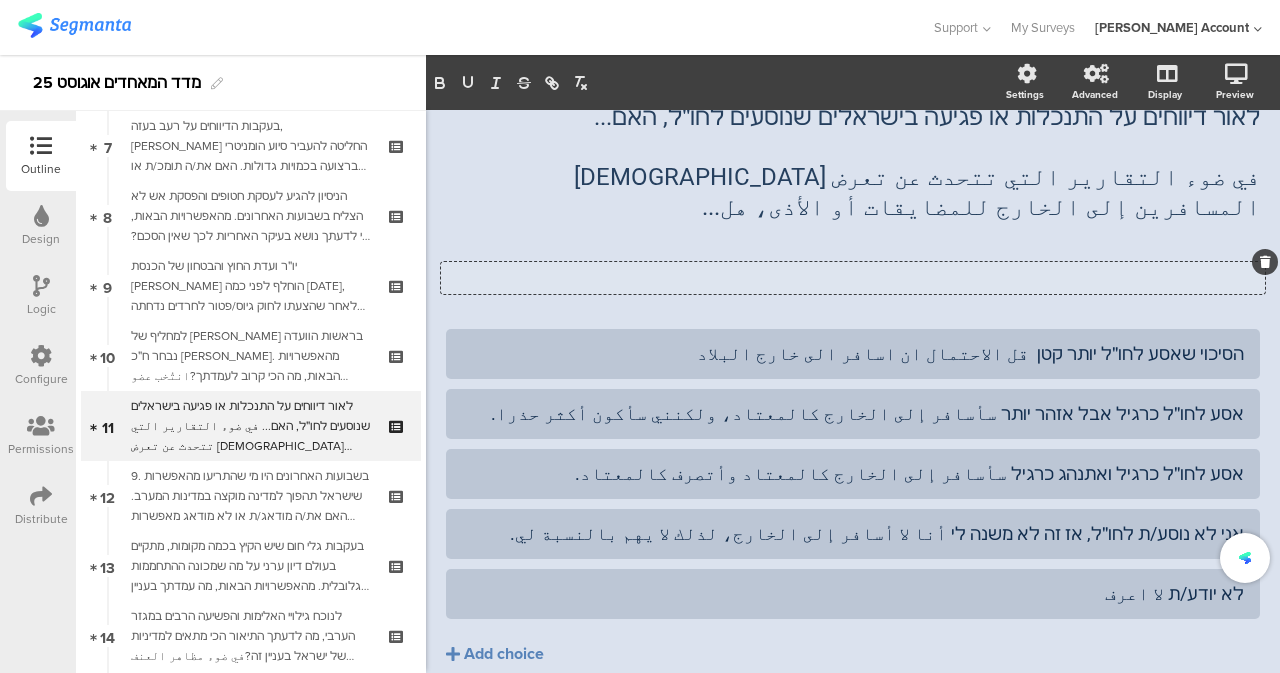 scroll, scrollTop: 75, scrollLeft: 0, axis: vertical 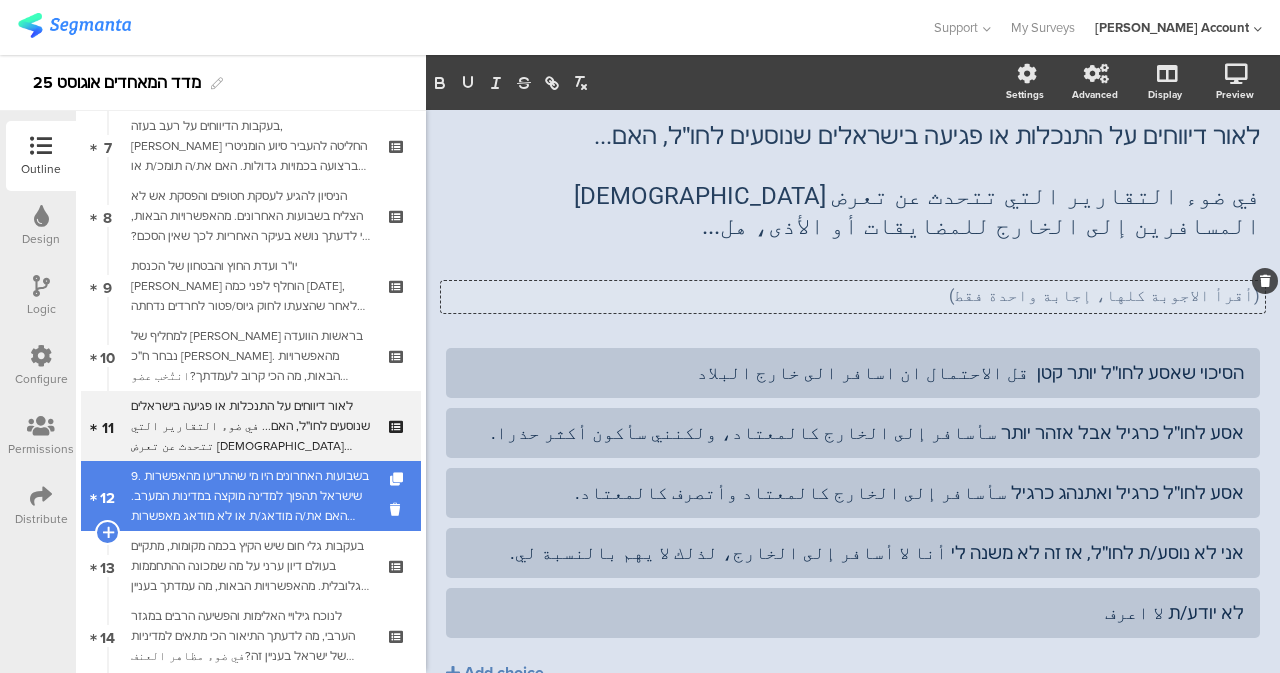 click on "9. בשבועות האחרונים היו מי שהתריעו מהאפשרות שישראל תהפוך למדינה מוקצה במדינות המערב. האם את/ה מודאג/ת או לא מודאג מאפשרות כזאת?في الأسابيع الأخيرة، حذّر البعض من احتمال أن تصبح إسرائيل دولةً منبوذة في الدول الغربية. هل أنتم قلقون أم لا من هذا الاحتمال؟" at bounding box center [250, 496] 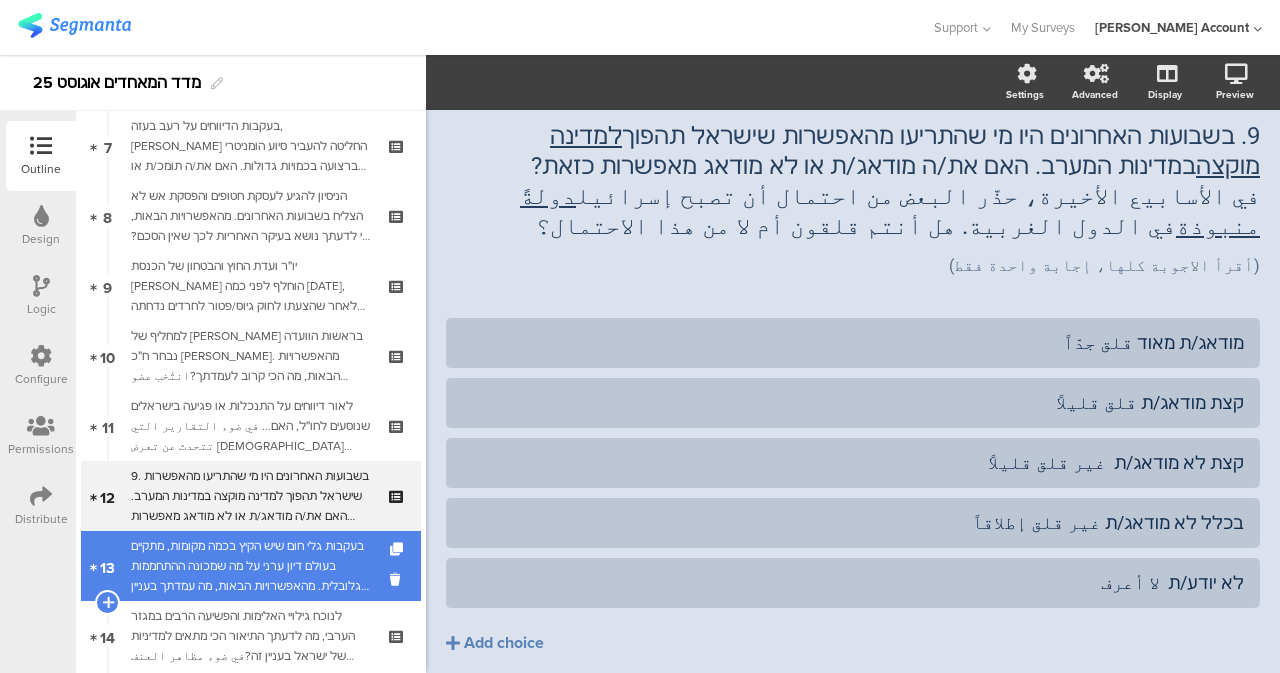 click on "בעקבות גלי חום שיש הקיץ בכמה מקומות, מתקיים בעולם דיון ערני על מה שמכונה ההתחממות הגלובלית. מהאפשרויות הבאות, מה עמדתך בעניין זה?بعد موجات الحر التي ضربت عدة مناطق هذا الصيف، يدور جدل محتدم حول العالم حول ما يُعرف بالاحتباس الحراري. ما هو موقفك من هذه المسألة بناءً على الخيارات التالية؟" at bounding box center (250, 566) 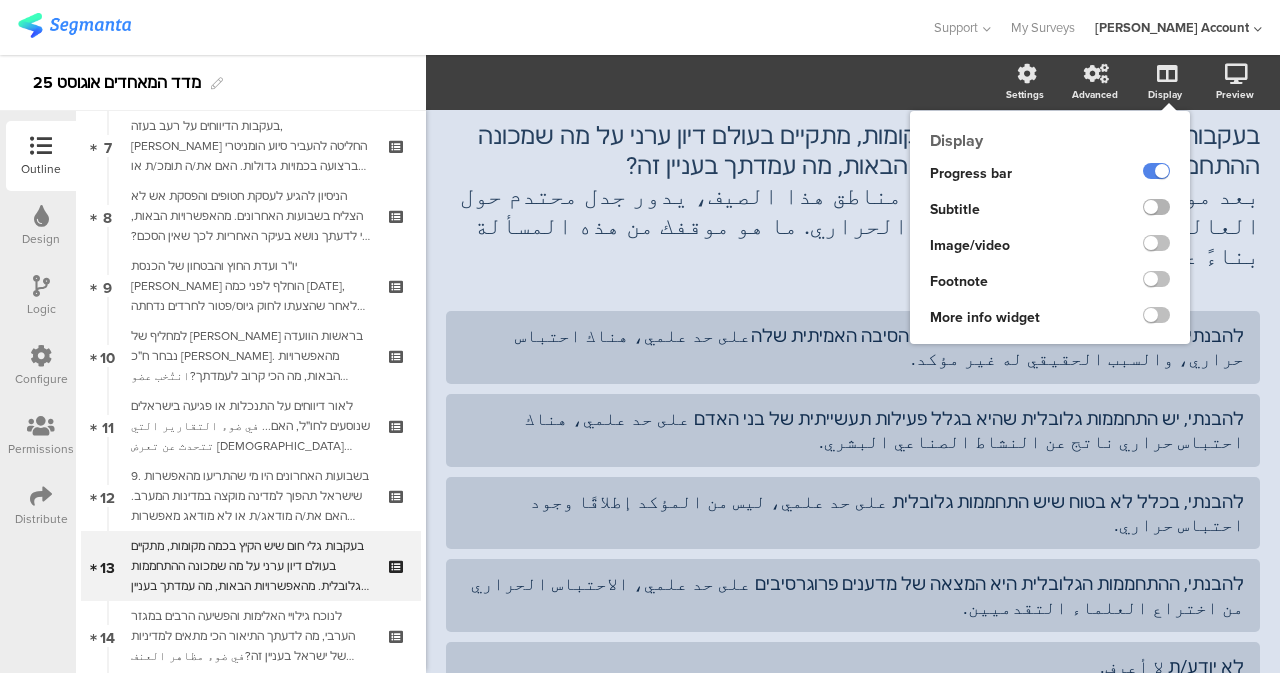 click 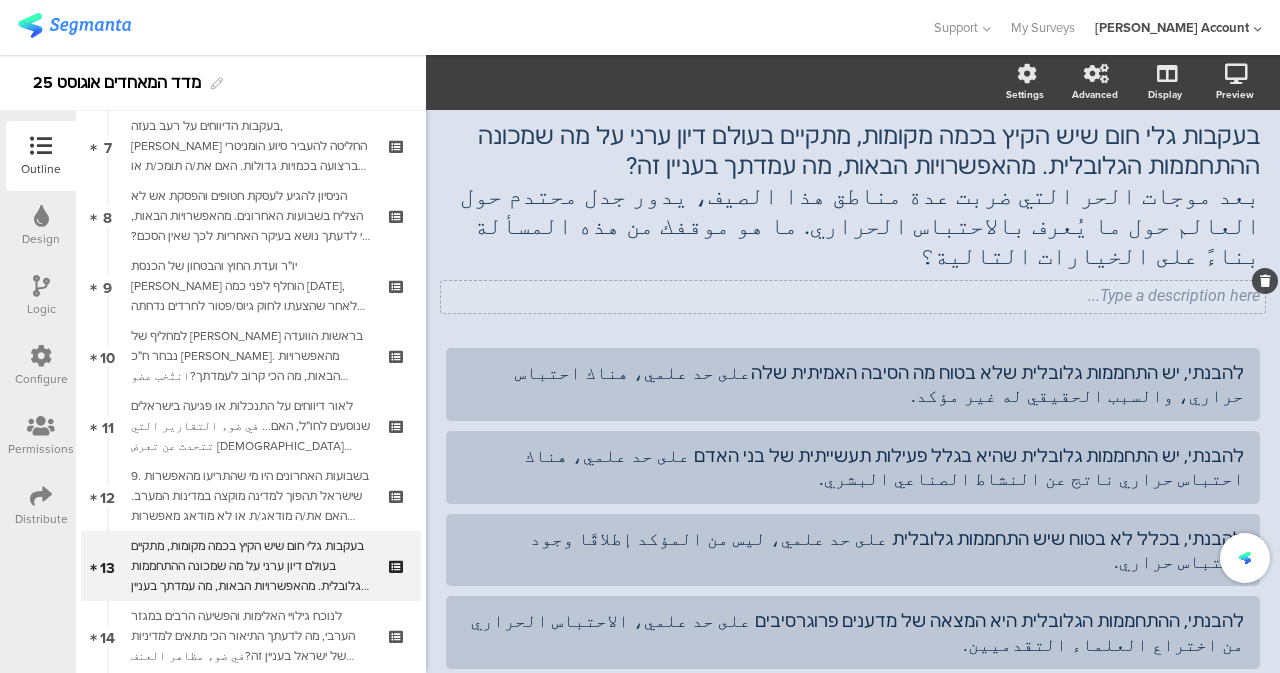 click on "Type a description here..." 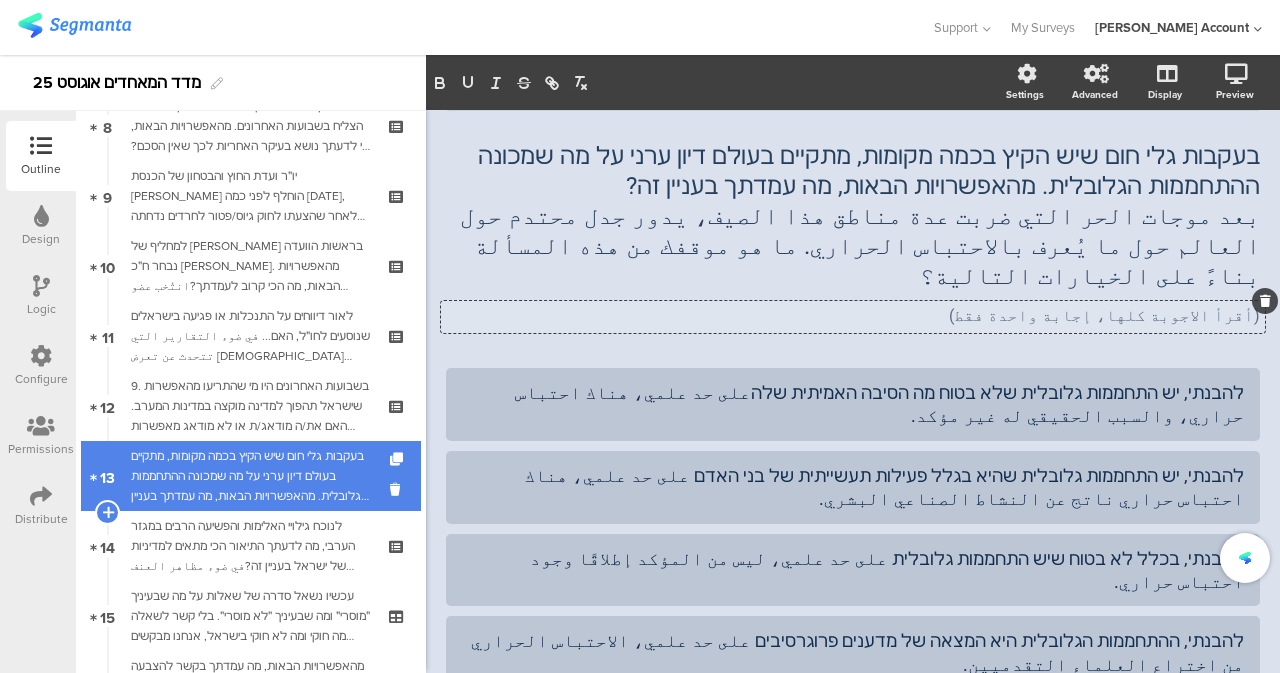 scroll, scrollTop: 600, scrollLeft: 0, axis: vertical 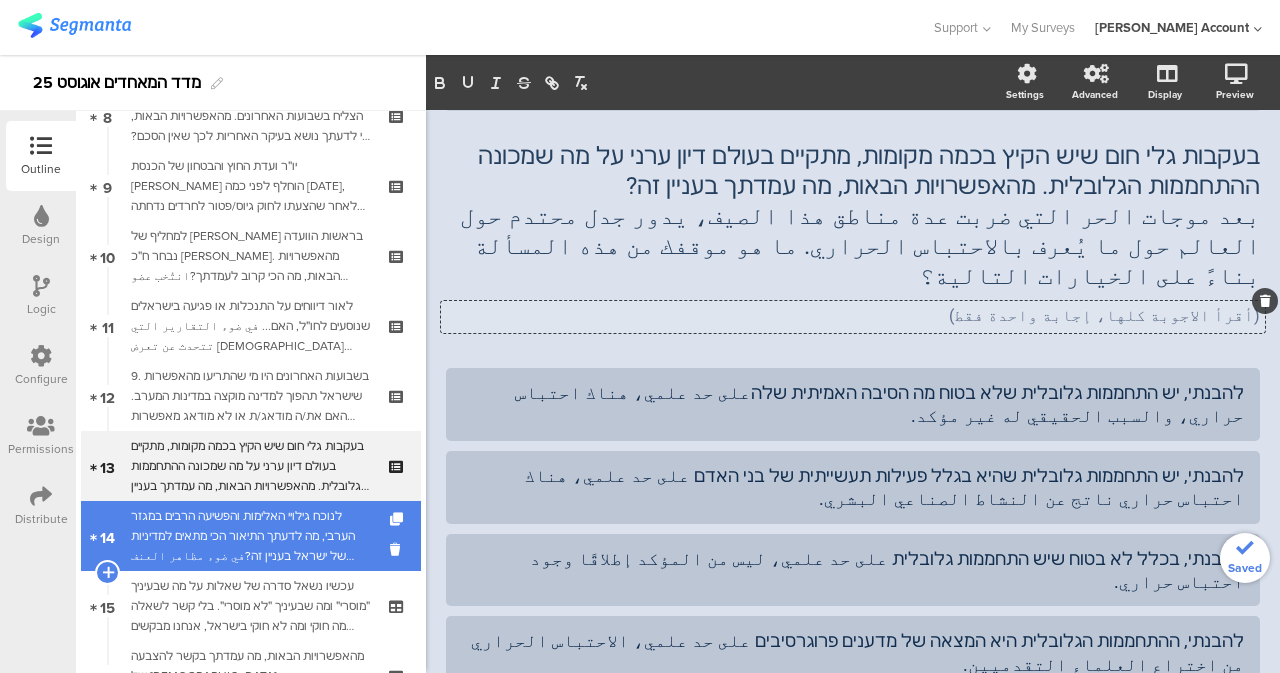 click on "14
לנוכח גילויי האלימות והפשיעה הרבים במגזר הערבי, מה לדעתך התיאור הכי מתאים למדיניות של ישראל בעניין זה?في ضوء مظاهر العنف والجريمة العديدة في الوسط العربي، ما هو برأيك الوصف الأنسب لسياسة إسرائيل في هذا الشأن؟" at bounding box center [251, 536] 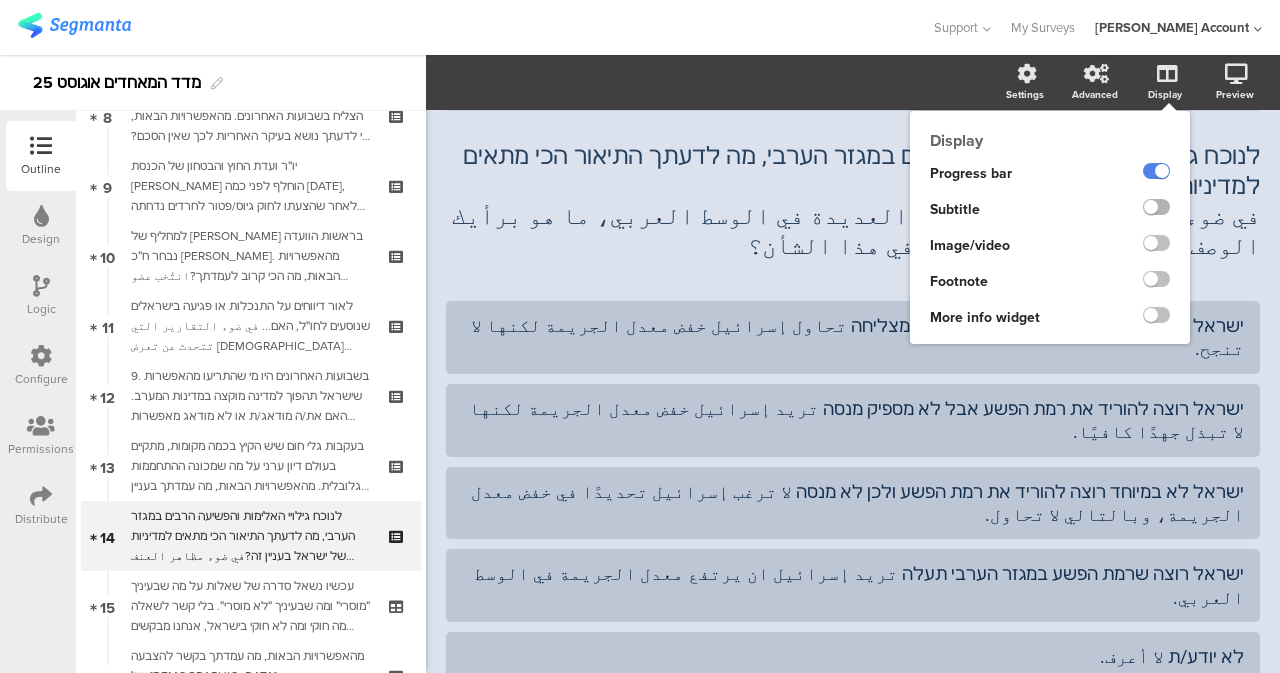 click 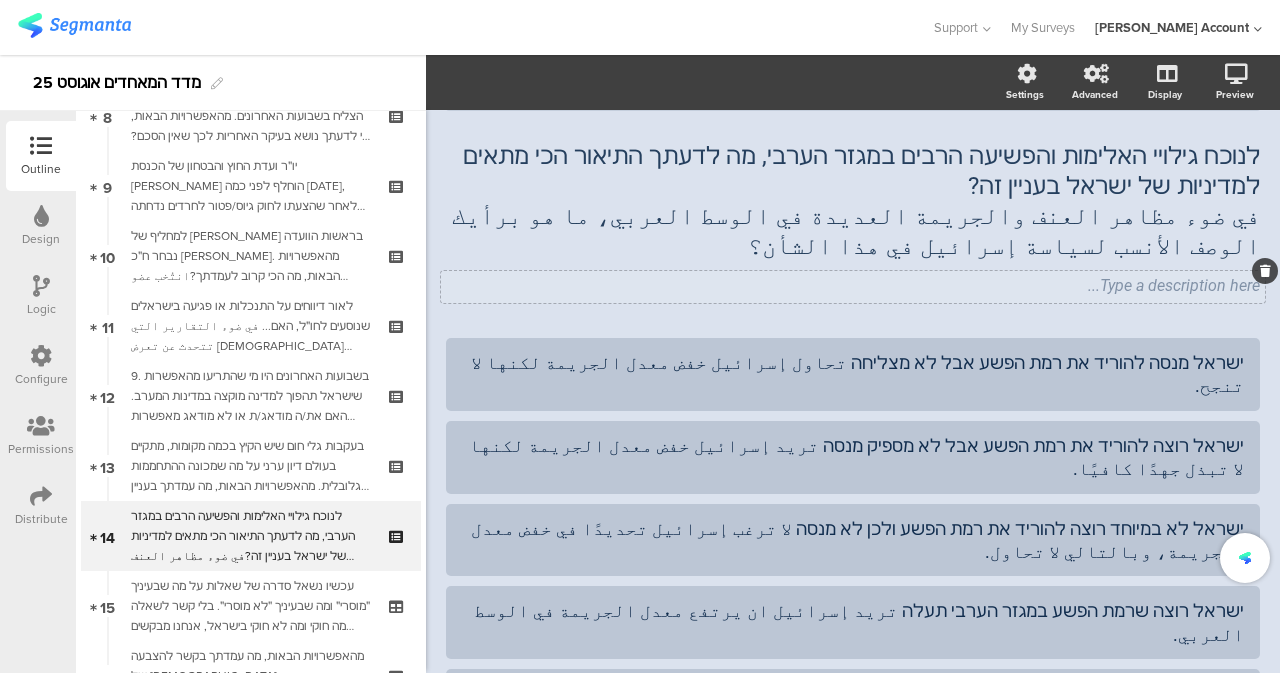 click on "Type a description here..." 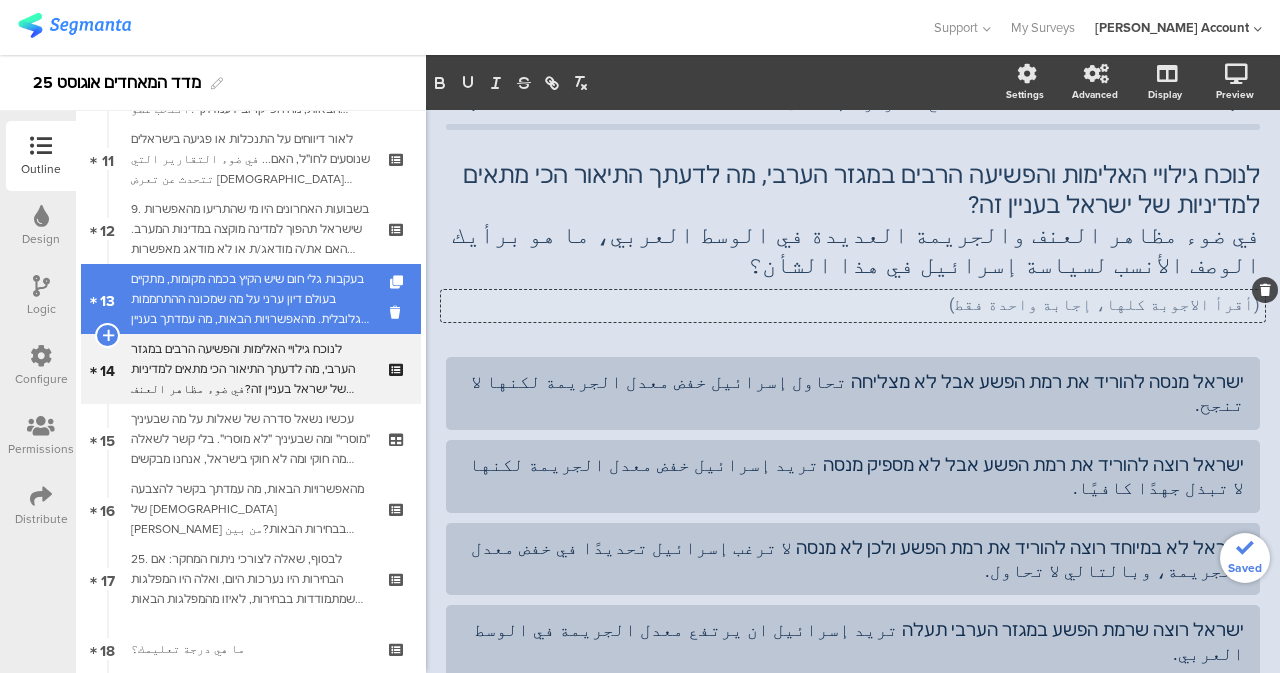 scroll, scrollTop: 800, scrollLeft: 0, axis: vertical 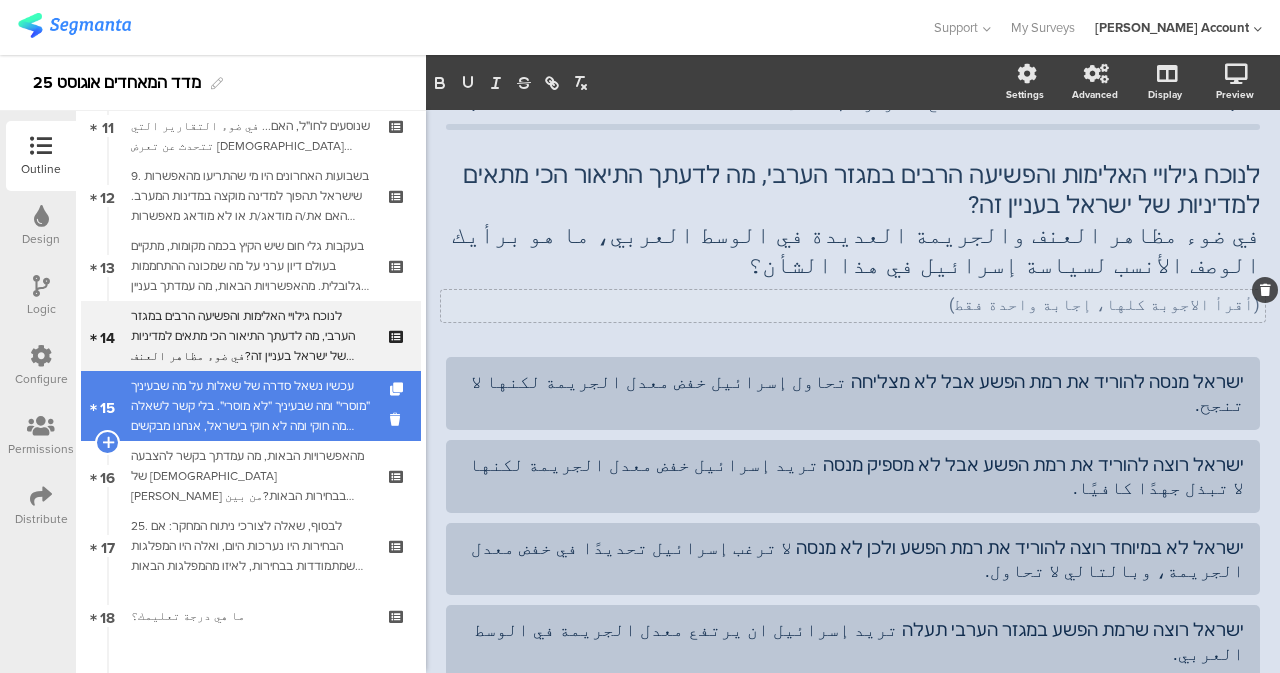 click on "עכשיו נשאל סדרה של שאלות על מה שבעיניך ״מוסרי״ ומה שבעיניך ״לא מוסרי״. בלי קשר לשאלה מה חוקי ומה לא חוקי בישראל, אנחנו מבקשים שתאמר/י לנו על כל אחד מהדברים הבאים האם על פי תפיסת העולם שלך הוא ״כן מוסרי״ או ״לא מוסרי״ سنطرح الآن سلسلة من الأسئلة حول ما تعتبرونه "أخلاقيًا" وما تعتبرونه "غير أخلاقي". بغض النظر عمّا هو قانوني وغير قانوني في إسرائيل، نطلب منك أن تخبرنا ما إذا كان كلٌّ مما يلي "أخلاقيًا" أو "غير أخلاقي" وفقًا لرؤيتك للعالم." at bounding box center (250, 406) 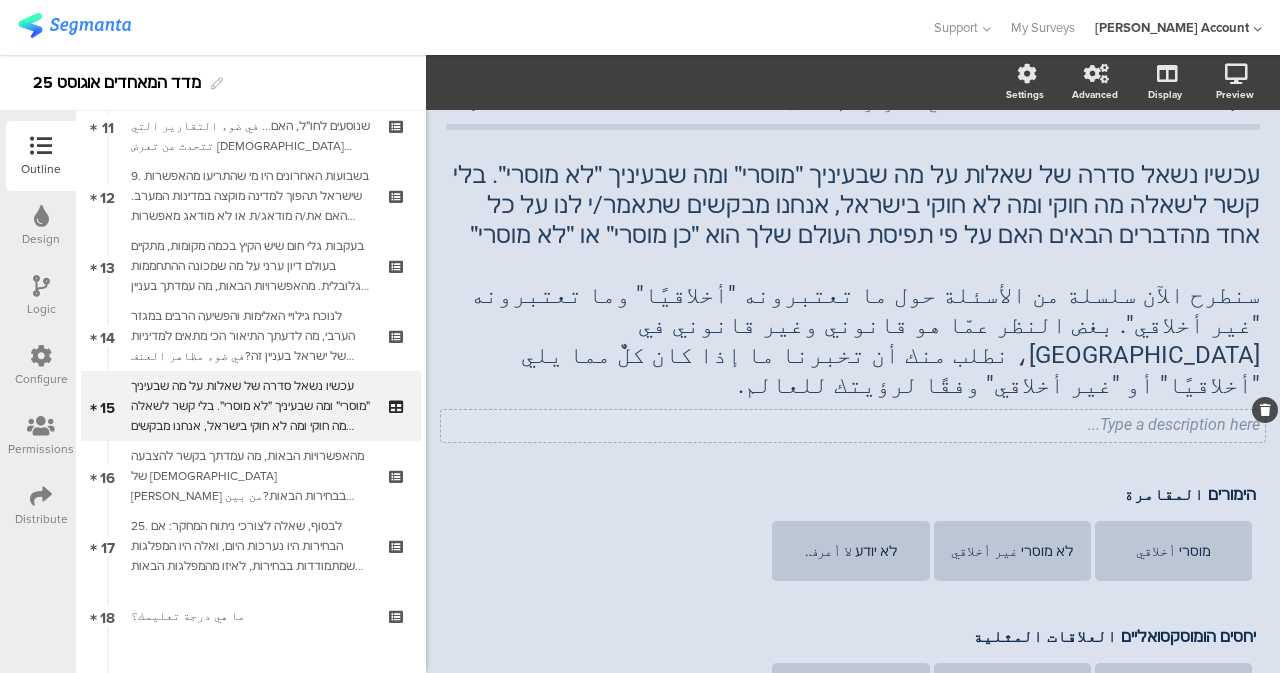click on "עכשיו נשאל סדרה של שאלות על מה שבעיניך ״מוסרי״ ומה שבעיניך ״לא מוסרי״. בלי קשר לשאלה מה חוקי ומה לא חוקי בישראל, אנחנו מבקשים שתאמר/י לנו על כל אחד מהדברים הבאים האם על פי תפיסת העולם שלך הוא ״כן מוסרי״ או ״לא מוסרי״ سنطرح الآن سلسلة من الأسئلة حول ما تعتبرونه "أخلاقيًا" وما تعتبرونه "غير أخلاقي". بغض النظر عمّا هو قانوني وغير قانوني في إسرائيل، نطلب منك أن تخبرنا ما إذا كان كلٌّ مما يلي "أخلاقيًا" أو "غير أخلاقي" وفقًا لرؤيتك للعالم.
Type a description here..." 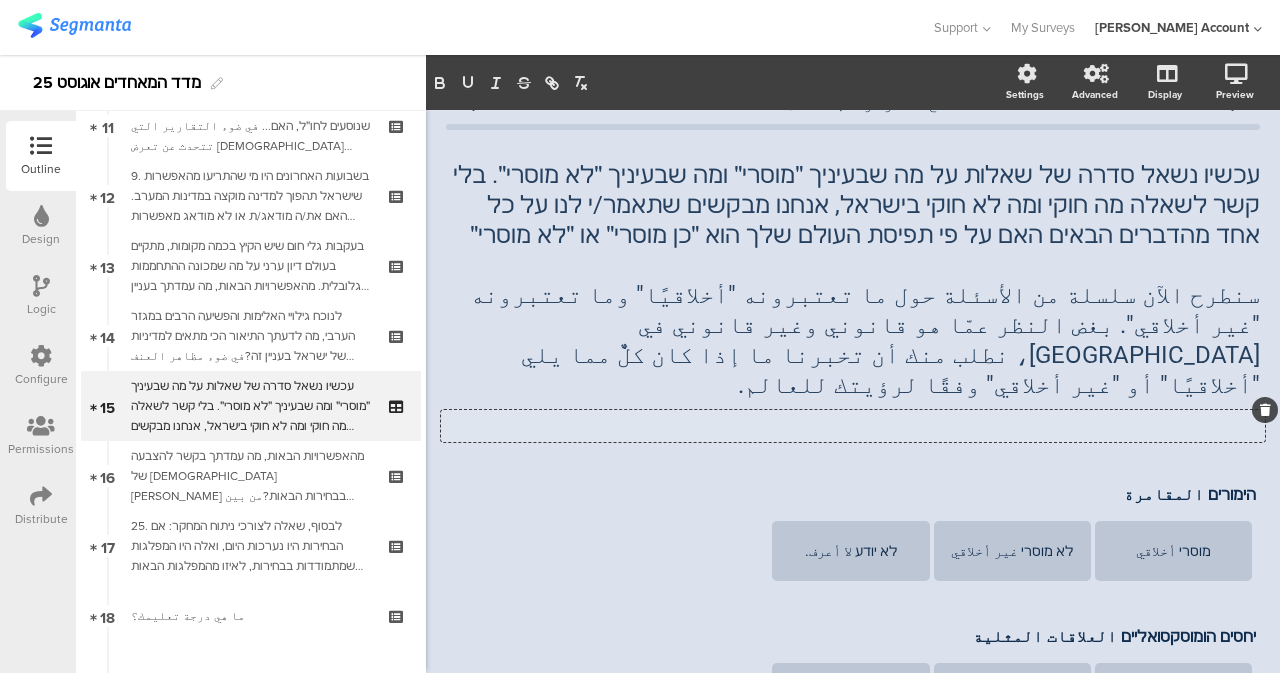 scroll, scrollTop: 17, scrollLeft: 0, axis: vertical 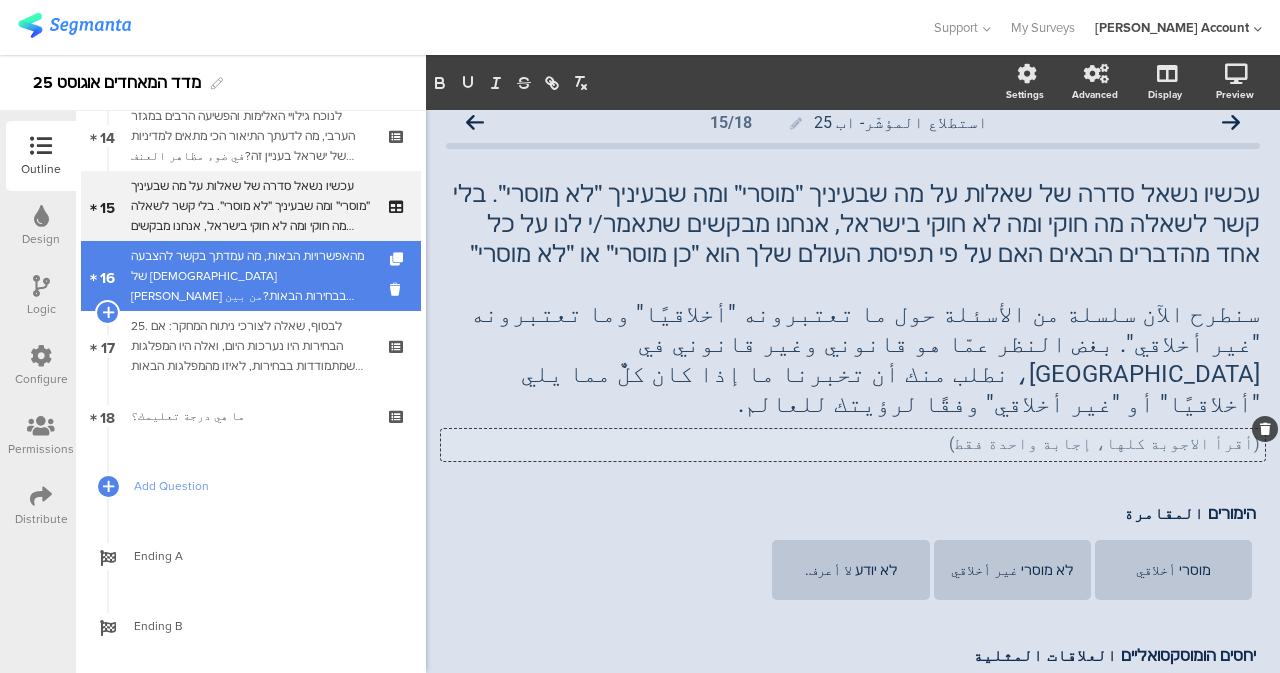 click on "מהאפשרויות הבאות, מה עמדתך בקשר להצבעה של ערביי ישראל בבחירות הבאות?من بين الخيارات التالية، ما هو موقفك من تصويت عرب إسرائيل في الانتخابات القادمة؟" at bounding box center [250, 276] 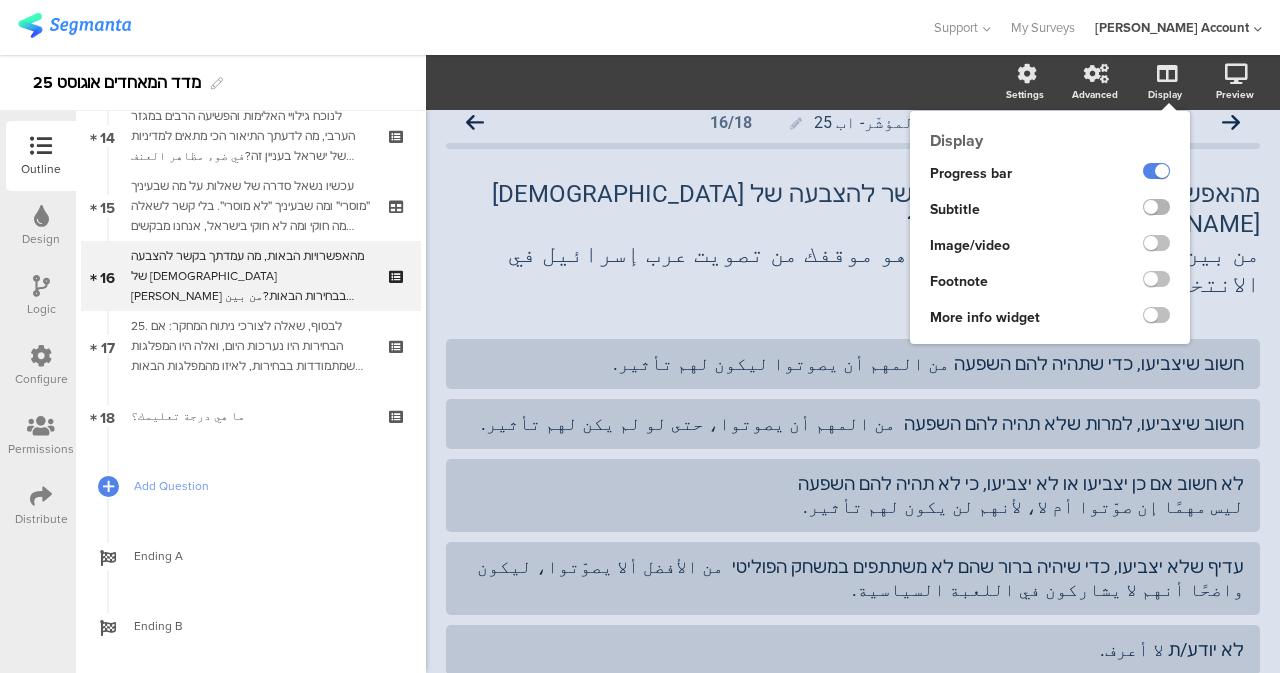 click 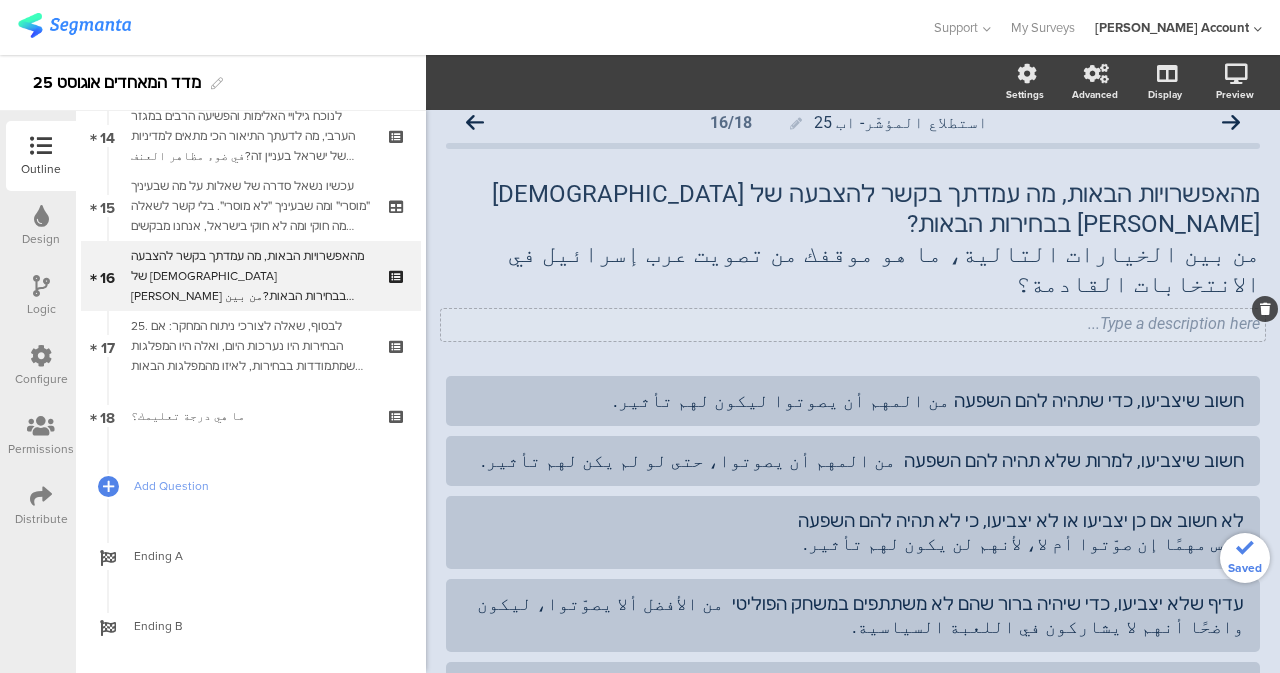 click on "מהאפשרויות הבאות, מה עמדתך בקשר להצבעה של ערביי ישראל בבחירות הבאות? من بين الخيارات التالية، ما هو موقفك من تصويت عرب إسرائيل في الانتخابات القادمة؟
מהאפשרויות הבאות, מה עמדתך בקשר להצבעה של ערביי ישראל בבחירות הבאות? من بين الخيارات التالية، ما هو موقفك من تصويت عرب إسرائيل في الانتخابات القادمة؟
Type a description here..." 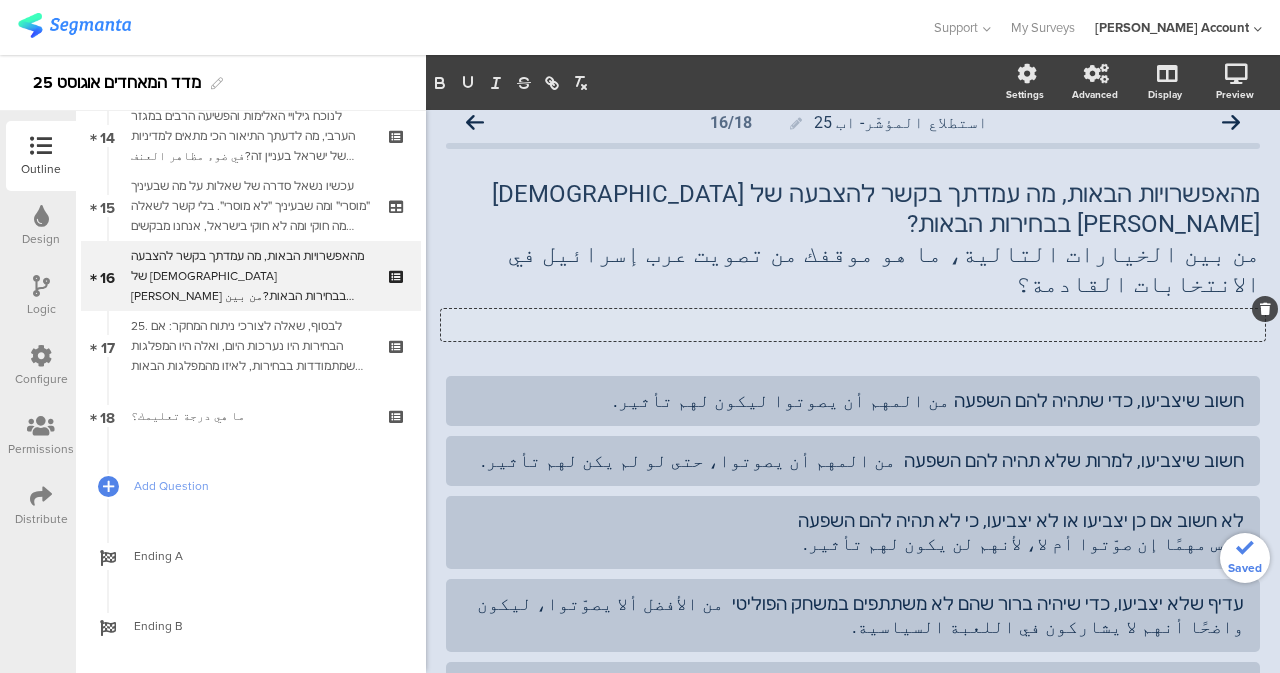 scroll, scrollTop: 0, scrollLeft: 0, axis: both 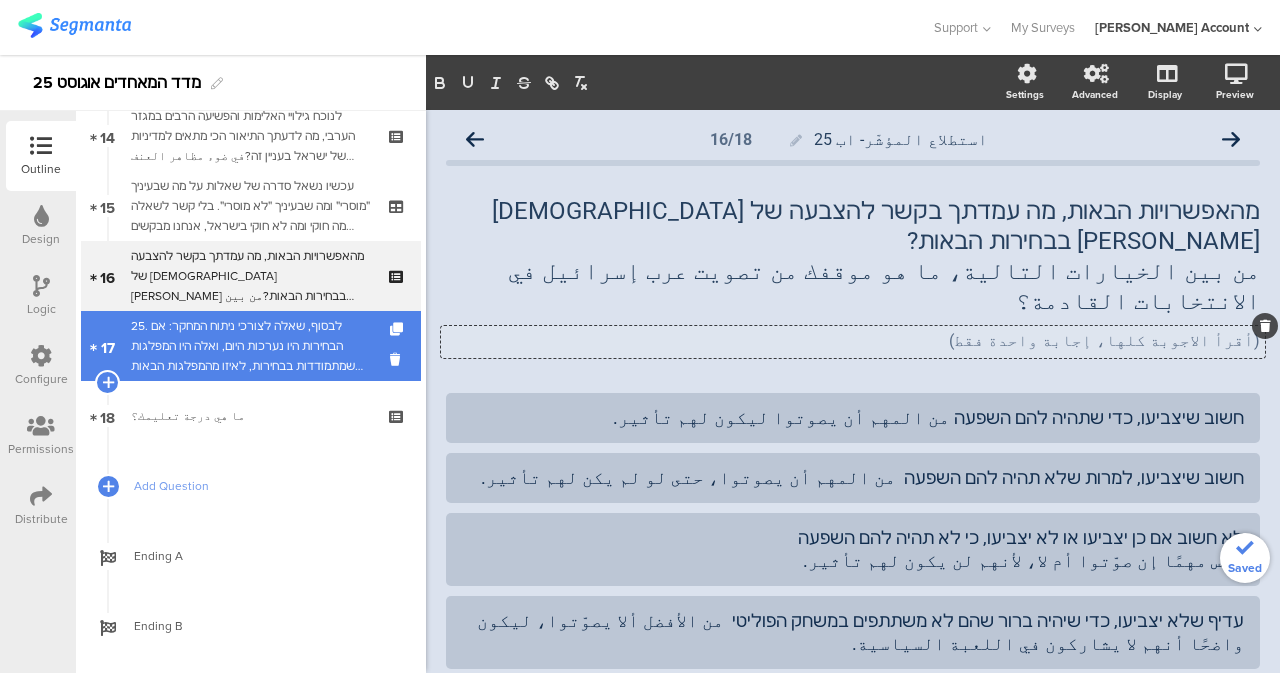 click on "25. לבסוף, שאלה לצורכי ניתוח המחקר: אם הבחירות היו נערכות היום, ואלה היו המפלגות שמתמודדות בבחירות, לאיזו מהמפלגות הבאות היית מצביע/ה?وأخيراً سؤال مساعد للتحليل: لو أن الإنتخابات أقيمت اليوم، وهذه الأحزاب التي ستتنافس، لأي حزب من بين الأحزاب التّالية كنت ستصوت؟" at bounding box center (250, 346) 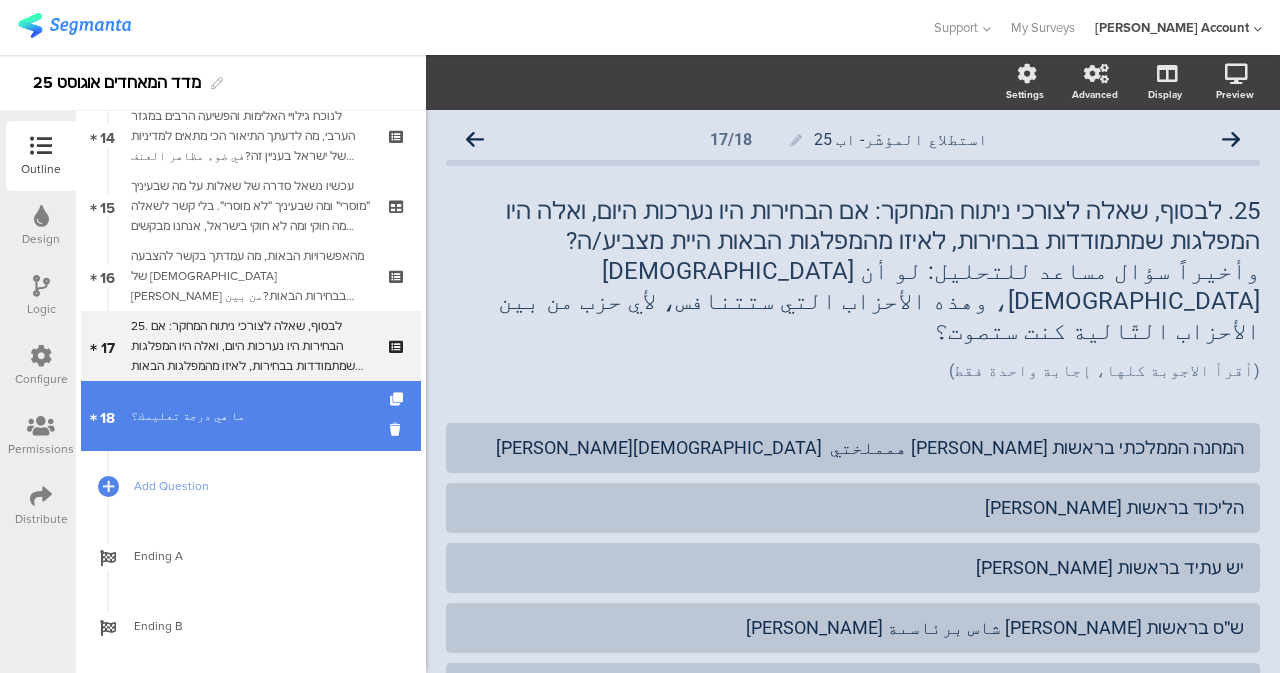 click on "ما هي درجة تعليمك؟" at bounding box center [250, 416] 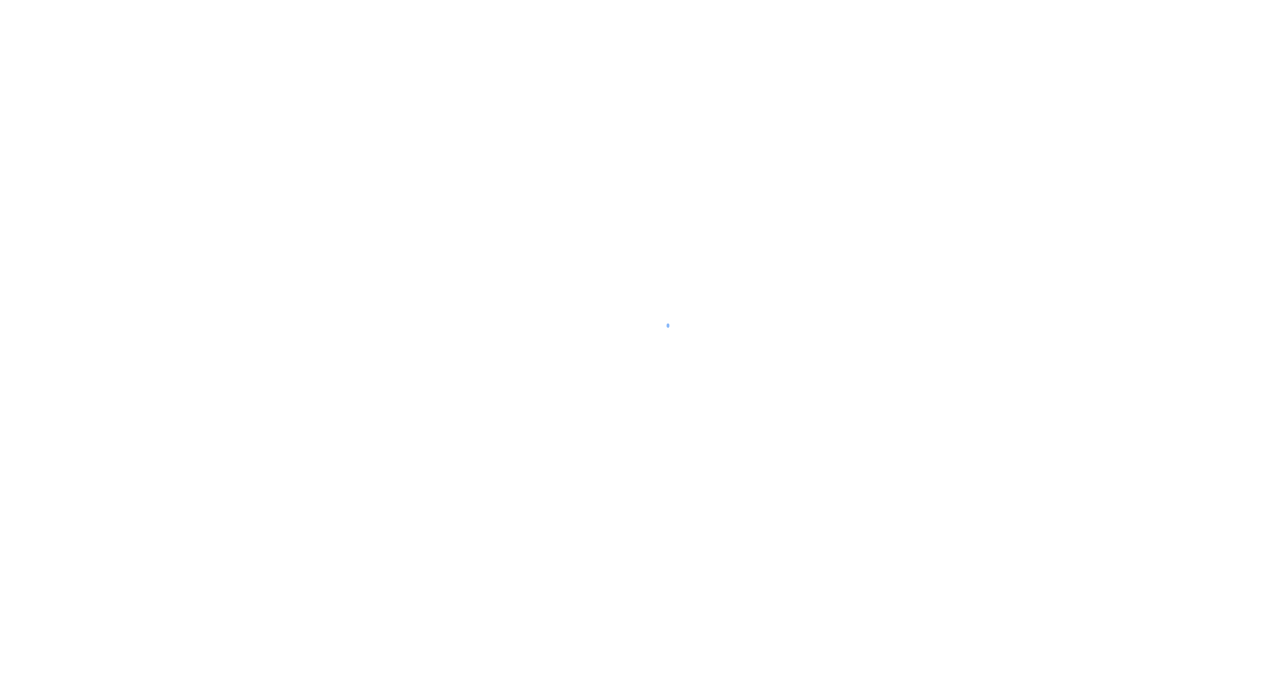 scroll, scrollTop: 0, scrollLeft: 0, axis: both 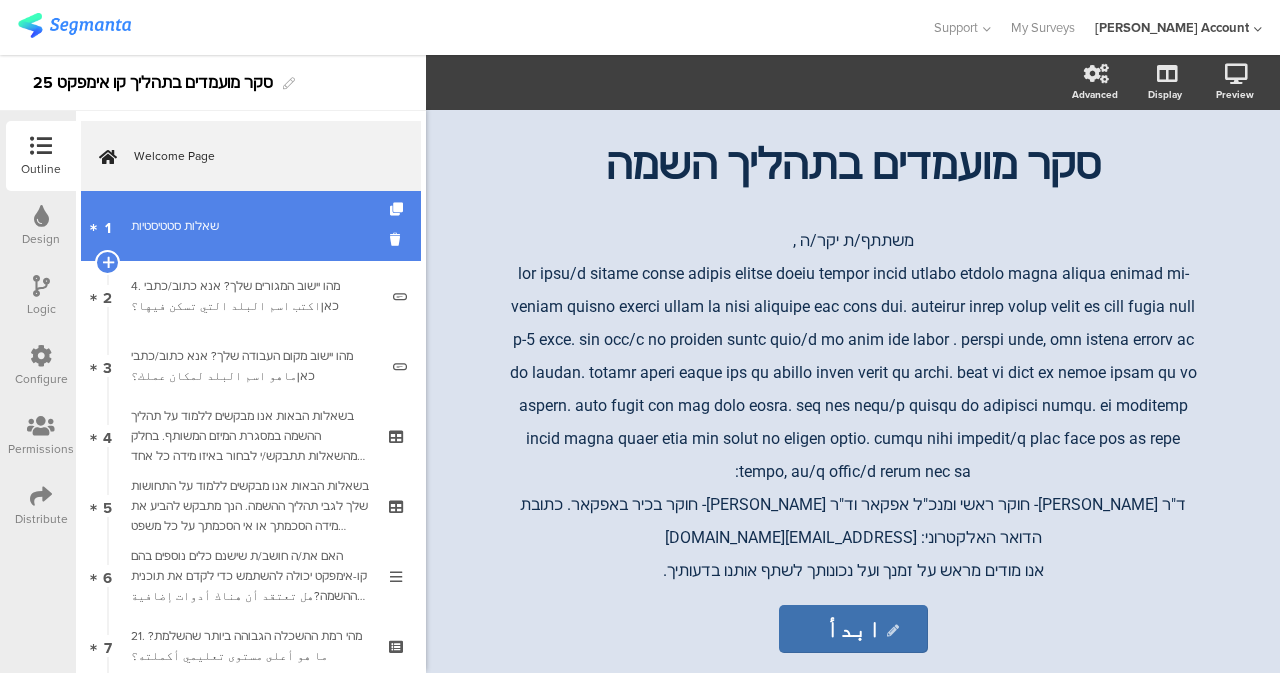 click on "1
שאלות סטטיסטיות" at bounding box center [251, 226] 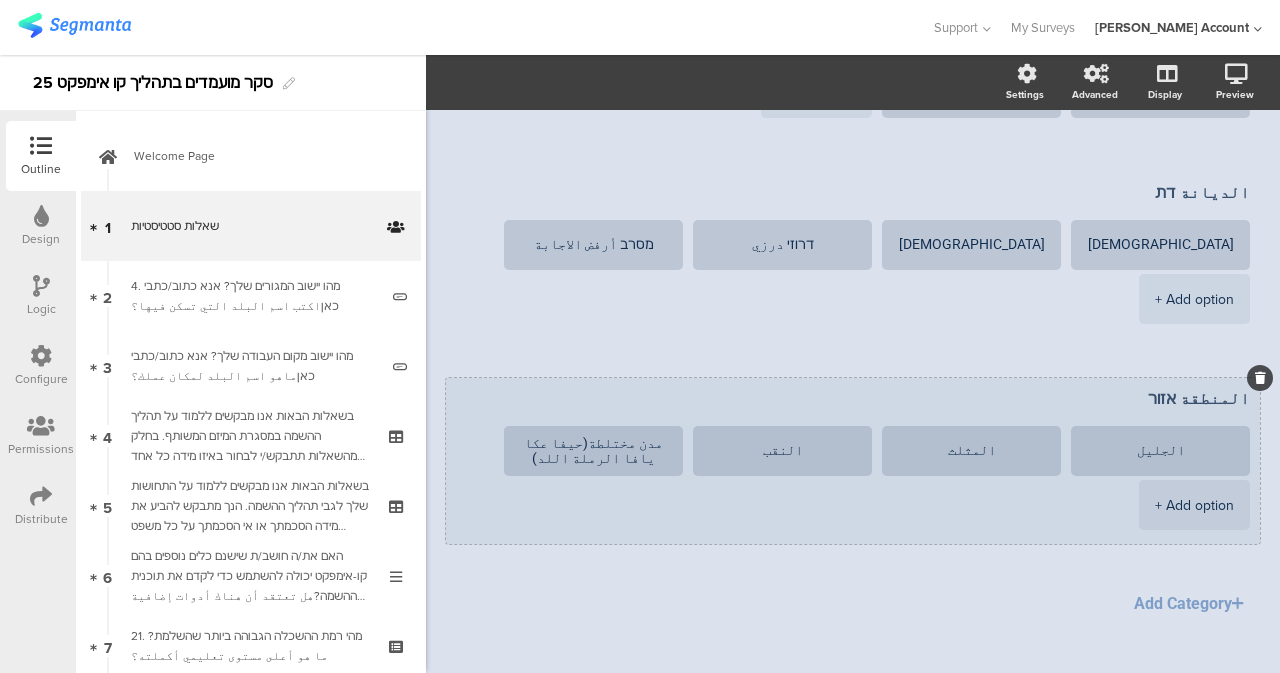 scroll, scrollTop: 700, scrollLeft: 0, axis: vertical 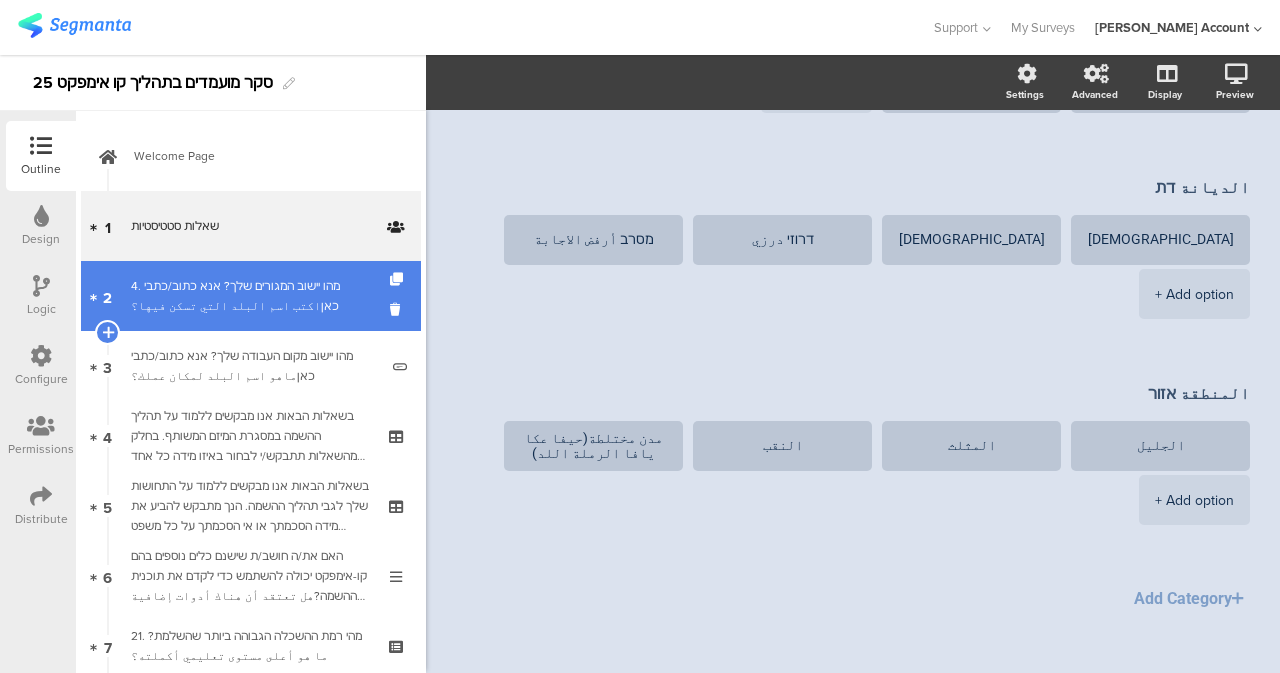 click on "4.	מהו יישוב המגורים שלך? אנא כתוב/כתבי כאןاكتب اسم البلد التي تسكن فيها؟" at bounding box center [254, 296] 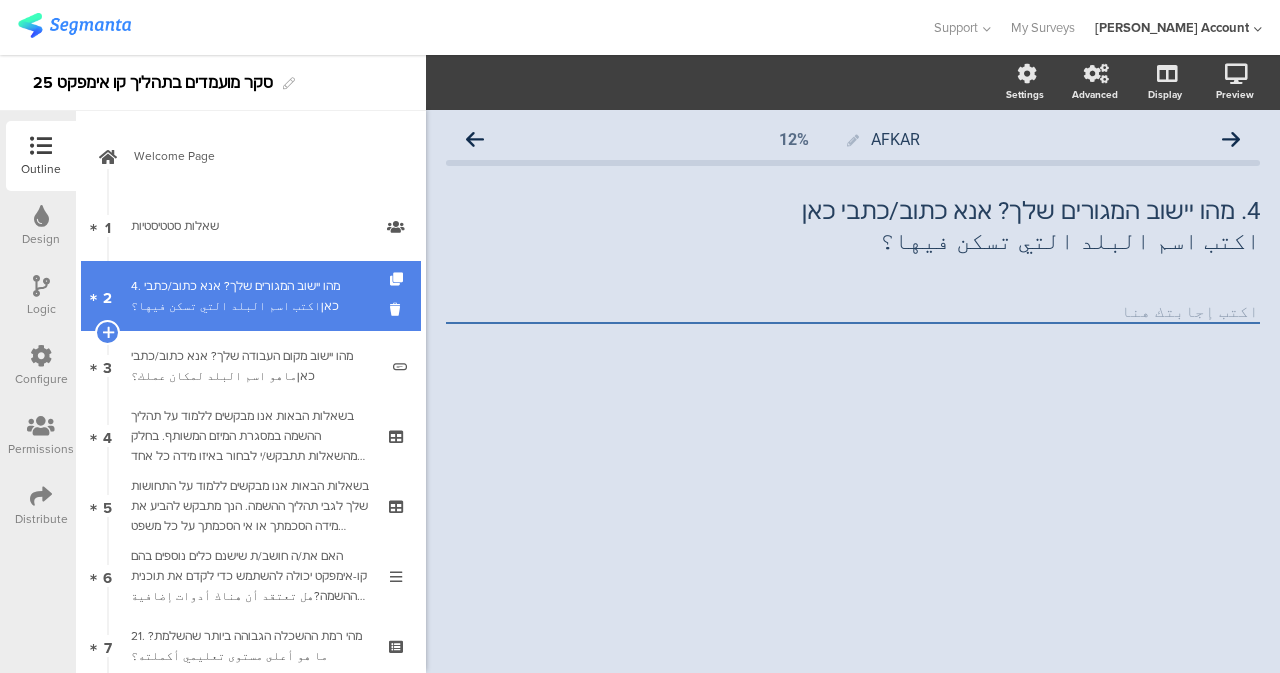 scroll, scrollTop: 0, scrollLeft: 0, axis: both 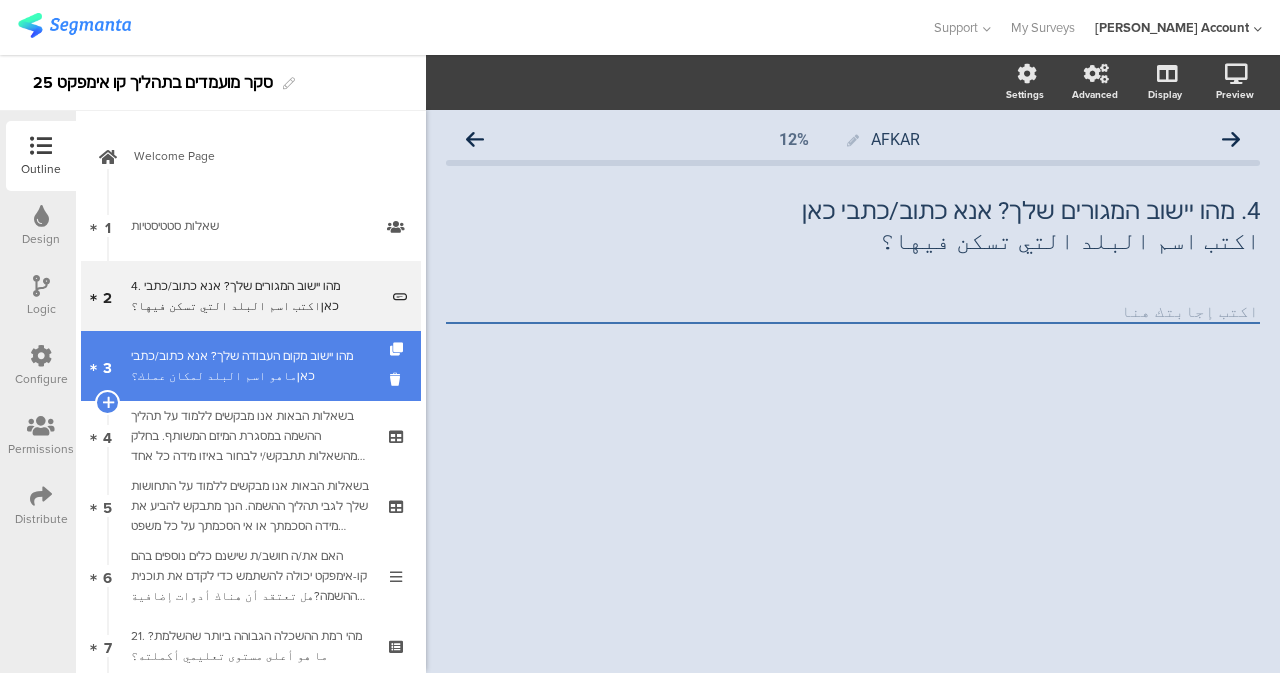 click on "3
מהו יישוב מקום העבודה שלך?  אנא כתוב/כתבי כאןماهو اسم البلد لمكان عملك؟" at bounding box center [251, 366] 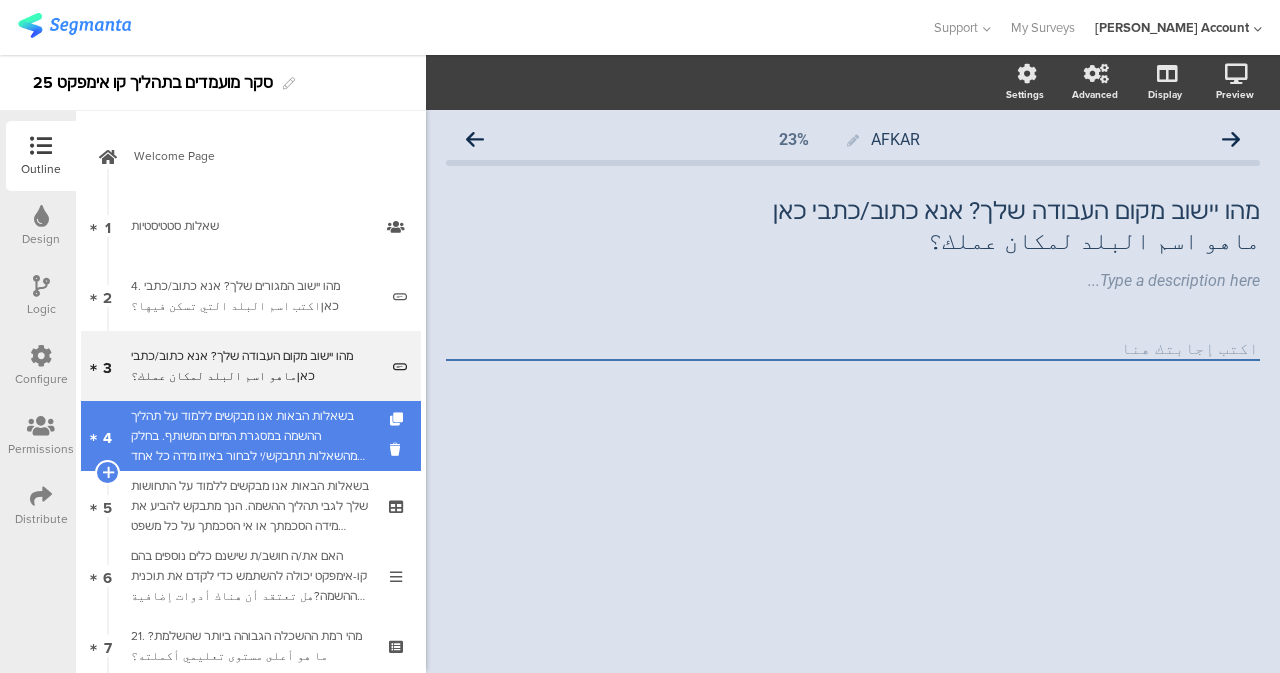 click on "בשאלות הבאות אנו מבקשים ללמוד על תהליך ההשמה במסגרת המיזם המשותף. בחלק מהשאלות תתבקש/י לבחור באיזו מידה כל אחד מהנושאים הבאים התקיים או לא התקיים בתהליך ההשתלבות שלך.  אנא דרג/י את תשובתך על סולם מ-1 עד 5, כאשר:في الأسئلة التالية، نود التعرف على عملية التوظيف في إطار المشروع المشترك. في بعض الأسئلة، سيُطلب منك تحديد مدى وجود أو غياب كل من المشكلات التالية في عملية التكامل. يُرجى تقييم إجابتك على مقياس من 1 إلى 5،" at bounding box center (250, 436) 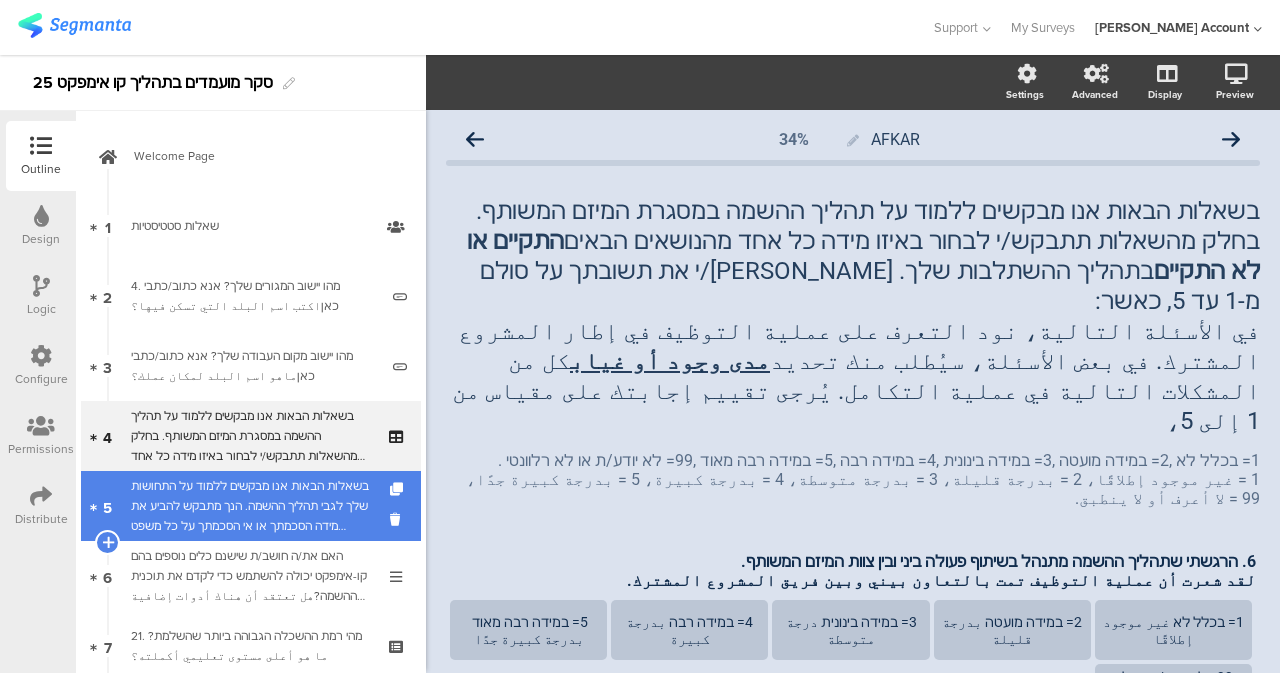 click on "בשאלות הבאות אנו מבקשים ללמוד על התחושות שלך לגבי תהליך ההשמה. הנך מתבקש להביע את מידה הסכמתך או אי הסכמתך על כל משפט ומשפט.אנא דרג/י את התשובה שלך על סולם מ-1 עד 5, כאשר:في الأسئلة التالية، نود أن نتعرف على آرائكم حول عملية التوظيف. يُرجى تحديد مدى موافقتكم أو معارضتكم لكل عبارة.يرجى تقييم إجابتكم على مقياس من ١ إلى ٥، حيث:" at bounding box center [250, 506] 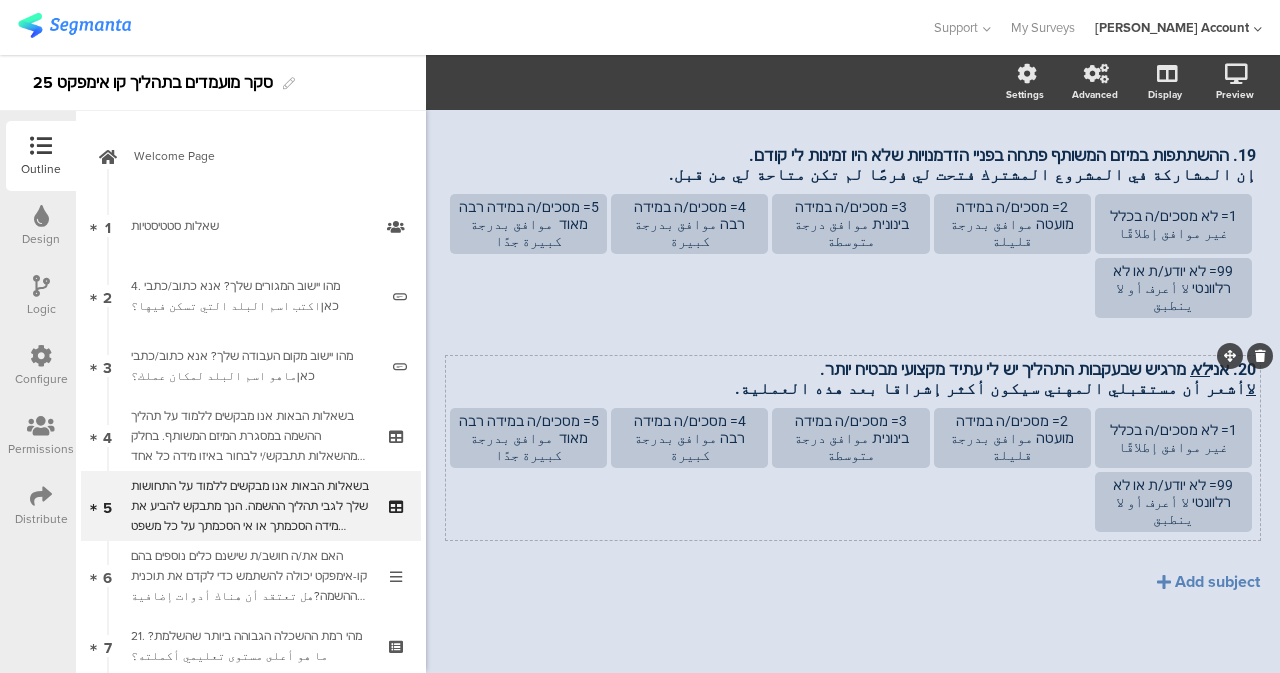 scroll, scrollTop: 1322, scrollLeft: 0, axis: vertical 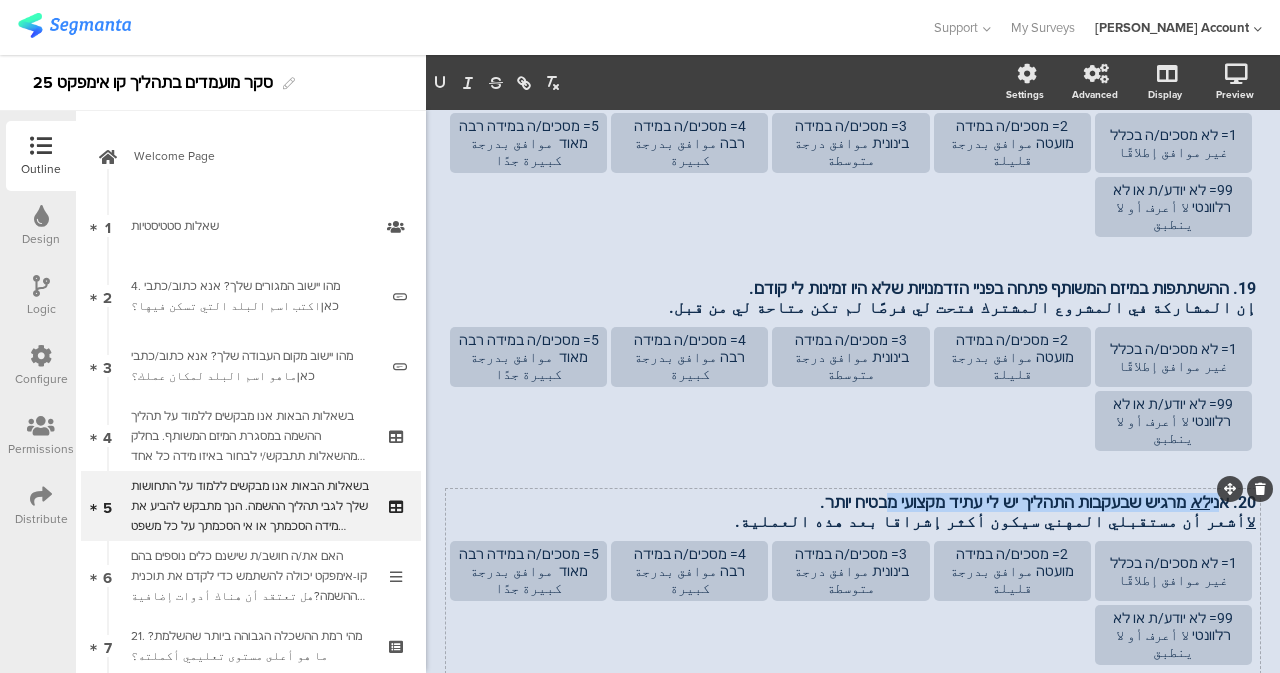 drag, startPoint x: 897, startPoint y: 482, endPoint x: 1220, endPoint y: 494, distance: 323.22284 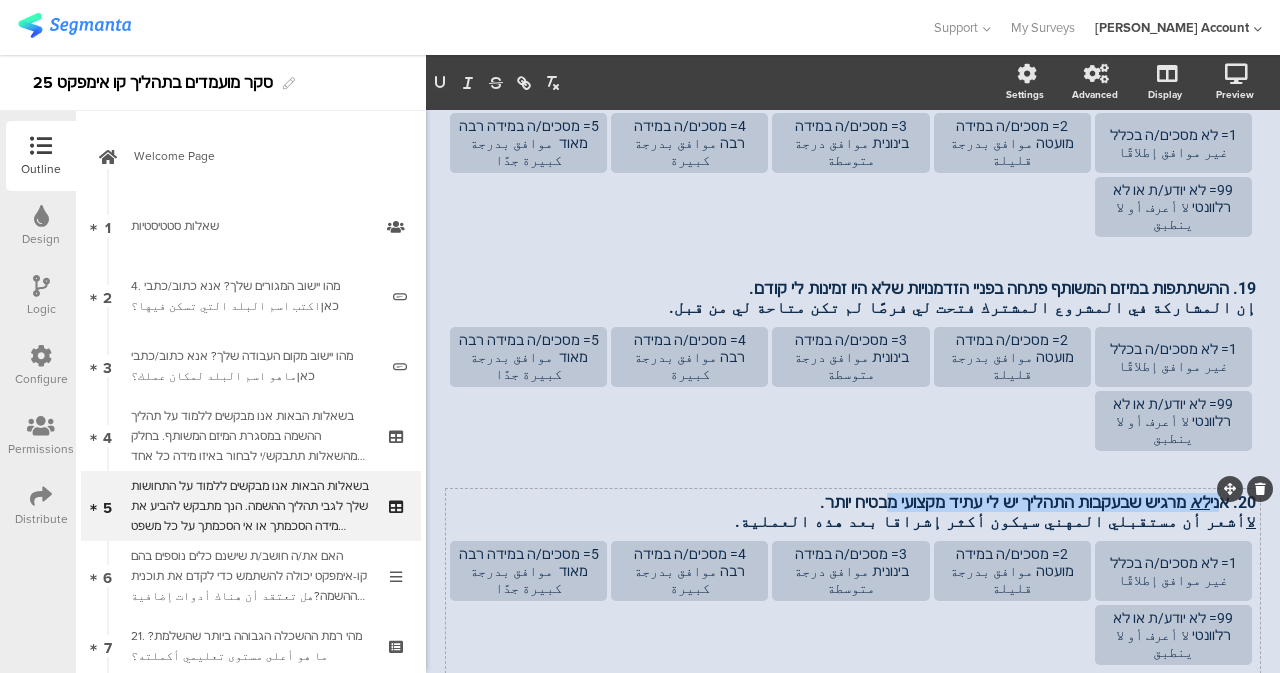 click on "20. אני  לא   מרגיש שבעקבות התהליך יש לי עתיד מקצועי מבטיח יותר. لا  أشعر أن مستقبلي المهني سيكون أكثر إشراقا بعد هذه العملية.
20. אני  לא   מרגיש שבעקבות התהליך יש לי עתיד מקצועי מבטיח יותר. لا  أشعر أن مستقبلي المهني سيكون أكثر إشراقا بعد هذه العملية.
20. אני  לא   מרגיש שבעקבות התהליך יש לי עתיד מקצועי מבטיח יותר. لا  أشعر أن مستقبلي المهني سيكون أكثر إشراقا بعد هذه العملية.
1= לא מסכים/ה בכלל غير موافق إطلاقًا
2= מסכים/ה במידה מועטה موافق بدرجة قليلة" at bounding box center [853, 581] 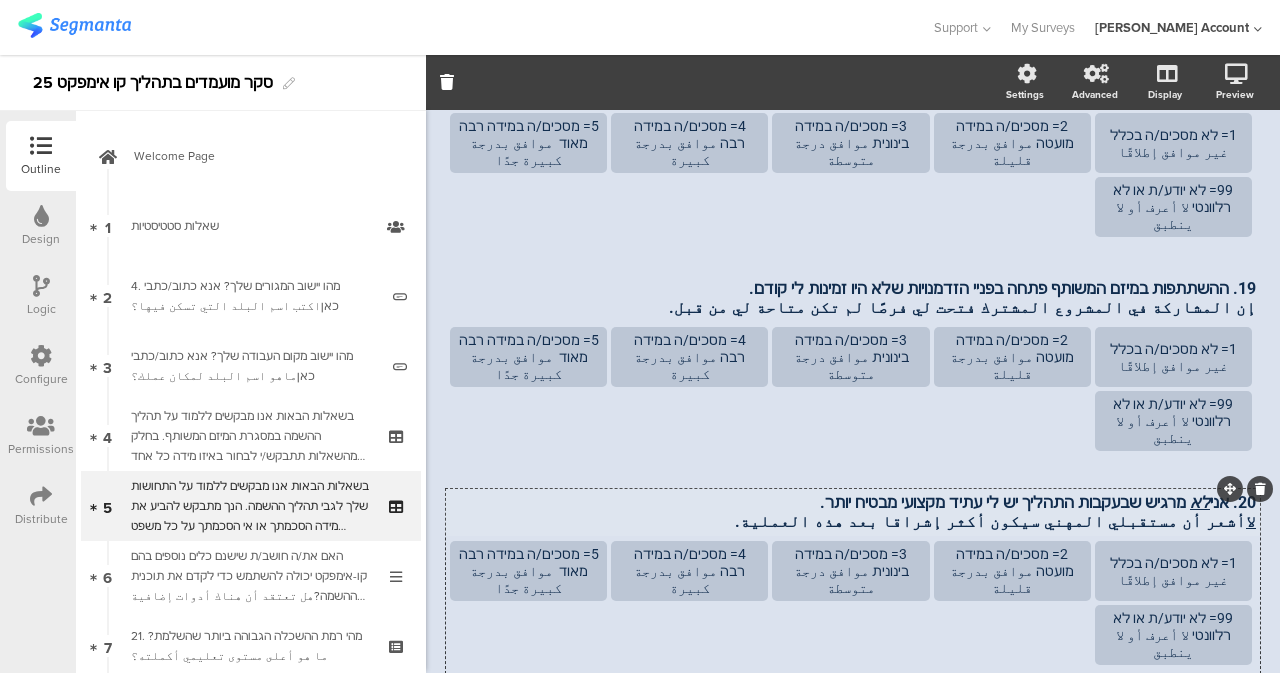 click on "20. אני  לא   מרגיש שבעקבות התהליך יש לי עתיד מקצועי מבטיח יותר." at bounding box center [853, 502] 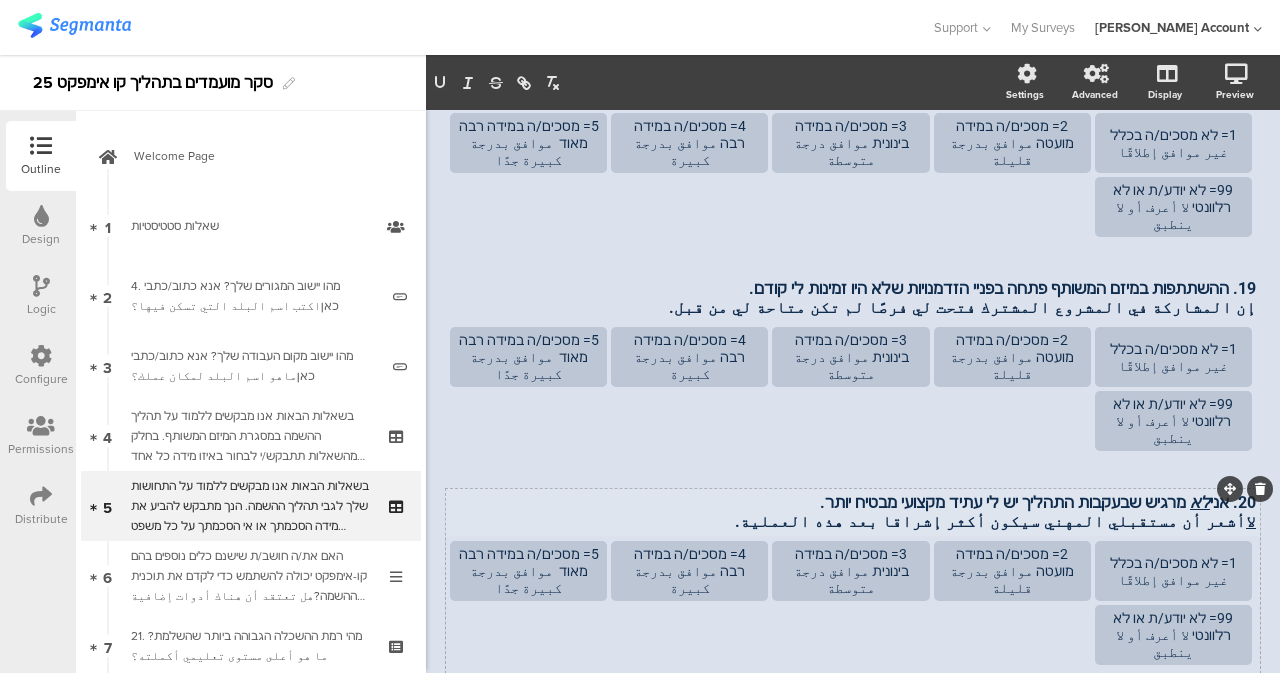 drag, startPoint x: 914, startPoint y: 524, endPoint x: 1220, endPoint y: 511, distance: 306.27603 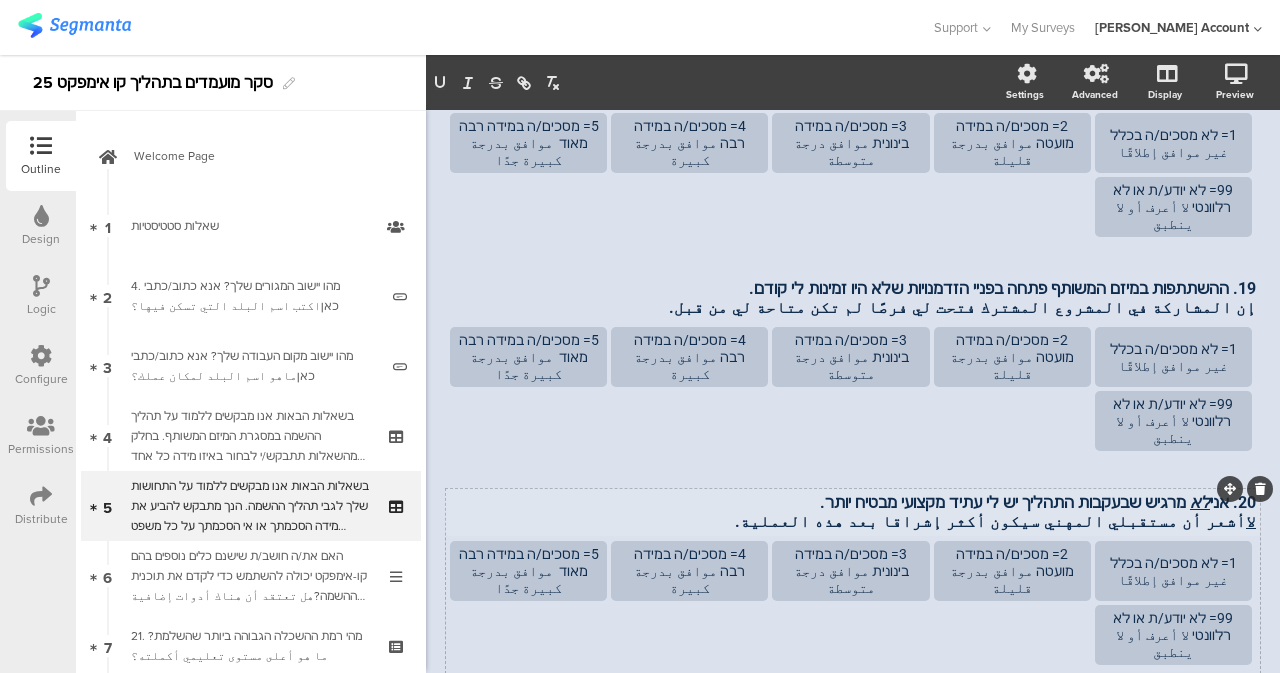 click on "20. אני  לא   מרגיש שבעקבות התהליך יש לי עתיד מקצועי מבטיח יותר. لا  أشعر أن مستقبلي المهني سيكون أكثر إشراقا بعد هذه العملية." at bounding box center (853, 512) 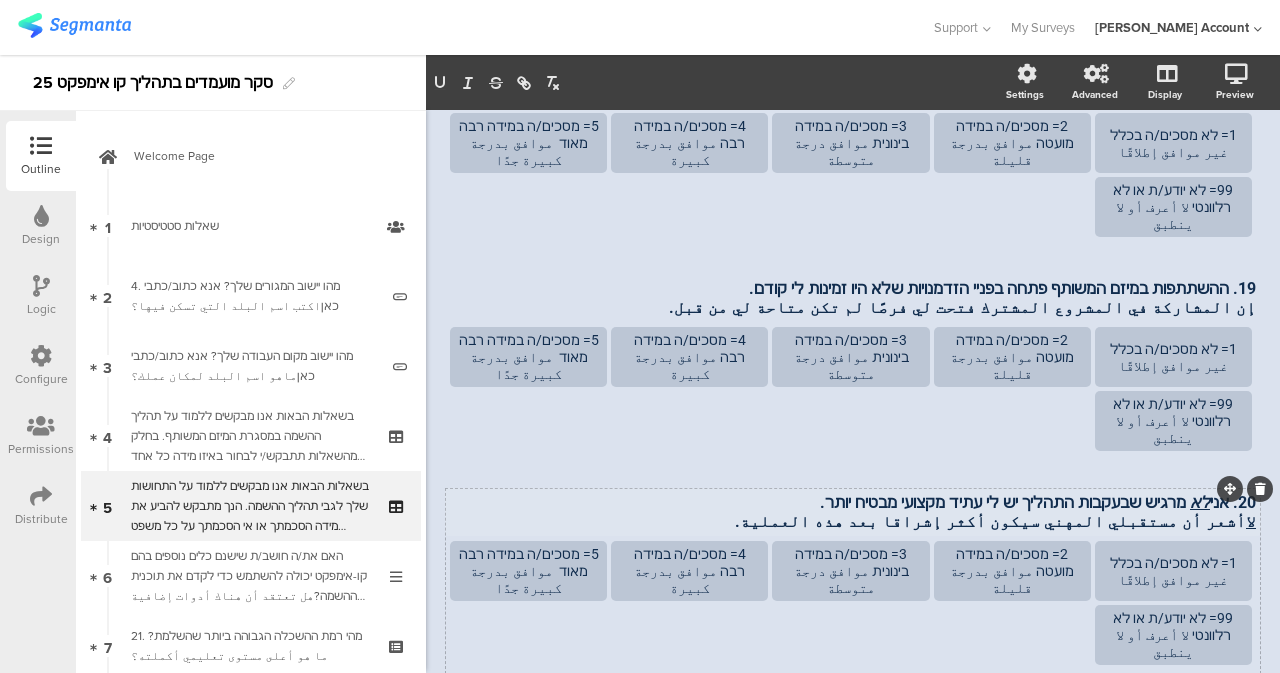 copy on "אני  לא   מרגיש שבעקבות התהליך יש לי עתיד מקצועי מבטיח יותר. لا  أشعر أن مستقبلي المهني سيكون أكثر إشراقا بعد هذه العملية." 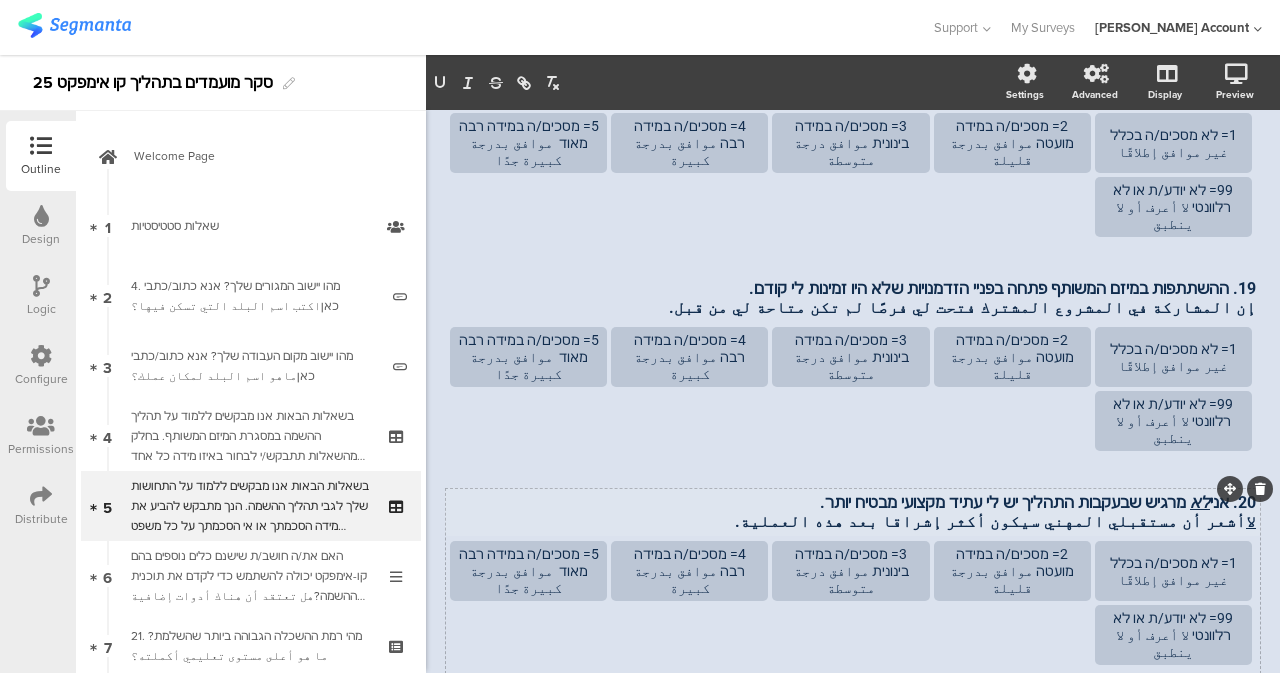 click on "لا  أشعر أن مستقبلي المهني سيكون أكثر إشراقا بعد هذه العملية." at bounding box center [853, 521] 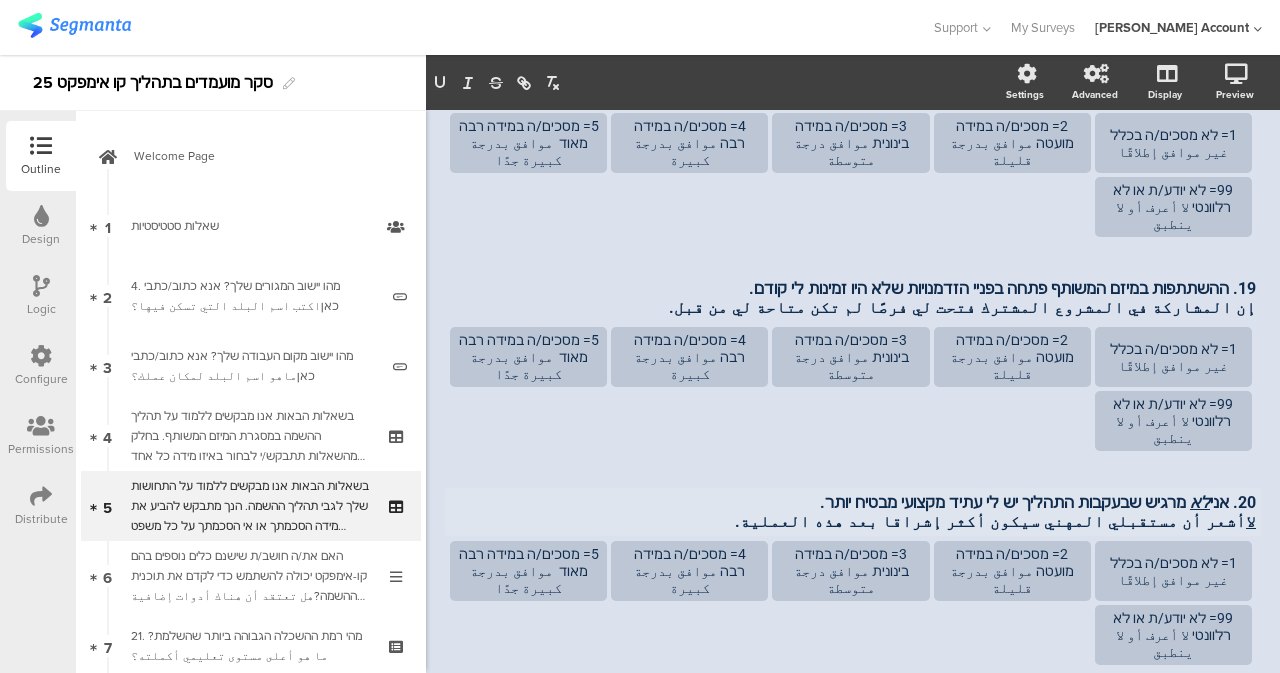 drag, startPoint x: 914, startPoint y: 525, endPoint x: 1255, endPoint y: 542, distance: 341.4235 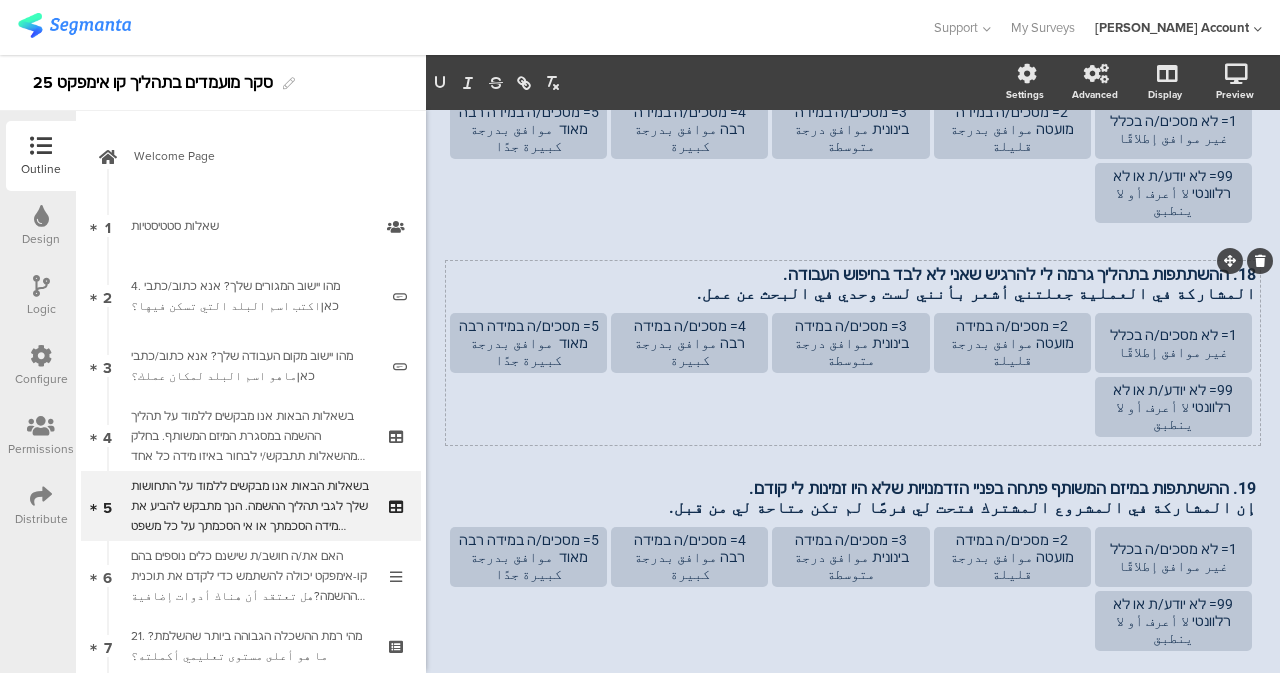 scroll, scrollTop: 883, scrollLeft: 0, axis: vertical 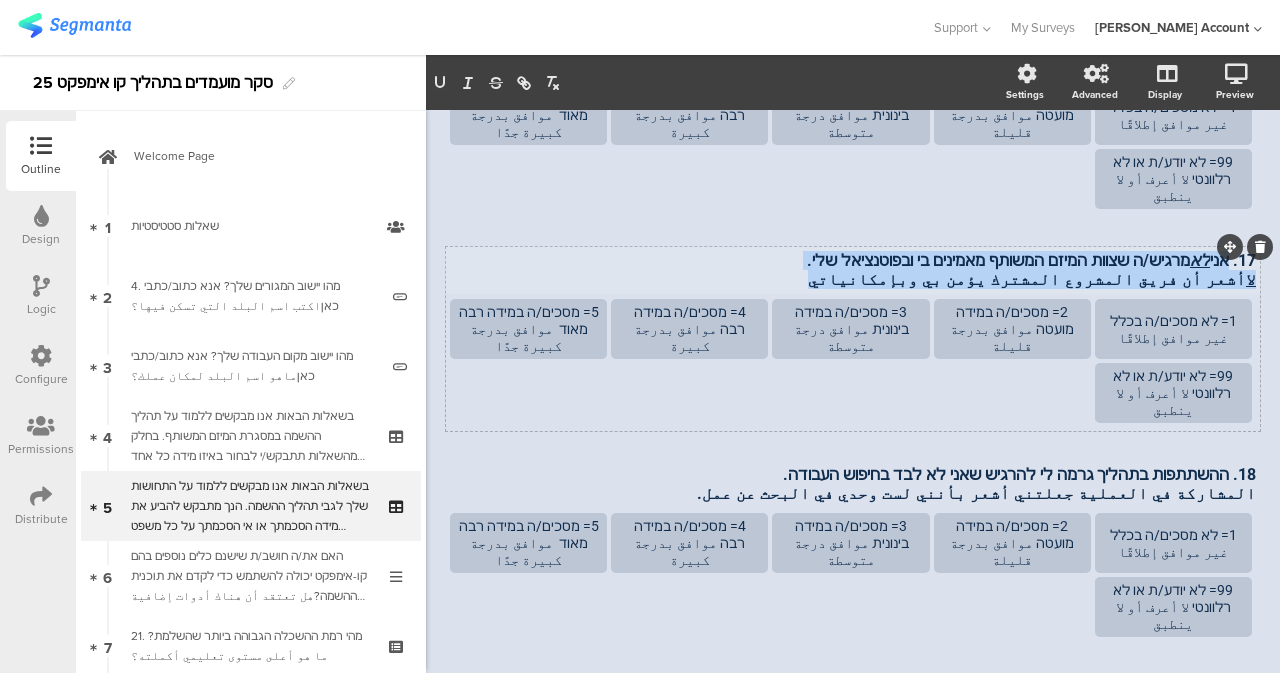 drag, startPoint x: 935, startPoint y: 281, endPoint x: 1214, endPoint y: 268, distance: 279.3027 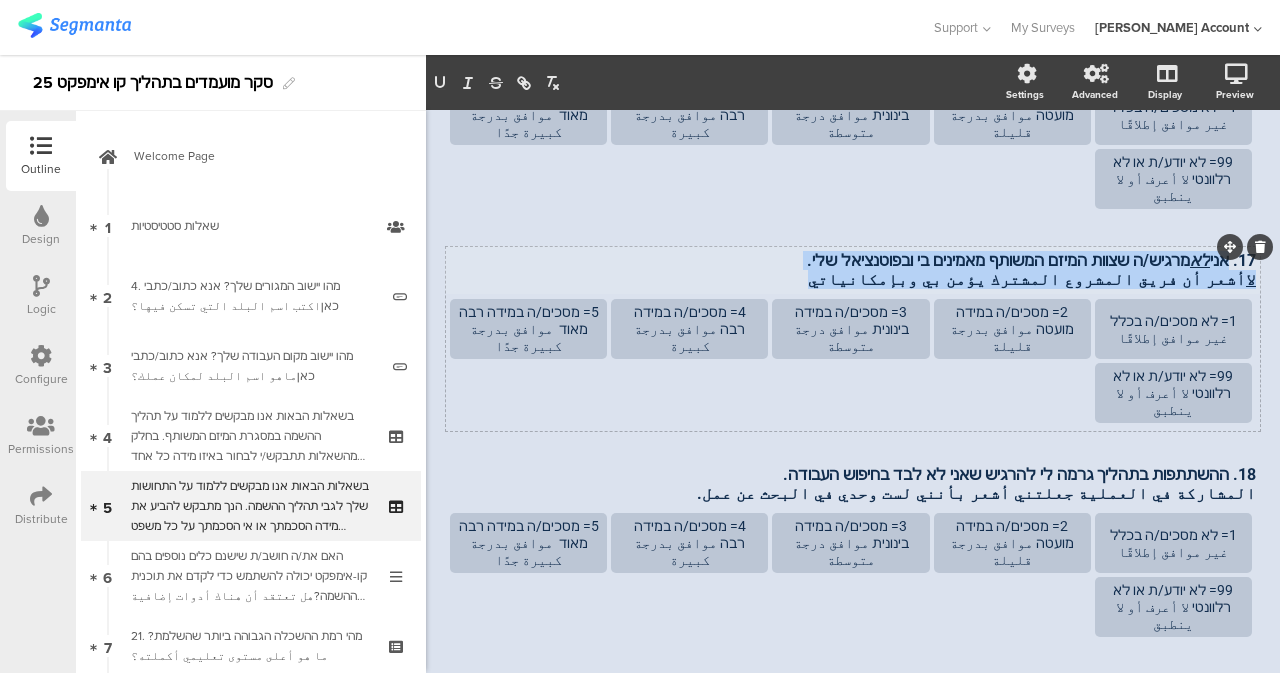 click on "17. אני  לא  מרגיש/ה שצוות המיזם המשותף מאמינים בי ובפוטנציאל שלי.  لا  أشعر أن فريق المشروع المشترك يؤمن بي وبإمكانياتي
17. אני  לא  מרגיש/ה שצוות המיזם המשותף מאמינים בי ובפוטנציאל שלי.  لا  أشعر أن فريق المشروع المشترك يؤمن بي وبإمكانياتي
17. אני  לא  מרגיש/ה שצוות המיזם המשותף מאמינים בי ובפוטנציאל שלי. لا  أشعر أن فريق المشروع المشترك يؤمن بي وبإمكانياتي" at bounding box center (853, 270) 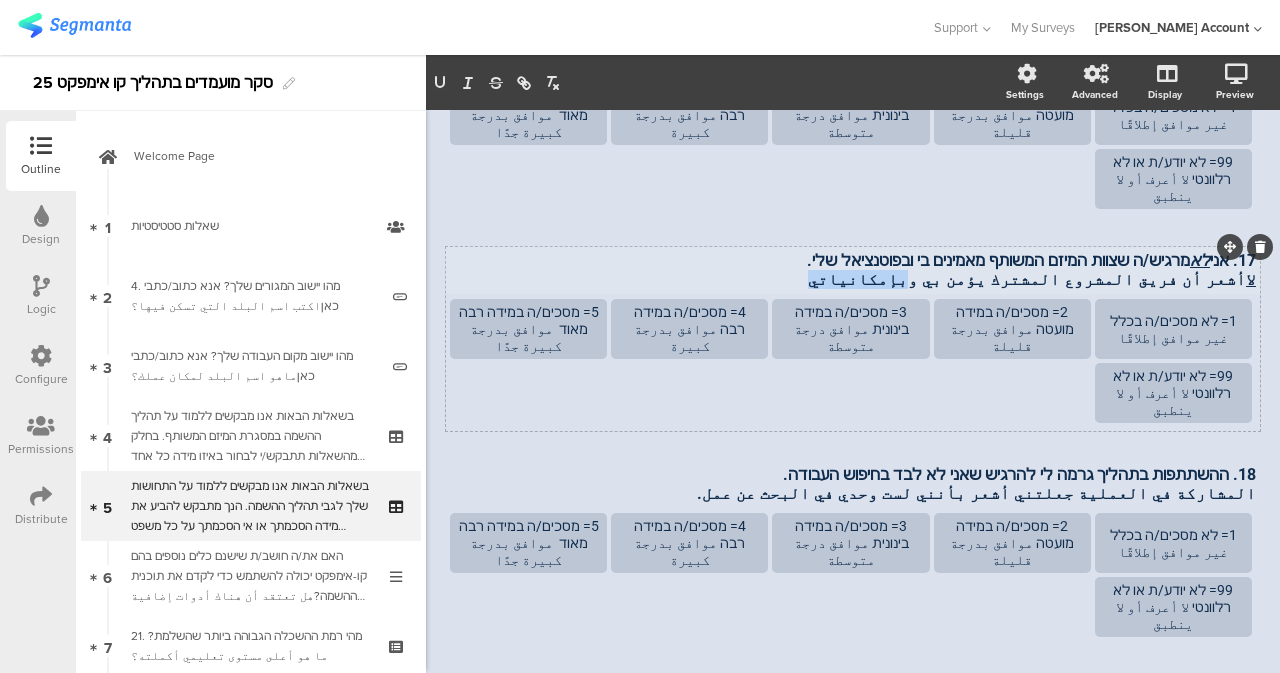 drag, startPoint x: 951, startPoint y: 278, endPoint x: 1002, endPoint y: 281, distance: 51.088158 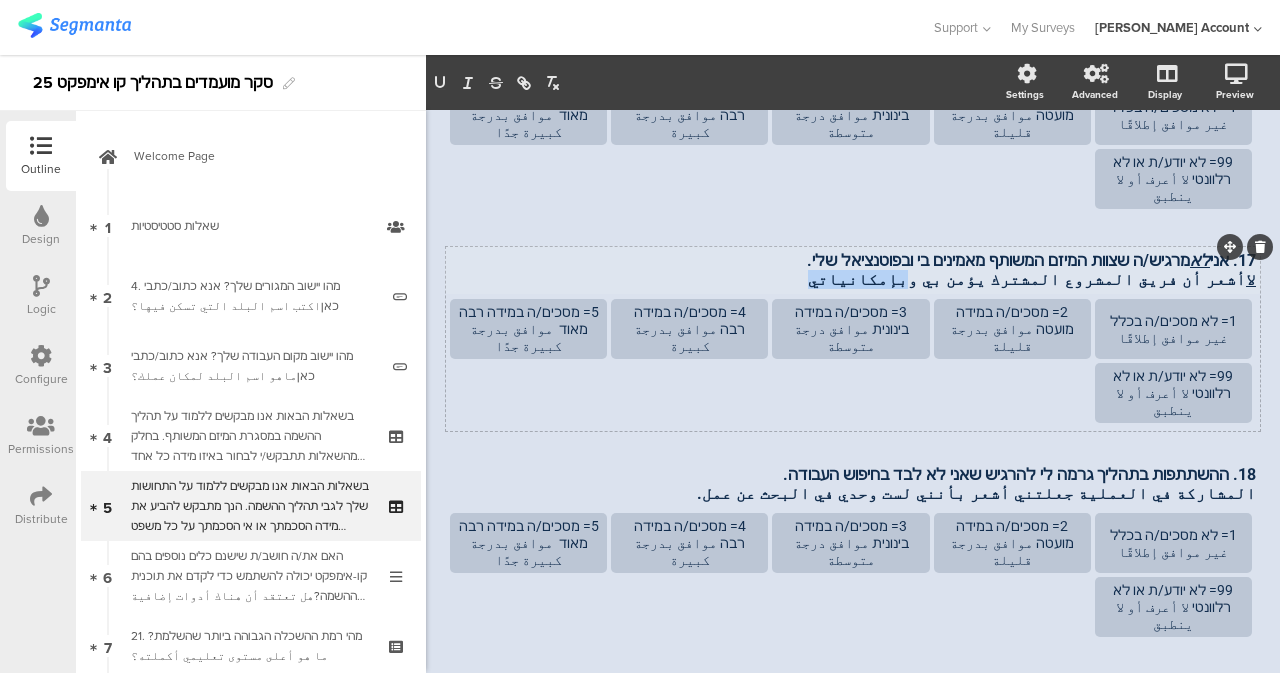 click on "لا  أشعر أن فريق المشروع المشترك يؤمن بي وبإمكانياتي" at bounding box center (853, 279) 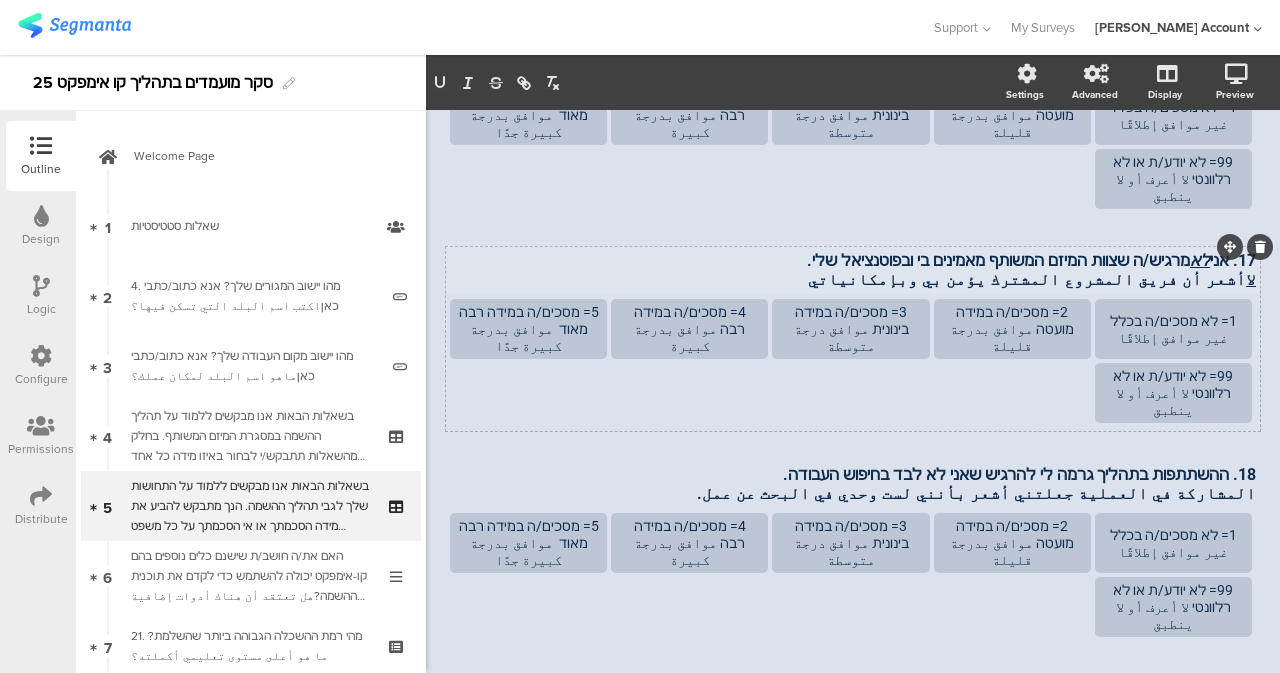 click on "لا  أشعر أن فريق المشروع المشترك يؤمن بي وبإمكانياتي" at bounding box center [853, 279] 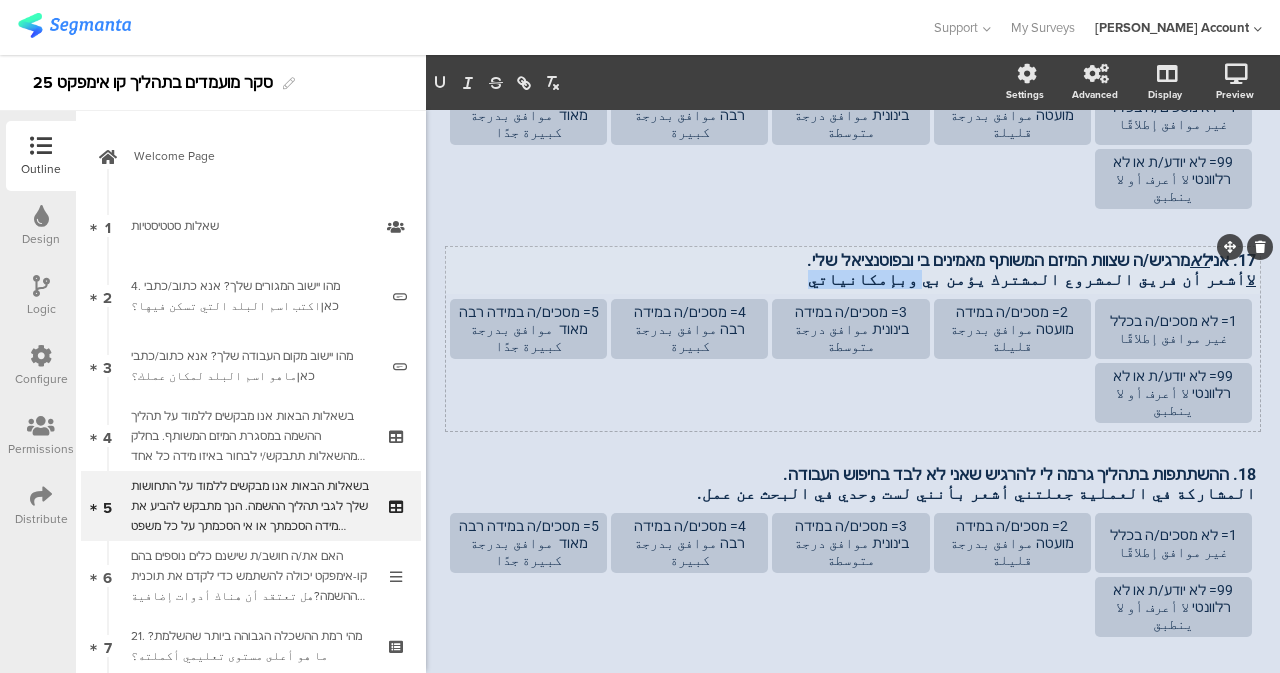 drag, startPoint x: 1011, startPoint y: 288, endPoint x: 952, endPoint y: 288, distance: 59 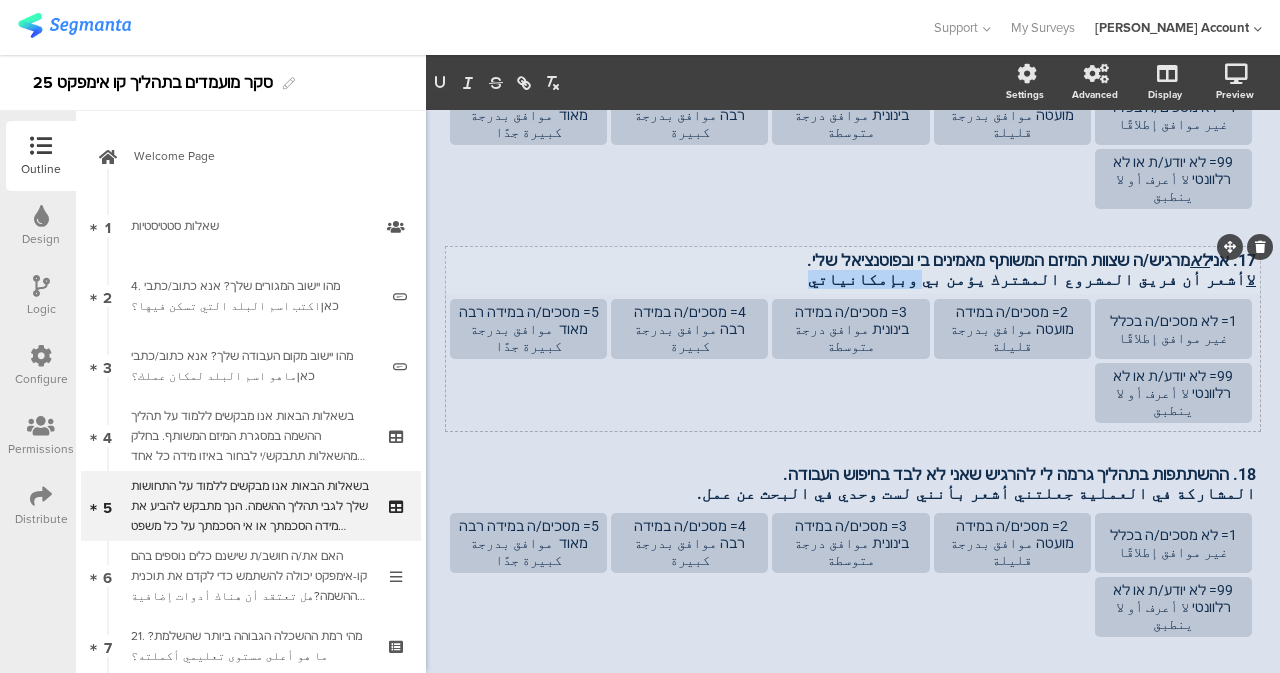 click on "لا  أشعر أن فريق المشروع المشترك يؤمن بي وبإمكانياتي" at bounding box center (853, 279) 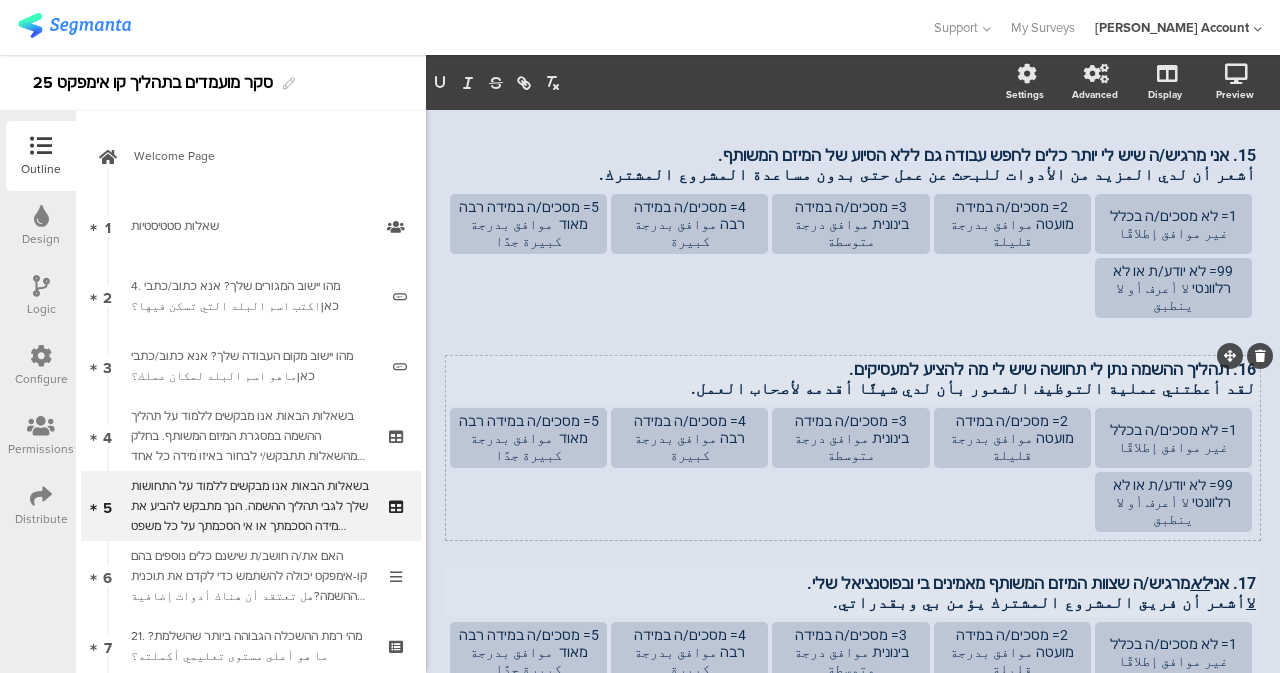 scroll, scrollTop: 487, scrollLeft: 0, axis: vertical 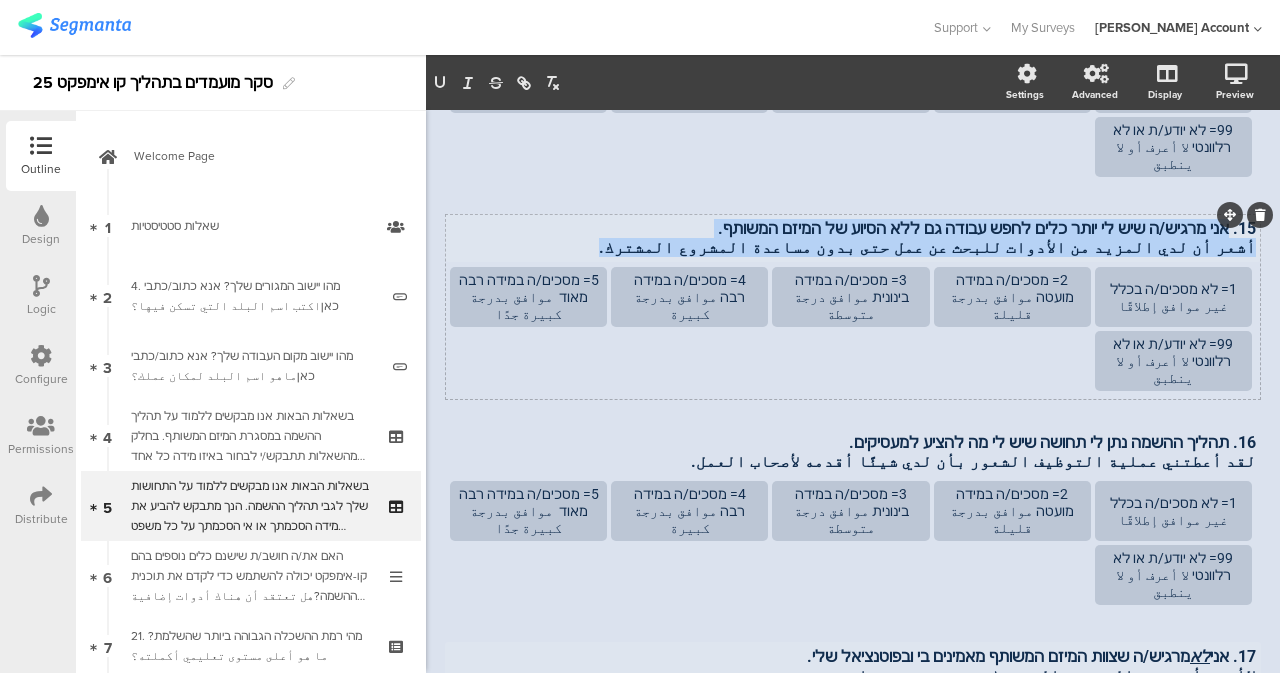 drag, startPoint x: 784, startPoint y: 254, endPoint x: 1216, endPoint y: 237, distance: 432.33435 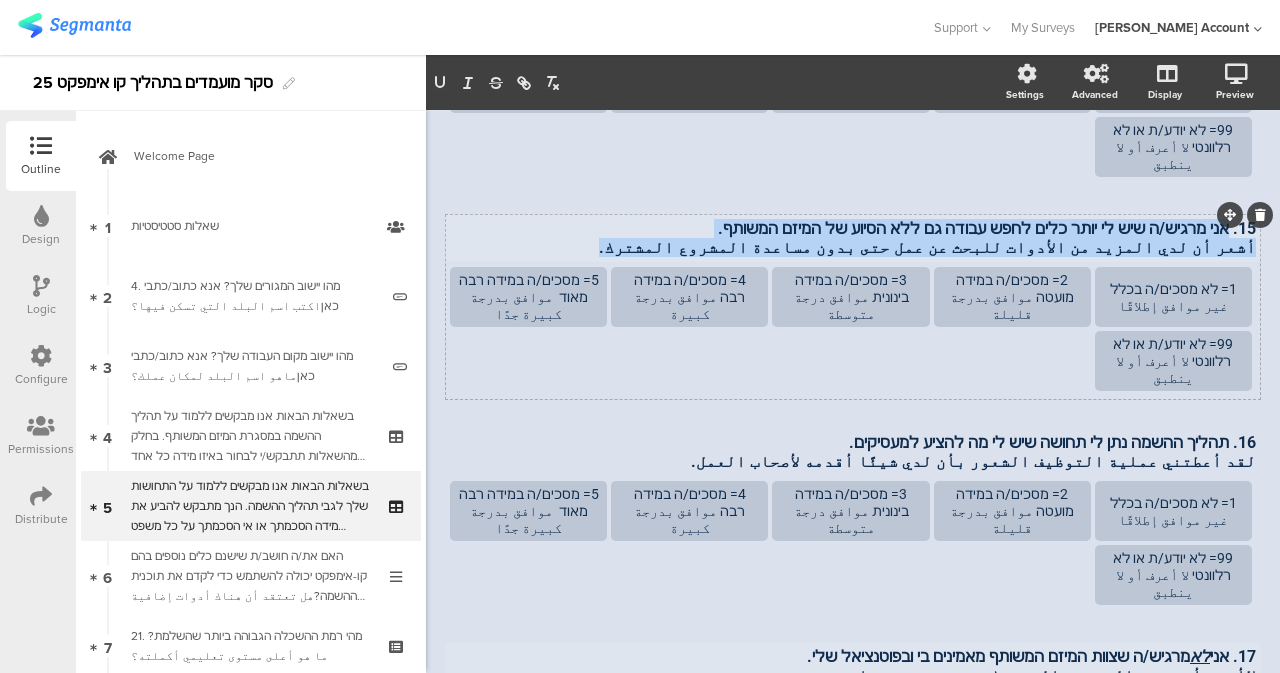 click on "15. אני מרגיש/ה שיש לי יותר כלים לחפש עבודה גם ללא הסיוע של המיזם המשותף.  أشعر أن لدي المزيد من الأدوات للبحث عن عمل حتى بدون مساعدة المشروع المشترك.
15. אני מרגיש/ה שיש לי יותר כלים לחפש עבודה גם ללא הסיוע של המיזם המשותף.  أشعر أن لدي المزيد من الأدوات للبحث عن عمل حتى بدون مساعدة المشروع المشترك.
15. אני מרגיש/ה שיש לי יותר כלים לחפש עבודה גם ללא הסיוע של המיזם המשותף. أشعر أن لدي المزيد من الأدوات للبحث عن عمل حتى بدون مساعدة المشروع المشترك." at bounding box center [853, 238] 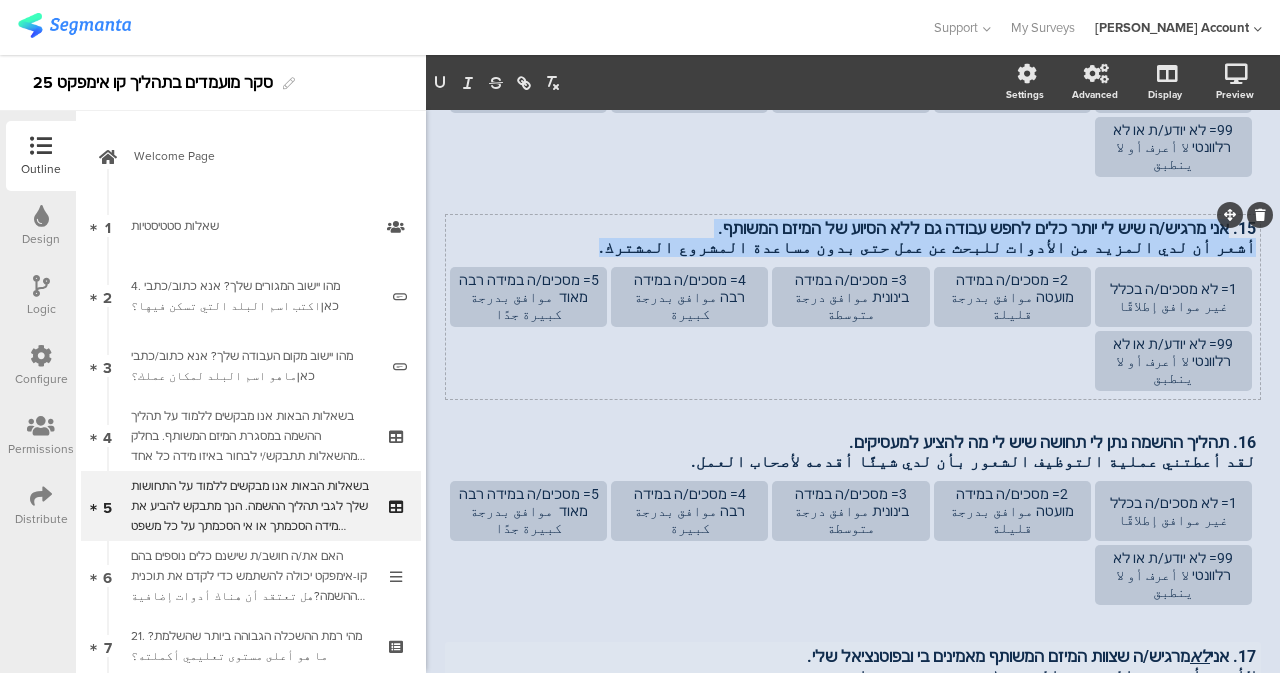 copy on "אני מרגיש/ה שיש לי יותר כלים לחפש עבודה גם ללא הסיוע של המיזם המשותף. أشعر أن لدي المزيد من الأدوات للبحث عن عمل حتى بدون مساعدة المشروع المشترك." 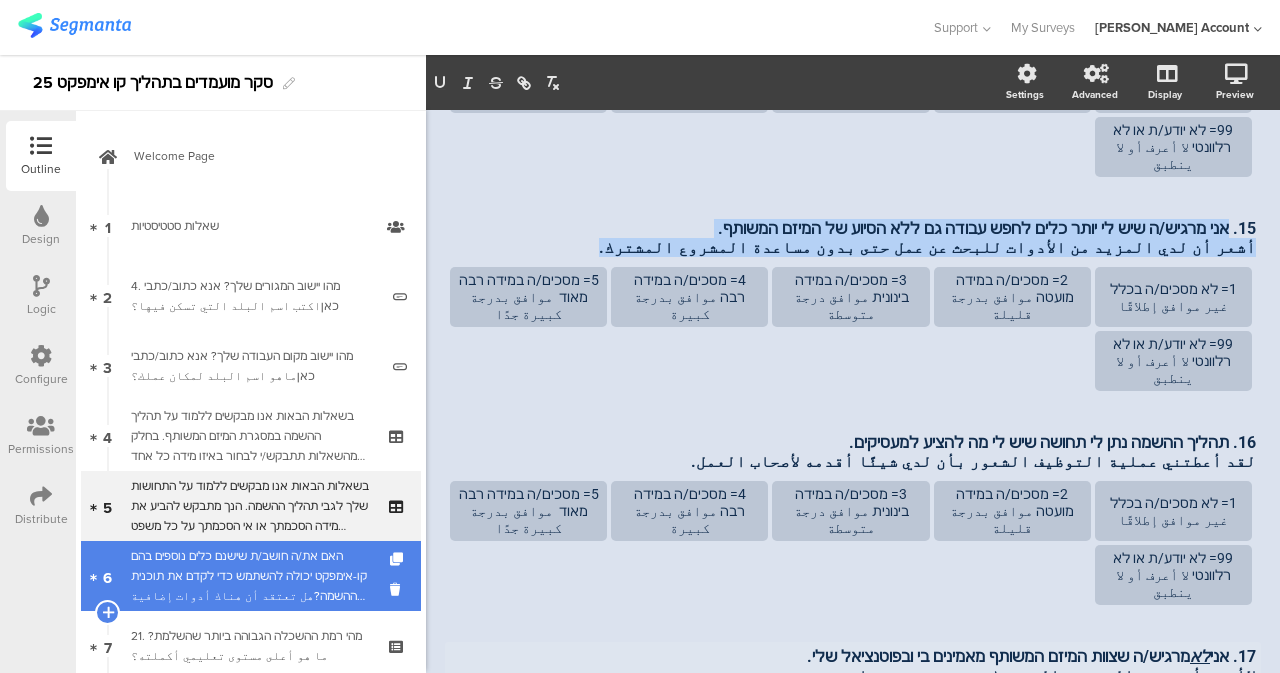 click on "האם את/ה חושב/ת שישנם כלים נוספים בהם קו-אימפקט יכולה להשתמש כדי לקדם את תוכנית ההשמה?هل تعتقد أن هناك أدوات إضافية يمكن لـ Co-Impact استخدامها لتحسين برنامج التوظيف؟" at bounding box center [250, 576] 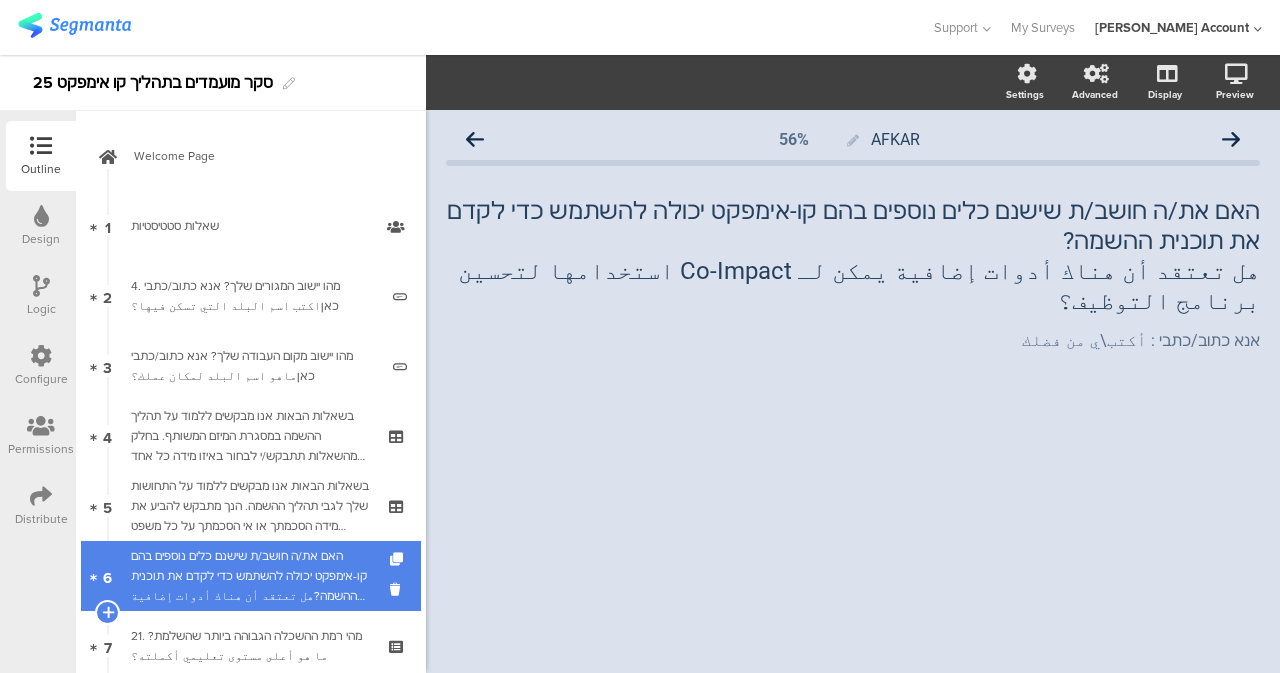 scroll, scrollTop: 0, scrollLeft: 0, axis: both 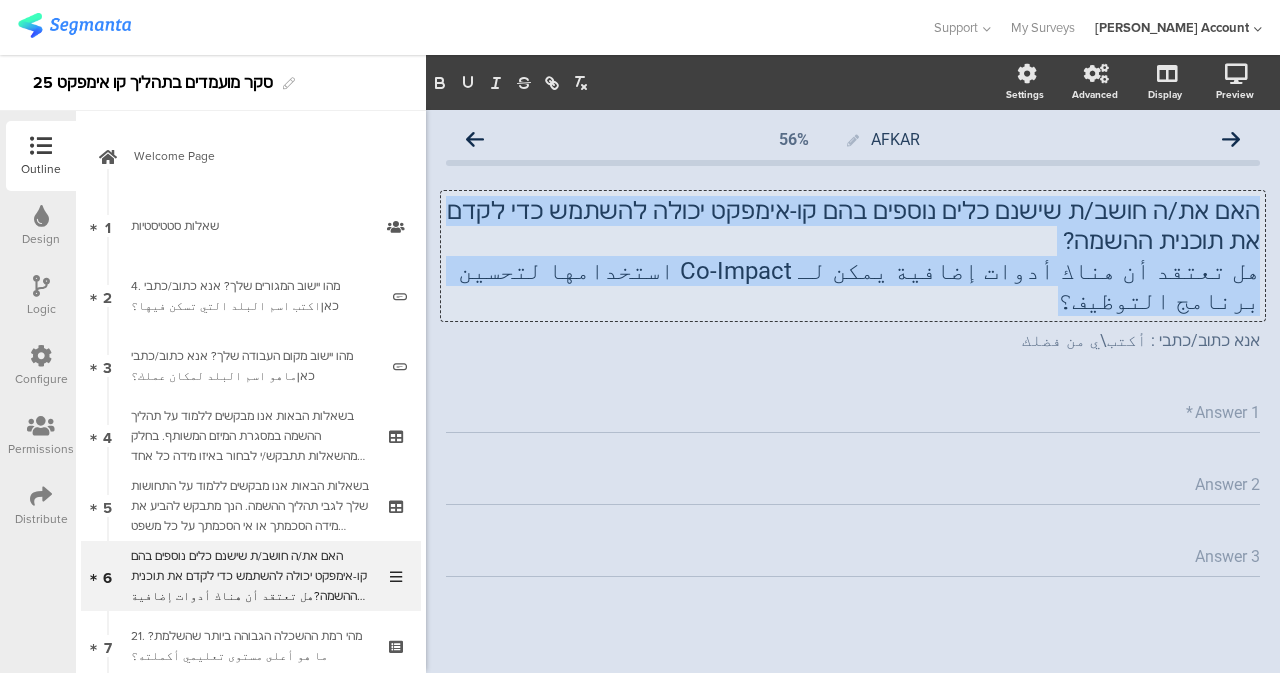 drag, startPoint x: 552, startPoint y: 275, endPoint x: 1257, endPoint y: 212, distance: 707.8093 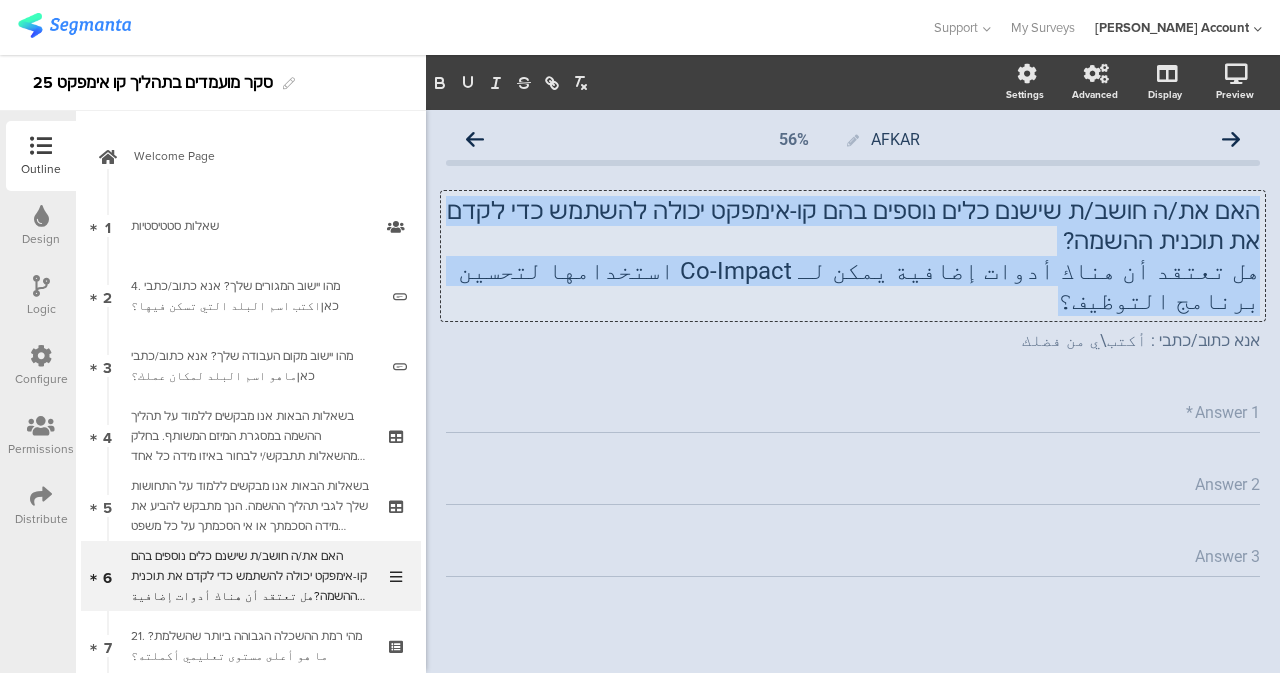 click on "האם את/ה חושב/ת שישנם כלים נוספים בהם קו-אימפקט יכולה להשתמש כדי לקדם את תוכנית ההשמה? هل تعتقد أن هناك أدوات إضافية يمكن لـ Co-Impact استخدامها لتحسين برنامج التوظيف؟
האם את/ה חושב/ת שישנם כלים נוספים בהם קו-אימפקט יכולה להשתמש כדי לקדם את תוכנית ההשמה? هل تعتقد أن هناك أدوات إضافية يمكن لـ Co-Impact استخدامها لتحسين برنامج التوظيف؟
האם את/ה חושב/ת שישנם כלים נוספים בהם קו-אימפקט יכולה להשתמש כדי לקדם את תוכנית ההשמה? هل تعتقد أن هناك أدوات إضافية يمكن لـ Co-Impact استخدامها لتحسين برنامج التوظيف؟" 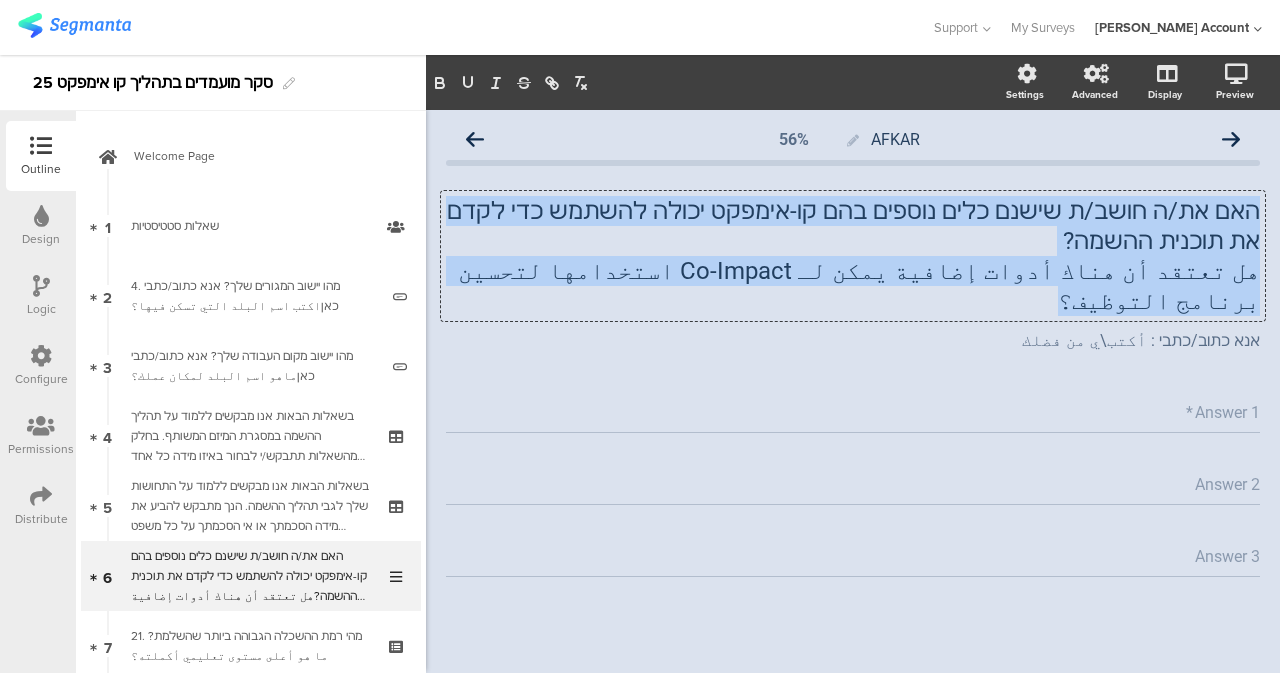 copy on "האם את/ה חושב/ת שישנם כלים נוספים בהם קו-אימפקט יכולה להשתמש כדי לקדם את תוכנית ההשמה? هل تعتقد أن هناك أدوات إضافية يمكن لـ Co-Impact استخدامها لتحسين برنامج التوظيف؟" 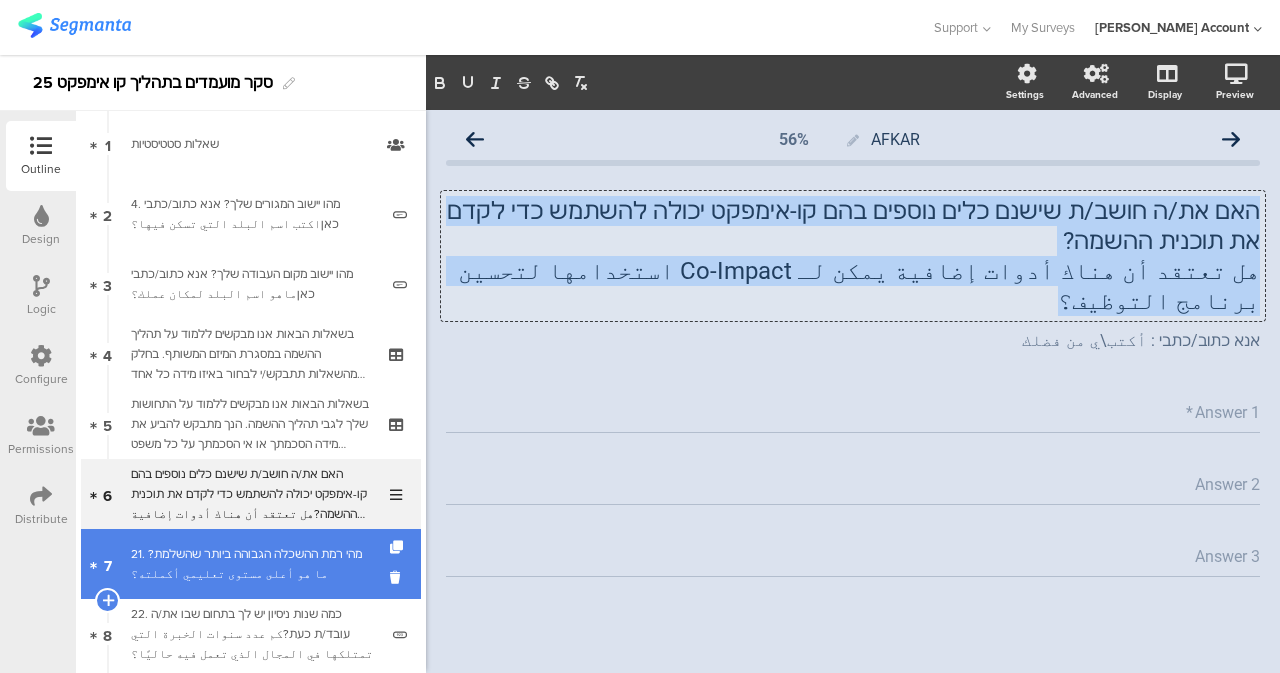 scroll, scrollTop: 100, scrollLeft: 0, axis: vertical 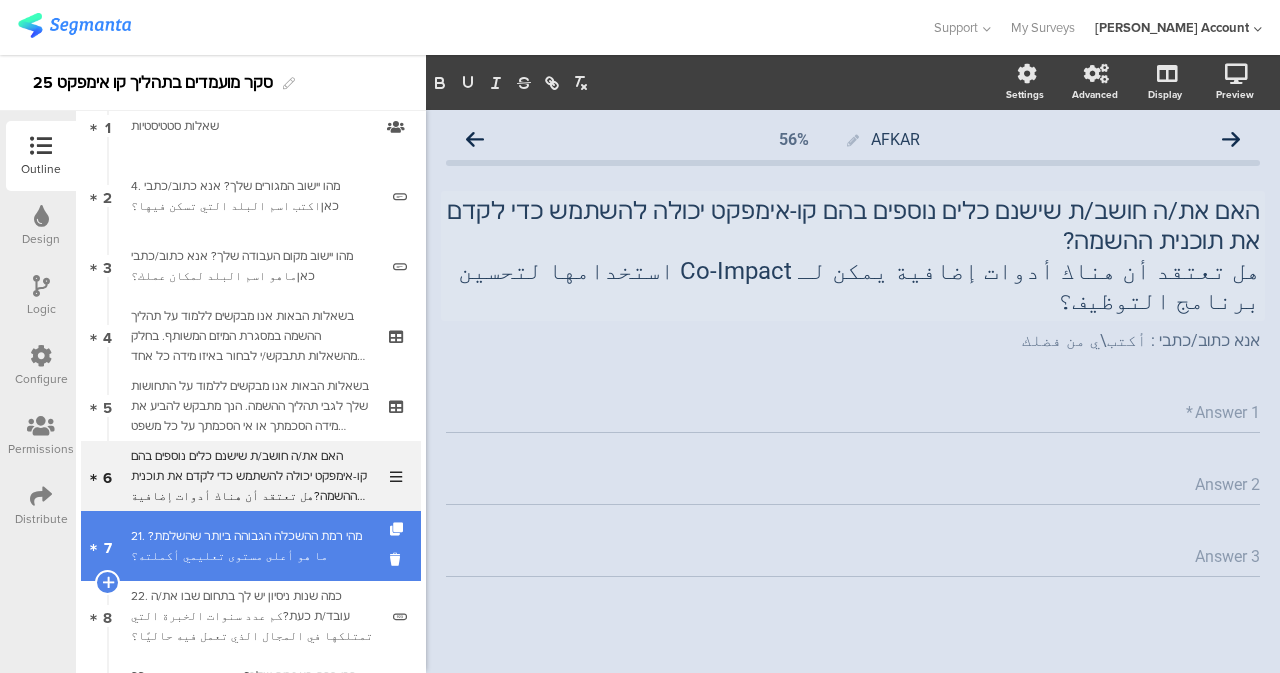 click on "21.	מהי רמת ההשכלה הגבוהה ביותר שהשלמת?ما هو أعلى مستوى تعليمي أكملته؟" at bounding box center [250, 546] 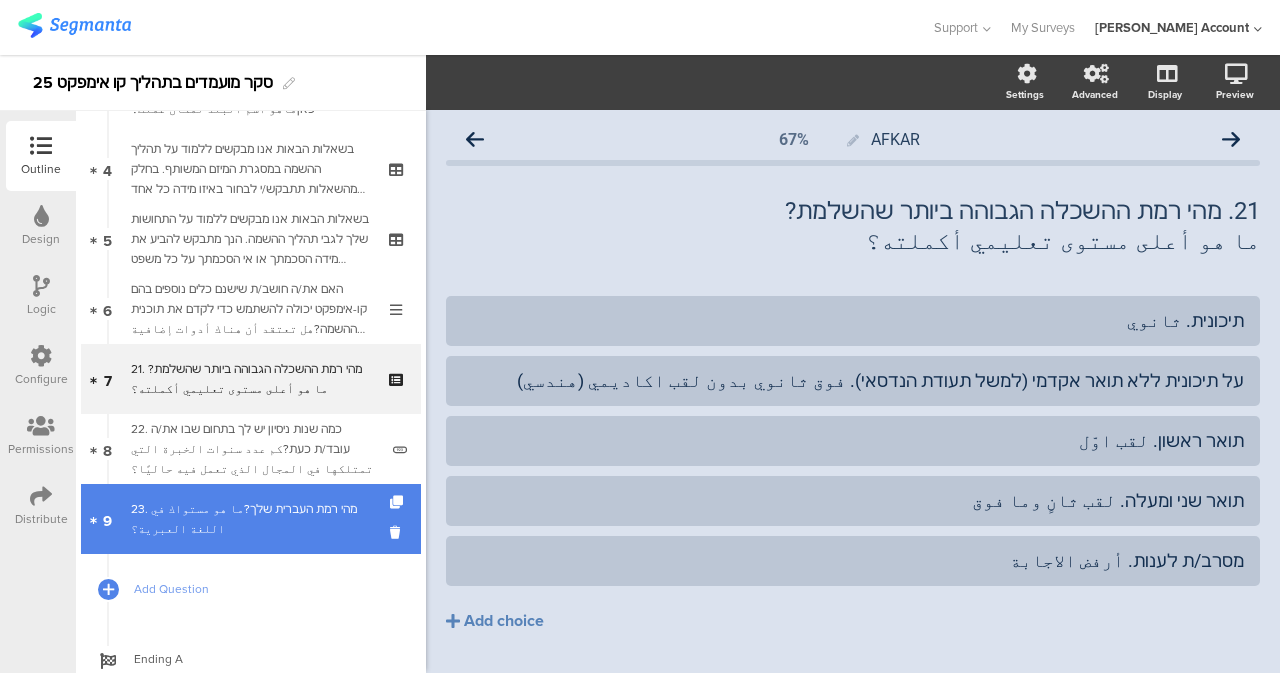 scroll, scrollTop: 300, scrollLeft: 0, axis: vertical 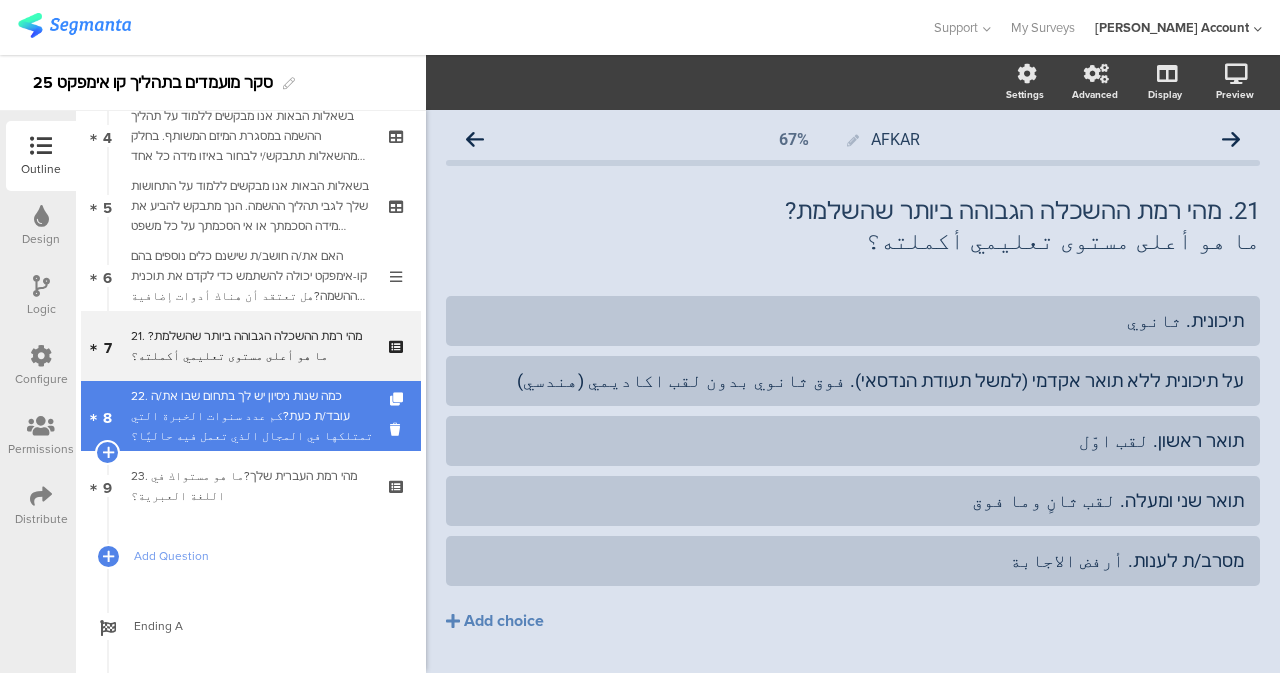 click on "22.	כמה שנות ניסיון יש לך בתחום שבו את/ה עובד/ת כעת?كم عدد سنوات الخبرة التي تمتلكها في المجال الذي تعمل فيه حاليًا؟" at bounding box center [254, 416] 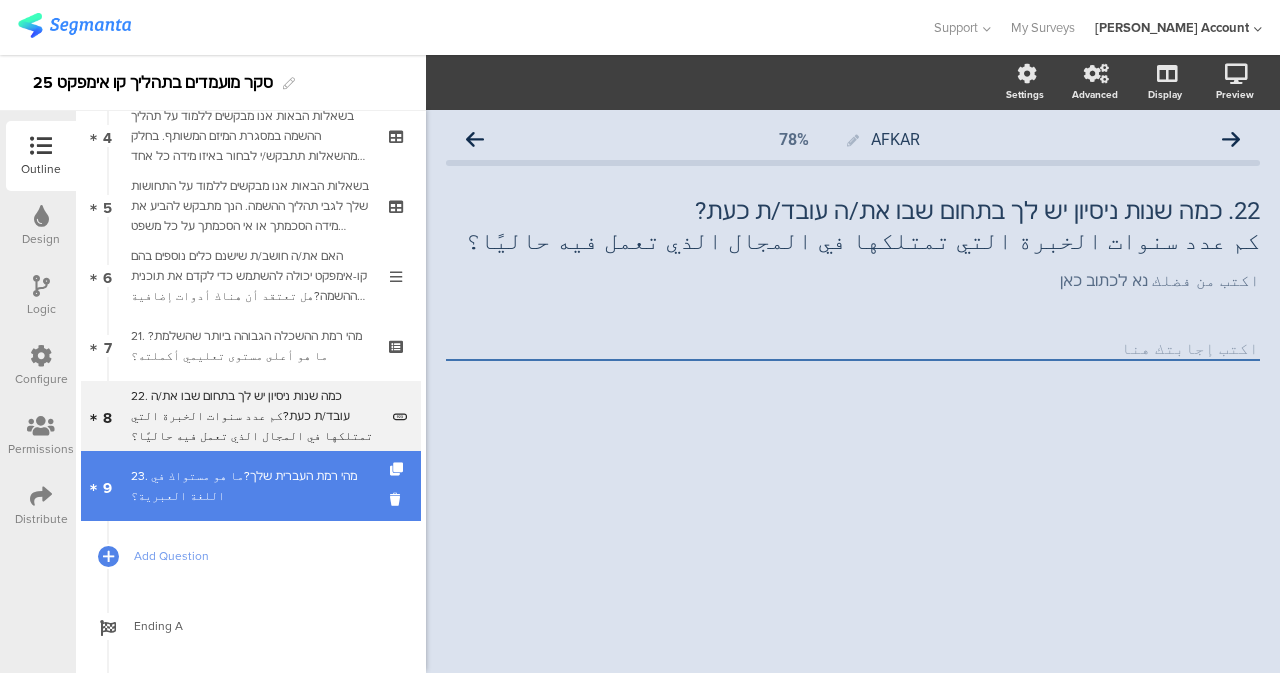 click on "23.	מהי רמת העברית שלך?ما هو مستواك في اللغة العبرية؟" at bounding box center (250, 486) 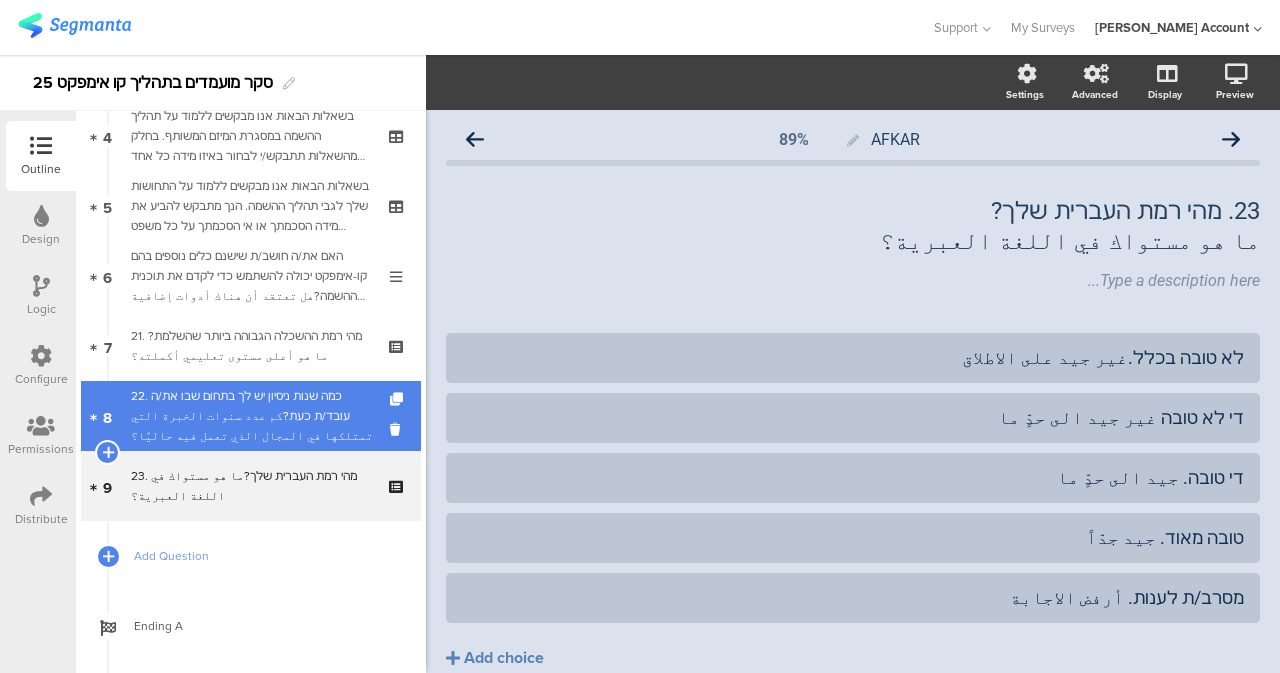 click on "8
22.	כמה שנות ניסיון יש לך בתחום שבו את/ה עובד/ת כעת?كم عدد سنوات الخبرة التي تمتلكها في المجال الذي تعمل فيه حاليًا؟" at bounding box center [251, 416] 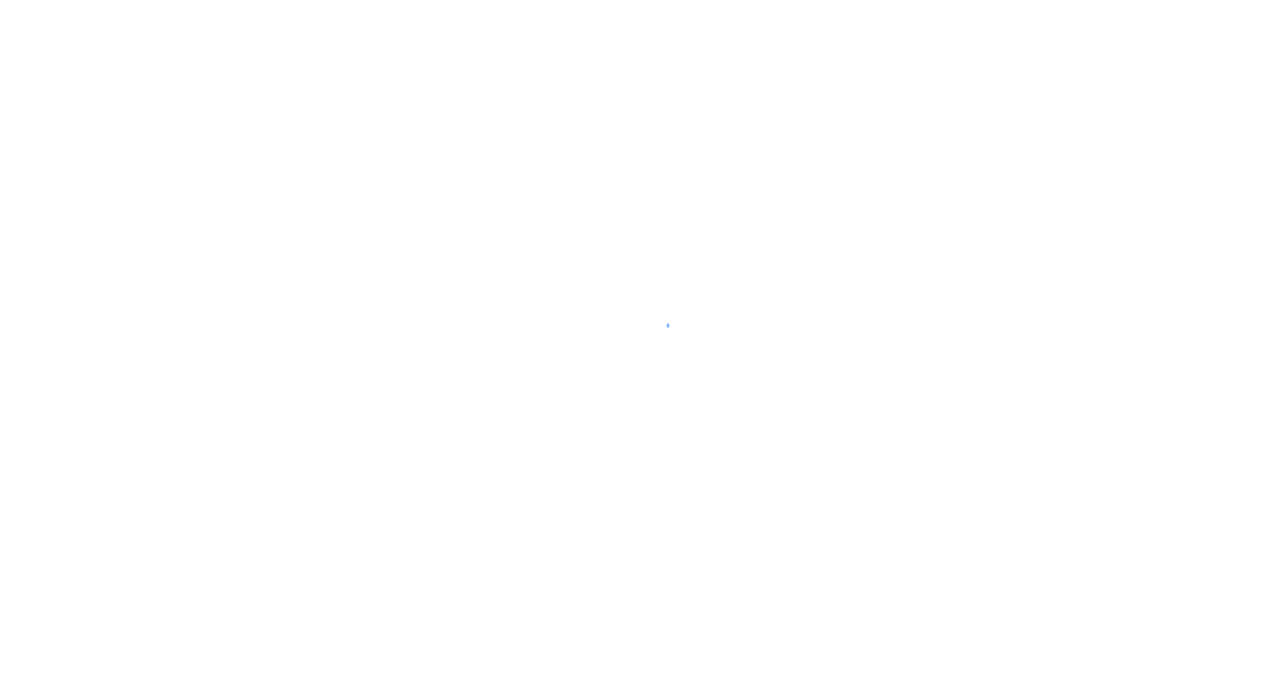 scroll, scrollTop: 0, scrollLeft: 0, axis: both 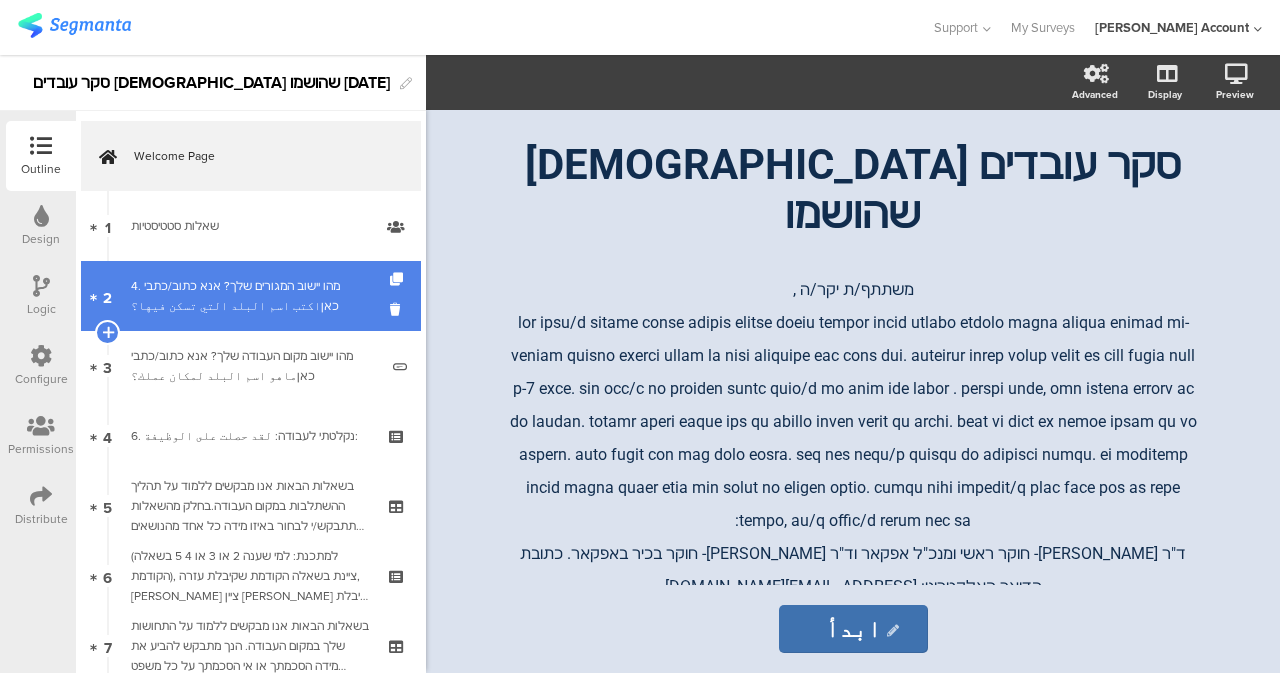 click on "4.	מהו יישוב המגורים שלך?  אנא כתוב/כתבי כאןاكتب اسم البلد التي تسكن فيها؟" at bounding box center (254, 296) 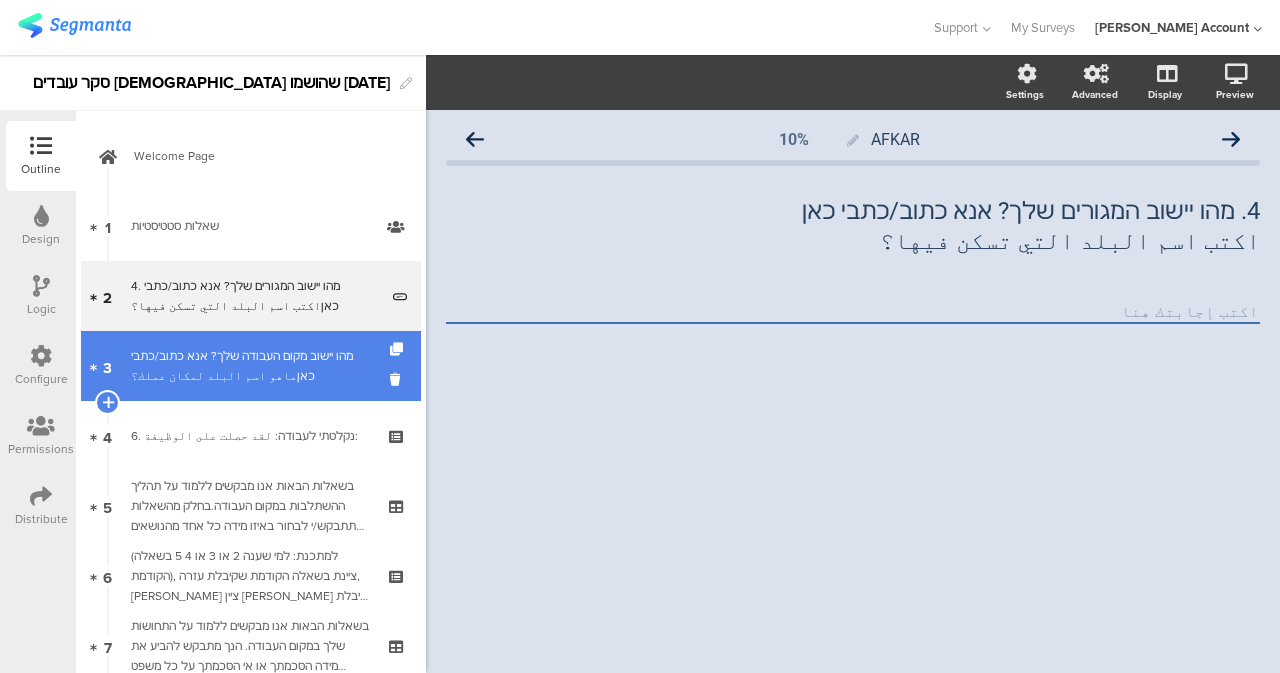 click on "מהו יישוב מקום העבודה שלך?  אנא כתוב/כתבי כאןماهو اسم البلد لمكان عملك؟" at bounding box center [254, 366] 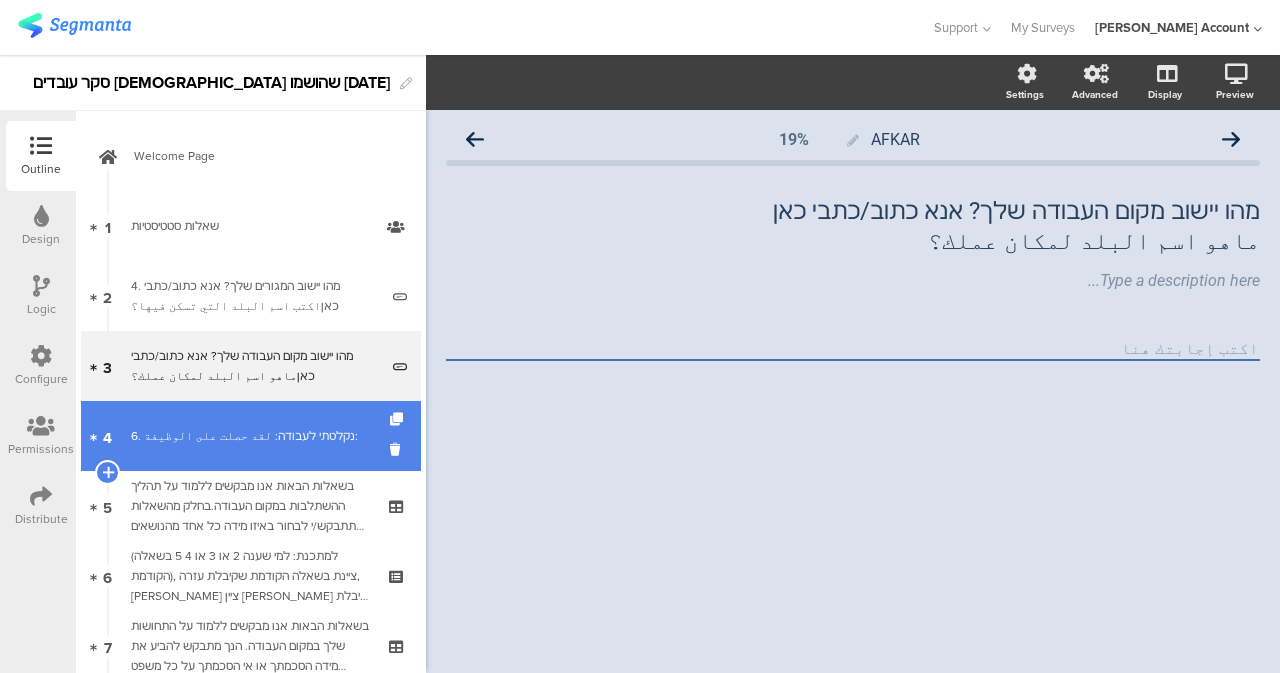 click on "6.	נקלטתי לעבודה: لقد حصلت على الوظيفة:" at bounding box center (250, 436) 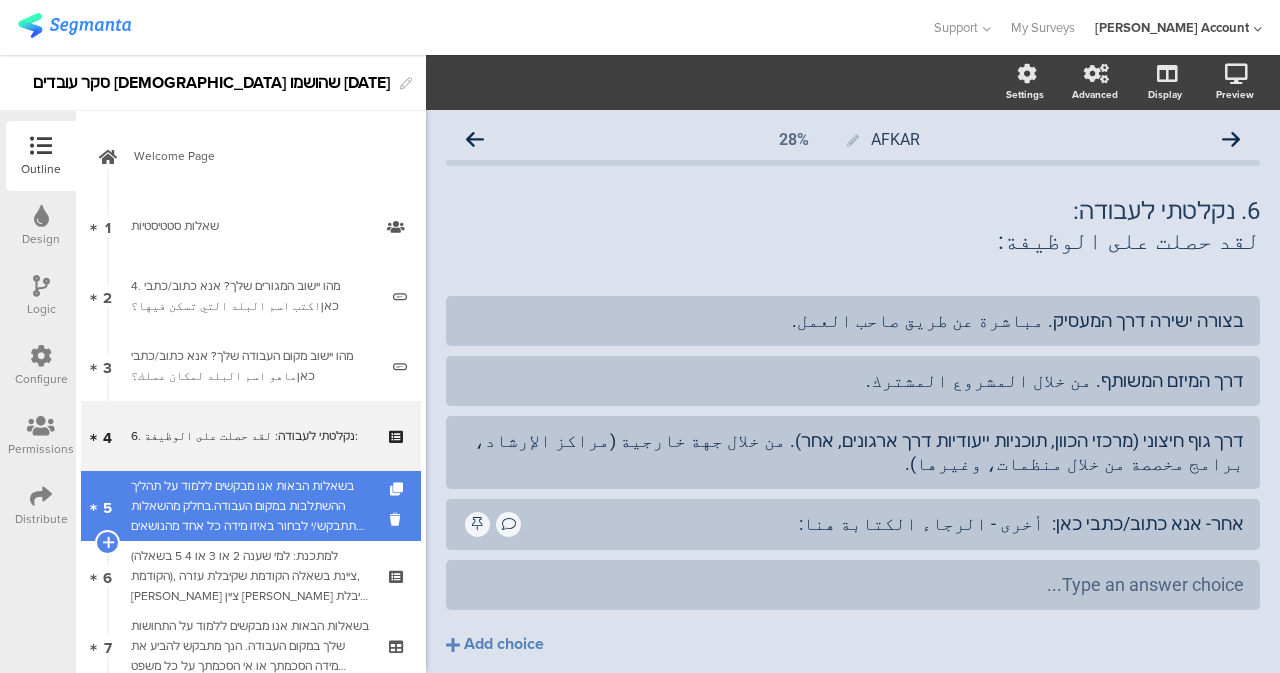 click on "בשאלות הבאות אנו מבקשים ללמוד על תהליך ההשתלבות במקום העבודה.בחלק מהשאלות תתבקש/י לבחור באיזו מידה כל אחד מהנושאים הבאים התקיים או לא התקיים בתהליך ההשתלבות שלך.[PERSON_NAME]/י את תשובתך על סולם מ-1 עד 5, כאשר:في الأسئلة التالية نسعى إلى التعرف على عملية الاندماج في مكان العمل. في بعض الأسئلة، سيُطلب منك تحديد مدى وجود أو غياب كل من المشكلات التالية في عملية التكامل. يُرجى تقييم إجابتك على مقياس من 1 إلى 5،" at bounding box center [250, 506] 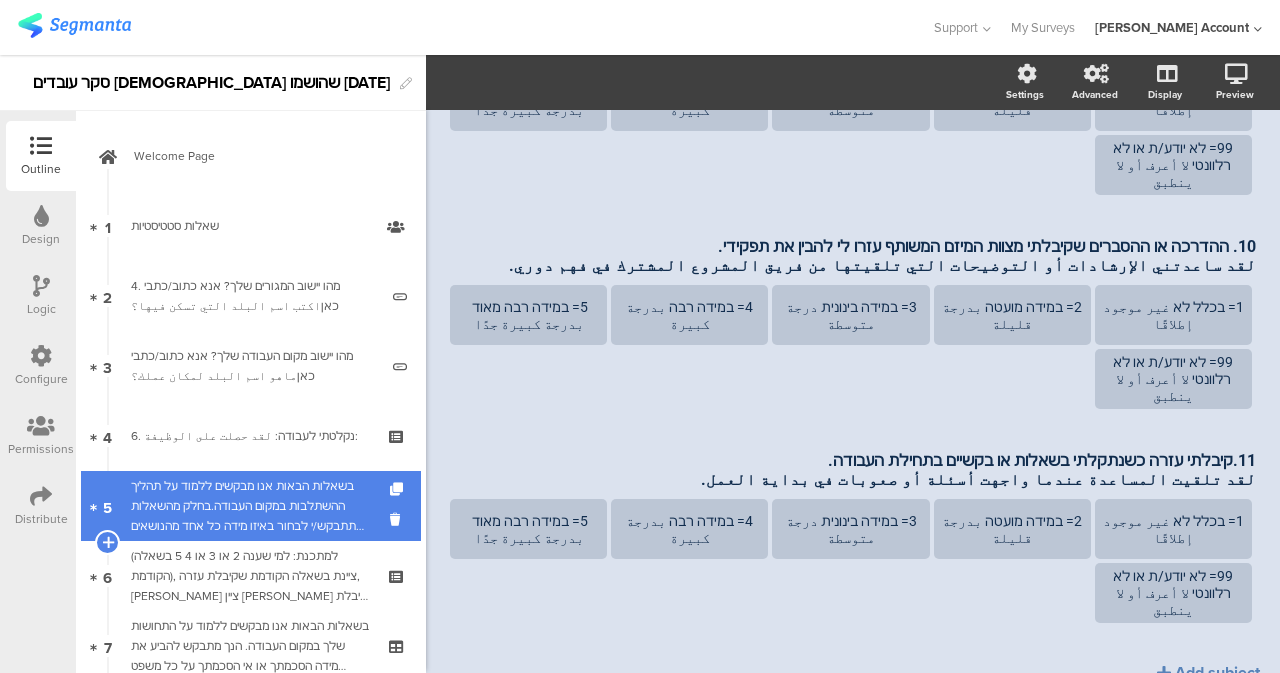 scroll, scrollTop: 1173, scrollLeft: 0, axis: vertical 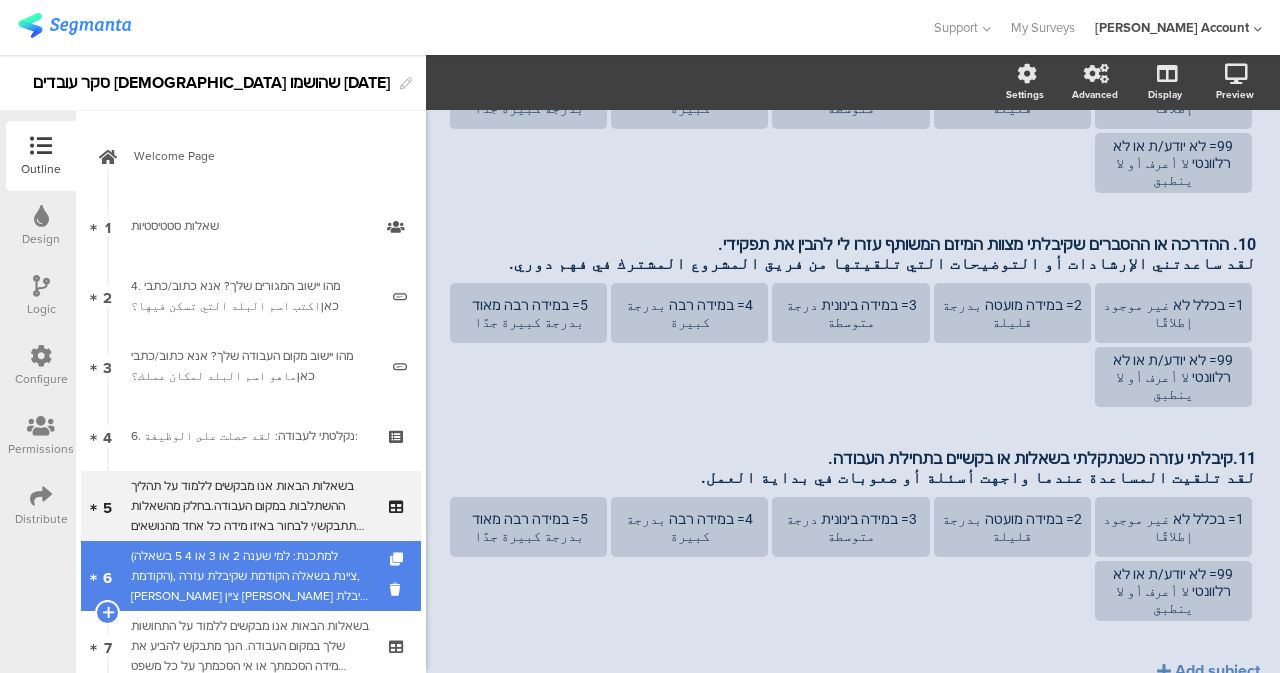 click on "(למתכנת: למי שענה 2 או 3 או 4 5 בשאלה הקודמת), ציינת בשאלה הקודמת שקיבלת עזרה, [PERSON_NAME] ציין [PERSON_NAME] קיבלת את העזרה:لقد ذكرت في السؤال السابق أنك تلقيت مساعدة، يرجى الإشارة إلى الجهة التي تلقيت منها المساعدة:" at bounding box center (250, 576) 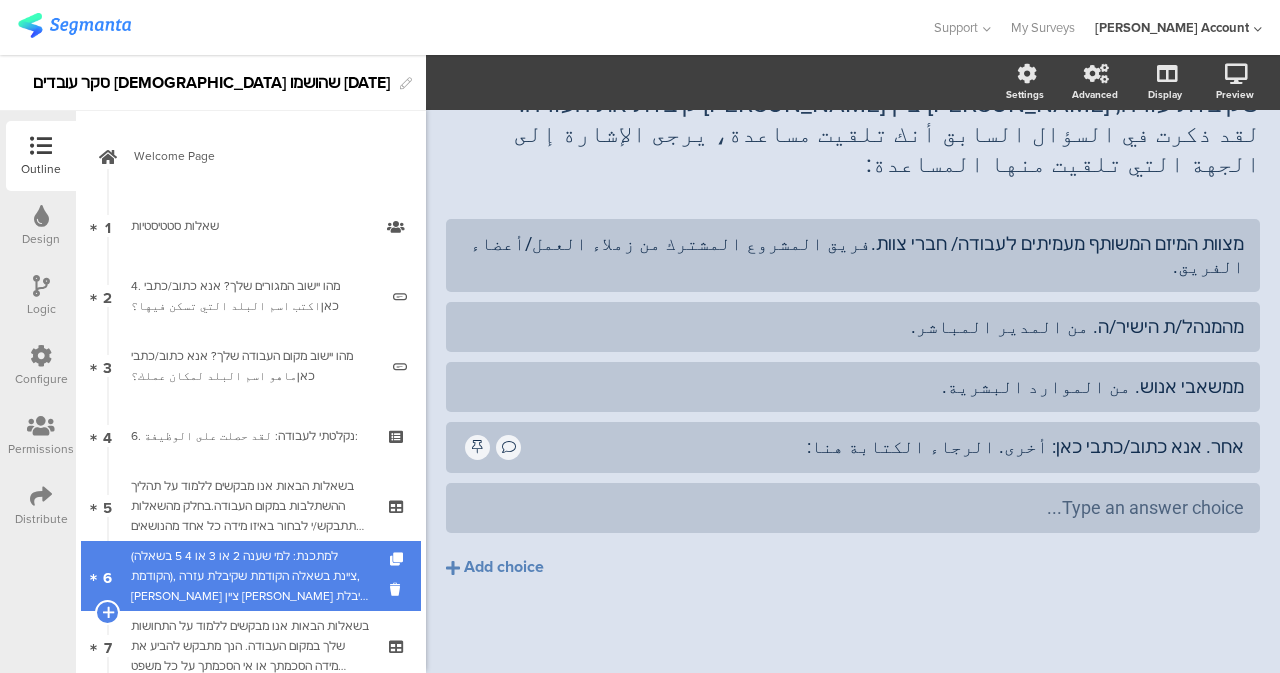 scroll, scrollTop: 84, scrollLeft: 0, axis: vertical 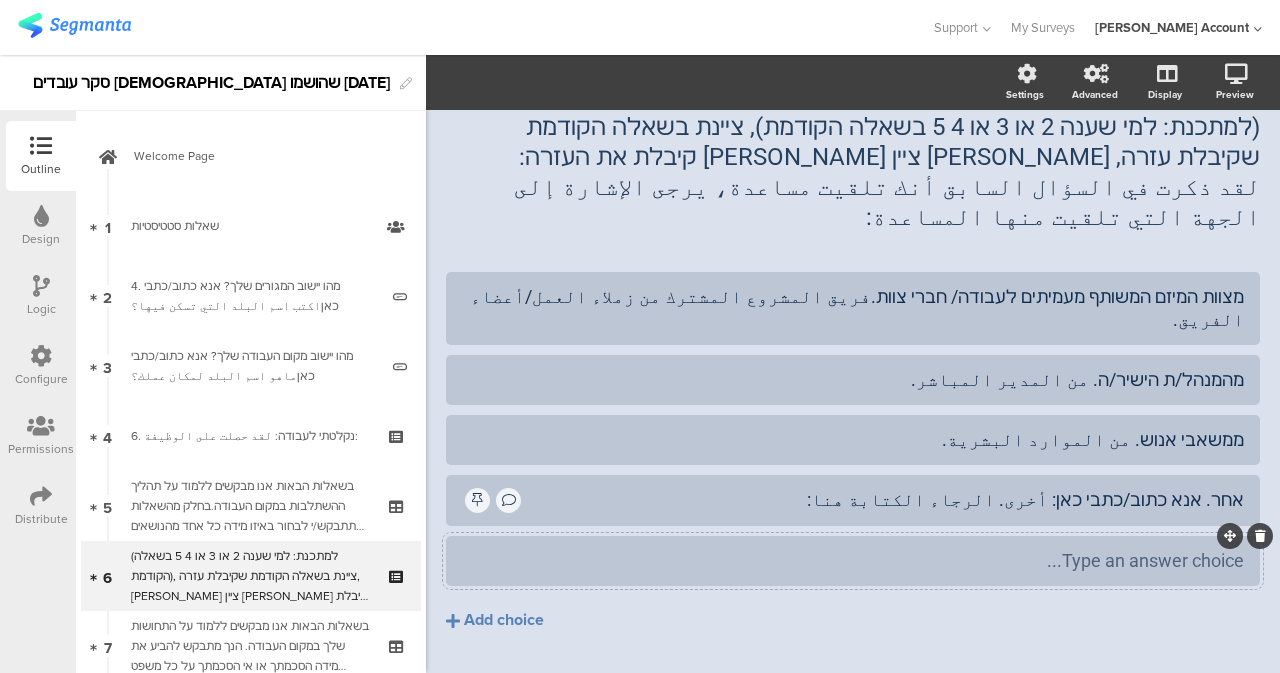 click 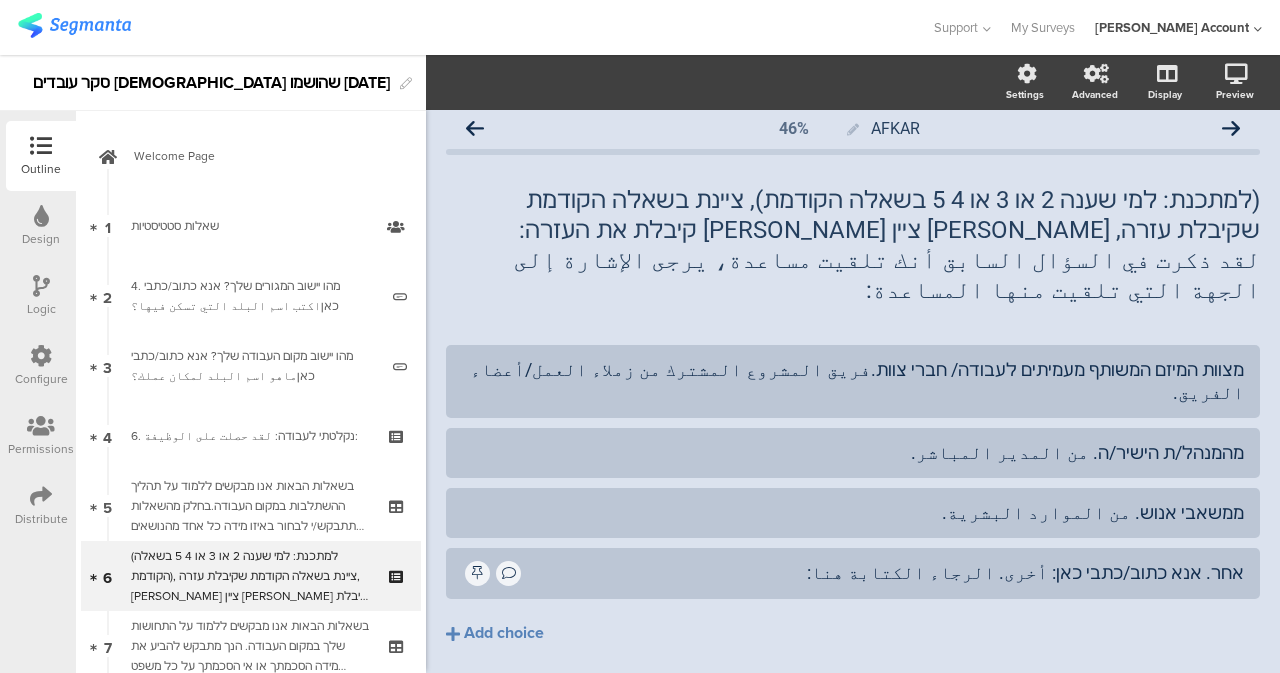 scroll, scrollTop: 0, scrollLeft: 0, axis: both 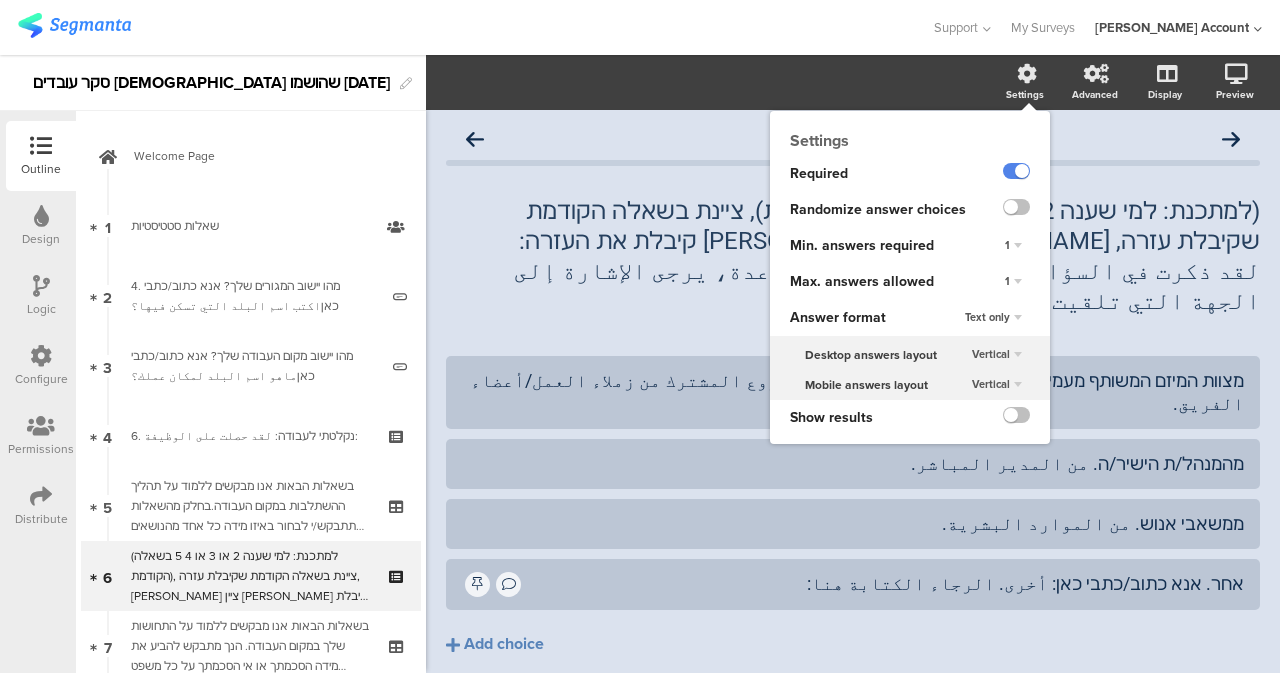 click on "Settings" 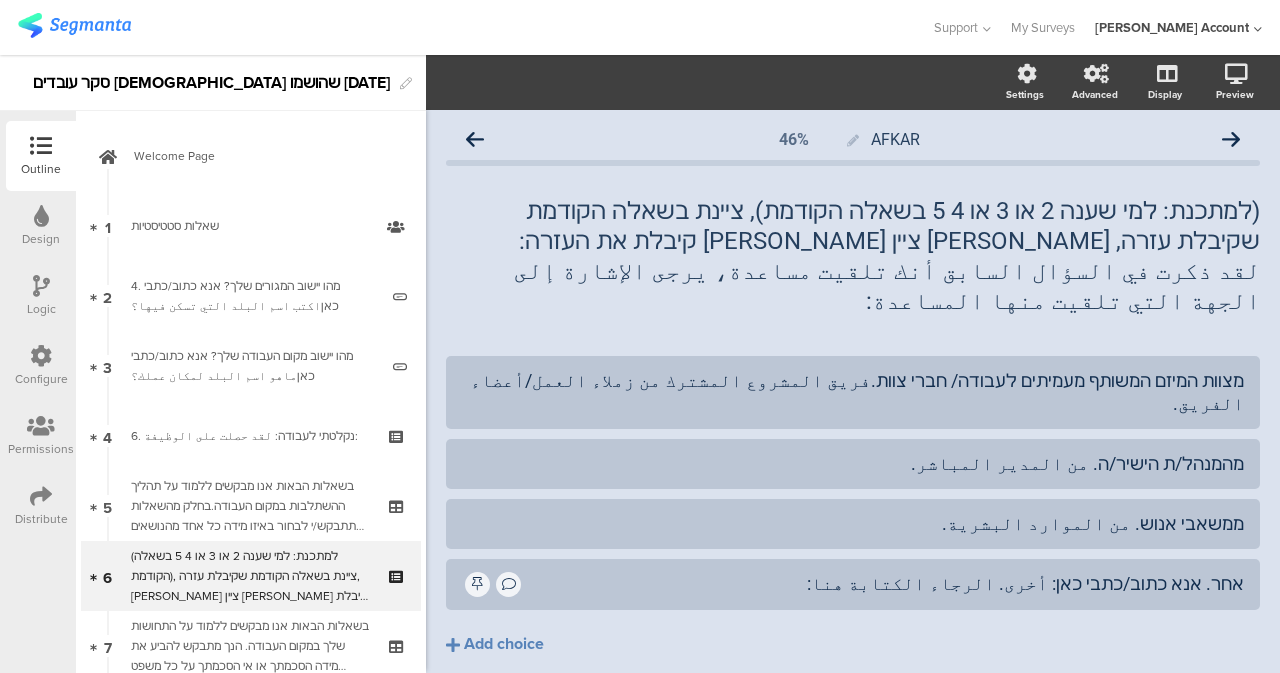 click on "Logic" at bounding box center [41, 296] 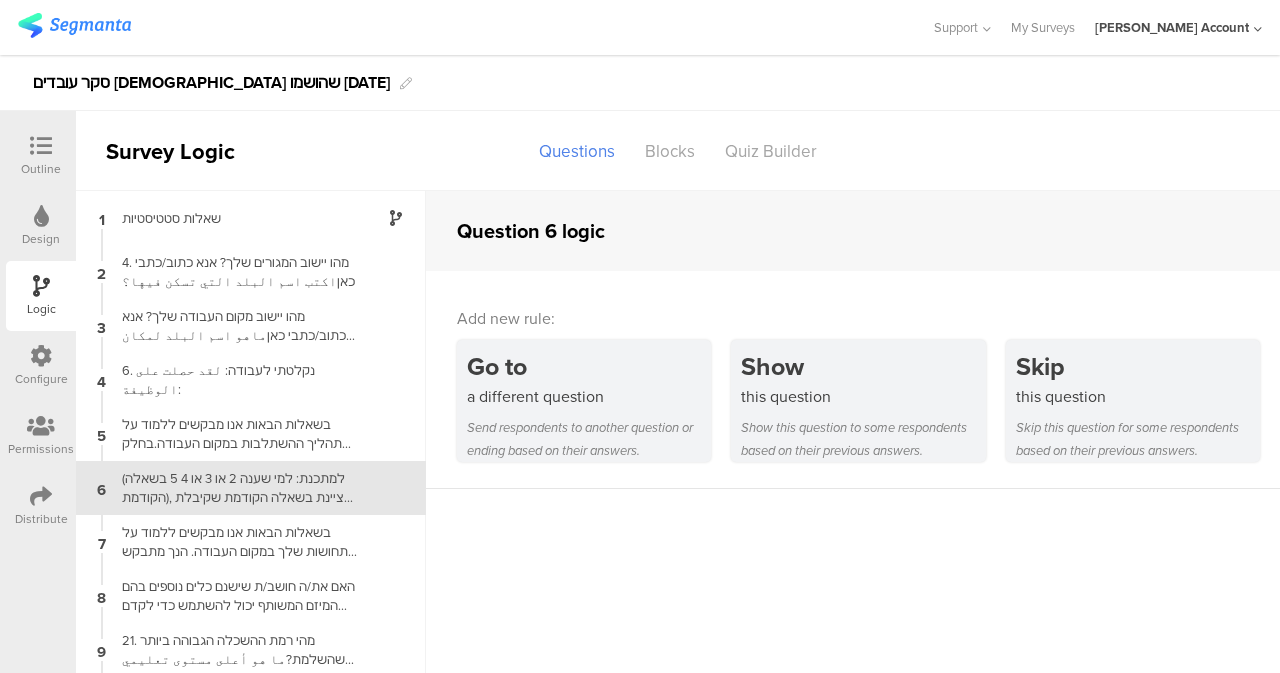scroll, scrollTop: 76, scrollLeft: 0, axis: vertical 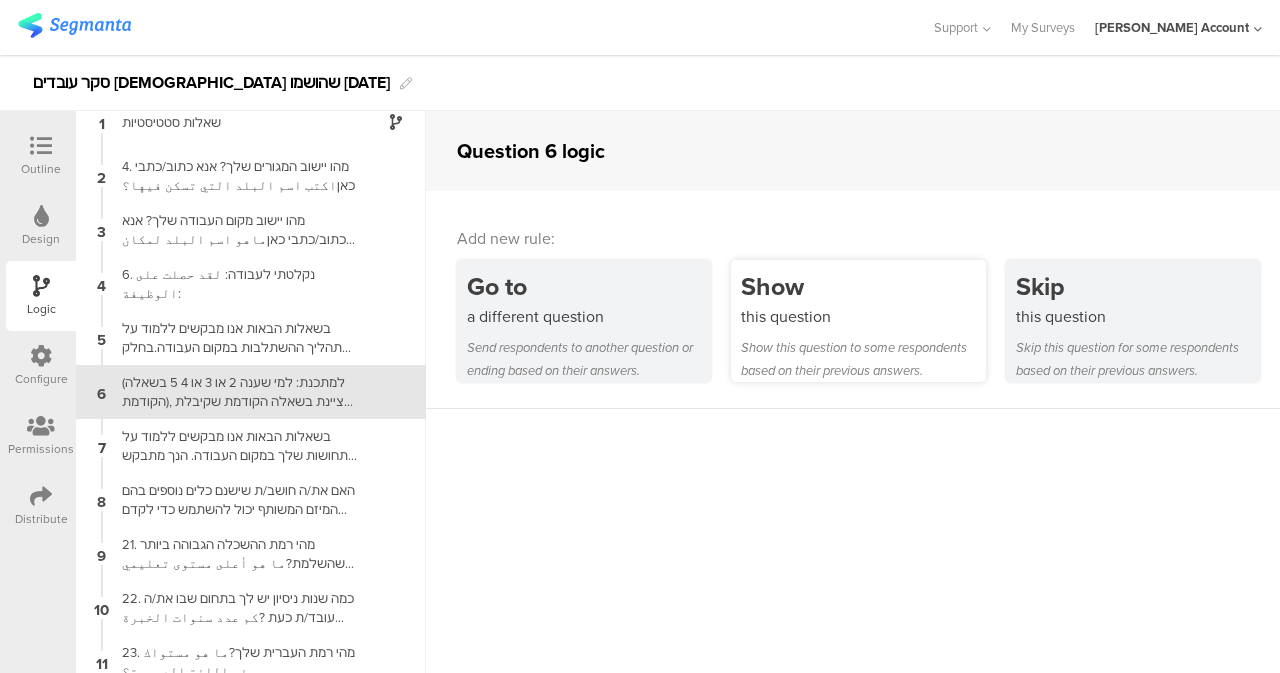 click on "this question" at bounding box center [863, 316] 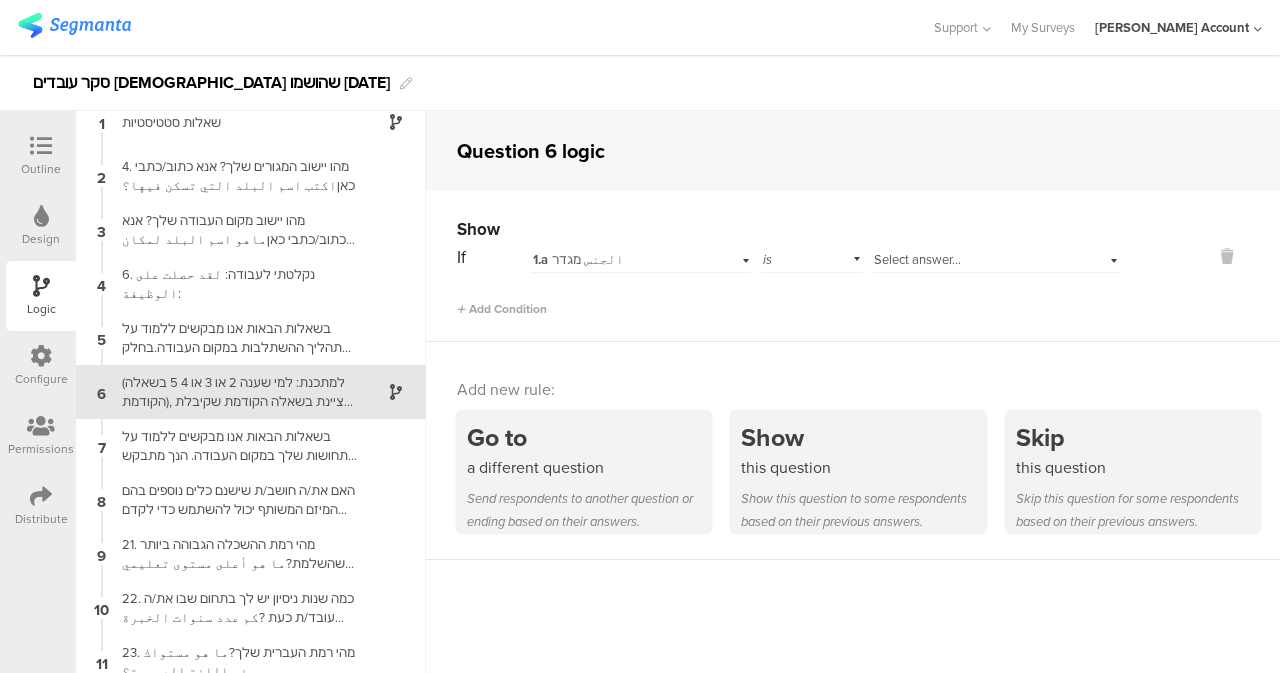 click on "1.a  الجنس מגדר" at bounding box center [641, 257] 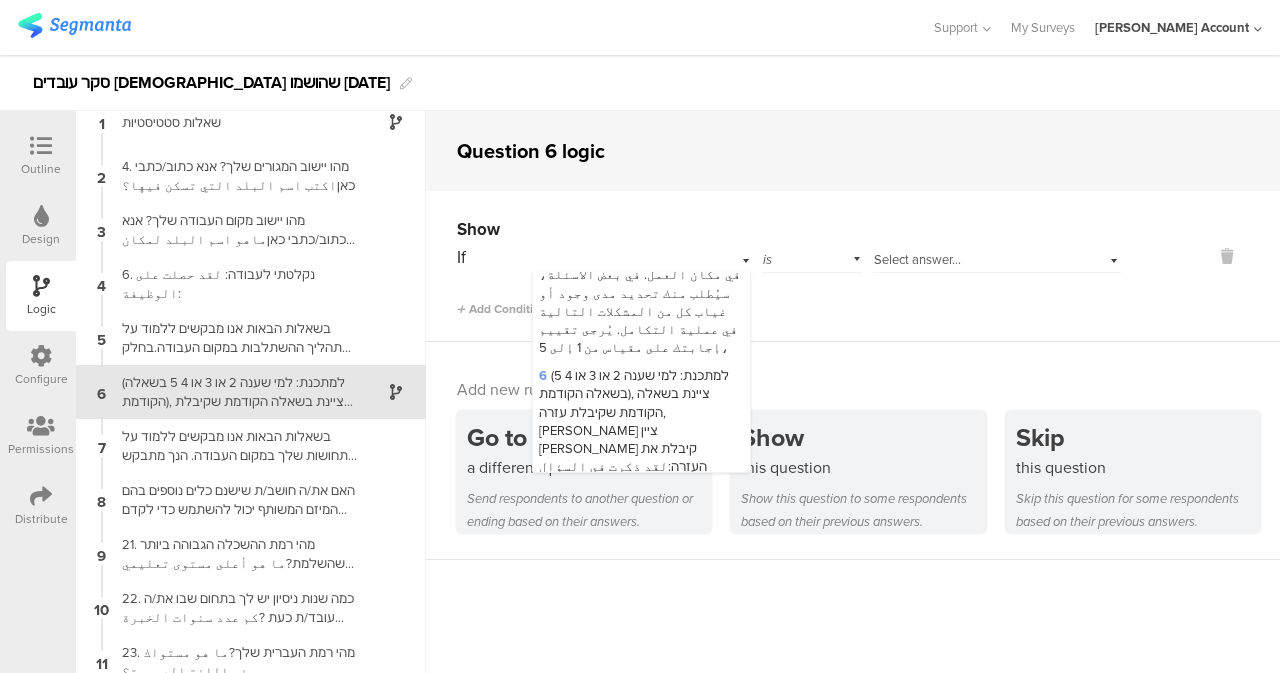 scroll, scrollTop: 500, scrollLeft: 0, axis: vertical 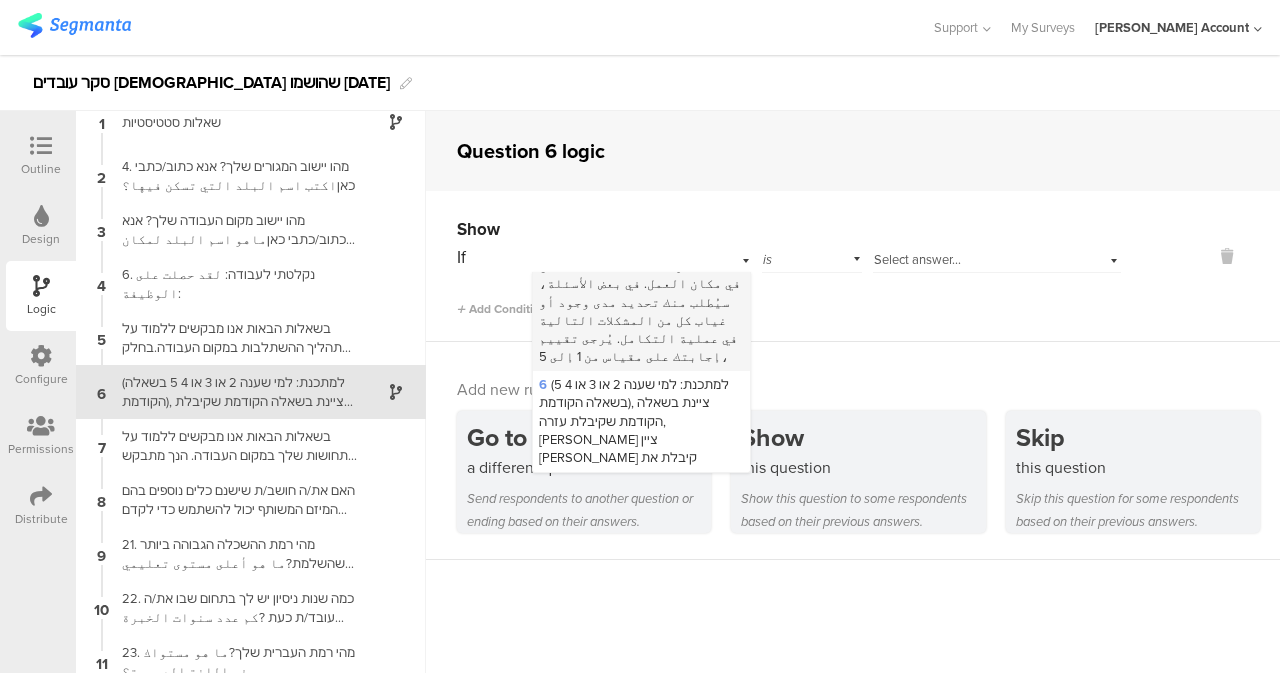 click on "5  בשאלות הבאות אנו מבקשים ללמוד על תהליך ההשתלבות במקום העבודה.בחלק מהשאלות תתבקש/י לבחור באיזו מידה כל אחד מהנושאים הבאים התקיים או לא התקיים בתהליך ההשתלבות שלך.[PERSON_NAME]/י את תשובתך על סולם מ-1 עד 5, כאשר:في الأسئلة التالية نسعى إلى التعرف على عملية الاندماج في مكان العمل. في بعض الأسئلة، سيُطلب منك تحديد مدى وجود أو غياب كل من المشكلات التالية في عملية التكامل. يُرجى تقييم إجابتك على مقياس من 1 إلى 5،" at bounding box center [641, 238] 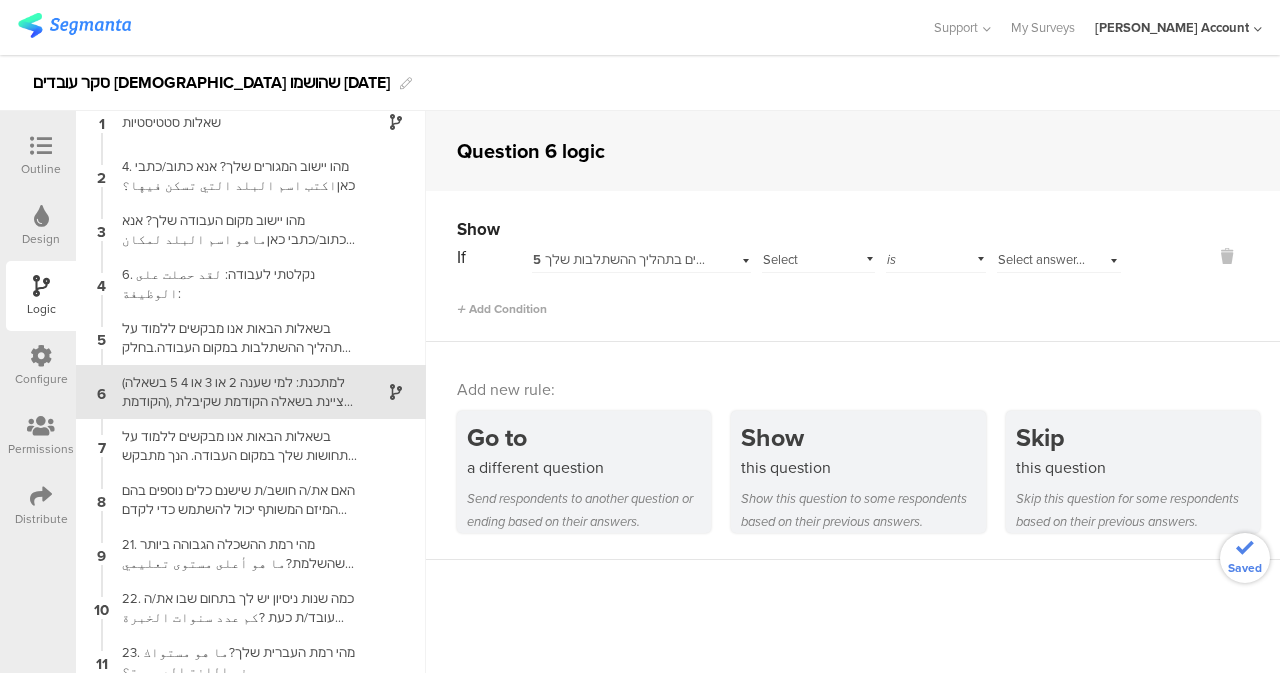 click on "is" at bounding box center (936, 257) 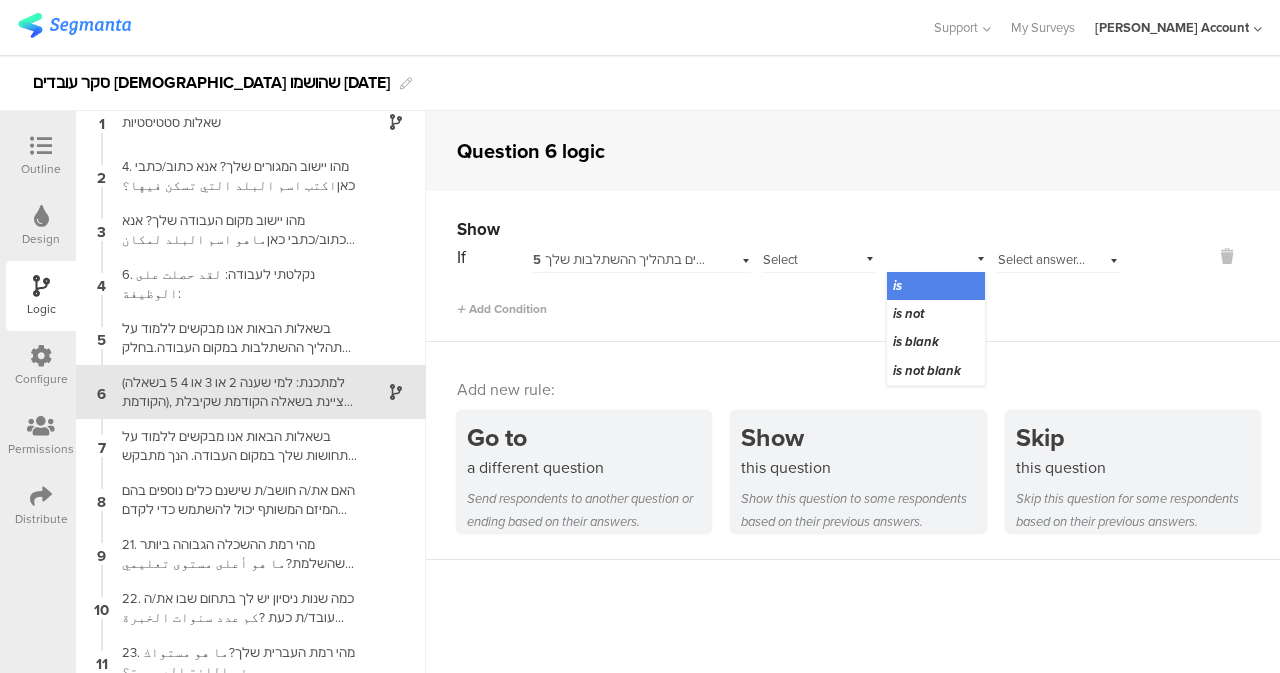 click on "Select subject..." at bounding box center [818, 257] 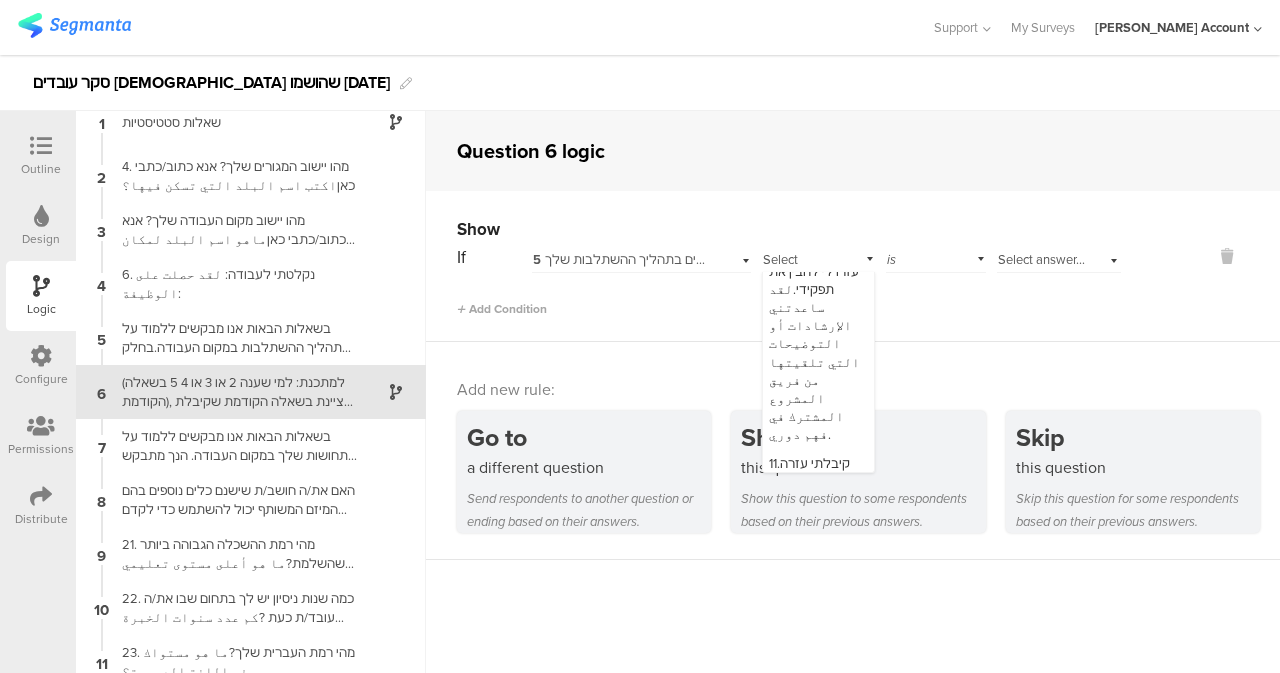 scroll, scrollTop: 861, scrollLeft: 0, axis: vertical 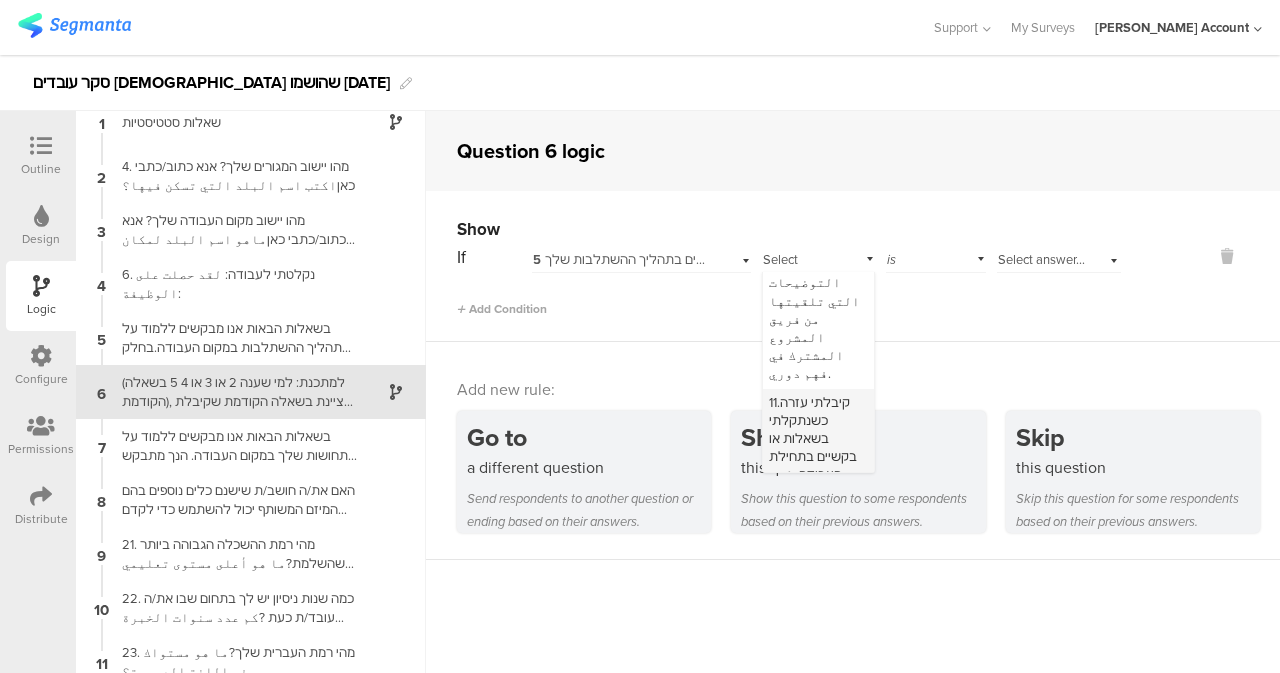 click on "11.קיבלתי עזרה כשנתקלתי בשאלות או בקשיים בתחילת העבודה. لقد تلقيت المساعدة عندما واجهت أسئلة أو صعوبات في بداية العمل." at bounding box center [818, 494] 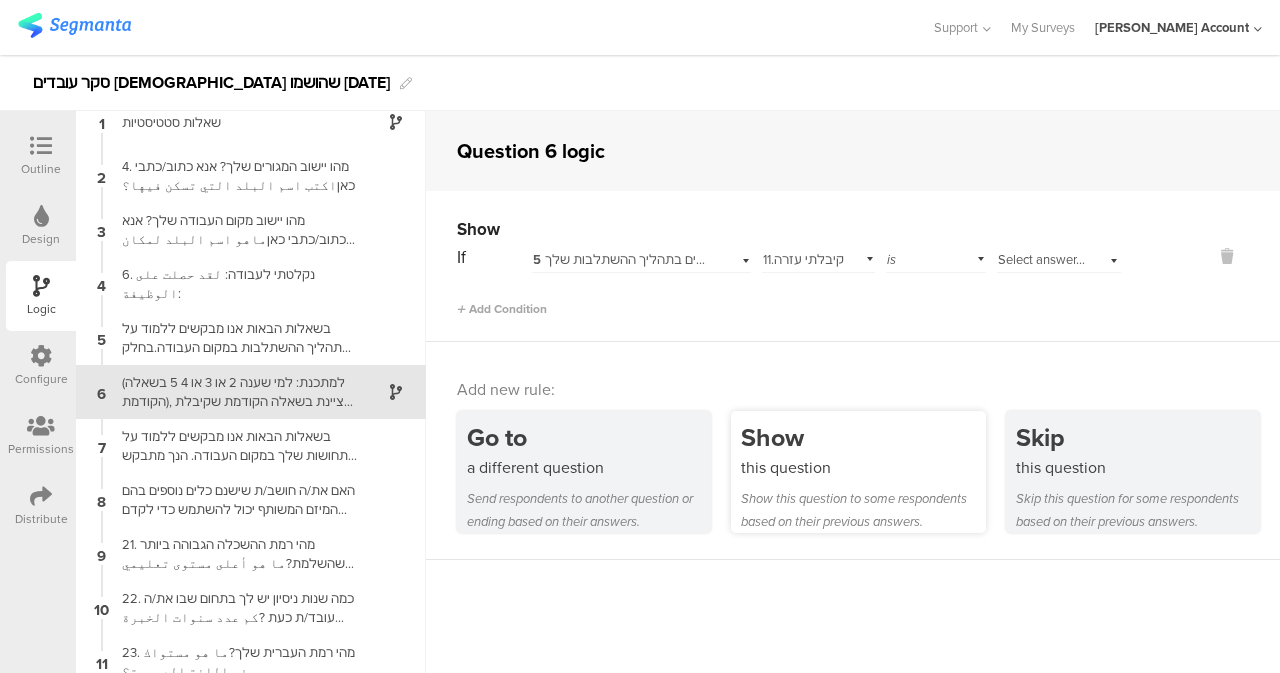 scroll, scrollTop: 0, scrollLeft: 0, axis: both 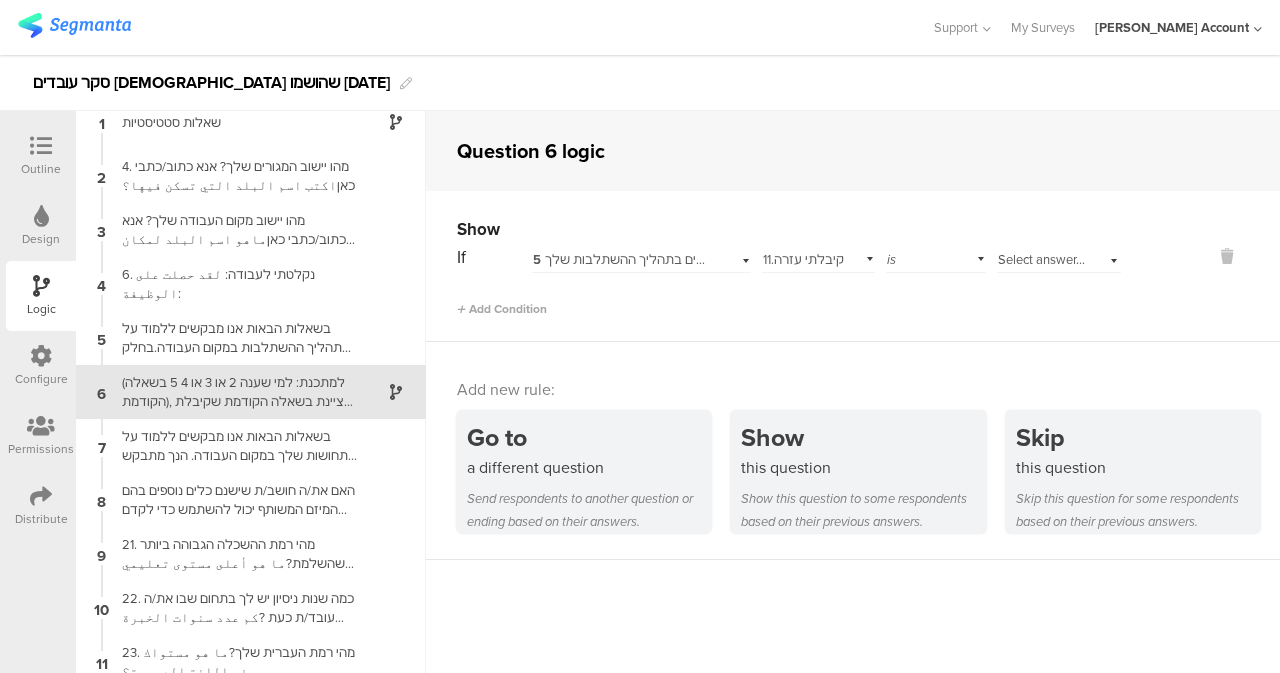 click on "Select answer..." at bounding box center (1041, 259) 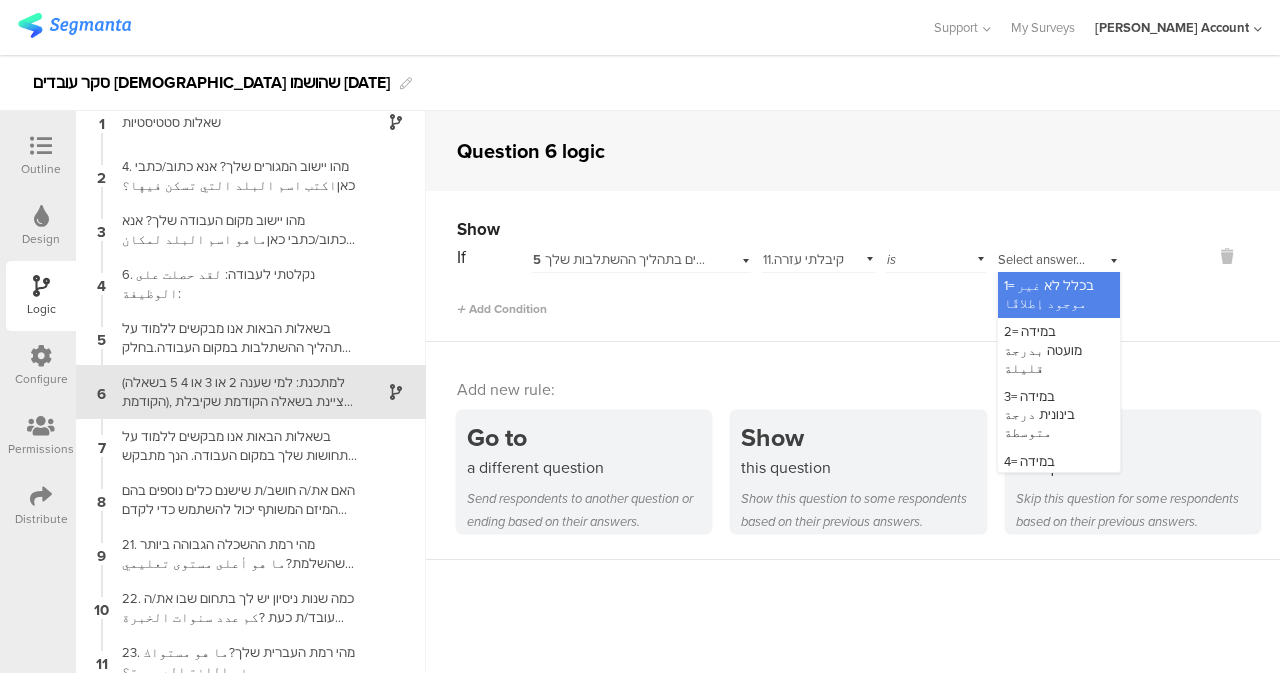 click on "is" at bounding box center [936, 257] 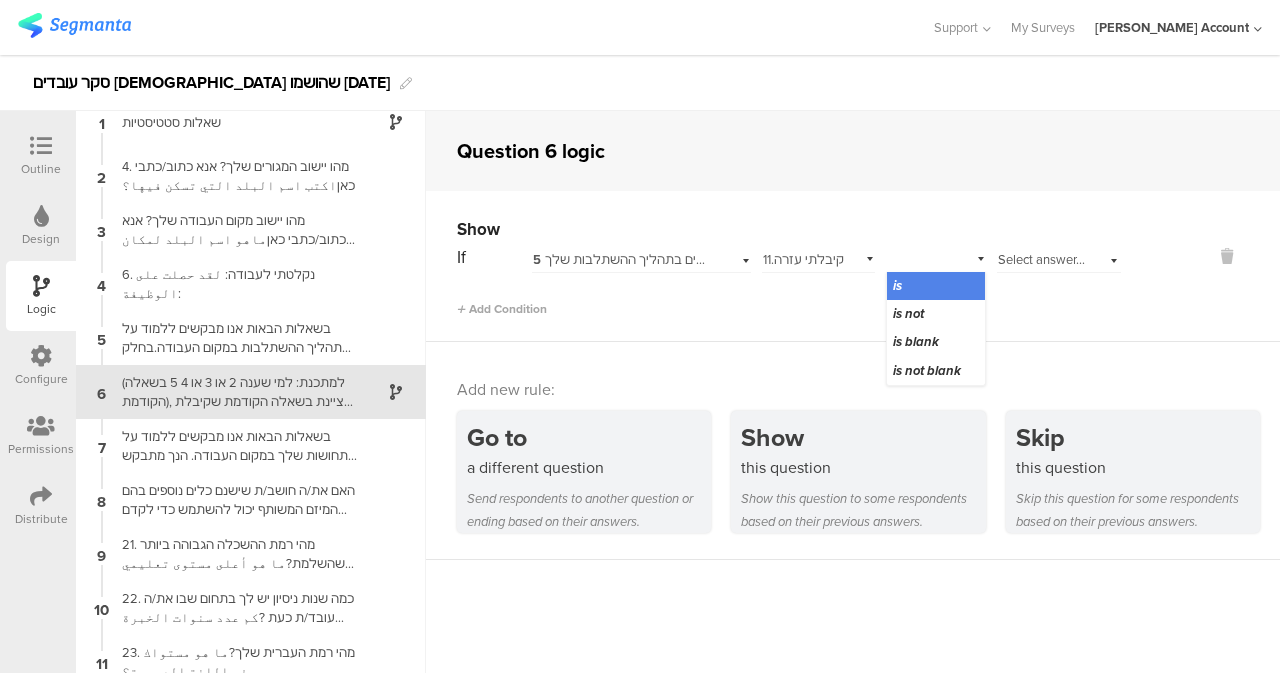 click on "Select answer..." at bounding box center [1041, 259] 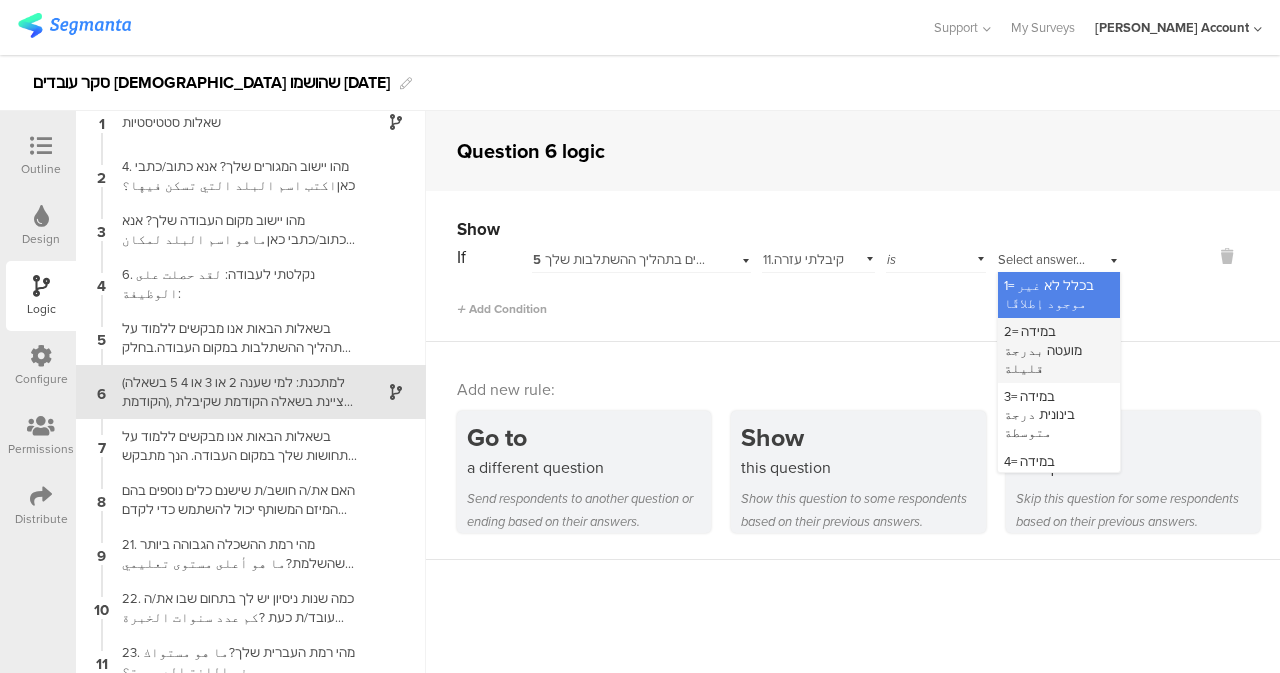 click on "2= במידה מועטה بدرجة قليلة" at bounding box center [1043, 349] 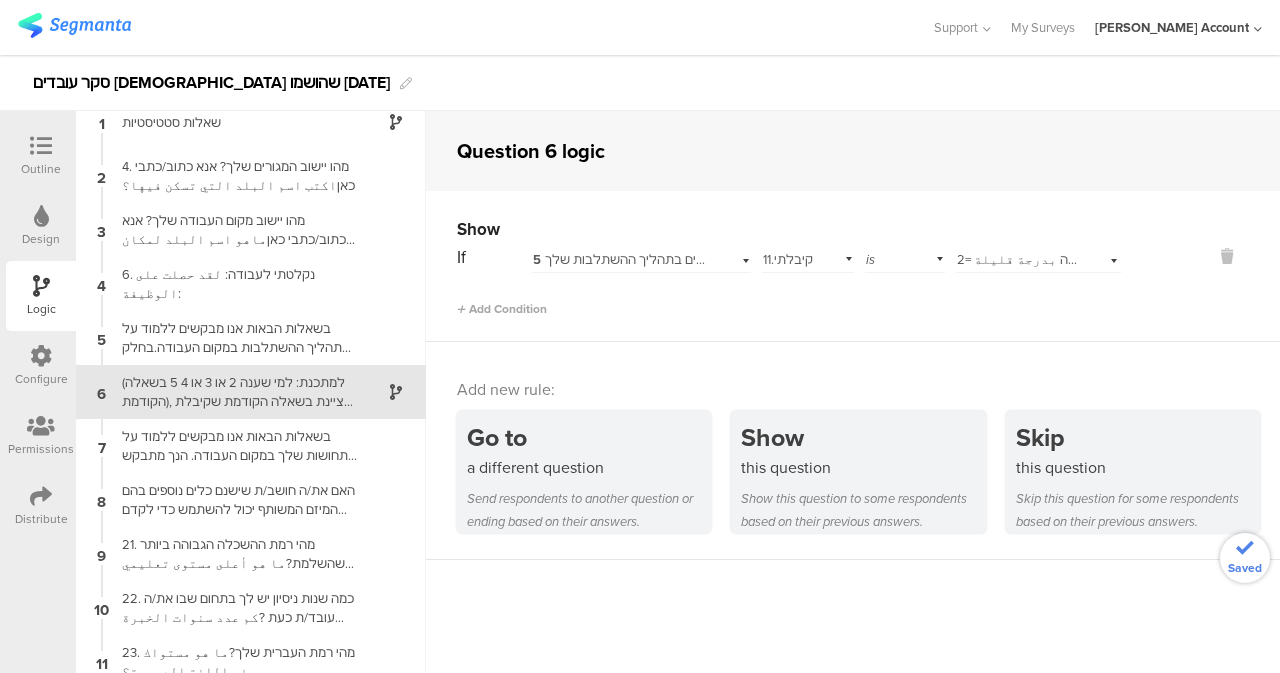 click on "Add Condition" at bounding box center (789, 300) 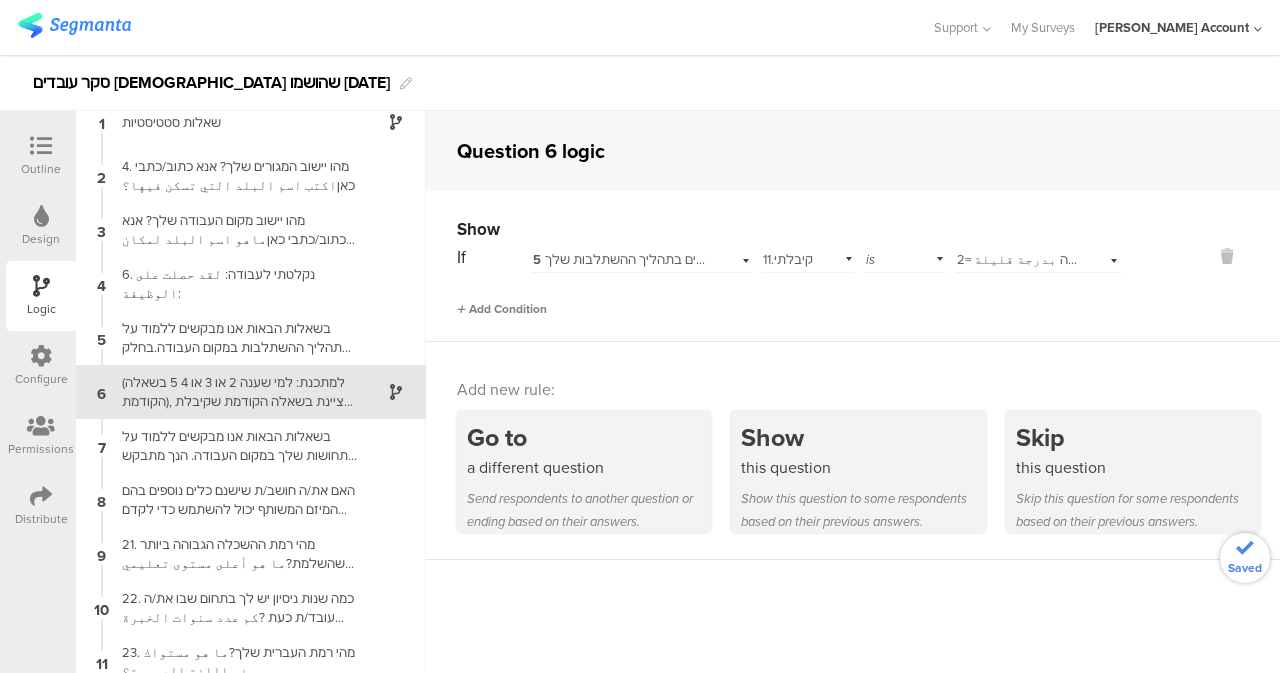 click on "Add Condition" at bounding box center [502, 309] 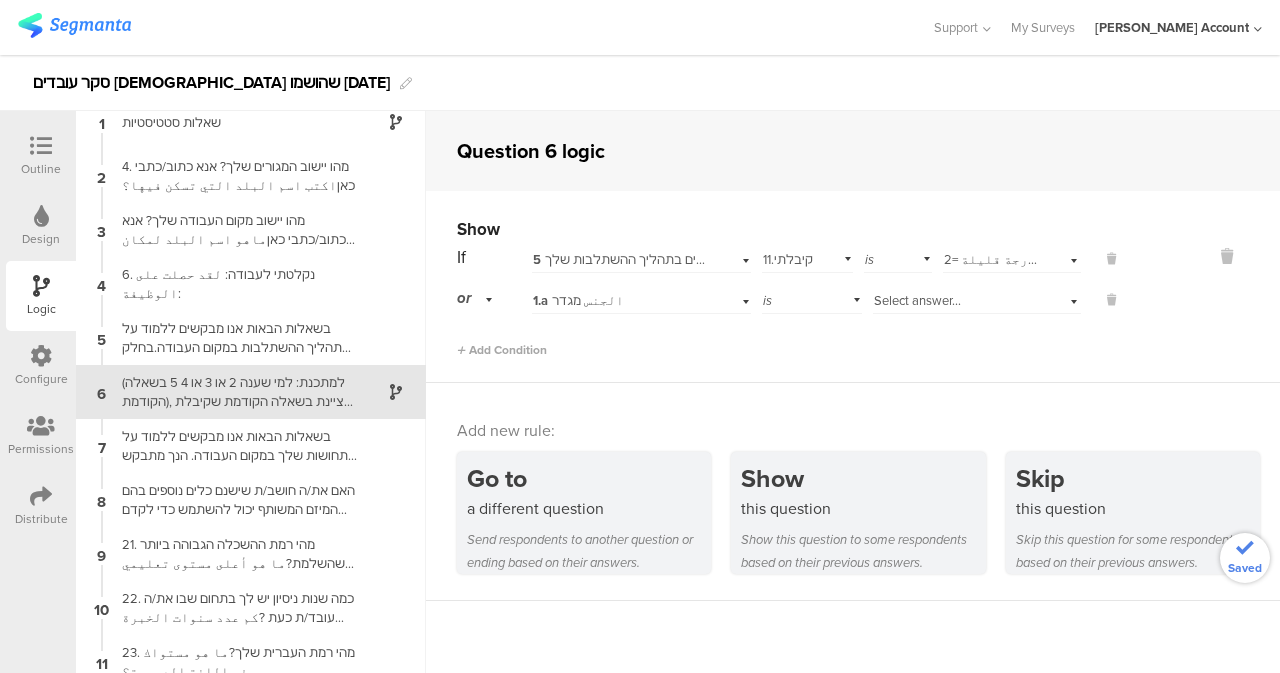 click on "or" at bounding box center (478, 298) 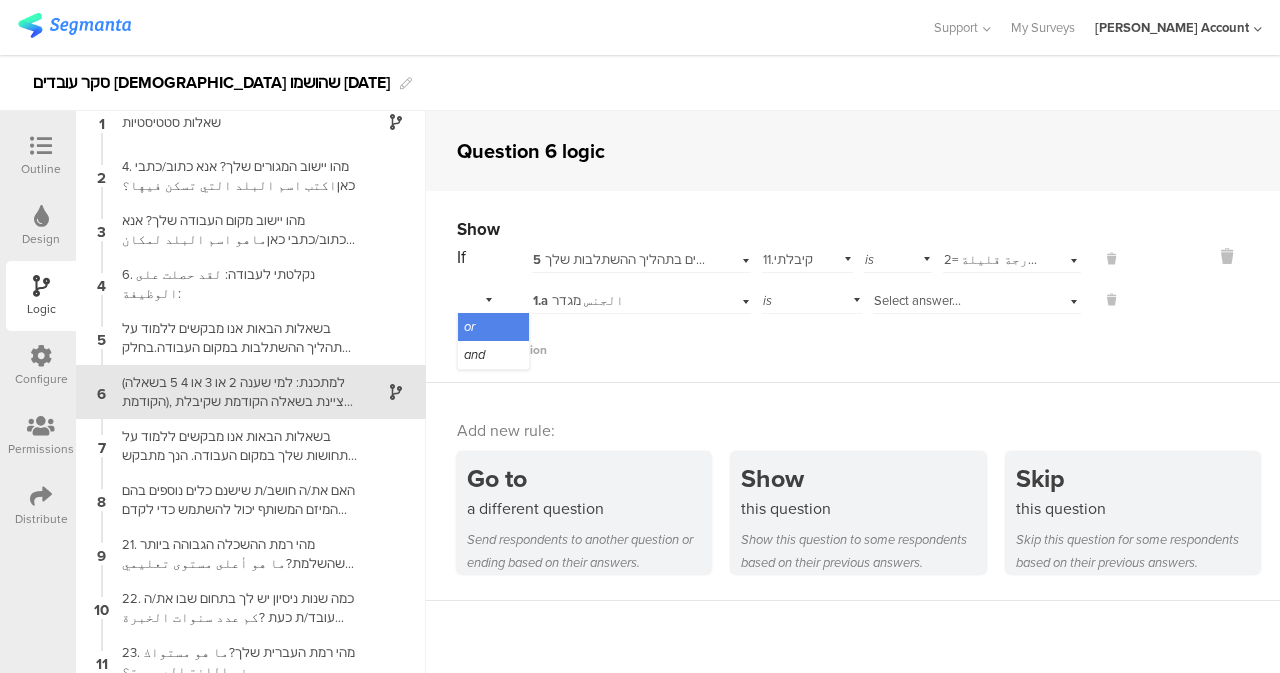 drag, startPoint x: 677, startPoint y: 354, endPoint x: 689, endPoint y: 356, distance: 12.165525 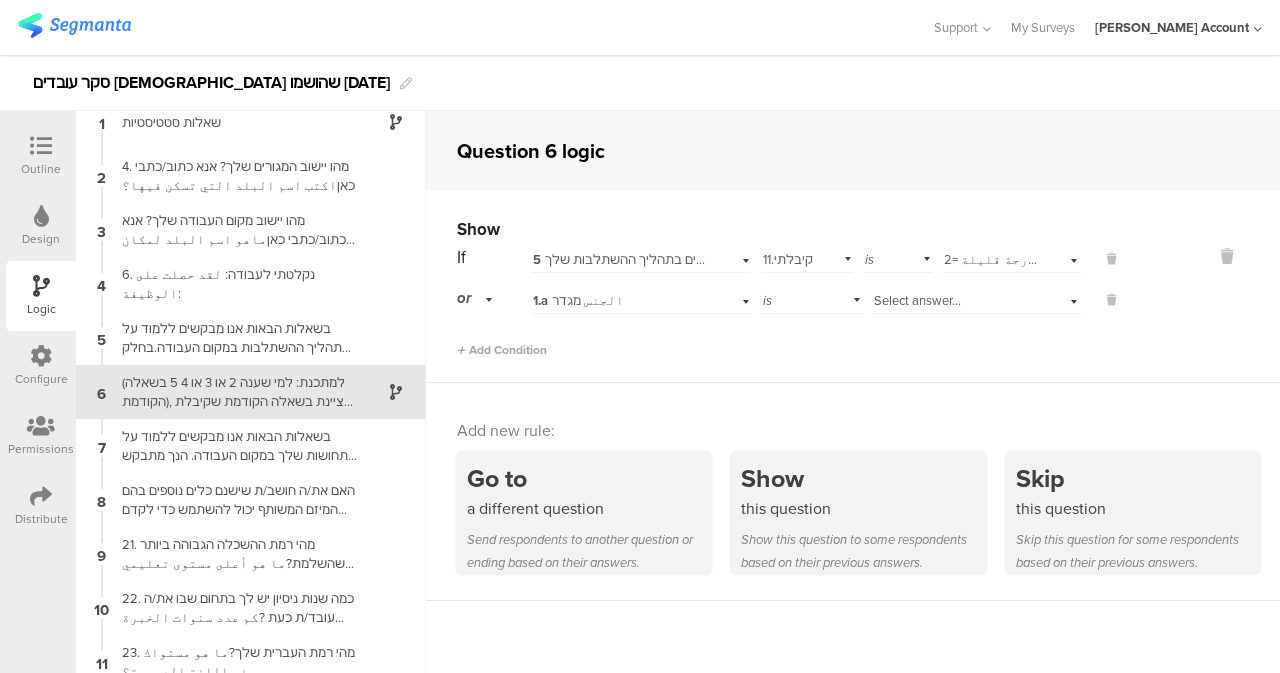 click on "1.a  الجنس מגדר" at bounding box center [641, 298] 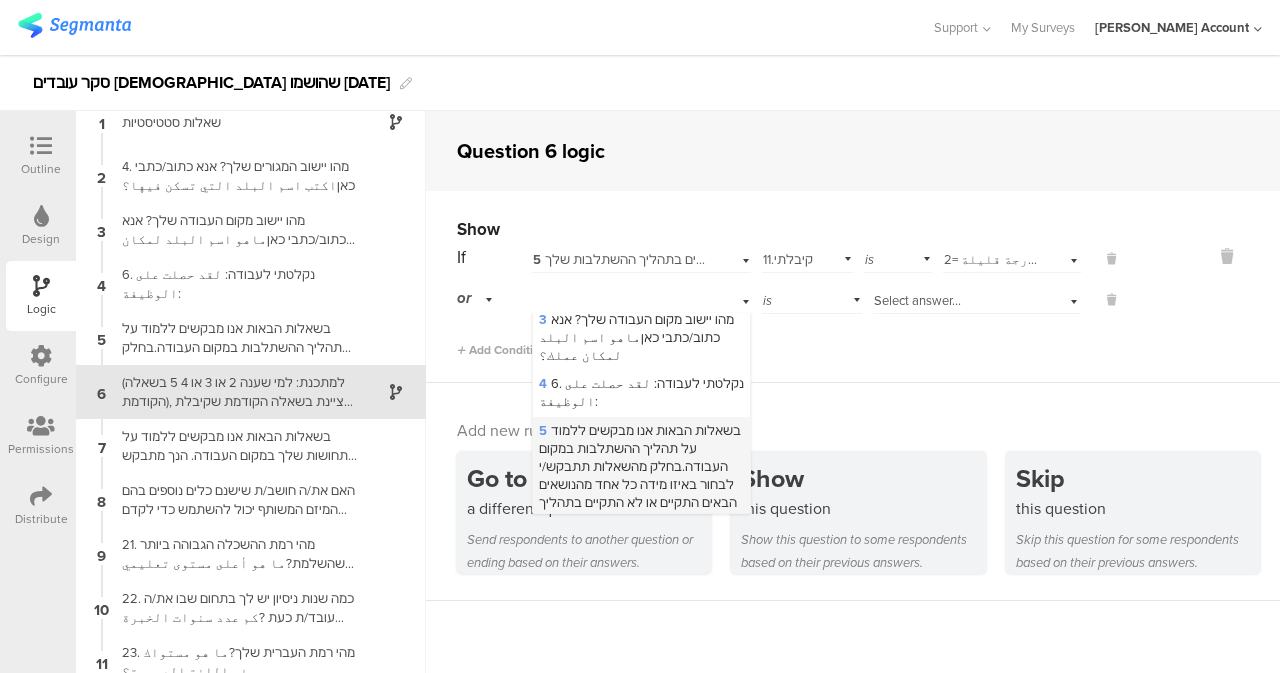 scroll, scrollTop: 200, scrollLeft: 0, axis: vertical 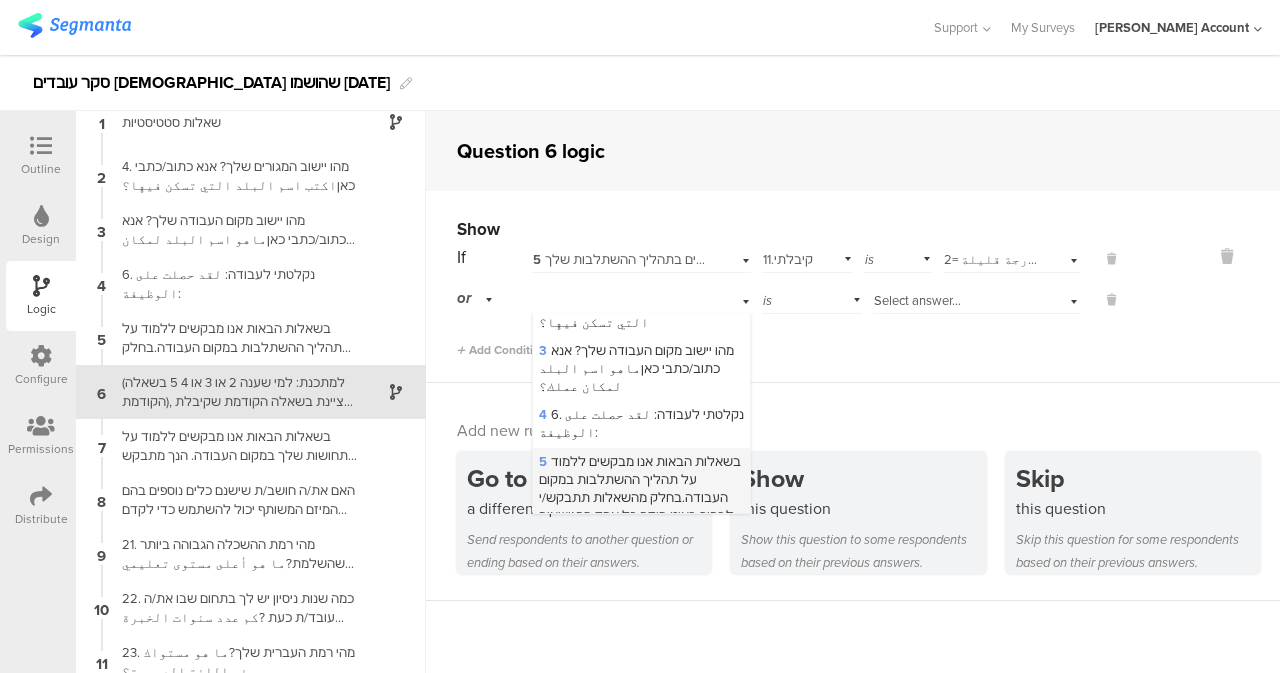click on "5  בשאלות הבאות אנו מבקשים ללמוד על תהליך ההשתלבות במקום העבודה.בחלק מהשאלות תתבקש/י לבחור באיזו מידה כל אחד מהנושאים הבאים התקיים או לא התקיים בתהליך ההשתלבות שלך.[PERSON_NAME]/י את תשובתך על סולם מ-1 עד 5, כאשר:في الأسئلة التالية نسعى إلى التعرف على عملية الاندماج في مكان العمل. في بعض الأسئلة، سيُطلب منك تحديد مدى وجود أو غياب كل من المشكلات التالية في عملية التكامل. يُرجى تقييم إجابتك على مقياس من 1 إلى 5،" at bounding box center (641, 579) 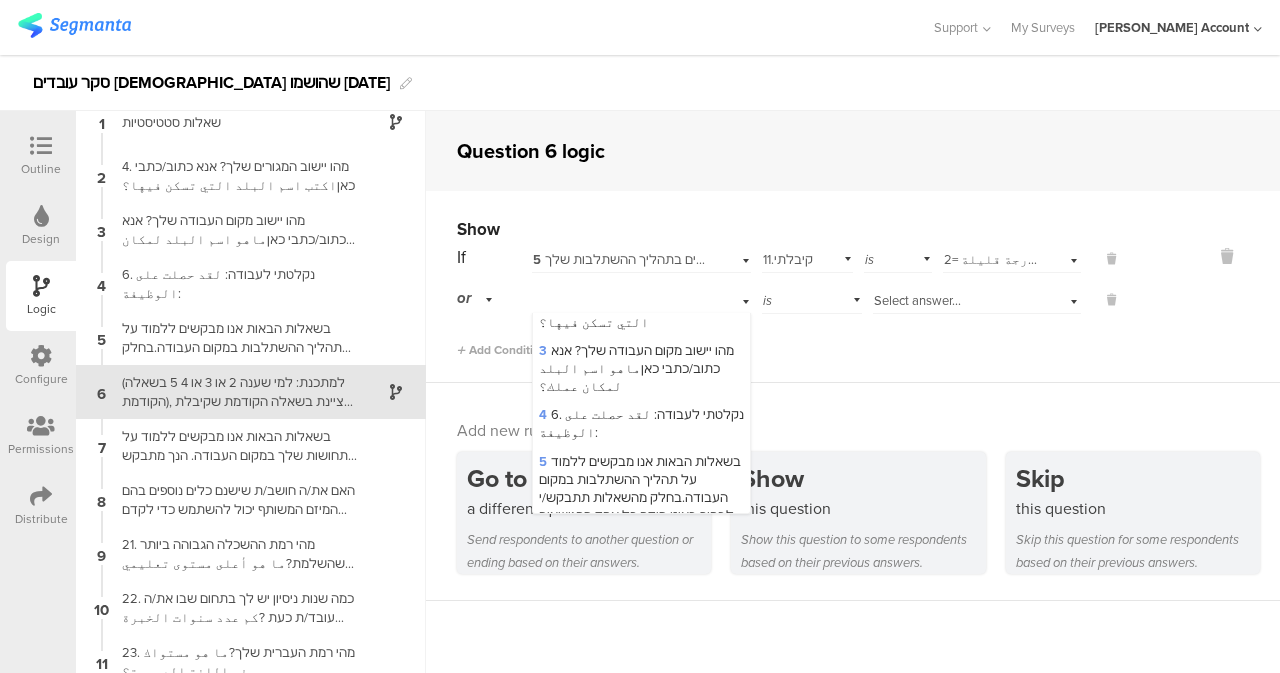 scroll, scrollTop: 0, scrollLeft: 0, axis: both 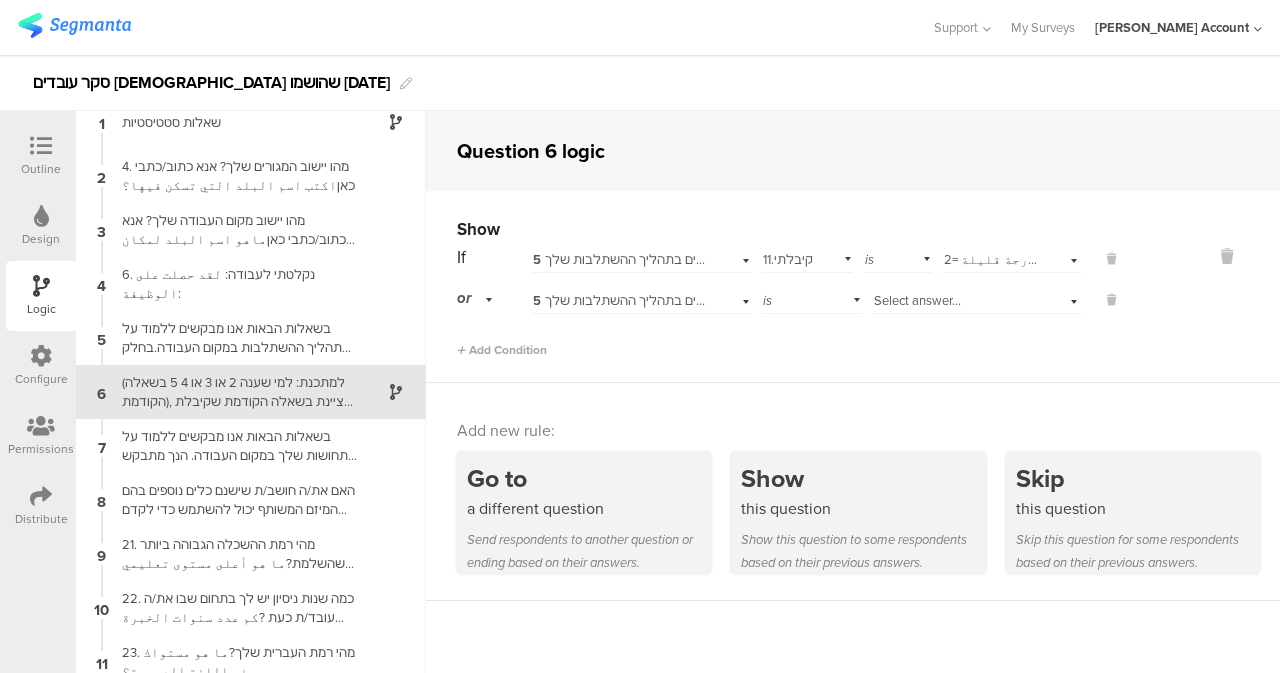 click on "is" at bounding box center [812, 298] 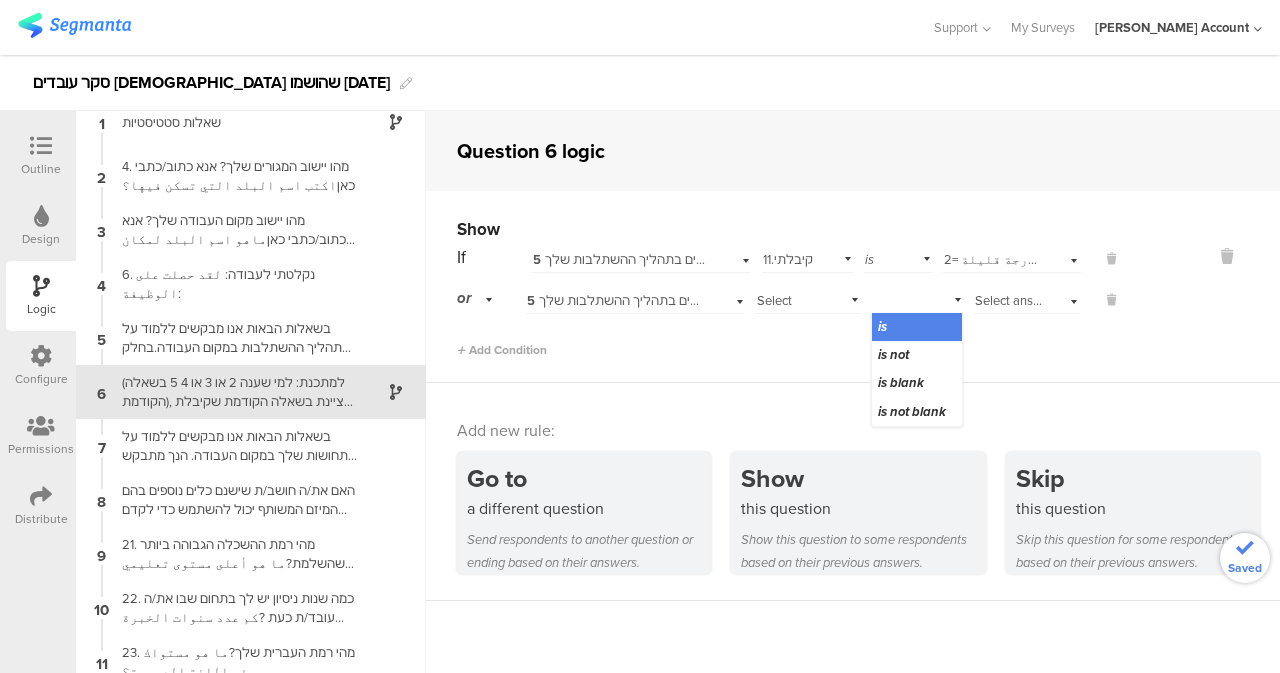 click on "Select subject..." at bounding box center [794, 310] 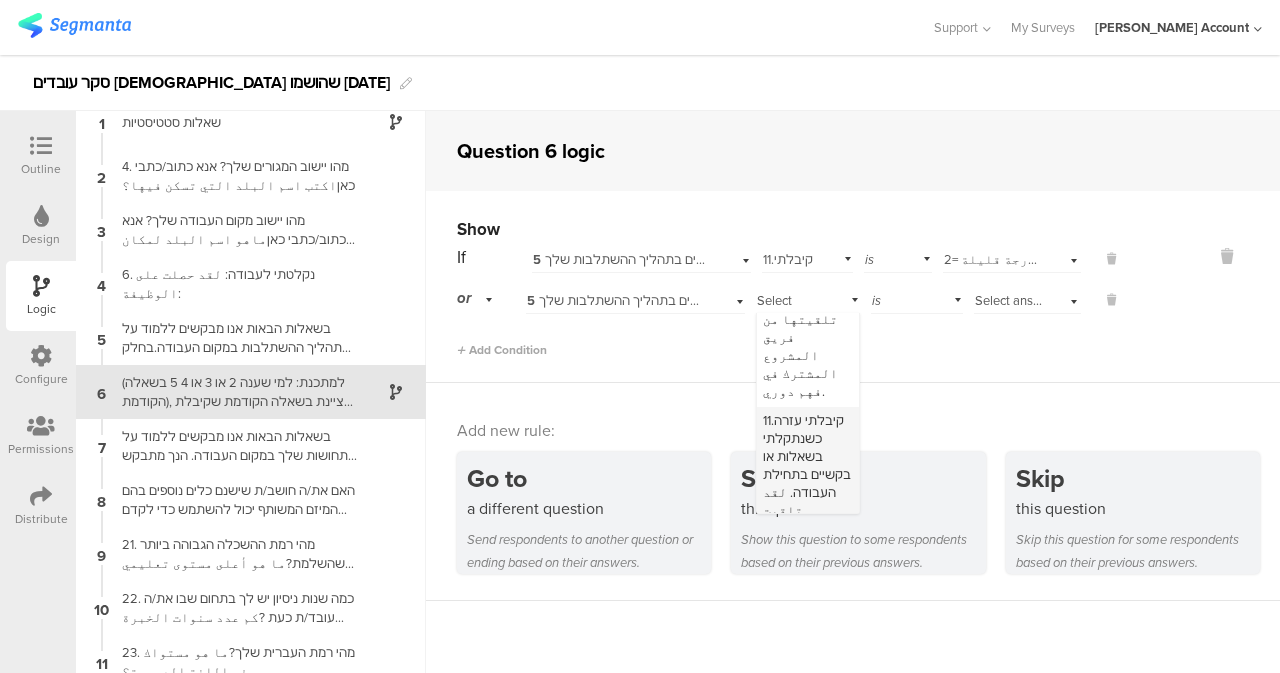 scroll, scrollTop: 1006, scrollLeft: 0, axis: vertical 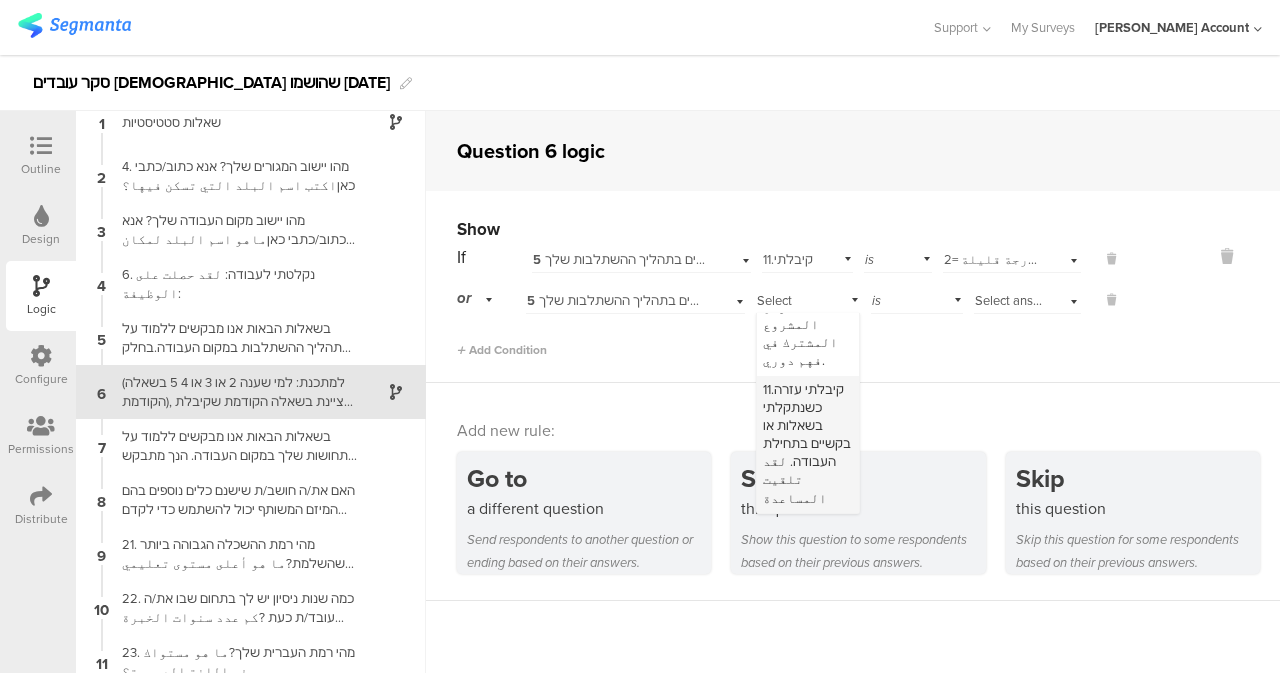 click on "11.קיבלתי עזרה כשנתקלתי בשאלות או בקשיים בתחילת העבודה. لقد تلقيت المساعدة عندما واجهت أسئلة أو صعوبات في بداية العمل." at bounding box center [807, 480] 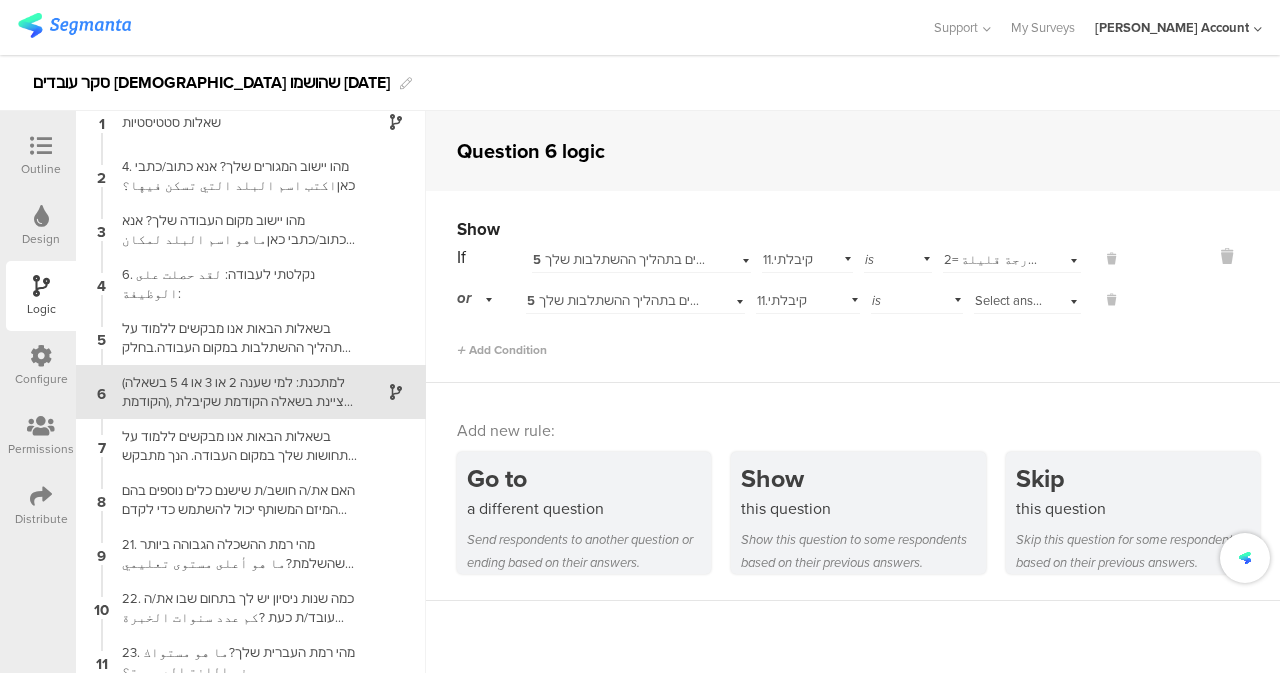 click on "Select answer..." at bounding box center [1018, 300] 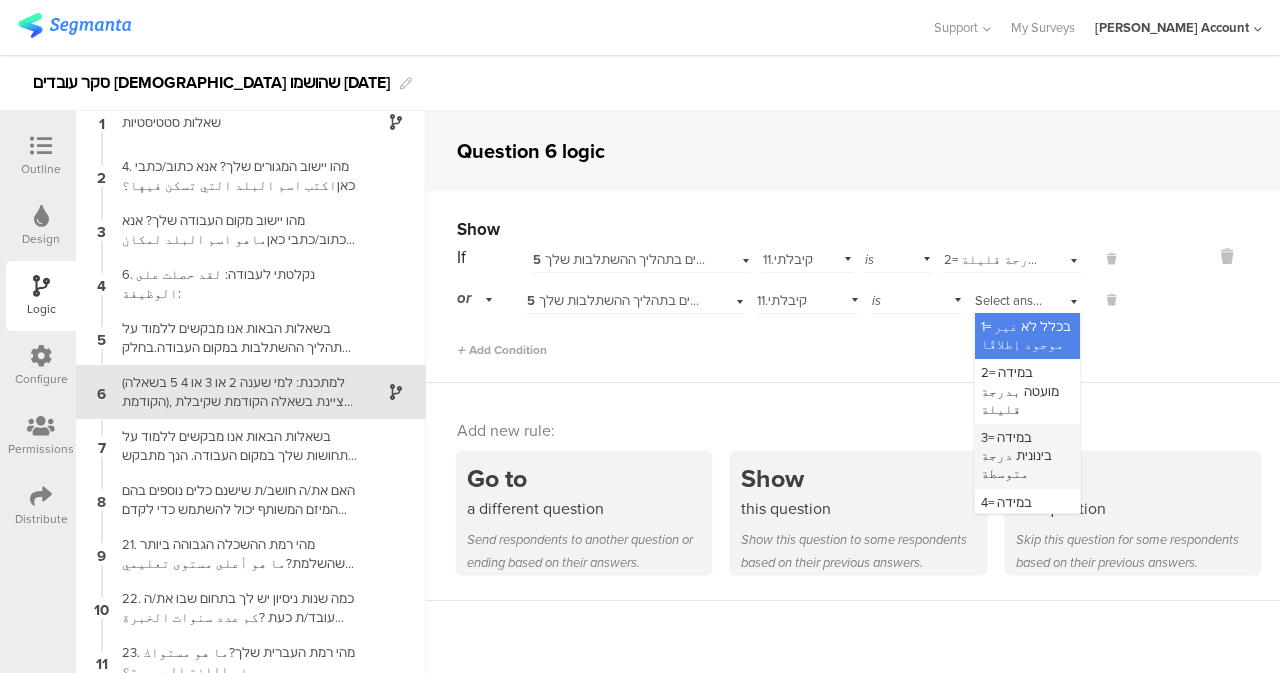 click on "3= במידה בינונית درجة متوسطة" at bounding box center [1016, 455] 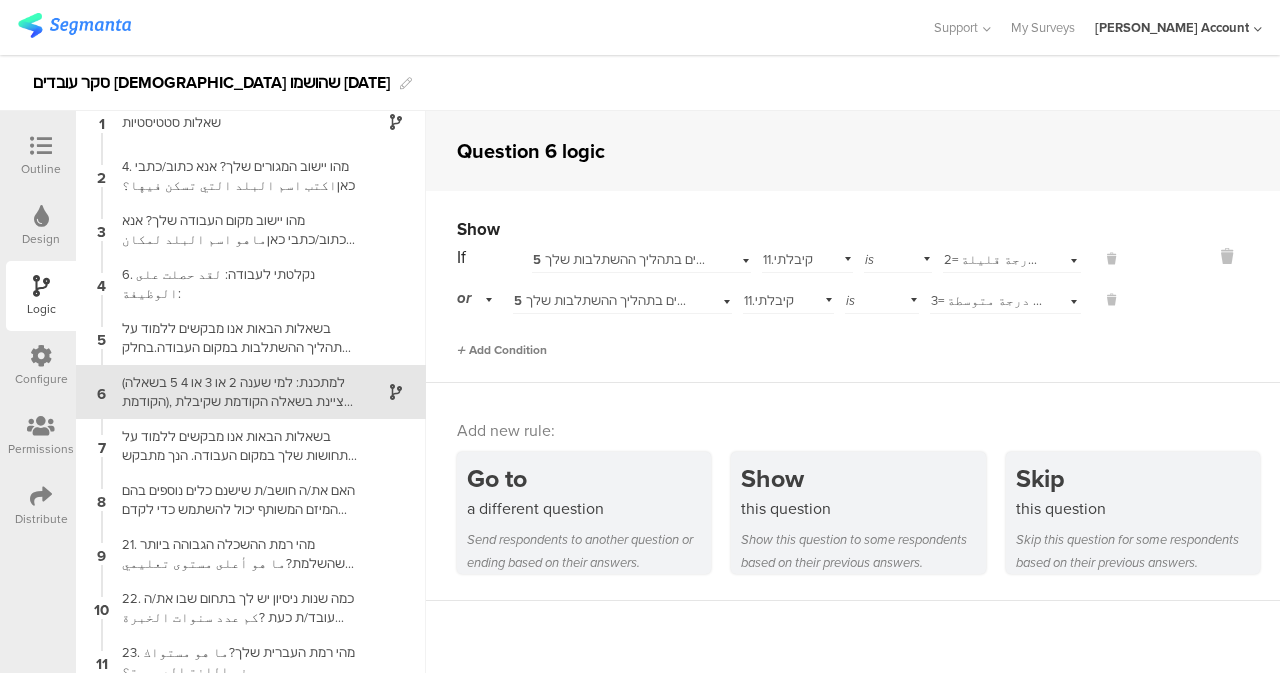 click on "Add Condition" at bounding box center [502, 350] 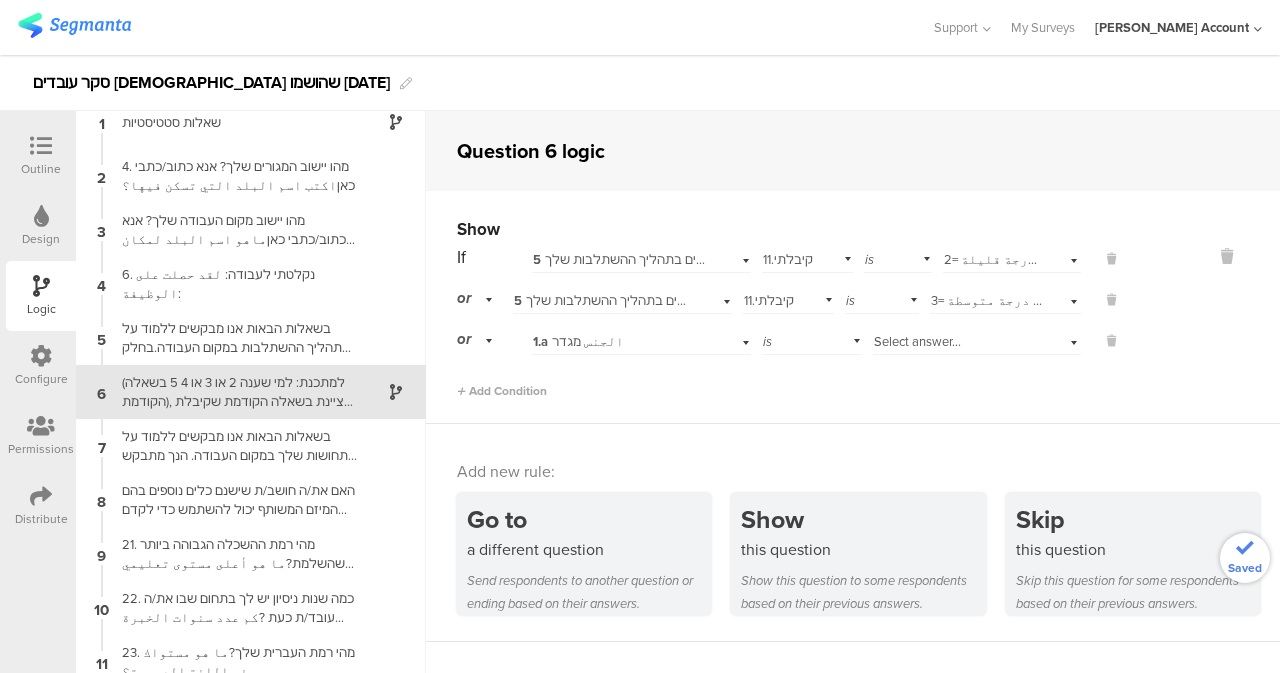 click on "1.a  الجنس מגדר" at bounding box center (619, 342) 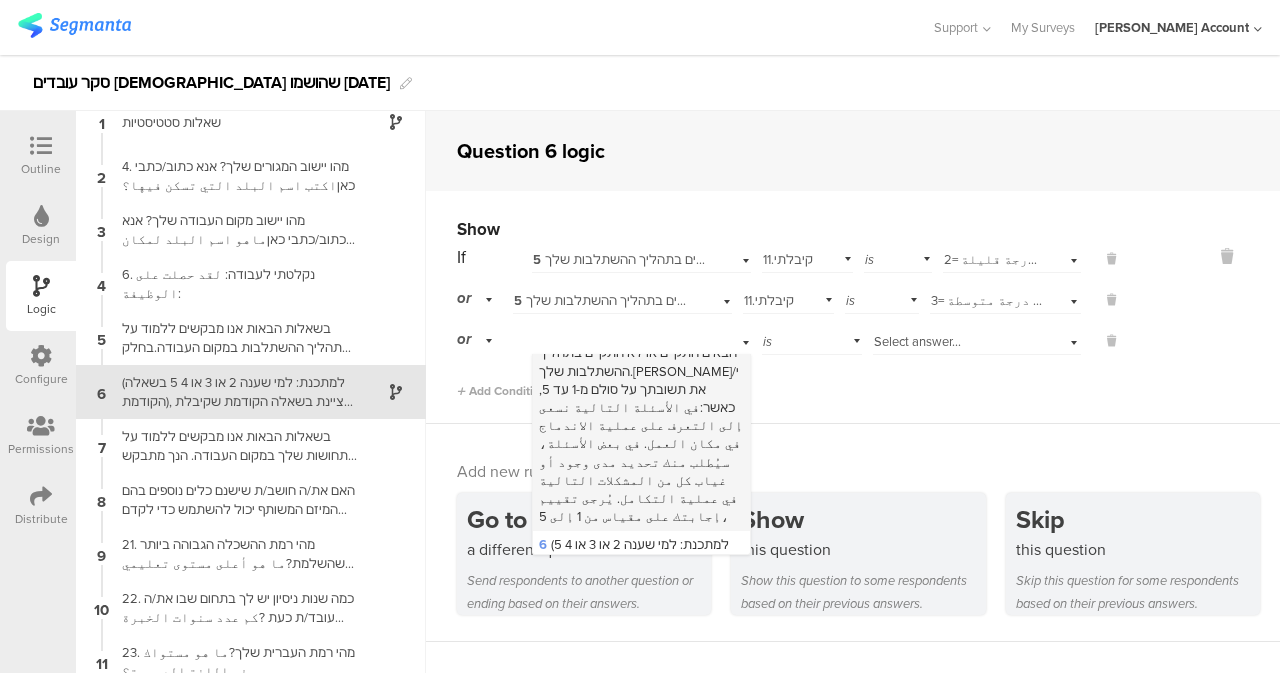 scroll, scrollTop: 400, scrollLeft: 0, axis: vertical 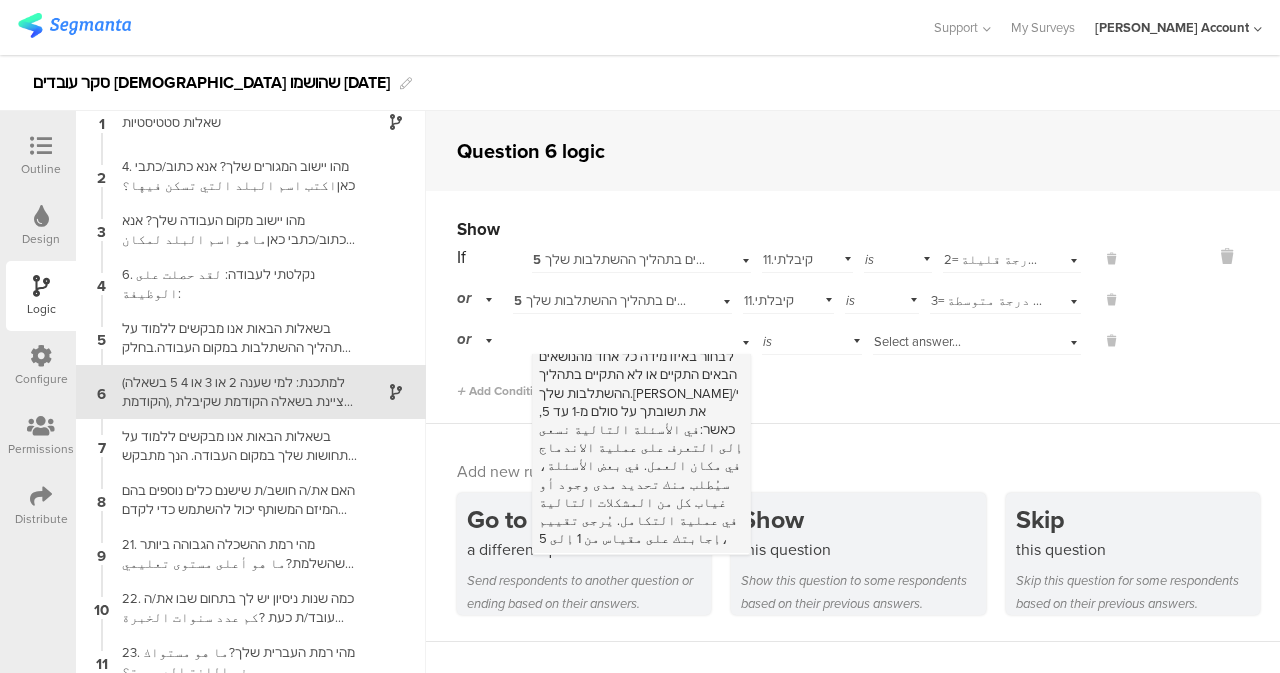 click on "5  בשאלות הבאות אנו מבקשים ללמוד על תהליך ההשתלבות במקום העבודה.בחלק מהשאלות תתבקש/י לבחור באיזו מידה כל אחד מהנושאים הבאים התקיים או לא התקיים בתהליך ההשתלבות שלך.[PERSON_NAME]/י את תשובתך על סולם מ-1 עד 5, כאשר:في الأسئلة التالية نسعى إلى التعرف على عملية الاندماج في مكان العمل. في بعض الأسئلة، سيُطلب منك تحديد مدى وجود أو غياب كل من المشكلات التالية في عملية التكامل. يُرجى تقييم إجابتك على مقياس من 1 إلى 5،" at bounding box center (641, 420) 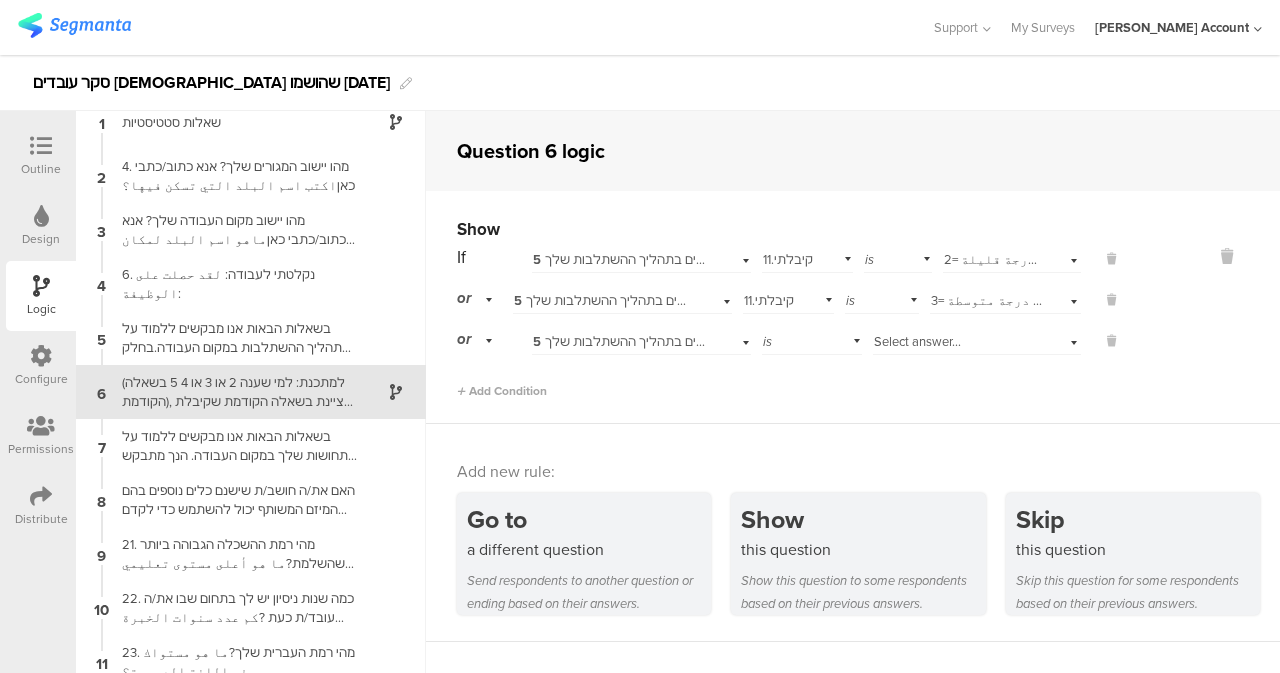 click on "or   5  בשאלות הבאות אנו מבקשים ללמוד על תהליך ההשתלבות במקום העבודה.בחלק מהשאלות תתבקש/י לבחור באיזו מידה כל אחד מהנושאים הבאים התקיים או לא התקיים בתהליך ההשתלבות שלך.[PERSON_NAME]/י את תשובתך על סולם מ-1 עד 5, כאשר:في الأسئلة التالية نسعى إلى التعرف على عملية الاندماج في مكان العمل. في بعض الأسئلة، سيُطلب منك تحديد مدى وجود أو غياب كل من المشكلات التالية في عملية التكامل. يُرجى تقييم إجابتك على مقياس من 1 إلى 5،
is Select answer..." at bounding box center (789, 339) 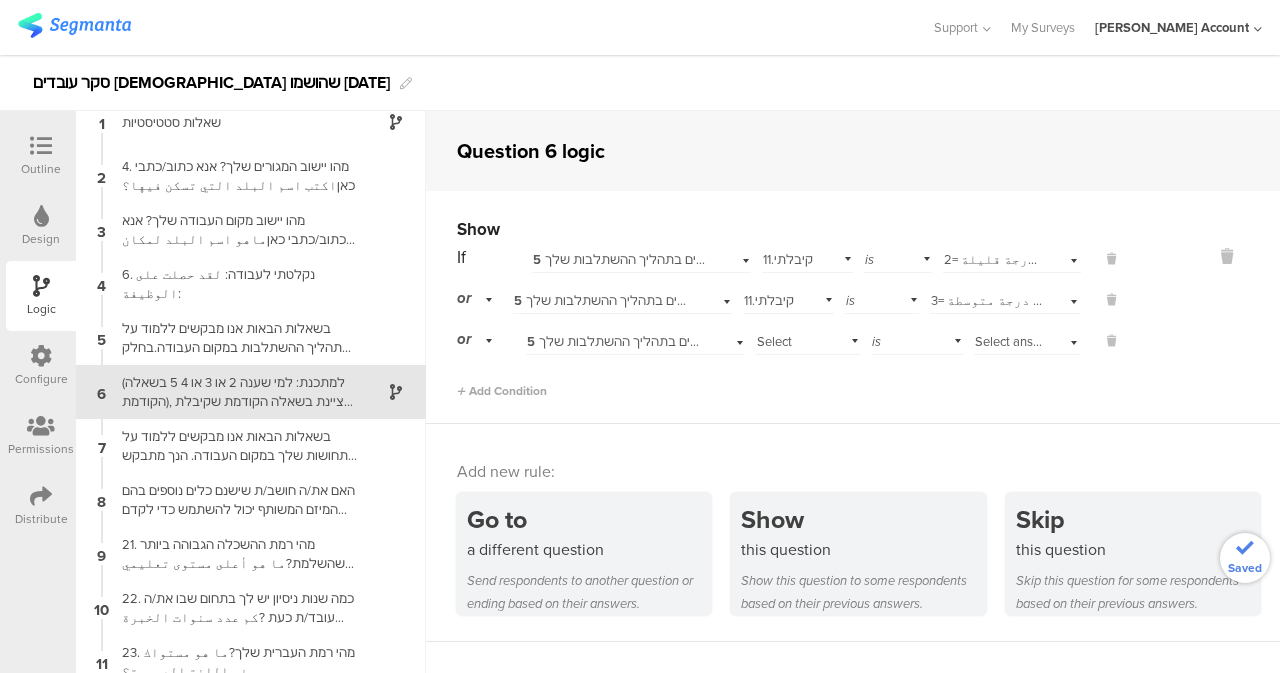 click on "Select subject..." at bounding box center [781, 350] 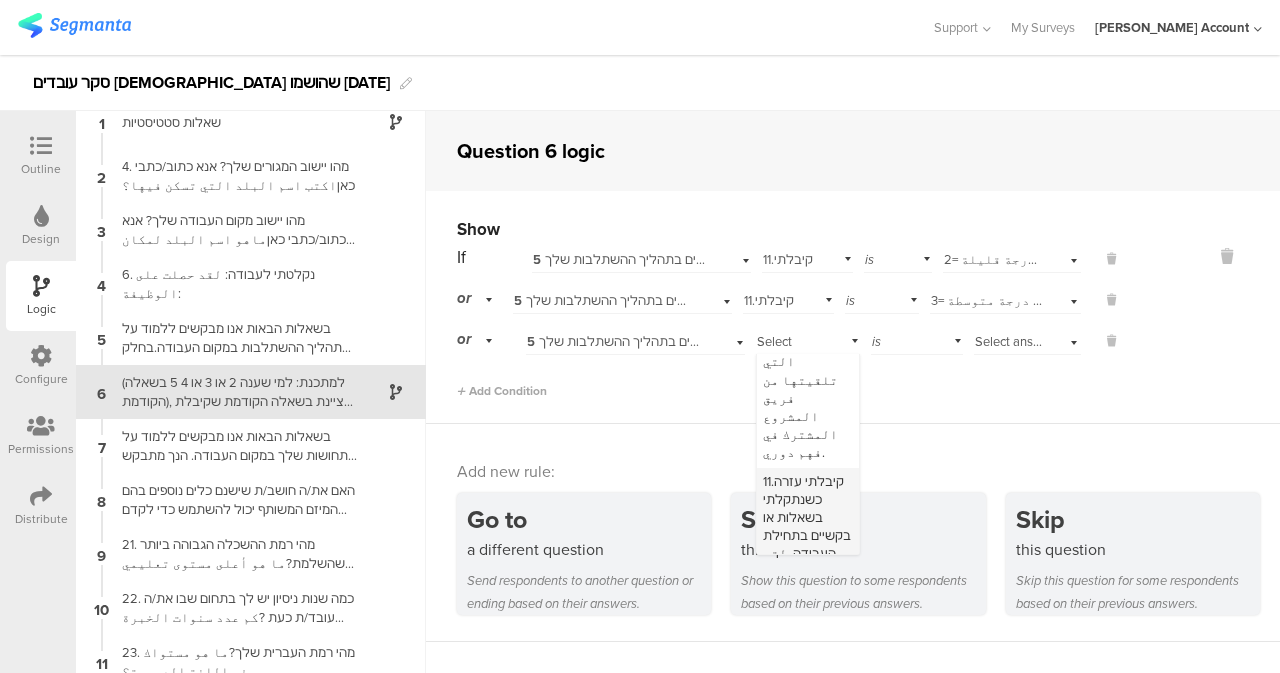 scroll, scrollTop: 1006, scrollLeft: 0, axis: vertical 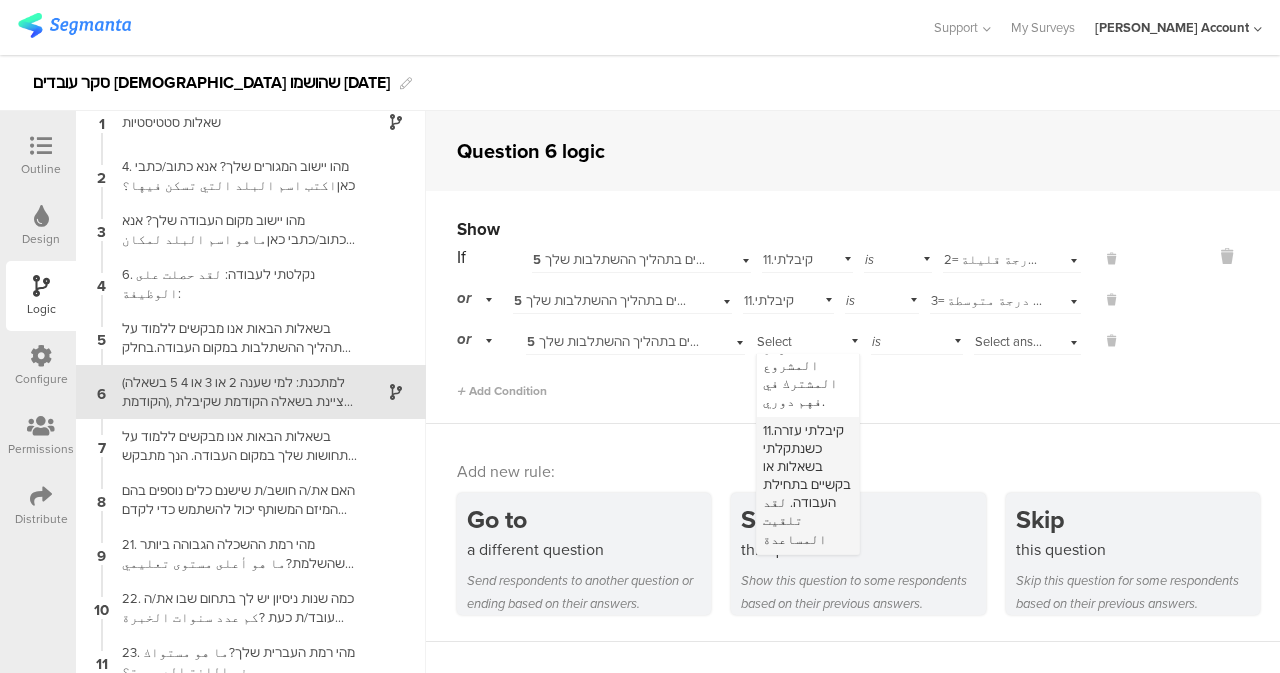 click on "11.קיבלתי עזרה כשנתקלתי בשאלות או בקשיים בתחילת העבודה. لقد تلقيت المساعدة عندما واجهت أسئلة أو صعوبات في بداية العمل." at bounding box center (808, 522) 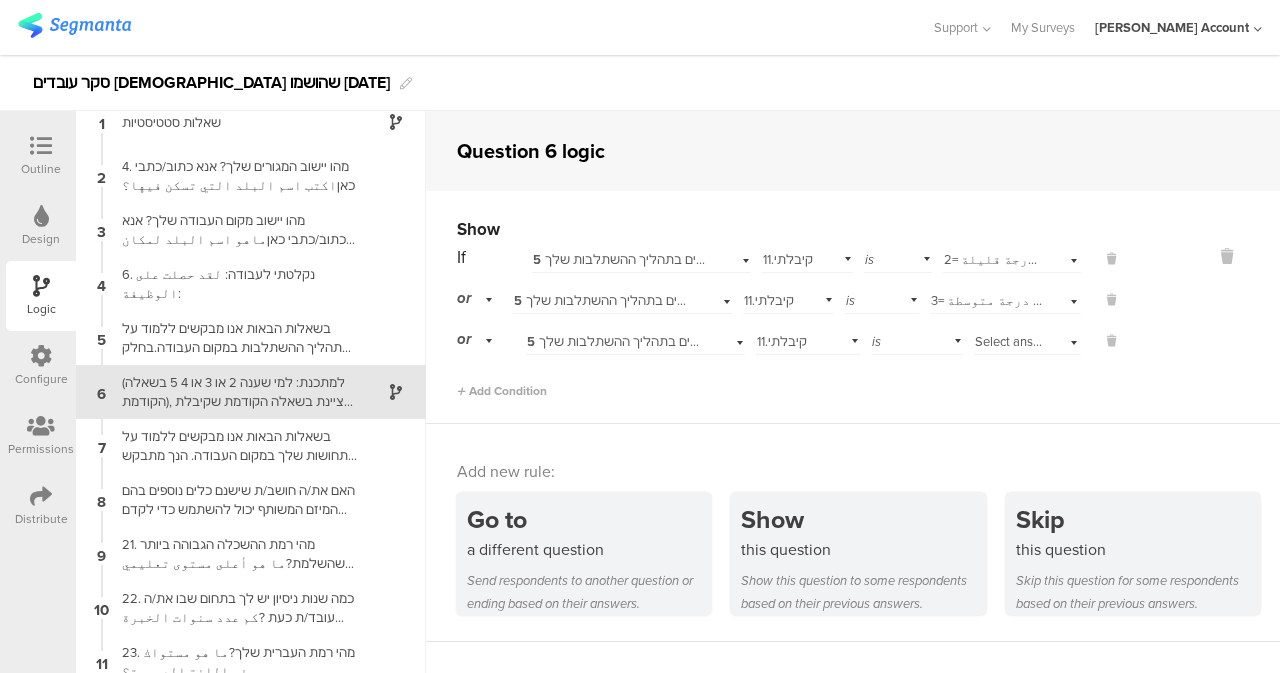 click on "Select answer..." at bounding box center (1018, 341) 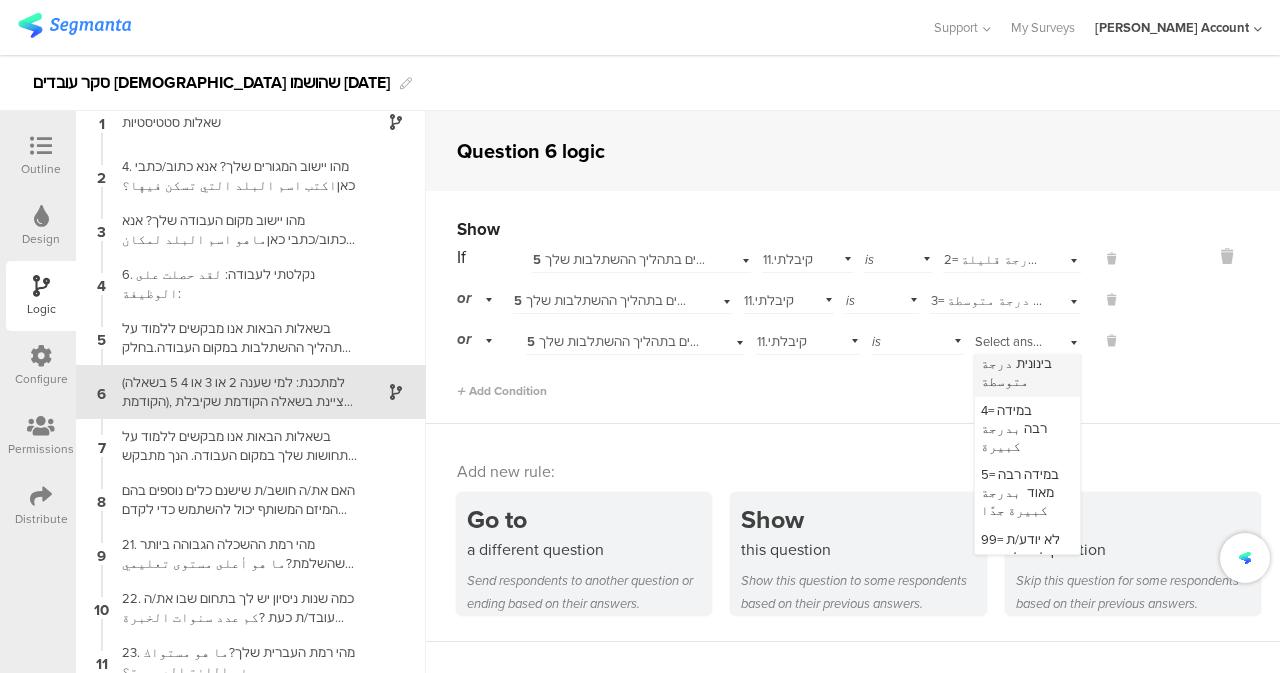 scroll, scrollTop: 51, scrollLeft: 0, axis: vertical 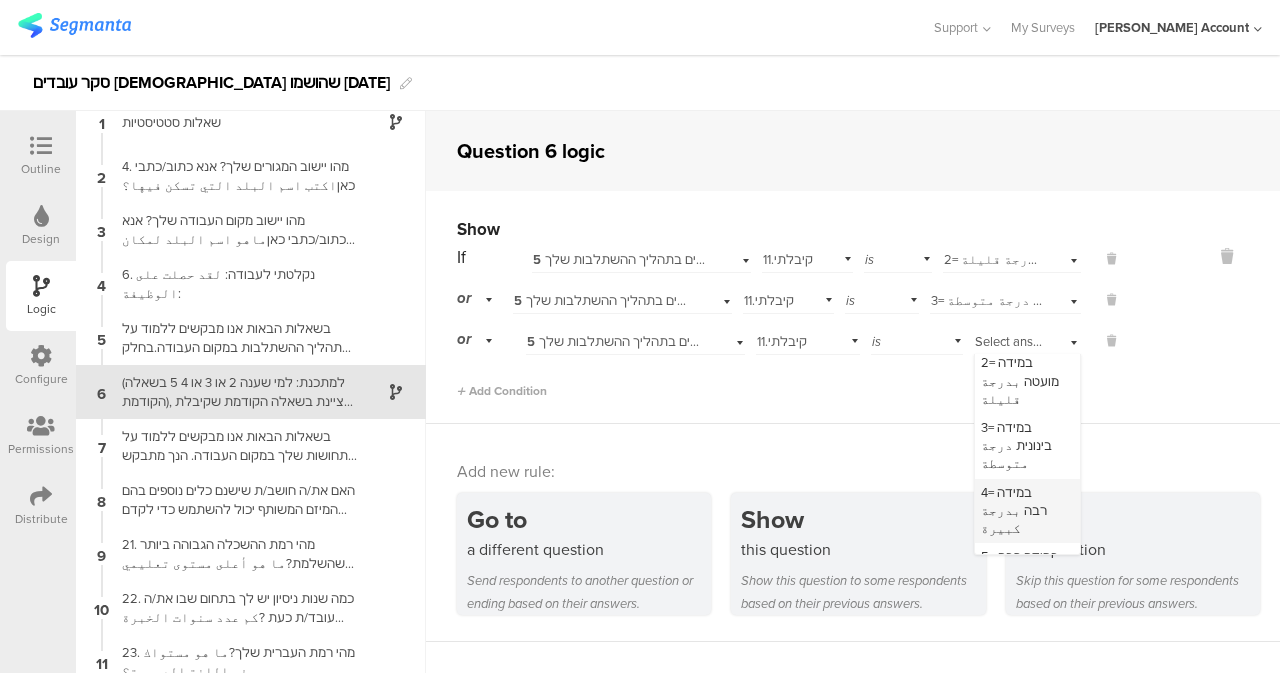 click on "4= במידה רבה بدرجة كبيرة" at bounding box center [1014, 510] 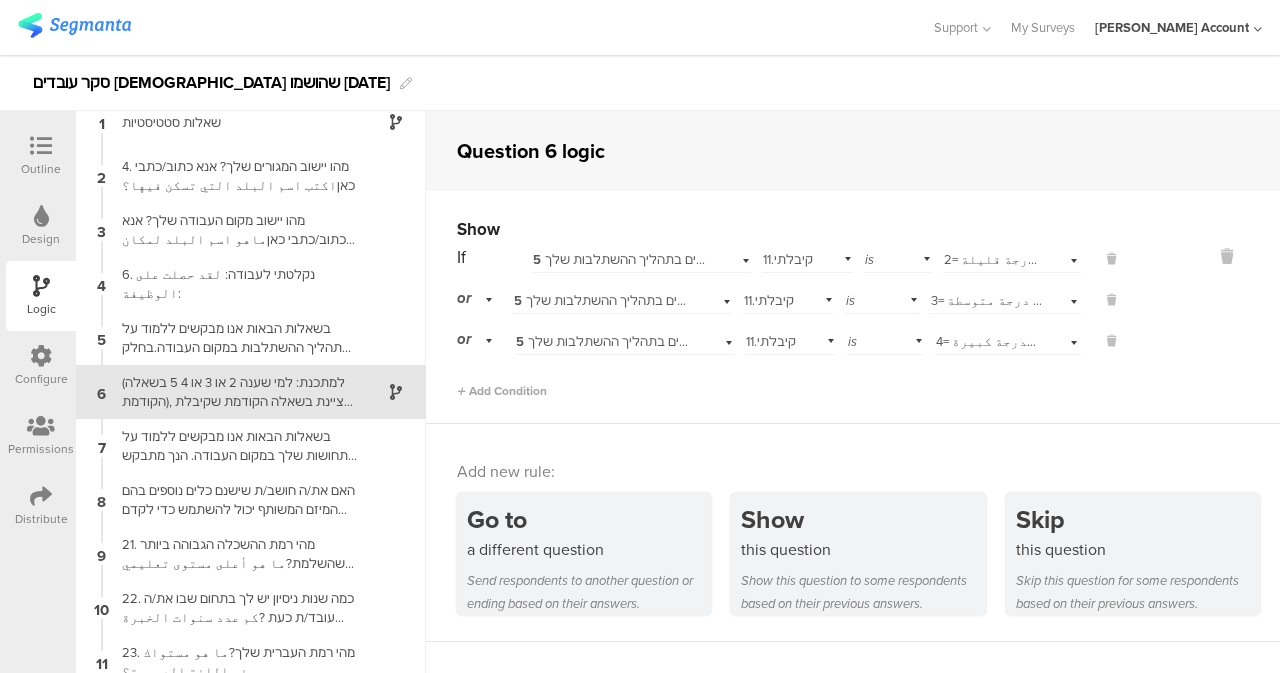 scroll, scrollTop: 0, scrollLeft: 0, axis: both 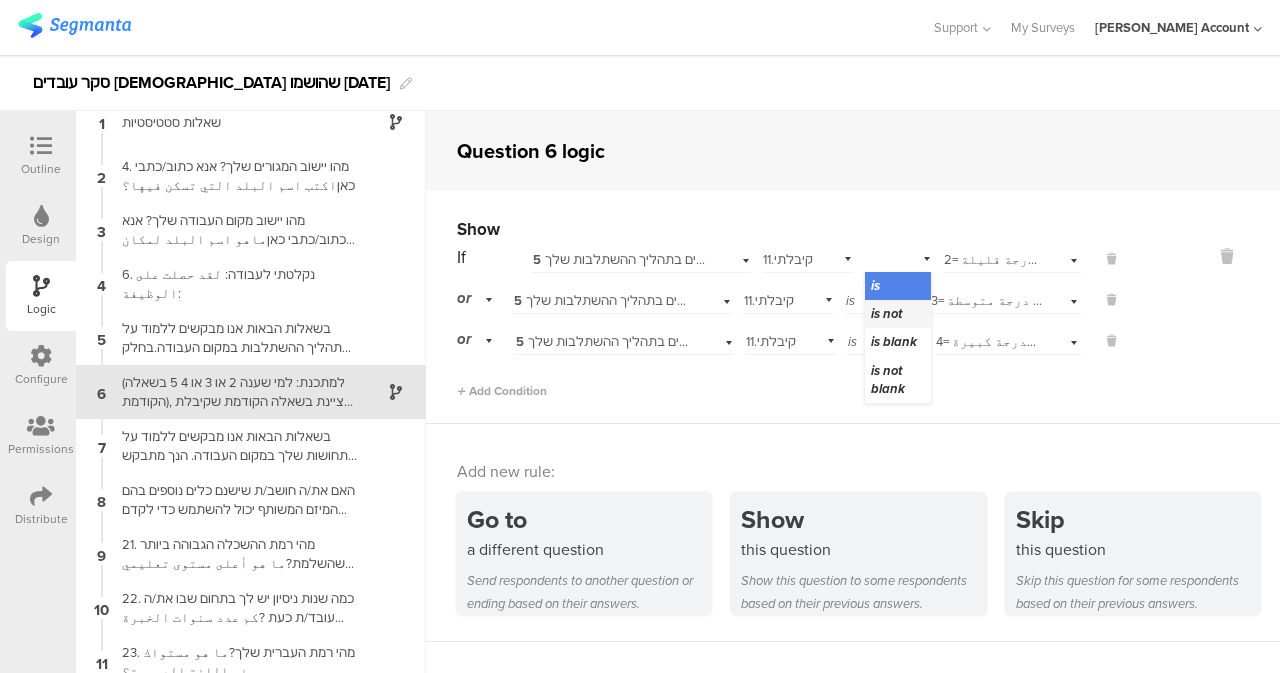 click on "is not" at bounding box center (886, 313) 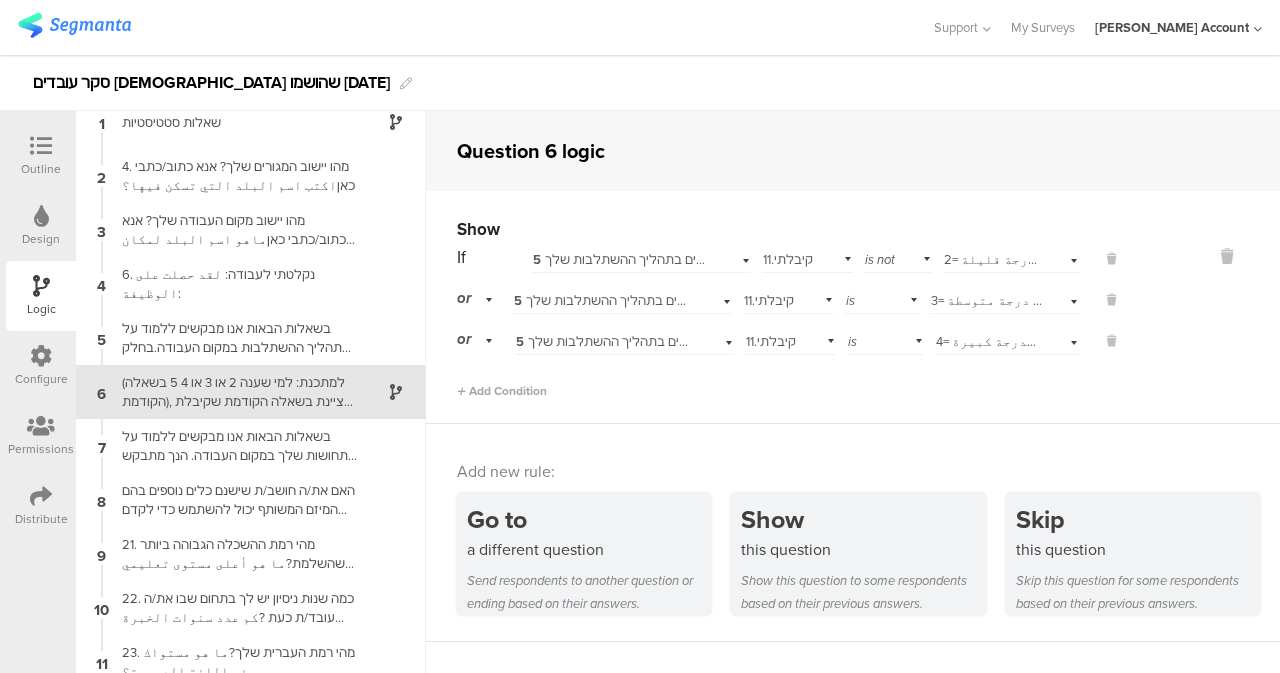 click on "2= במידה מועטה بدرجة قليلة" at bounding box center (1032, 259) 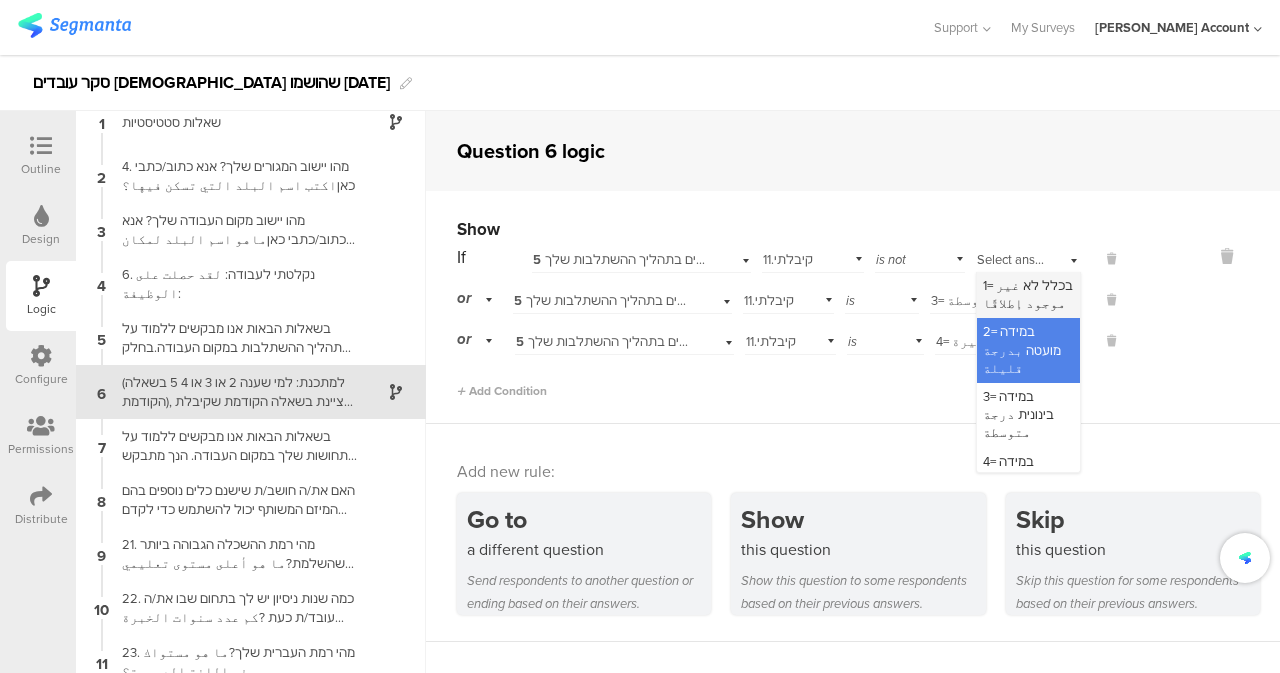 click on "1= בכלל לא غير موجود إطلاقًا" at bounding box center [1028, 294] 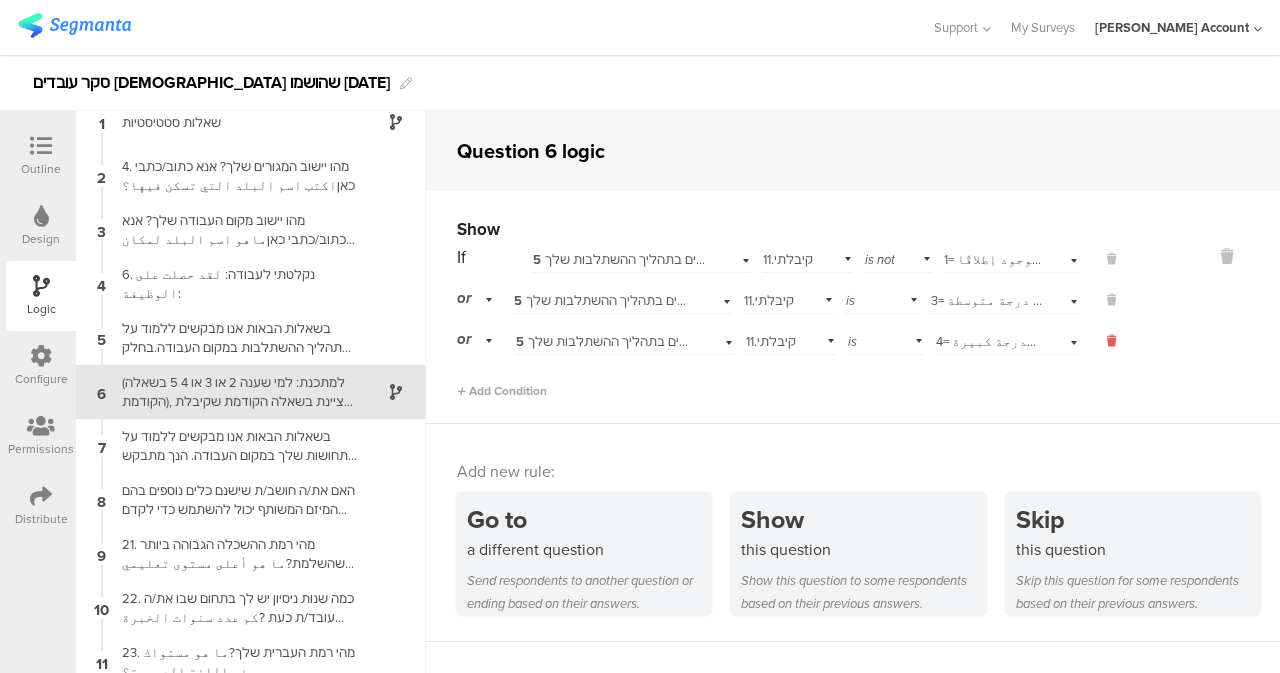 click at bounding box center [1111, 341] 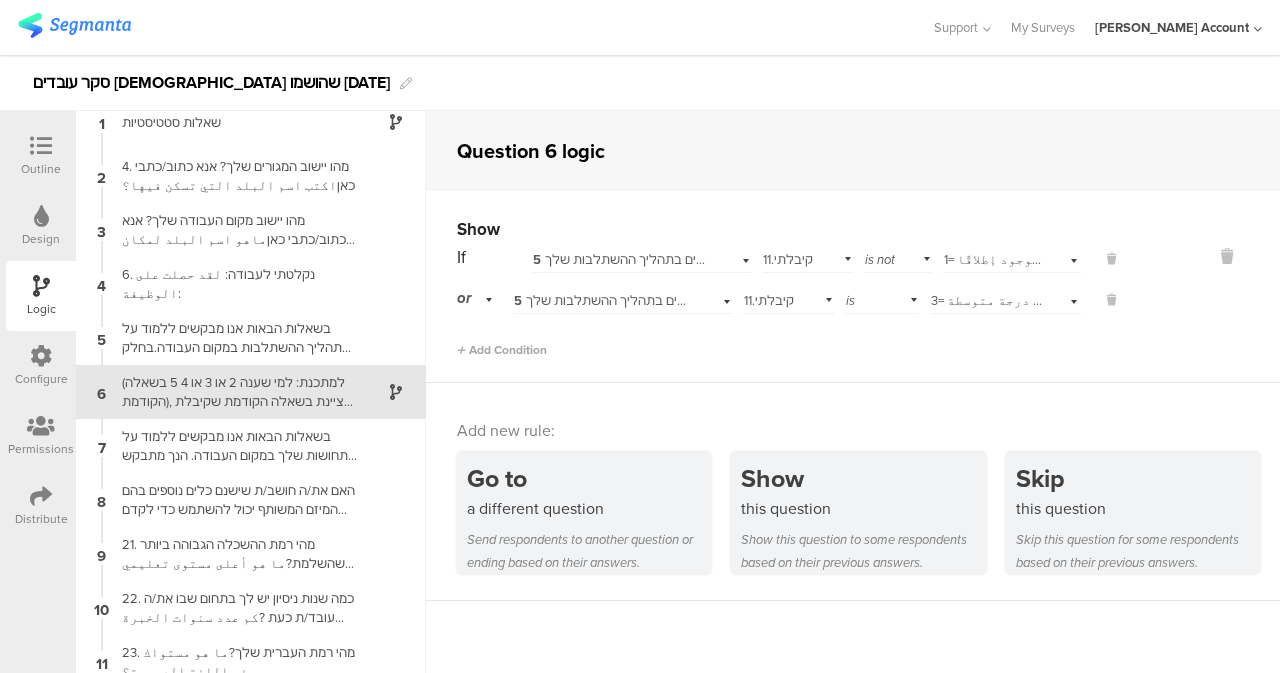 click on "is" at bounding box center [882, 298] 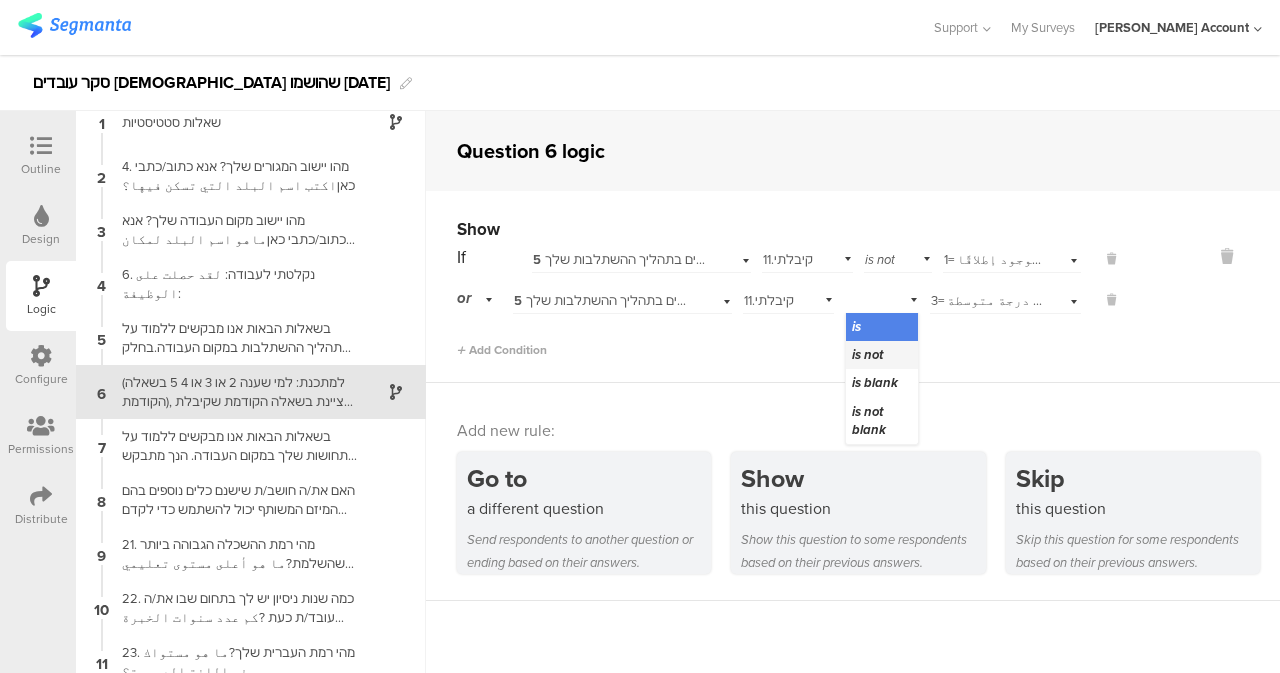 click on "is not" at bounding box center [882, 355] 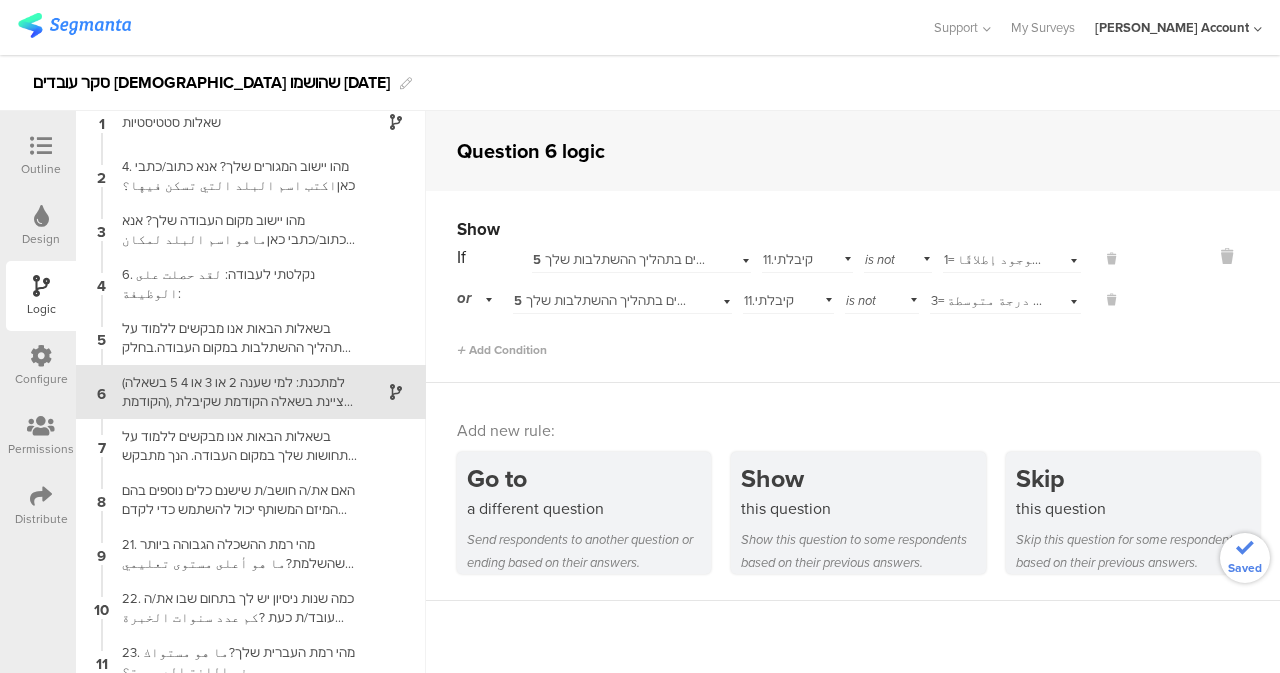 click on "Select answer...   3= במידה בינונית درجة متوسطة" at bounding box center (1005, 298) 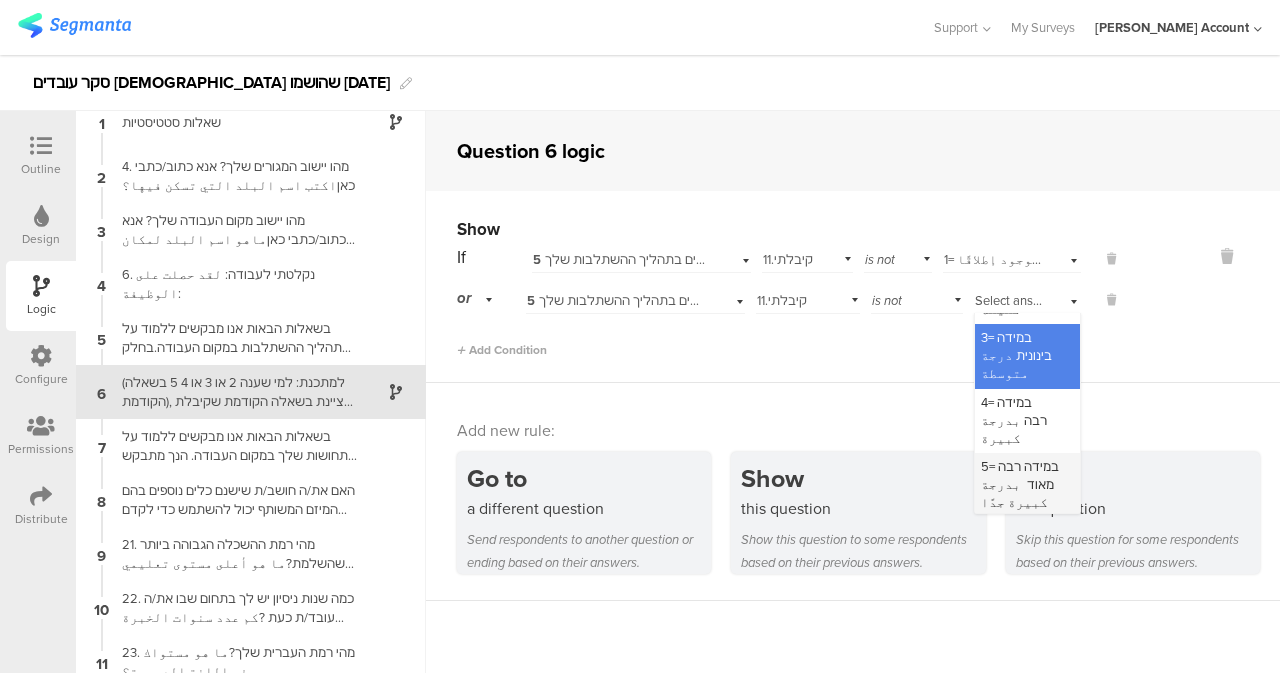scroll, scrollTop: 151, scrollLeft: 0, axis: vertical 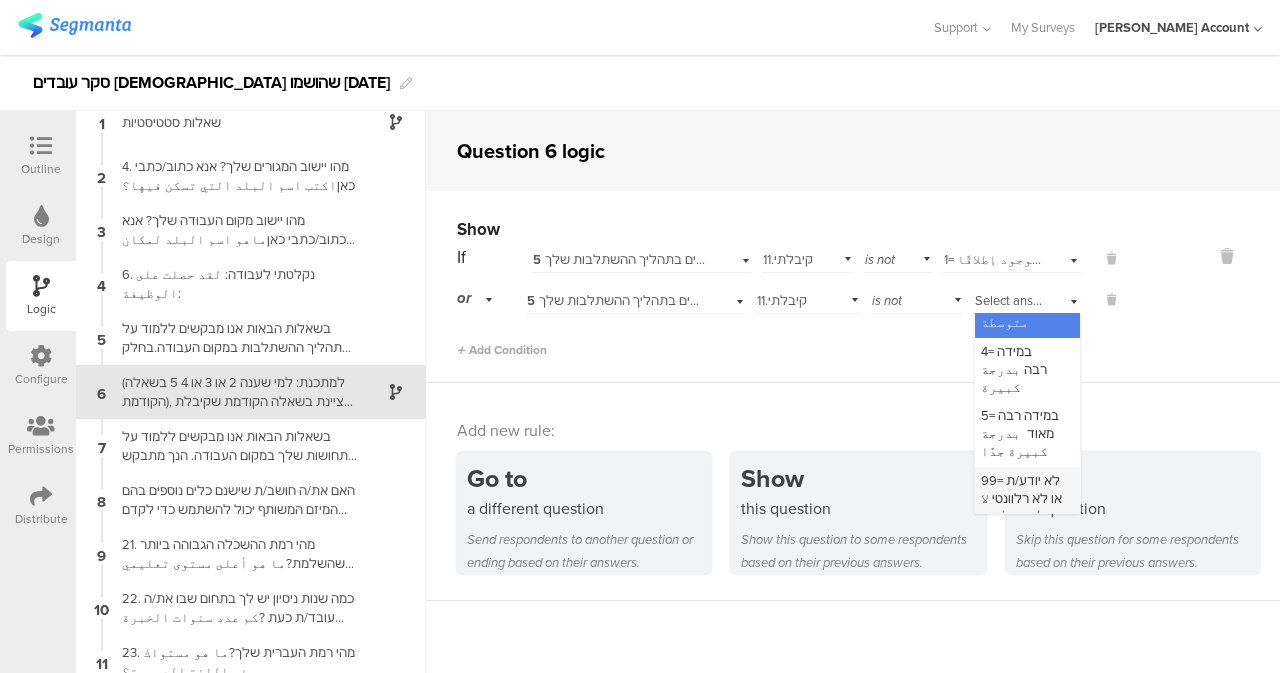 click on "99= לא יודע/ת או לא רלוונטי لا أعرف أو لا ينطبق" at bounding box center [1021, 508] 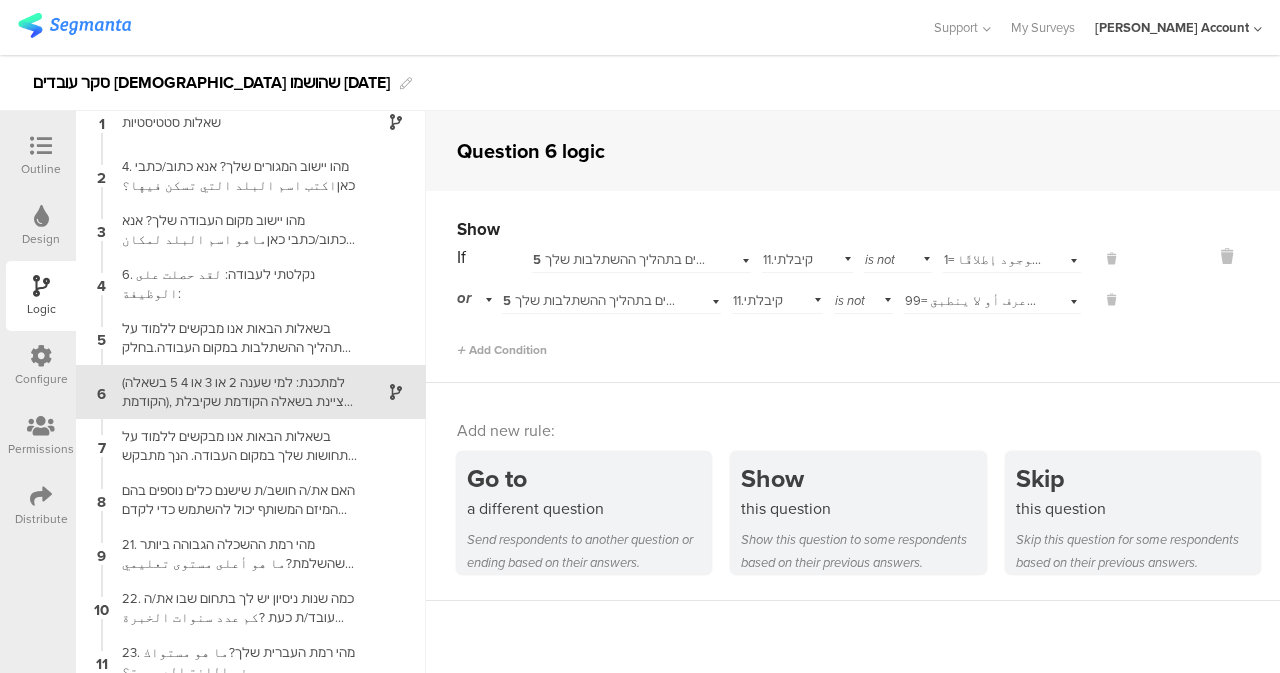 click on "Show
If   5  בשאלות הבאות אנו מבקשים ללמוד על תהליך ההשתלבות במקום העבודה.בחלק מהשאלות תתבקש/י לבחור באיזו מידה כל אחד מהנושאים הבאים התקיים או לא התקיים בתהליך ההשתלבות שלך.אנא דרג/י את תשובתך על סולם מ-1 עד 5, כאשר:في الأسئلة التالية نسعى إلى التعرف على عملية الاندماج في مكان العمل. في بعض الأسئلة، سيُطلب منك تحديد مدى وجود أو غياب كل من المشكلات التالية في عملية التكامل. يُرجى تقييم إجابتك على مقياس من 1 إلى 5، Select subject...
is not Select answer...   1= בכלל לא غير موجود إطلاقًا
or" at bounding box center [853, 287] 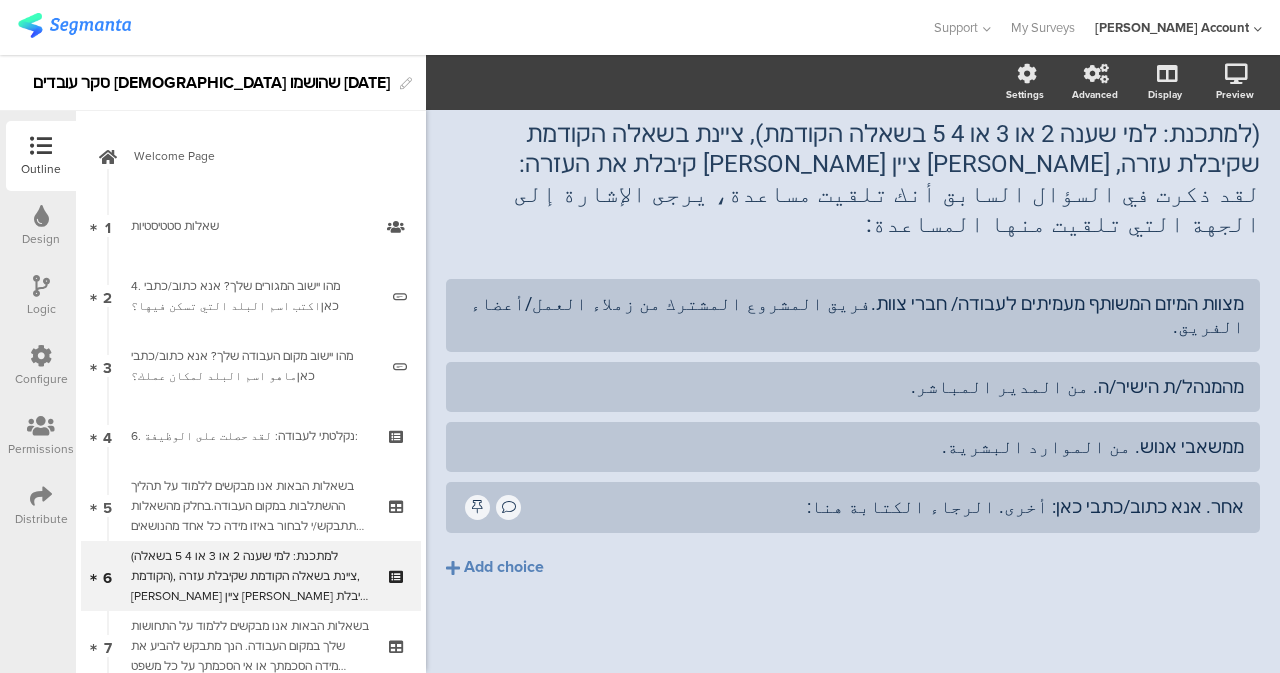 scroll, scrollTop: 24, scrollLeft: 0, axis: vertical 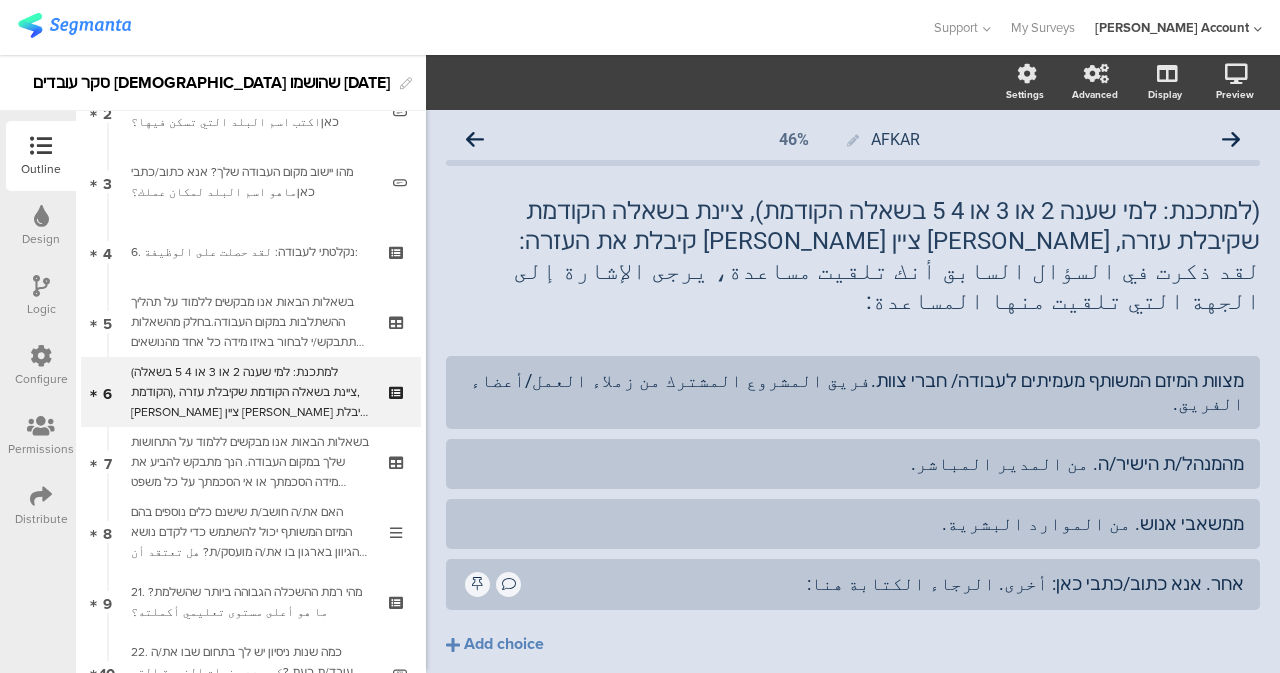 click on "Logic" at bounding box center [41, 296] 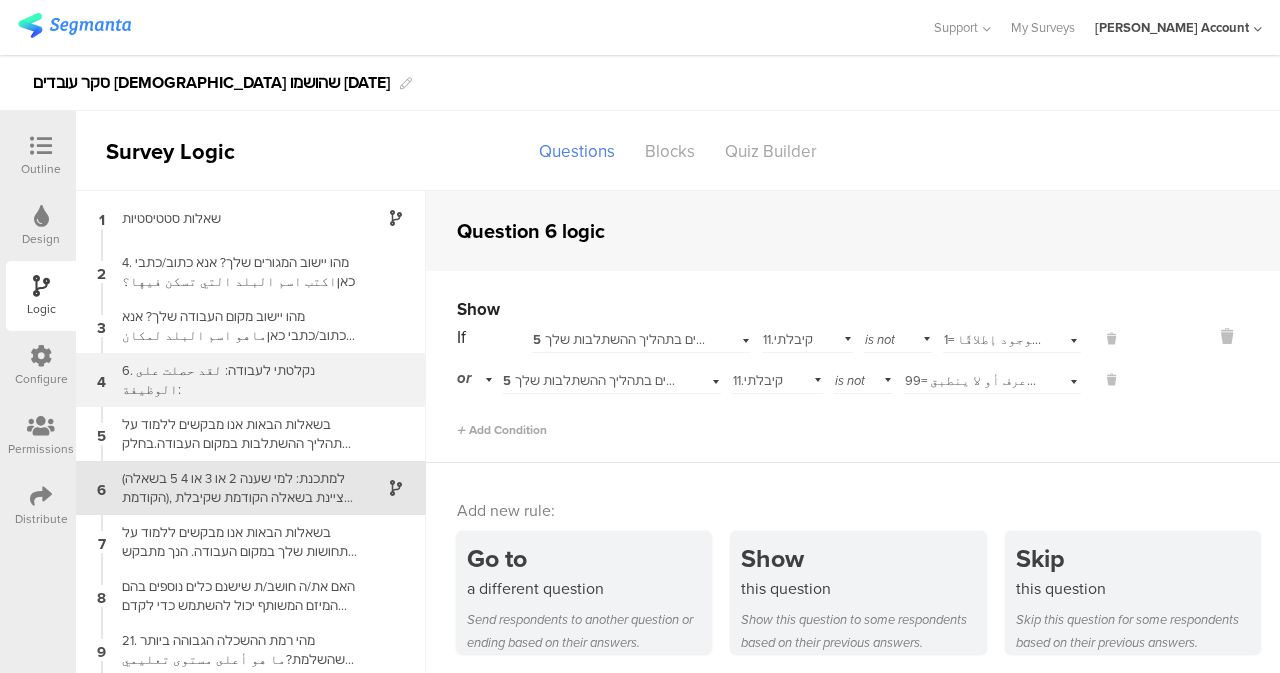 scroll, scrollTop: 71, scrollLeft: 0, axis: vertical 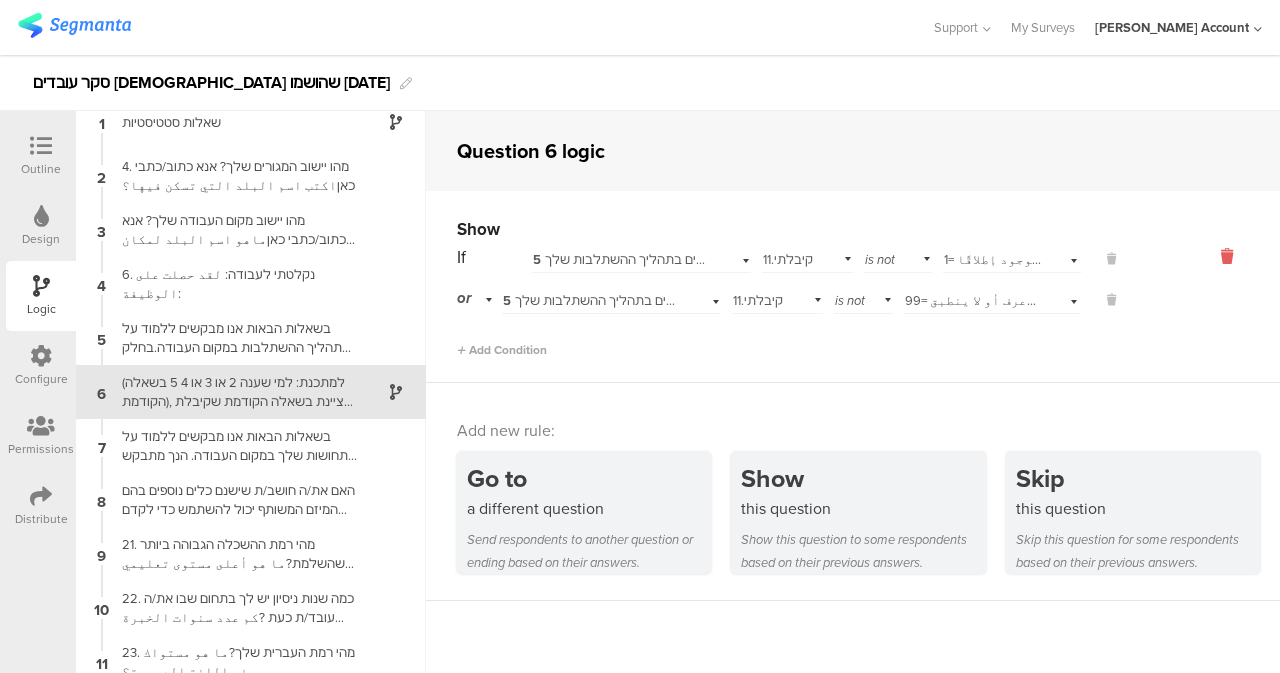 click at bounding box center (1227, 256) 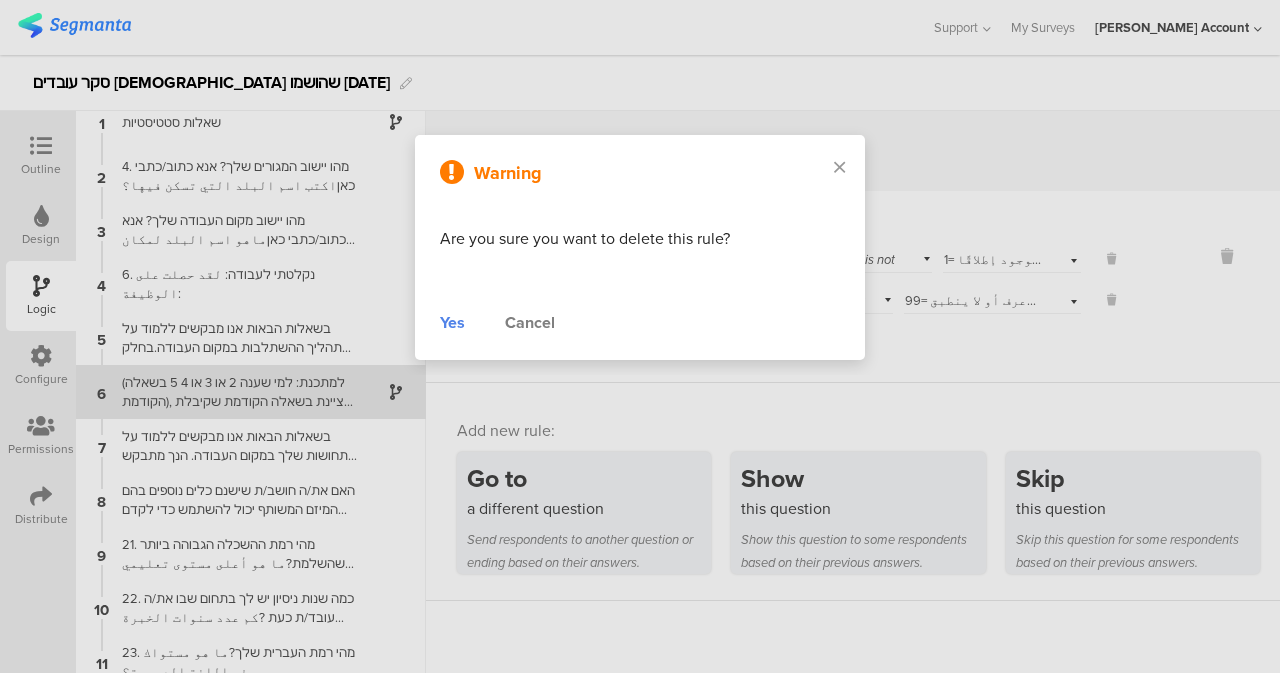 click on "Yes" at bounding box center [452, 323] 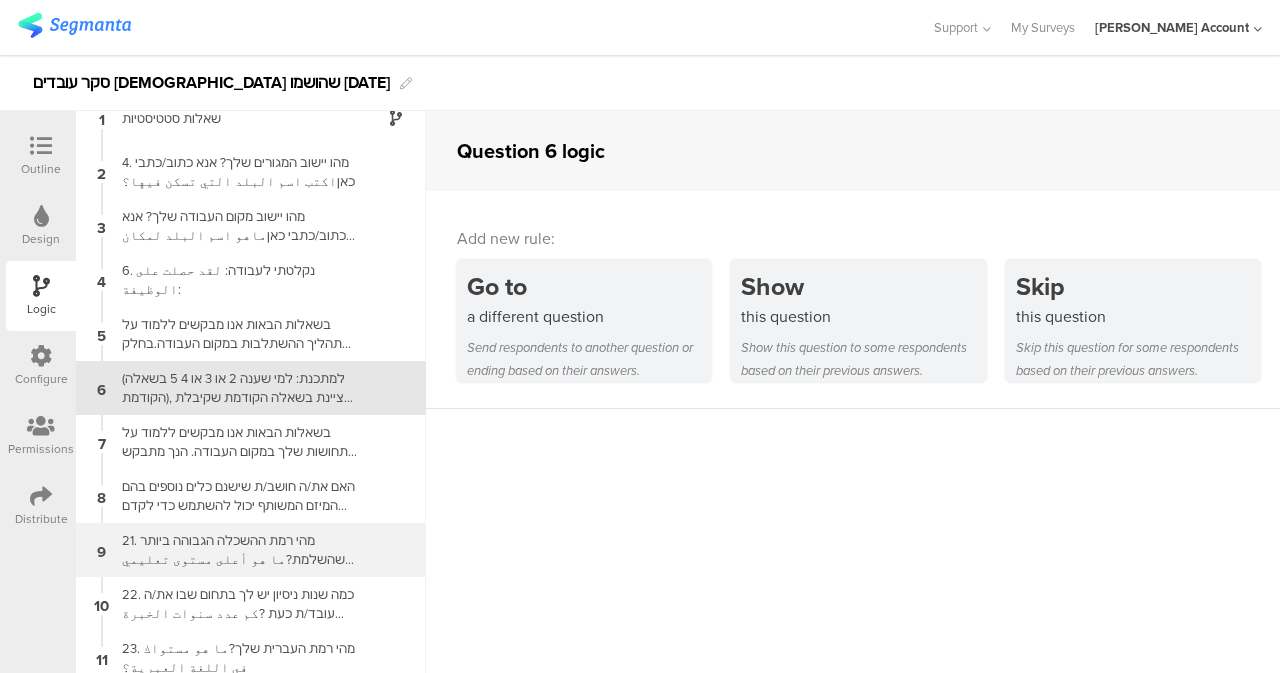 scroll, scrollTop: 32, scrollLeft: 0, axis: vertical 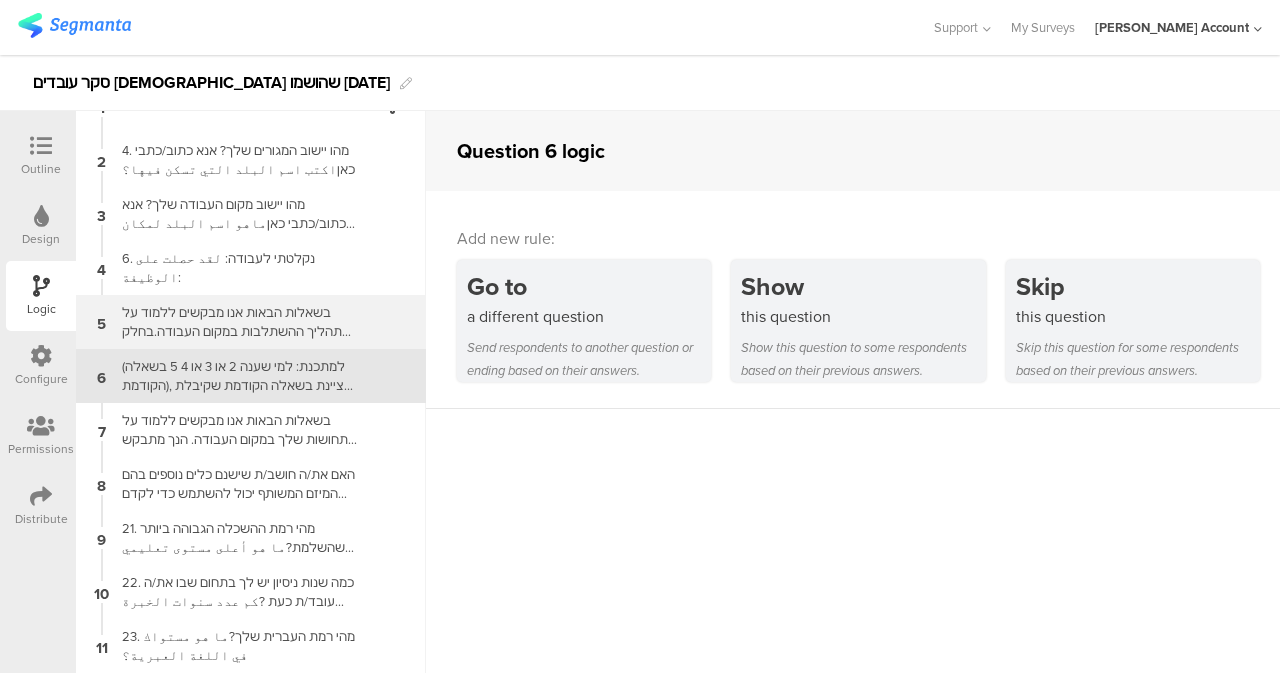 click on "בשאלות הבאות אנו מבקשים ללמוד על תהליך ההשתלבות במקום העבודה.בחלק מהשאלות תתבקש/י לבחור באיזו מידה כל אחד מהנושאים הבאים התקיים או לא התקיים בתהליך ההשתלבות שלך.[PERSON_NAME]/י את תשובתך על סולם מ-1 עד 5, כאשר:في الأسئلة التالية نسعى إلى التعرف على عملية الاندماج في مكان العمل. في بعض الأسئلة، سيُطلب منك تحديد مدى وجود أو غياب كل من المشكلات التالية في عملية التكامل. يُرجى تقييم إجابتك على مقياس من 1 إلى 5،" at bounding box center (235, 322) 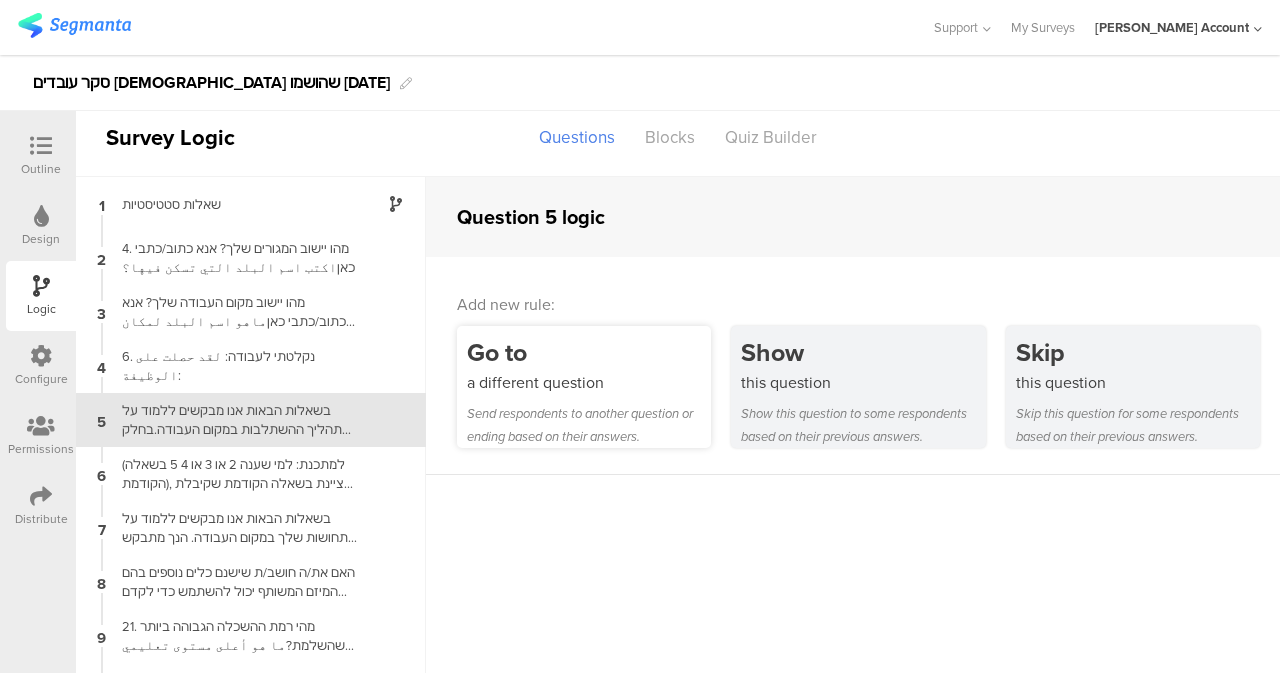scroll, scrollTop: 0, scrollLeft: 0, axis: both 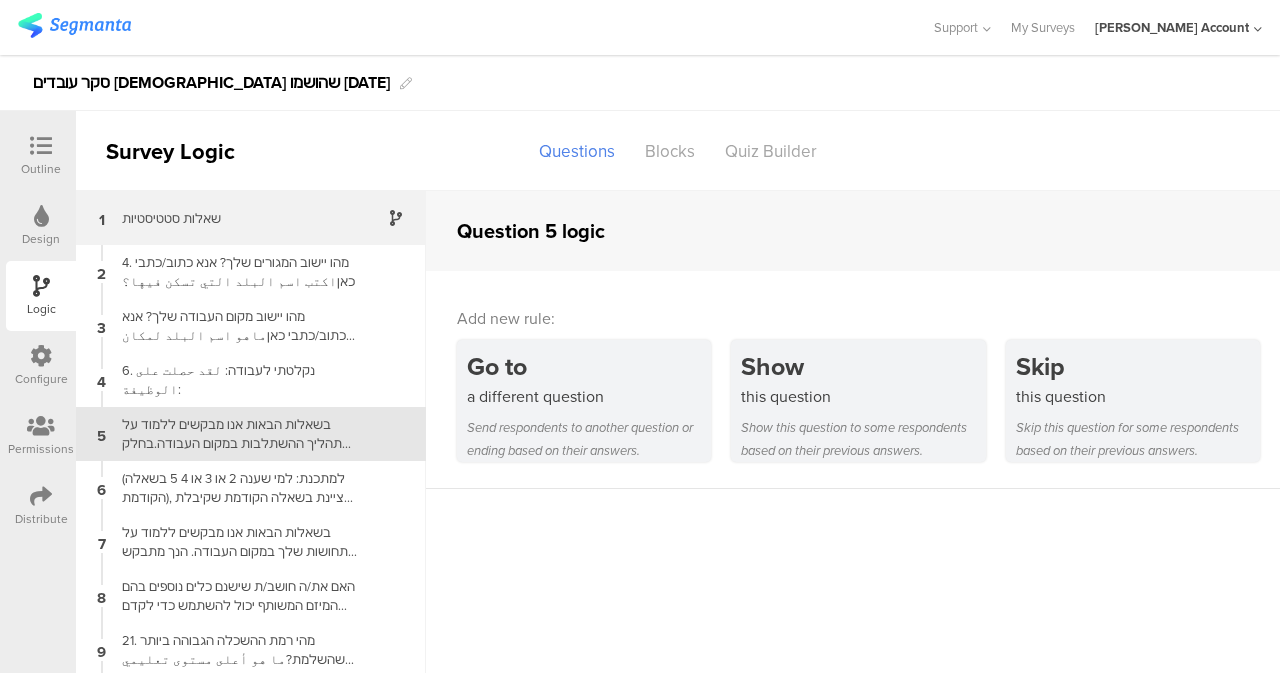 click on "שאלות סטטיסטיות" at bounding box center (235, 218) 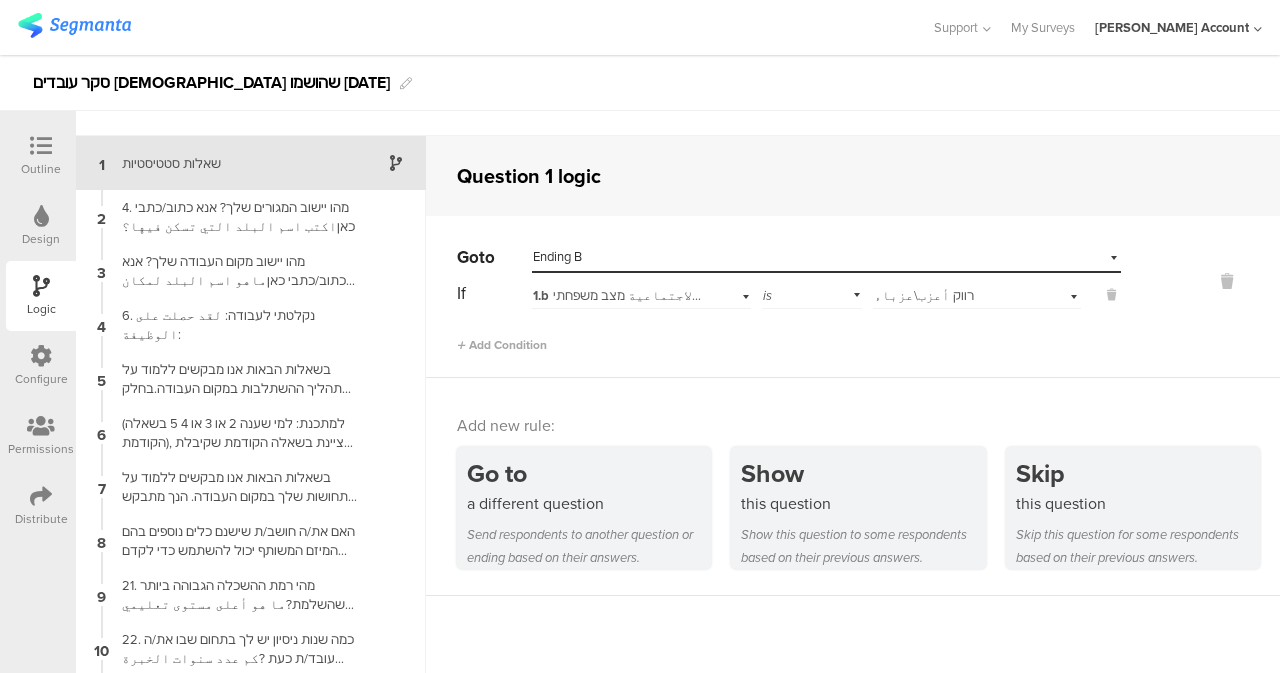 scroll, scrollTop: 80, scrollLeft: 0, axis: vertical 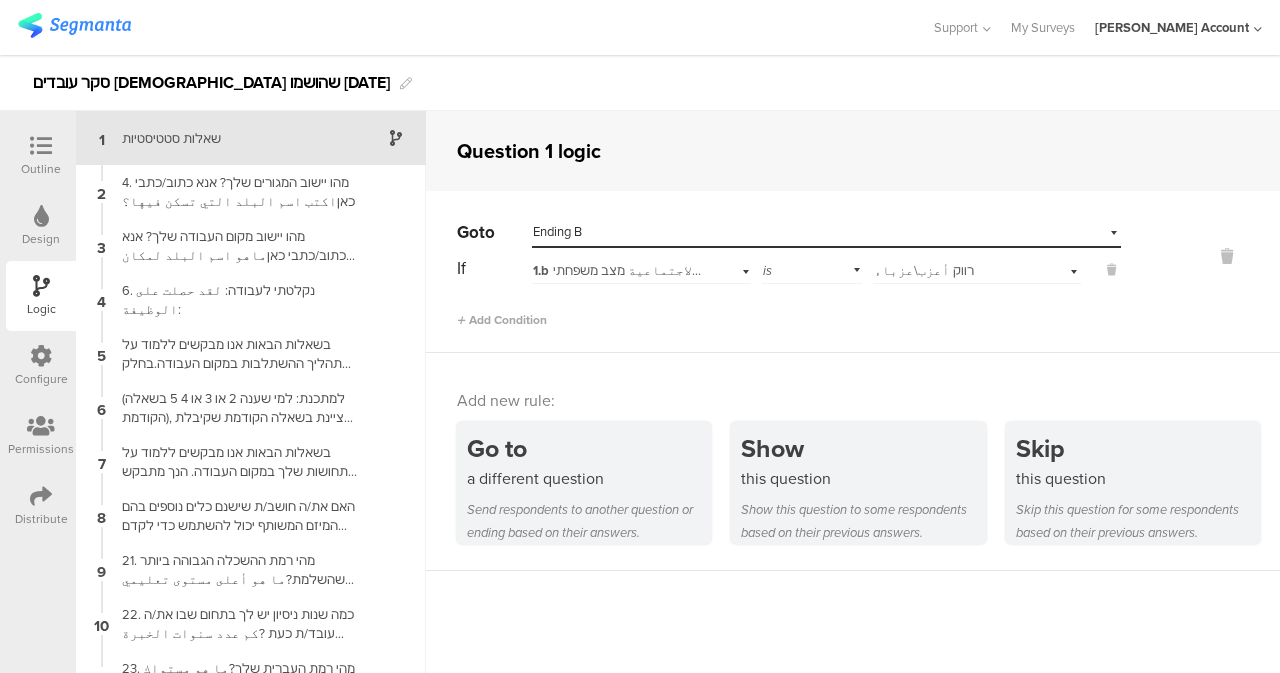 click on "Select destination...   Ending B" at bounding box center (814, 232) 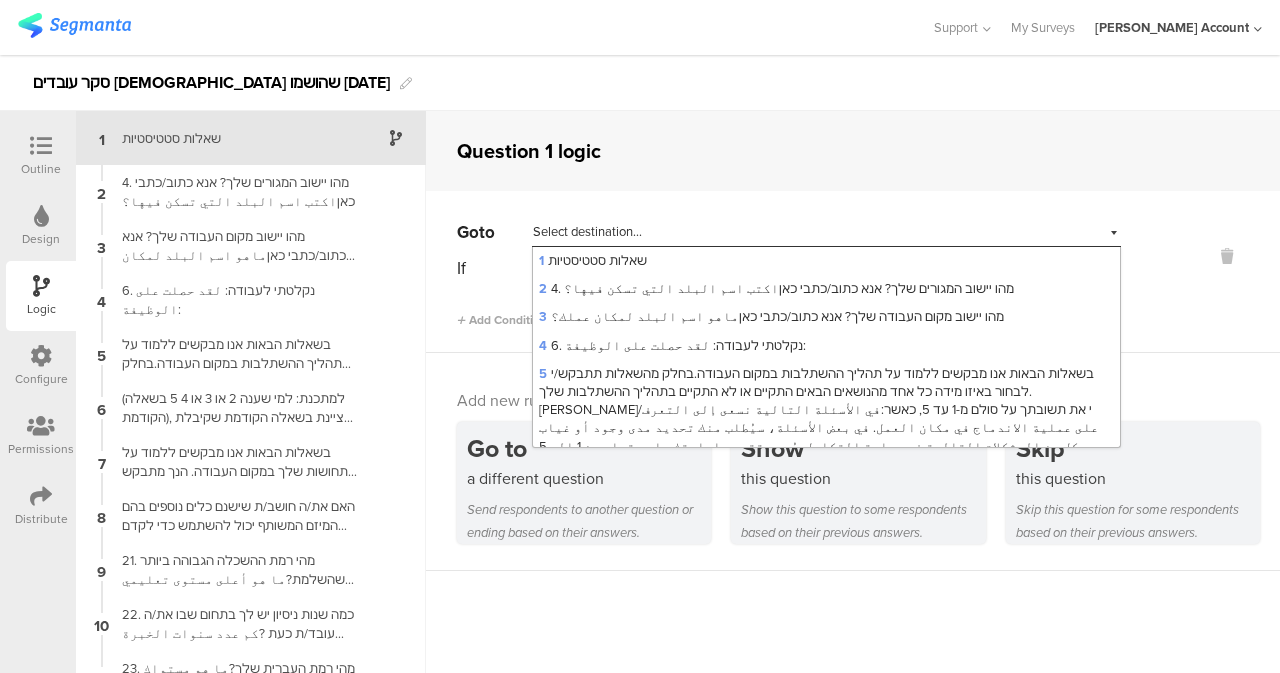 click on "Question 1 logic" at bounding box center (853, 151) 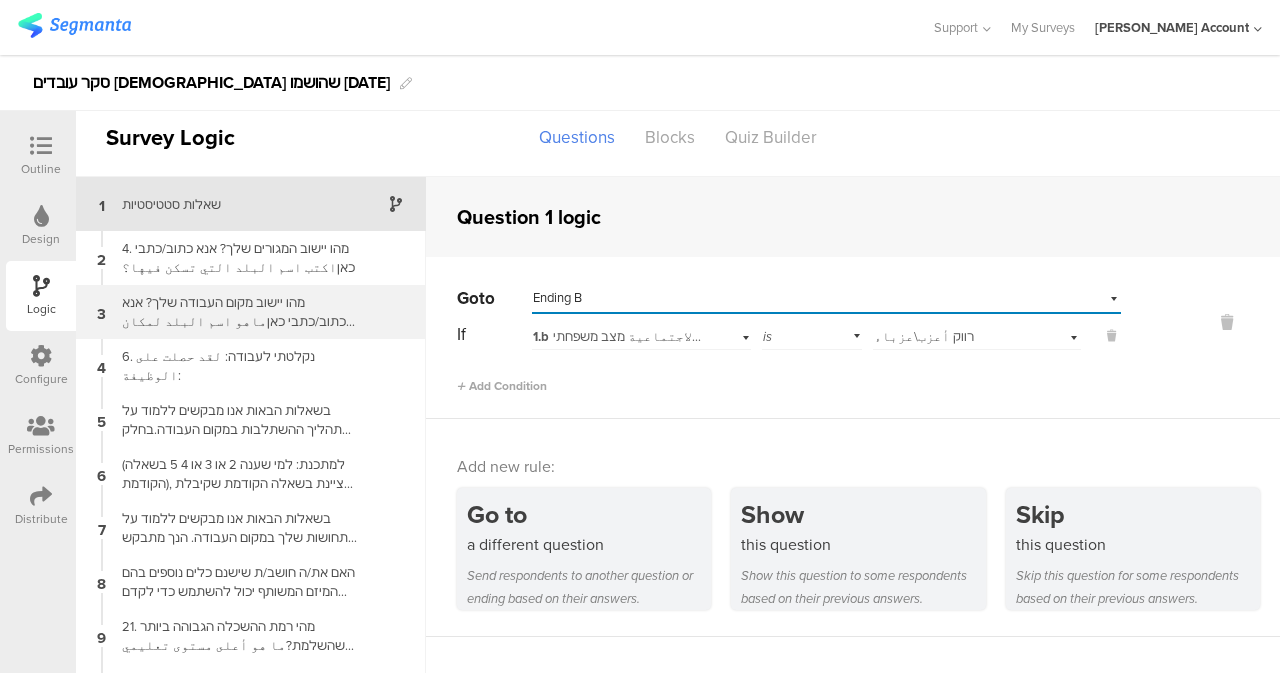 scroll, scrollTop: 0, scrollLeft: 0, axis: both 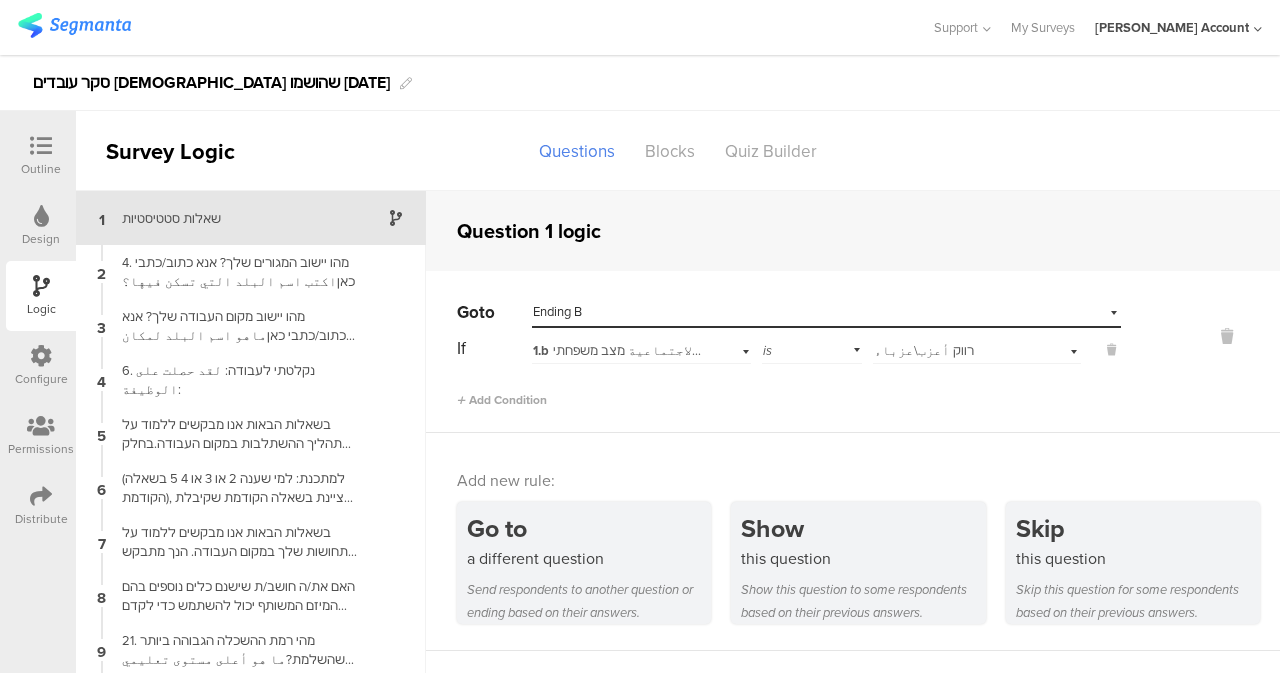 click on "Outline" at bounding box center (41, 169) 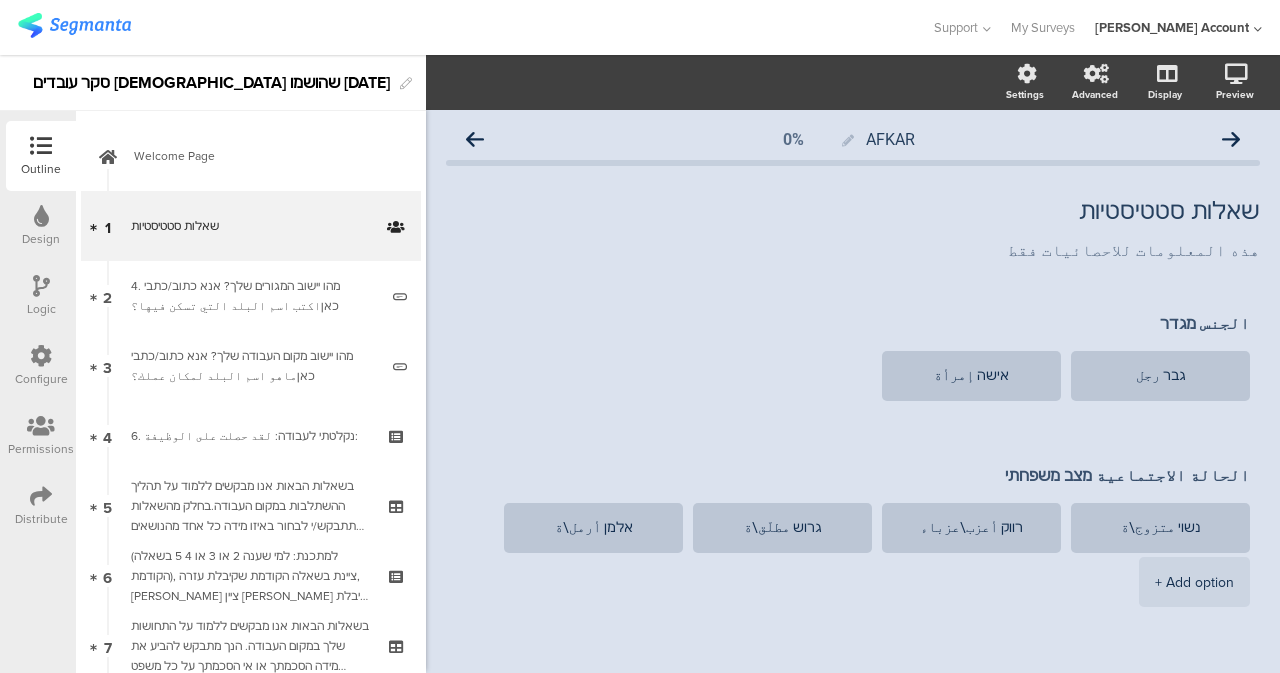 click at bounding box center [41, 286] 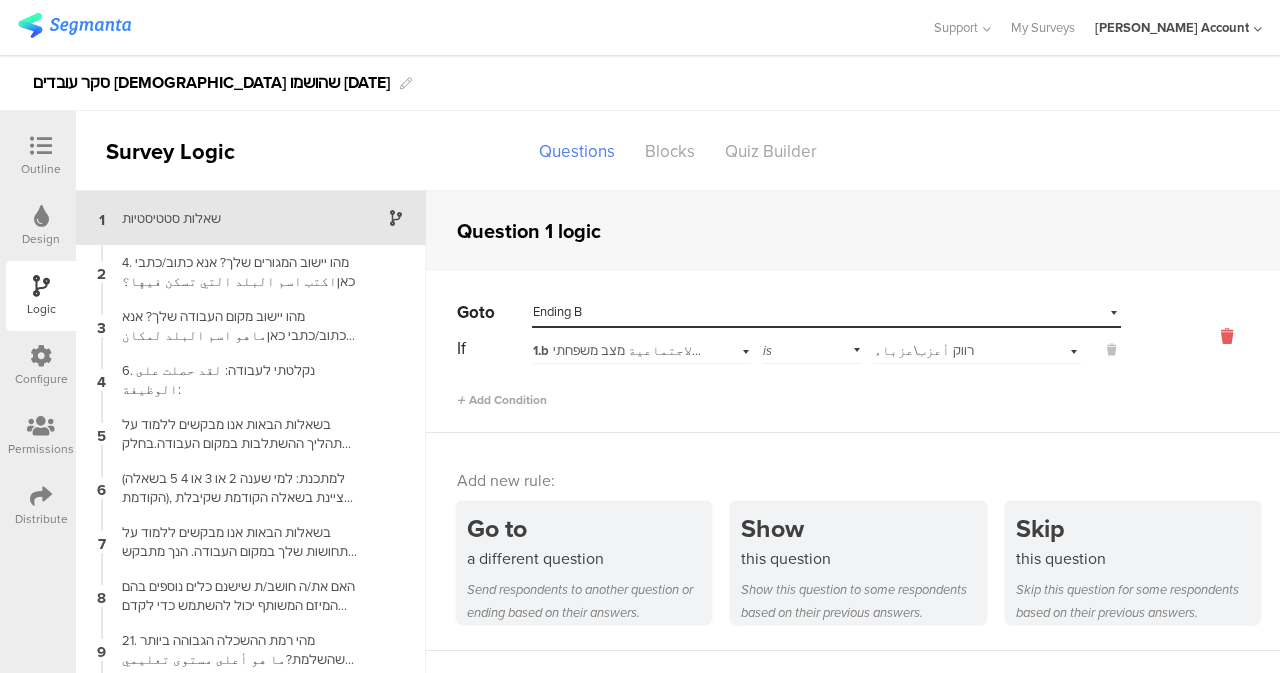 click at bounding box center (1227, 336) 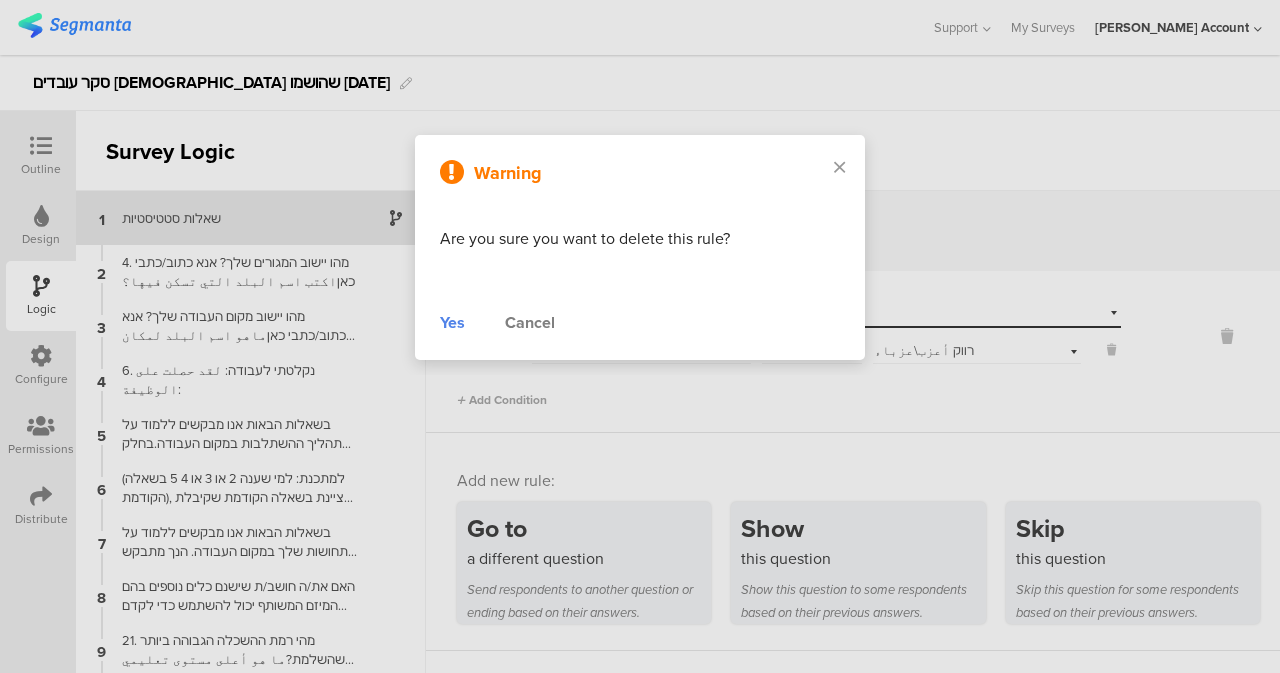 click on "Yes" at bounding box center [452, 323] 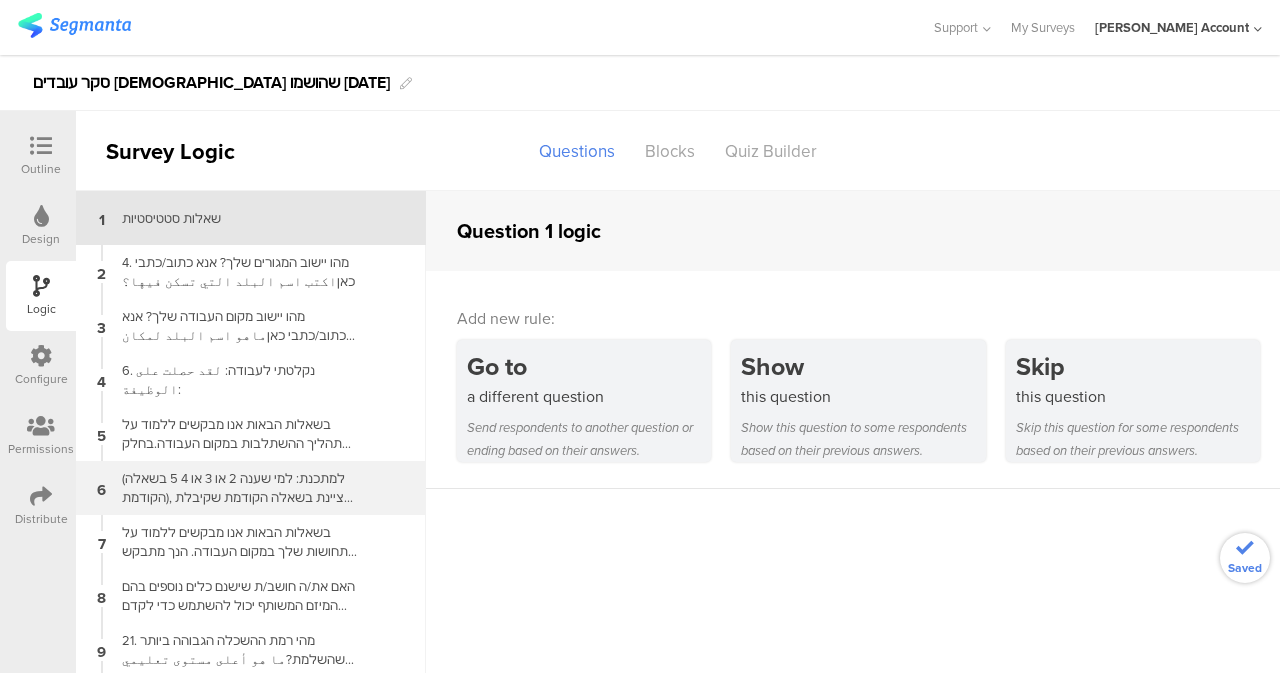 click on "(למתכנת: למי שענה 2 או 3 או 4 5 בשאלה הקודמת), ציינת בשאלה הקודמת שקיבלת עזרה, אנא ציין ממי קיבלת את העזרה:لقد ذكرت في السؤال السابق أنك تلقيت مساعدة، يرجى الإشارة إلى الجهة التي تلقيت منها المساعدة:" at bounding box center [235, 488] 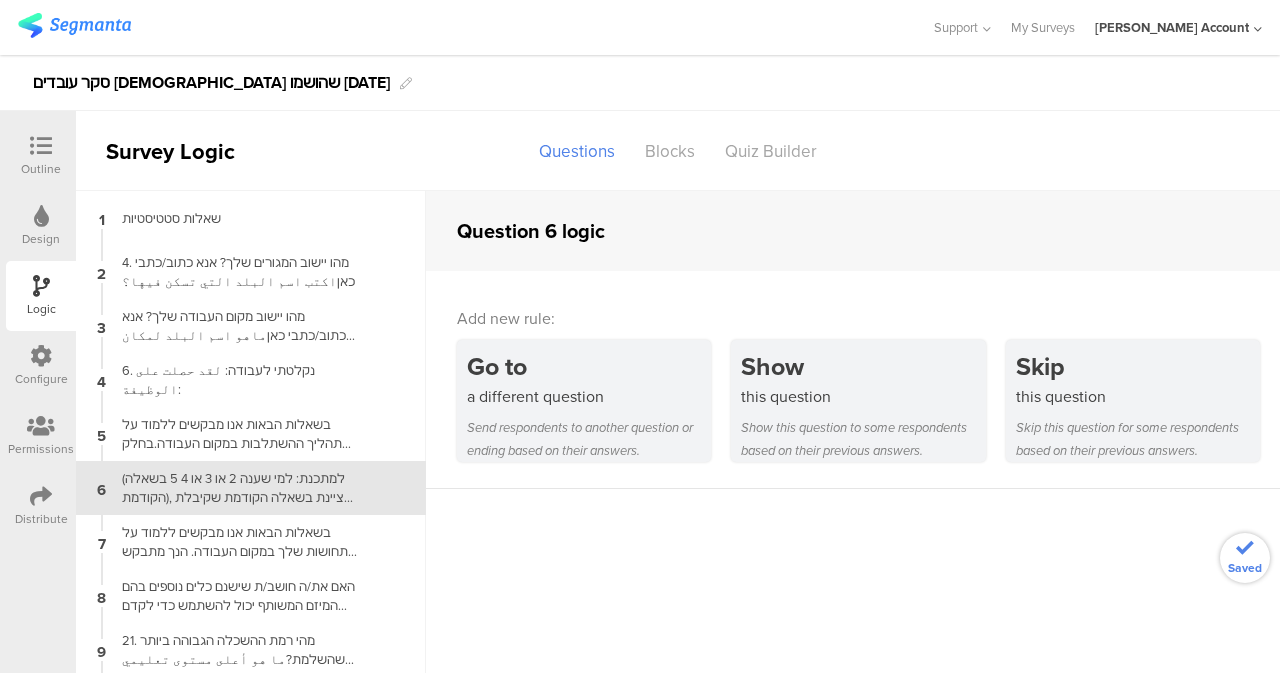 scroll, scrollTop: 33, scrollLeft: 0, axis: vertical 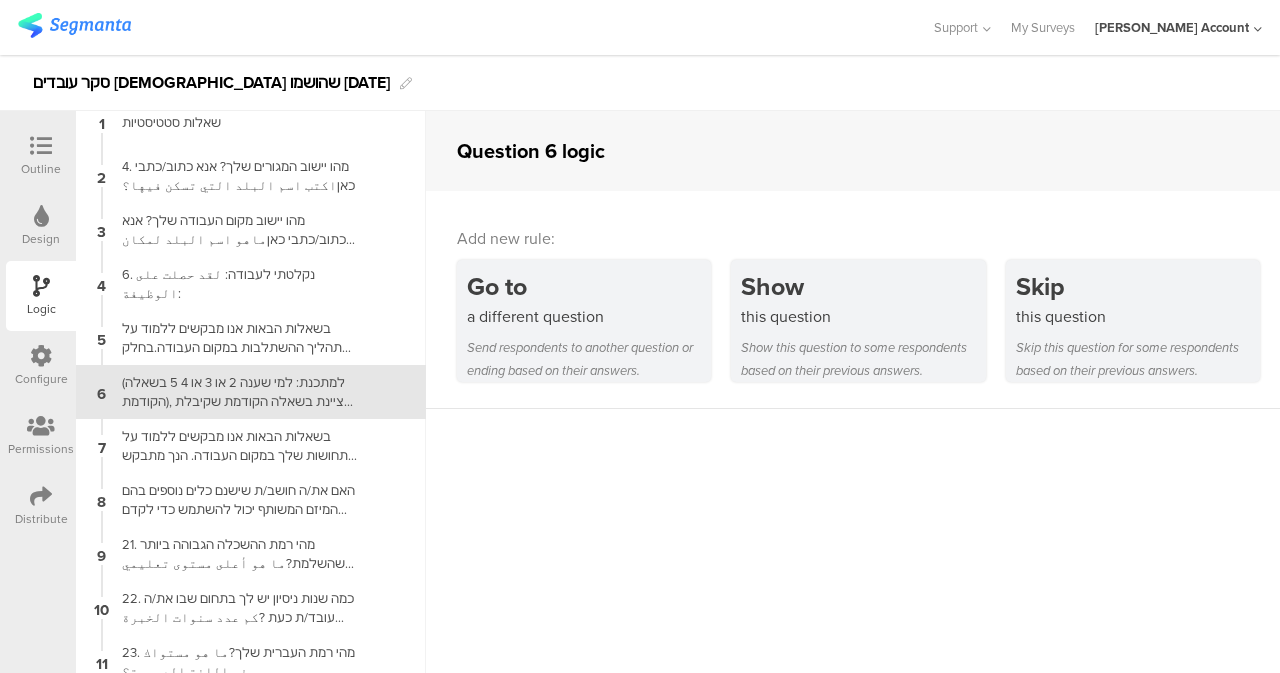click on "(למתכנת: למי שענה 2 או 3 או 4 5 בשאלה הקודמת), ציינת בשאלה הקודמת שקיבלת עזרה, אנא ציין ממי קיבלת את העזרה:لقد ذكرت في السؤال السابق أنك تلقيت مساعدة، يرجى الإشارة إلى الجهة التي تلقيت منها المساعدة:" at bounding box center (235, 392) 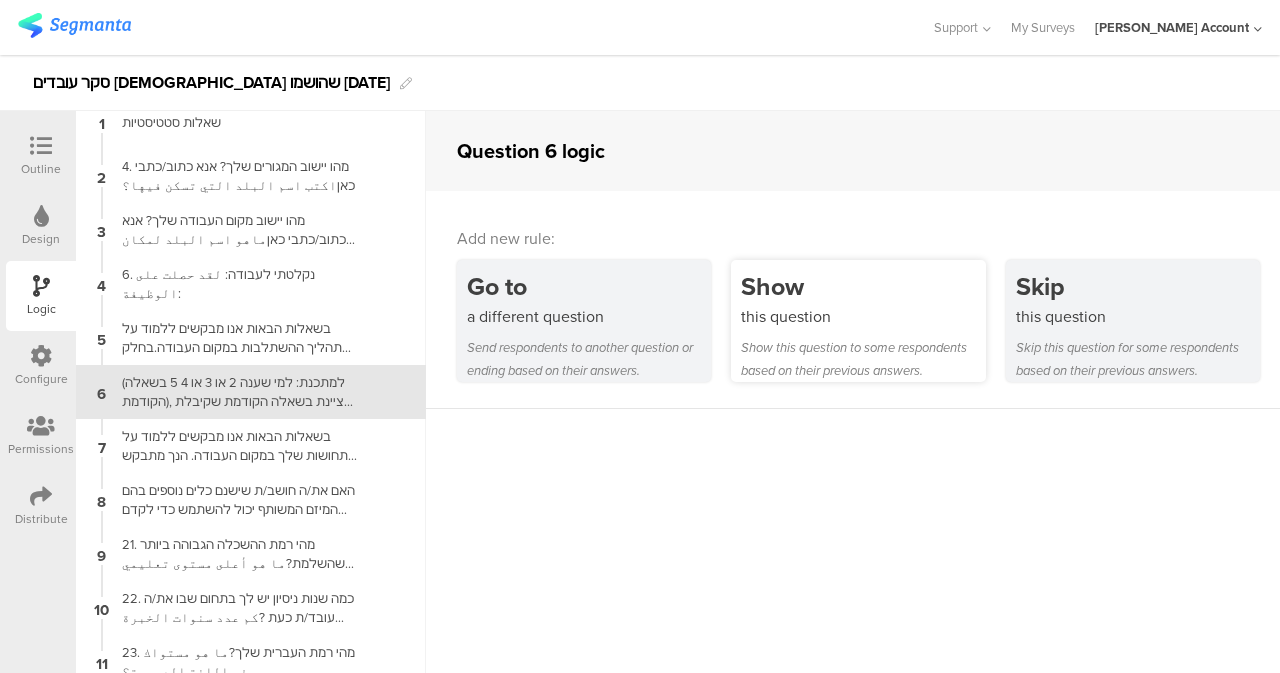 click on "Show this question to some respondents based on their previous answers." at bounding box center [863, 359] 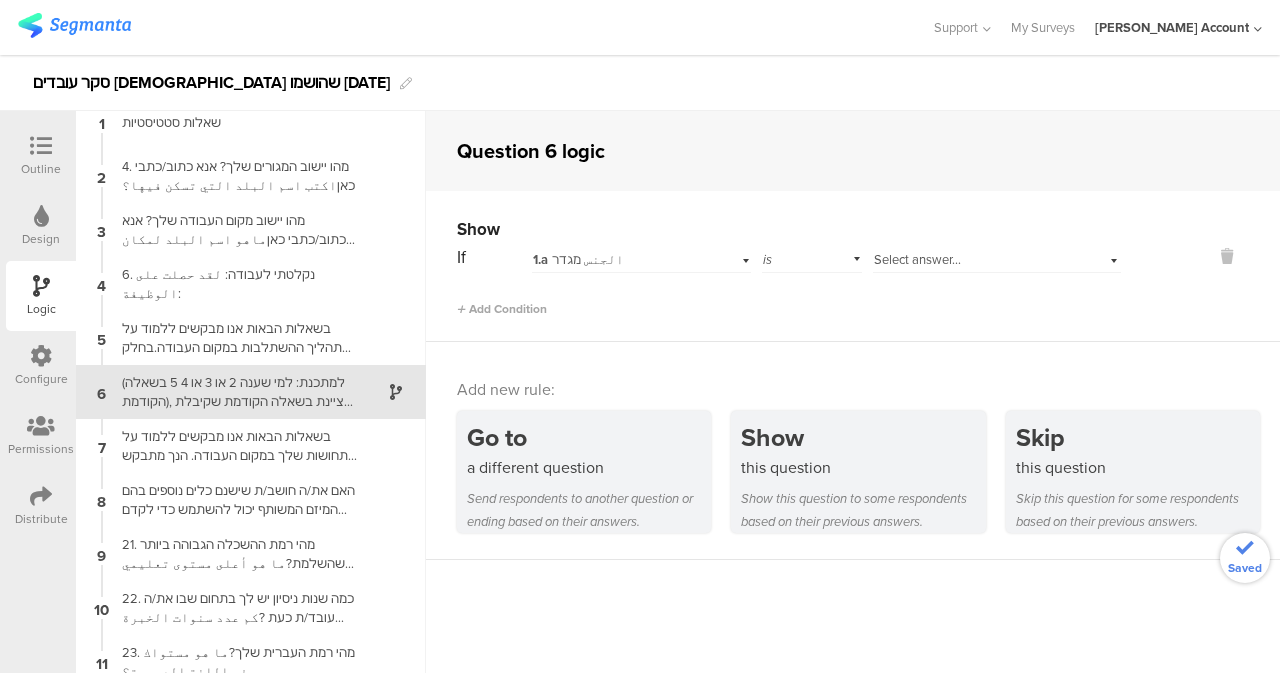 click on "1.a  الجنس מגדר" at bounding box center (641, 257) 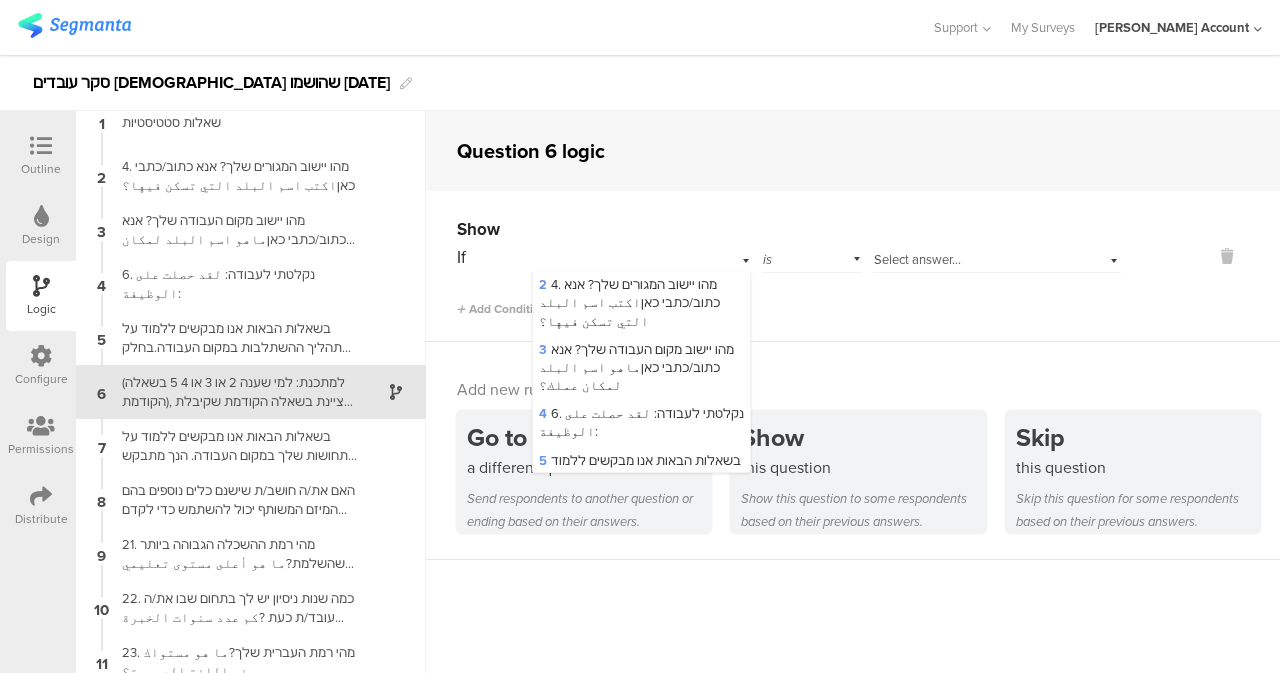 scroll, scrollTop: 200, scrollLeft: 0, axis: vertical 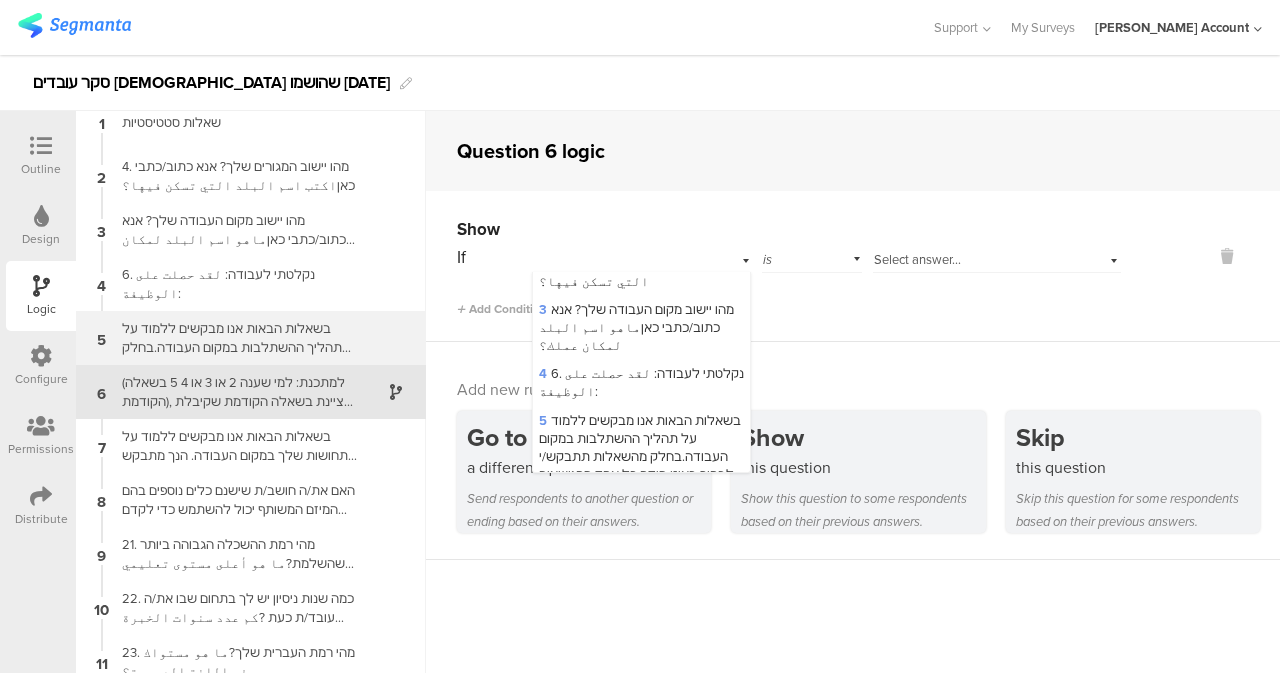 click on "בשאלות הבאות אנו מבקשים ללמוד על תהליך ההשתלבות במקום העבודה.בחלק מהשאלות תתבקש/י לבחור באיזו מידה כל אחד מהנושאים הבאים התקיים או לא התקיים בתהליך ההשתלבות שלך.אנא דרג/י את תשובתך על סולם מ-1 עד 5, כאשר:في الأسئلة التالية نسعى إلى التعرف على عملية الاندماج في مكان العمل. في بعض الأسئلة، سيُطلب منك تحديد مدى وجود أو غياب كل من المشكلات التالية في عملية التكامل. يُرجى تقييم إجابتك على مقياس من 1 إلى 5،" at bounding box center (235, 338) 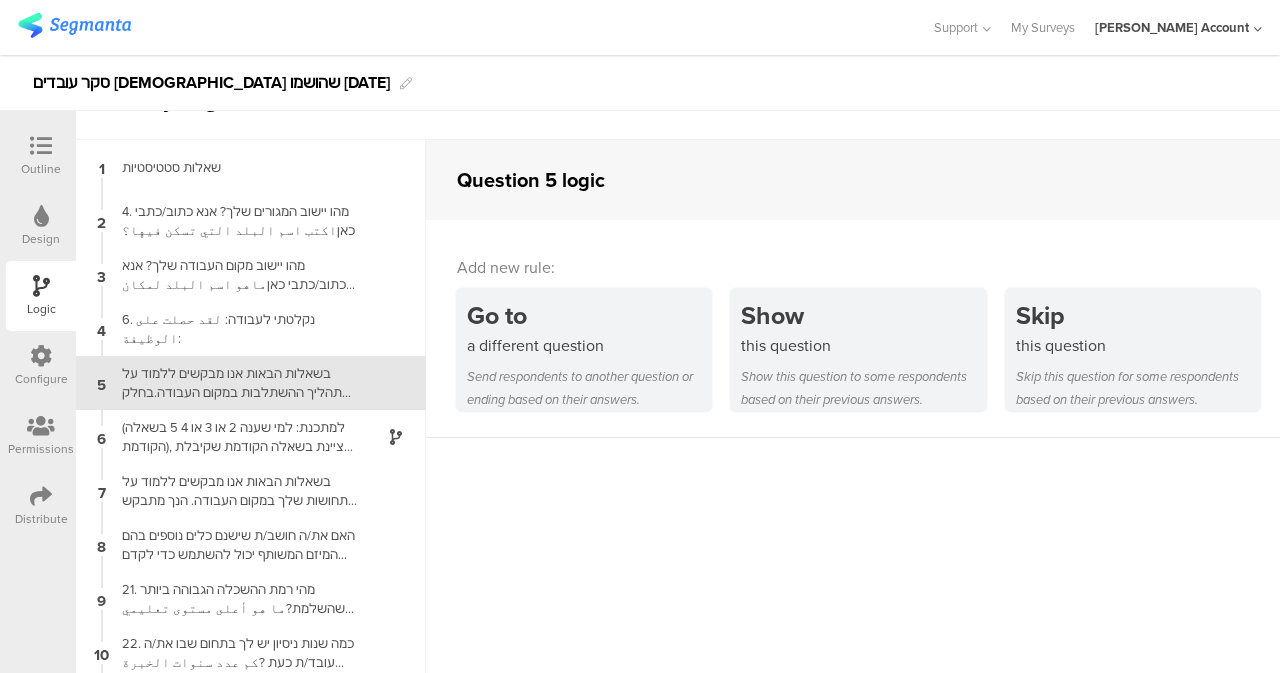 scroll, scrollTop: 42, scrollLeft: 0, axis: vertical 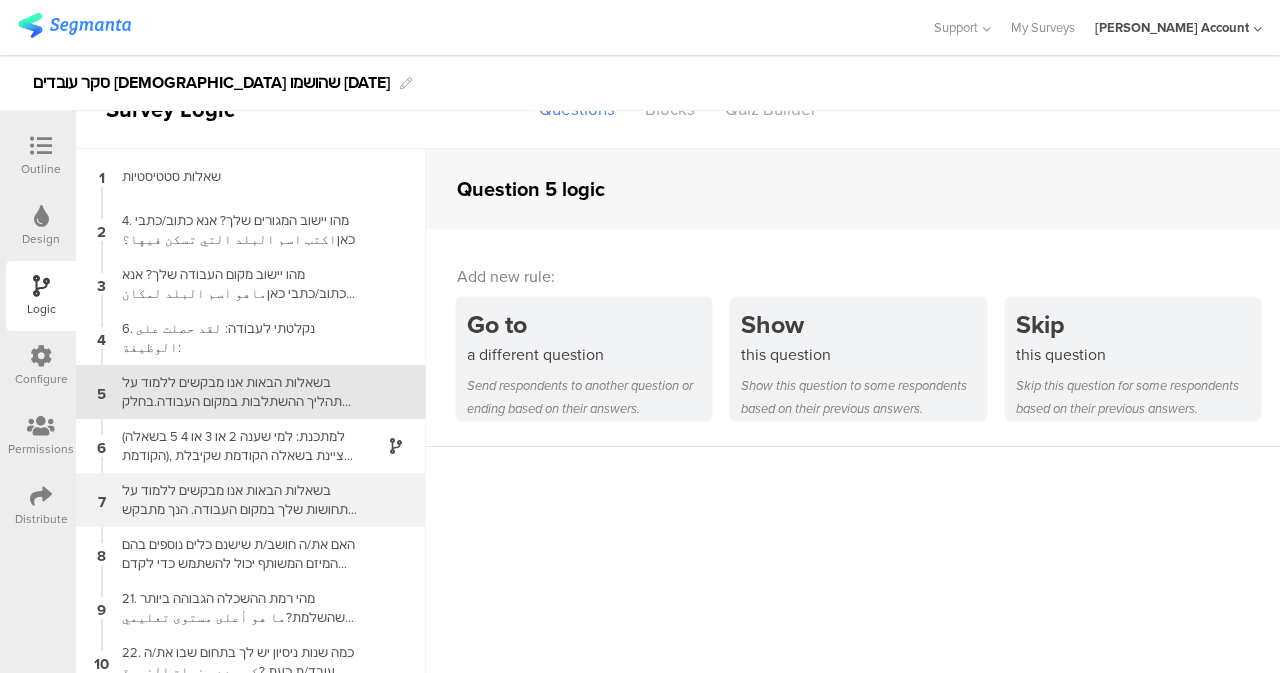 click on "בשאלות הבאות אנו מבקשים ללמוד על התחושות שלך במקום העבודה. הנך מתבקש להביע את מידה הסכמתך או אי הסכמתך על כל משפט ומשפט.אנא דרג/י את התשובה שלך על סולם מ-1 עד 5, כאשר:الأسئلة التالية تسأل عن مشاعرك تجاه بيئة العمل. يُرجى تحديد مدى موافقتك أو معارضتك لكل عبارة.يرجى تقييم إجابتك على مقياس من ١ إلى ٥، حيث:" at bounding box center (235, 500) 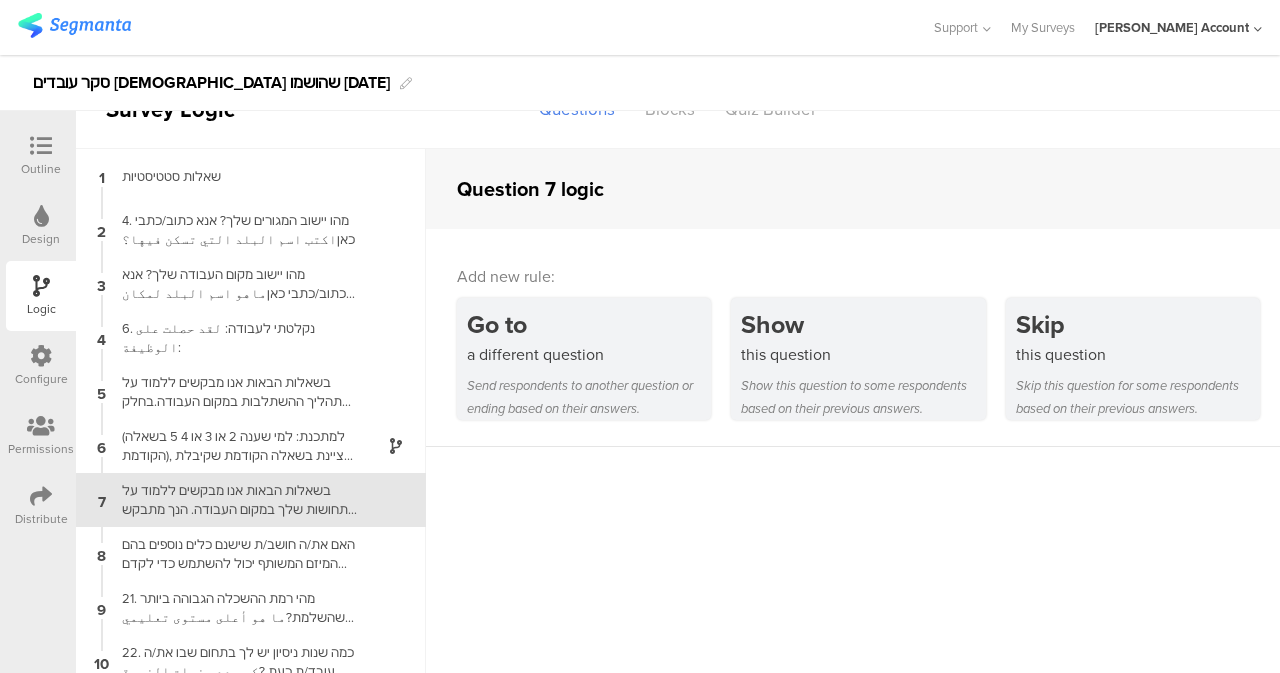 scroll, scrollTop: 70, scrollLeft: 0, axis: vertical 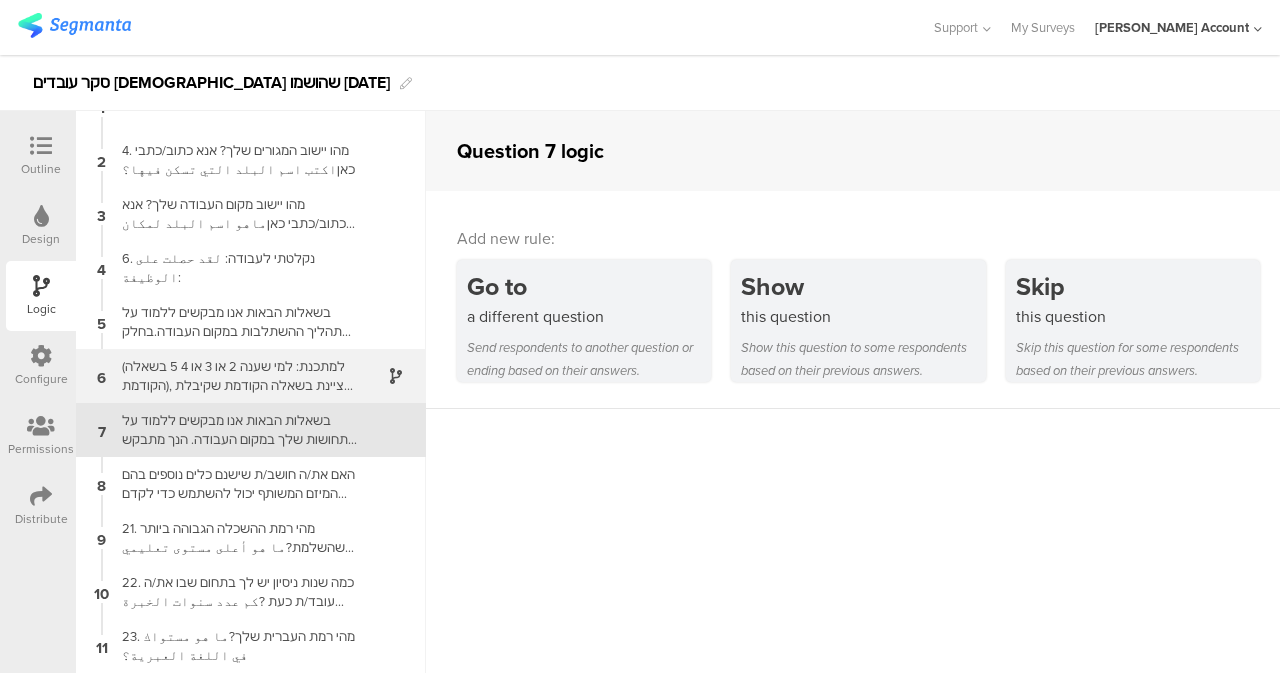 click on "(למתכנת: למי שענה 2 או 3 או 4 5 בשאלה הקודמת), ציינת בשאלה הקודמת שקיבלת עזרה, אנא ציין ממי קיבלת את העזרה:لقد ذكرت في السؤال السابق أنك تلقيت مساعدة، يرجى الإشارة إلى الجهة التي تلقيت منها المساعدة:" at bounding box center [235, 376] 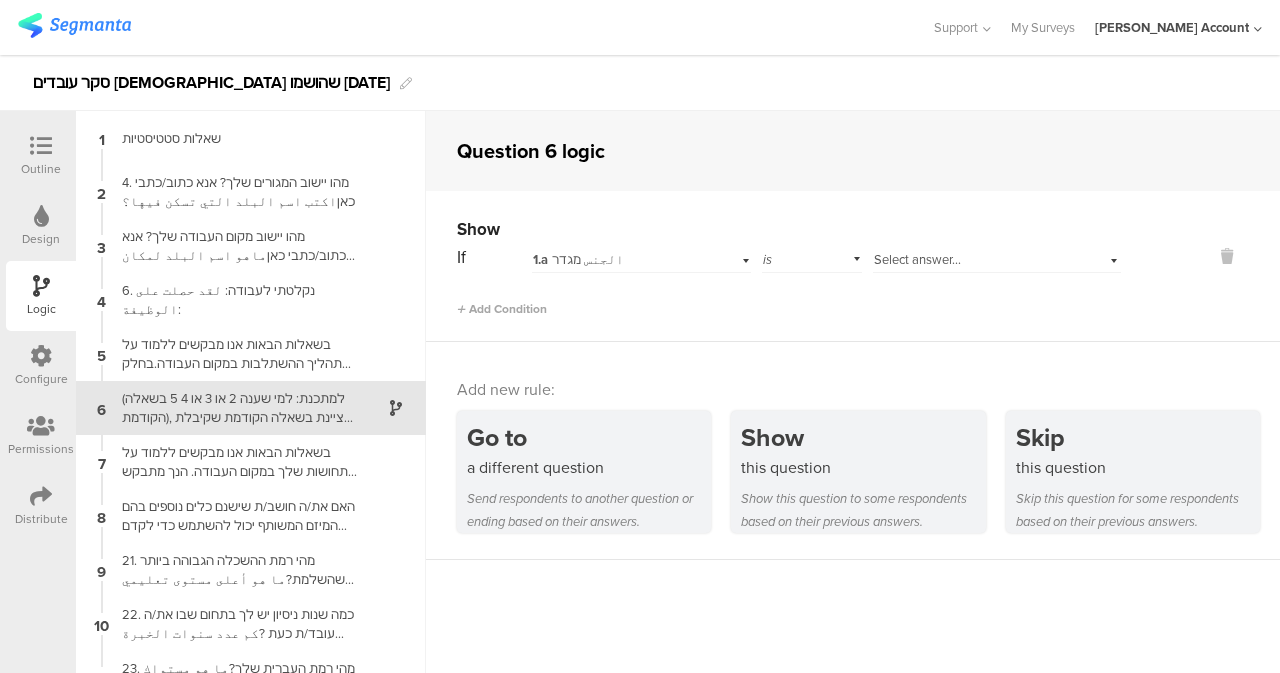 scroll, scrollTop: 16, scrollLeft: 0, axis: vertical 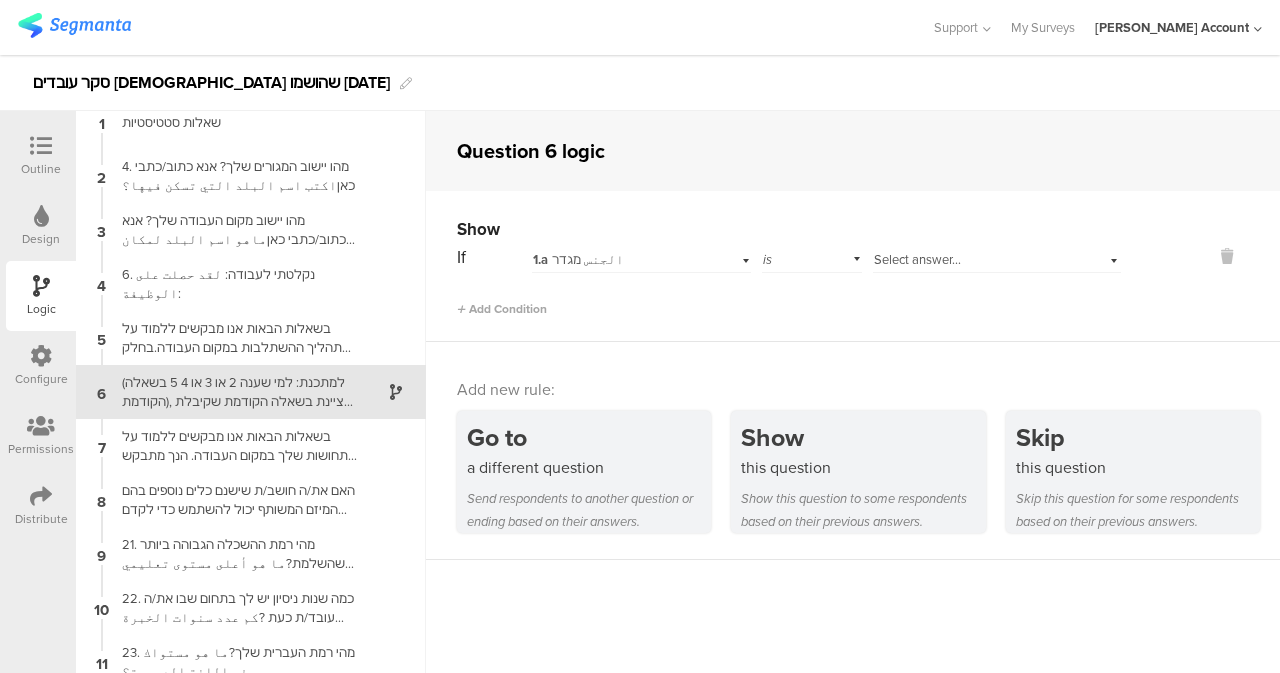 click on "1.a  الجنس מגדר" at bounding box center [578, 259] 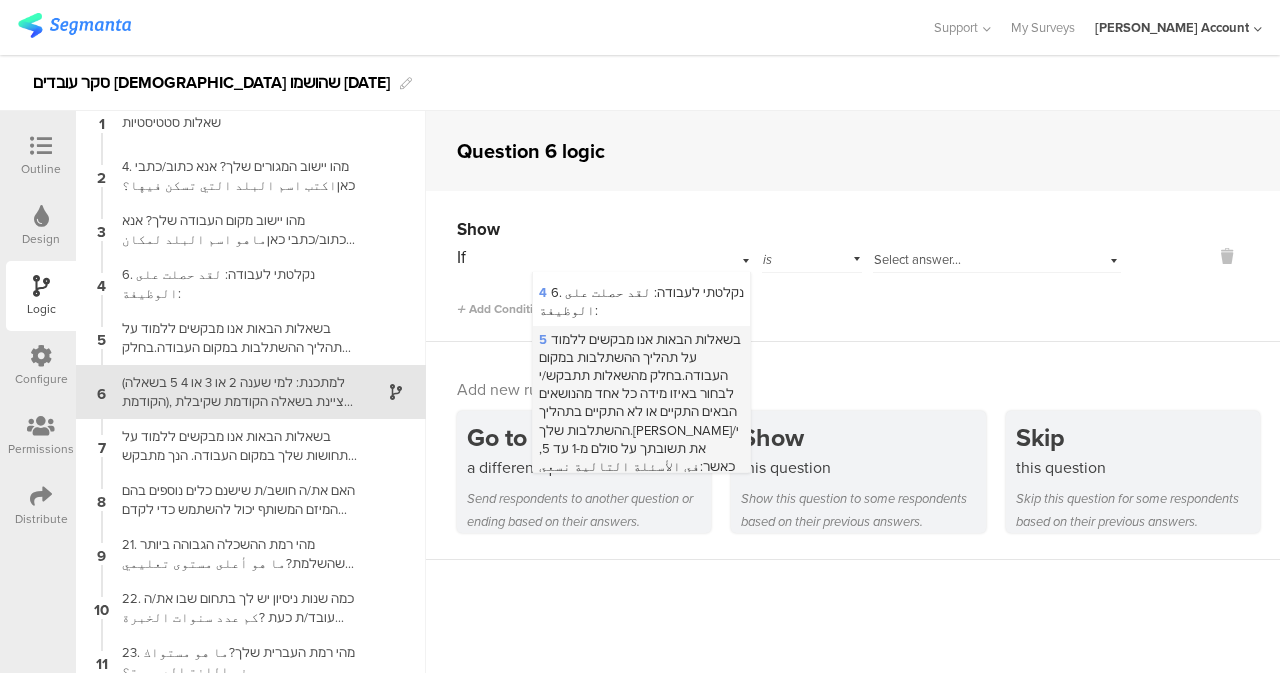 scroll, scrollTop: 300, scrollLeft: 0, axis: vertical 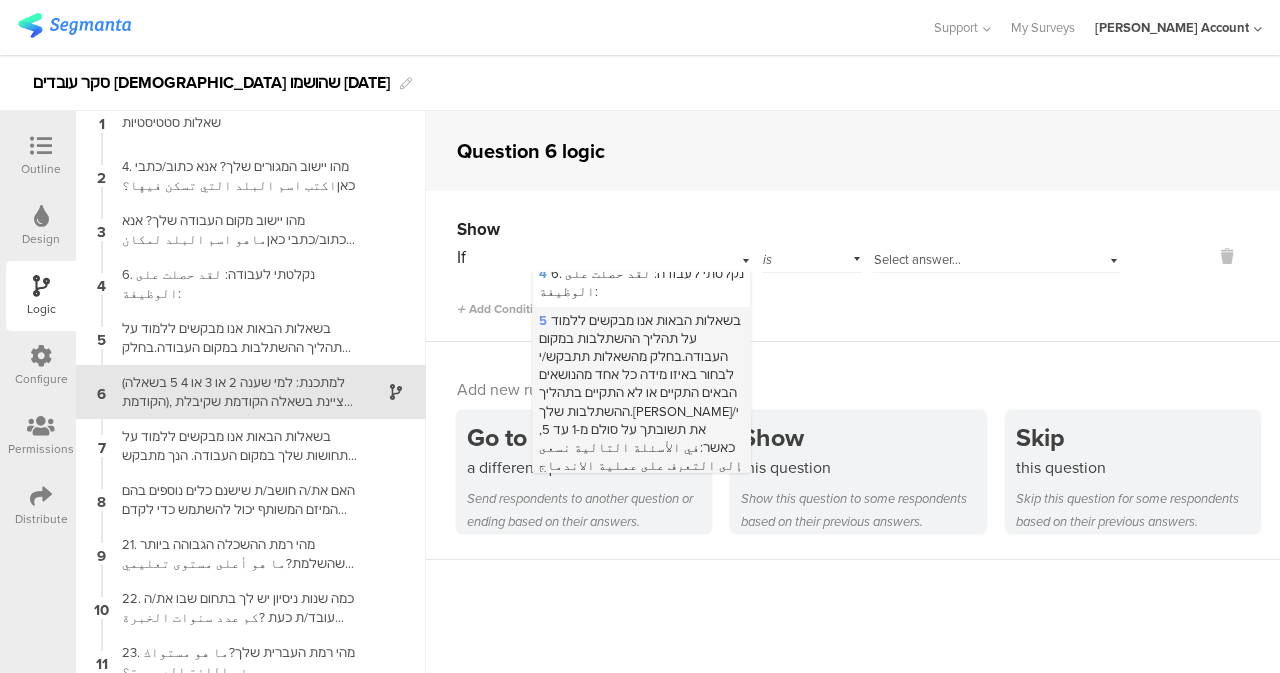 click on "5  בשאלות הבאות אנו מבקשים ללמוד על תהליך ההשתלבות במקום העבודה.בחלק מהשאלות תתבקש/י לבחור באיזו מידה כל אחד מהנושאים הבאים התקיים או לא התקיים בתהליך ההשתלבות שלך.אנא דרג/י את תשובתך על סולם מ-1 עד 5, כאשר:في الأسئلة التالية نسعى إلى التعرف على عملية الاندماج في مكان العمل. في بعض الأسئلة، سيُطلب منك تحديد مدى وجود أو غياب كل من المشكلات التالية في عملية التكامل. يُرجى تقييم إجابتك على مقياس من 1 إلى 5،" at bounding box center (641, 438) 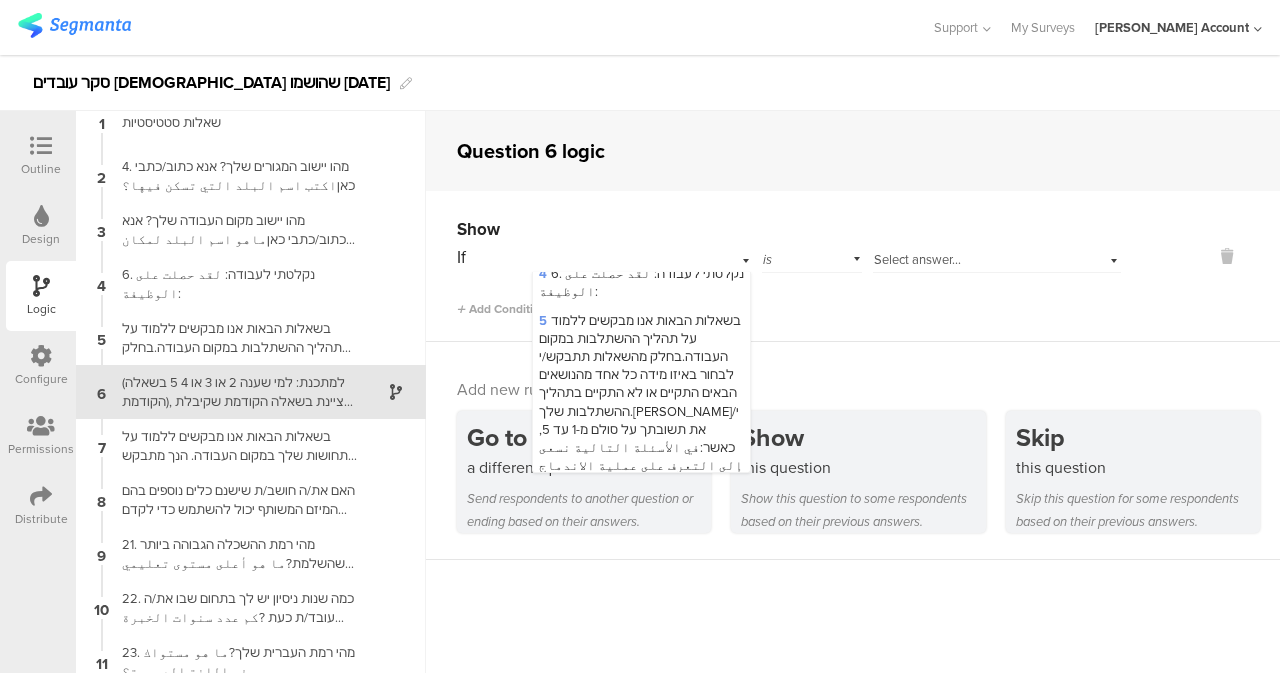 scroll, scrollTop: 0, scrollLeft: 0, axis: both 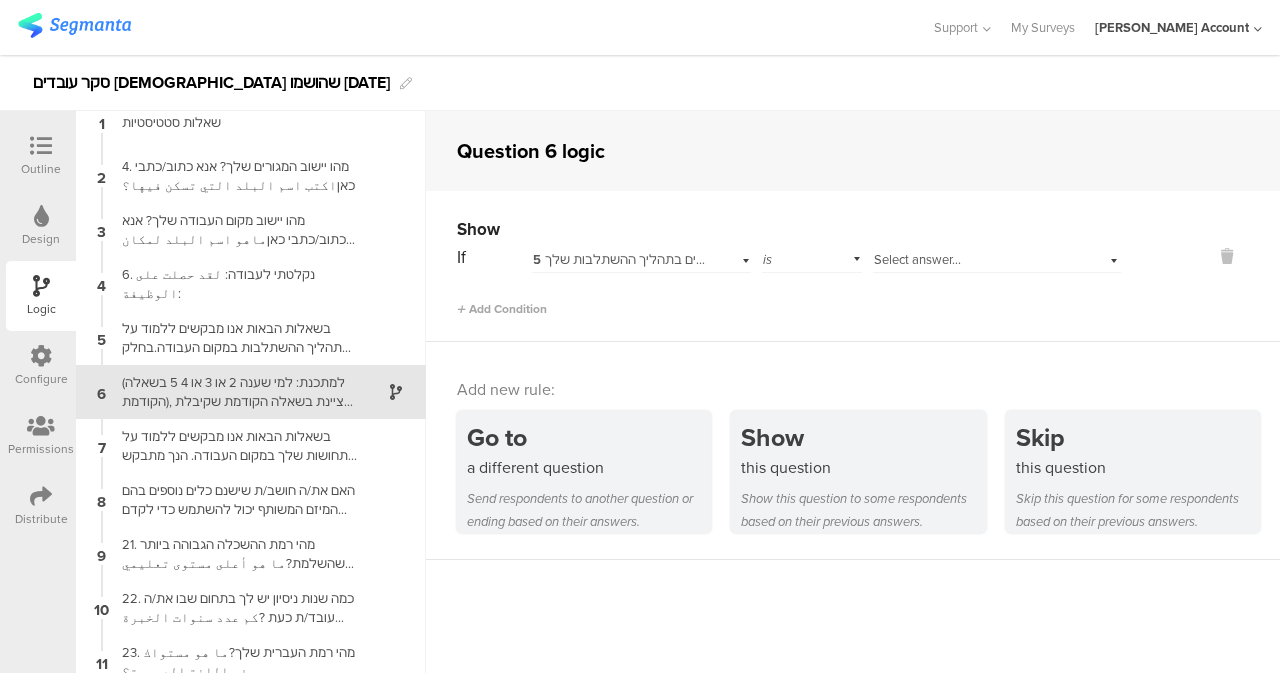 click on "is" at bounding box center [812, 257] 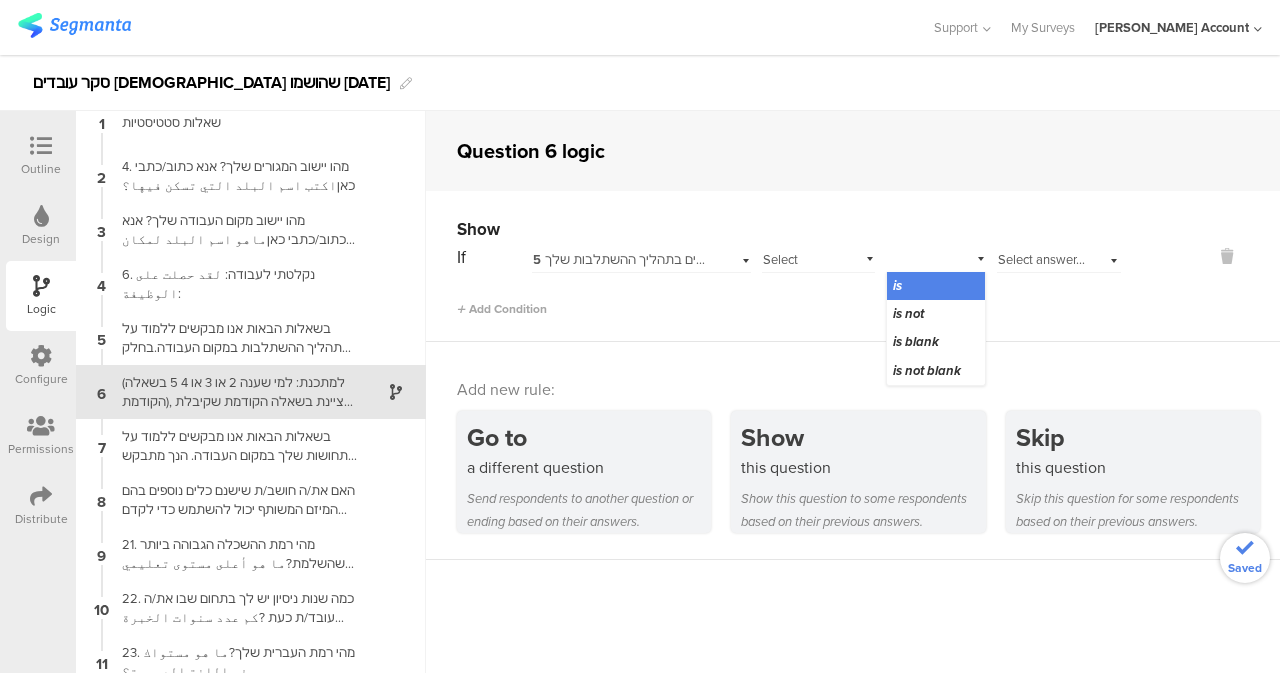 click on "Select subject..." at bounding box center (787, 268) 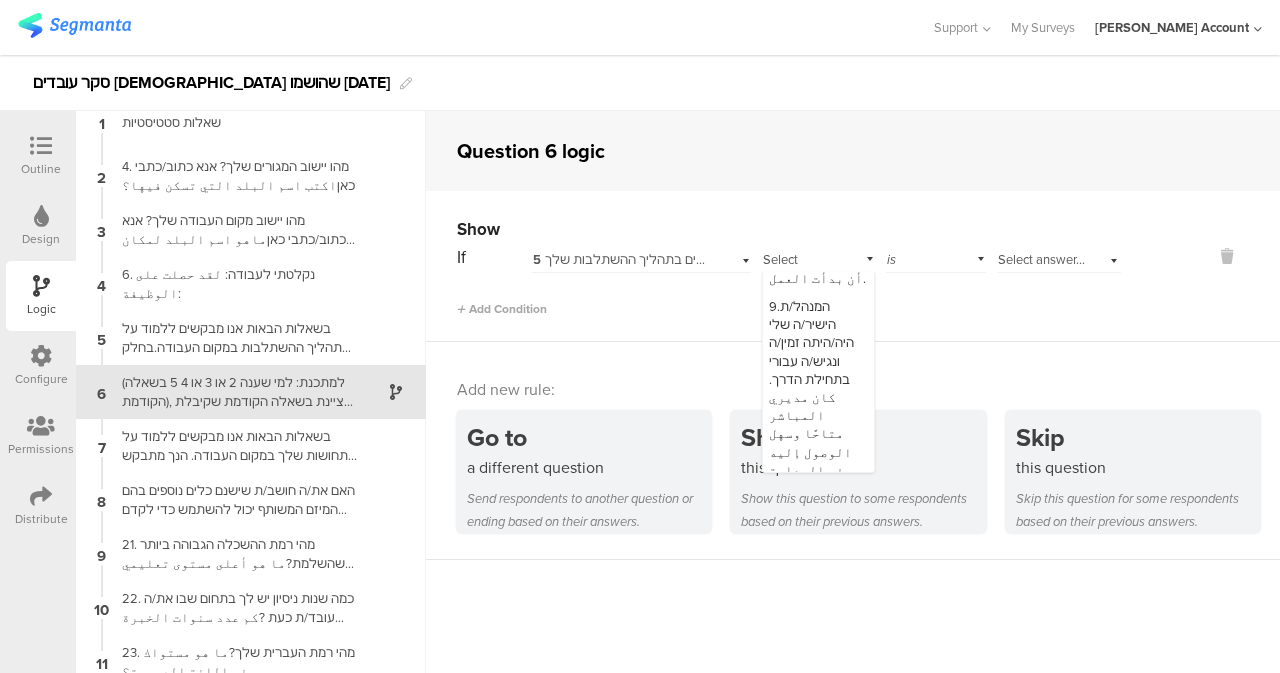 scroll, scrollTop: 861, scrollLeft: 0, axis: vertical 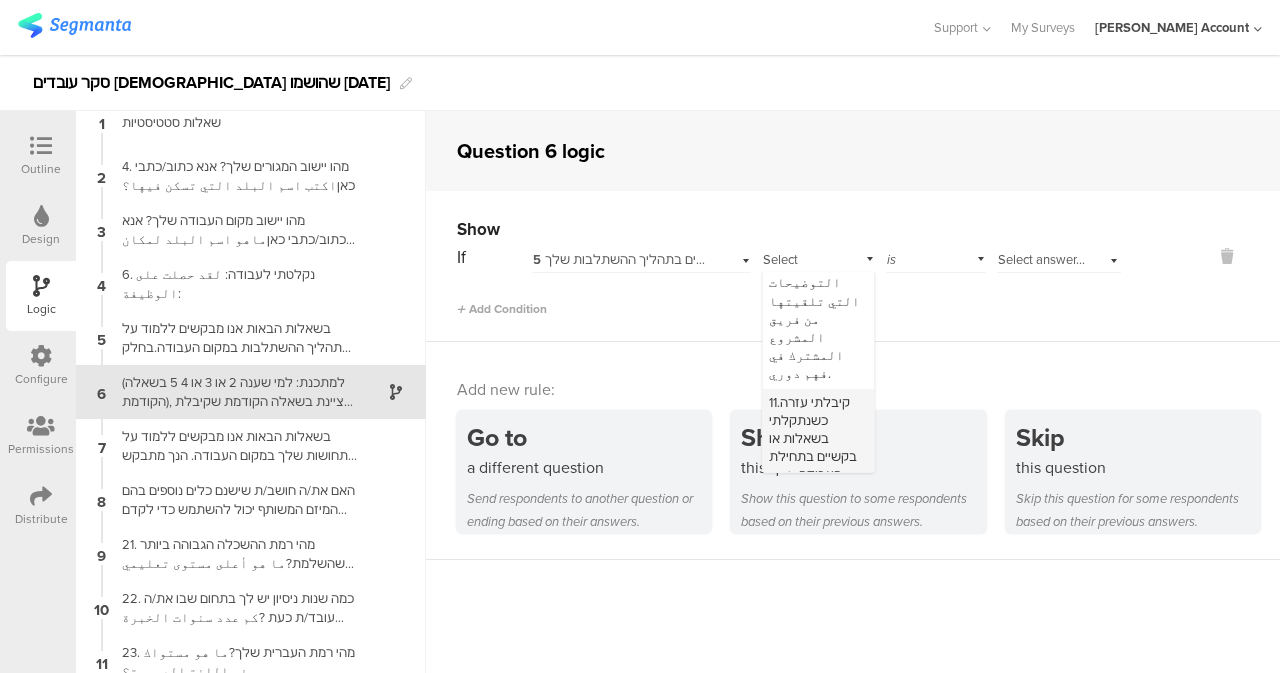 click on "11.קיבלתי עזרה כשנתקלתי בשאלות או בקשיים בתחילת העבודה. لقد تلقيت المساعدة عندما واجهت أسئلة أو صعوبات في بداية العمل." at bounding box center (813, 493) 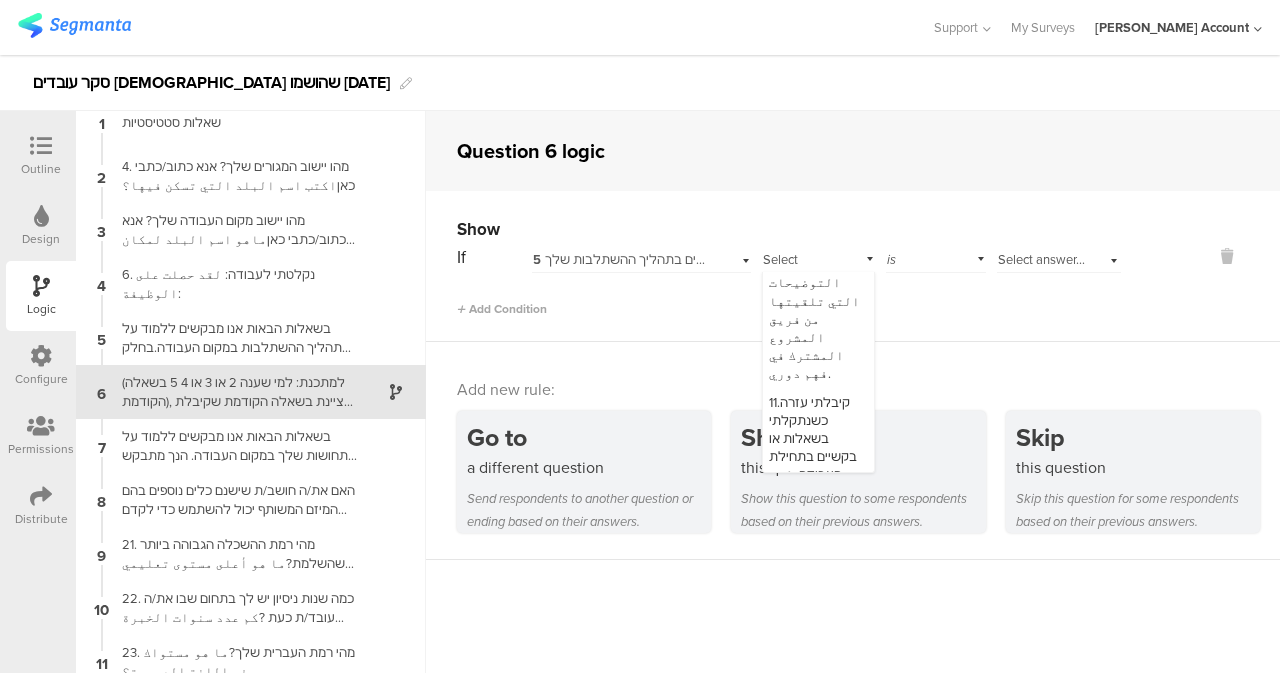 scroll, scrollTop: 0, scrollLeft: 0, axis: both 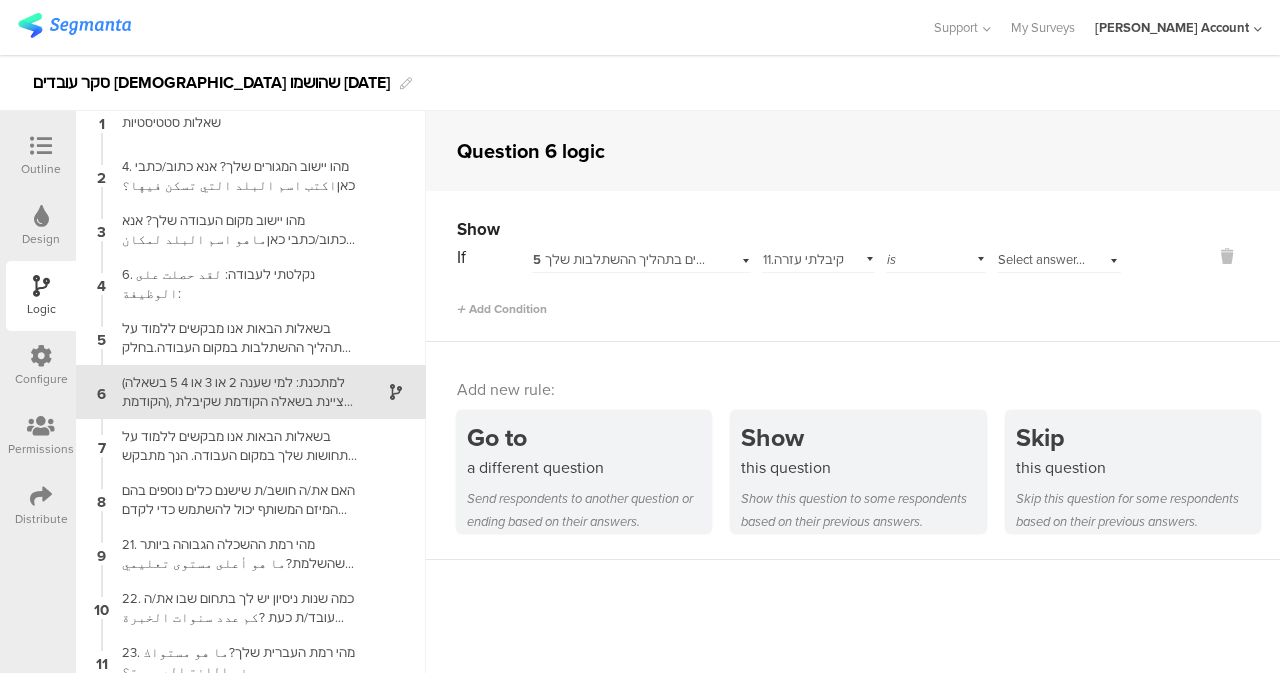 click on "is" at bounding box center (936, 257) 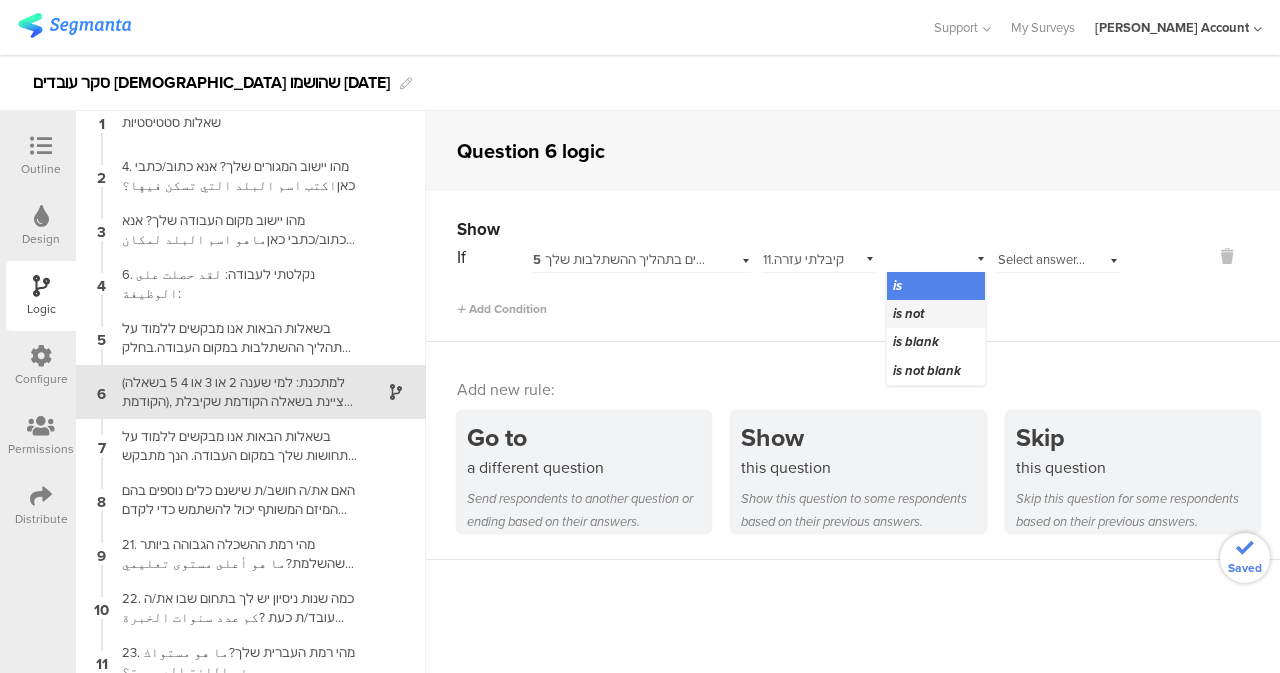 click on "is not" at bounding box center [936, 314] 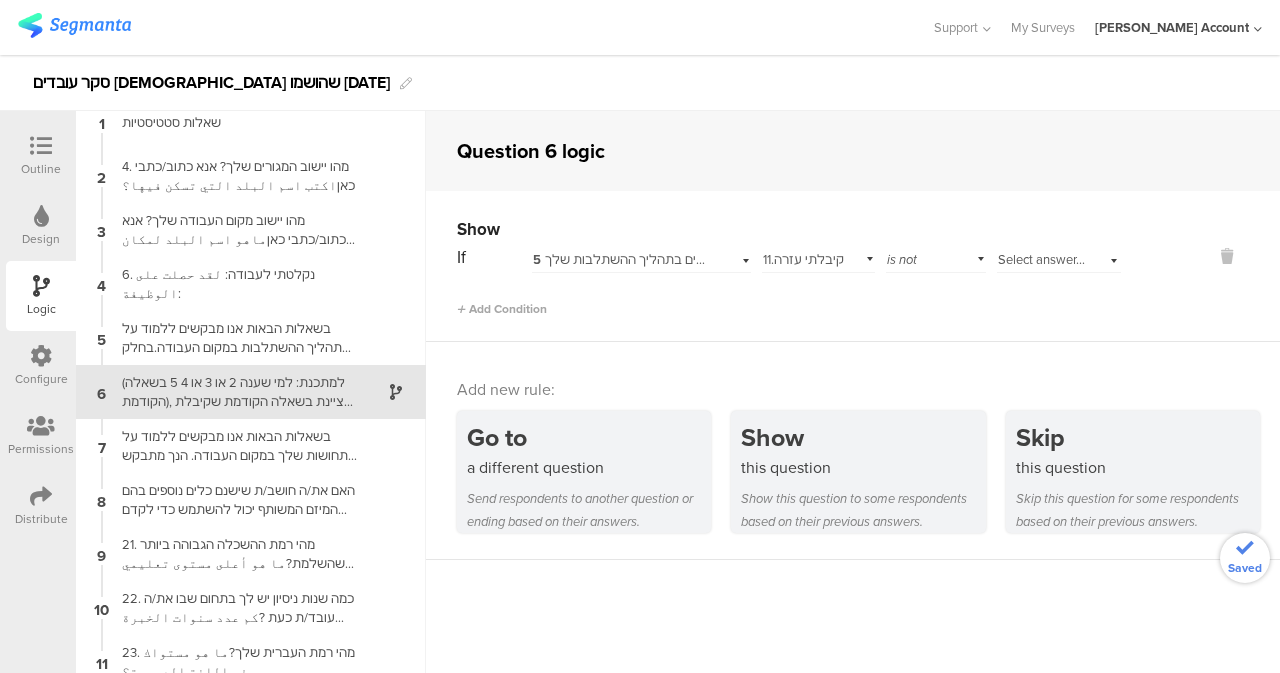 click on "Select answer..." at bounding box center [1059, 257] 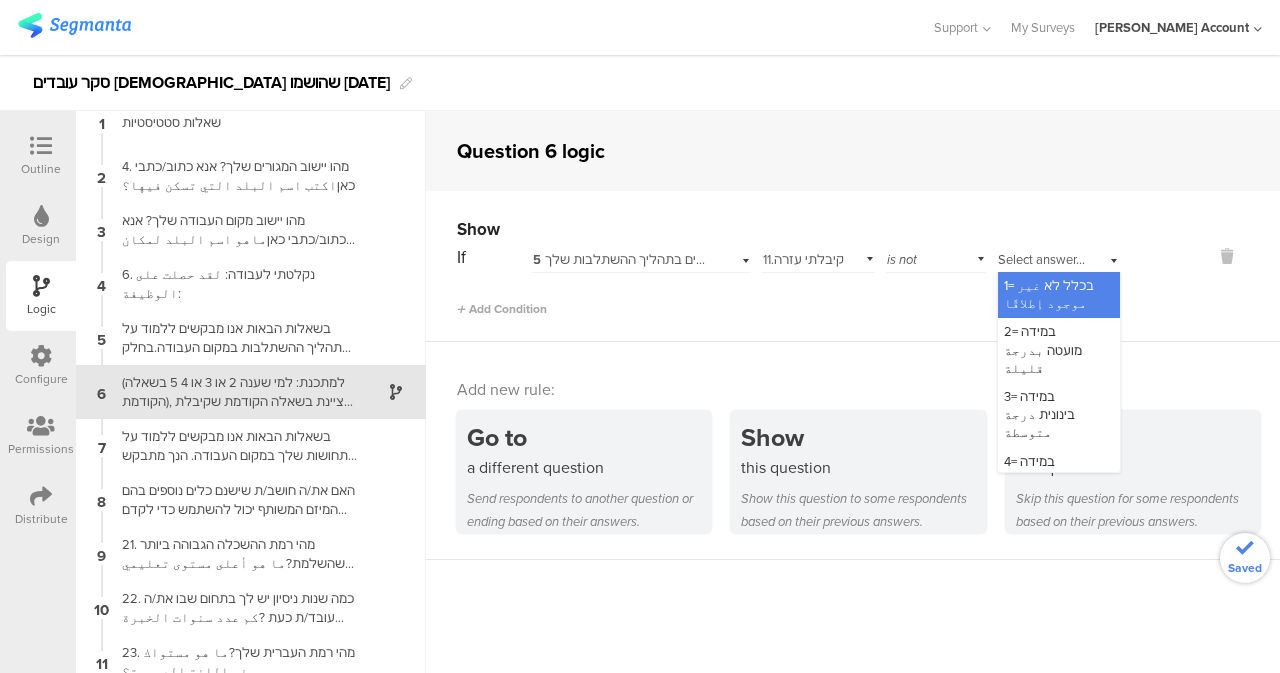 click on "1= בכלל לא غير موجود إطلاقًا" at bounding box center [1049, 294] 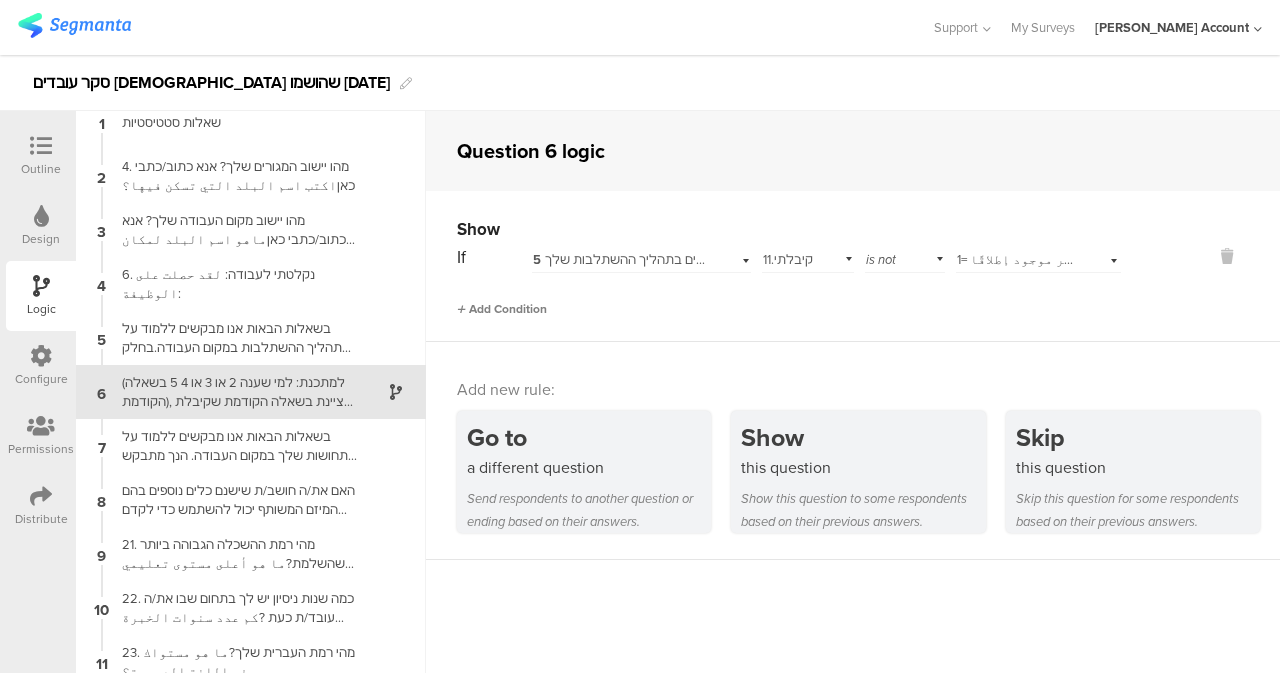 click on "Add Condition" at bounding box center [502, 309] 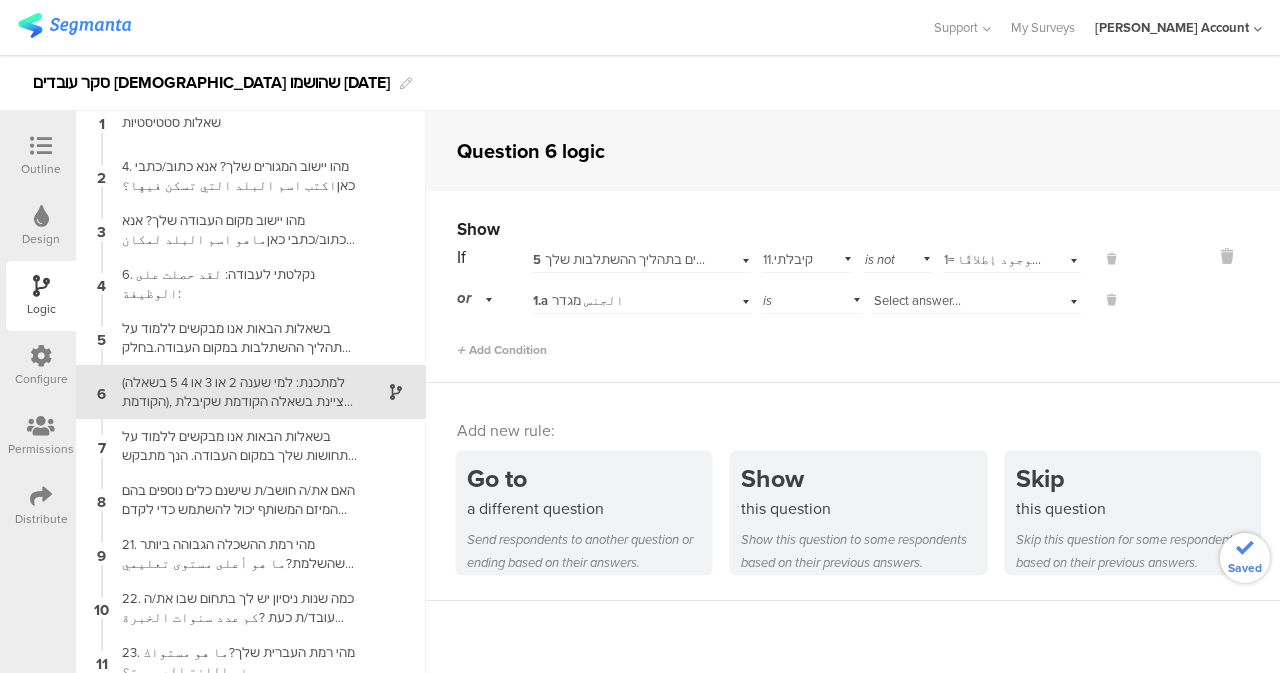 click on "1.a  الجنس מגדר" at bounding box center [619, 301] 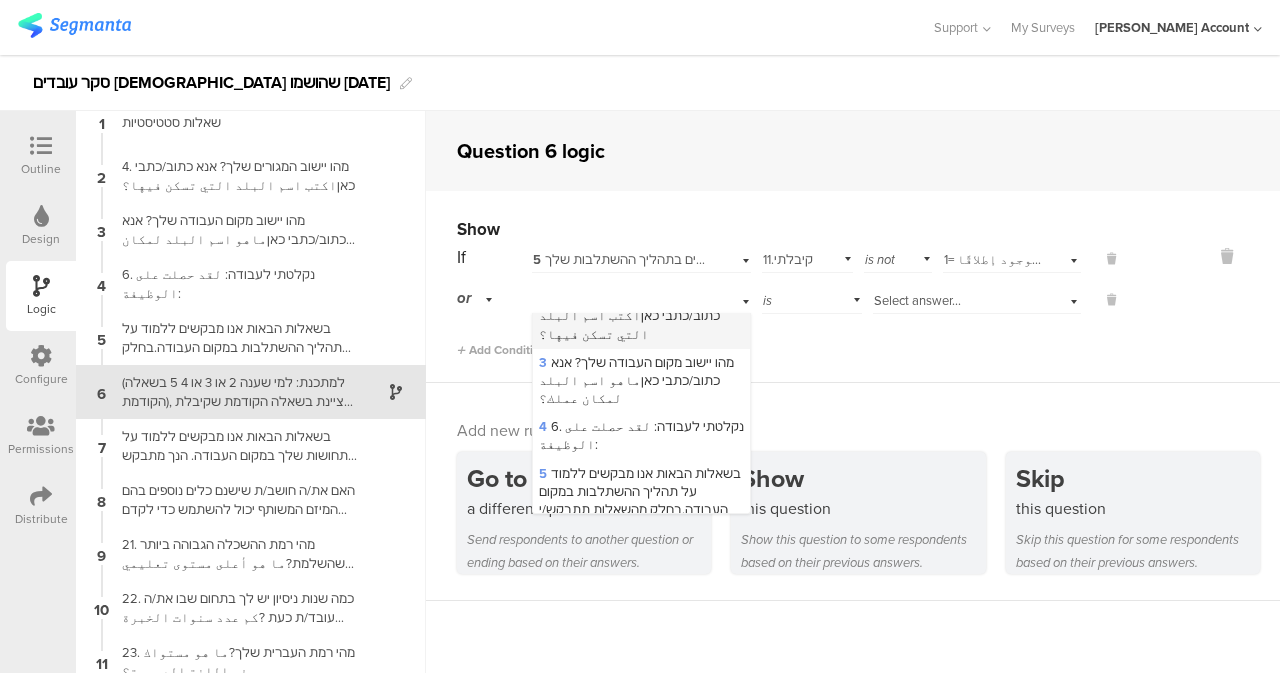 scroll, scrollTop: 300, scrollLeft: 0, axis: vertical 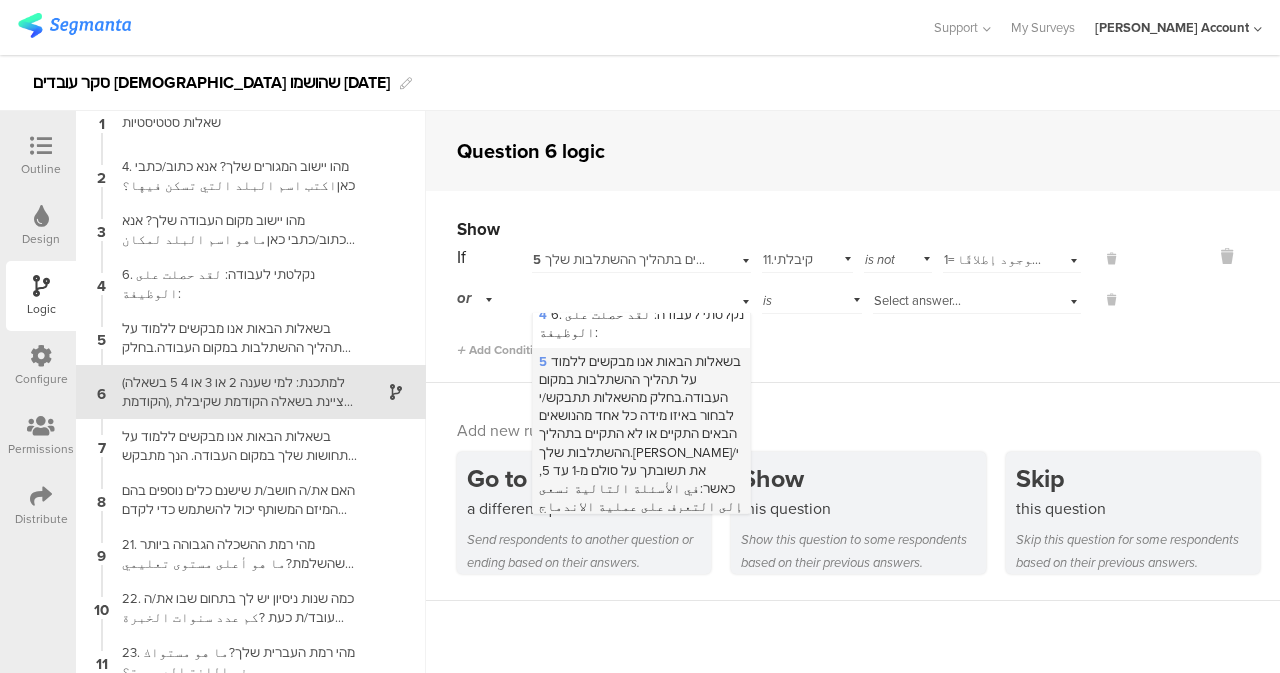 click on "5  בשאלות הבאות אנו מבקשים ללמוד על תהליך ההשתלבות במקום העבודה.בחלק מהשאלות תתבקש/י לבחור באיזו מידה כל אחד מהנושאים הבאים התקיים או לא התקיים בתהליך ההשתלבות שלך.אנא דרג/י את תשובתך על סולם מ-1 עד 5, כאשר:في الأسئلة التالية نسعى إلى التعرف على عملية الاندماج في مكان العمل. في بعض الأسئلة، سيُطلب منك تحديد مدى وجود أو غياب كل من المشكلات التالية في عملية التكامل. يُرجى تقييم إجابتك على مقياس من 1 إلى 5،" at bounding box center [641, 479] 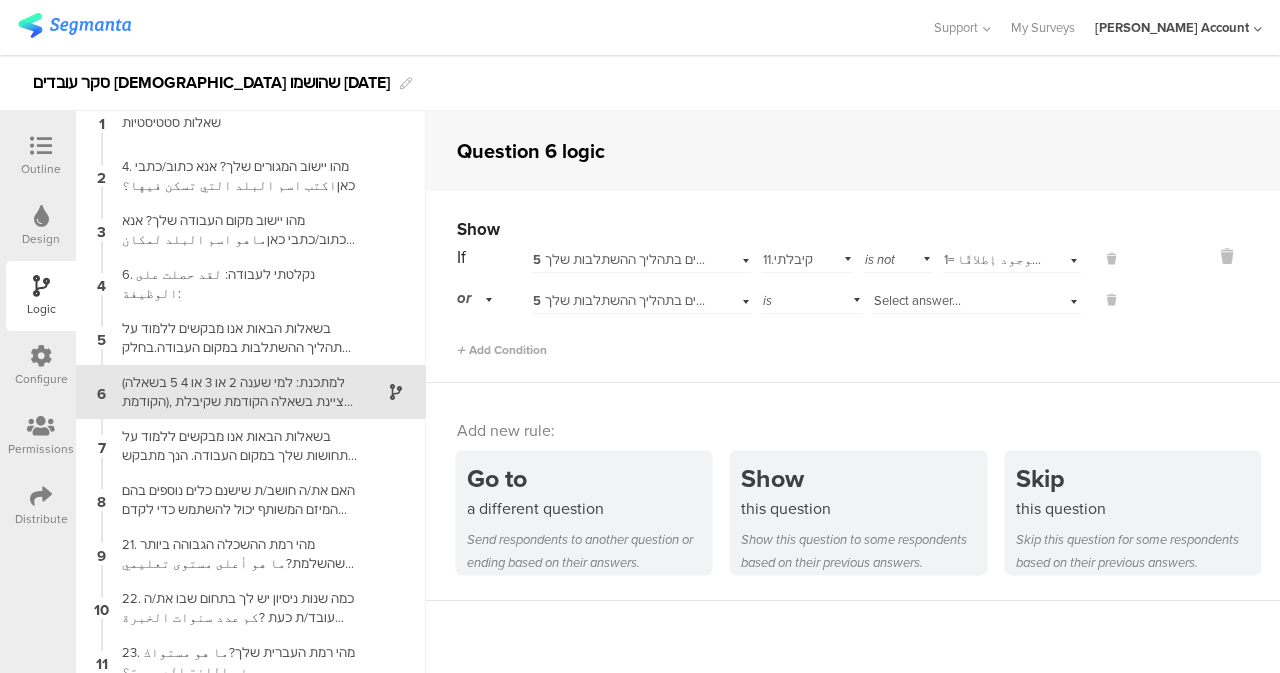 click on "is" at bounding box center [812, 298] 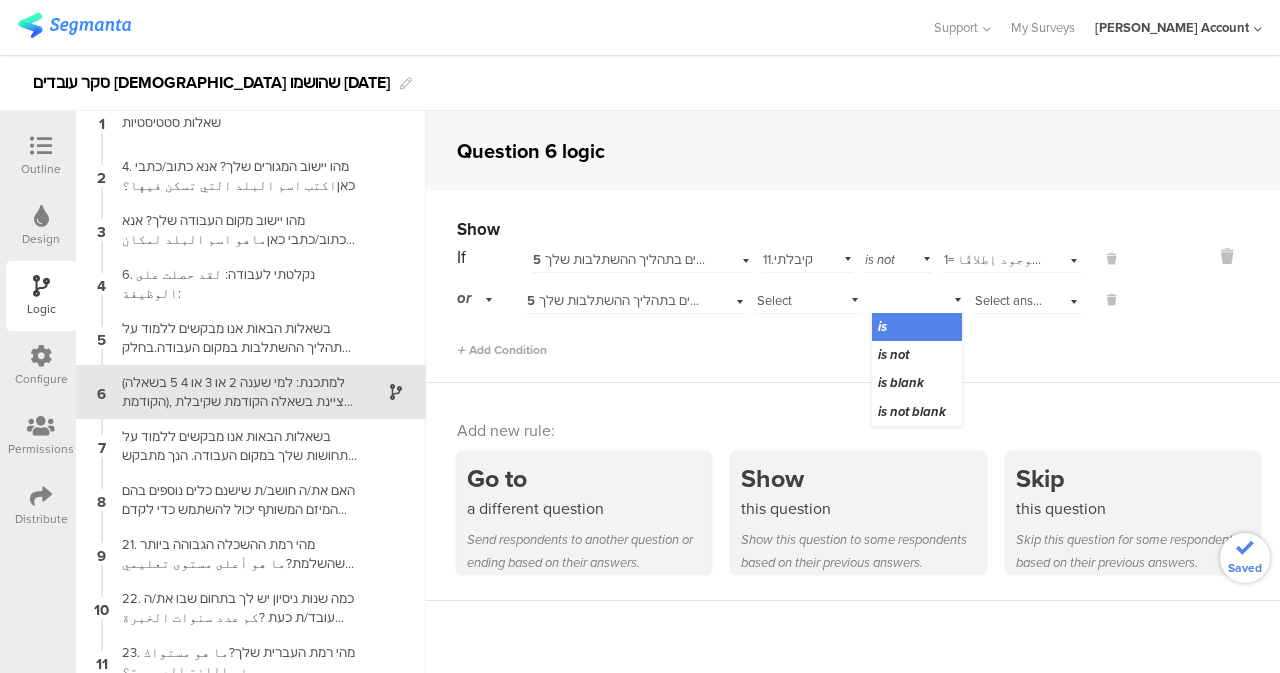 click on "Select subject..." at bounding box center [794, 310] 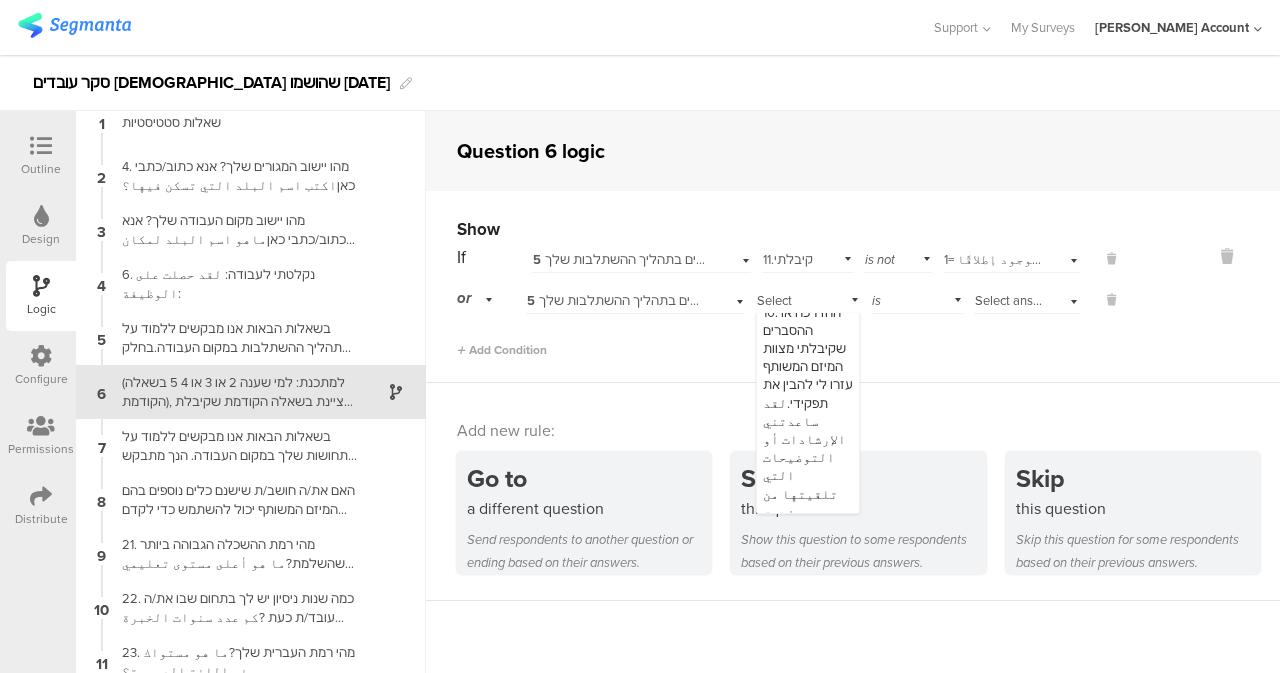 scroll, scrollTop: 900, scrollLeft: 0, axis: vertical 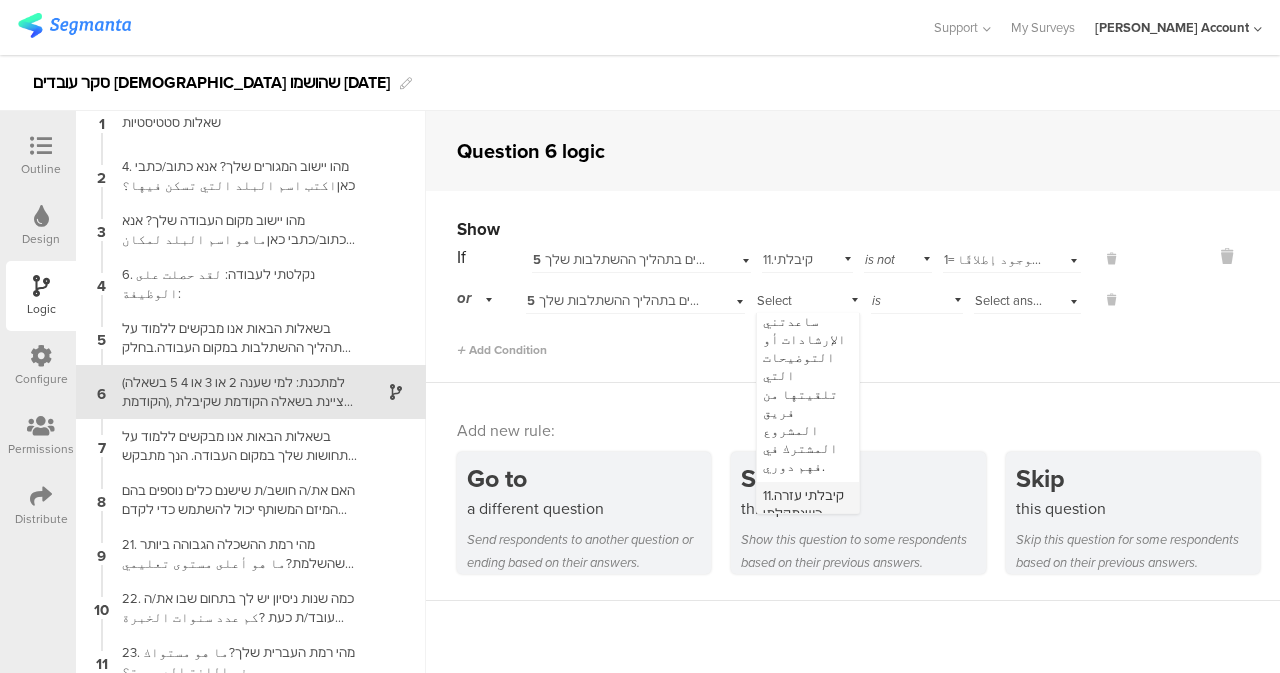 click on "11.קיבלתי עזרה כשנתקלתי בשאלות או בקשיים בתחילת העבודה. لقد تلقيت المساعدة عندما واجهت أسئلة أو صعوبات في بداية العمل." at bounding box center [807, 586] 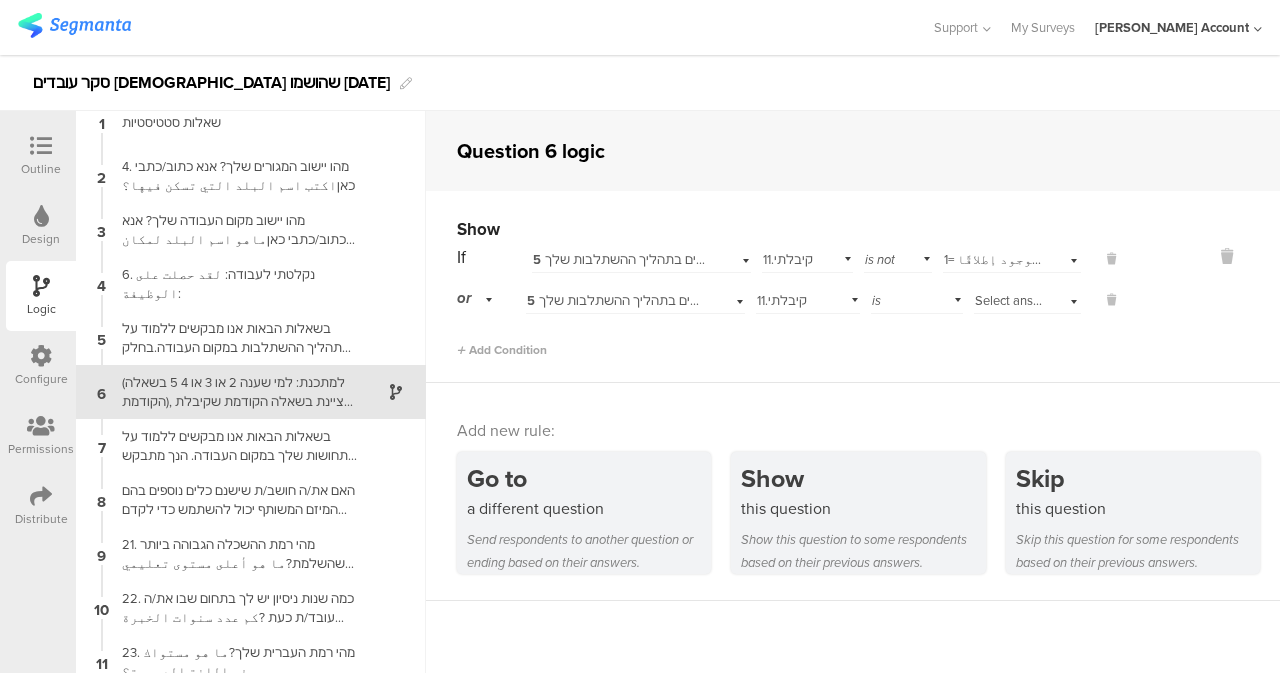 click on "is" at bounding box center (917, 298) 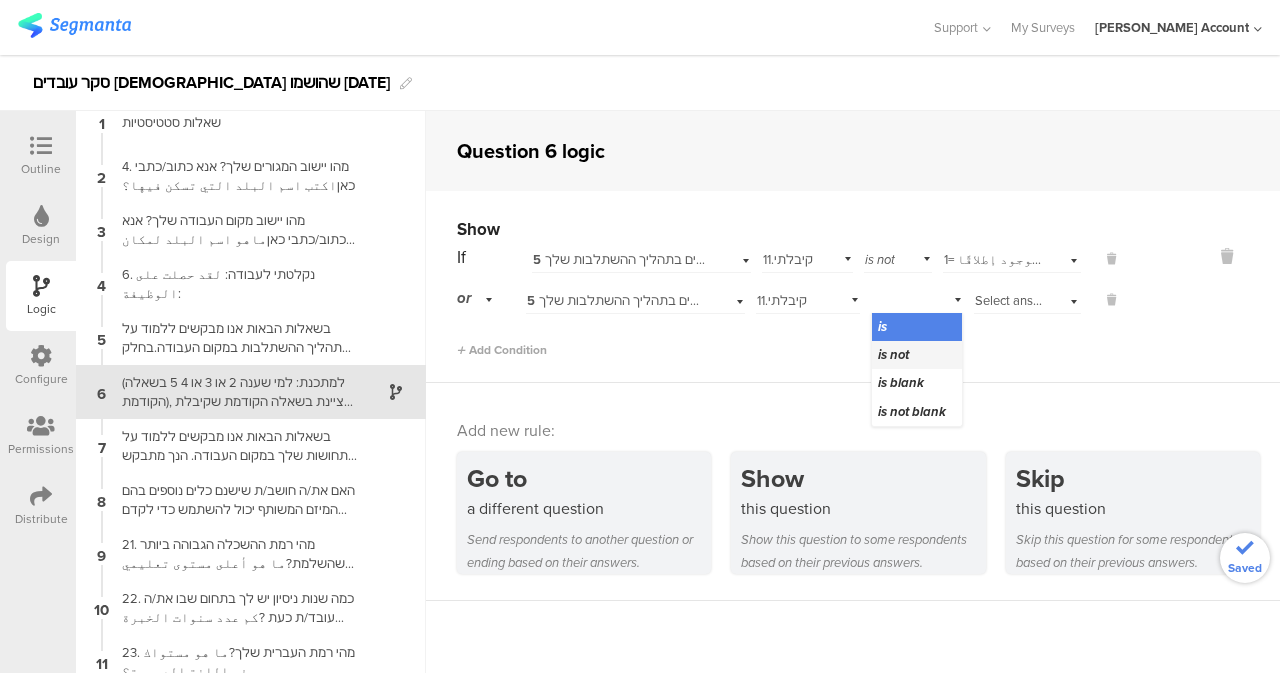 click on "is not" at bounding box center [893, 354] 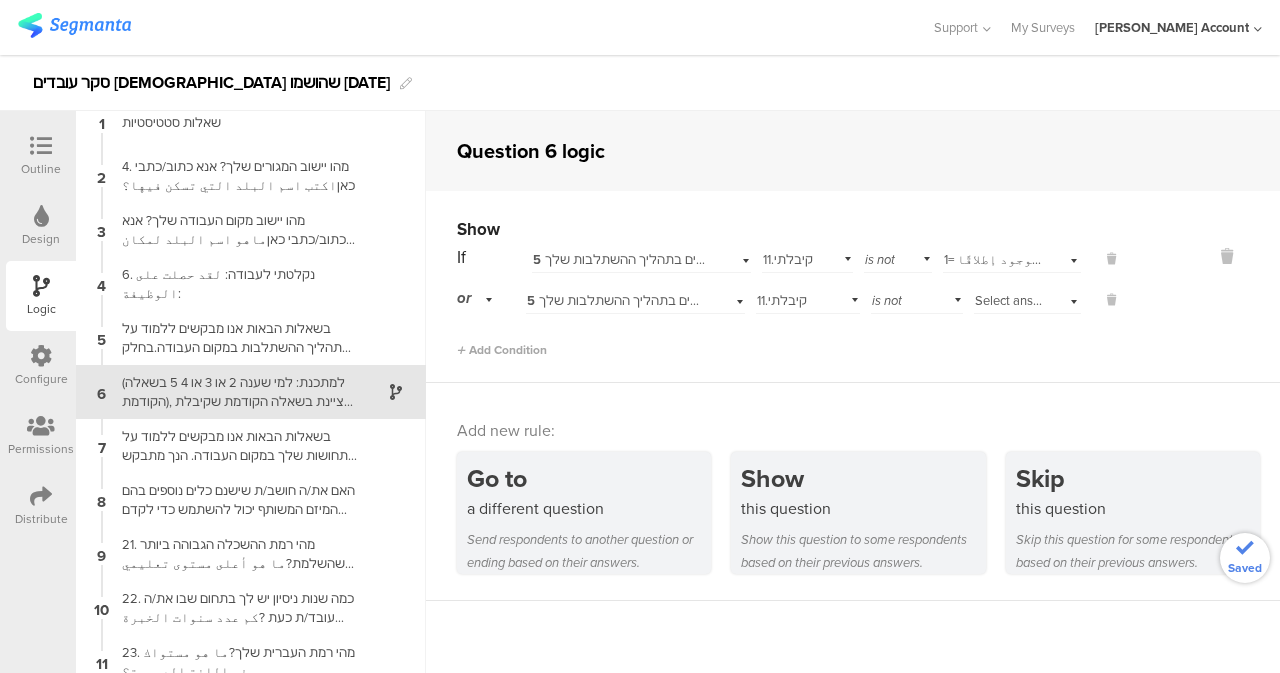 click on "Select answer..." at bounding box center [1018, 300] 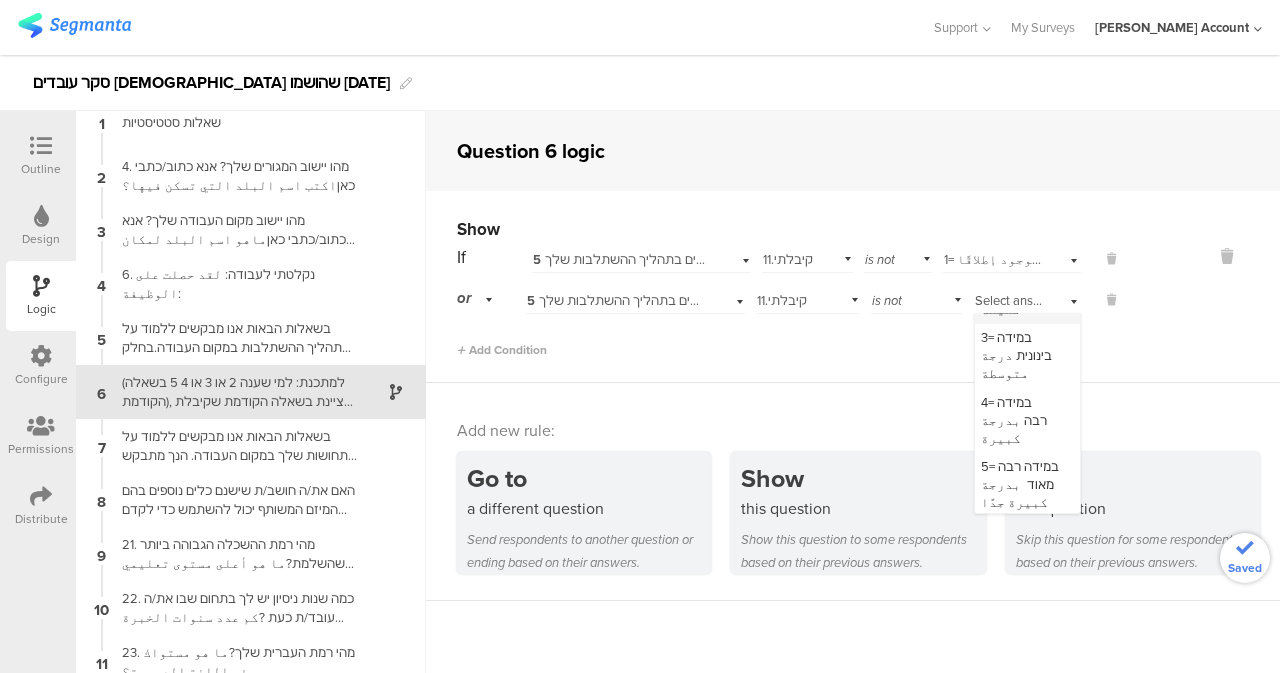scroll, scrollTop: 151, scrollLeft: 0, axis: vertical 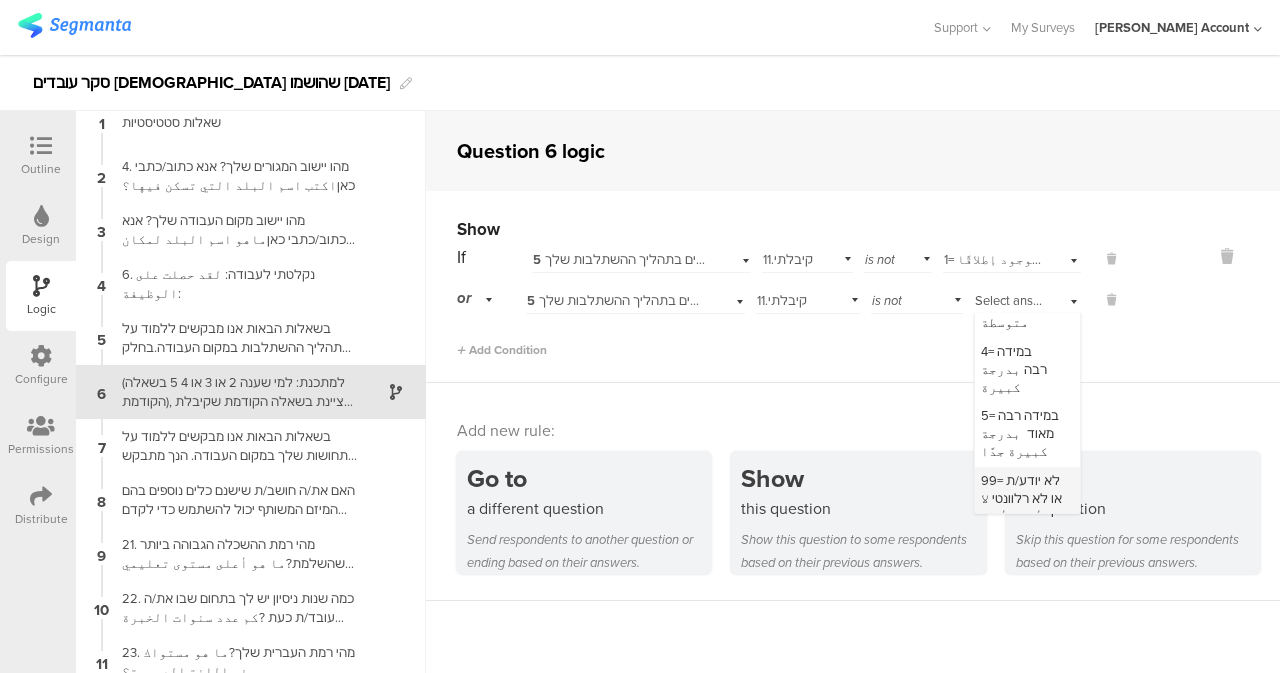 click on "99= לא יודע/ת או לא רלוונטי لا أعرف أو لا ينطبق" at bounding box center [1021, 508] 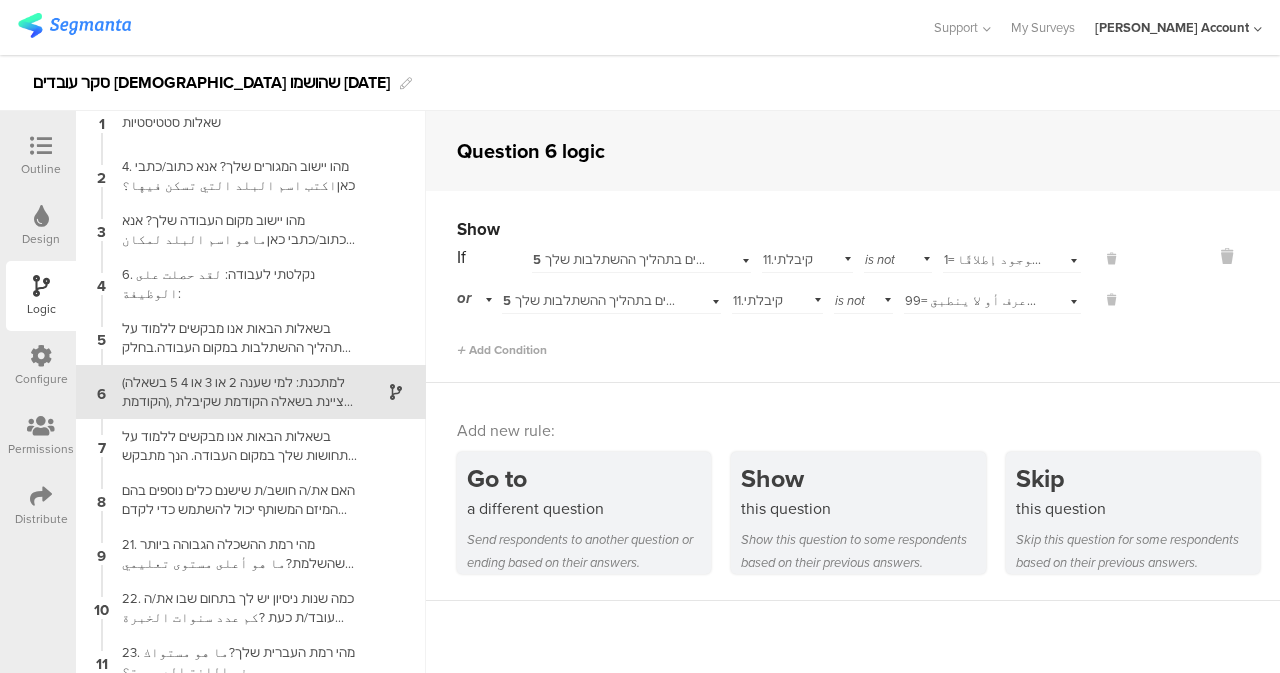 click on "Show
If   5  בשאלות הבאות אנו מבקשים ללמוד על תהליך ההשתלבות במקום העבודה.בחלק מהשאלות תתבקש/י לבחור באיזו מידה כל אחד מהנושאים הבאים התקיים או לא התקיים בתהליך ההשתלבות שלך.אנא דרג/י את תשובתך על סולם מ-1 עד 5, כאשר:في الأسئلة التالية نسعى إلى التعرف على عملية الاندماج في مكان العمل. في بعض الأسئلة، سيُطلب منك تحديد مدى وجود أو غياب كل من المشكلات التالية في عملية التكامل. يُرجى تقييم إجابتك على مقياس من 1 إلى 5، Select subject...
is not Select answer...   1= בכלל לא غير موجود إطلاقًا
or" at bounding box center (853, 287) 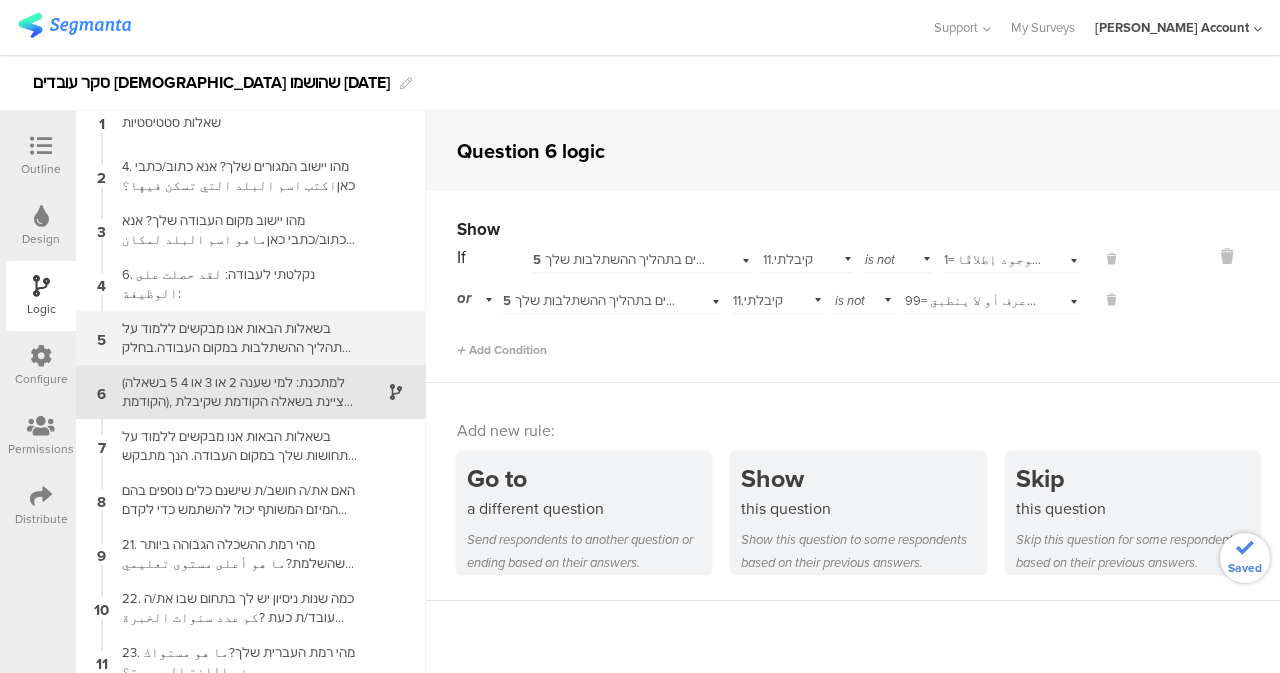 click on "בשאלות הבאות אנו מבקשים ללמוד על תהליך ההשתלבות במקום העבודה.בחלק מהשאלות תתבקש/י לבחור באיזו מידה כל אחד מהנושאים הבאים התקיים או לא התקיים בתהליך ההשתלבות שלך.אנא דרג/י את תשובתך על סולם מ-1 עד 5, כאשר:في الأسئلة التالية نسعى إلى التعرف على عملية الاندماج في مكان العمل. في بعض الأسئلة، سيُطلب منك تحديد مدى وجود أو غياب كل من المشكلات التالية في عملية التكامل. يُرجى تقييم إجابتك على مقياس من 1 إلى 5،" at bounding box center [235, 338] 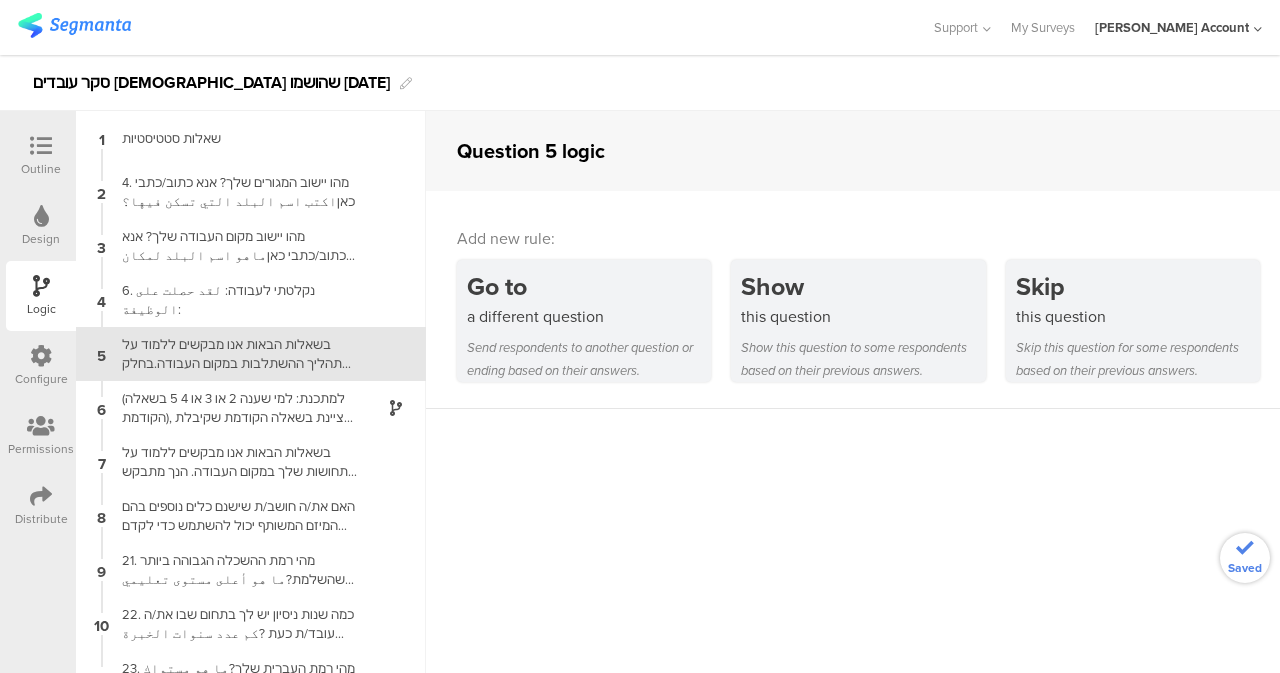 scroll, scrollTop: 42, scrollLeft: 0, axis: vertical 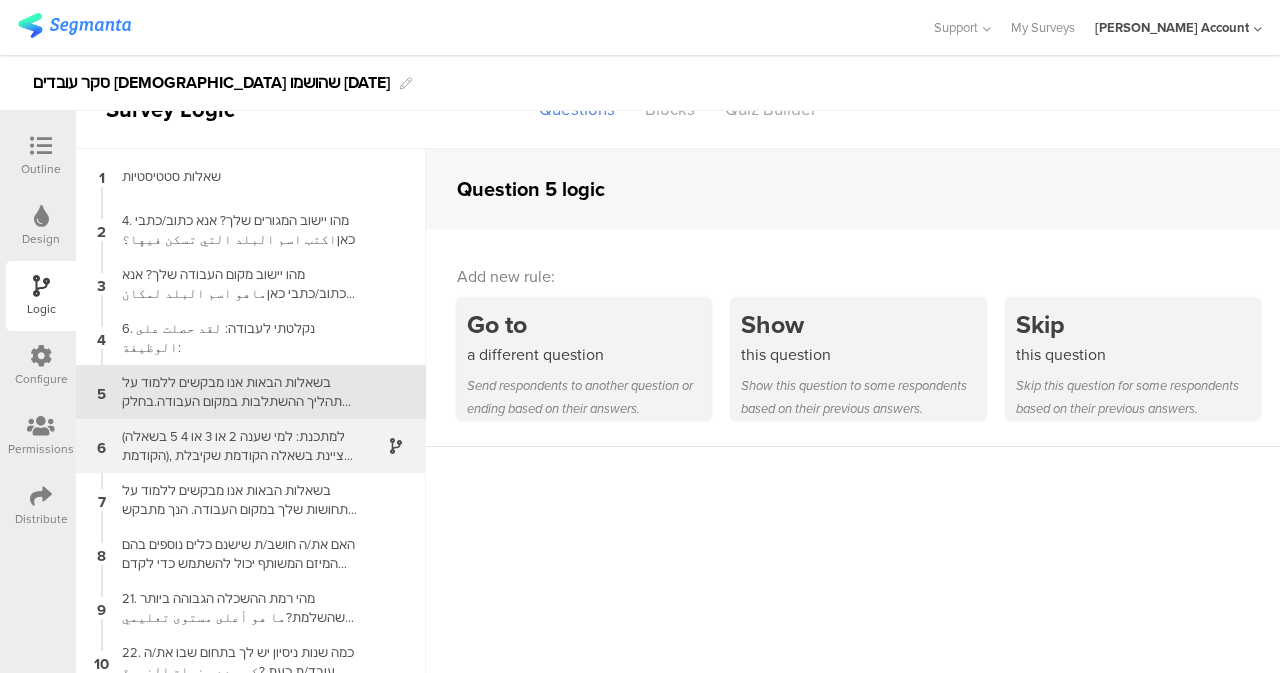 click on "(למתכנת: למי שענה 2 או 3 או 4 5 בשאלה הקודמת), ציינת בשאלה הקודמת שקיבלת עזרה, אנא ציין ממי קיבלת את העזרה:لقد ذكرت في السؤال السابق أنك تلقيت مساعدة، يرجى الإشارة إلى الجهة التي تلقيت منها المساعدة:" at bounding box center [235, 446] 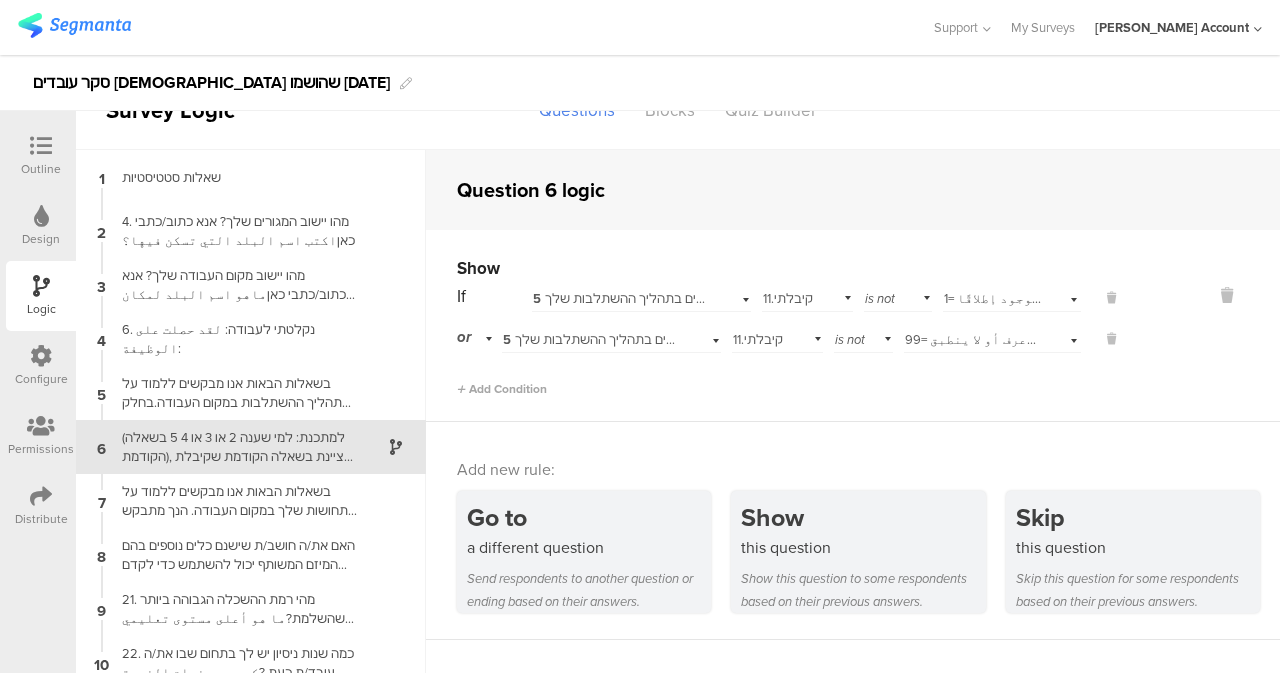 scroll, scrollTop: 70, scrollLeft: 0, axis: vertical 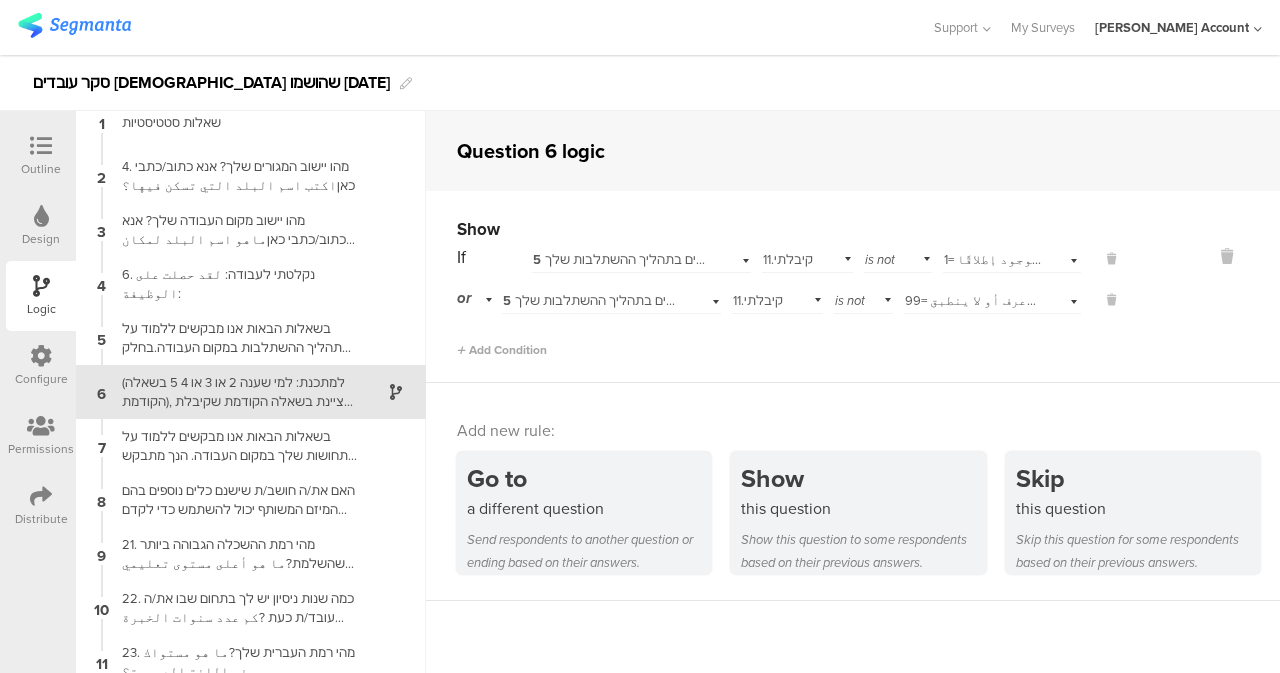 click on "Select subject...   11.קיבלתי עזרה כשנתקלתי בשאלות או בקשיים בתחילת העבודה. لقد تلقيت المساعدة عندما واجهت أسئلة أو صعوبات في بداية العمل." at bounding box center [765, 436] 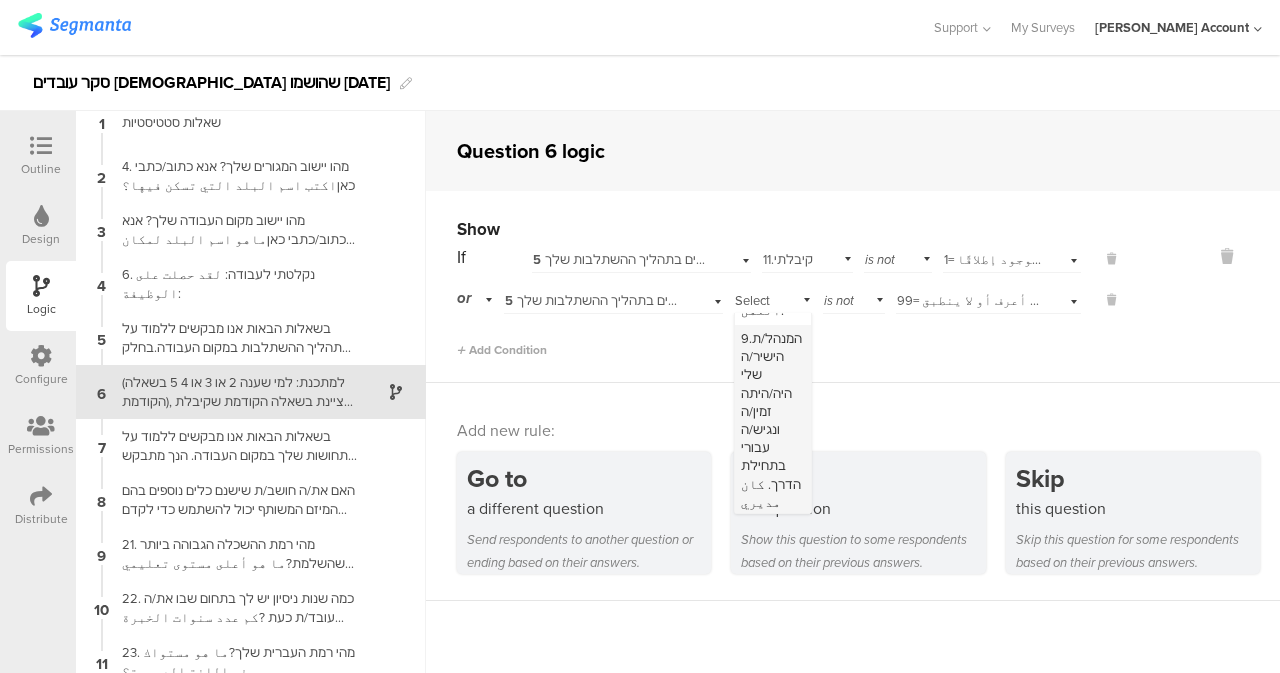 scroll, scrollTop: 1516, scrollLeft: 0, axis: vertical 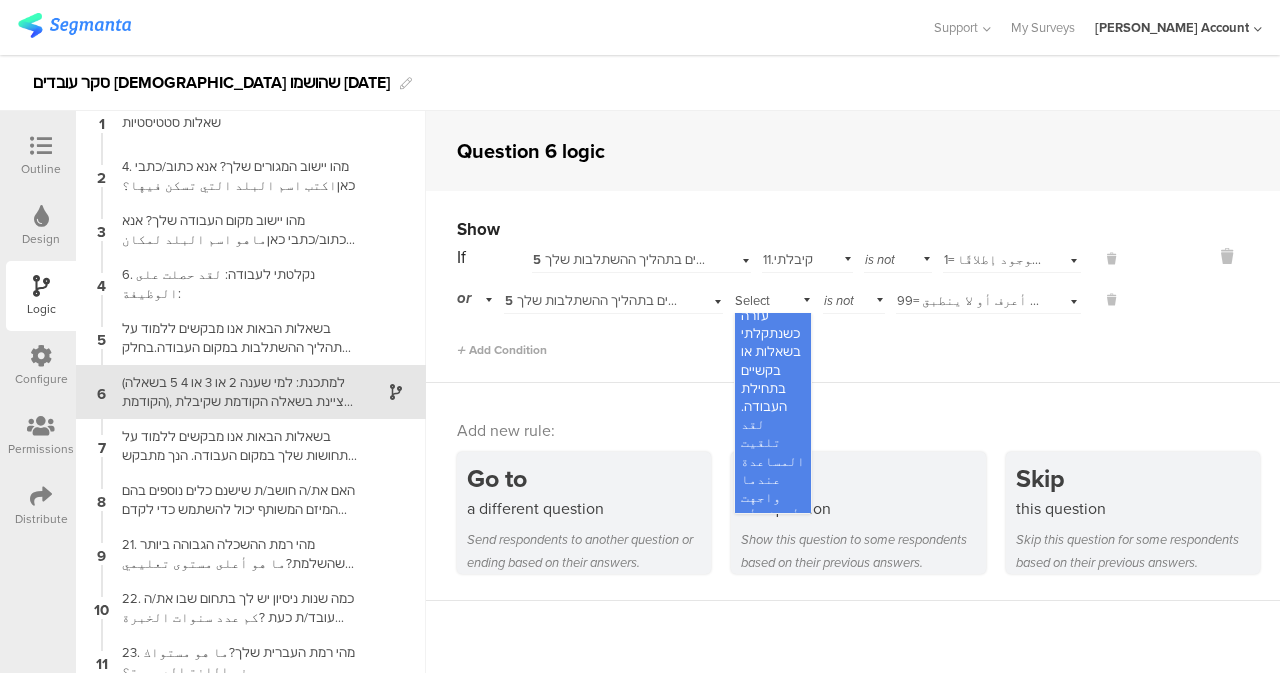 click on "Show
If   5  בשאלות הבאות אנו מבקשים ללמוד על תהליך ההשתלבות במקום העבודה.בחלק מהשאלות תתבקש/י לבחור באיזו מידה כל אחד מהנושאים הבאים התקיים או לא התקיים בתהליך ההשתלבות שלך.אנא דרג/י את תשובתך על סולם מ-1 עד 5, כאשר:في الأسئلة التالية نسعى إلى التعرف على عملية الاندماج في مكان العمل. في بعض الأسئلة، سيُطلب منك تحديد مدى وجود أو غياب كل من المشكلات التالية في عملية التكامل. يُرجى تقييم إجابتك على مقياس من 1 إلى 5، Select subject...
is not Select answer...   1= בכלל לא غير موجود إطلاقًا
or" at bounding box center (853, 287) 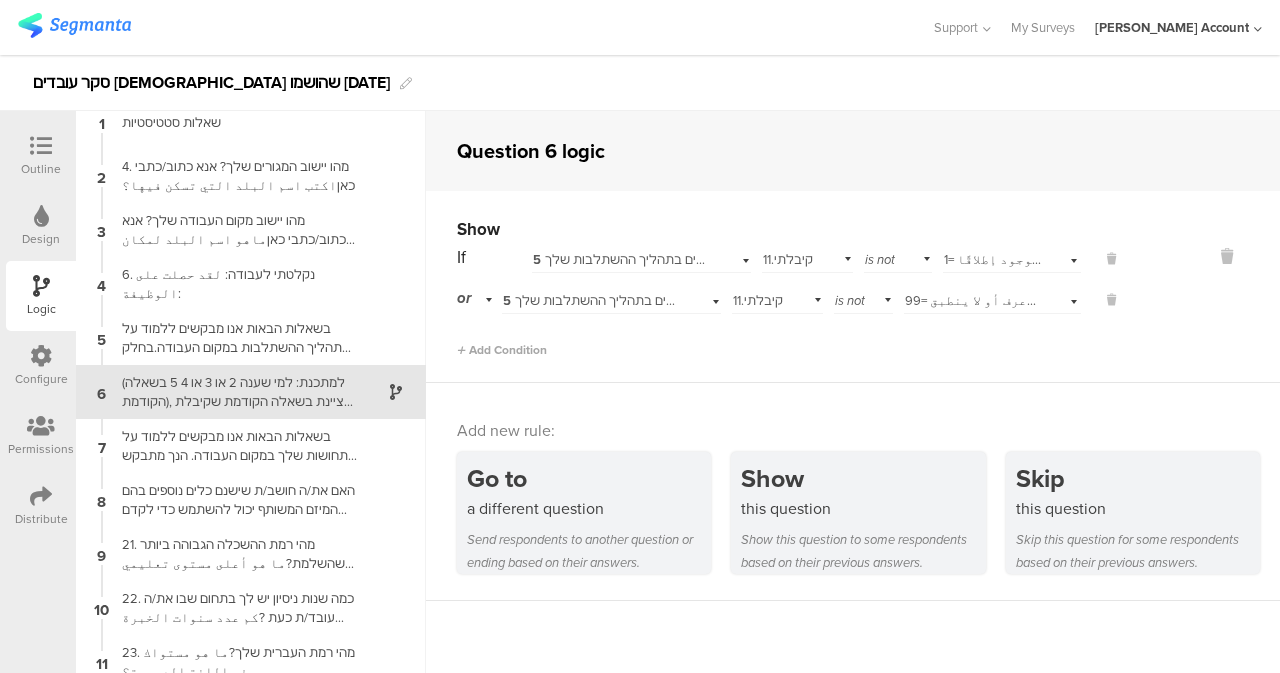 click on "is not" at bounding box center [850, 300] 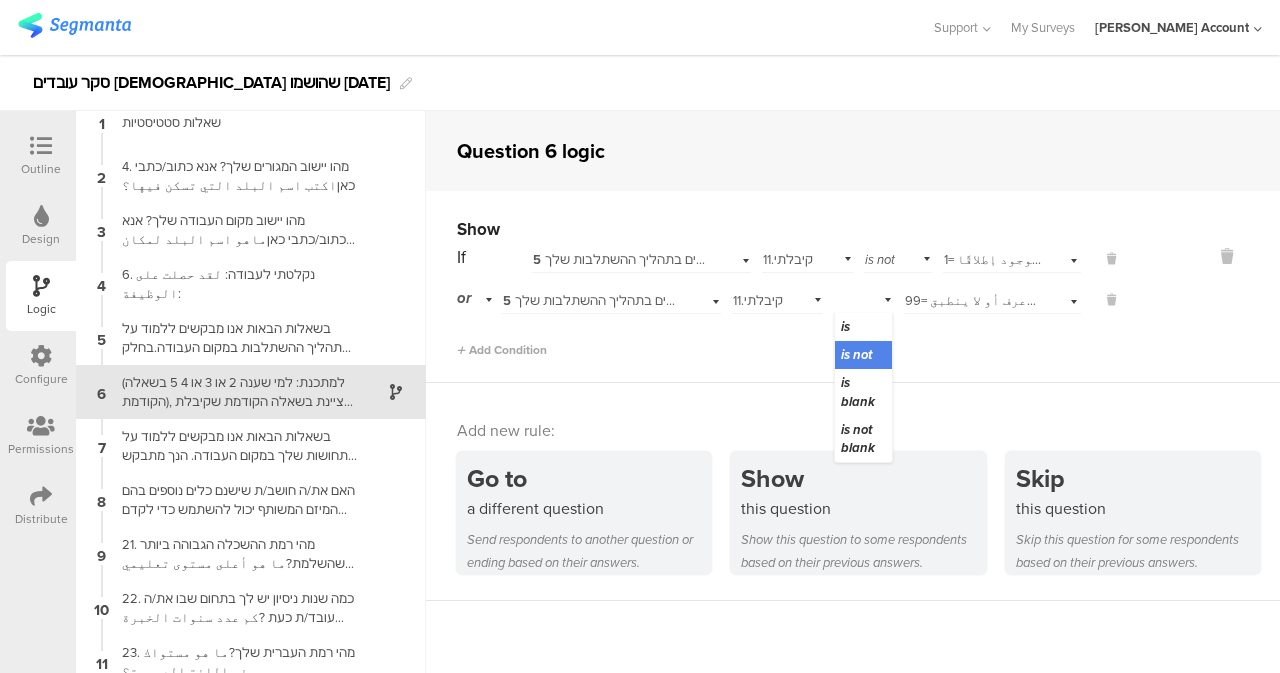click on "Add Condition" at bounding box center [789, 341] 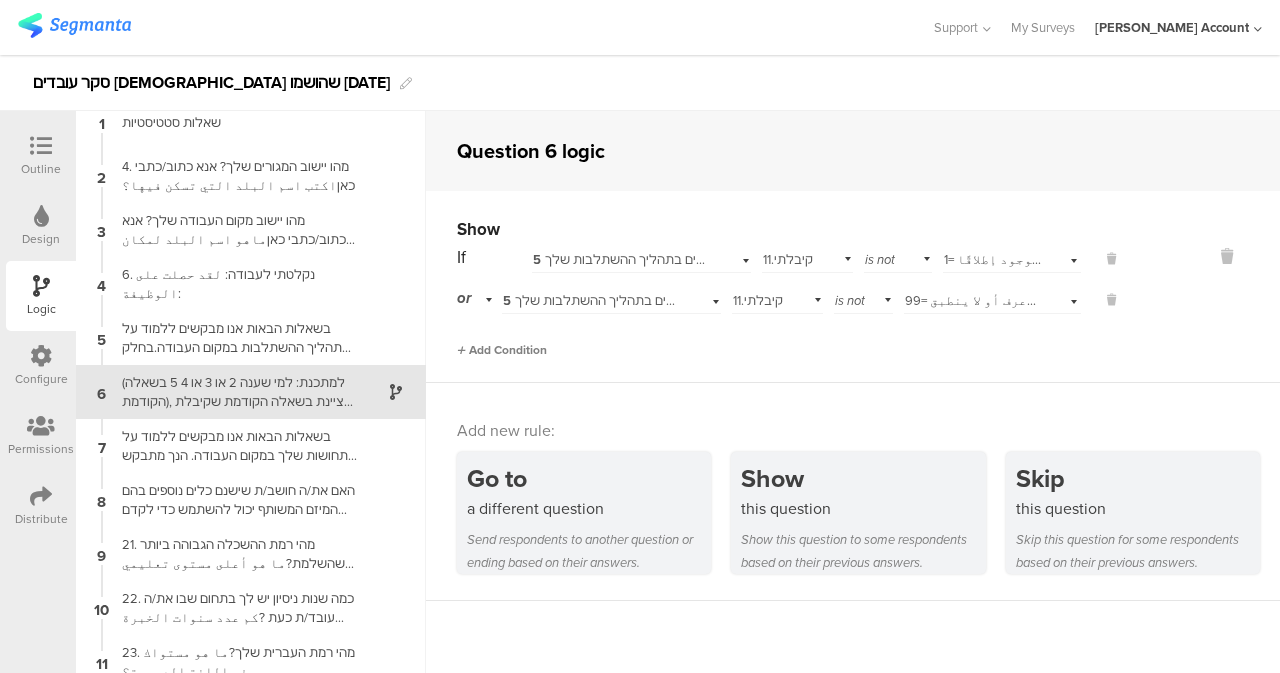 click on "Add Condition" at bounding box center [502, 350] 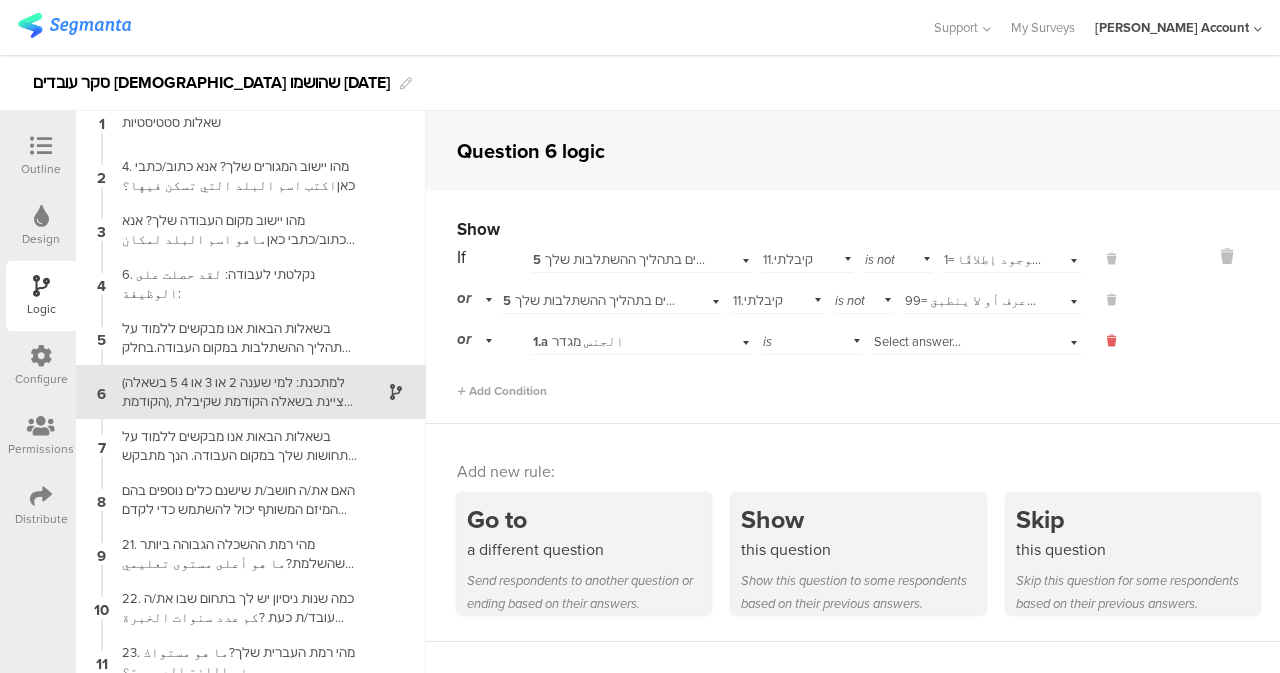 click at bounding box center [1101, 341] 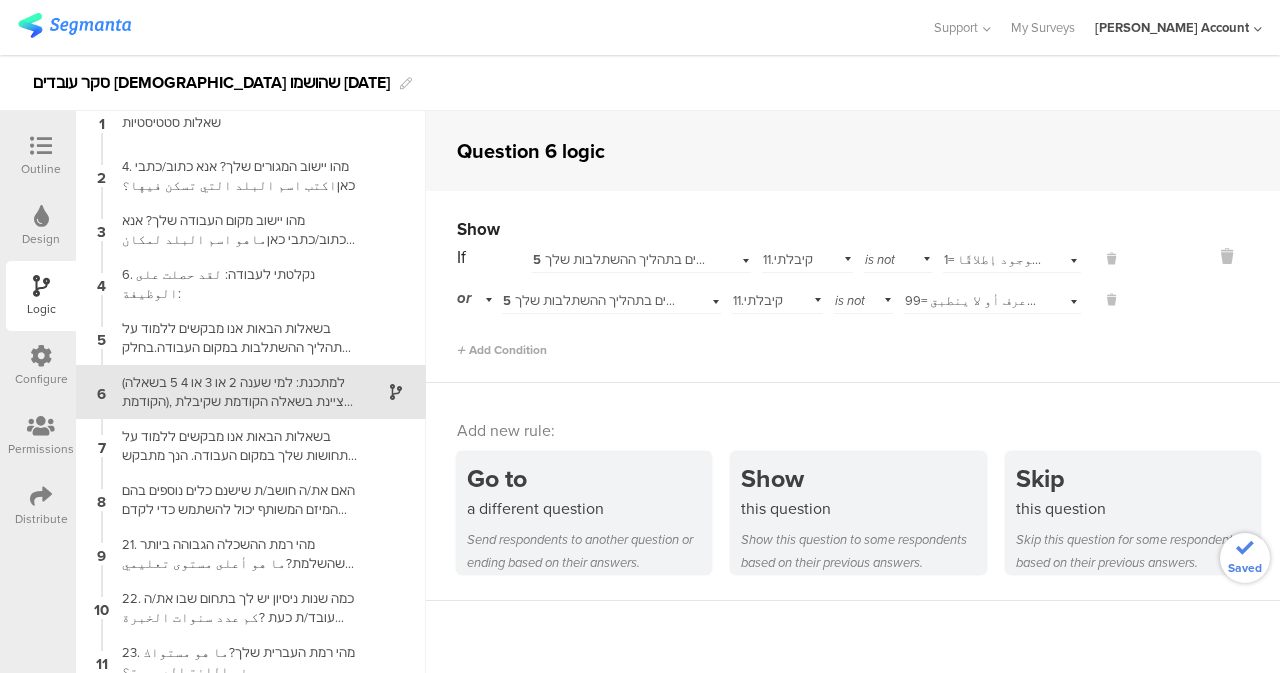 click on "or" at bounding box center (478, 298) 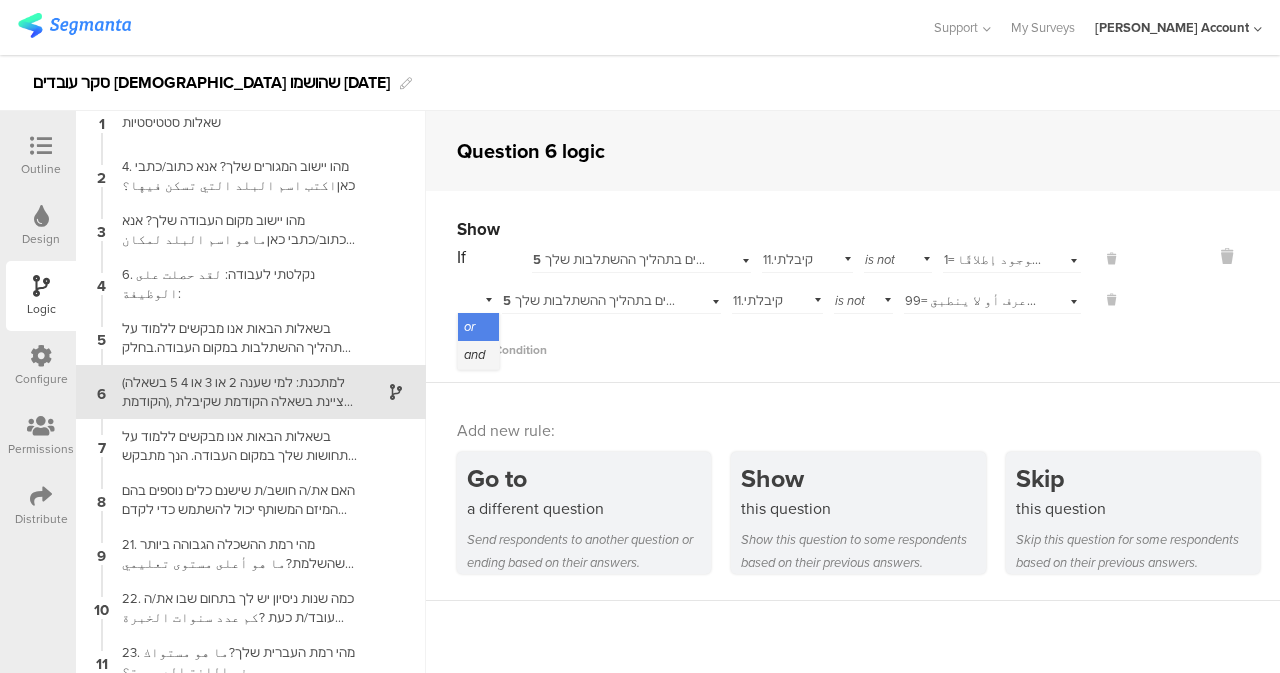 click on "and" at bounding box center [474, 354] 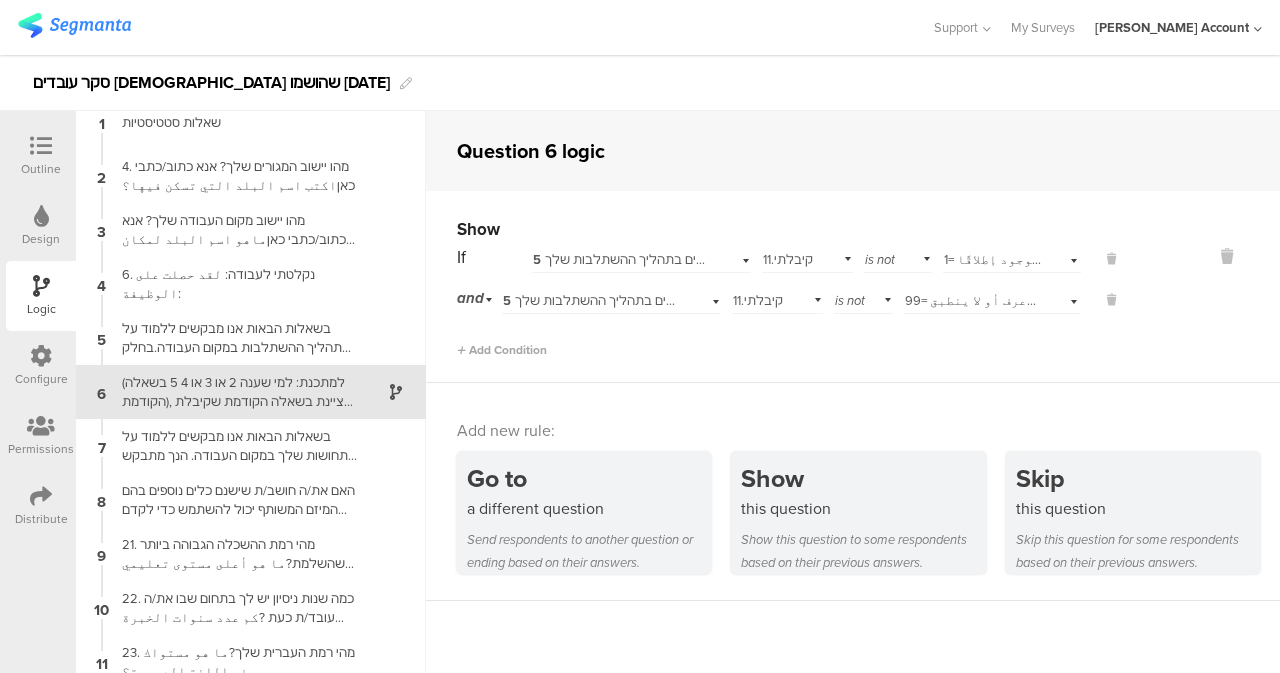 click on "1= בכלל לא غير موجود إطلاقًا" at bounding box center [1032, 259] 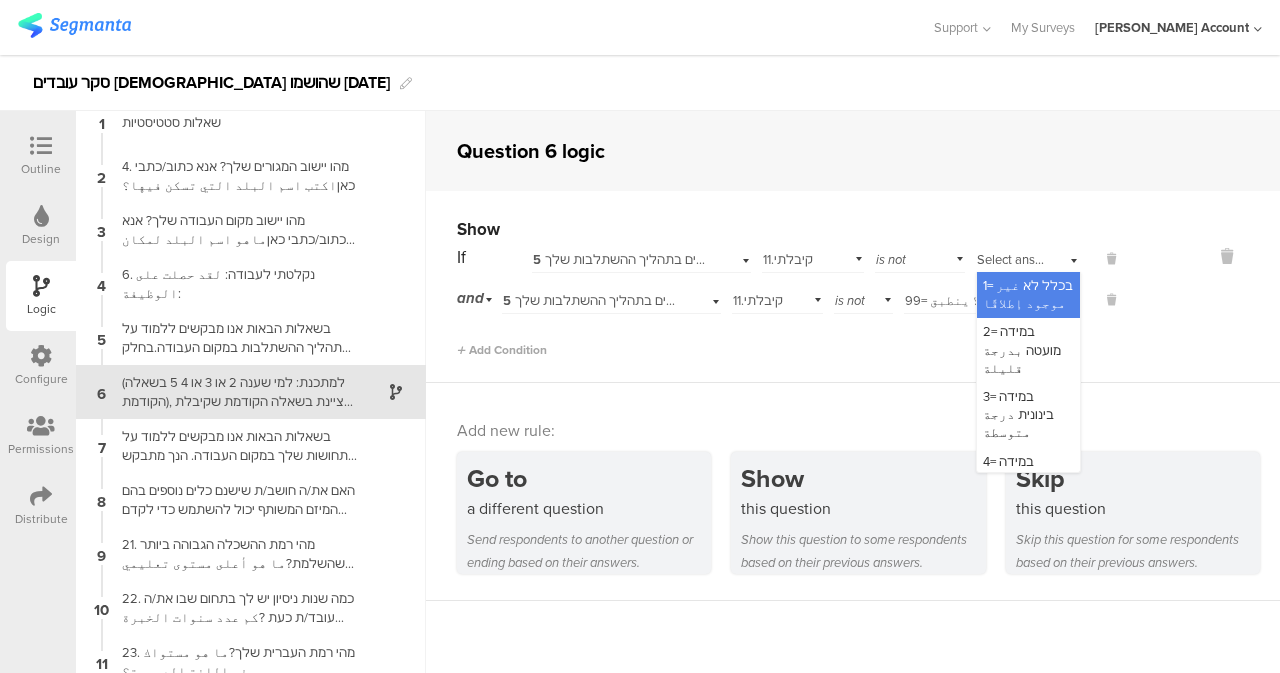 click on "Show" at bounding box center (789, 229) 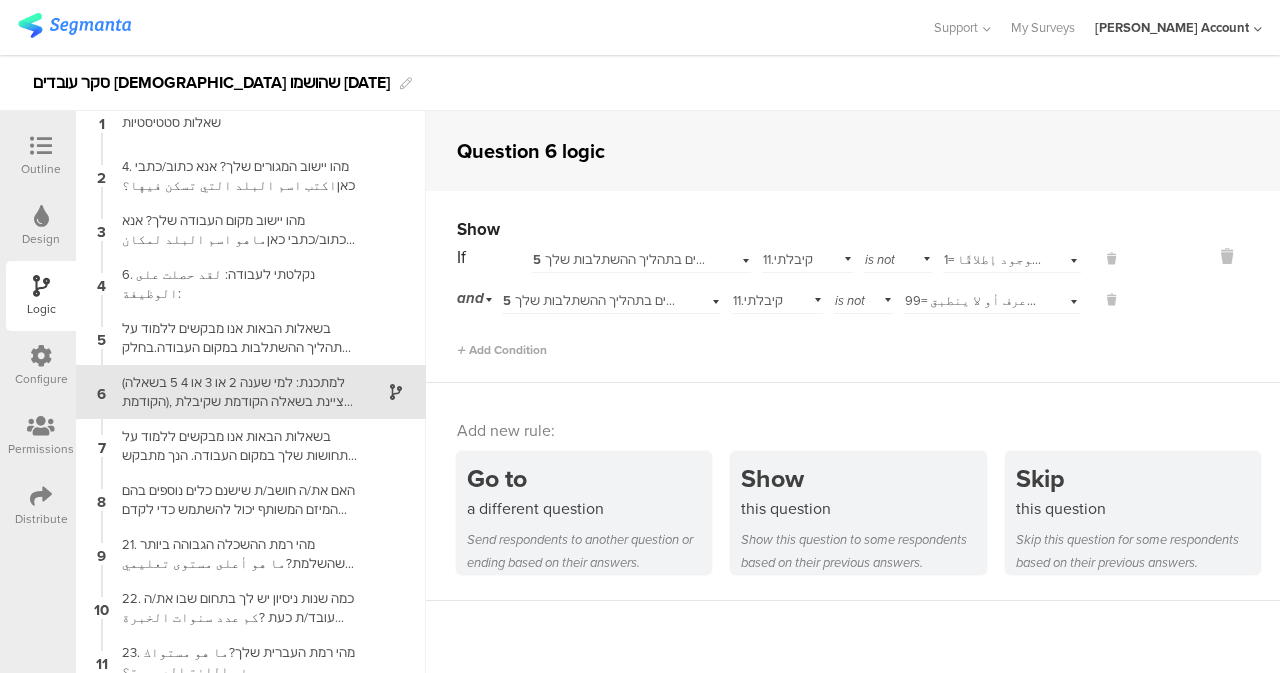 click on "and" at bounding box center (470, 298) 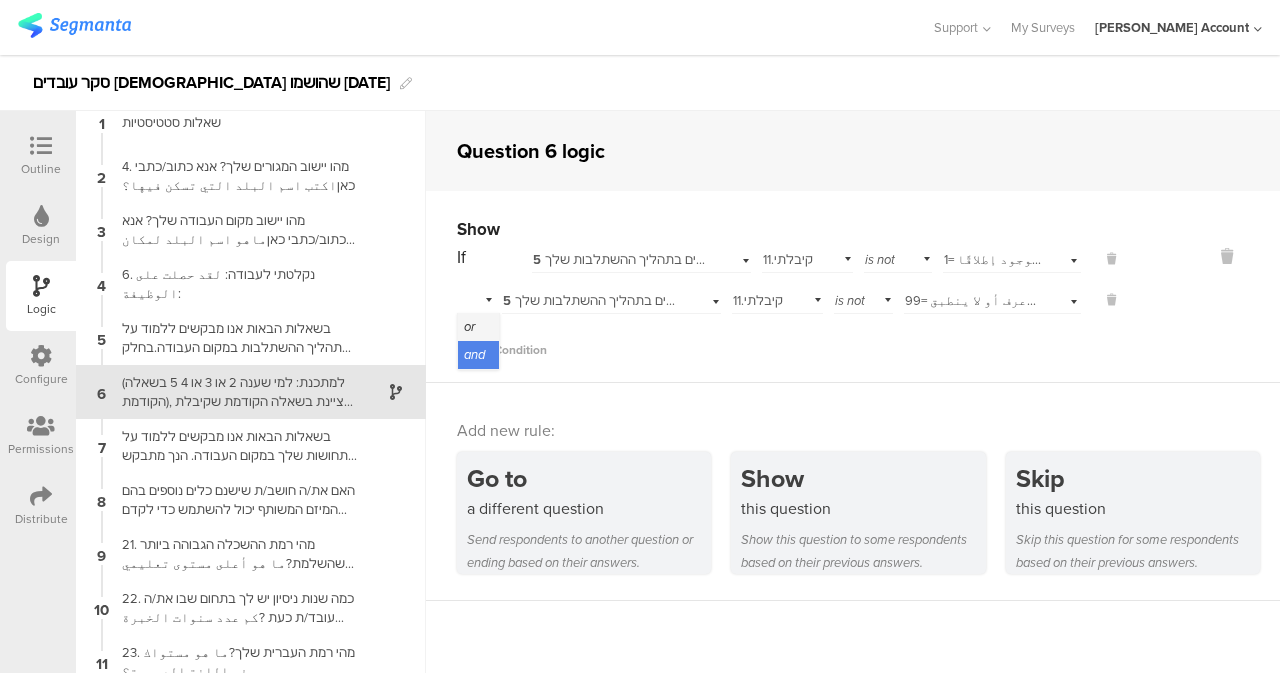 click on "or" at bounding box center [478, 327] 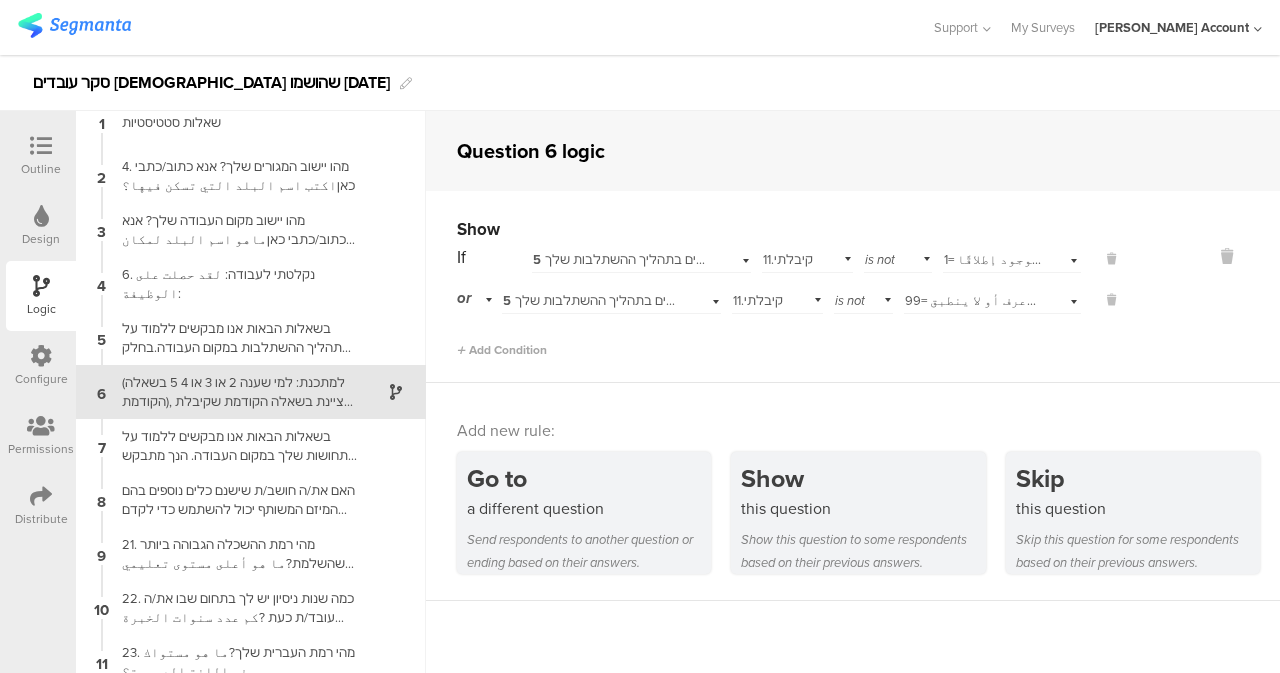 click on "Show
If   5  בשאלות הבאות אנו מבקשים ללמוד על תהליך ההשתלבות במקום העבודה.בחלק מהשאלות תתבקש/י לבחור באיזו מידה כל אחד מהנושאים הבאים התקיים או לא התקיים בתהליך ההשתלבות שלך.אנא דרג/י את תשובתך על סולם מ-1 עד 5, כאשר:في الأسئلة التالية نسعى إلى التعرف على عملية الاندماج في مكان العمل. في بعض الأسئلة، سيُطلب منك تحديد مدى وجود أو غياب كل من المشكلات التالية في عملية التكامل. يُرجى تقييم إجابتك على مقياس من 1 إلى 5، Select subject...
is not Select answer...   1= בכלל לא غير موجود إطلاقًا
or" at bounding box center [853, 287] 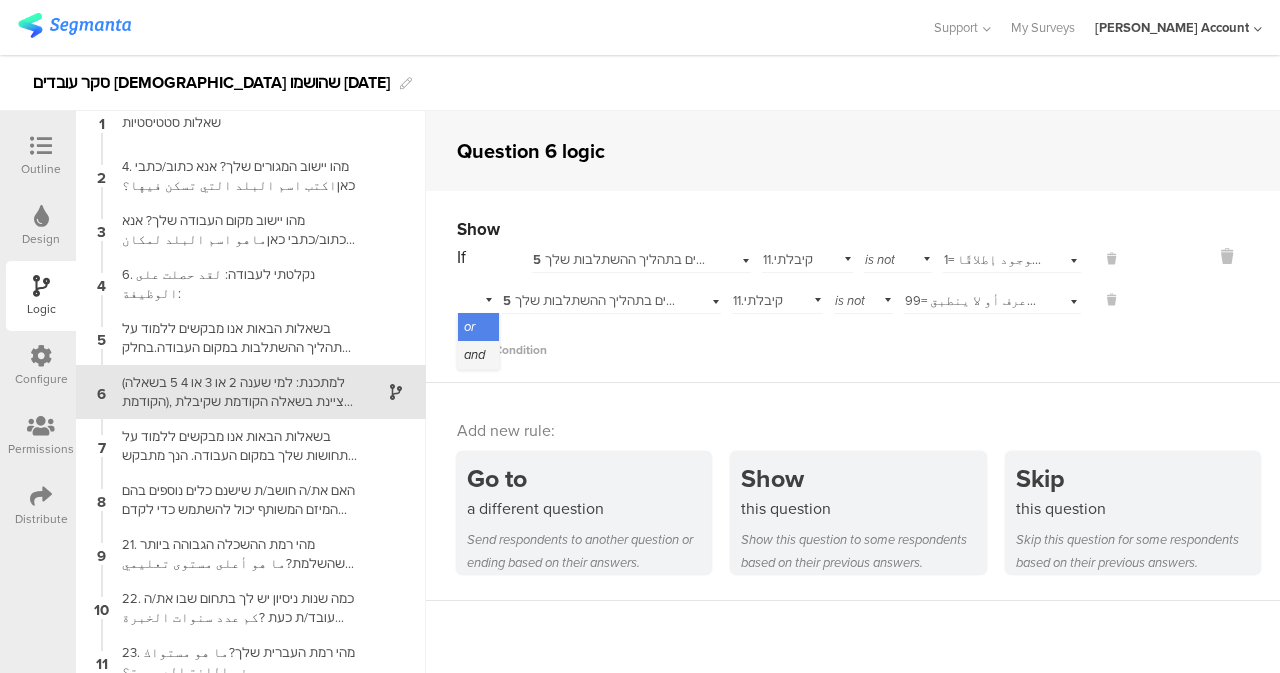 click on "and" at bounding box center (474, 354) 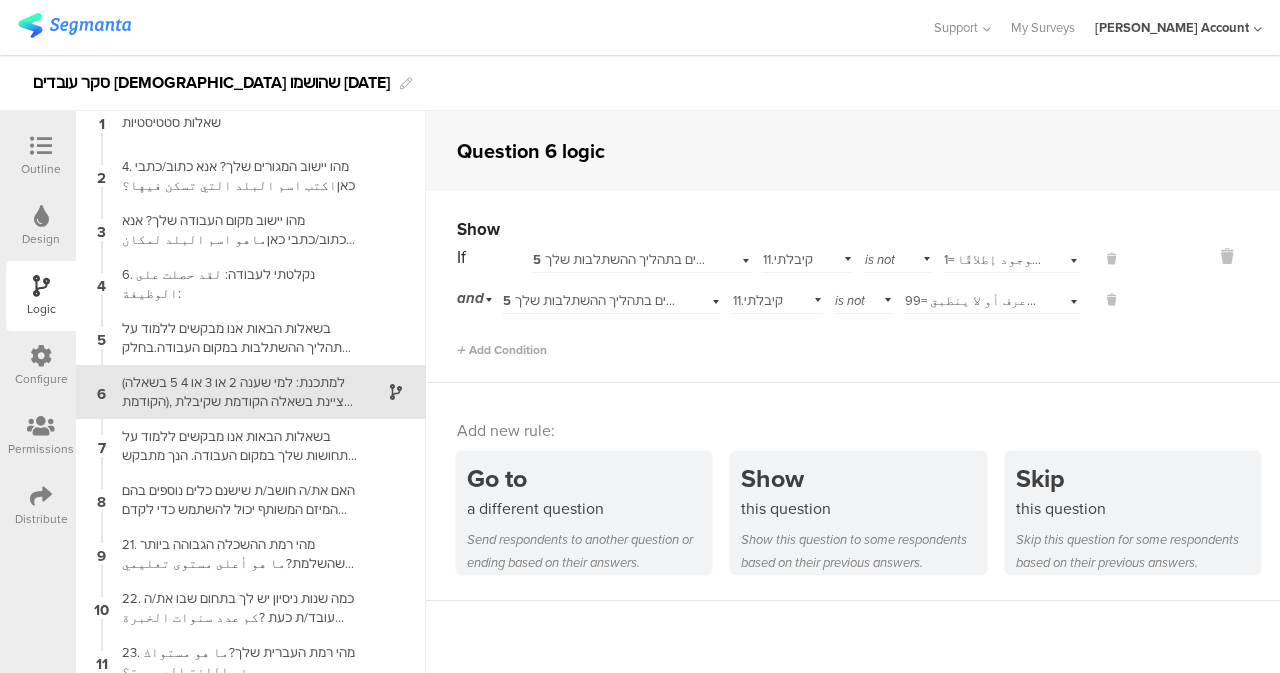 click on "Show
If   5  בשאלות הבאות אנו מבקשים ללמוד על תהליך ההשתלבות במקום העבודה.בחלק מהשאלות תתבקש/י לבחור באיזו מידה כל אחד מהנושאים הבאים התקיים או לא התקיים בתהליך ההשתלבות שלך.אנא דרג/י את תשובתך על סולם מ-1 עד 5, כאשר:في الأسئلة التالية نسعى إلى التعرف على عملية الاندماج في مكان العمل. في بعض الأسئلة، سيُطلب منك تحديد مدى وجود أو غياب كل من المشكلات التالية في عملية التكامل. يُرجى تقييم إجابتك على مقياس من 1 إلى 5، Select subject...
is not Select answer...   1= בכלל לא غير موجود إطلاقًا
and" at bounding box center (853, 287) 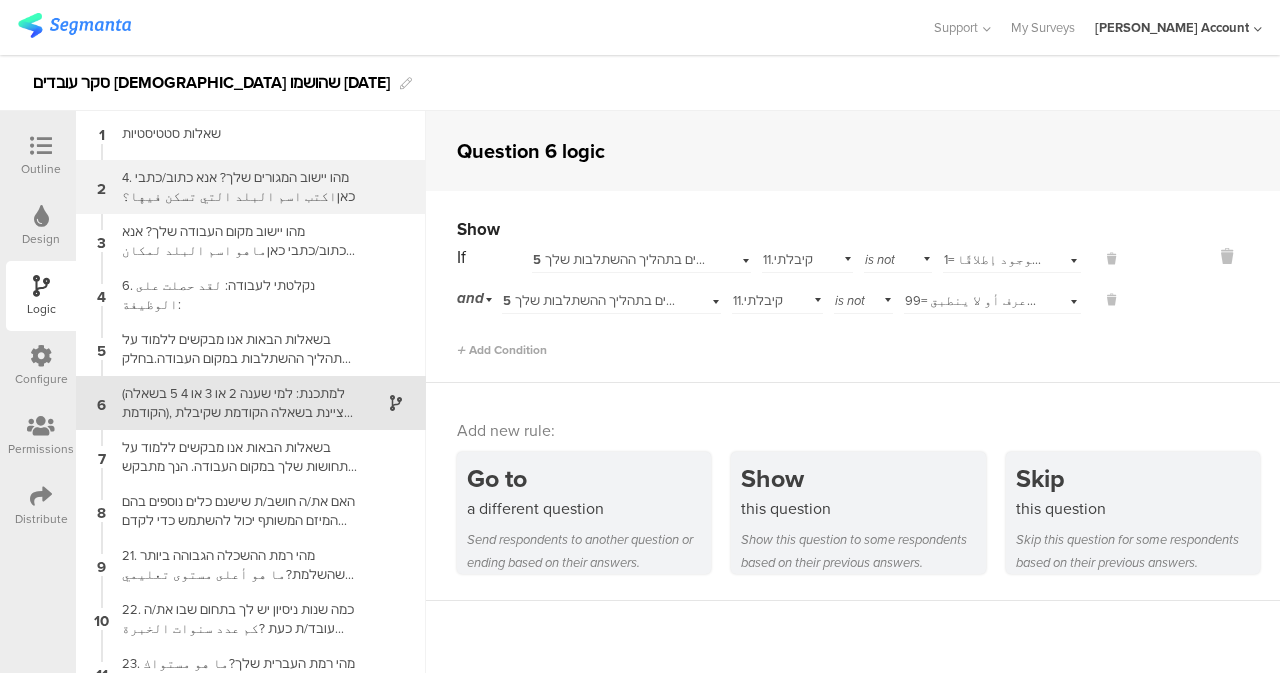 scroll, scrollTop: 0, scrollLeft: 0, axis: both 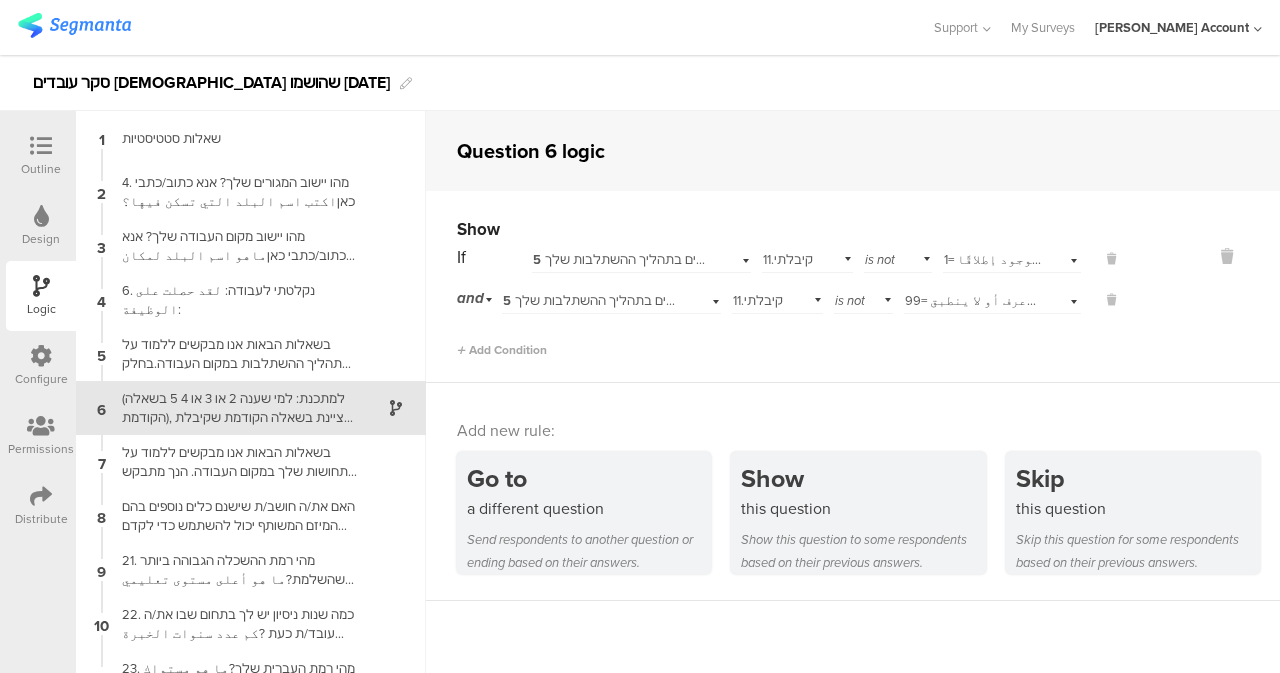 click at bounding box center [41, 147] 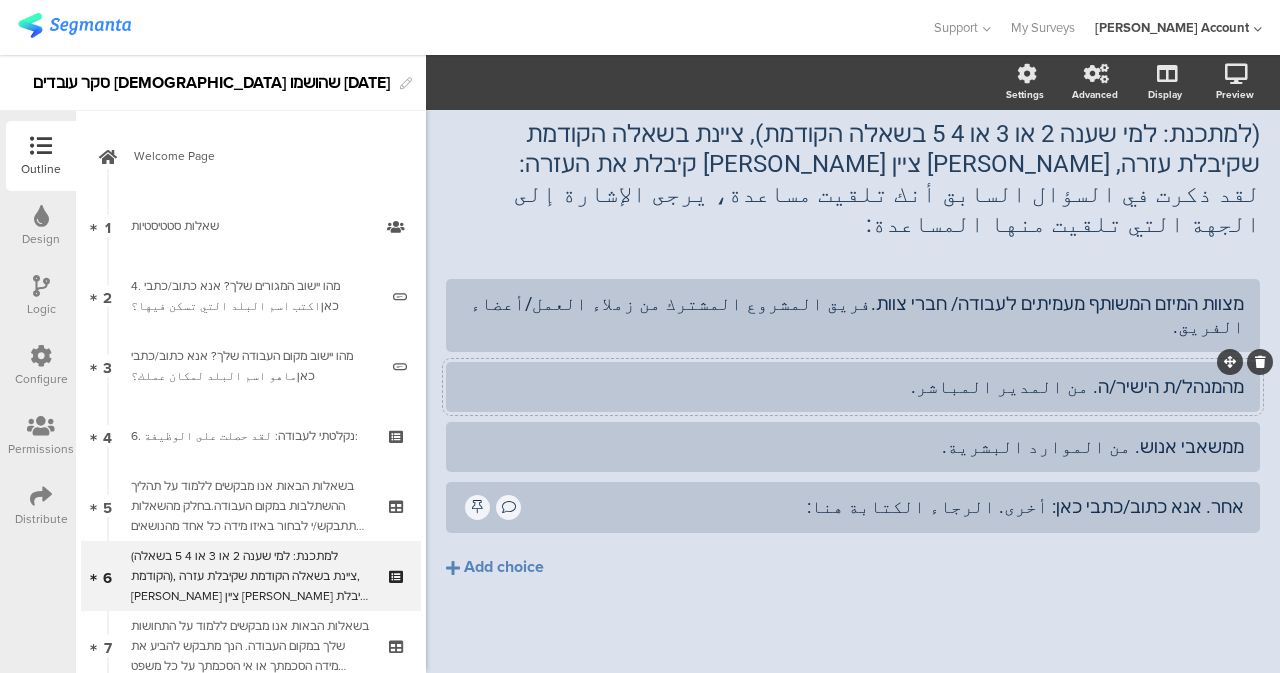 scroll, scrollTop: 24, scrollLeft: 0, axis: vertical 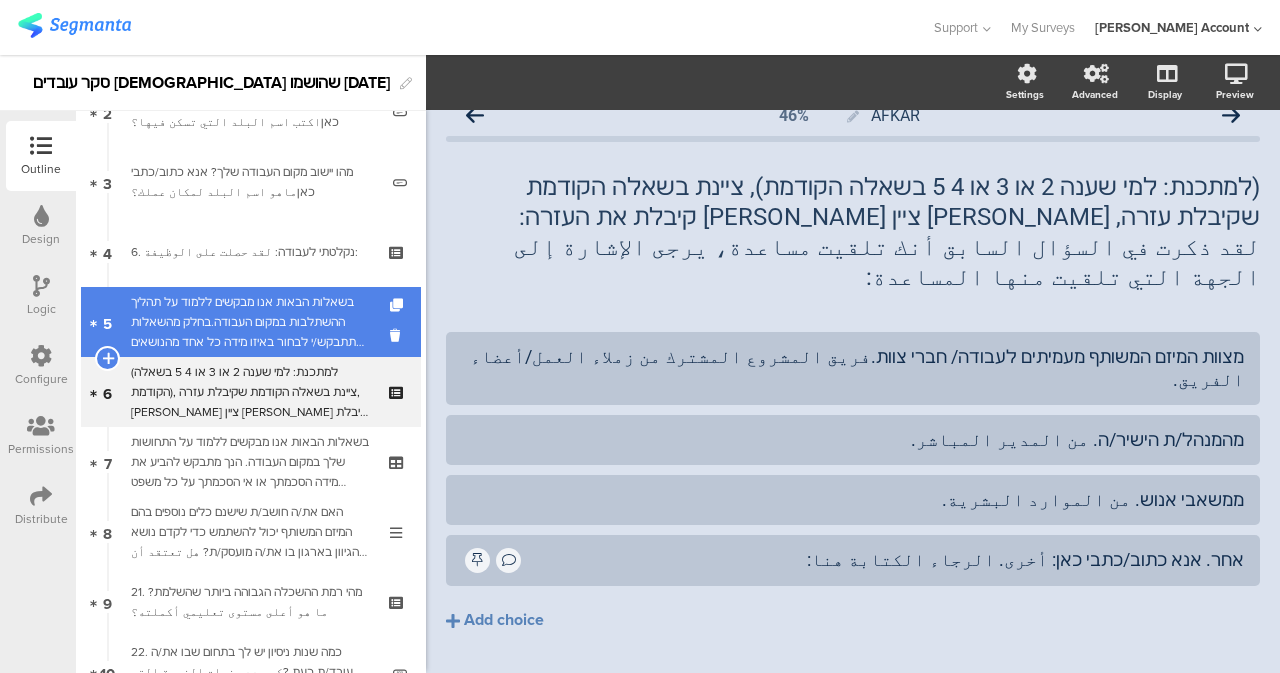click on "בשאלות הבאות אנו מבקשים ללמוד על תהליך ההשתלבות במקום העבודה.בחלק מהשאלות תתבקש/י לבחור באיזו מידה כל אחד מהנושאים הבאים התקיים או לא התקיים בתהליך ההשתלבות שלך.אנא דרג/י את תשובתך על סולם מ-1 עד 5, כאשר:في الأسئلة التالية نسعى إلى التعرف على عملية الاندماج في مكان العمل. في بعض الأسئلة، سيُطلب منك تحديد مدى وجود أو غياب كل من المشكلات التالية في عملية التكامل. يُرجى تقييم إجابتك على مقياس من 1 إلى 5،" at bounding box center [250, 322] 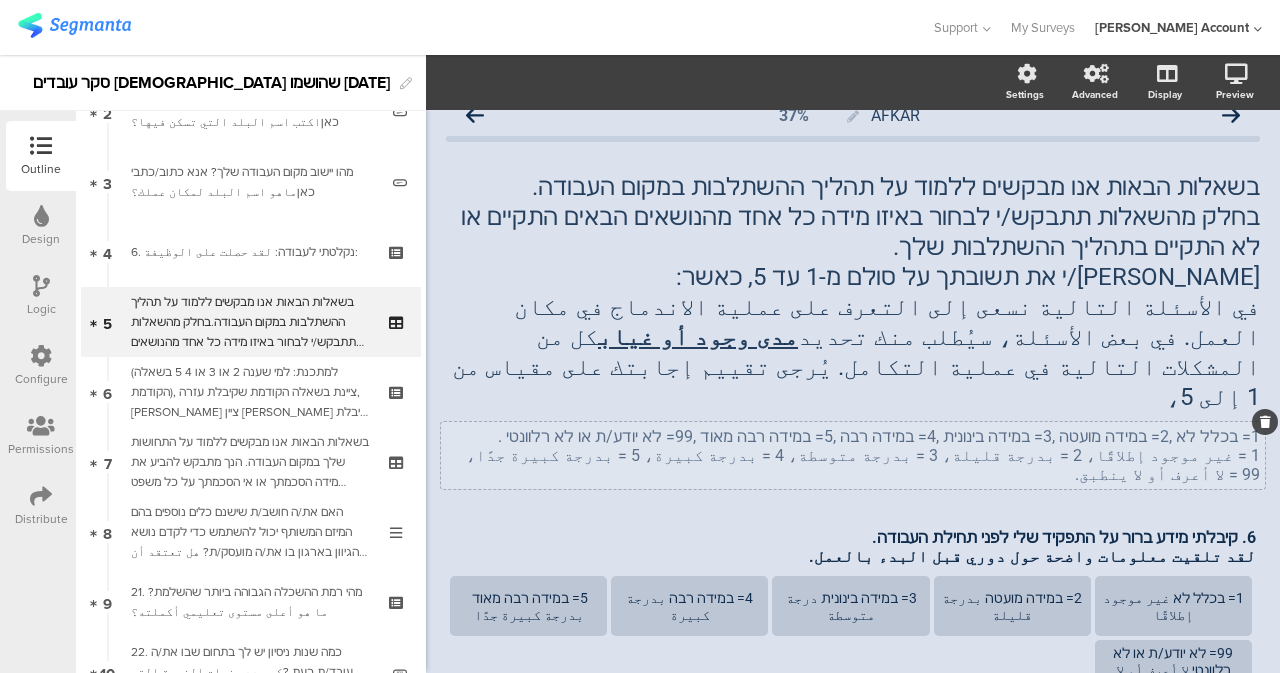 scroll, scrollTop: 80, scrollLeft: 0, axis: vertical 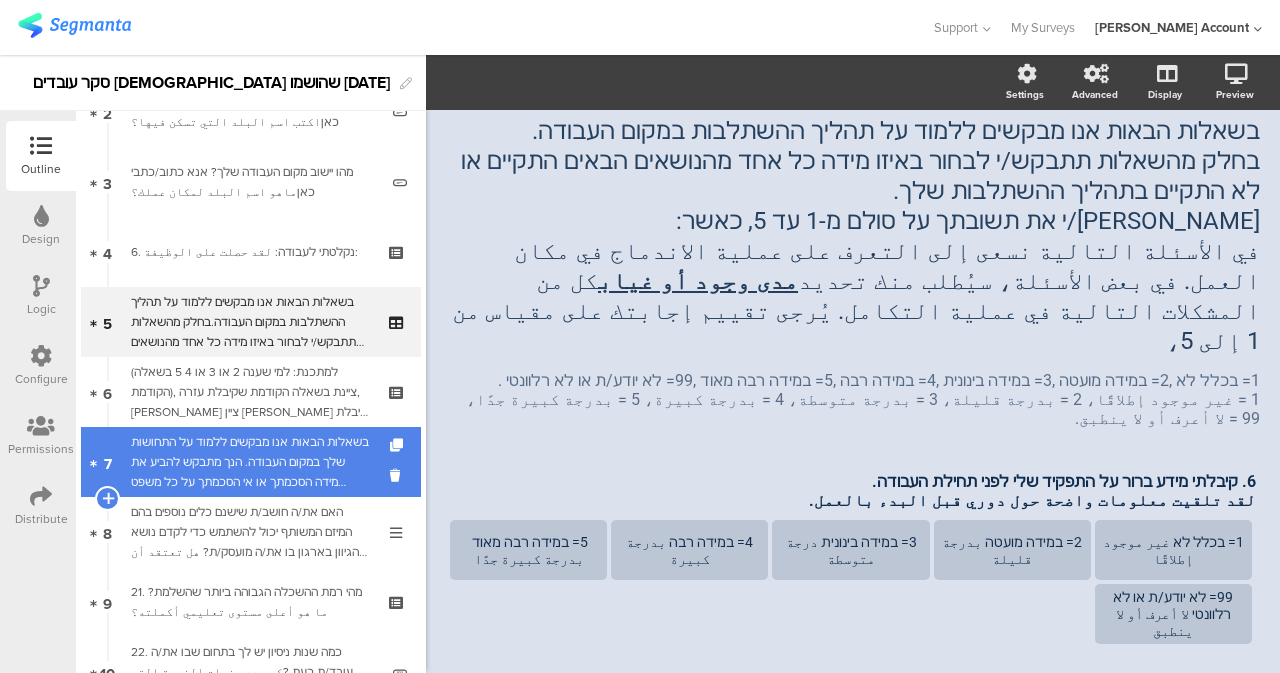 click on "בשאלות הבאות אנו מבקשים ללמוד על התחושות שלך במקום העבודה. הנך מתבקש להביע את מידה הסכמתך או אי הסכמתך על כל משפט ומשפט.אנא דרג/י את התשובה שלך על סולם מ-1 עד 5, כאשר:الأسئلة التالية تسأل عن مشاعرك تجاه بيئة العمل. يُرجى تحديد مدى موافقتك أو معارضتك لكل عبارة.يرجى تقييم إجابتك على مقياس من ١ إلى ٥، حيث:" at bounding box center [250, 462] 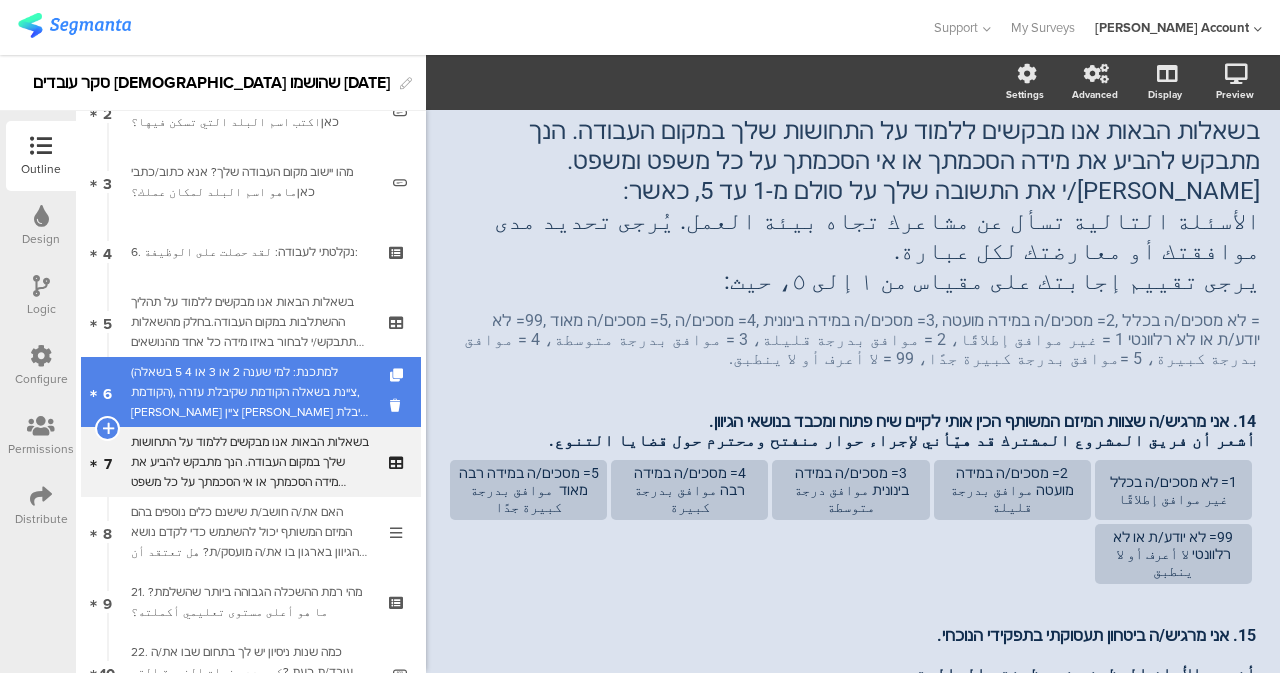 click on "(למתכנת: למי שענה 2 או 3 או 4 5 בשאלה הקודמת), ציינת בשאלה הקודמת שקיבלת עזרה, אנא ציין ממי קיבלת את העזרה:لقد ذكرت في السؤال السابق أنك تلقيت مساعدة، يرجى الإشارة إلى الجهة التي تلقيت منها المساعدة:" at bounding box center (250, 392) 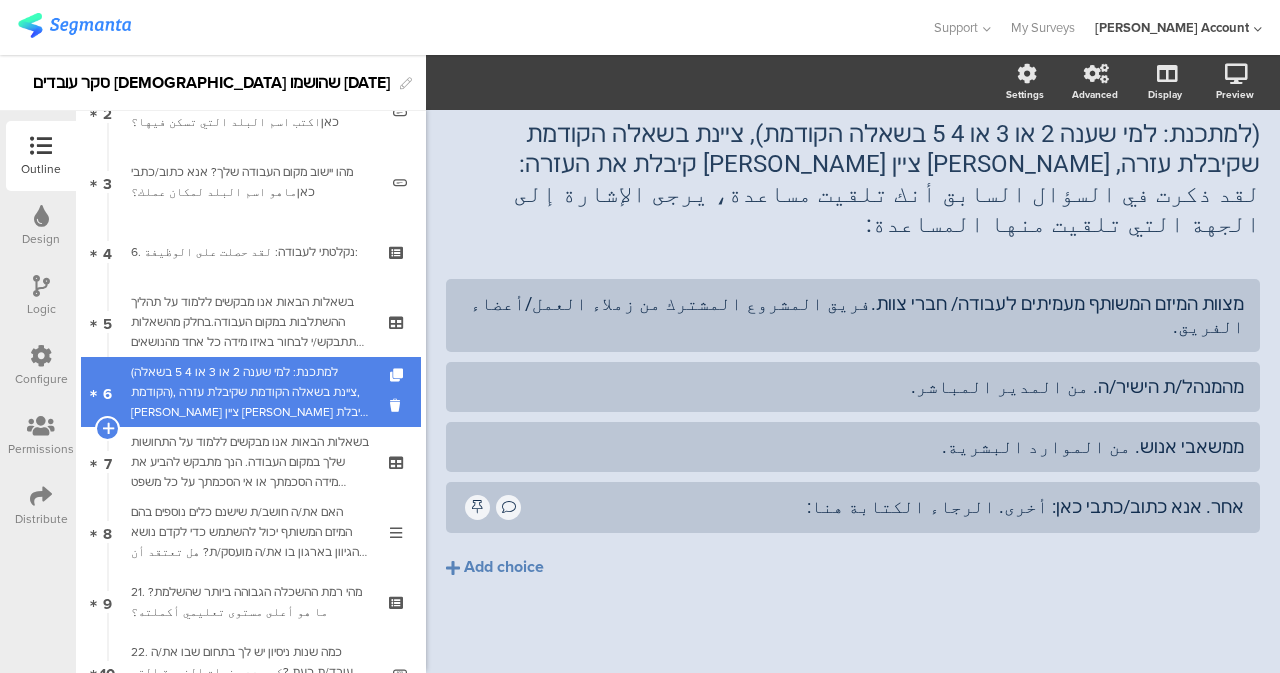 scroll, scrollTop: 24, scrollLeft: 0, axis: vertical 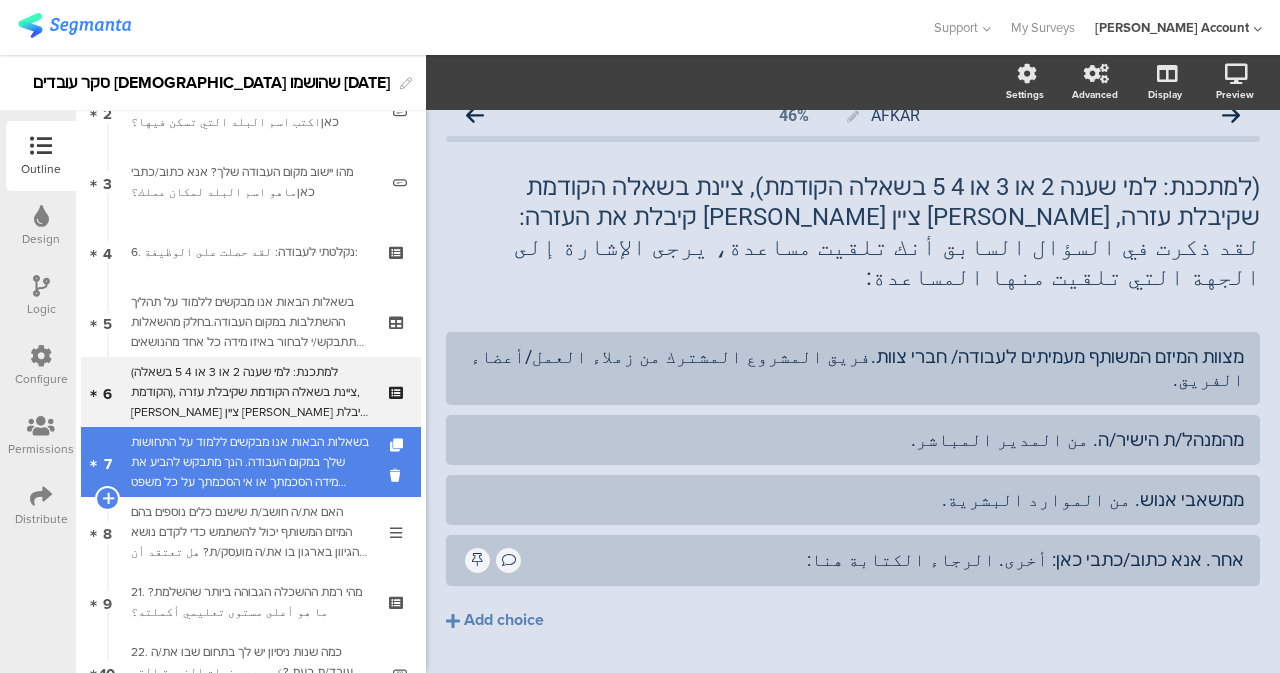 click on "בשאלות הבאות אנו מבקשים ללמוד על התחושות שלך במקום העבודה. הנך מתבקש להביע את מידה הסכמתך או אי הסכמתך על כל משפט ומשפט.אנא דרג/י את התשובה שלך על סולם מ-1 עד 5, כאשר:الأسئلة التالية تسأل عن مشاعرك تجاه بيئة العمل. يُرجى تحديد مدى موافقتك أو معارضتك لكل عبارة.يرجى تقييم إجابتك على مقياس من ١ إلى ٥، حيث:" at bounding box center (250, 462) 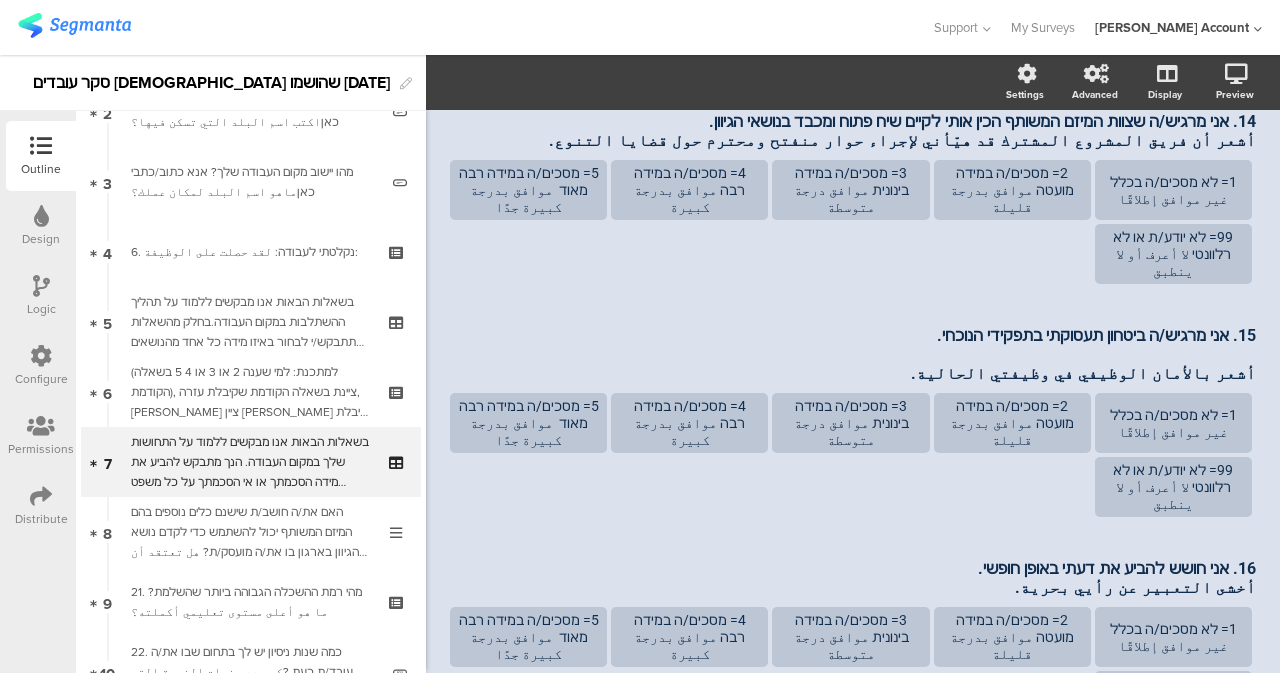 scroll, scrollTop: 280, scrollLeft: 0, axis: vertical 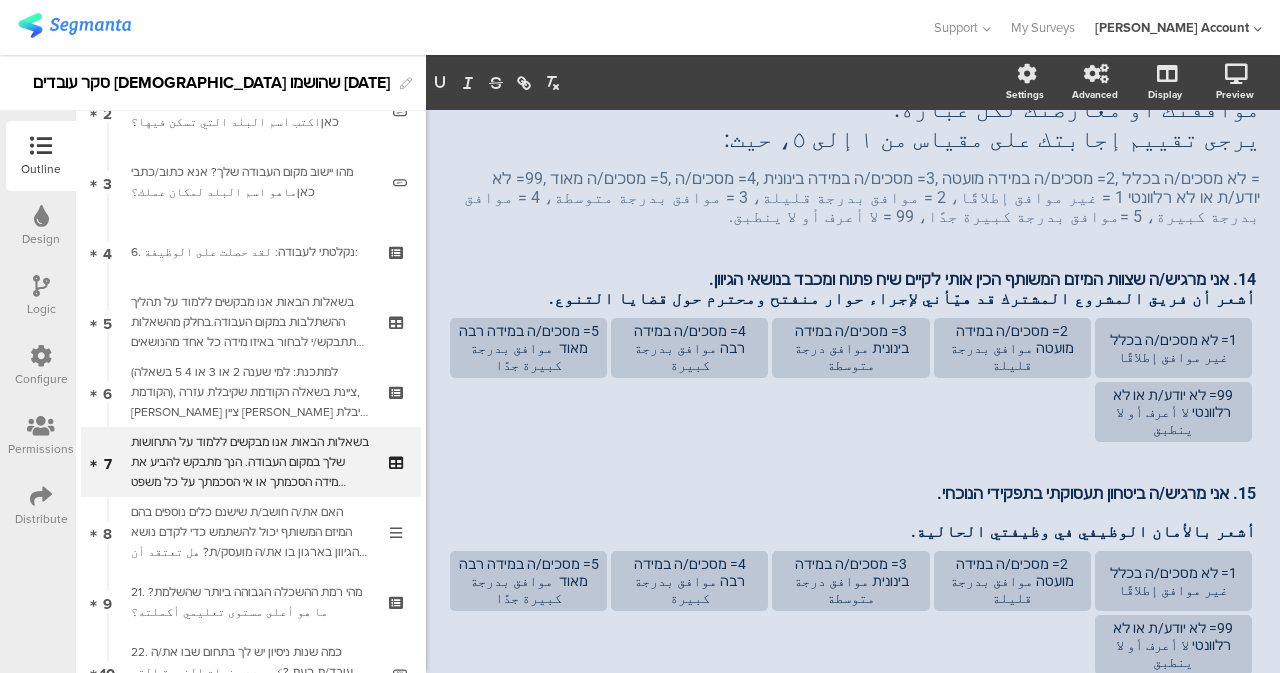 drag, startPoint x: 999, startPoint y: 434, endPoint x: 1174, endPoint y: 441, distance: 175.13994 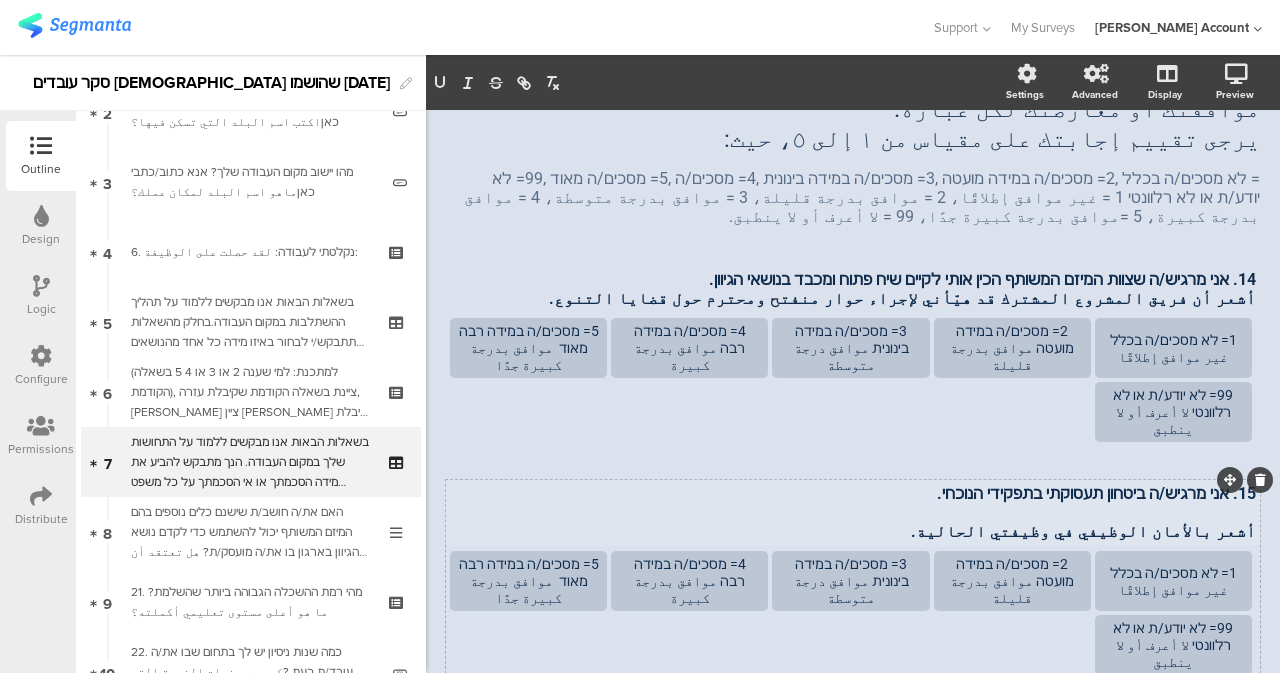 click on "15. אני מרגיש/ה ביטחון תעסוקתי בתפקידי הנוכחי." at bounding box center (853, 493) 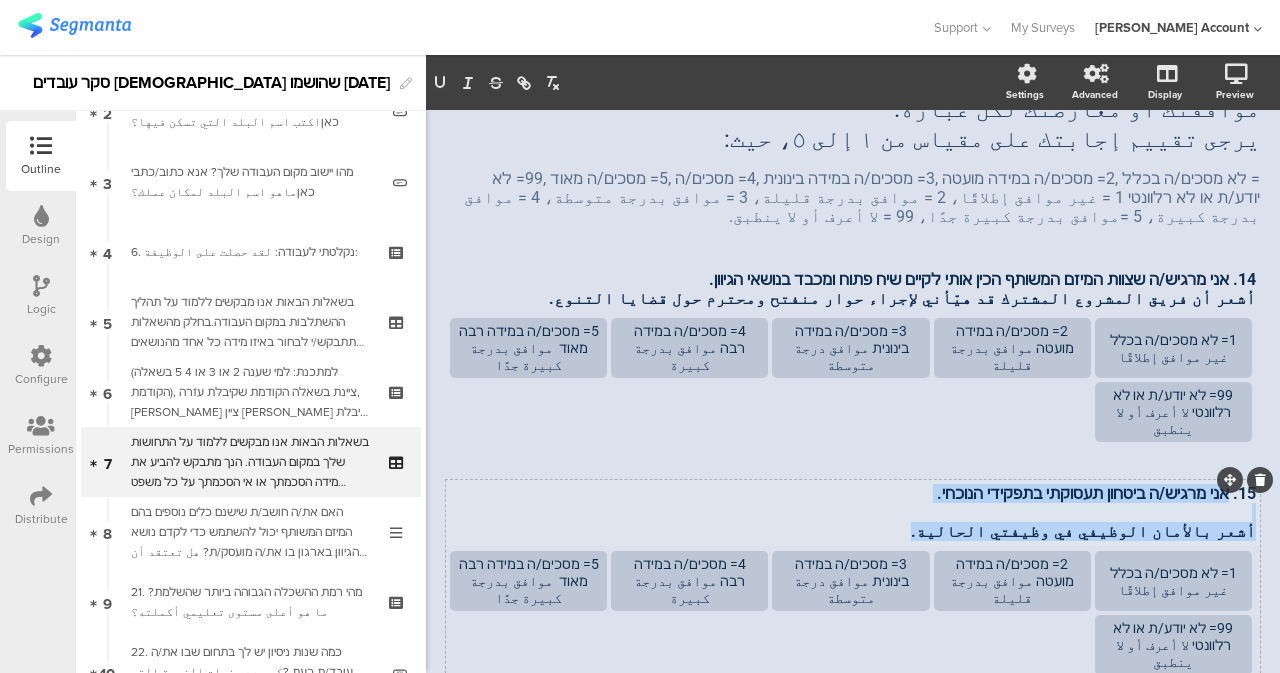 drag, startPoint x: 1021, startPoint y: 500, endPoint x: 1210, endPoint y: 464, distance: 192.39803 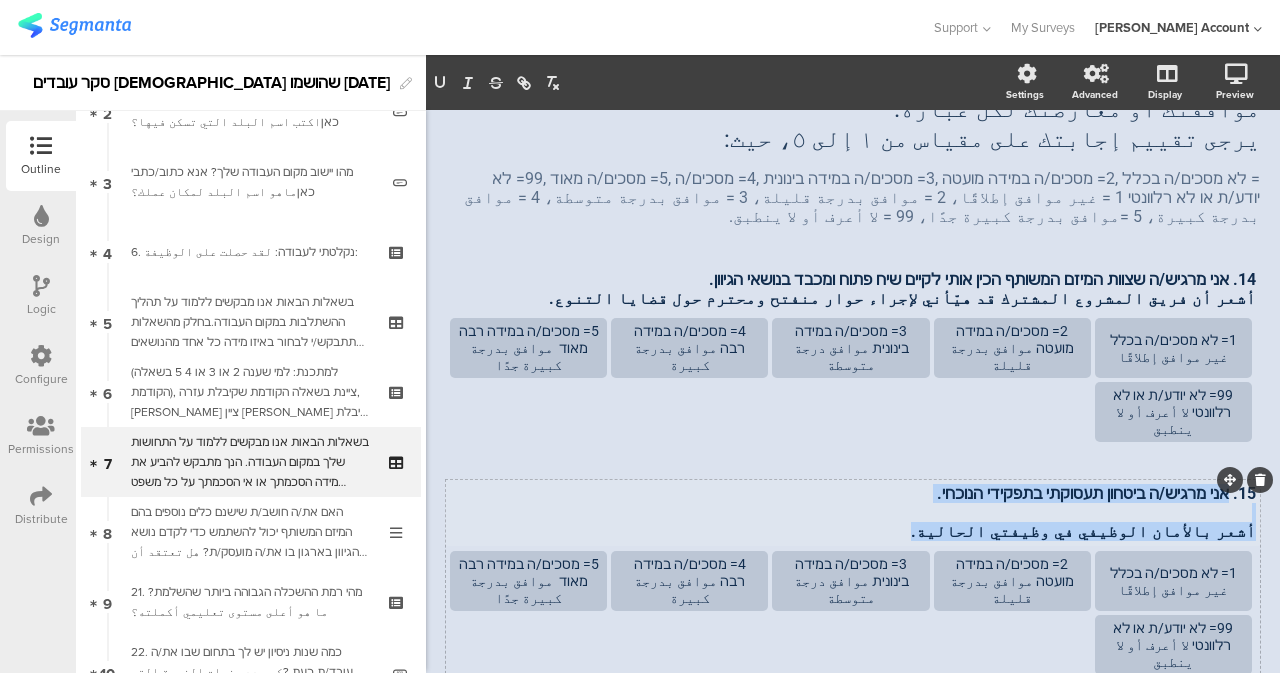 click on "15. אני מרגיש/ה ביטחון תעסוקתי בתפקידי הנוכחי. أشعر بالأمان الوظيفي في وظيفتي الحالية." at bounding box center [853, 512] 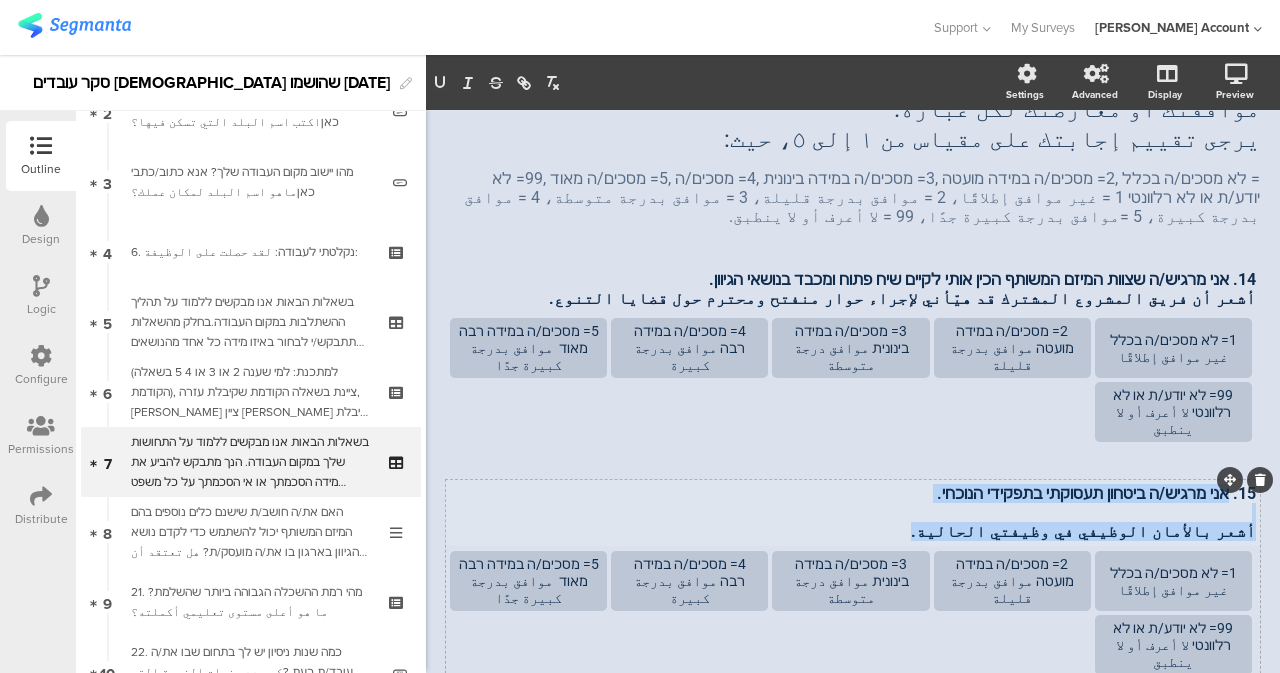 copy on "אני מרגיש/ה ביטחון תעסוקתי בתפקידי הנוכחי. أشعر بالأمان الوظيفي في وظيفتي الحالية." 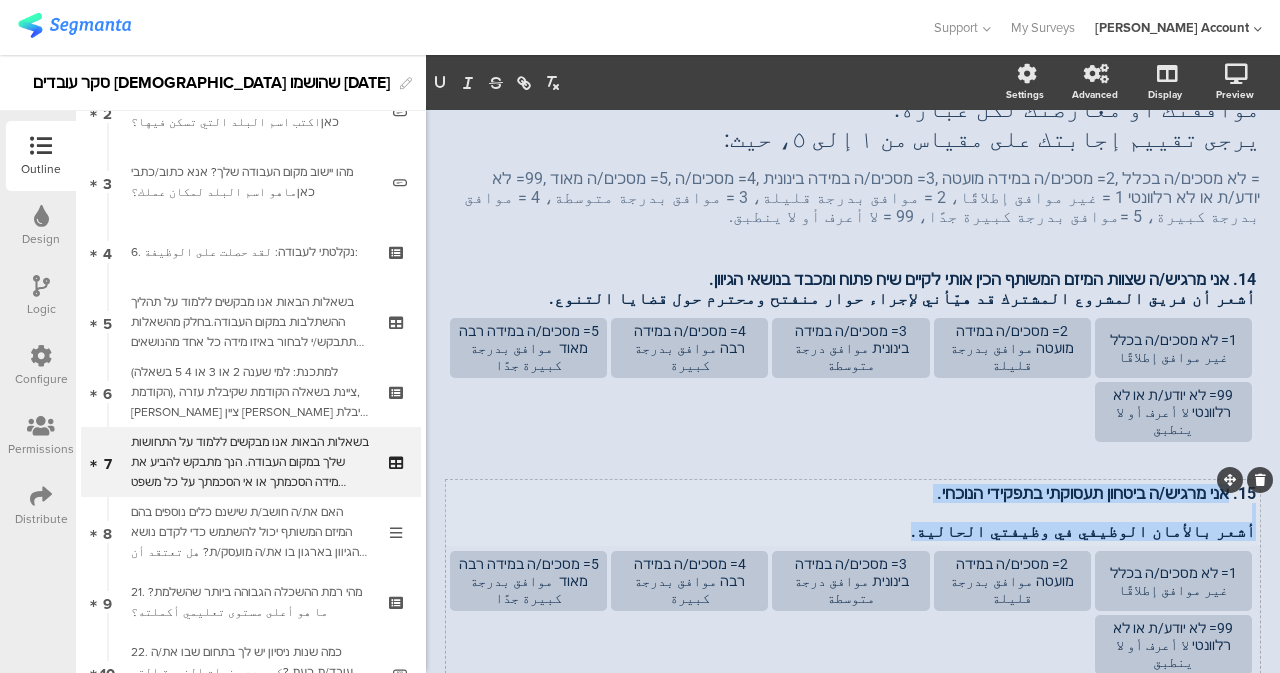 click on "15. אני מרגיש/ה ביטחון תעסוקתי בתפקידי הנוכחי." at bounding box center (853, 493) 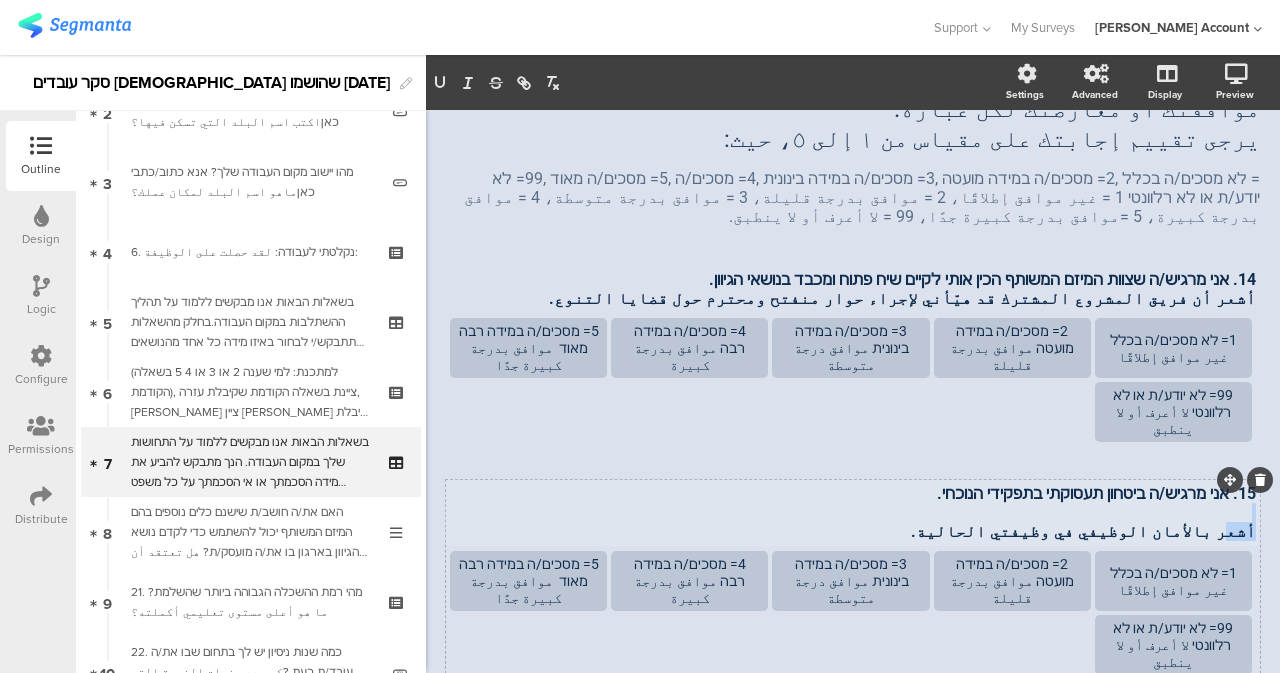 drag, startPoint x: 1037, startPoint y: 496, endPoint x: 1218, endPoint y: 503, distance: 181.13531 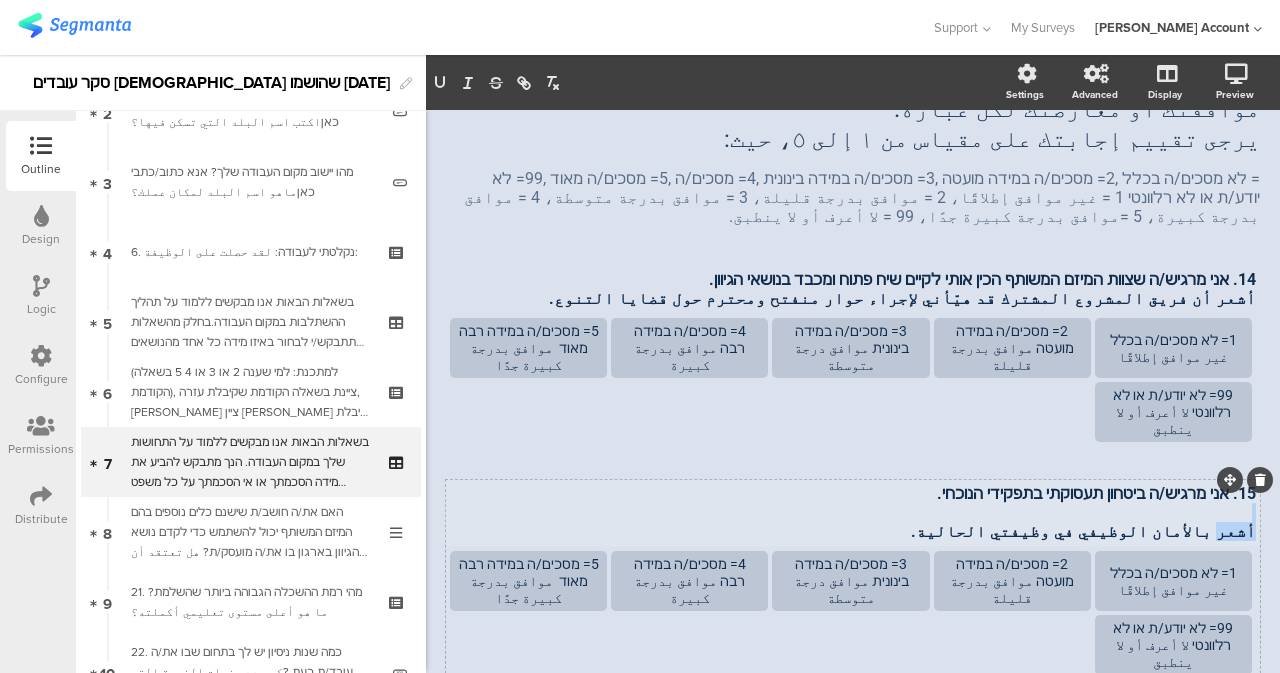 click on "أشعر بالأمان الوظيفي في وظيفتي الحالية." at bounding box center (853, 531) 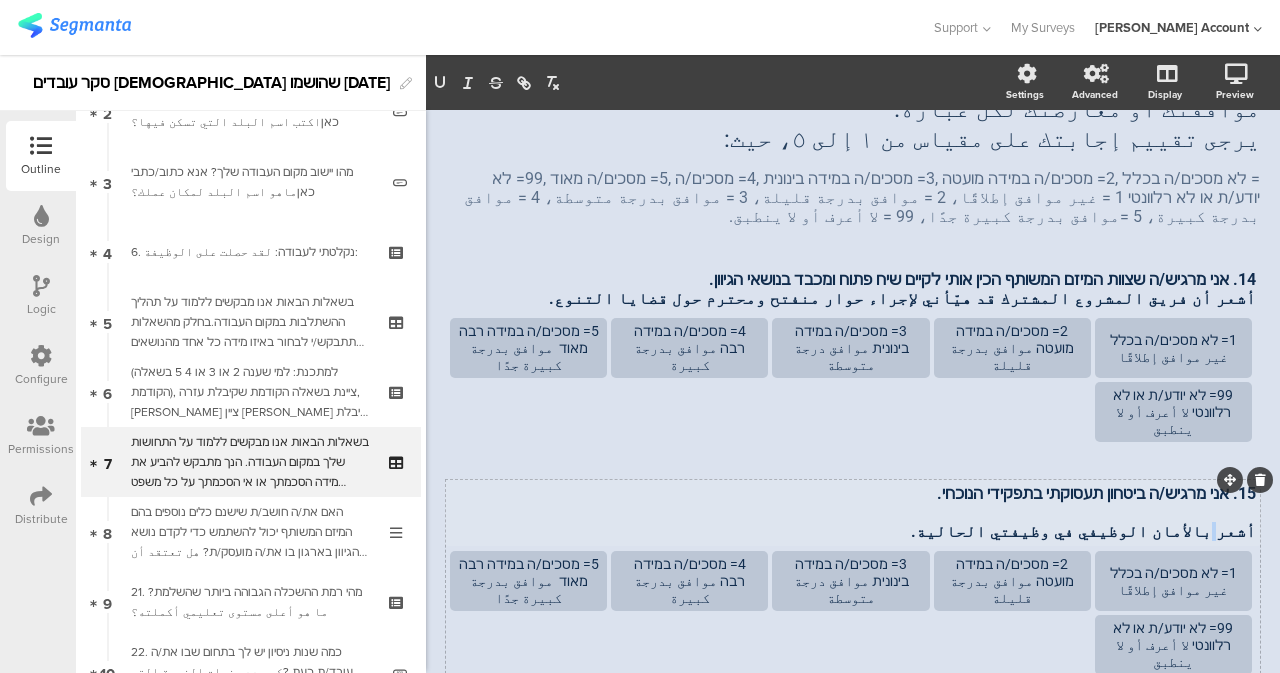 click on "أشعر بالأمان الوظيفي في وظيفتي الحالية." at bounding box center (853, 531) 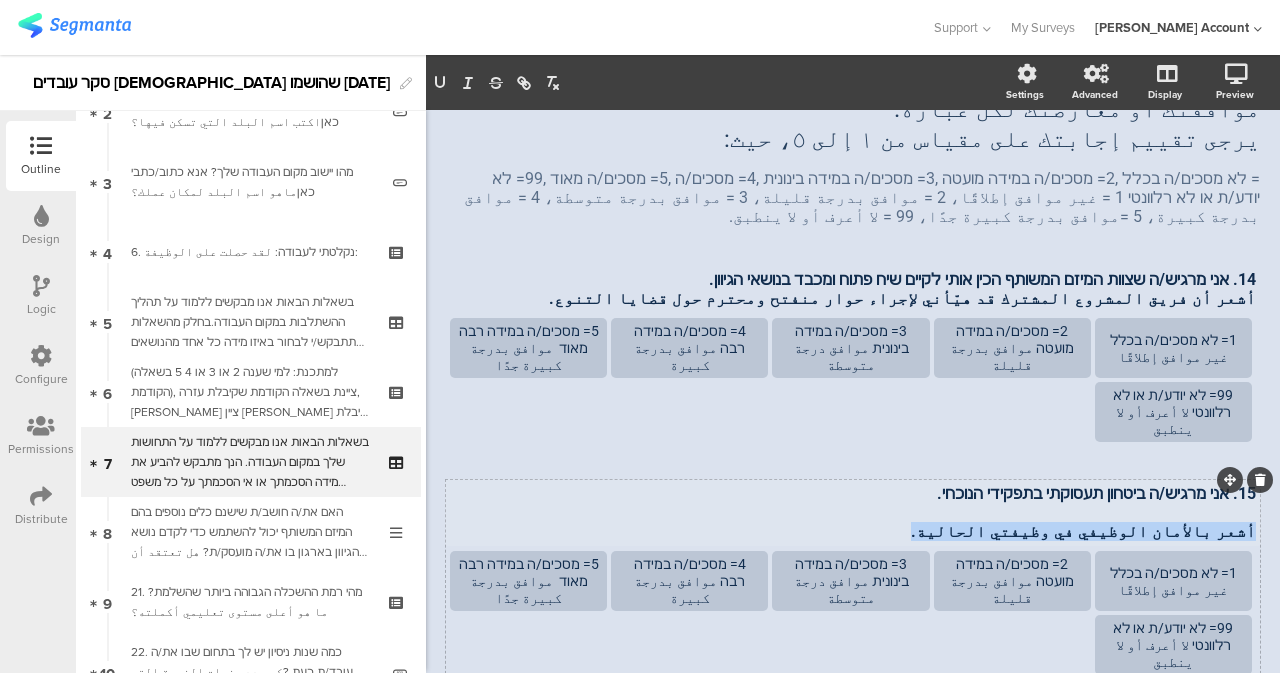click on "أشعر بالأمان الوظيفي في وظيفتي الحالية." at bounding box center (853, 531) 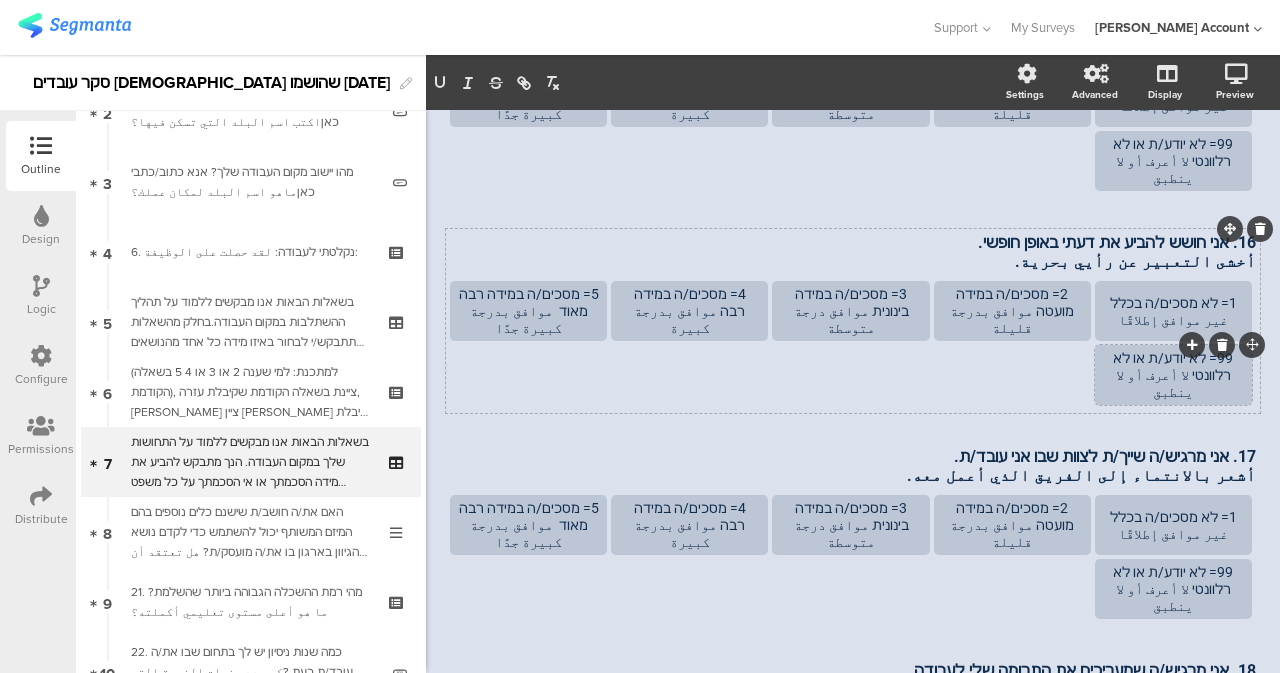 scroll, scrollTop: 722, scrollLeft: 0, axis: vertical 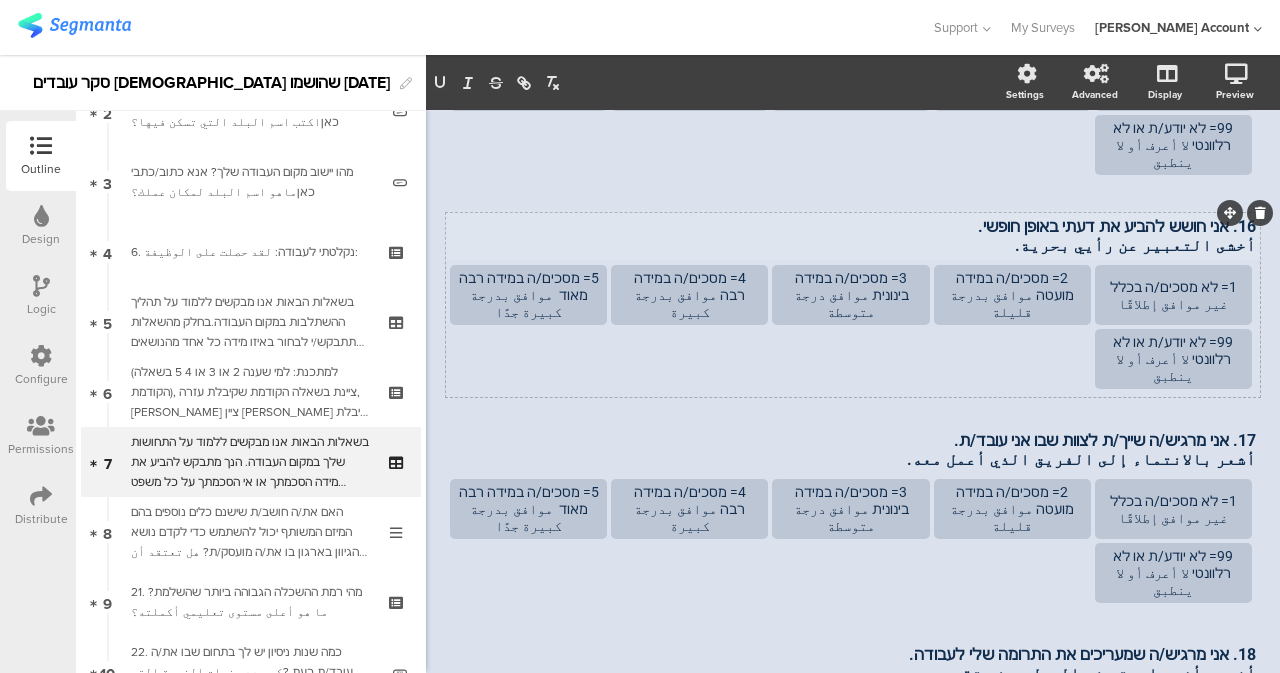 drag, startPoint x: 1205, startPoint y: 223, endPoint x: 1235, endPoint y: 231, distance: 31.04835 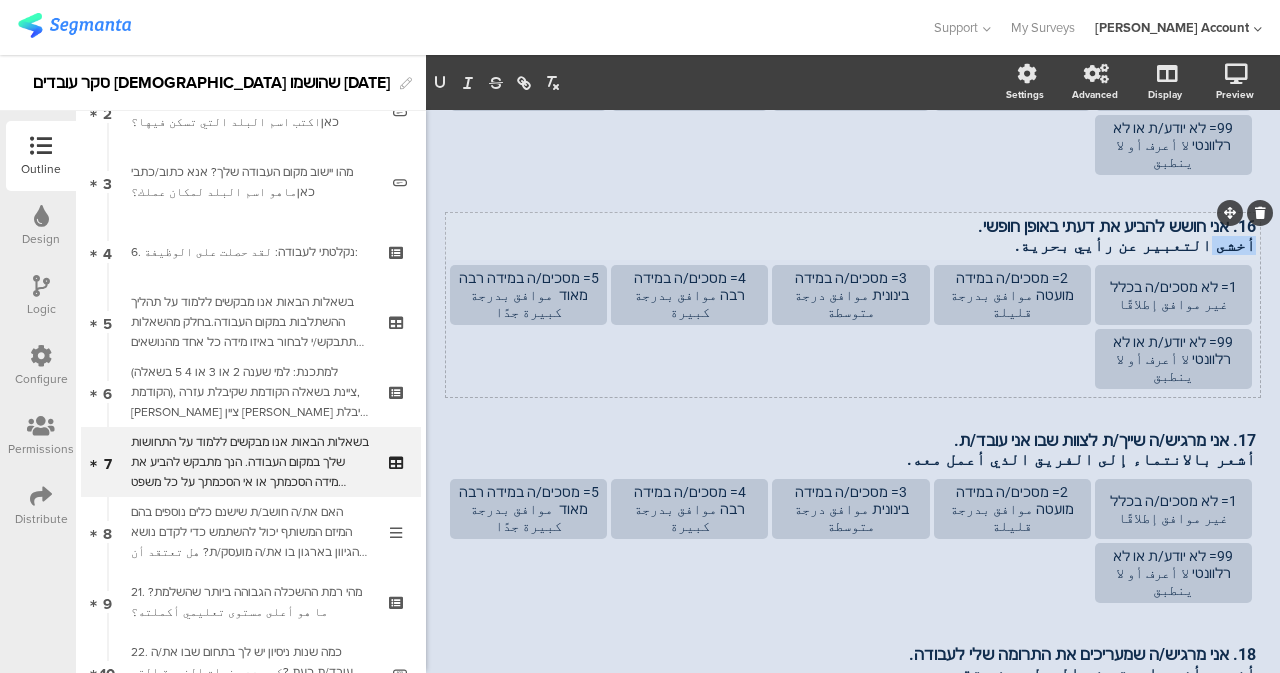 click on "أخشى التعبير عن رأيي بحرية." at bounding box center [853, 245] 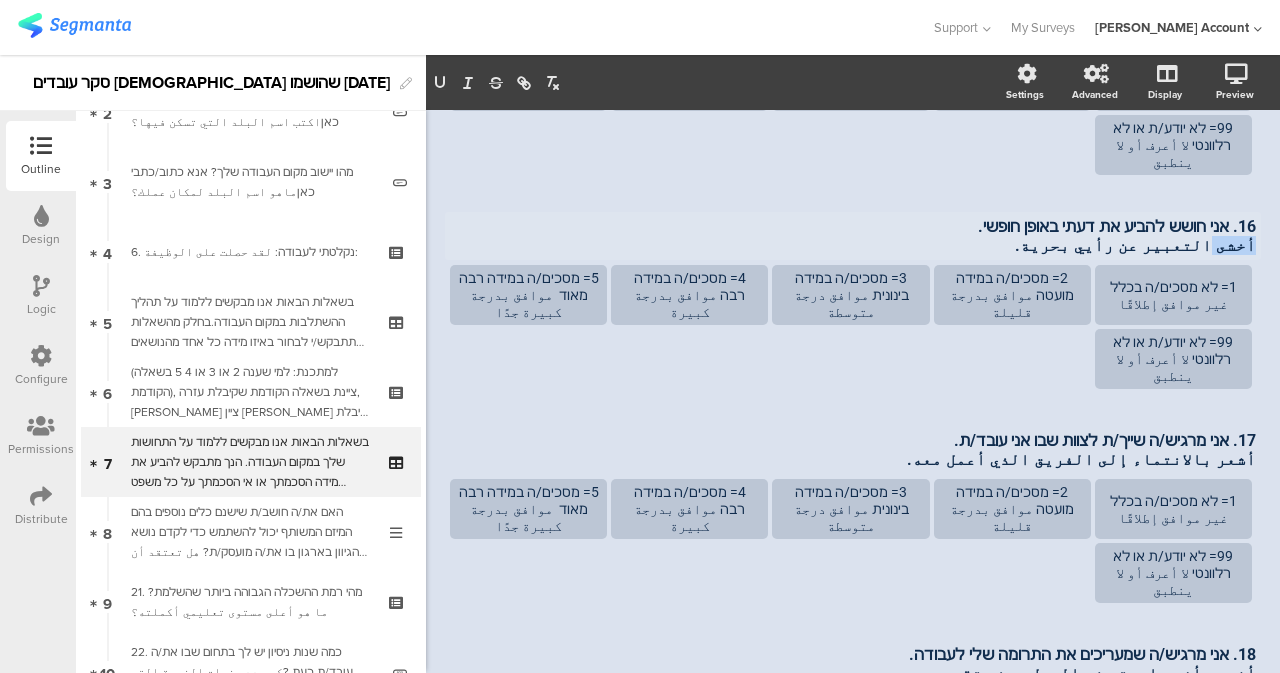 scroll, scrollTop: 726, scrollLeft: 0, axis: vertical 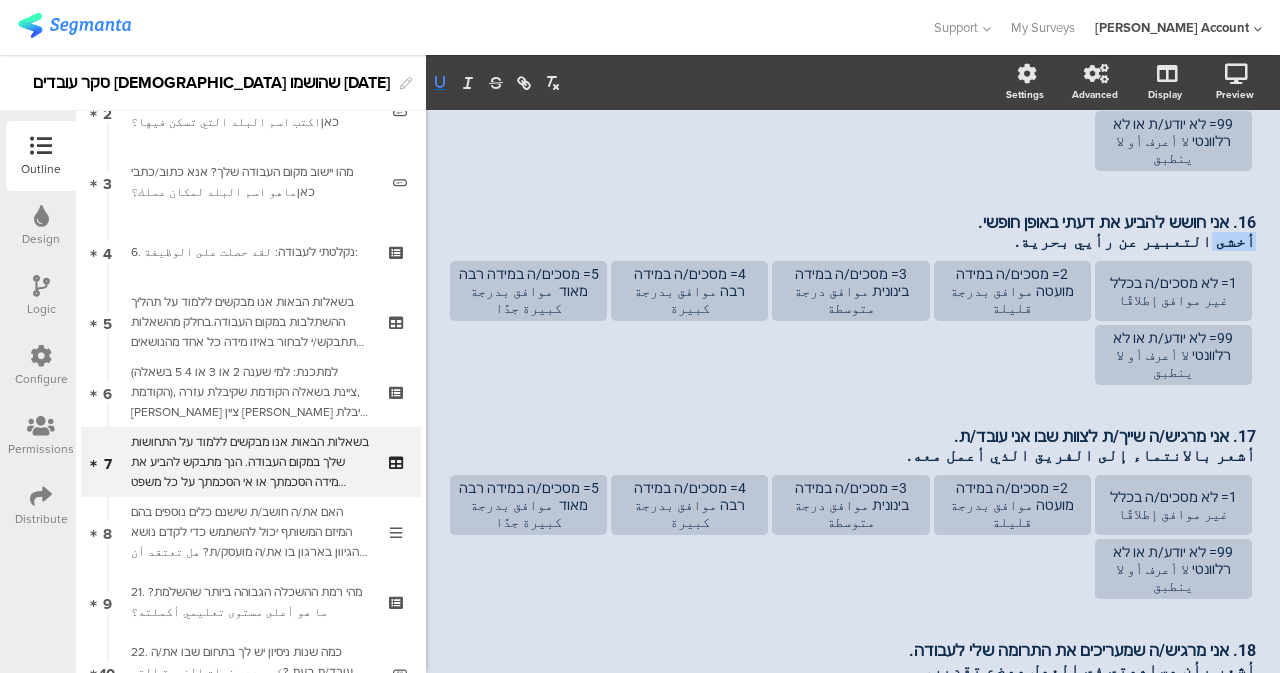 click 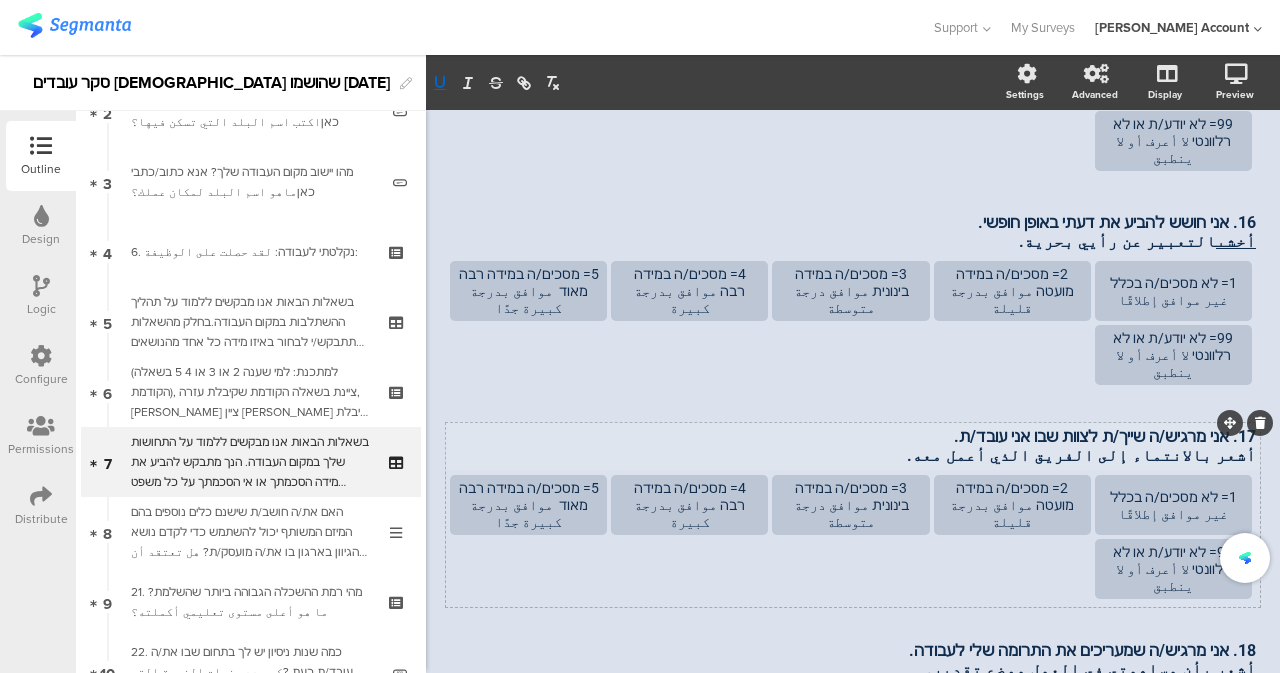 click on "17. אני מרגיש/ה שייך/ת לצוות שבו אני עובד/ת. أشعر بالانتماء إلى الفريق الذي أعمل معه.
17. אני מרגיש/ה שייך/ת לצוות שבו אני עובד/ת. أشعر بالانتماء إلى الفريق الذي أعمل معه." at bounding box center (853, 446) 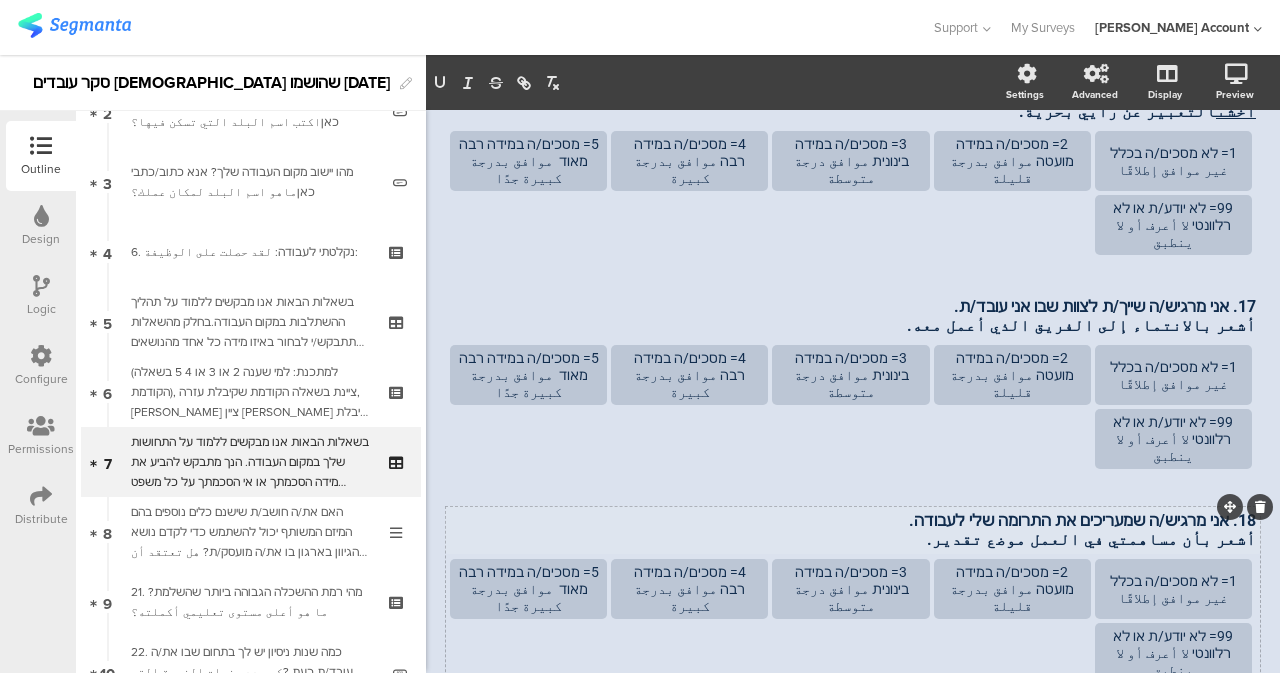 scroll, scrollTop: 930, scrollLeft: 0, axis: vertical 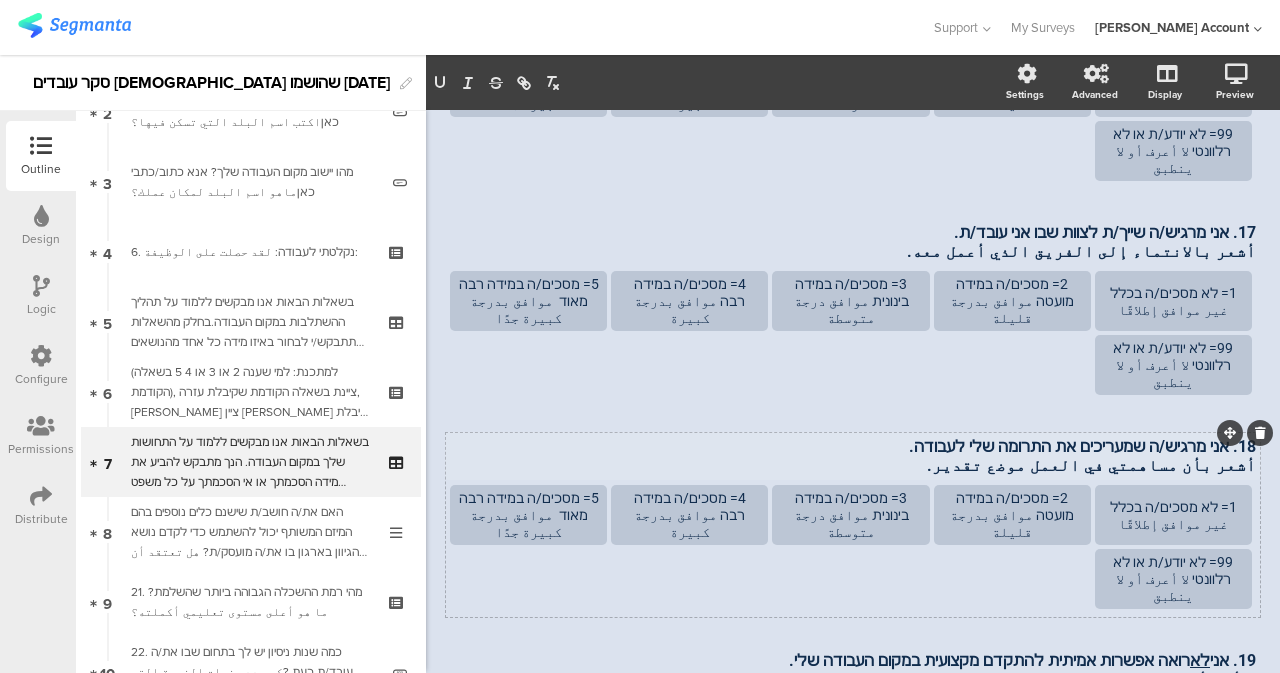 click on "18. אני מרגיש/ה שמעריכים את התרומה שלי לעבודה. أ شعر بأن مساهمتي في العمل موضع تقدير.
18. אני מרגיש/ה שמעריכים את התרומה שלי לעבודה. أ شعر بأن مساهمتي في العمل موضع تقدير." at bounding box center [853, 456] 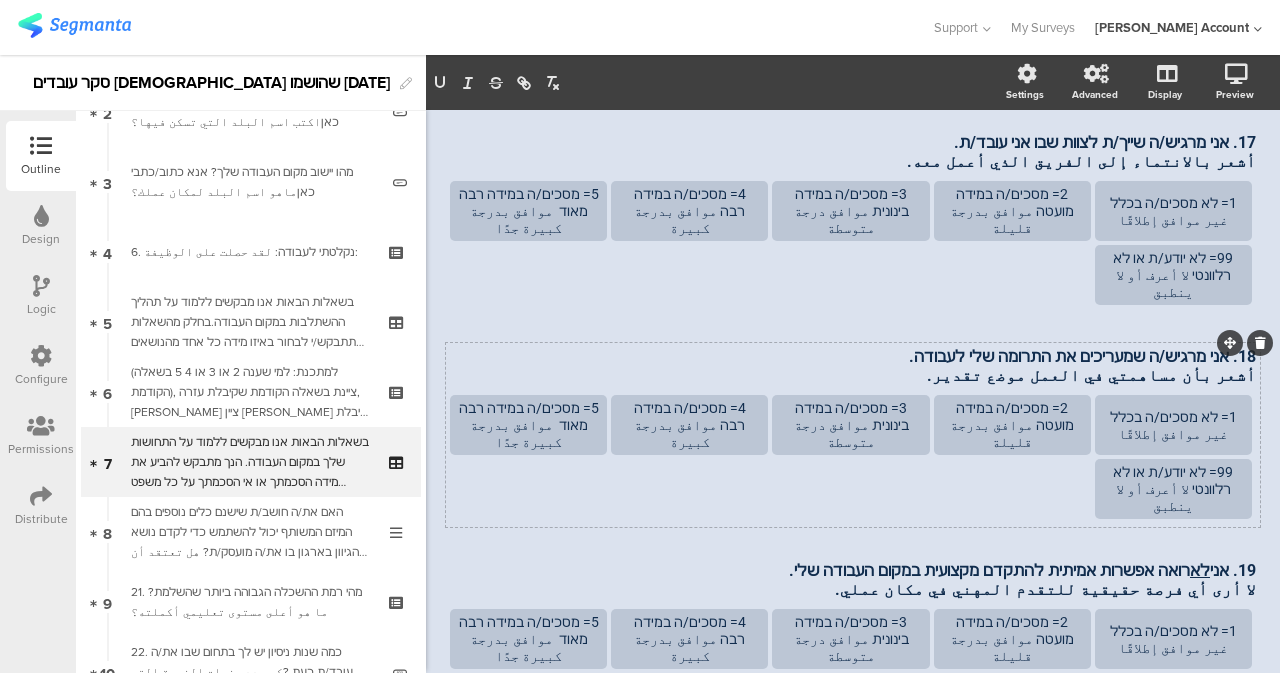 scroll, scrollTop: 1030, scrollLeft: 0, axis: vertical 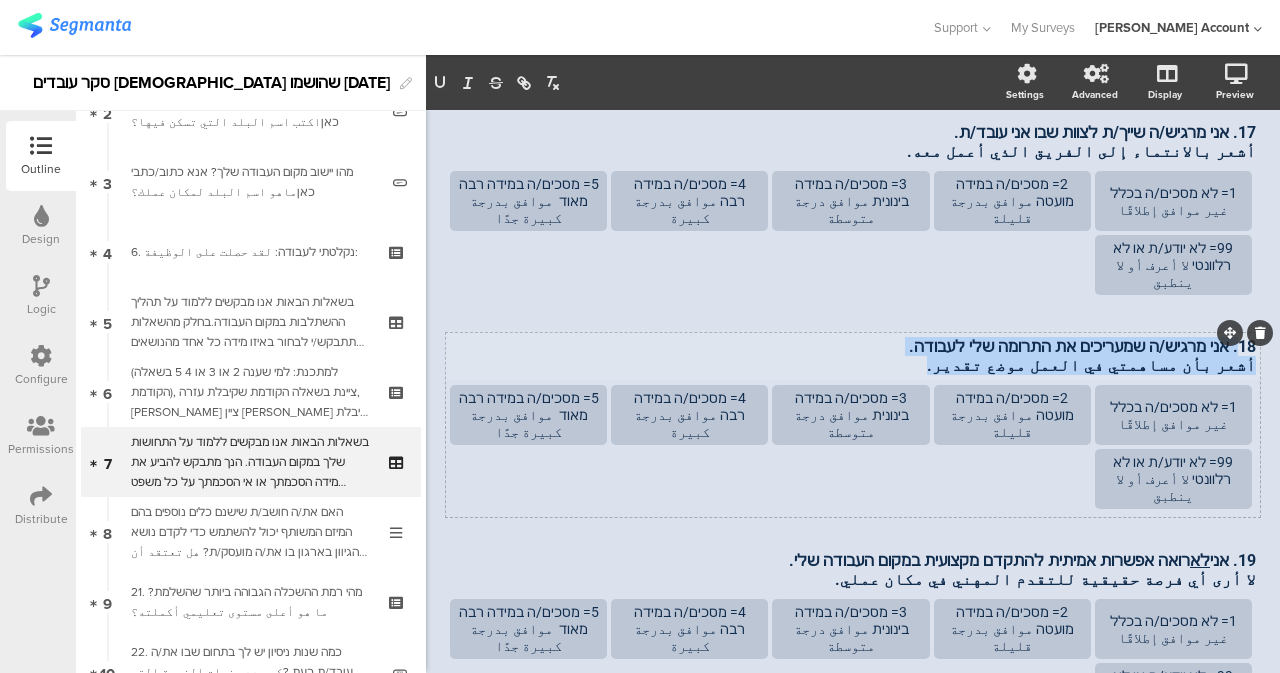 drag, startPoint x: 1005, startPoint y: 333, endPoint x: 1225, endPoint y: 322, distance: 220.27483 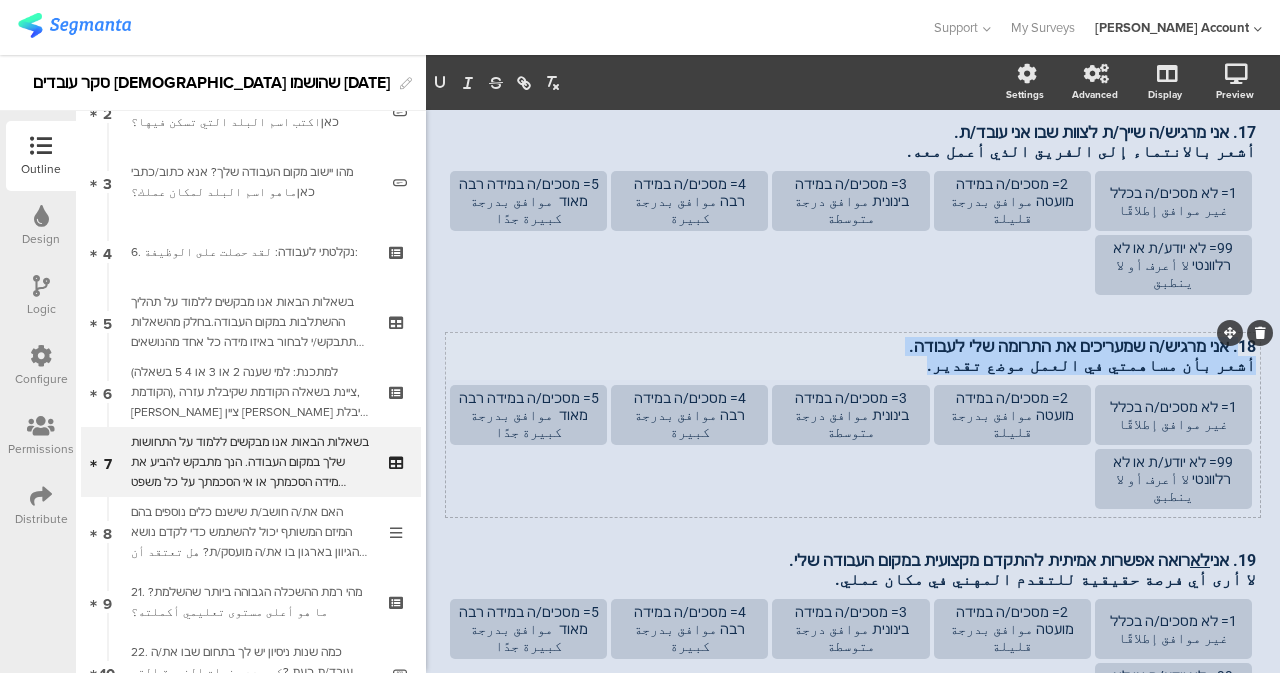 click on "18. אני מרגיש/ה שמעריכים את התרומה שלי לעבודה. أشعر بأن مساهمتي في العمل موضع تقدير." at bounding box center (853, 356) 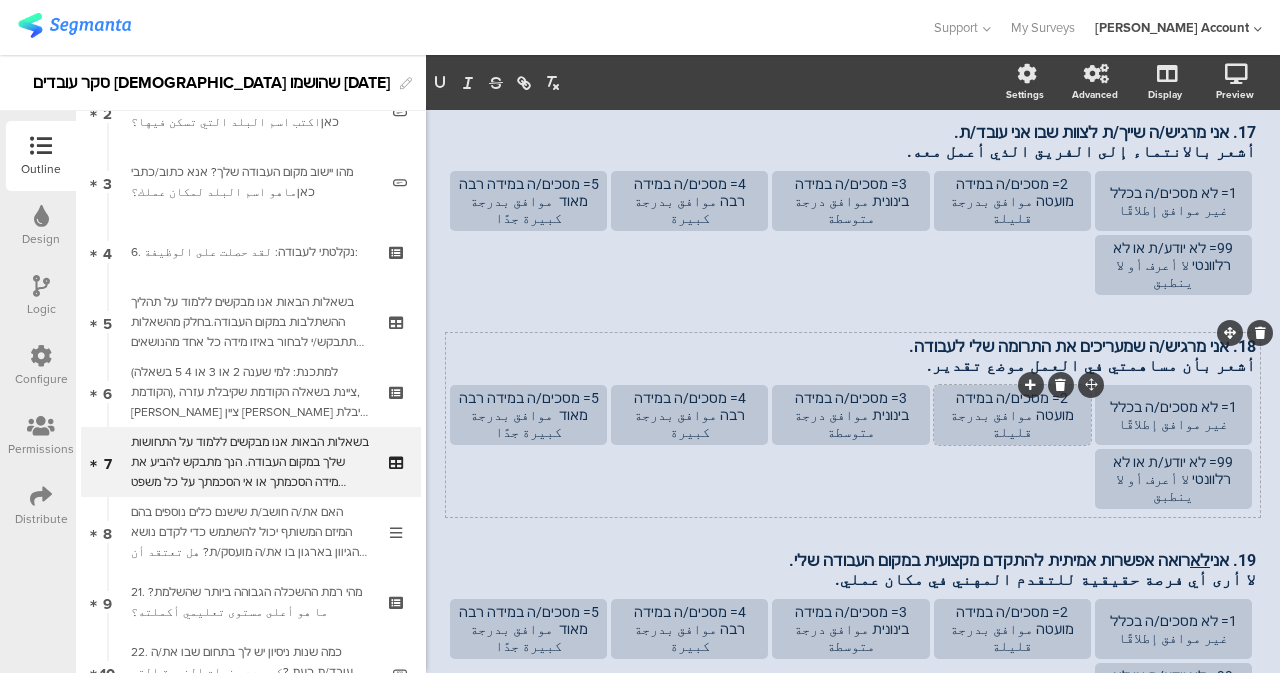 drag, startPoint x: 986, startPoint y: 388, endPoint x: 988, endPoint y: 366, distance: 22.090721 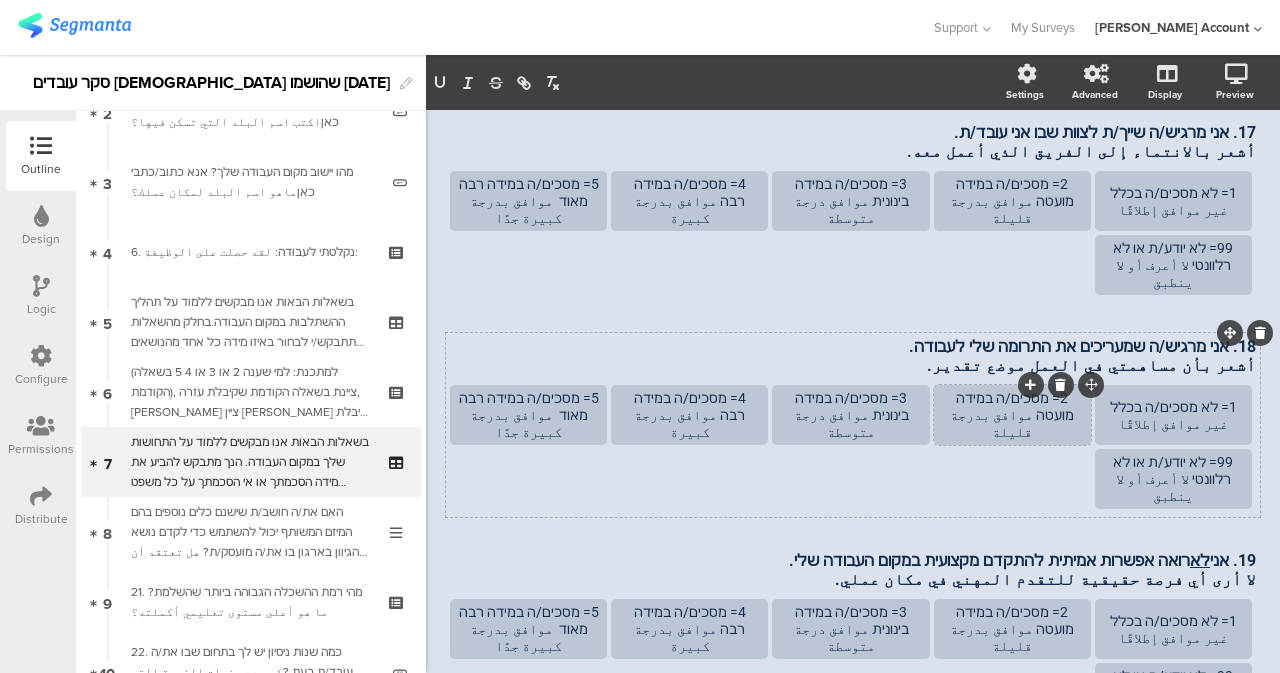 click on "2= מסכים/ה במידה מועטה موافق بدرجة قليلة" 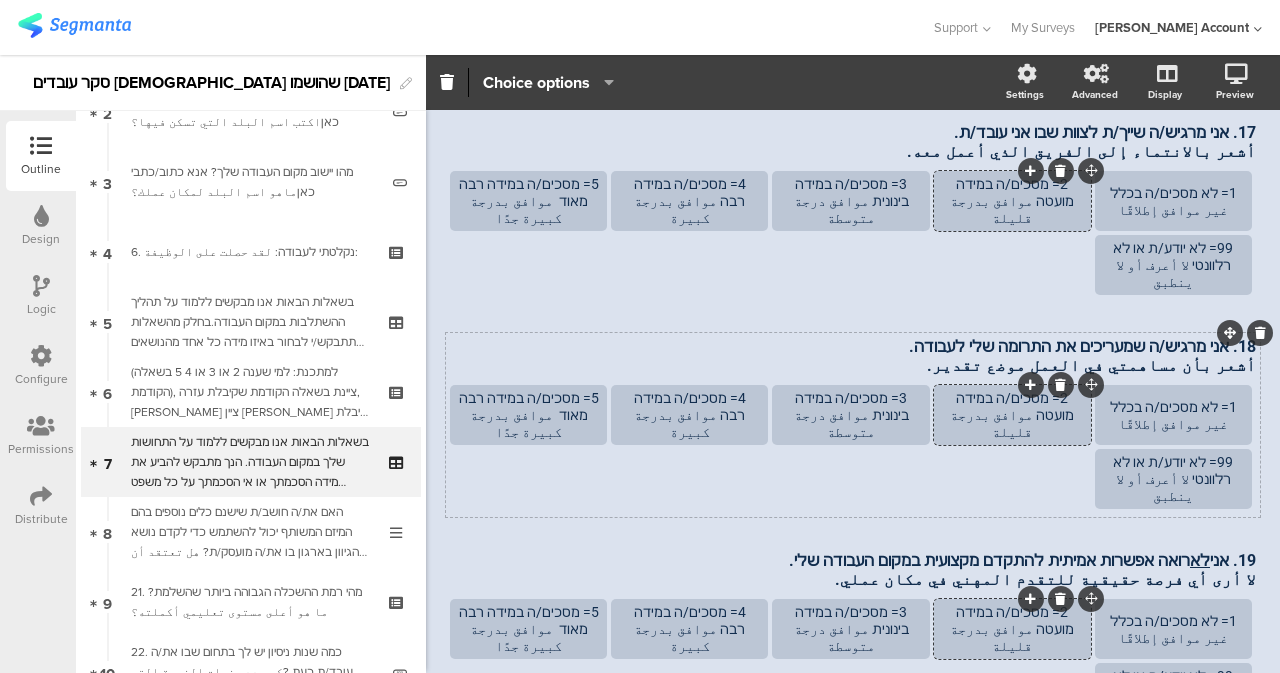click 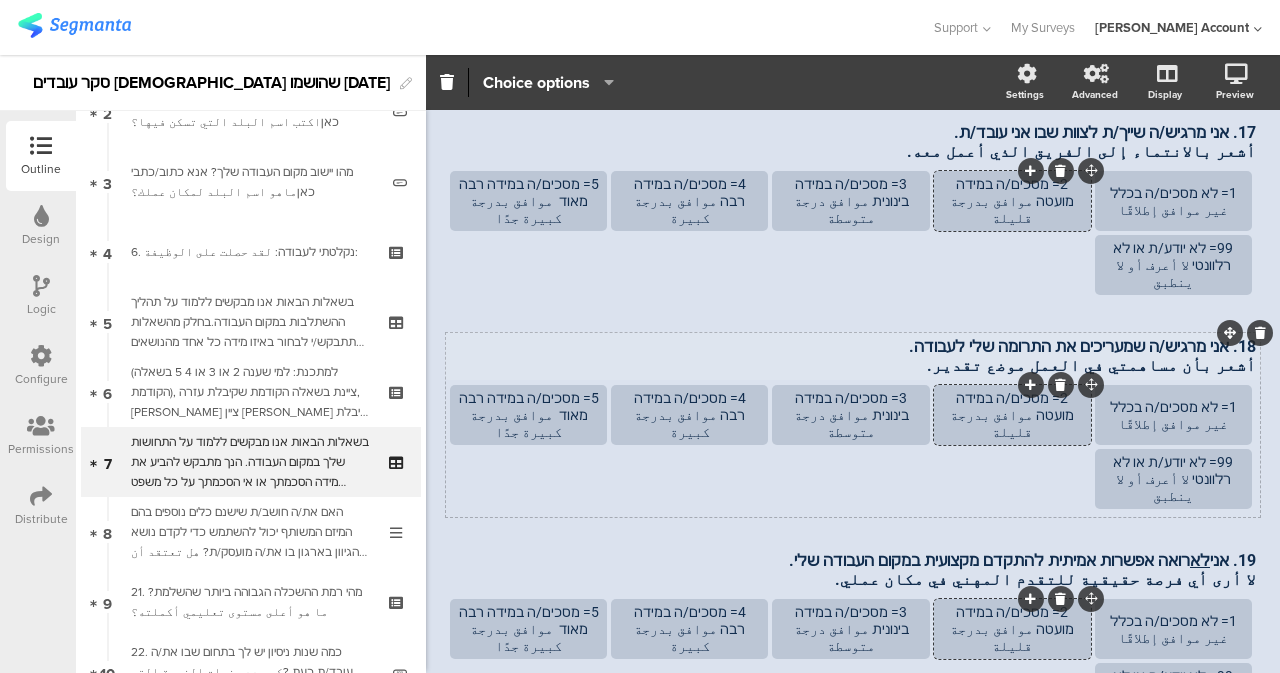 click on "شعر بأن مساهمتي في العمل موضع تقدير." at bounding box center [1086, 365] 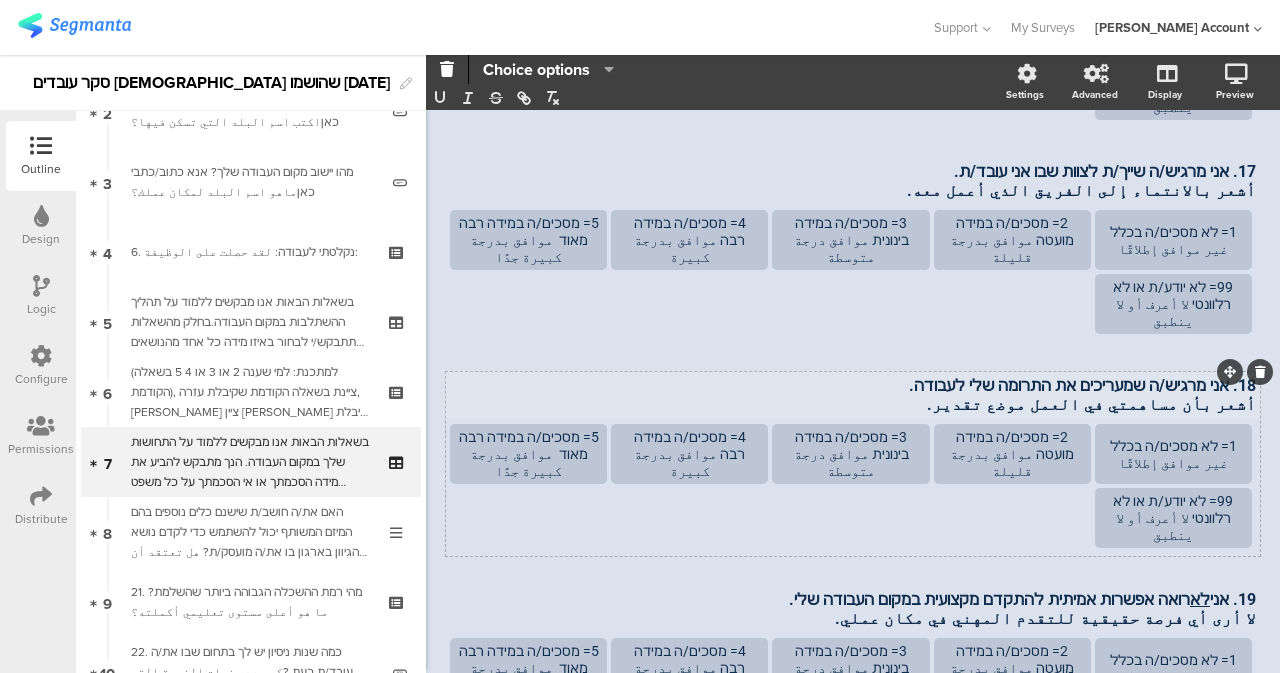 click on "14. אני מרגיש/ה שצוות המיזם המשותף הכין אותי לקיים שיח פתוח ומכבד בנושאי הגיוון. أشعر أن فريق المشروع المشترك قد هيّأني لإجراء حوار منفتح ومحترم حول قضايا التنوع.
14. אני מרגיש/ה שצוות המיזם המשותף הכין אותי לקיים שיח פתוח ומכבד בנושאי הגיוון. أشعر أن فريق المشروع المشترك قد هيّأني لإجراء حوار منفتح ومحترم حول قضايا التنوع.
1= לא מסכים/ה בכלל غير موافق إطلاقًا
2= מסכים/ה במידה מועטה موافق بدرجة قليلة" 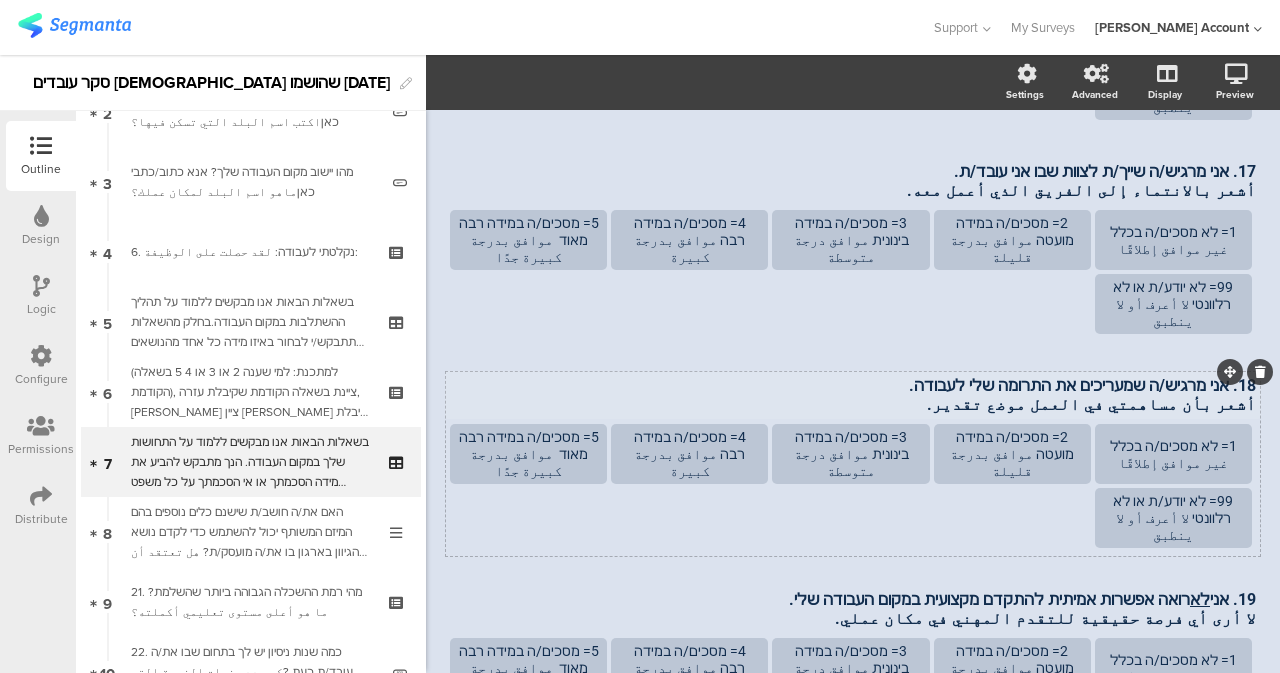 click on "14. אני מרגיש/ה שצוות המיזם המשותף הכין אותי לקיים שיח פתוח ומכבד בנושאי הגיוון. أشعر أن فريق المشروع المشترك قد هيّأني لإجراء حوار منفتح ومحترم حول قضايا التنوع.
14. אני מרגיש/ה שצוות המיזם המשותף הכין אותי לקיים שיח פתוח ומכבד בנושאי הגיוון. أشعر أن فريق المشروع المشترك قد هيّأني لإجراء حوار منفتح ومحترم حول قضايا التنوع.
1= לא מסכים/ה בכלל غير موافق إطلاقًا
2= מסכים/ה במידה מועטה موافق بدرجة قليلة" 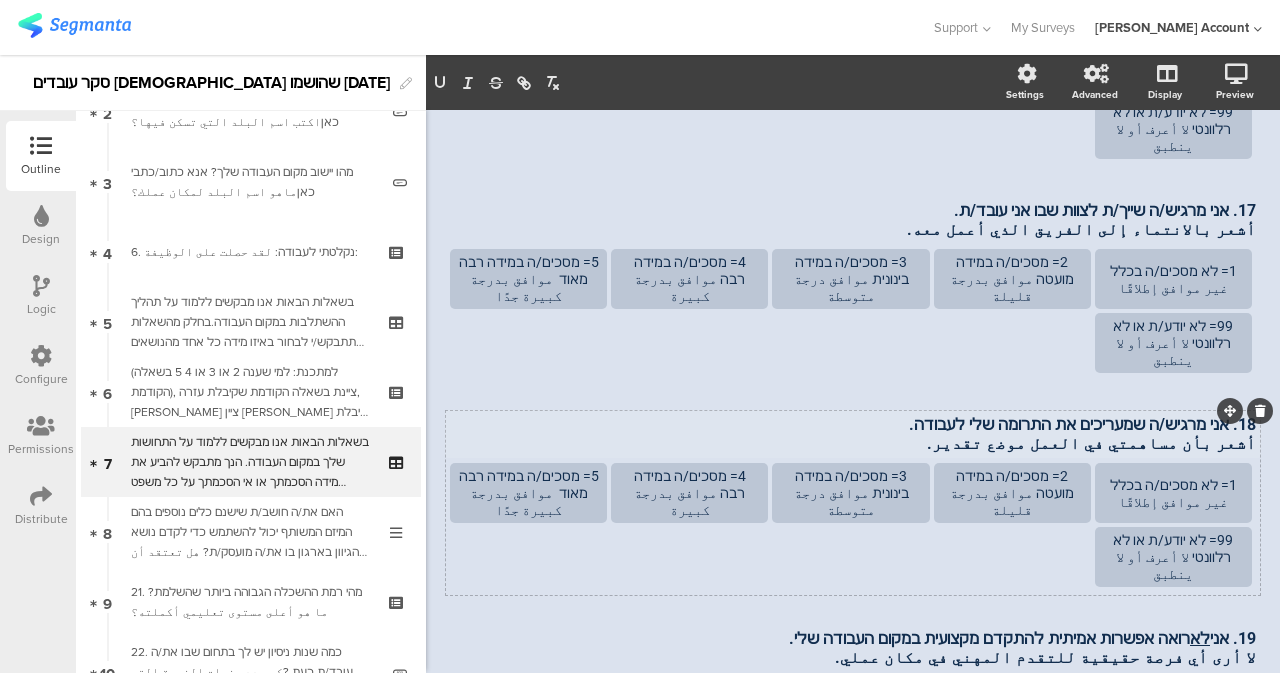 click on "أشعر بأن مساهمتي في العمل موضع تقدير." at bounding box center [853, 443] 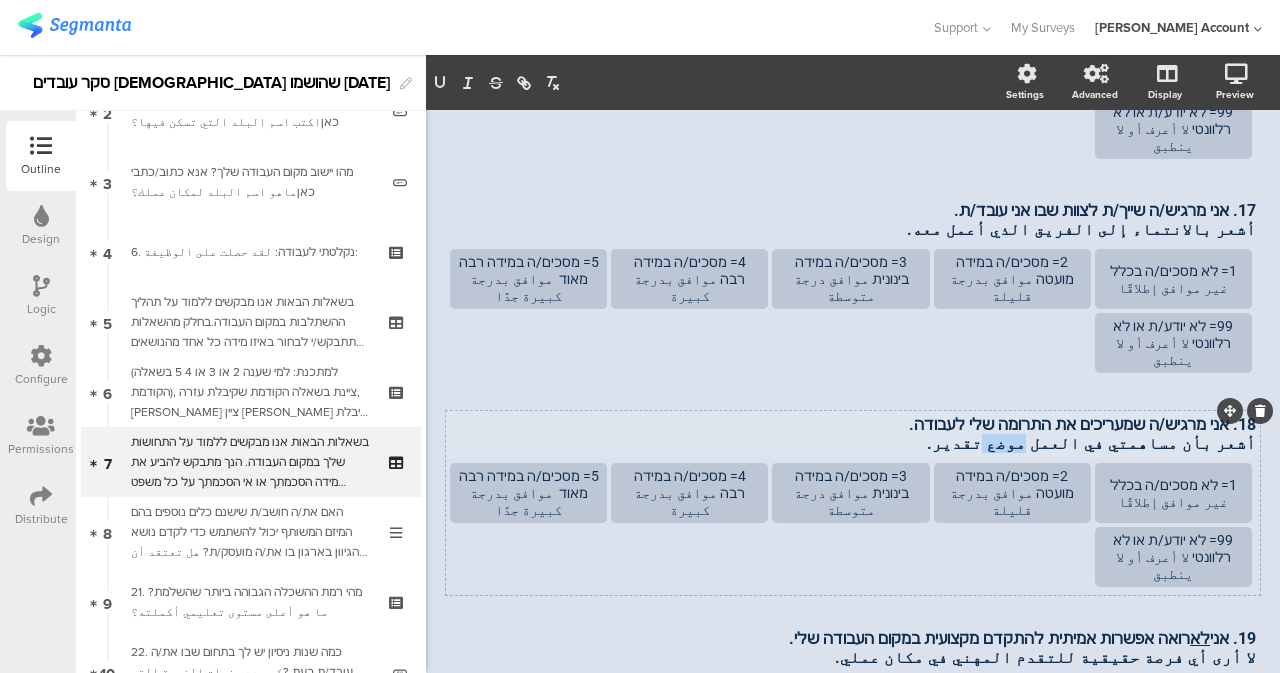 click on "أشعر بأن مساهمتي في العمل موضع تقدير." at bounding box center (853, 443) 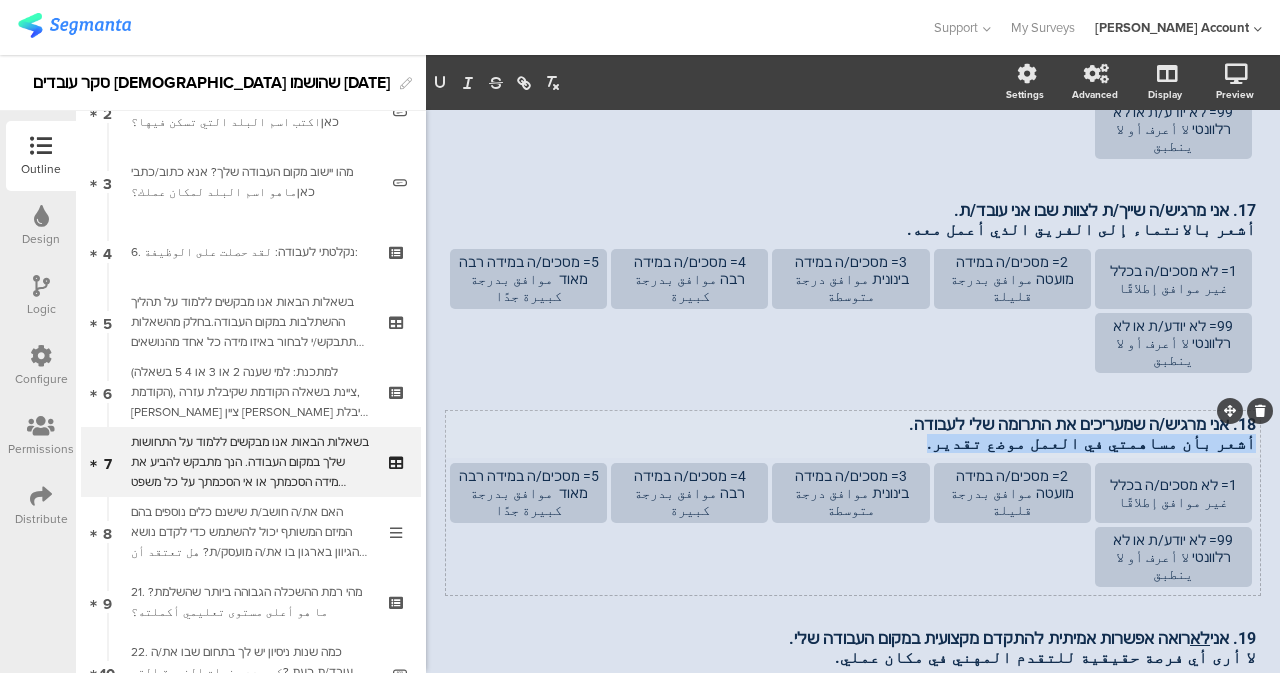click on "أشعر بأن مساهمتي في العمل موضع تقدير." at bounding box center [853, 443] 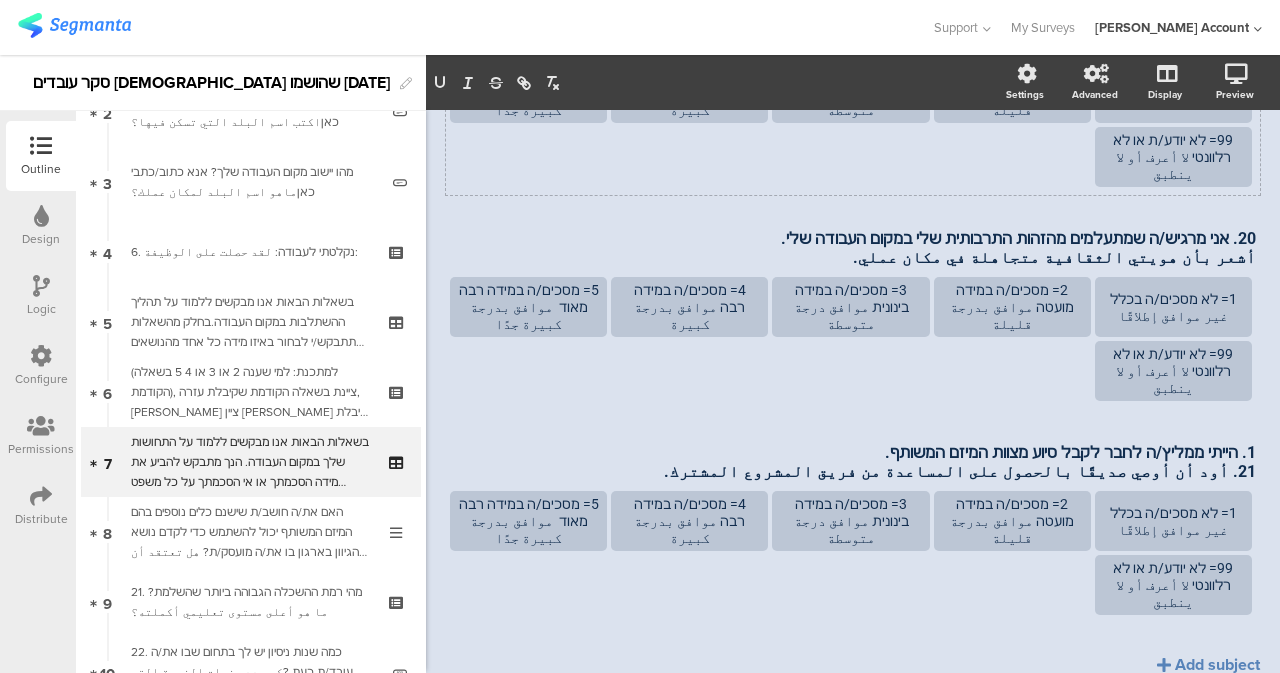 scroll, scrollTop: 1626, scrollLeft: 0, axis: vertical 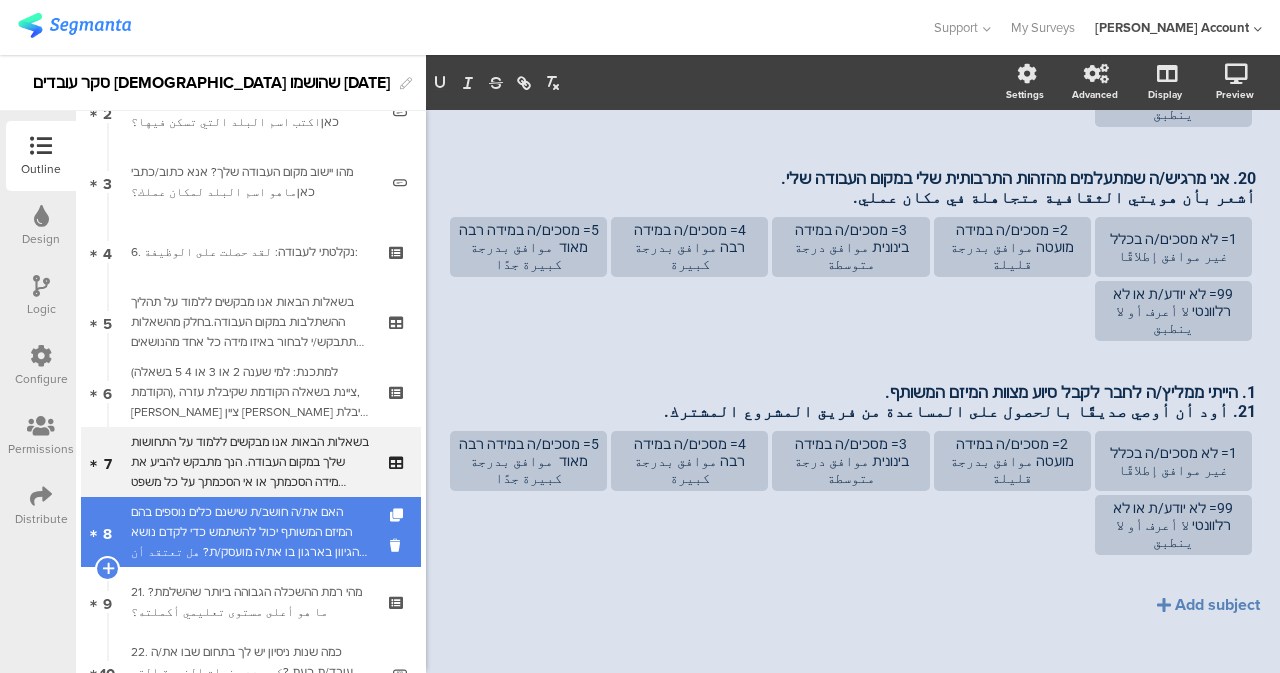 click on "האם את/ה חושב/ת שישנם כלים נוספים בהם המיזם המשותף יכול להשתמש כדי לקדם נושא הגיוון בארגון בו את/ה מועסק/ת? هل تعتقد أن هناك أدوات إضافية يمكن للمشروع المشترك استخدامها لتعزيز قضية التنوع في المؤسسة التي تعمل بها؟" at bounding box center [250, 532] 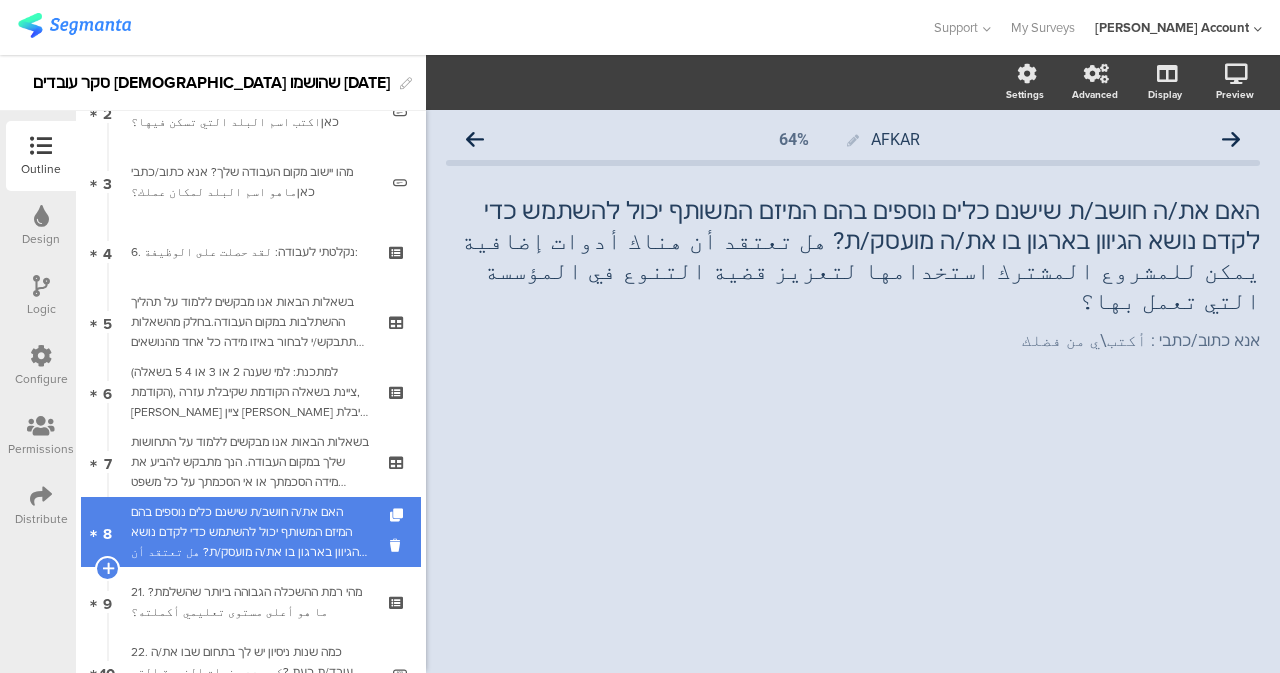 scroll, scrollTop: 0, scrollLeft: 0, axis: both 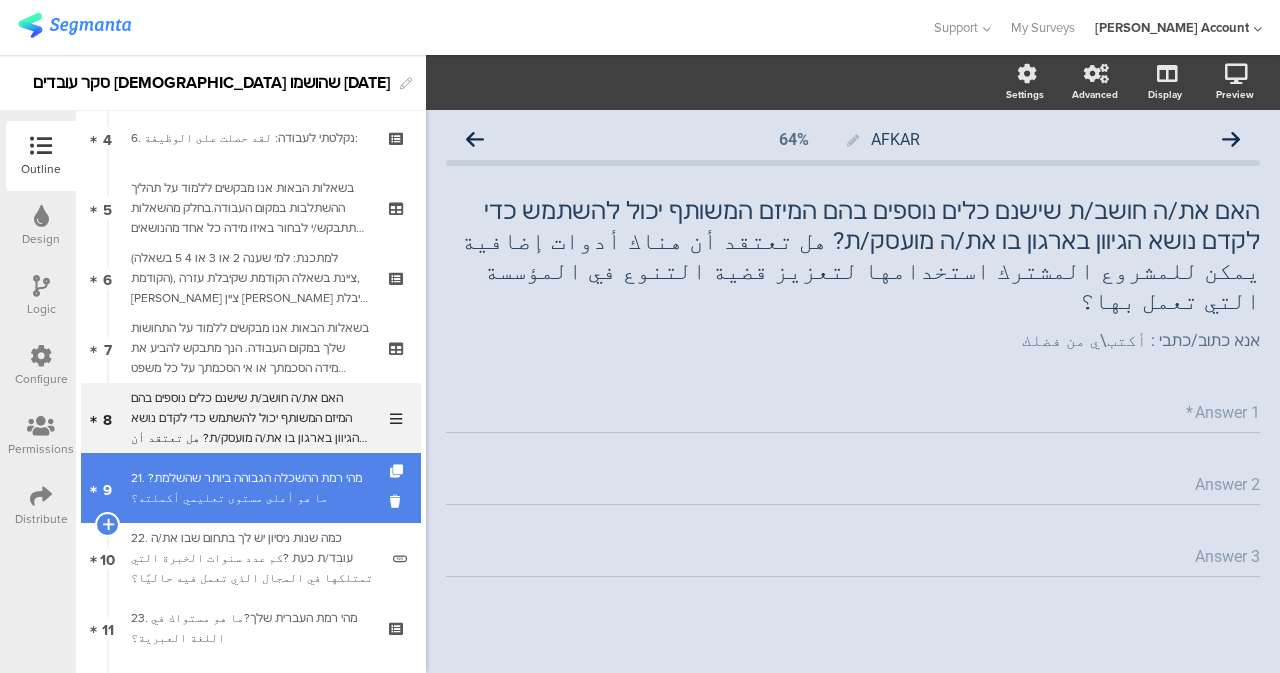 click on "21.	מהי רמת ההשכלה הגבוהה ביותר שהשלמת?ما هو أعلى مستوى تعليمي أكملته؟" at bounding box center [250, 488] 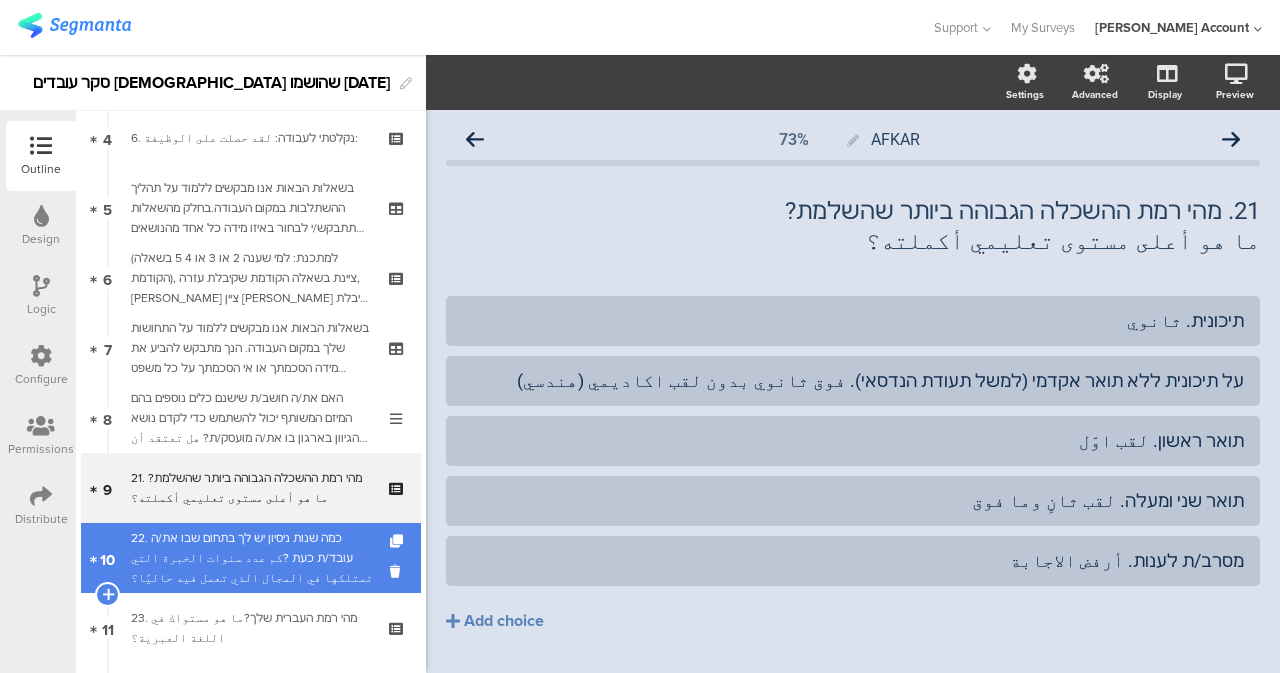 click on "22.	כמה שנות ניסיון יש לך בתחום שבו את/ה עובד/ת כעת ?كم عدد سنوات الخبرة التي تمتلكها في المجال الذي تعمل فيه حاليًا؟" at bounding box center (254, 558) 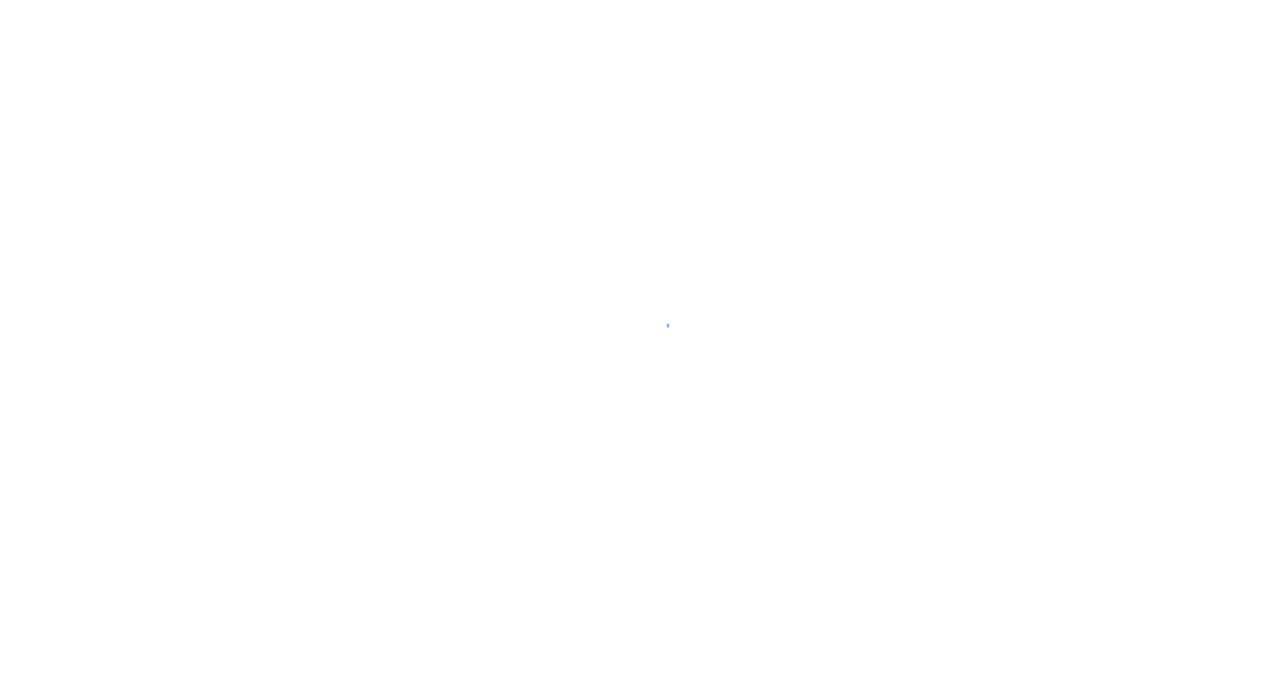scroll, scrollTop: 0, scrollLeft: 0, axis: both 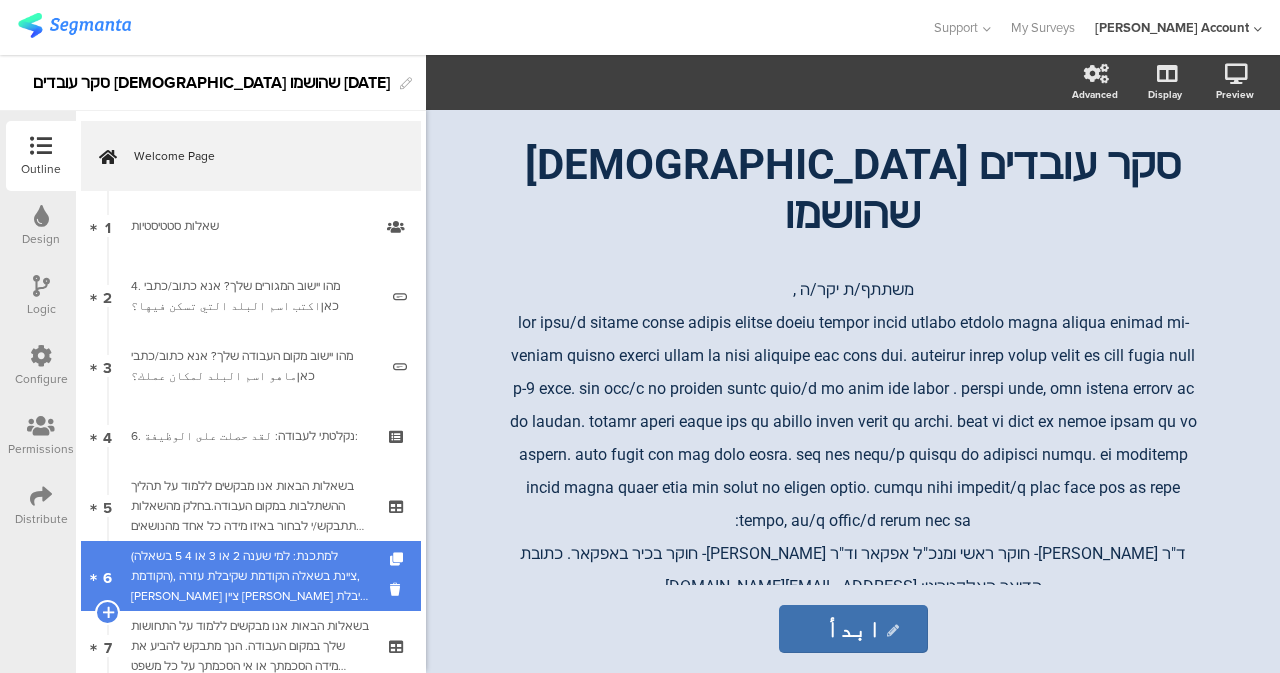 click on "(למתכנת: למי שענה 2 או 3 או 4 5 בשאלה הקודמת), ציינת בשאלה הקודמת שקיבלת עזרה, [PERSON_NAME] ציין [PERSON_NAME] קיבלת את העזרה:لقد ذكرت في السؤال السابق أنك تلقيت مساعدة، يرجى الإشارة إلى الجهة التي تلقيت منها المساعدة:" at bounding box center [250, 576] 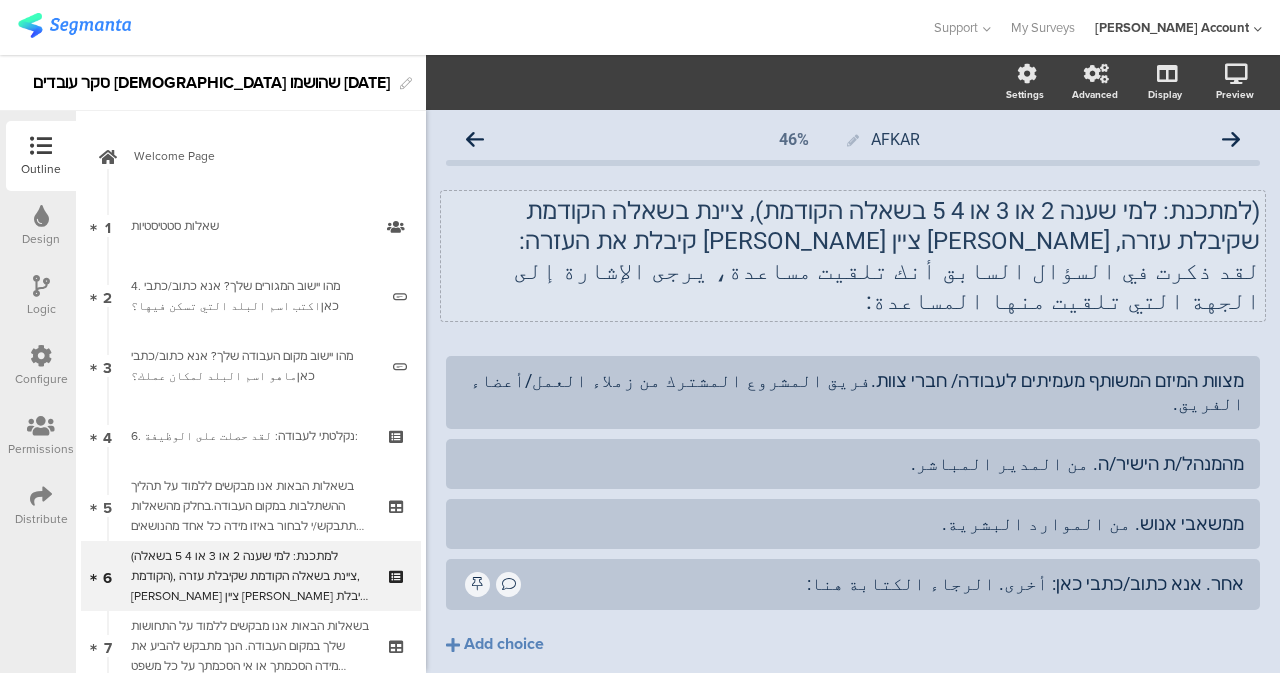 click on "(למתכנת: למי שענה 2 או 3 או 4 5 בשאלה הקודמת), ציינת בשאלה הקודמת שקיבלת עזרה, [PERSON_NAME] ציין [PERSON_NAME] קיבלת את העזרה:" 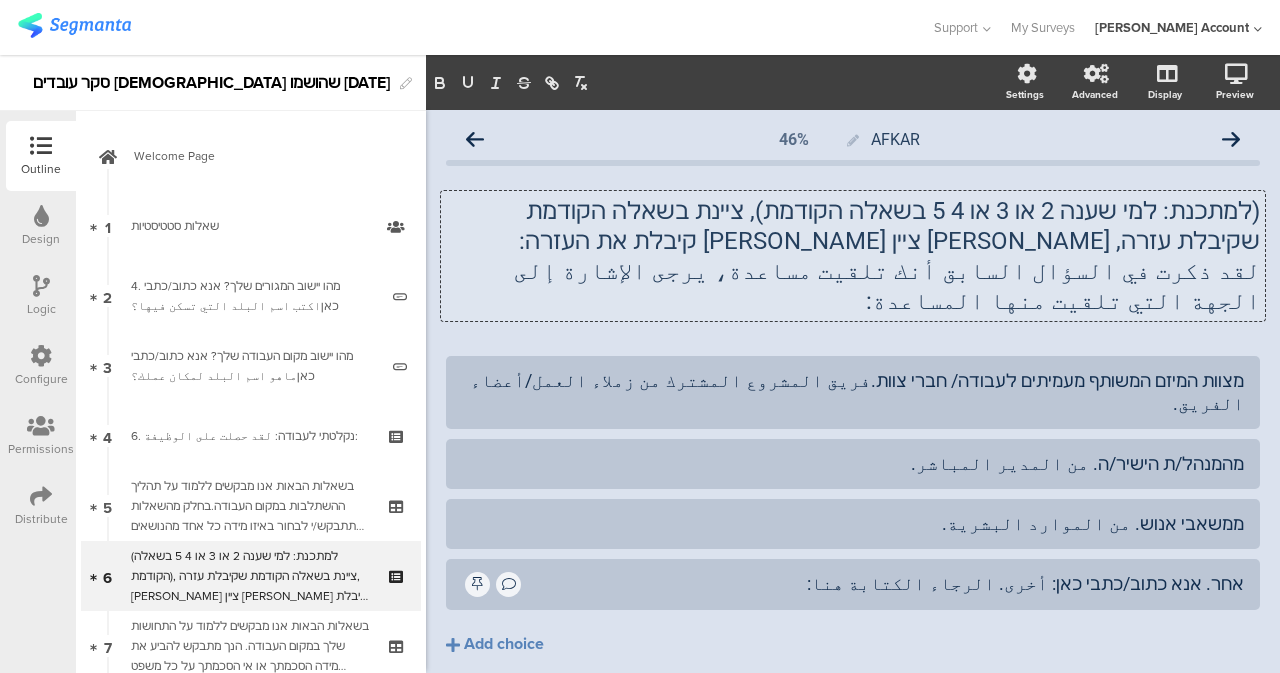 type 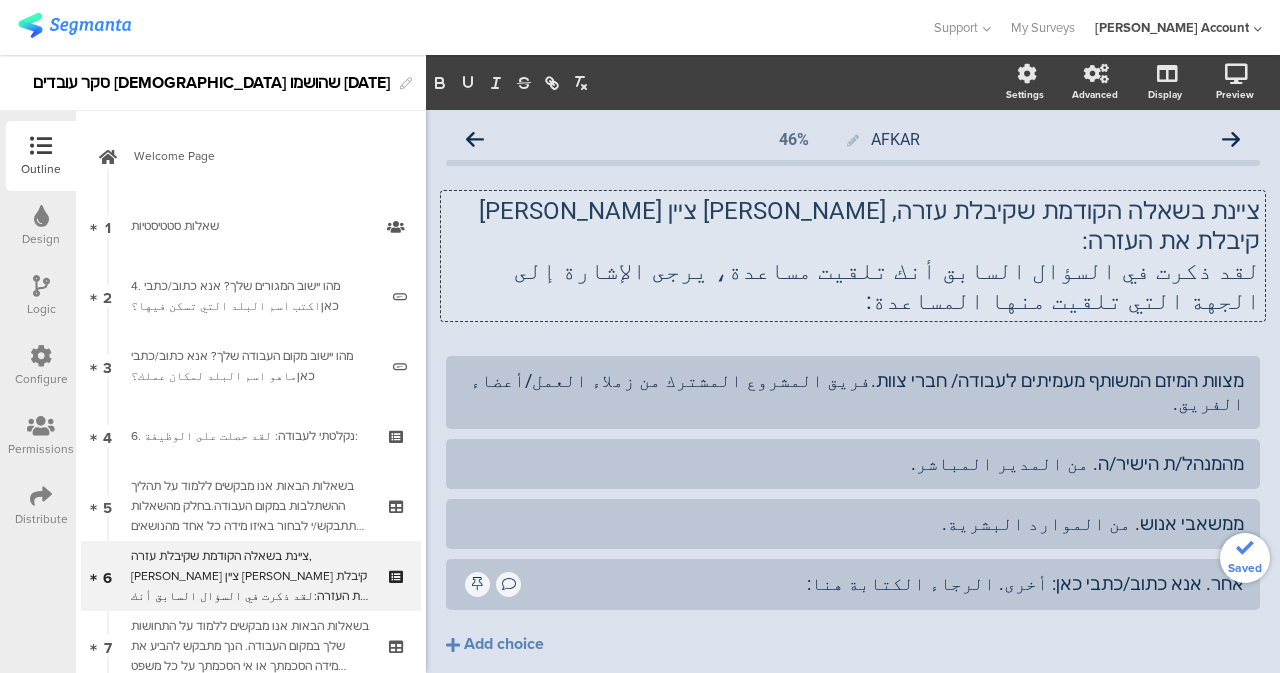 click at bounding box center (465, 27) 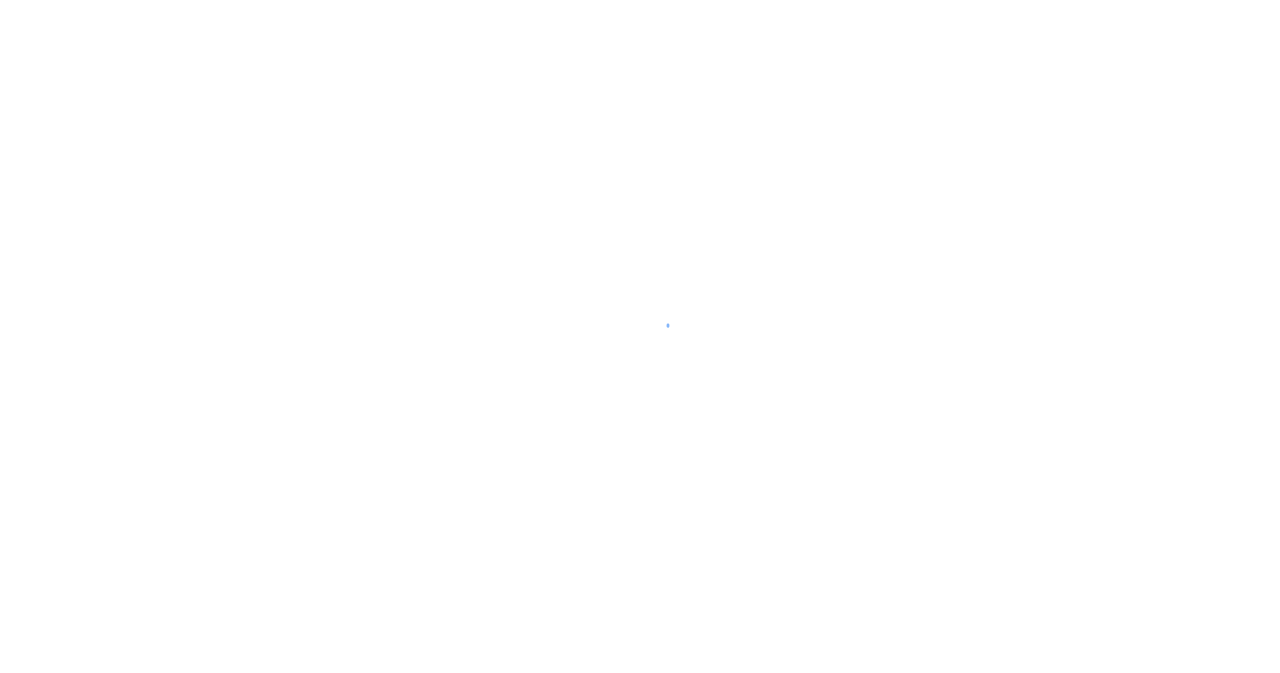 scroll, scrollTop: 0, scrollLeft: 0, axis: both 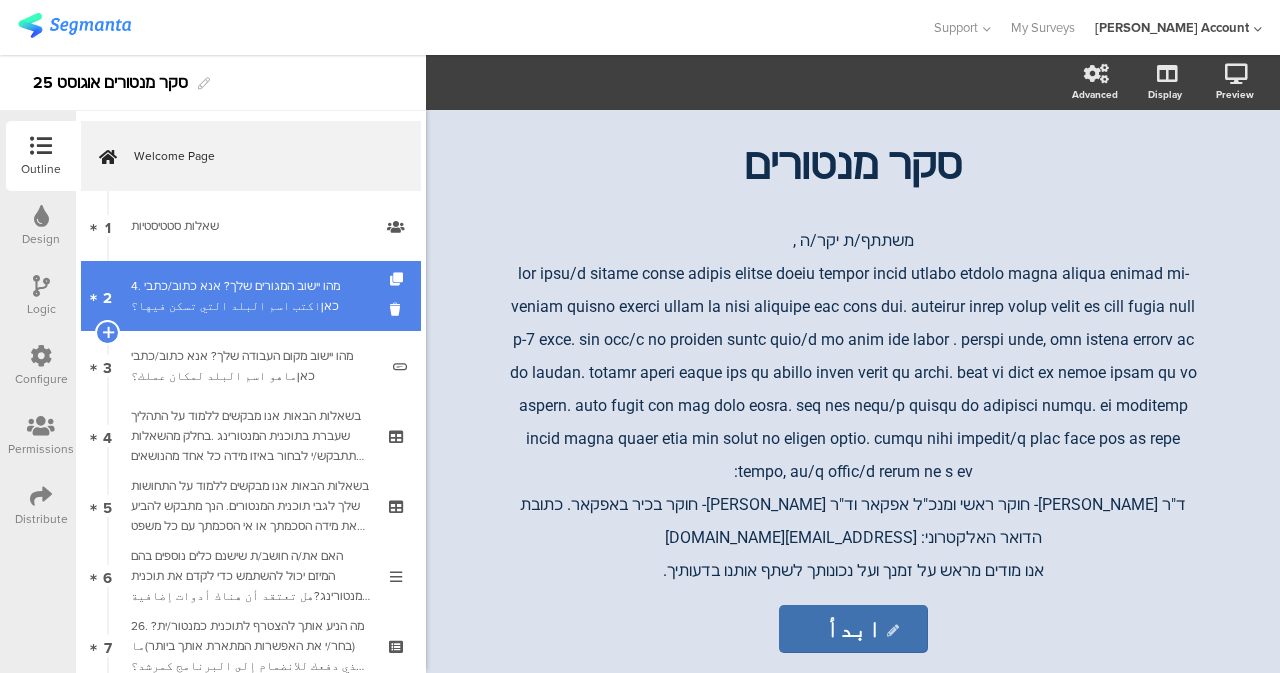 click on "4.	מהו יישוב המגורים שלך? אנא כתוב/כתבי כאןاكتب اسم البلد التي تسكن فيها؟" at bounding box center (254, 296) 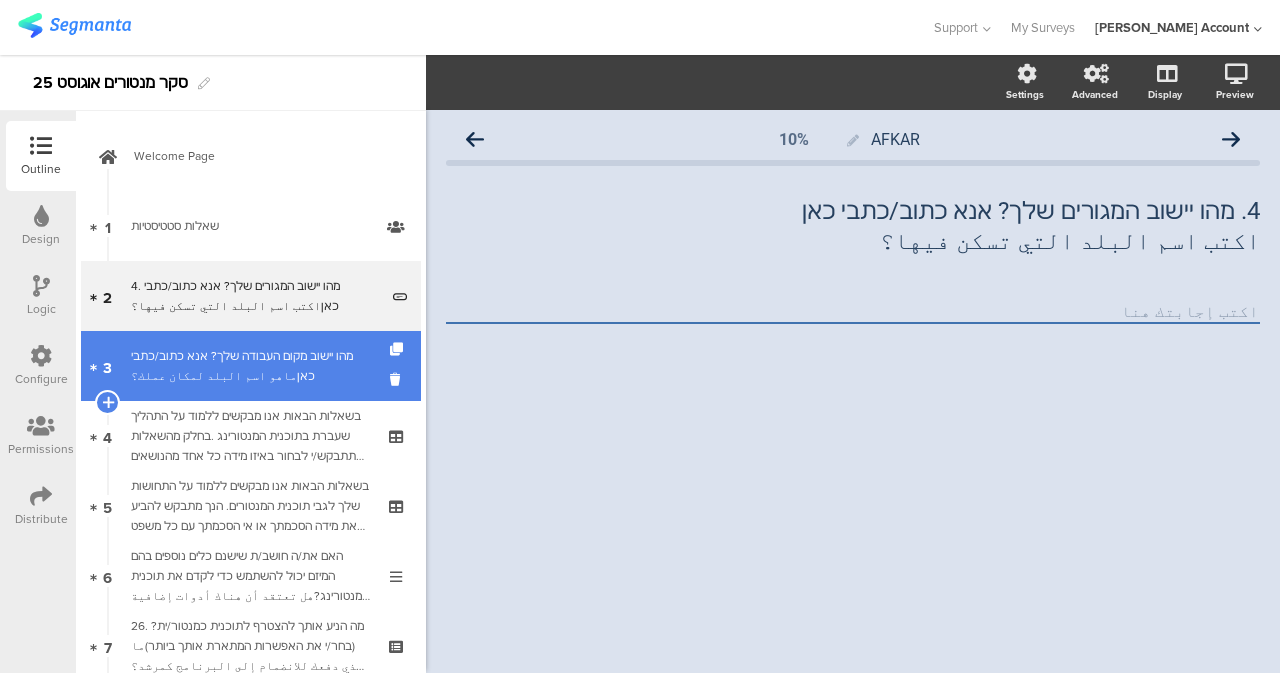 click on "3
מהו יישוב מקום העבודה שלך?  אנא כתוב/כתבי כאןماهو اسم البلد لمكان عملك؟" at bounding box center [251, 366] 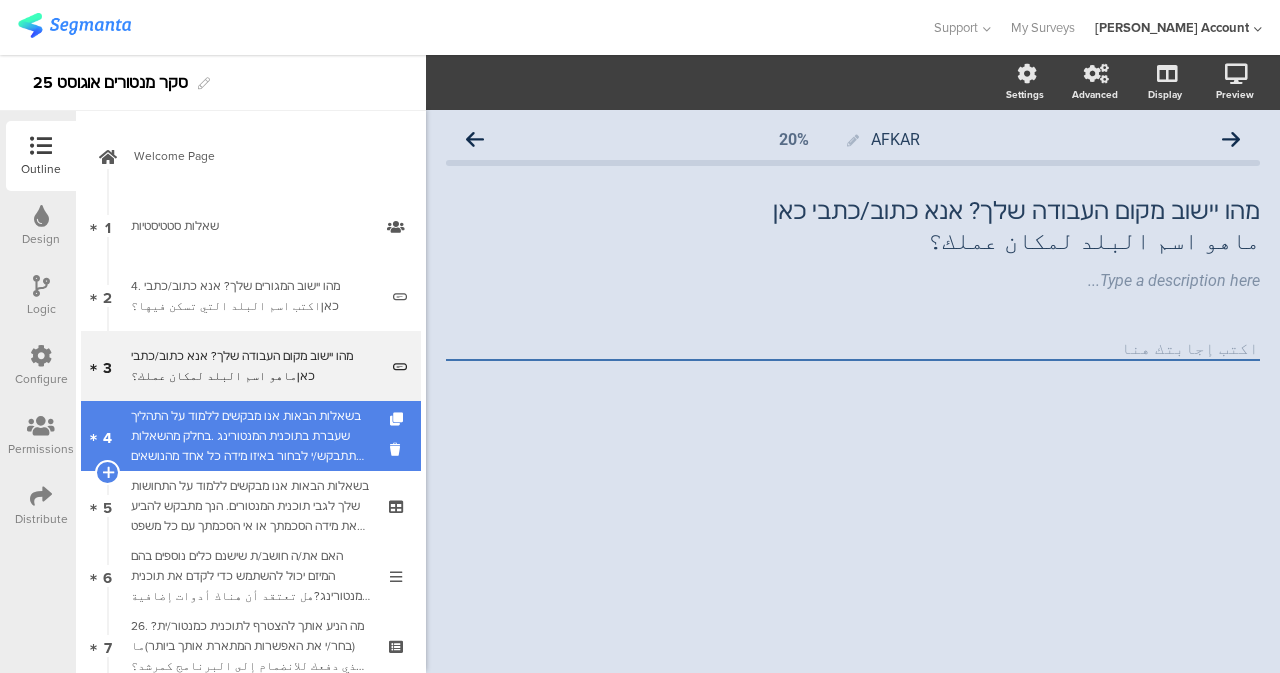 click on "בשאלות הבאות אנו מבקשים ללמוד על התהליך שעברת בתוכנית המנטורינג .בחלק מהשאלות תתבקש/י לבחור באיזו מידה כל אחד מהנושאים הבאים התקיים או לא התקיים בתהליך שלך .אנא דרג/י את תשובתך על סולם מ-1 עד 5, כאשר:في الأسئلة التالية، نود أن نتعرف على العملية التي مررت بها في برنامج الإرشاد. في بعض الأسئلة، سيُطلب منك تحديد مدى وجود أو غياب كل من المشكلات التالية في عملية التكامل. يُرجى تقييم إجابتك على مقياس من 1 إلى 5،" at bounding box center (250, 436) 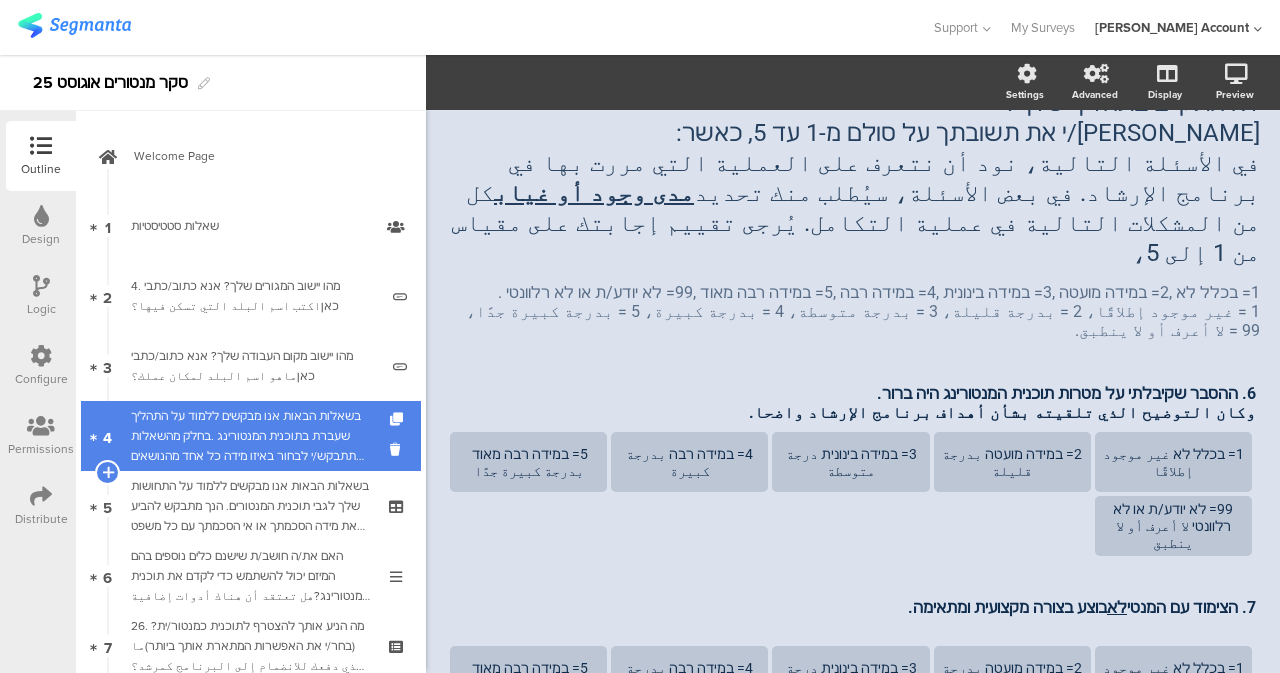 scroll, scrollTop: 175, scrollLeft: 0, axis: vertical 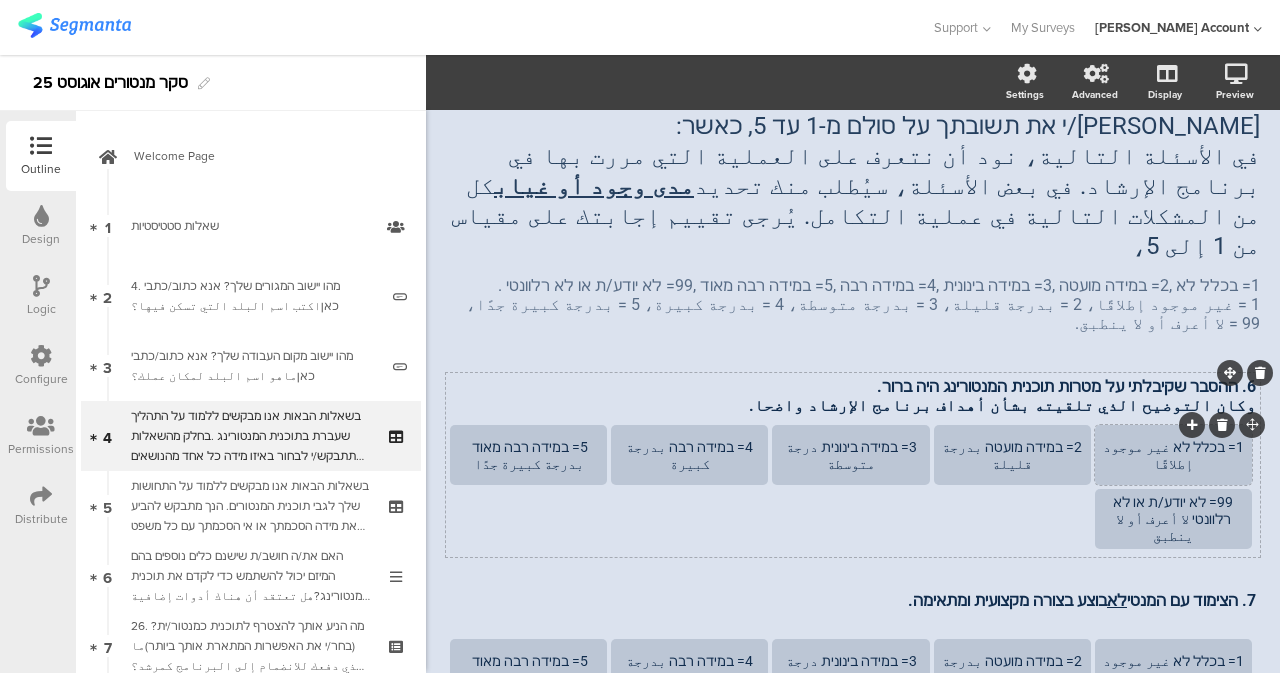 click on "1= בכלל לא غير موجود إطلاقًا" 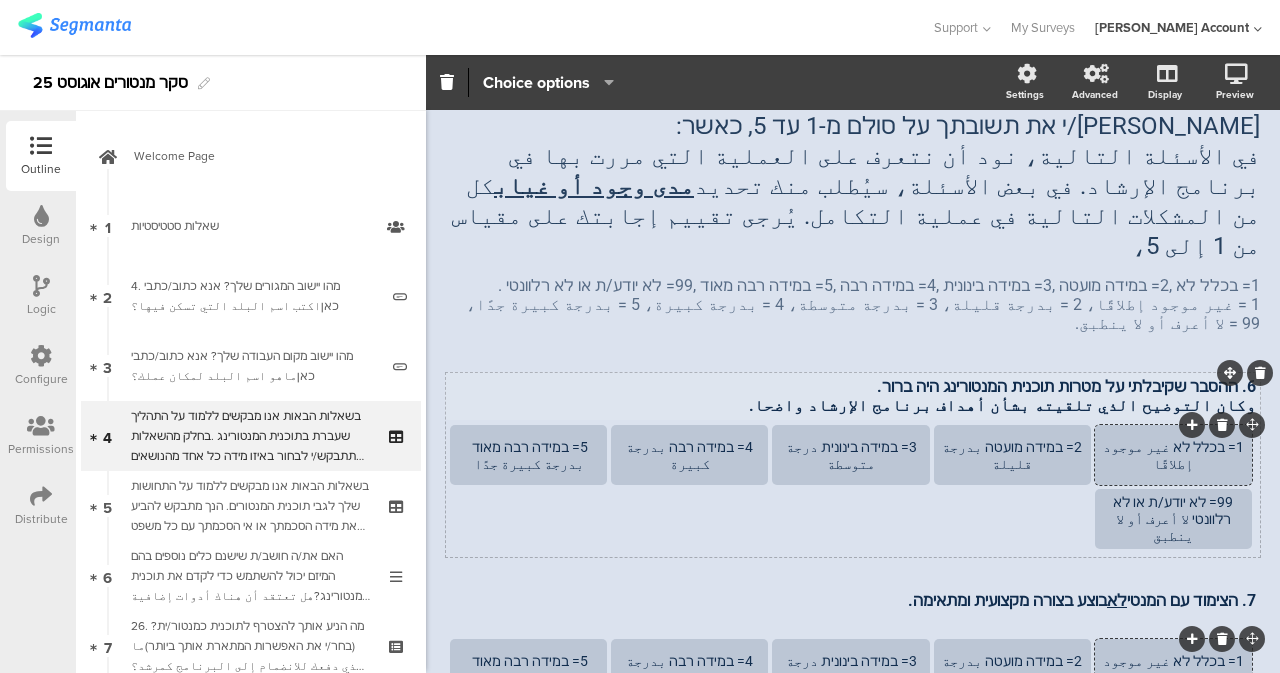 click on "وكان التوضيح الذي تلقيته بشأن أهداف برنامج الإرشاد واضحا." at bounding box center [853, 405] 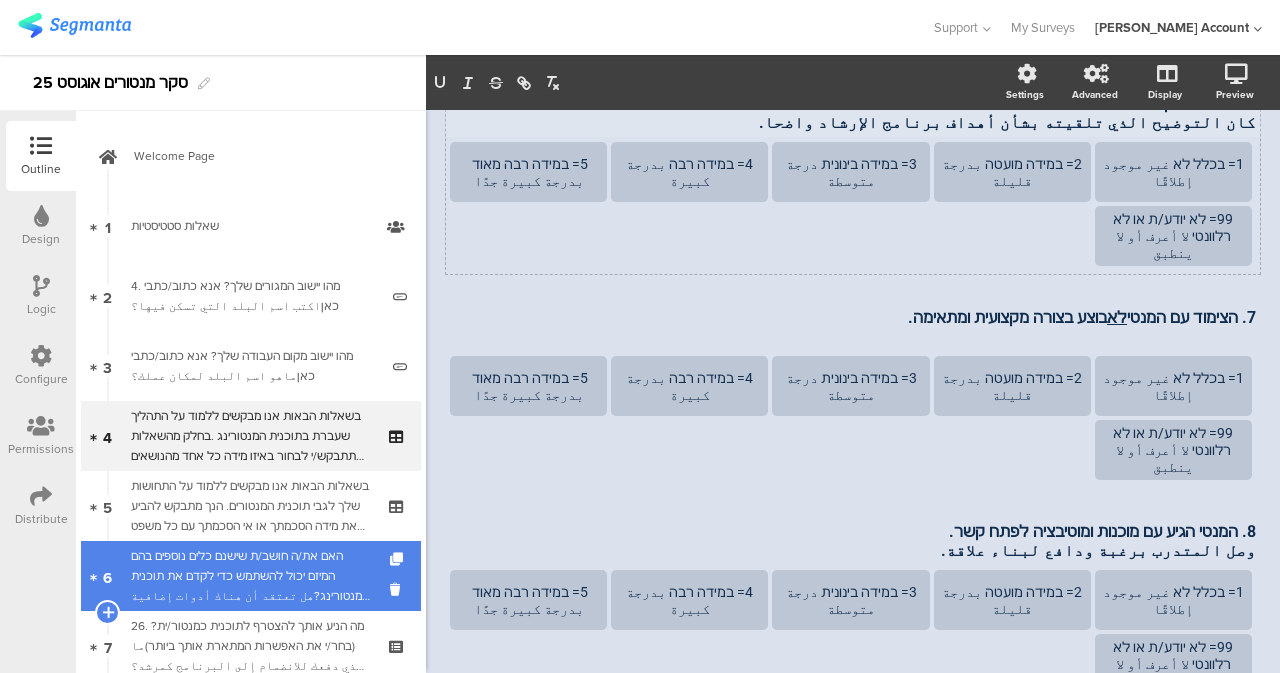 scroll, scrollTop: 462, scrollLeft: 0, axis: vertical 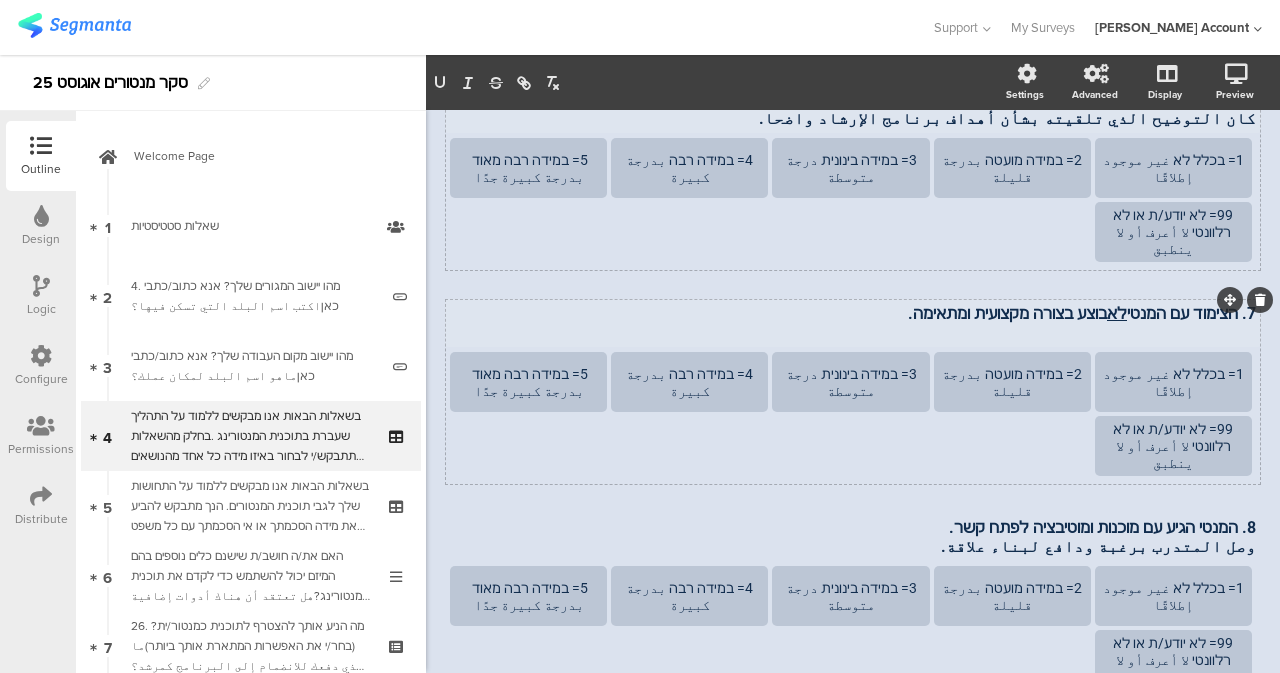 drag, startPoint x: 915, startPoint y: 272, endPoint x: 1224, endPoint y: 273, distance: 309.00162 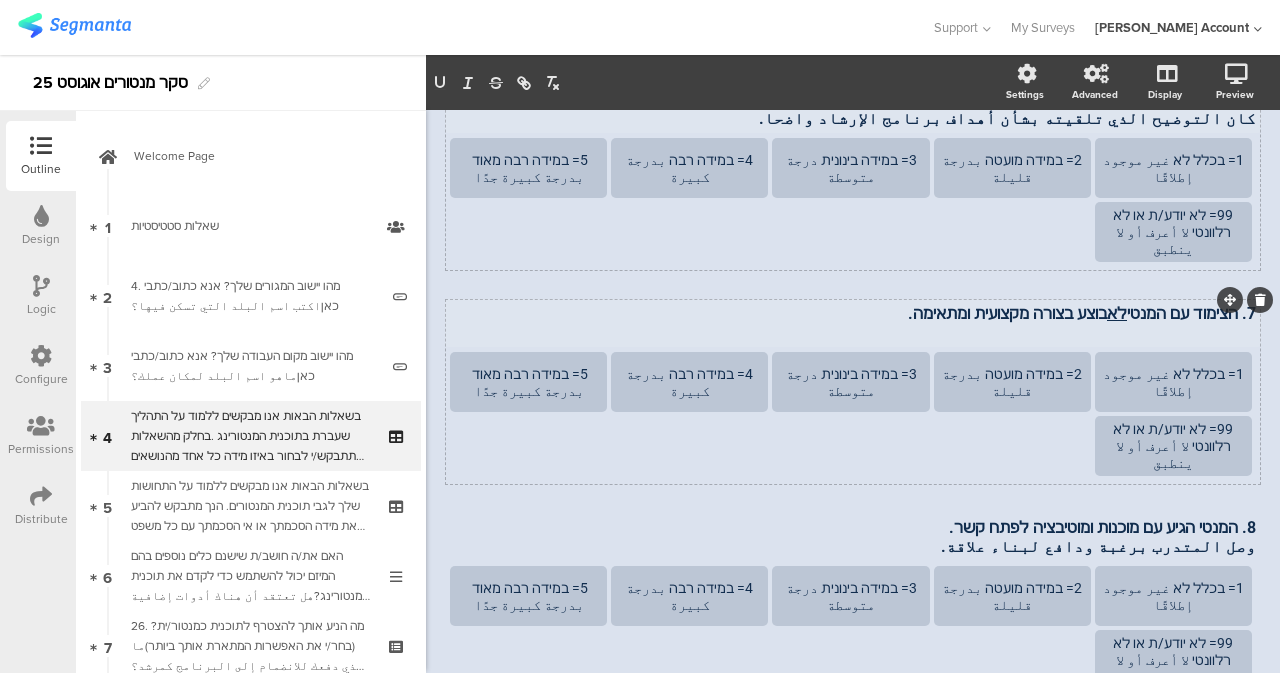 click on "7. הצימוד עם המנטי  לא  בוצע בצורה מקצועית ומתאימה.
7. הצימוד עם המנטי  לא  בוצע בצורה מקצועית ומתאימה.
7. הצימוד עם המנטי  לא  בוצע בצורה מקצועית ומתאימה." at bounding box center [853, 323] 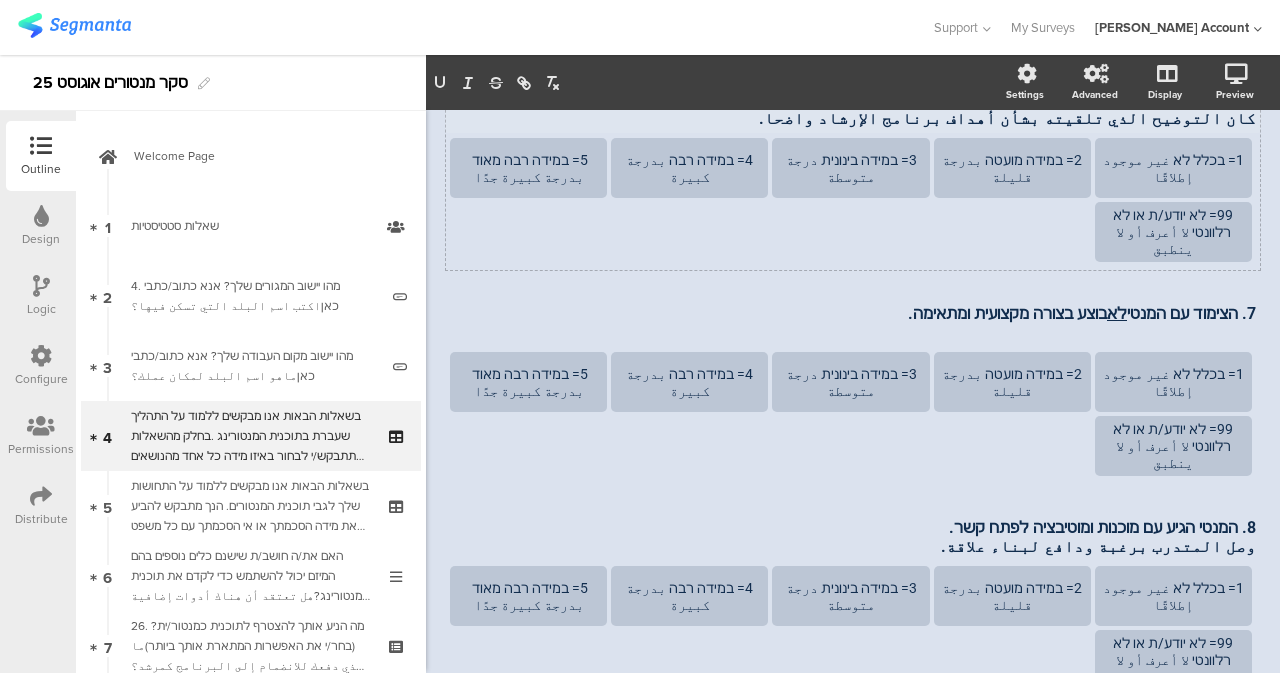 copy on "הצימוד עם המנטי  לא  בוצע בצורה מקצועית ומתאימה." 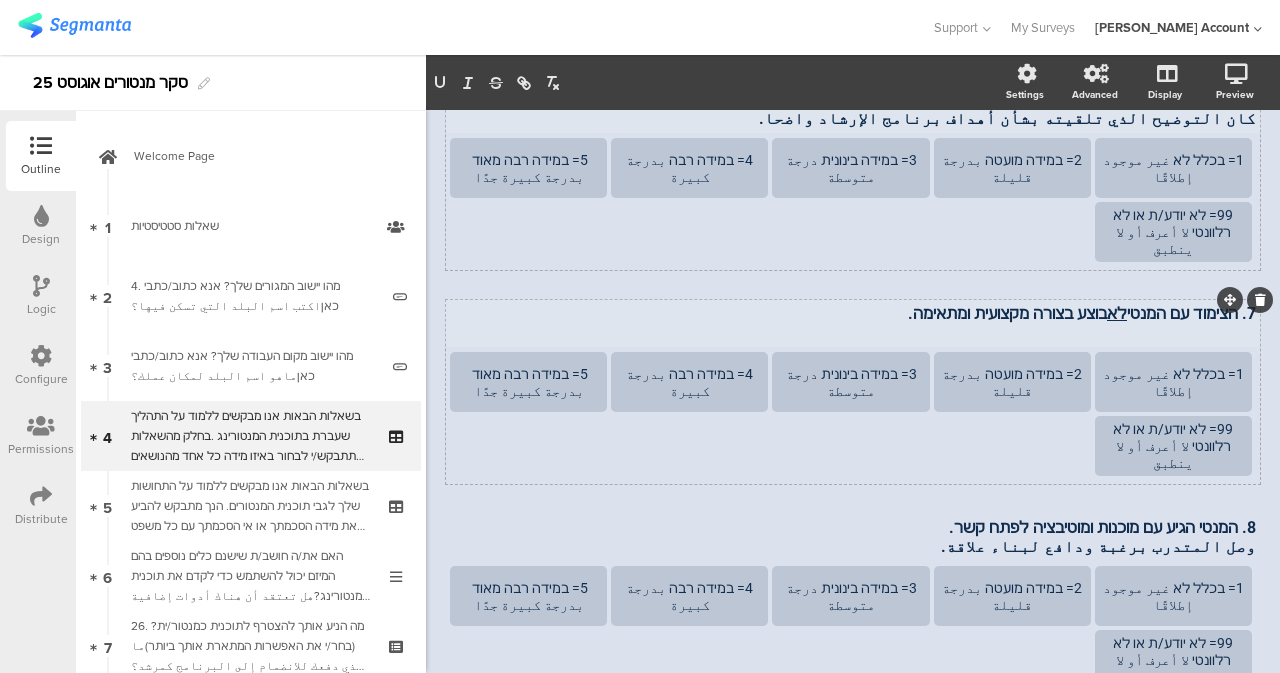 click at bounding box center [853, 332] 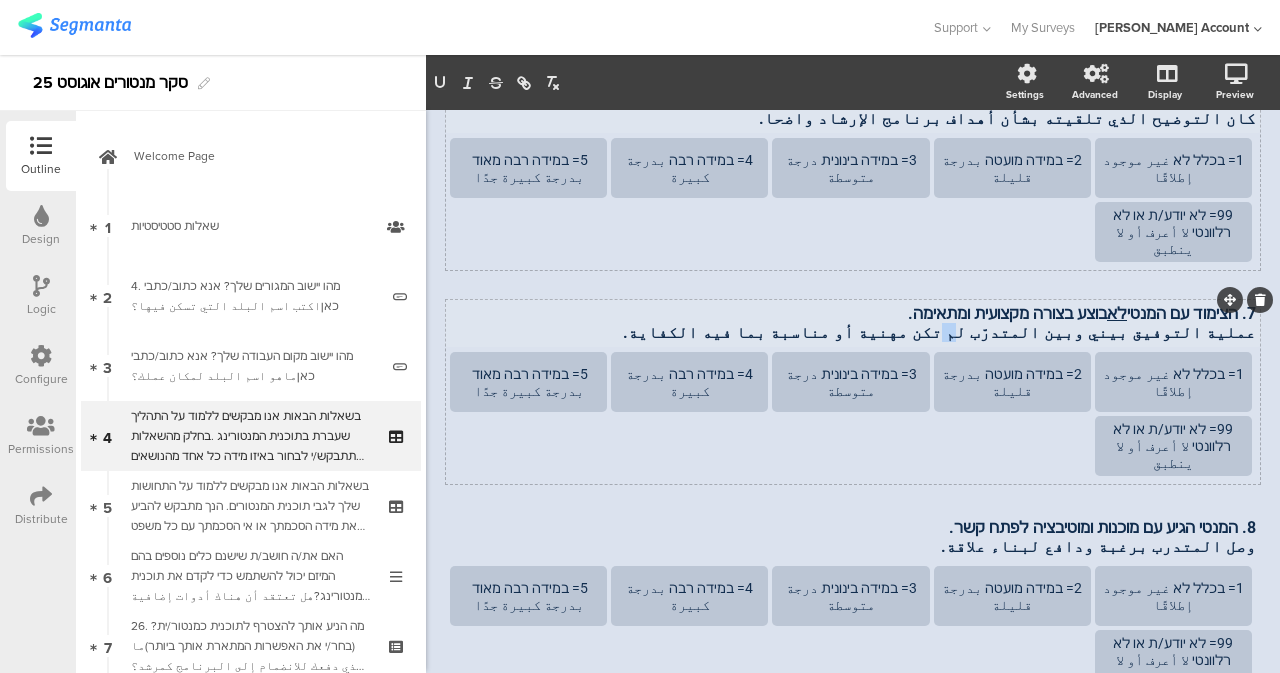 drag, startPoint x: 1050, startPoint y: 286, endPoint x: 1061, endPoint y: 287, distance: 11.045361 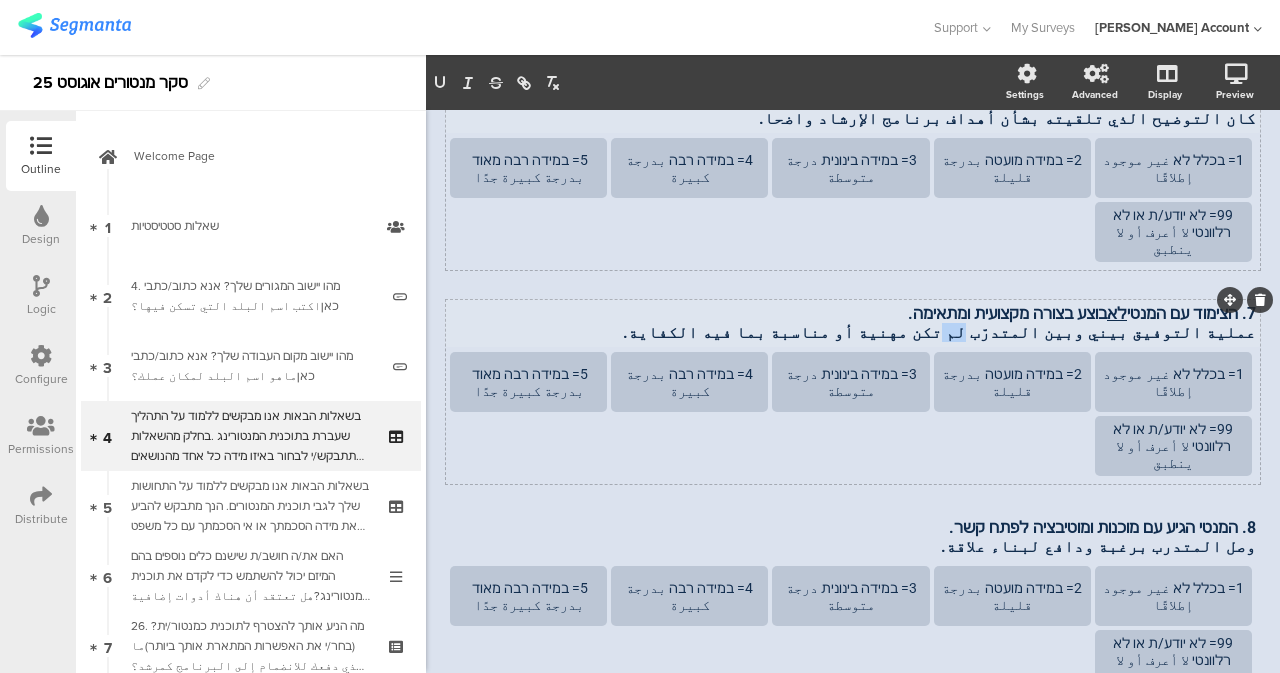 click on "عملية التوفيق بيني وبين المتدرّب لم تكن مهنية أو مناسبة بما فيه الكفاية." at bounding box center [853, 332] 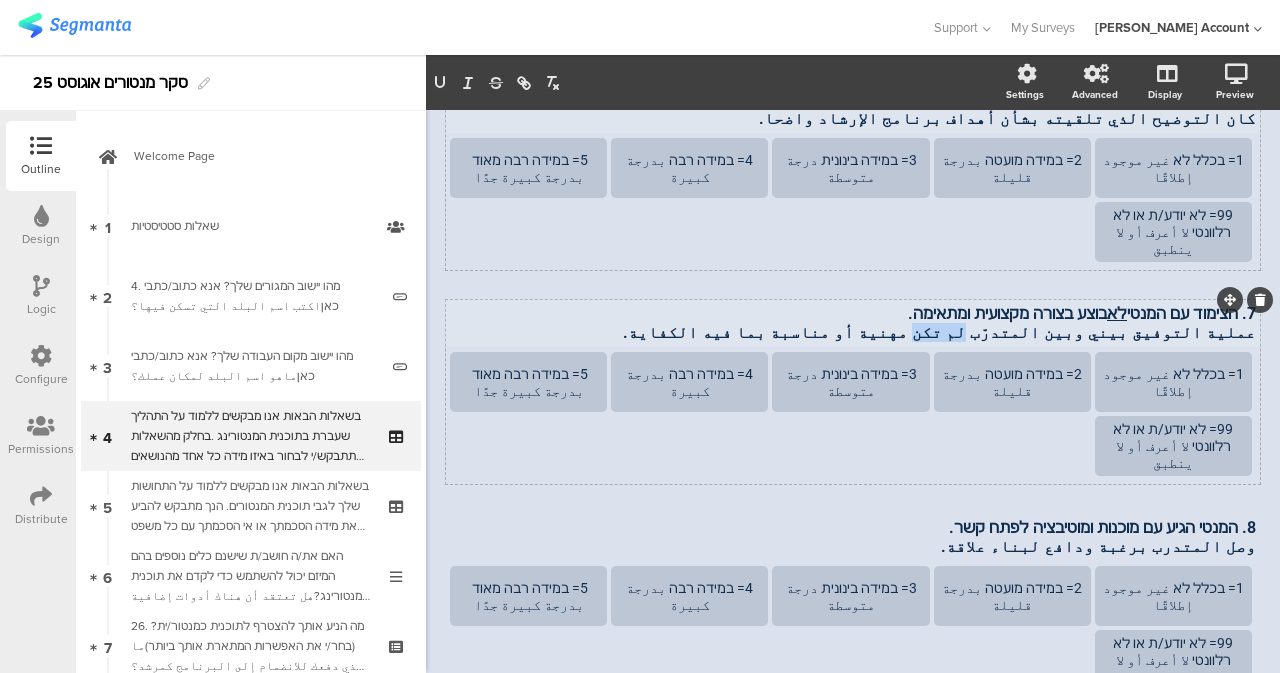 click on "عملية التوفيق بيني وبين المتدرّب لم تكن مهنية أو مناسبة بما فيه الكفاية." at bounding box center [853, 332] 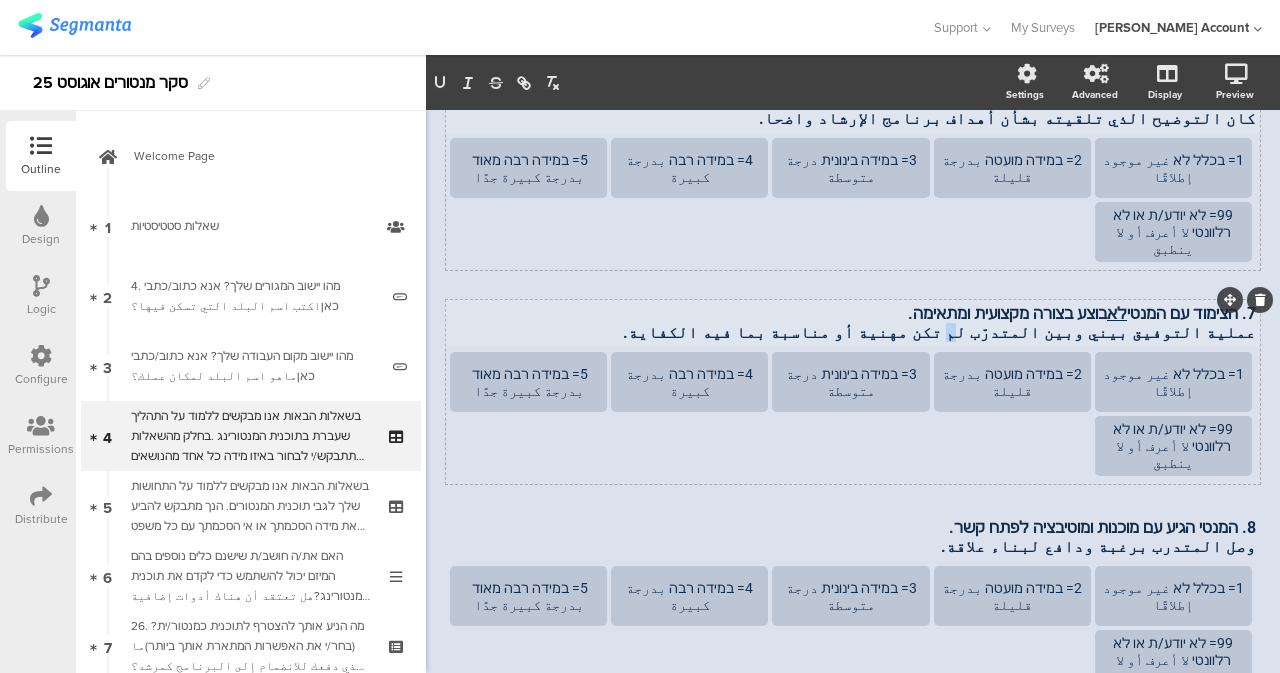 click on "عملية التوفيق بيني وبين المتدرّب لم تكن مهنية أو مناسبة بما فيه الكفاية." at bounding box center [853, 332] 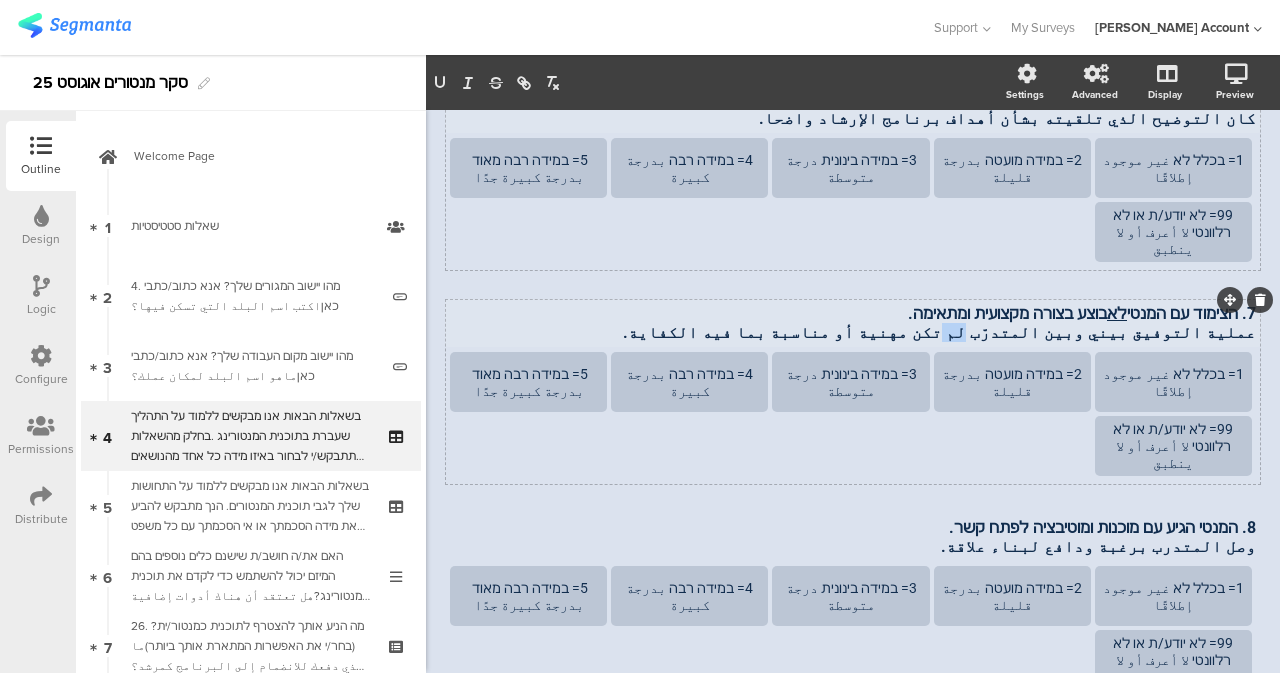 click on "عملية التوفيق بيني وبين المتدرّب لم تكن مهنية أو مناسبة بما فيه الكفاية." at bounding box center [853, 332] 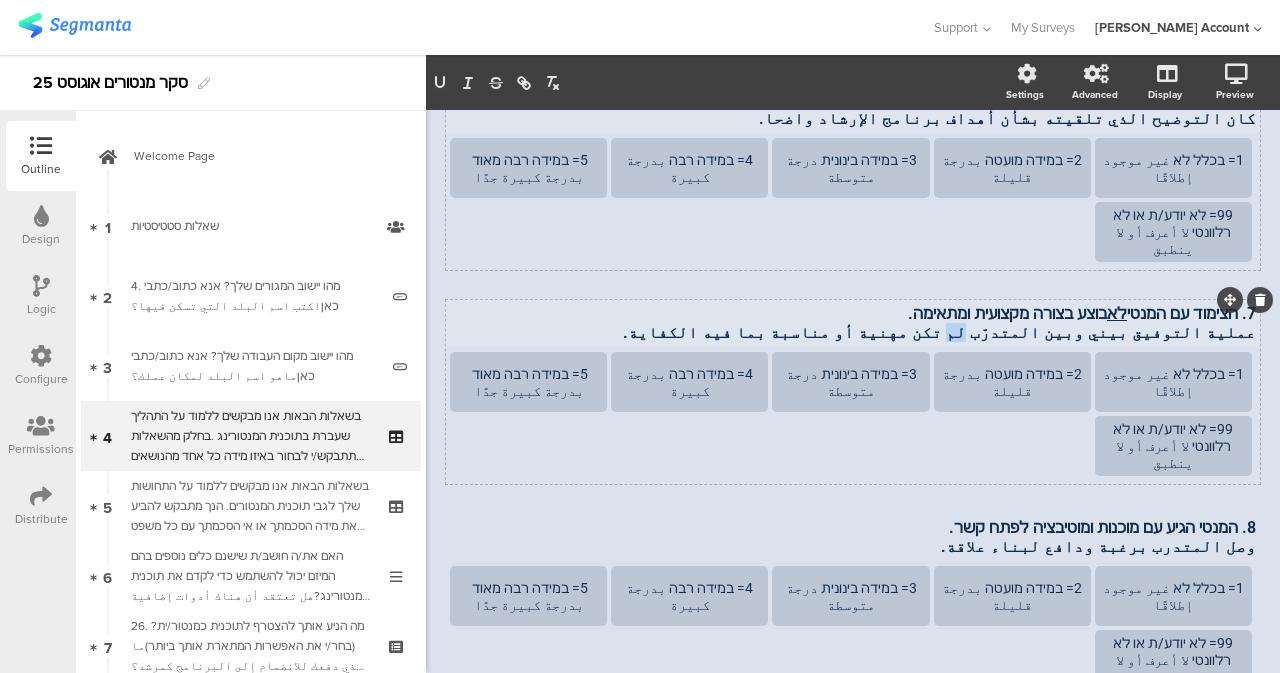 click on "عملية التوفيق بيني وبين المتدرّب لم تكن مهنية أو مناسبة بما فيه الكفاية." at bounding box center (853, 332) 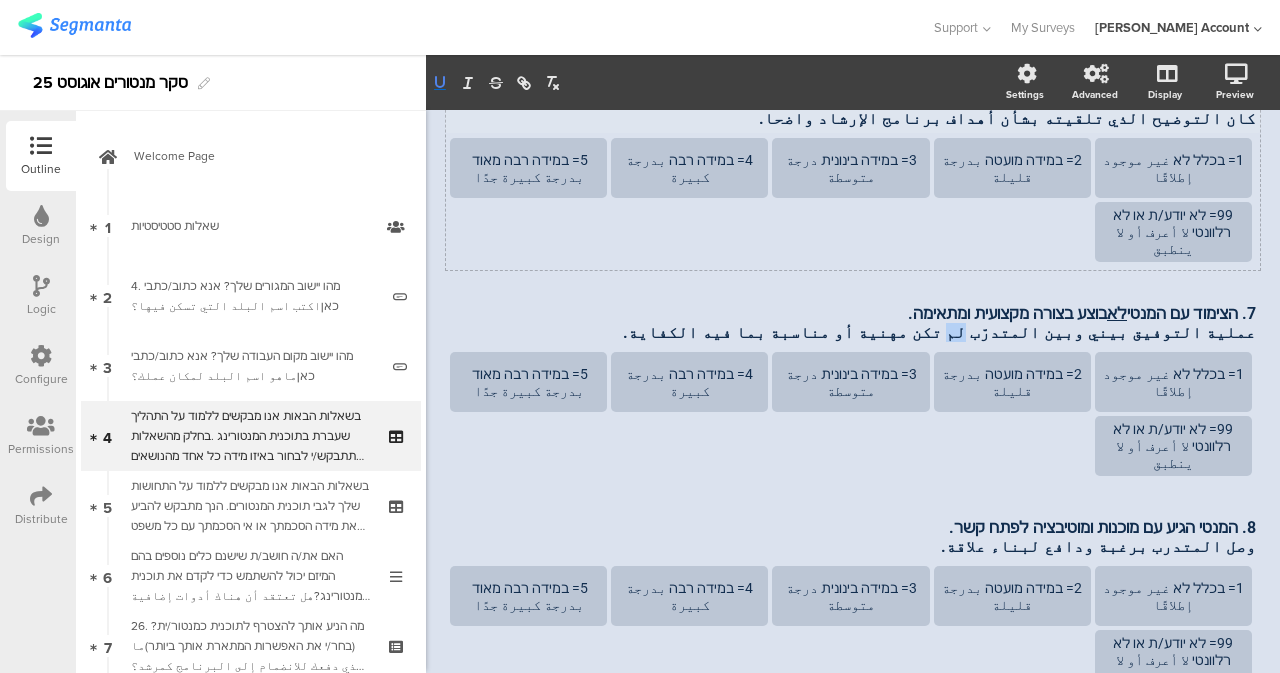 click 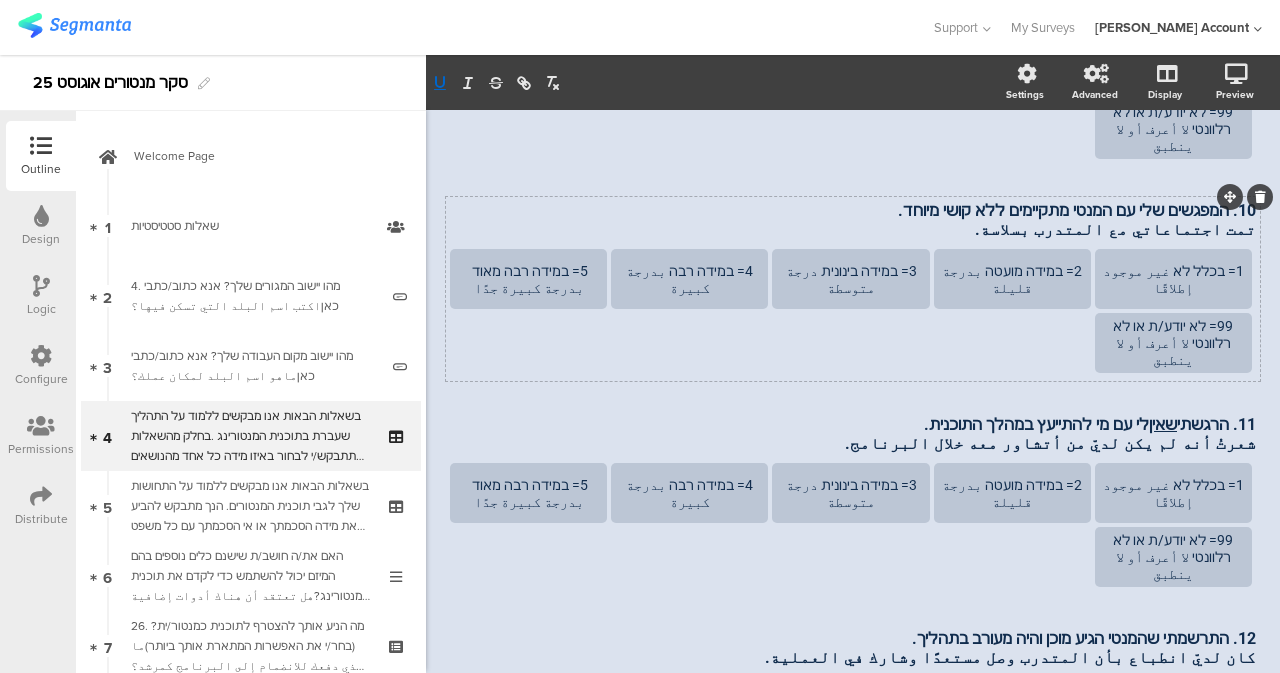 scroll, scrollTop: 1266, scrollLeft: 0, axis: vertical 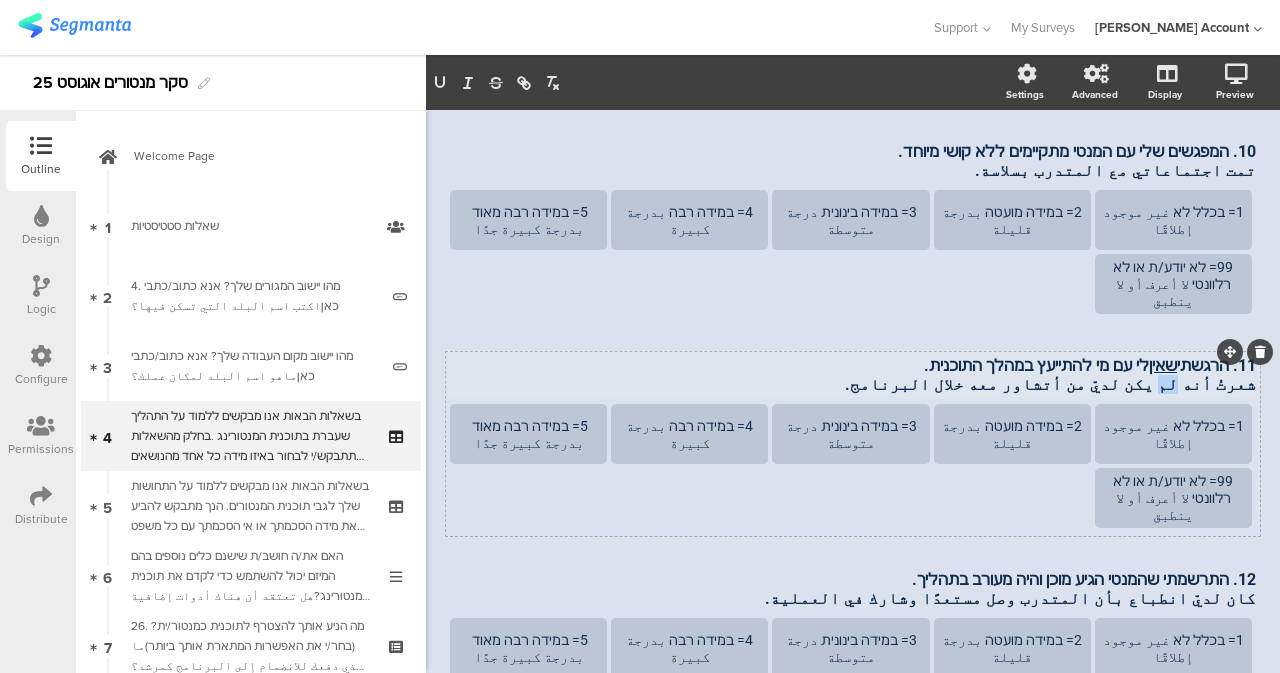 drag, startPoint x: 1174, startPoint y: 340, endPoint x: 1186, endPoint y: 349, distance: 15 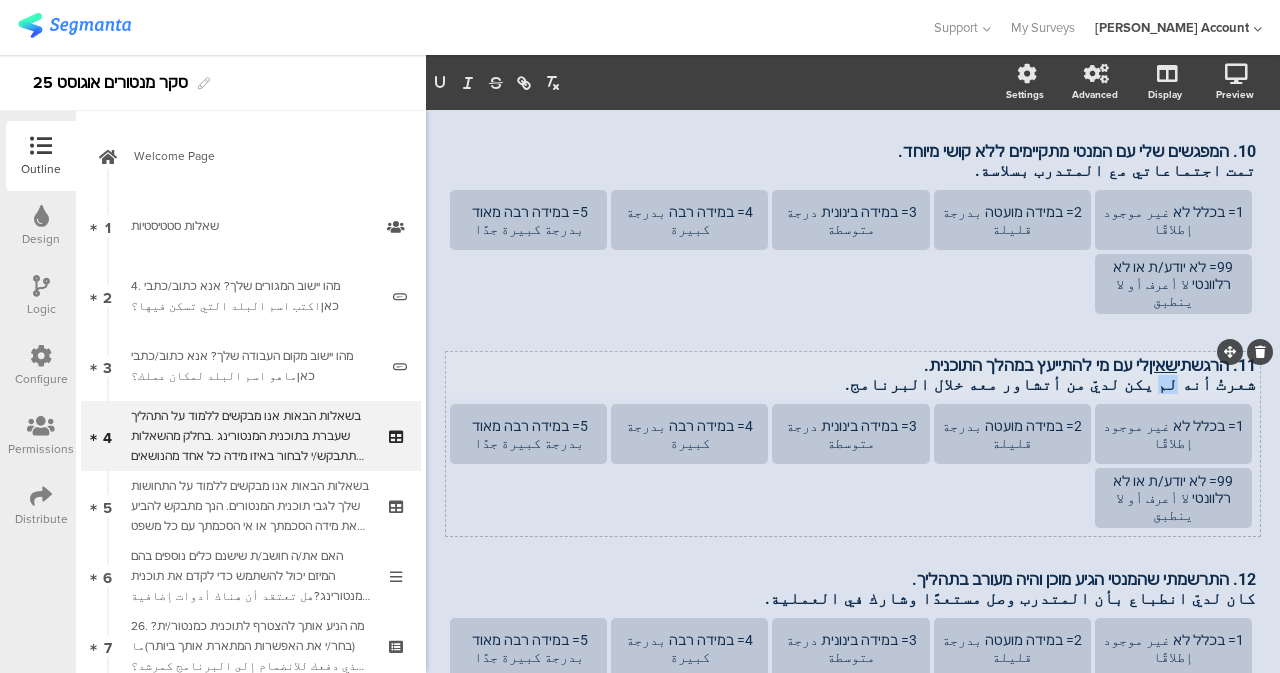 click on "11. הרגשתי  שאין  לי עם מי להתייעץ במהלך התוכנית. شعرتُ أنه لم يكن لديّ من أتشاور معه خلال البرنامج.
11. הרגשתי  שאין  לי עם מי להתייעץ במהלך התוכנית. شعرتُ أنه لم يكن لديّ من أتشاور معه خلال البرنامج.
11. הרגשתי  שאין  לי עם מי להתייעץ במהלך התוכנית. شعرتُ أنه لم يكن لديّ من أتشاور معه خلال البرنامج." at bounding box center (853, 375) 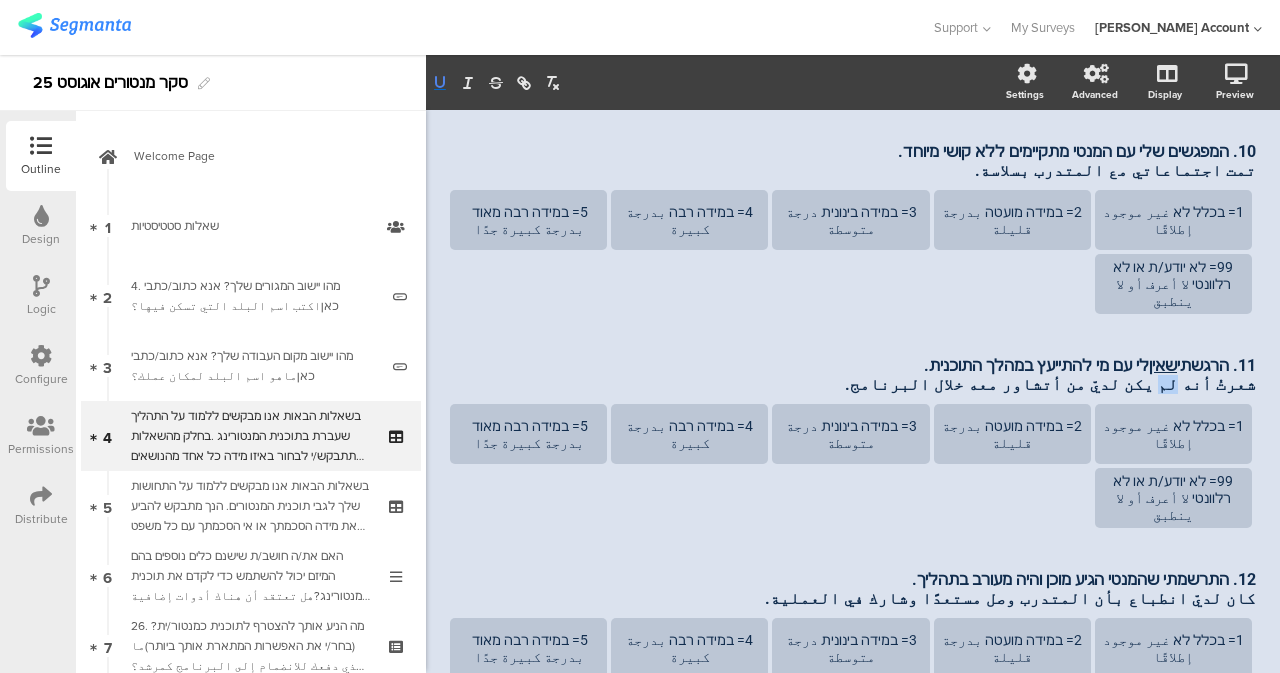 click 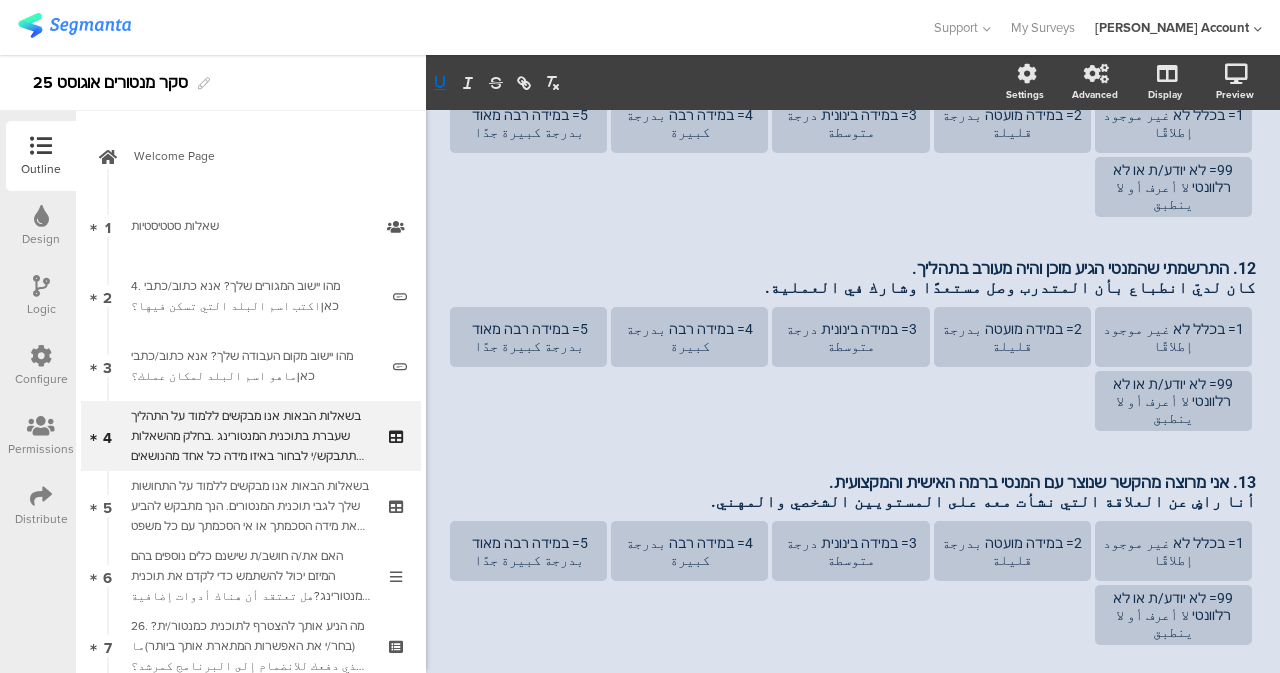 scroll, scrollTop: 1647, scrollLeft: 0, axis: vertical 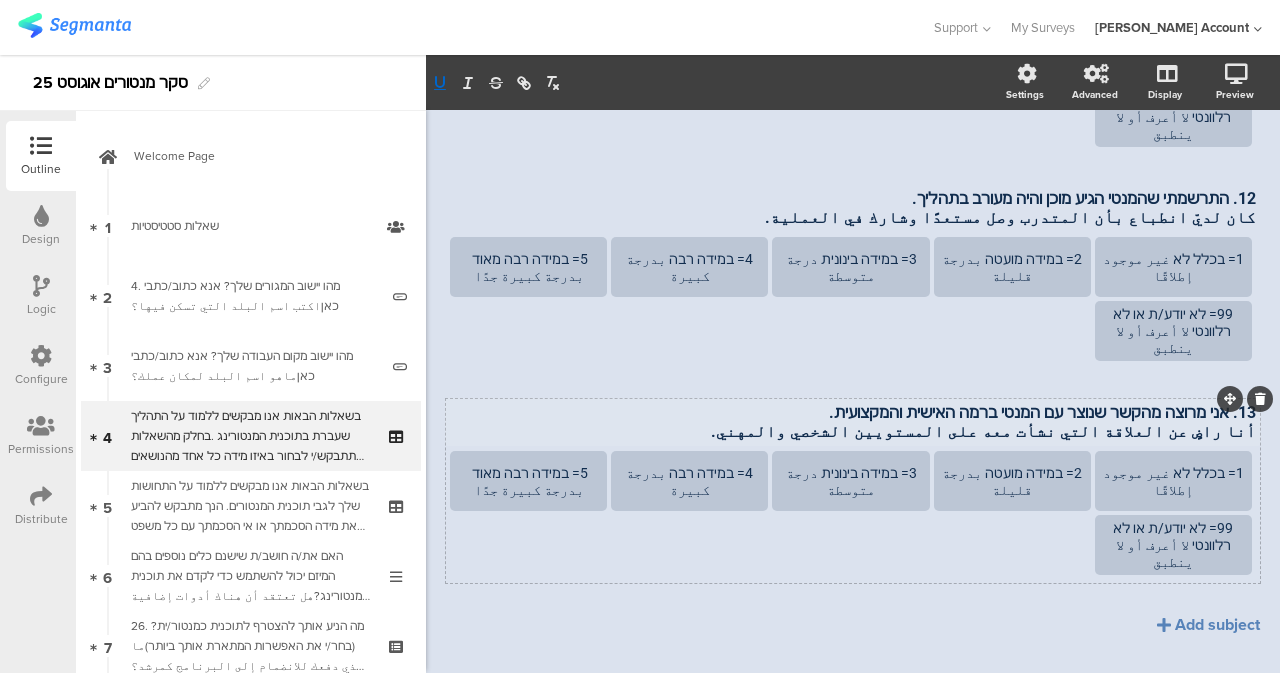 click on "13. אני מרוצה מהקשר שנוצר עם המנטי ברמה האישית והמקצועית. أنا راضٍ عن العلاقة التي نشأت معه على المستويين الشخصي والمهني.
13. אני מרוצה מהקשר שנוצר עם המנטי ברמה האישית והמקצועית. أنا راضٍ عن العلاقة التي نشأت معه على المستويين الشخصي والمهني." at bounding box center [853, 422] 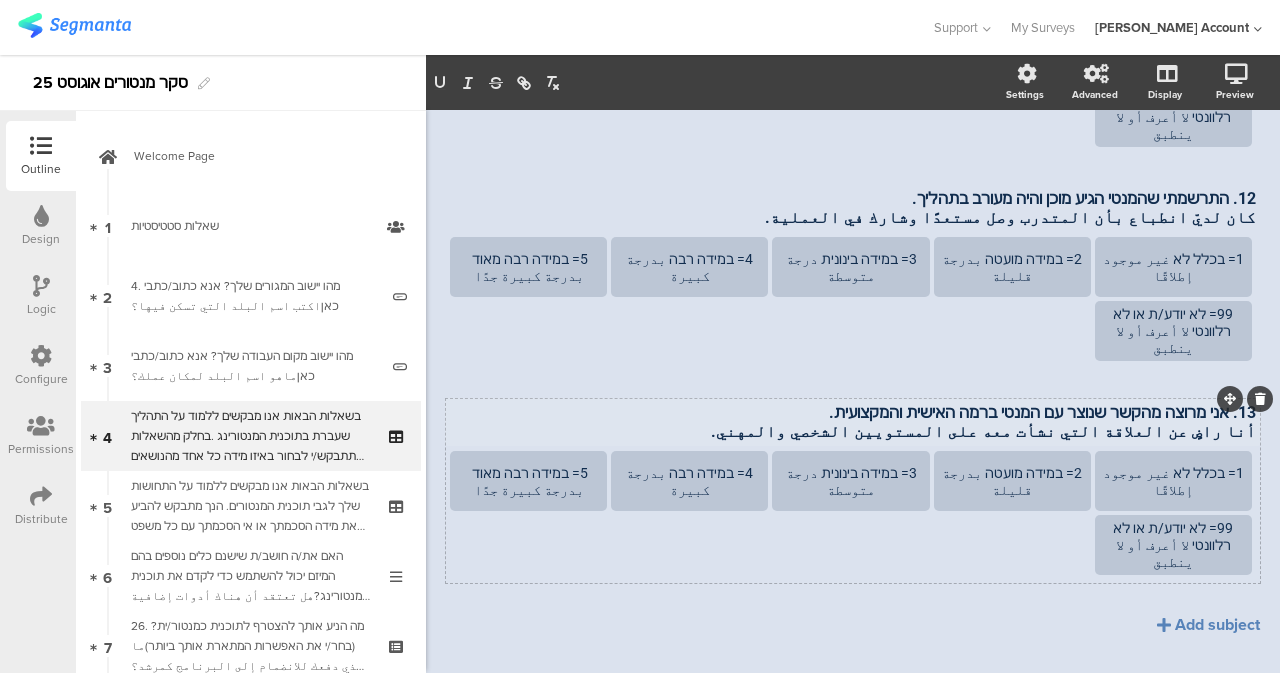 type 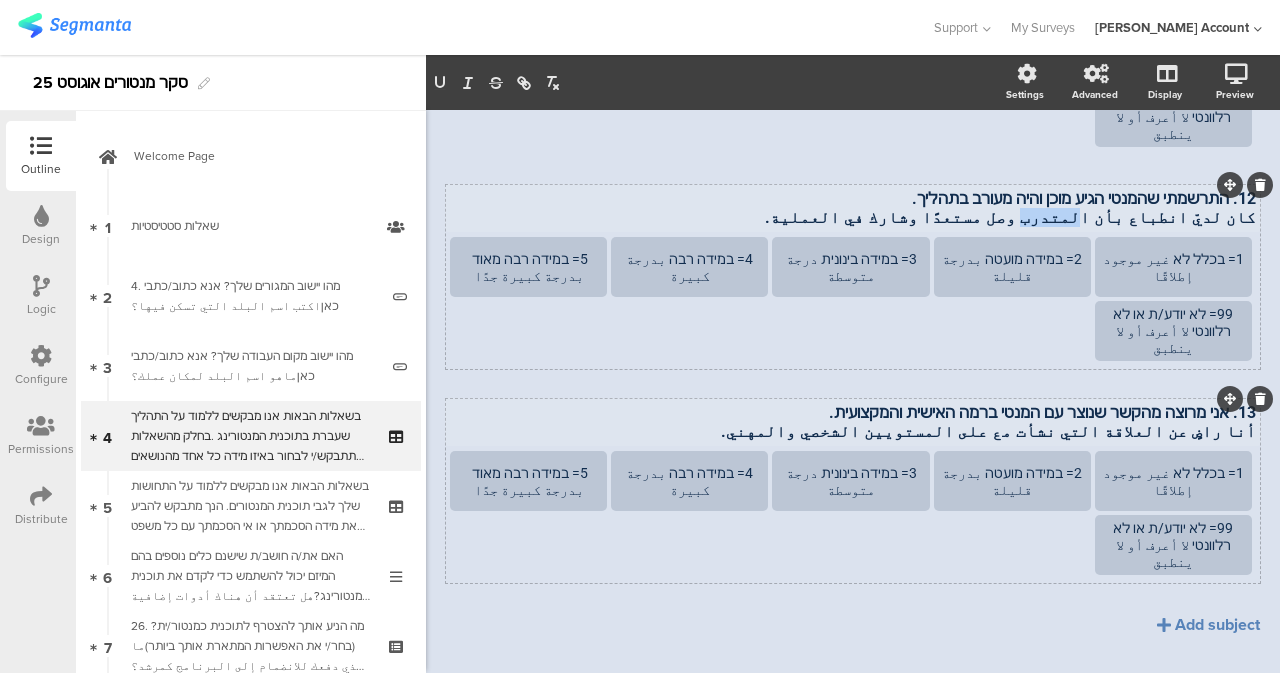 drag, startPoint x: 1098, startPoint y: 171, endPoint x: 1134, endPoint y: 173, distance: 36.05551 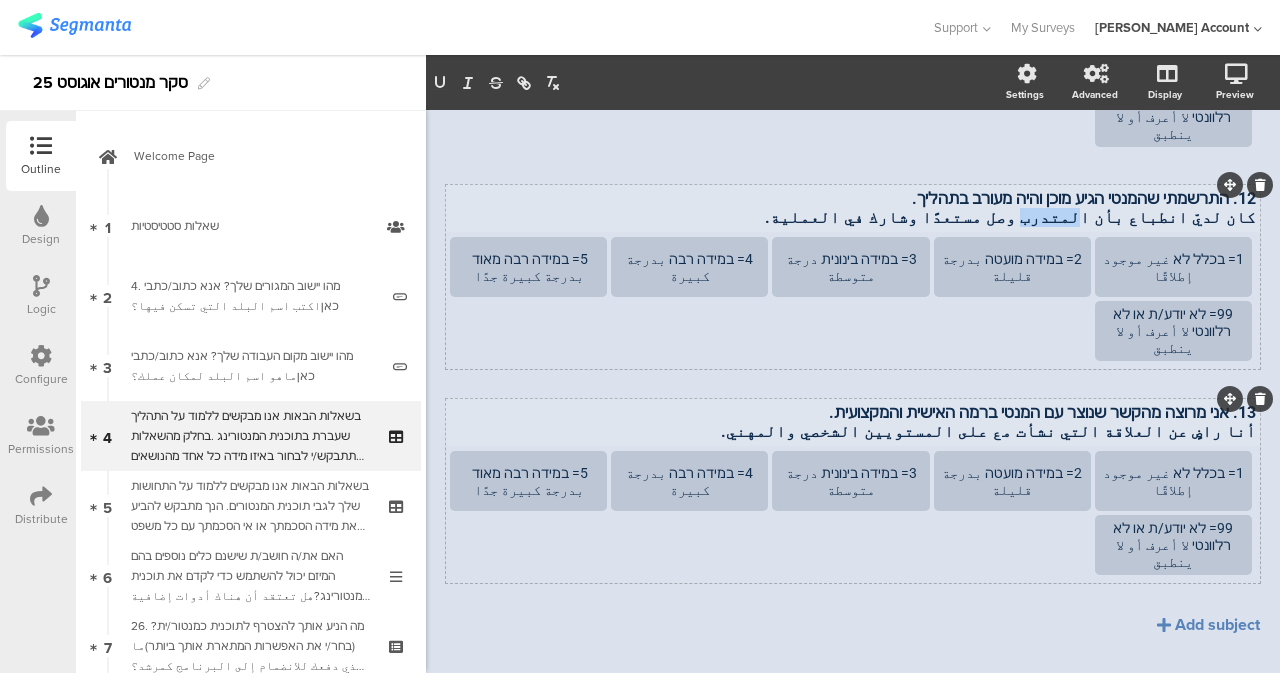 click on "12. התרשמתי שהמנטי הגיע מוכן והיה מעורב בתהליך. كان لديّ انطباع بأن المتدرب وصل مستعدًا وشارك في العملية.
12. התרשמתי שהמנטי הגיע מוכן והיה מעורב בתהליך. كان لديّ انطباع بأن المتدرب وصل مستعدًا وشارك في العملية.
12. התרשמתי שהמנטי הגיע מוכן והיה מעורב בתהליך. كان لديّ انطباع بأن المتدرب وصل مستعدًا وشارك في العملية." at bounding box center [853, 208] 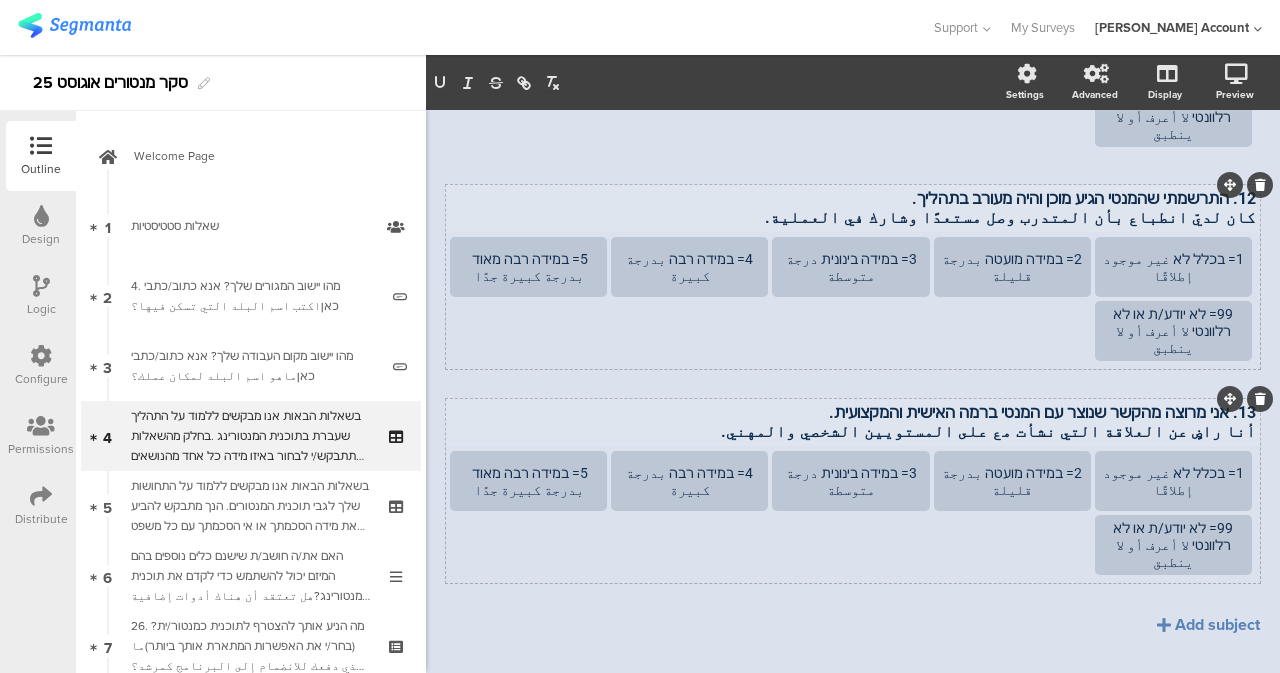 click on "كان لديّ انطباع بأن المتدرب وصل مستعدًا وشارك في العملية." at bounding box center (853, 217) 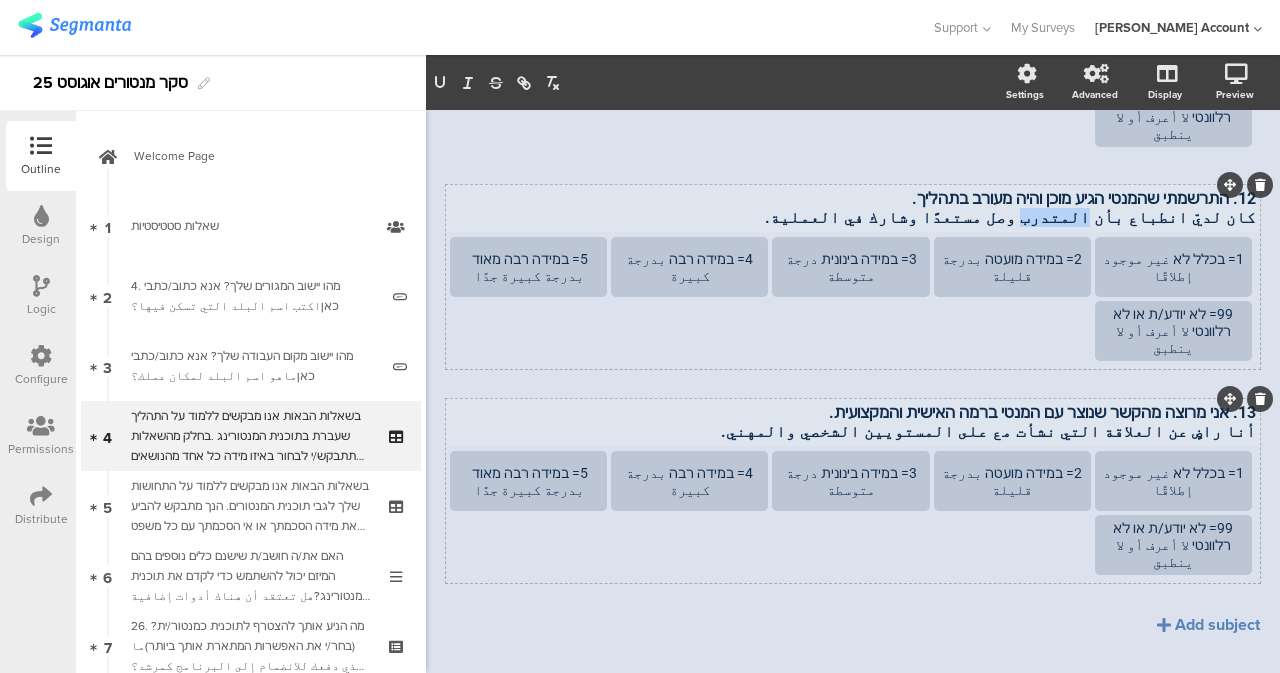 drag, startPoint x: 1136, startPoint y: 175, endPoint x: 1123, endPoint y: 175, distance: 13 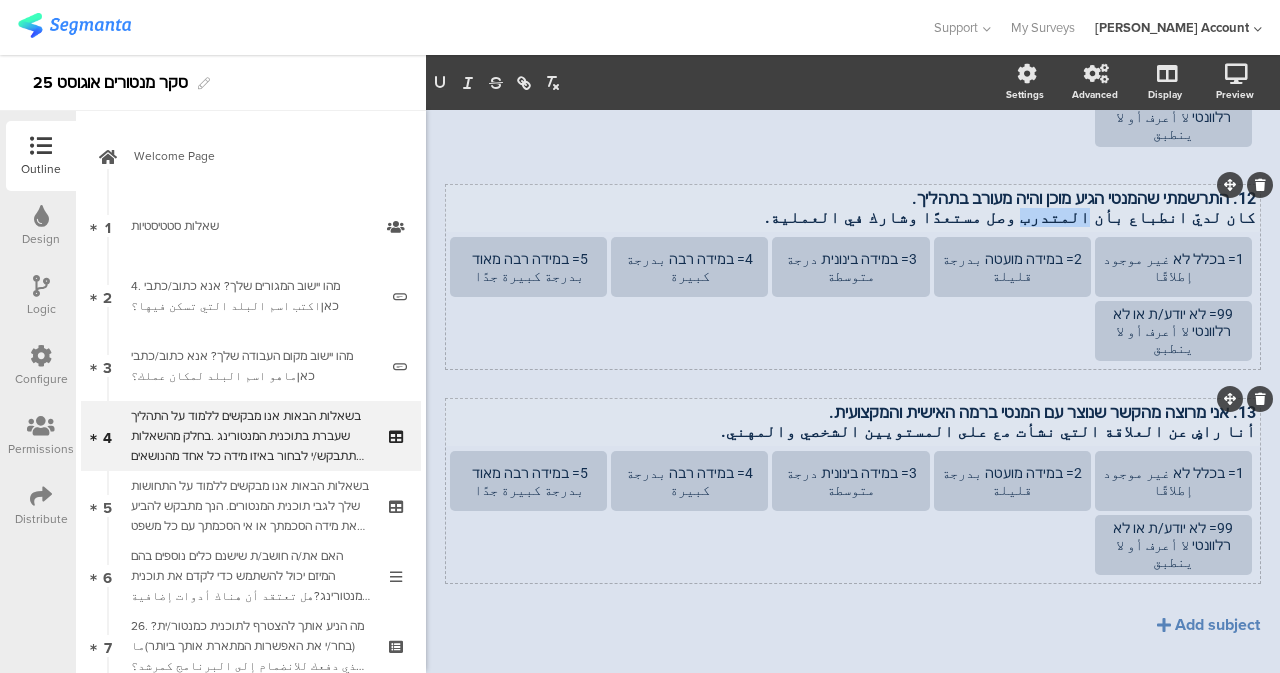 copy on "المتدرب" 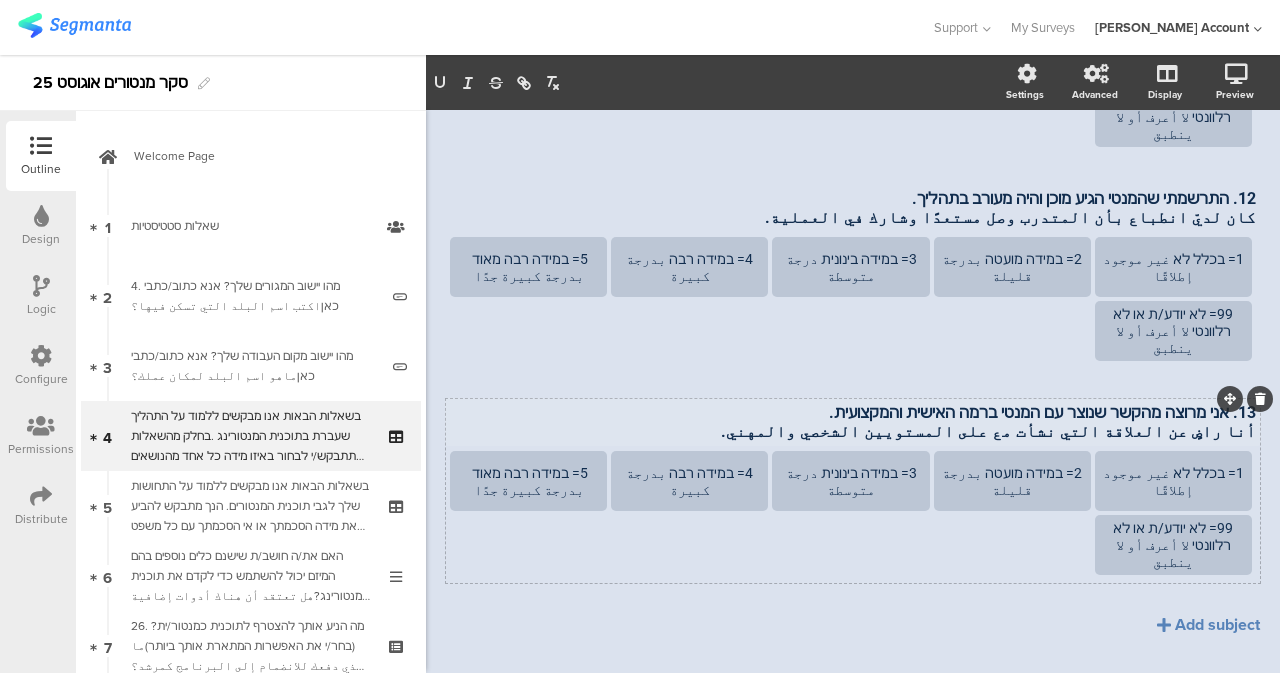 click on "13. אני מרוצה מהקשר שנוצר עם המנטי ברמה האישית והמקצועית. أنا راضٍ عن العلاقة التي نشأت مع  على المستويين الشخصي والمهني.
13. אני מרוצה מהקשר שנוצר עם המנטי ברמה האישית והמקצועית. أنا راضٍ عن العلاقة التي نشأت مع  على المستويين الشخصي والمهني." at bounding box center [853, 422] 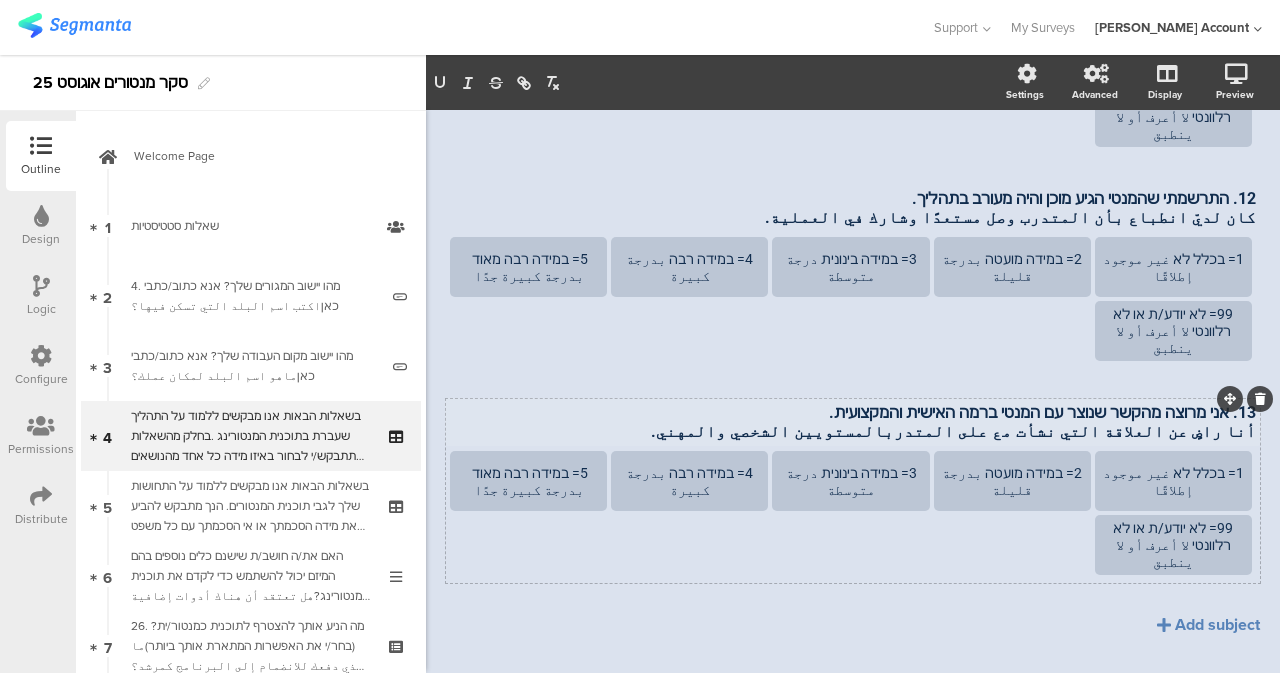 type 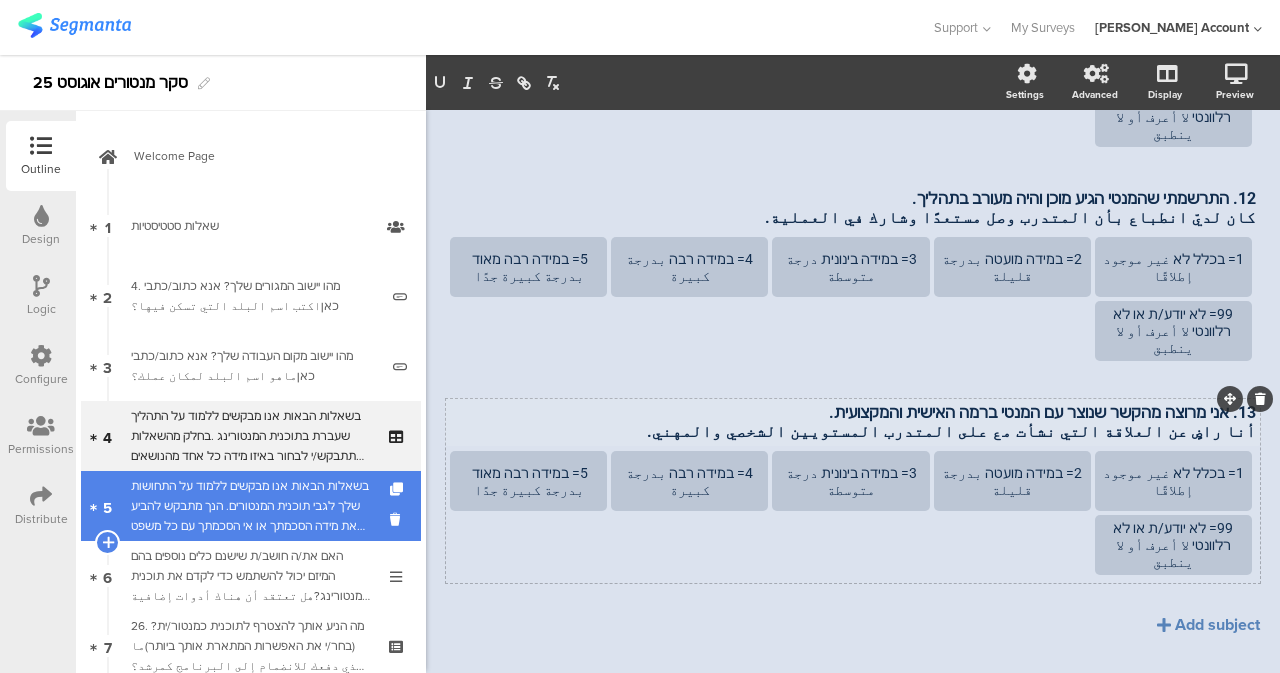 click on "בשאלות הבאות אנו מבקשים ללמוד על התחושות שלך לגבי תוכנית המנטורים. הנך מתבקש להביע את מידה הסכמתך או אי הסכמתך עם כל משפט ומשפט.אנא דרג/י את התשובה שלך על סולם מ-1 עד 5, כאשר:في الأسئلة التالية، نودُّ معرفة انطباعاتكم عن برنامج الإرشاد. يُرجى التعبير عن مدى موافقتكم أو معارضتكم لكل عبارة.يرجى تقييم إجابتكم على مقياس من ١ إلى ٥، حيث:" at bounding box center [250, 506] 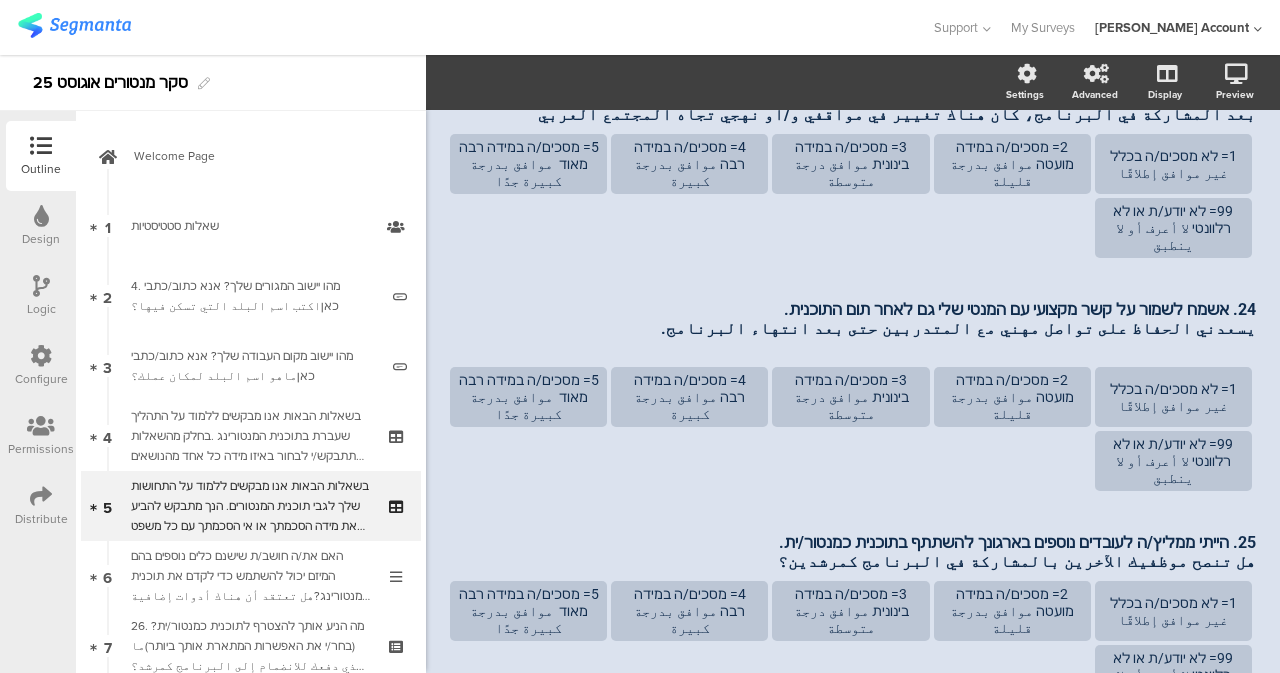 scroll, scrollTop: 2545, scrollLeft: 0, axis: vertical 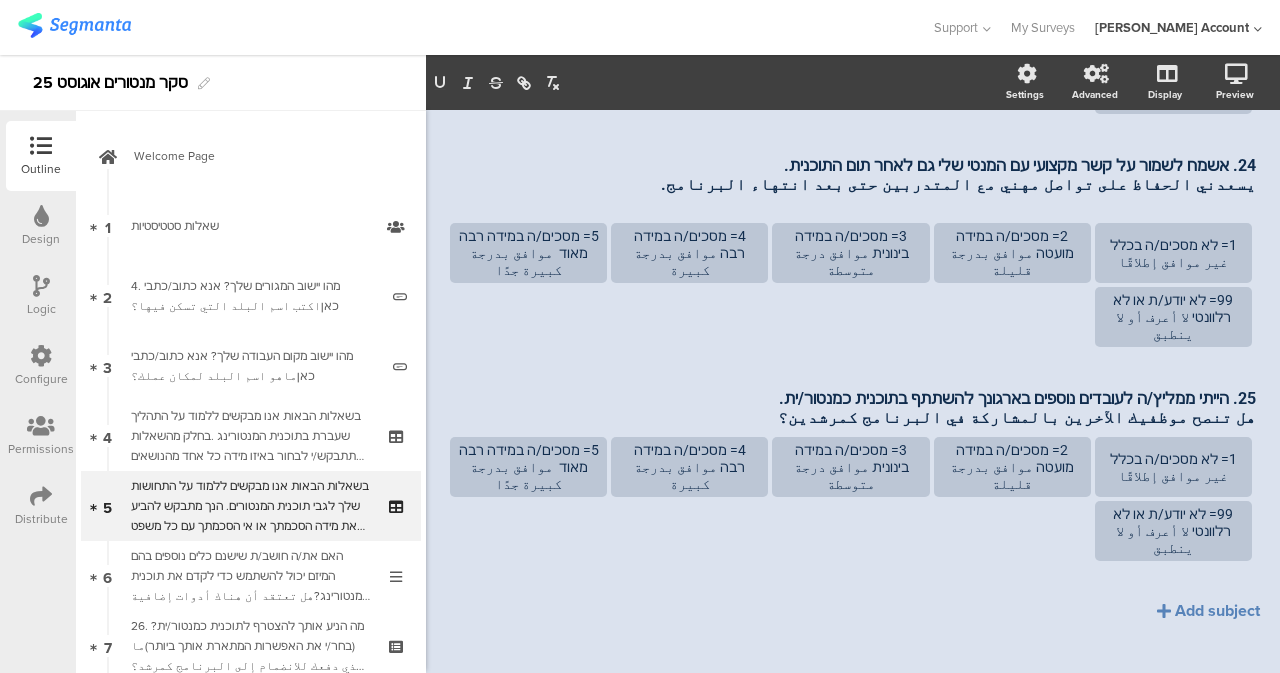 drag, startPoint x: 920, startPoint y: 383, endPoint x: 1180, endPoint y: 379, distance: 260.03076 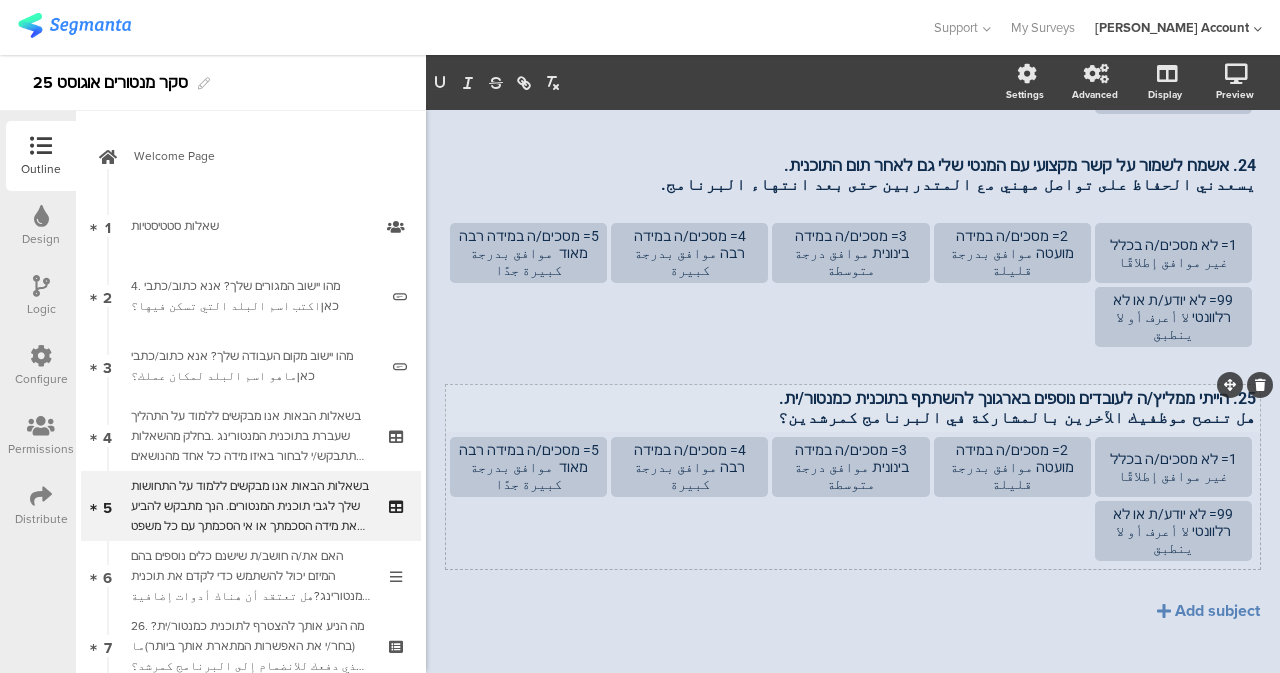 click on "25. הייתי ממליץ/ה לעובדים נוספים בארגונך להשתתף בתוכנית כמנטור/ית." at bounding box center [853, 398] 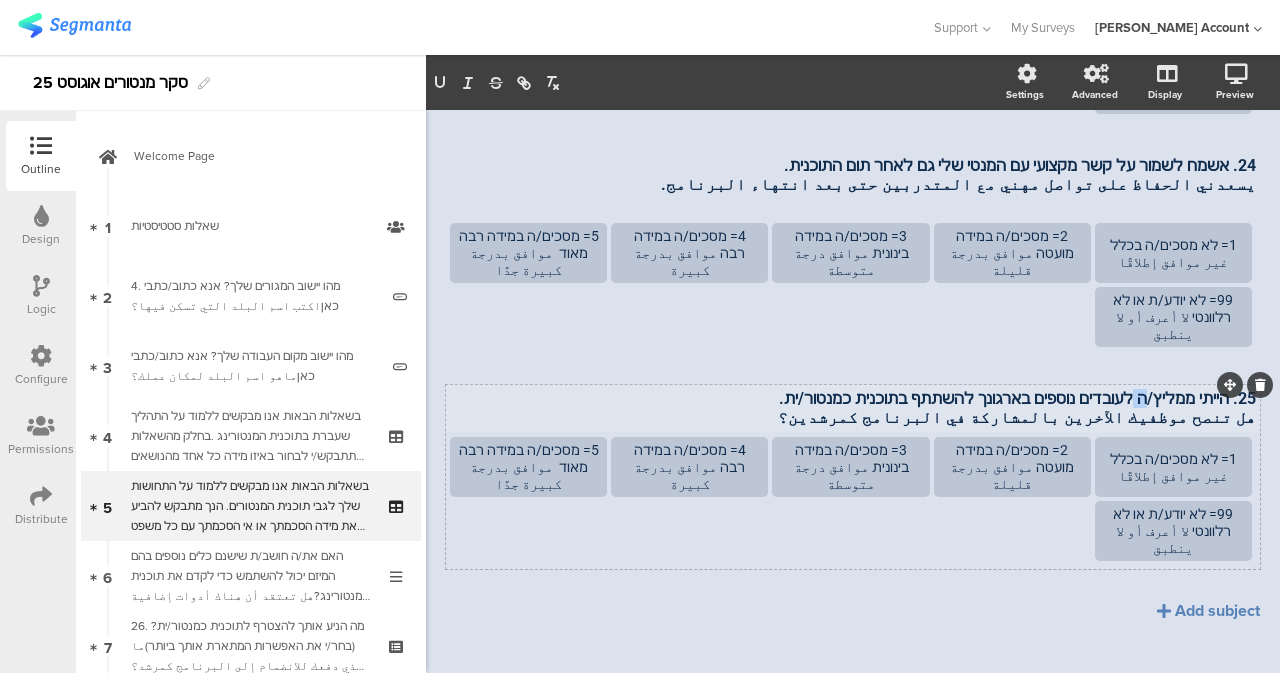 click on "25. הייתי ממליץ/ה לעובדים נוספים בארגונך להשתתף בתוכנית כמנטור/ית." at bounding box center (853, 398) 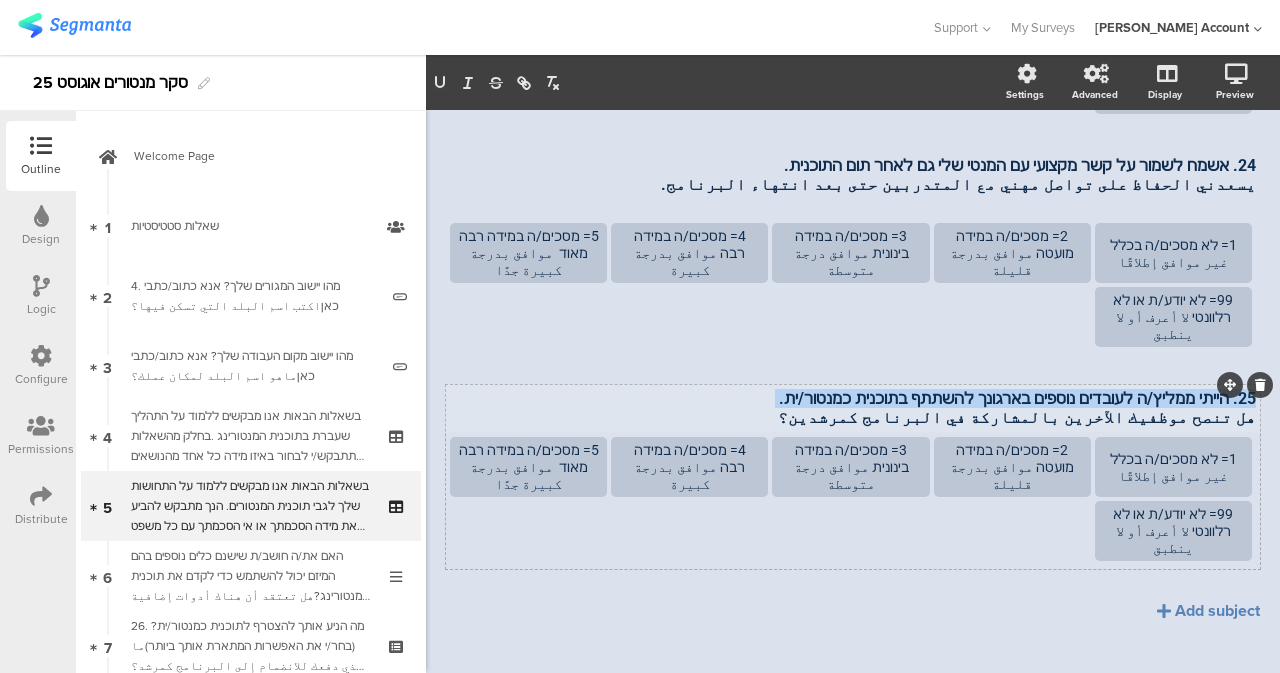 click on "25. הייתי ממליץ/ה לעובדים נוספים בארגונך להשתתף בתוכנית כמנטור/ית." at bounding box center [853, 398] 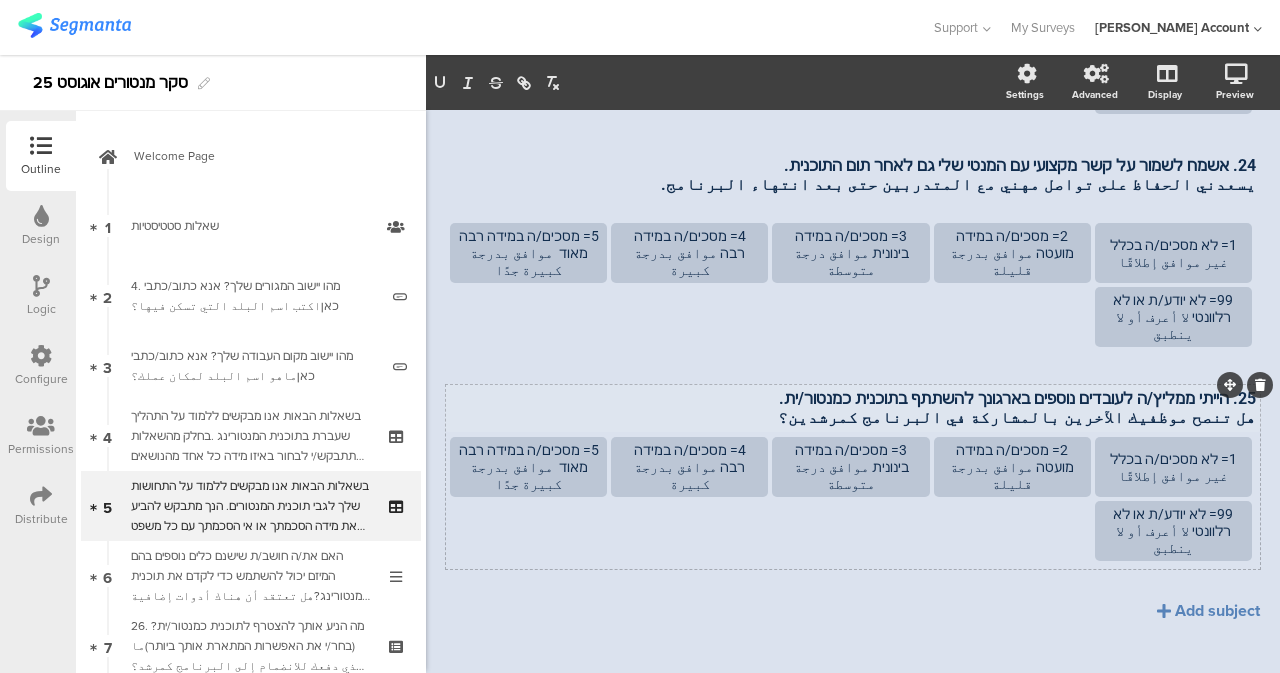click on "هل تنصح موظفيك الآخرين بالمشاركة في البرنامج كمرشدين؟" at bounding box center [853, 417] 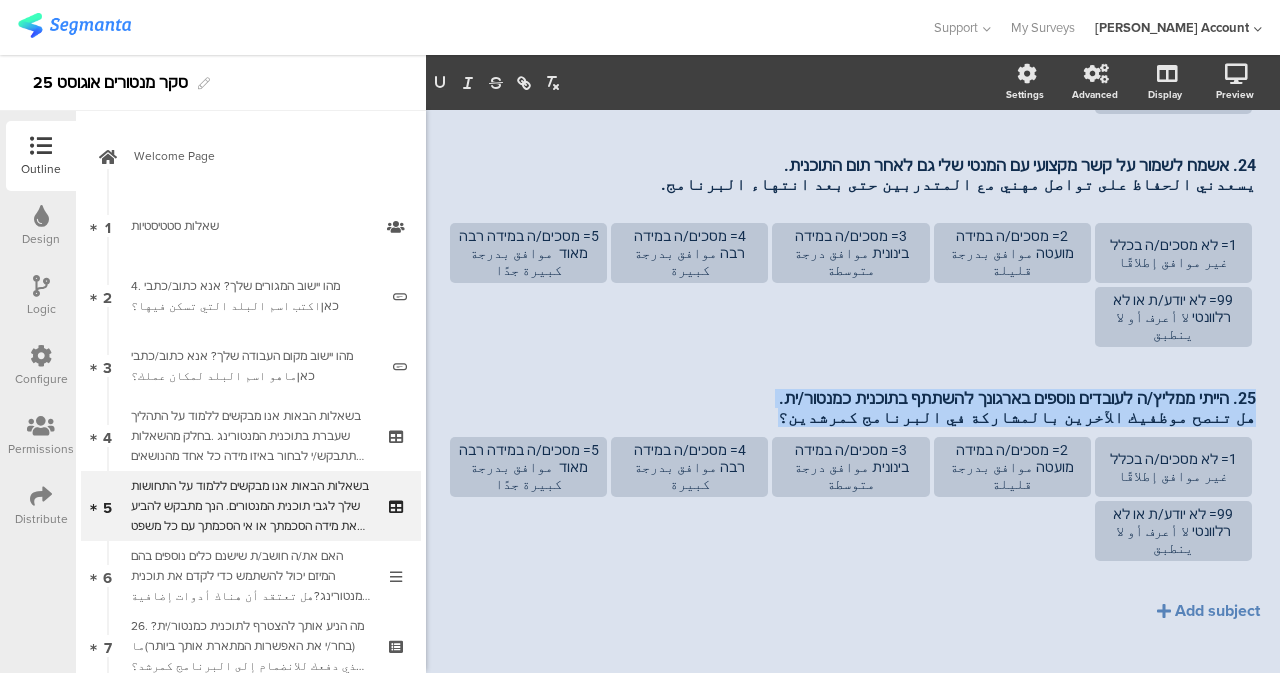 drag, startPoint x: 914, startPoint y: 421, endPoint x: 1262, endPoint y: 365, distance: 352.47696 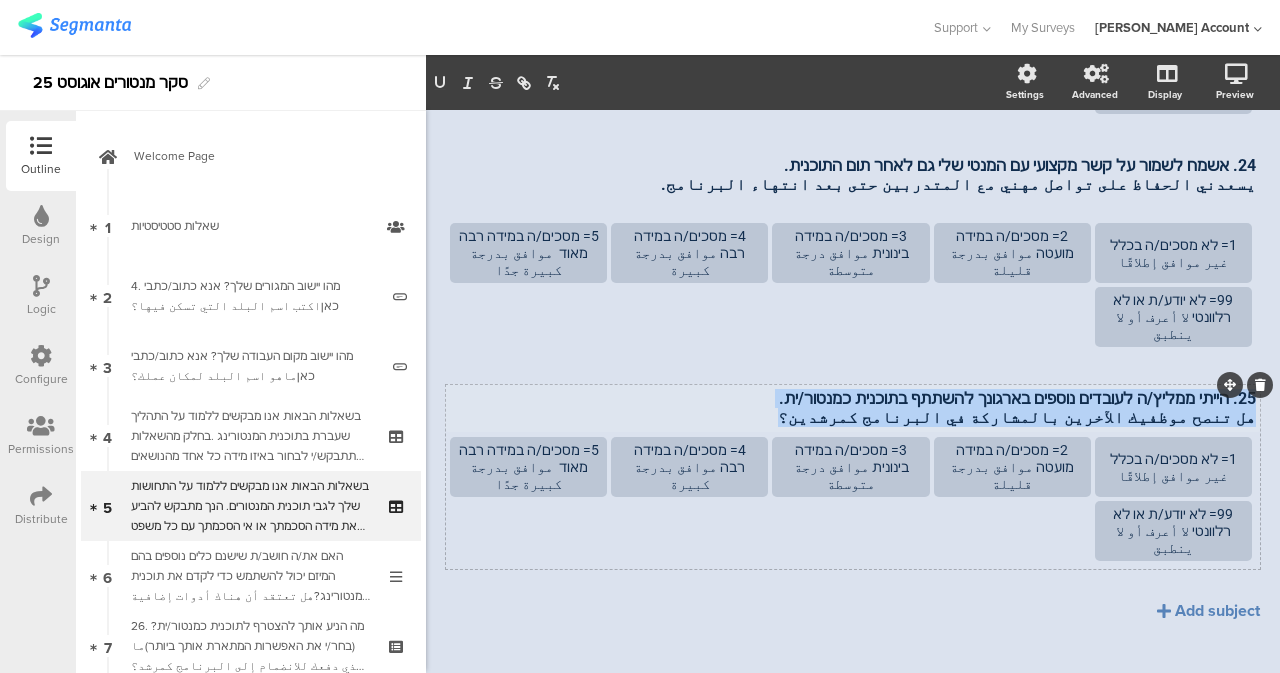 click on "هل تنصح موظفيك الآخرين بالمشاركة في البرنامج كمرشدين؟" at bounding box center (853, 417) 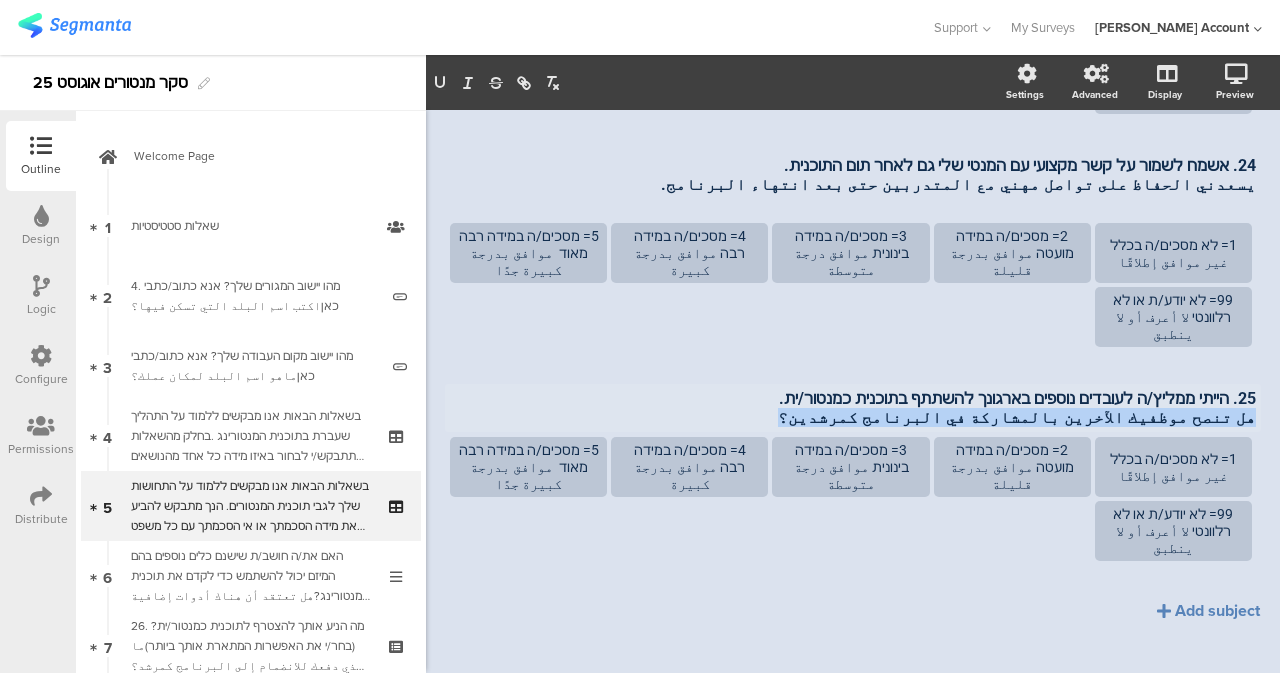 drag, startPoint x: 920, startPoint y: 426, endPoint x: 1258, endPoint y: 423, distance: 338.0133 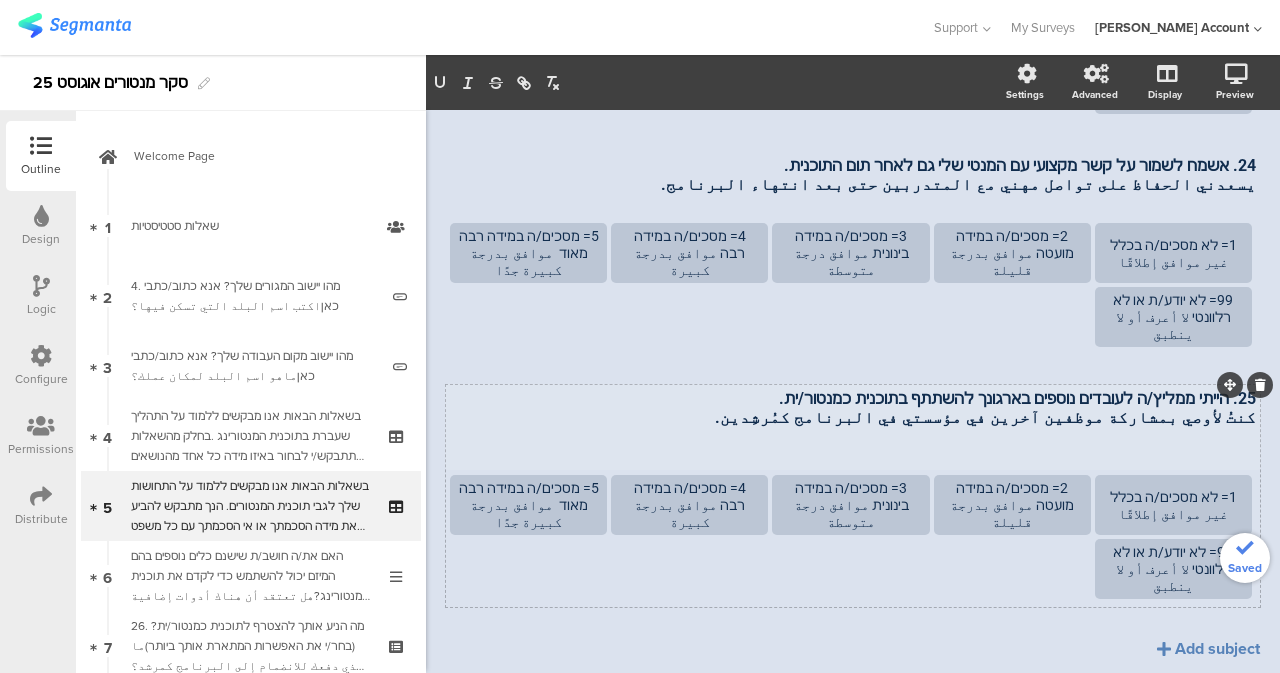 type 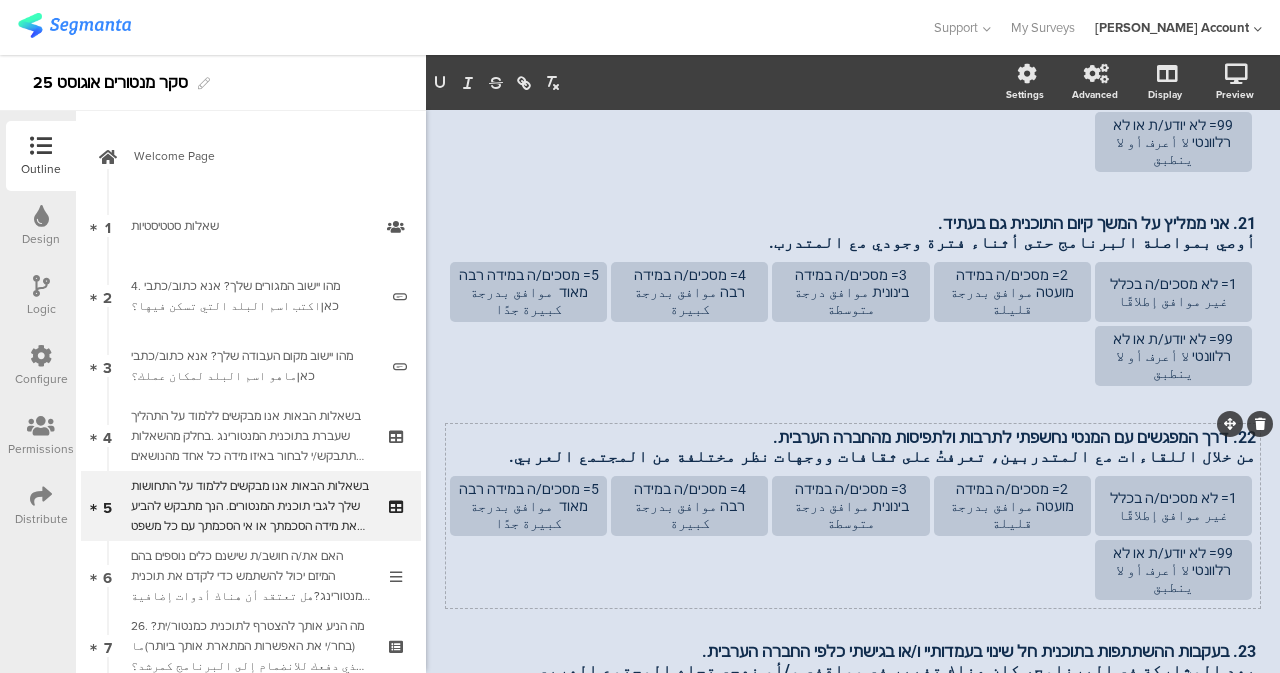 scroll, scrollTop: 1706, scrollLeft: 0, axis: vertical 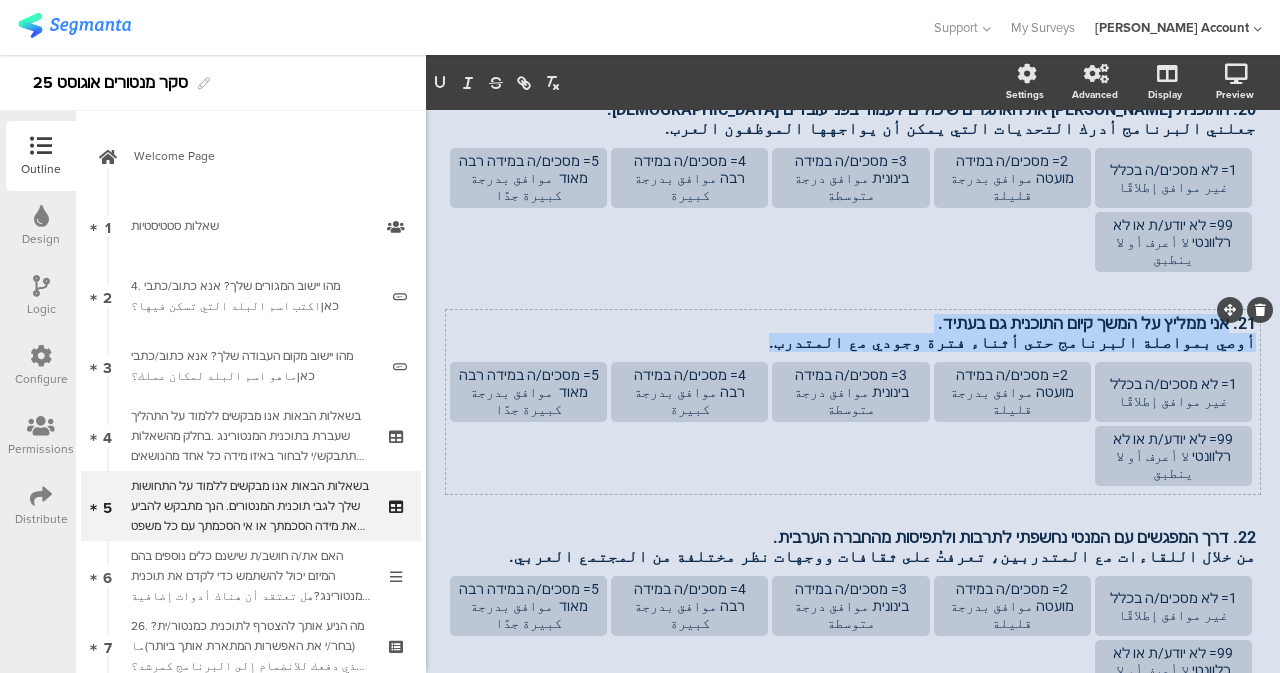 drag, startPoint x: 908, startPoint y: 341, endPoint x: 1226, endPoint y: 323, distance: 318.50903 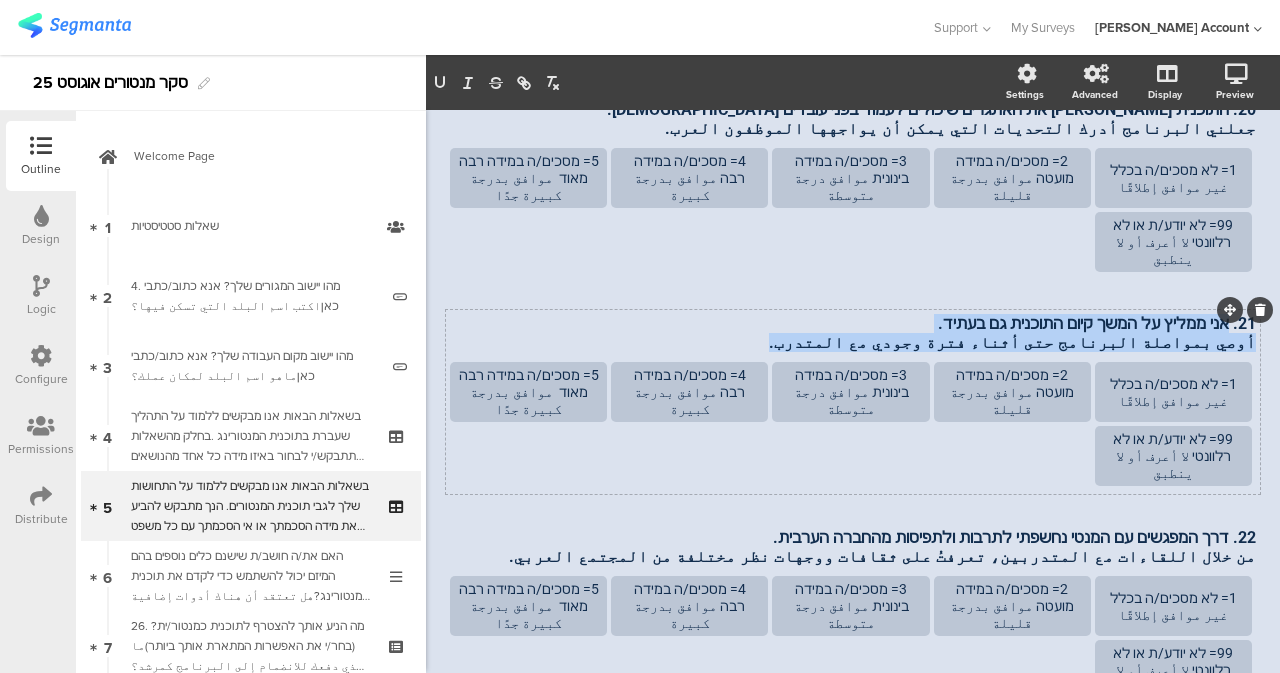 click on "21. אני ממליץ על המשך קיום התוכנית גם בעתיד. أوصي بمواصلة البرنامج حتى أثناء فترة وجودي مع المتدرب.
21. אני ממליץ על המשך קיום התוכנית גם בעתיד. أوصي بمواصلة البرنامج حتى أثناء فترة وجودي مع المتدرب.
21. אני ממליץ על המשך קיום התוכנית גם בעתיד. أوصي بمواصلة البرنامج حتى أثناء فترة وجودي مع المتدرب.
1= לא מסכים/ה בכלל غير موافق إطلاقًا
2= מסכים/ה במידה מועטה موافق بدرجة قليلة
3= מסכים/ה במידה בינונית موافق درجة متوسطة" at bounding box center (853, 402) 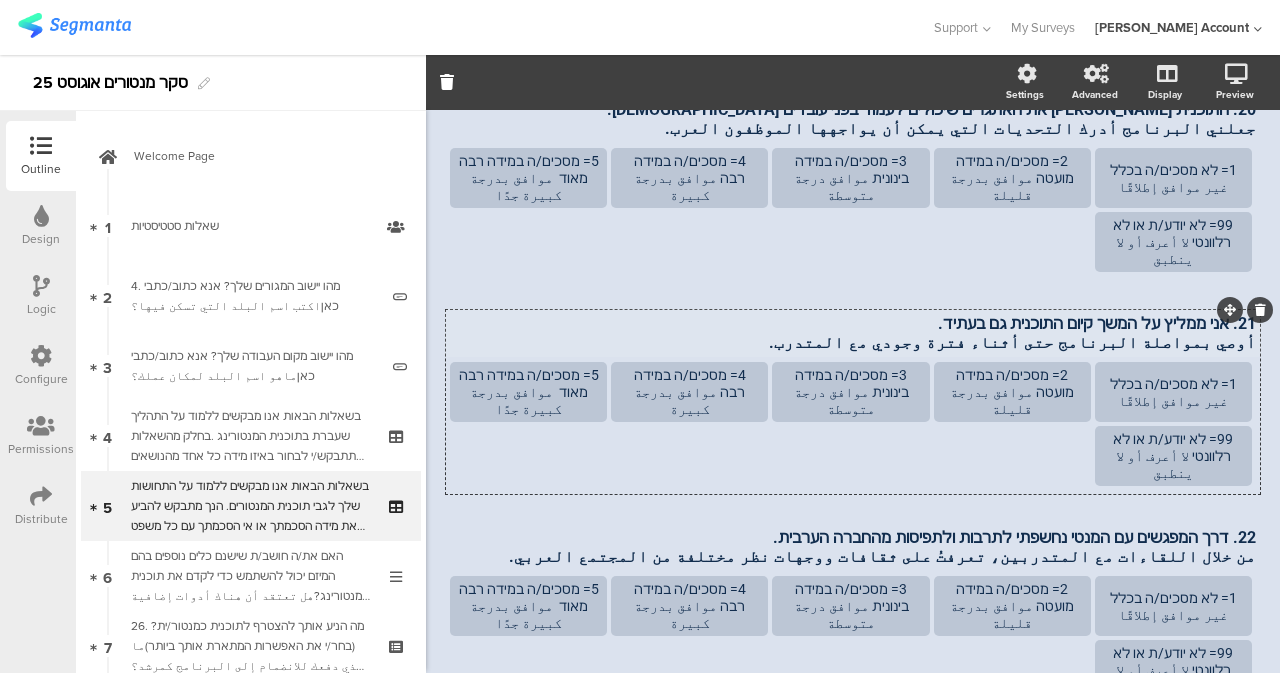 click on "21. אני ממליץ על המשך קיום התוכנית גם בעתיד." at bounding box center (853, 323) 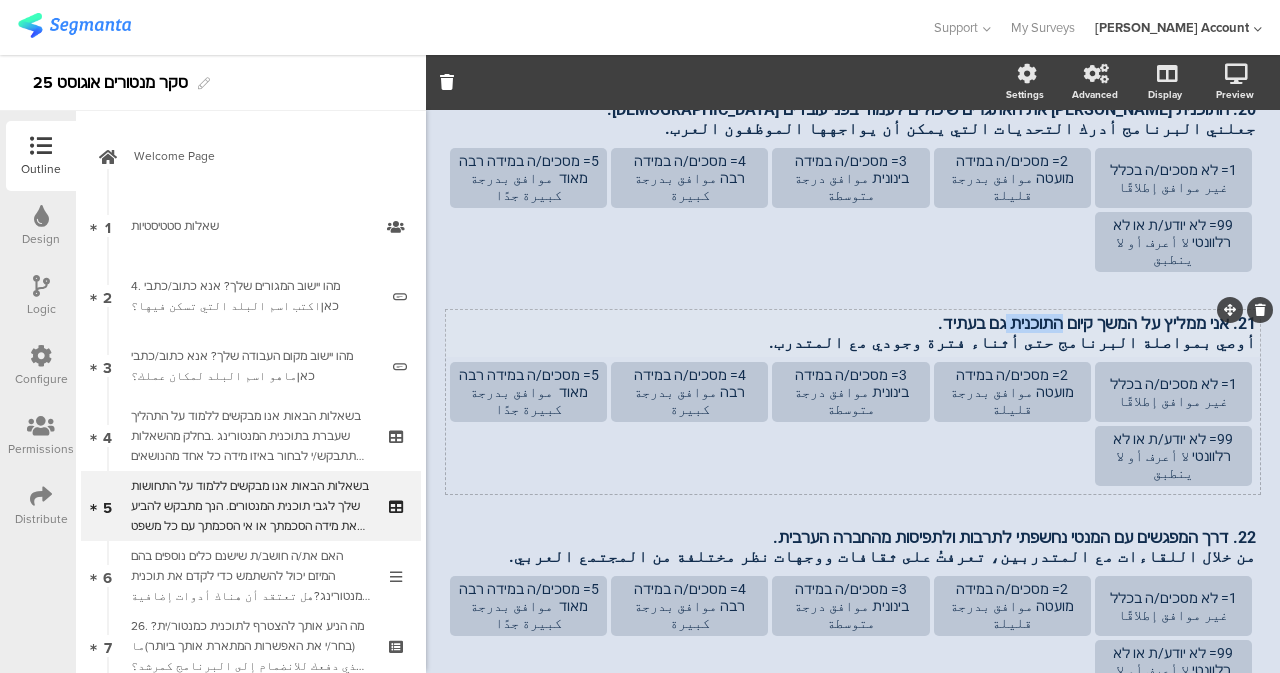click on "21. אני ממליץ על המשך קיום התוכנית גם בעתיד." at bounding box center (853, 323) 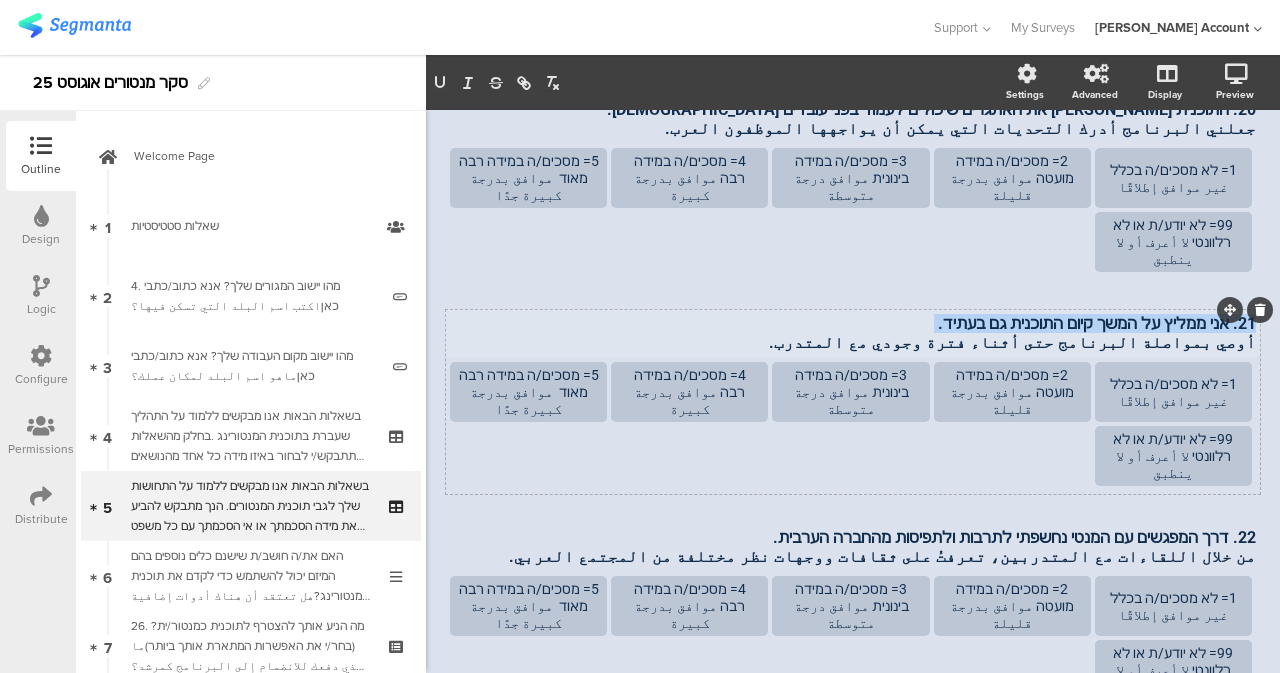 click on "21. אני ממליץ על המשך קיום התוכנית גם בעתיד." at bounding box center (853, 323) 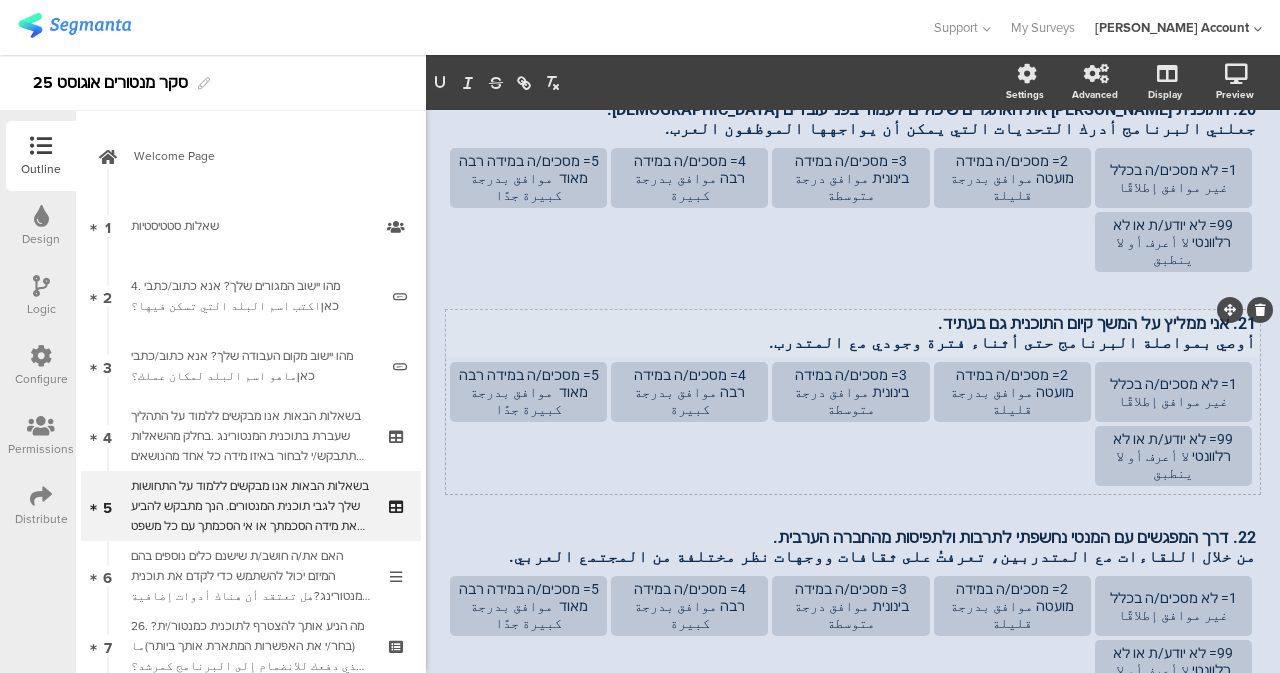 click on "أوصي بمواصلة البرنامج حتى أثناء فترة وجودي مع المتدرب." at bounding box center (853, 342) 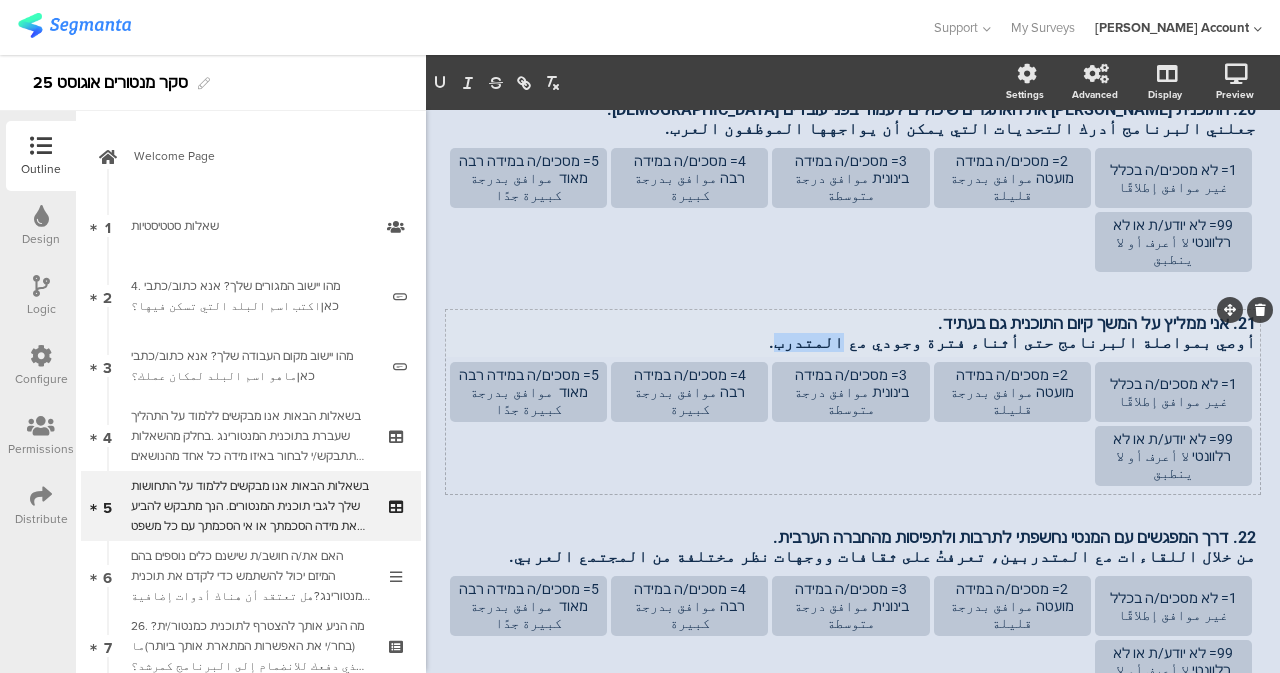 click on "أوصي بمواصلة البرنامج حتى أثناء فترة وجودي مع المتدرب." at bounding box center (853, 342) 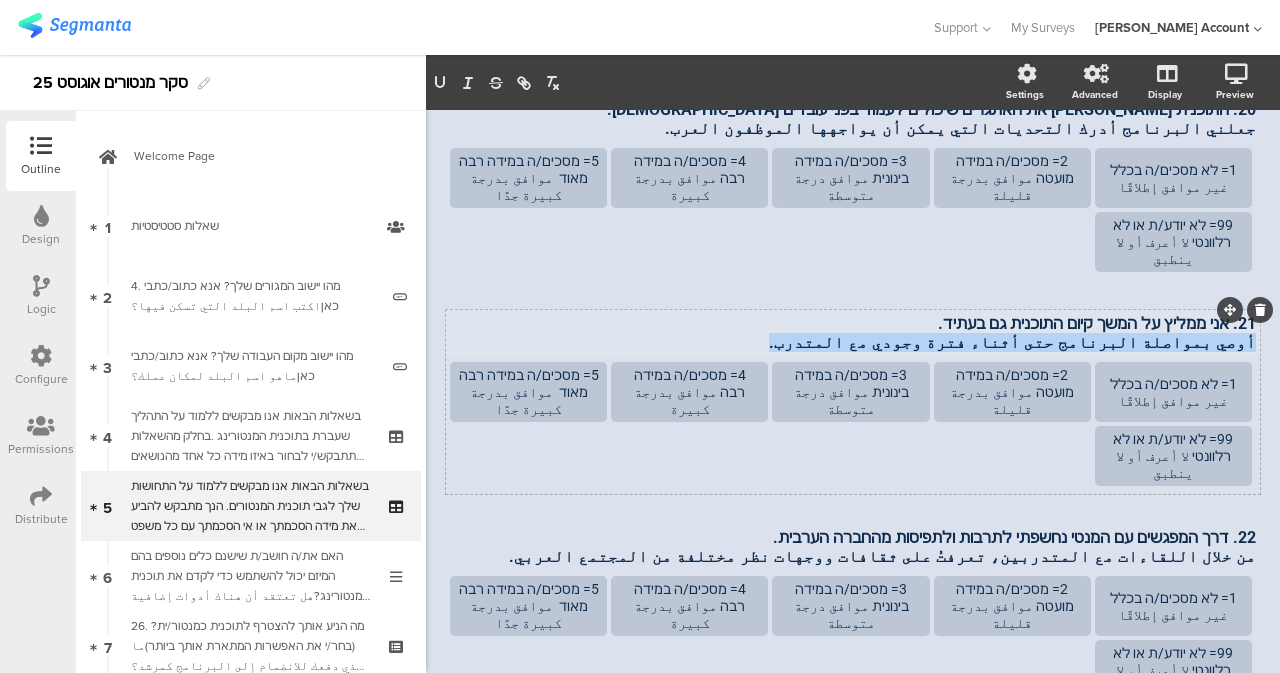 click on "أوصي بمواصلة البرنامج حتى أثناء فترة وجودي مع المتدرب." at bounding box center [853, 342] 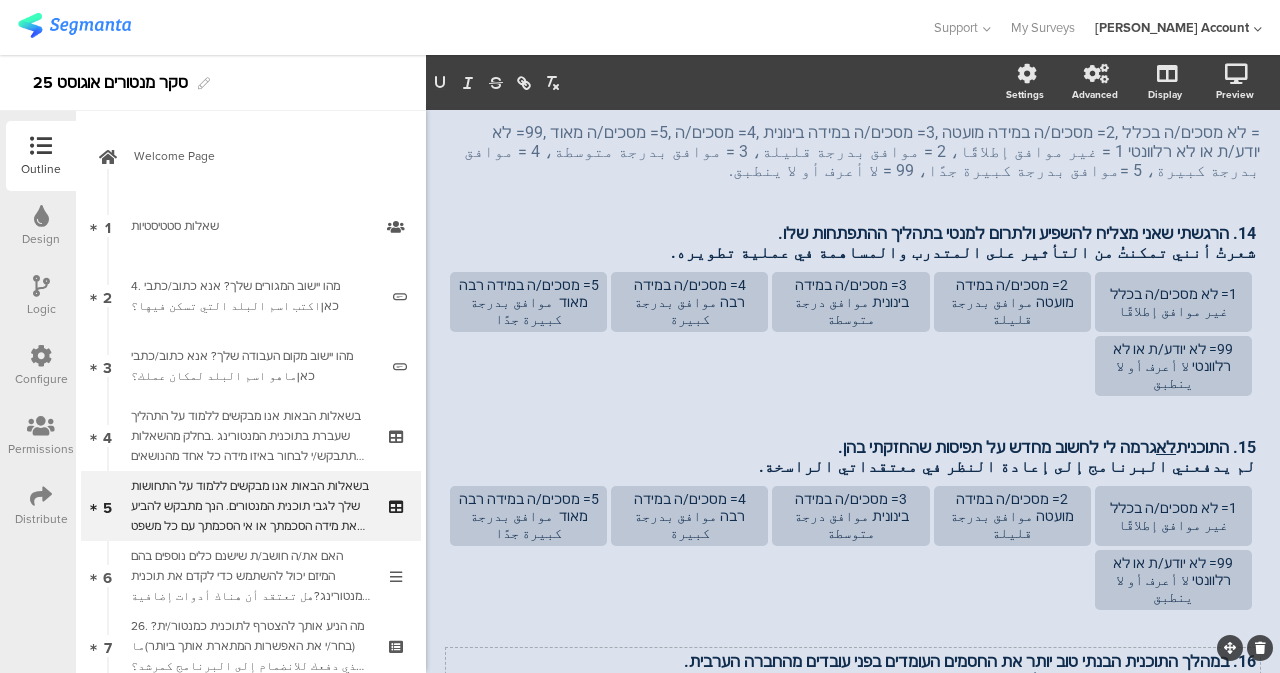 scroll, scrollTop: 306, scrollLeft: 0, axis: vertical 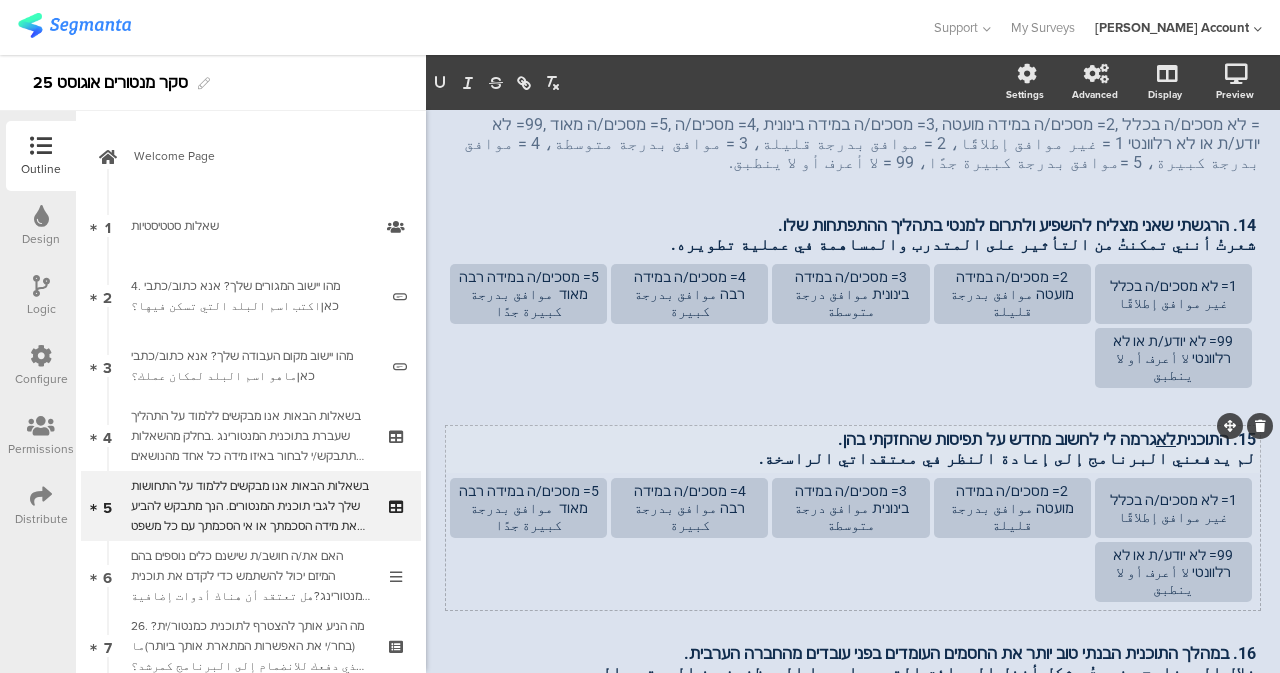click on "15. התוכנית  לא  גרמה לי לחשוב מחדש על תפיסות שהחזקתי בהן. لم يدفعني البرنامج إلى إعادة النظر في معتقداتي الراسخة.
15. התוכנית  לא  גרמה לי לחשוב מחדש על תפיסות שהחזקתי בהן. لم يدفعني البرنامج إلى إعادة النظر في معتقداتي الراسخة.
15. התוכנית  לא  גרמה לי לחשוב מחדש על תפיסות שהחזקתי בהן. لم يدفعني البرنامج إلى إعادة النظر في معتقداتي الراسخة." at bounding box center [853, 449] 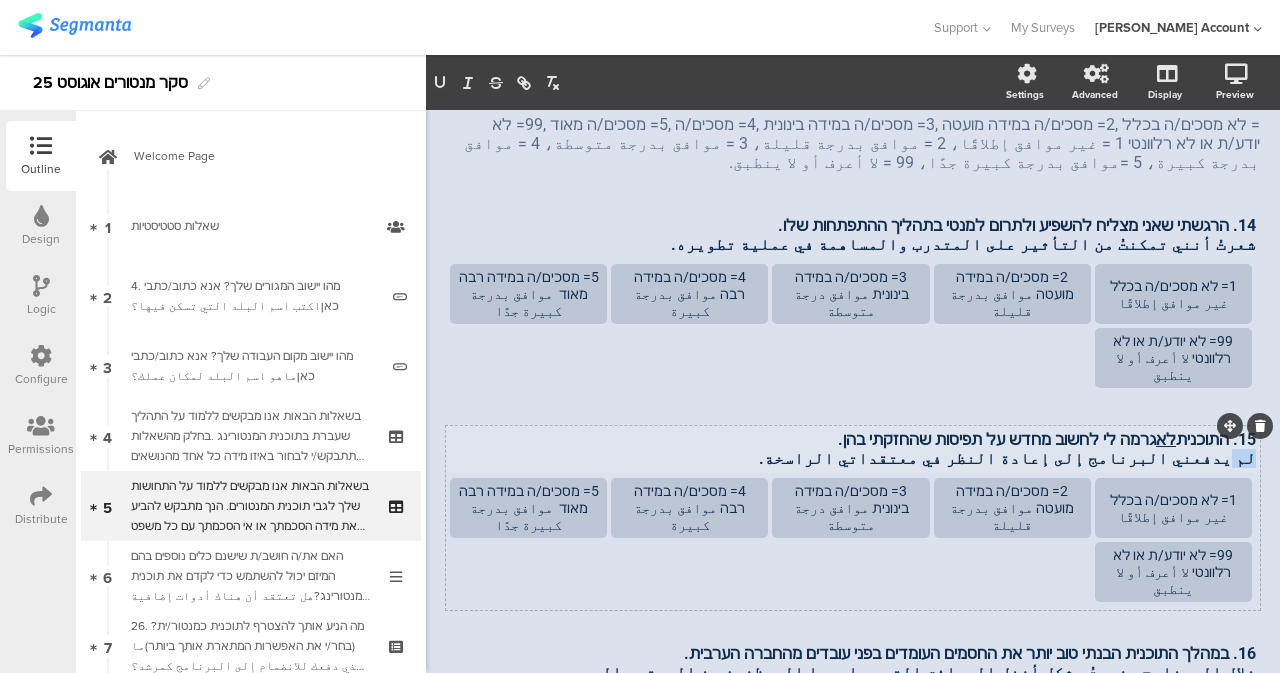 click on "لم يدفعني البرنامج إلى إعادة النظر في معتقداتي الراسخة." at bounding box center (853, 458) 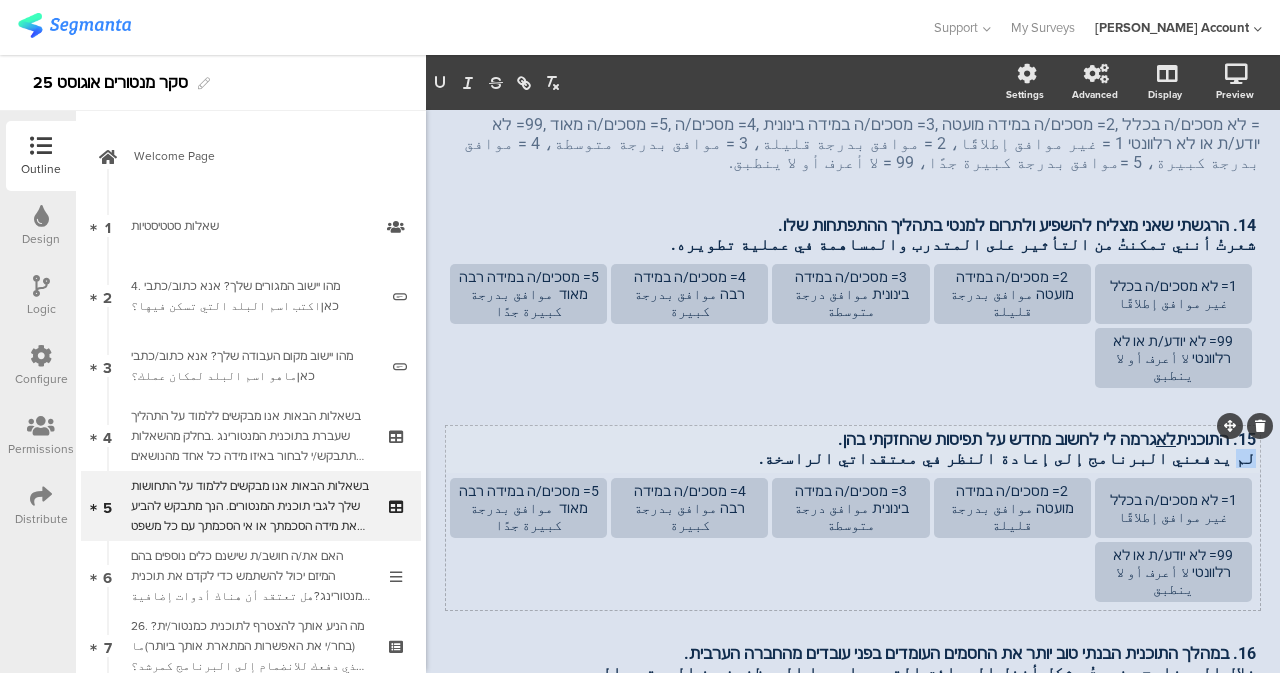 drag, startPoint x: 1231, startPoint y: 463, endPoint x: 1241, endPoint y: 464, distance: 10.049875 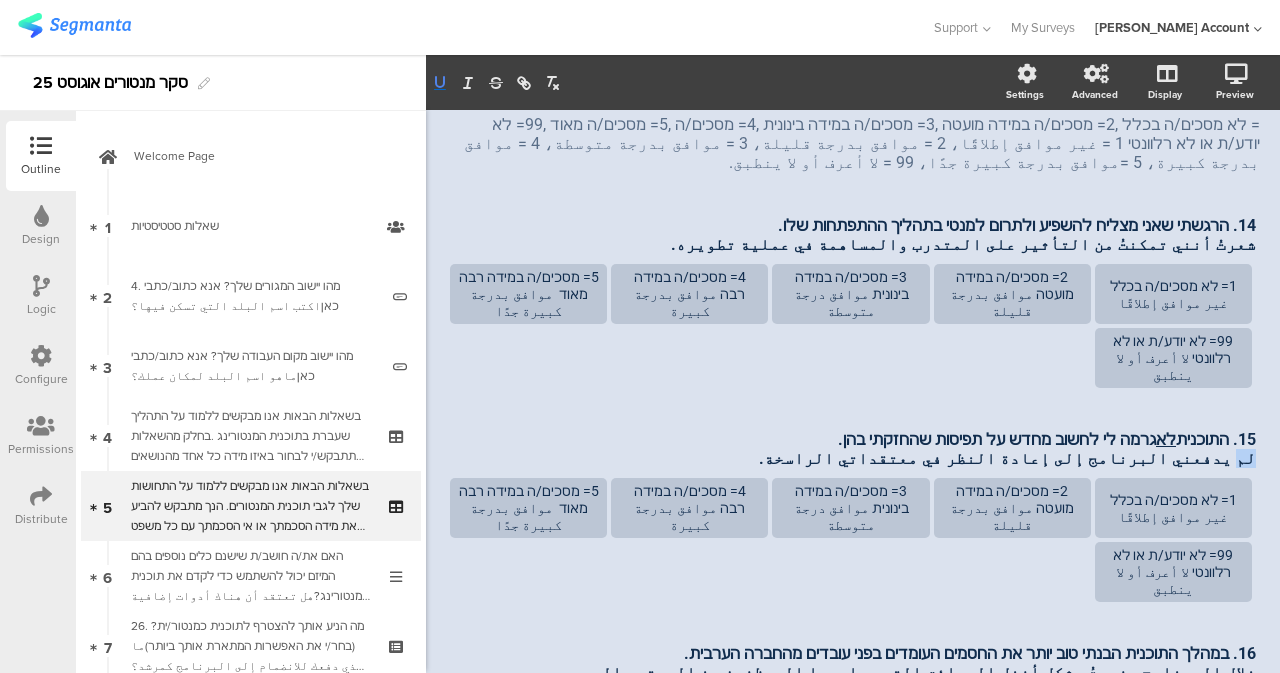 click 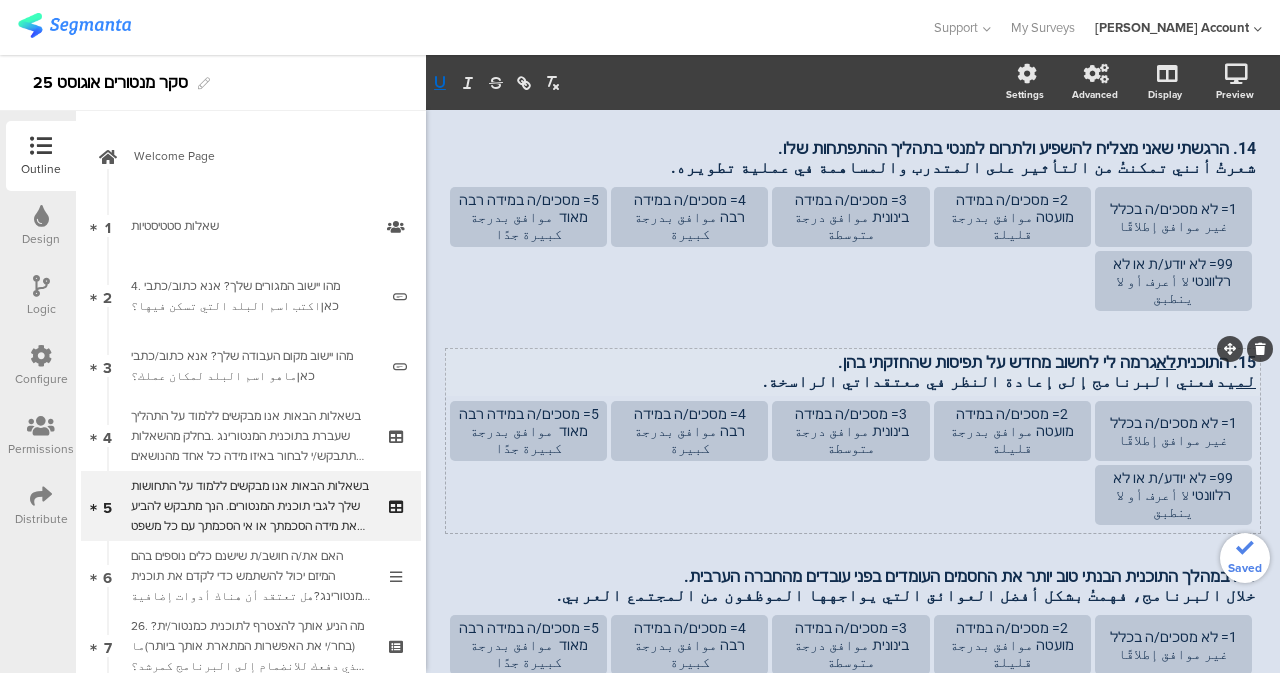 scroll, scrollTop: 406, scrollLeft: 0, axis: vertical 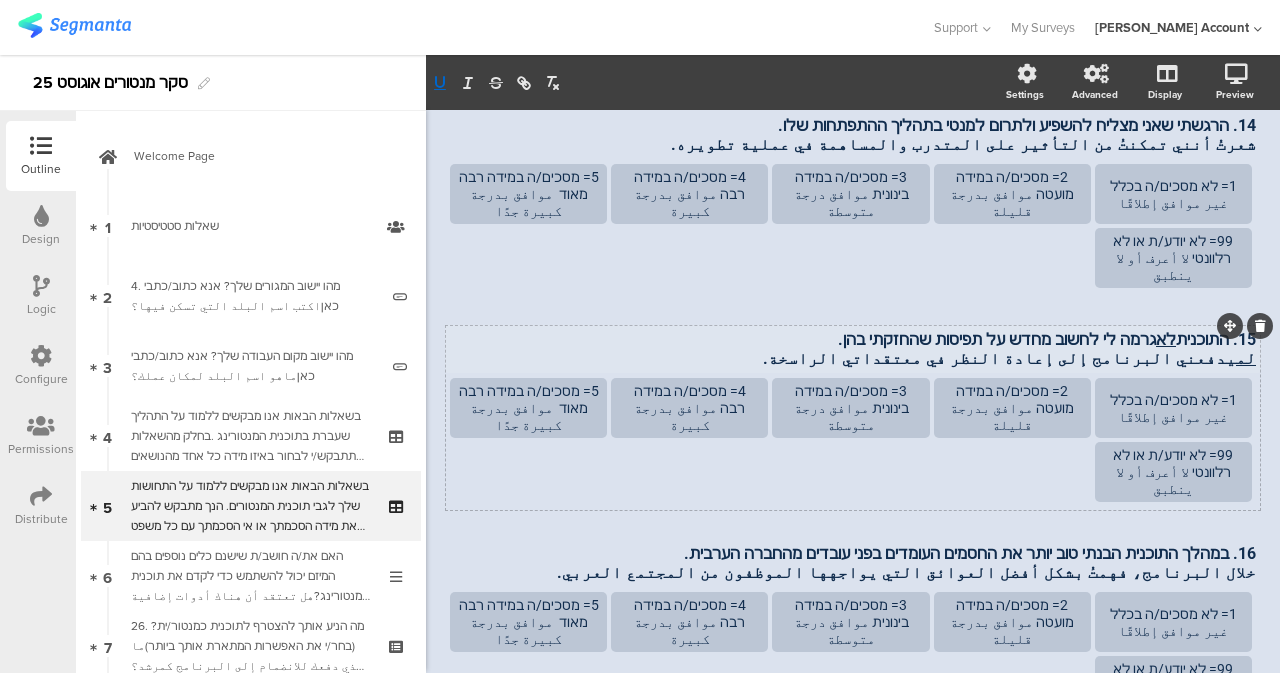 drag, startPoint x: 939, startPoint y: 362, endPoint x: 1220, endPoint y: 340, distance: 281.8599 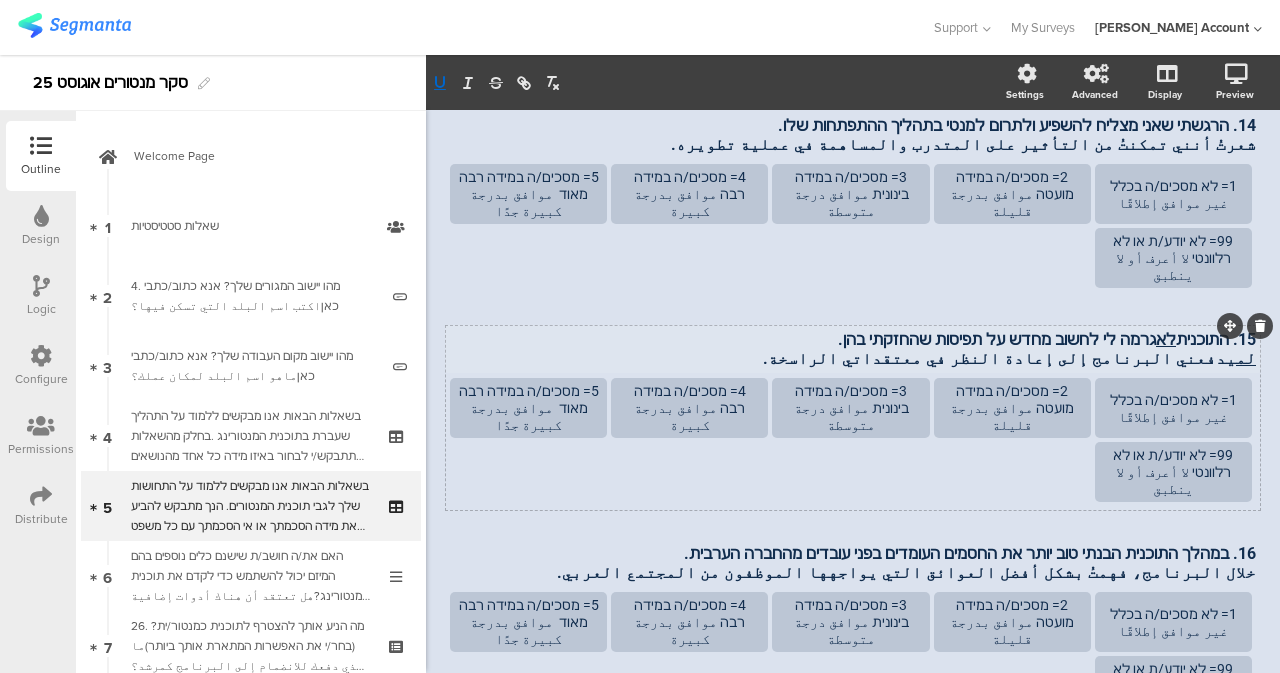 click on "15. התוכנית  לא  גרמה לי לחשוב מחדש על תפיסות שהחזקתי בהן. لم  يدفعني البرنامج إلى إعادة النظر في معتقداتي الراسخة." at bounding box center [853, 349] 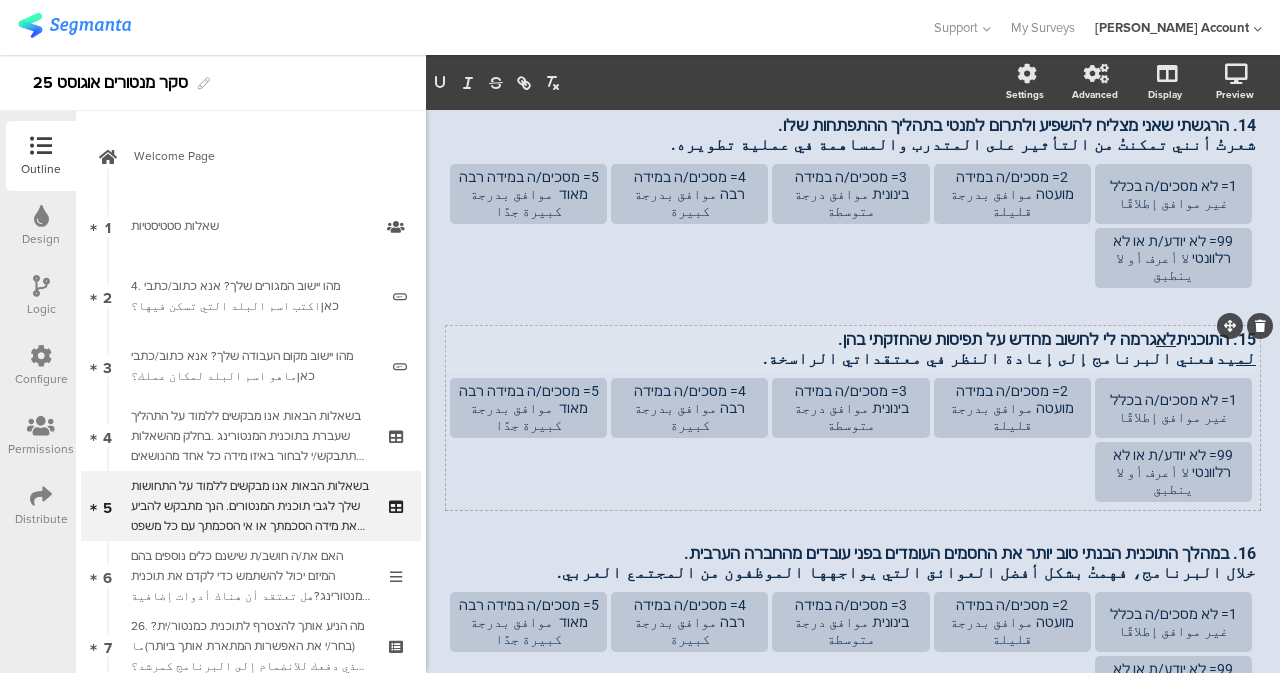 copy on "התוכנית  לא  גרמה לי לחשוב מחדש על תפיסות שהחזקתי בהן. لم  يدفعني البرنامج إلى إعادة النظر في معتقداتي الراسخة." 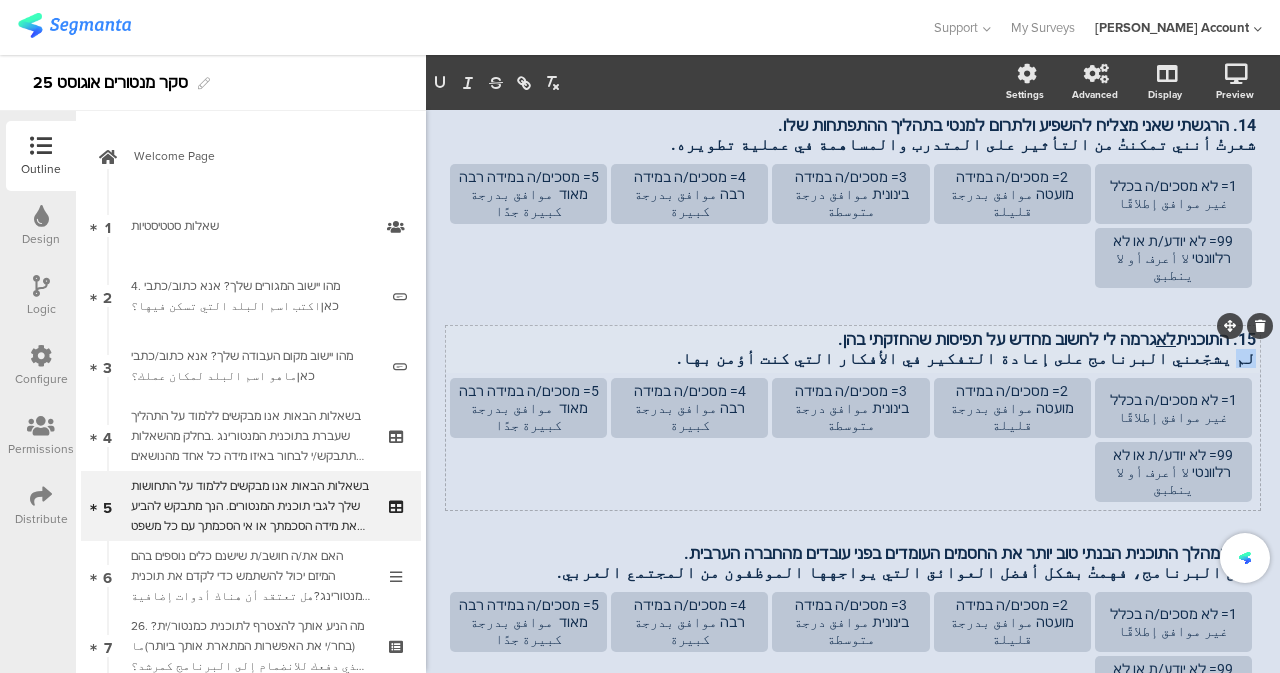drag, startPoint x: 1231, startPoint y: 368, endPoint x: 1241, endPoint y: 369, distance: 10.049875 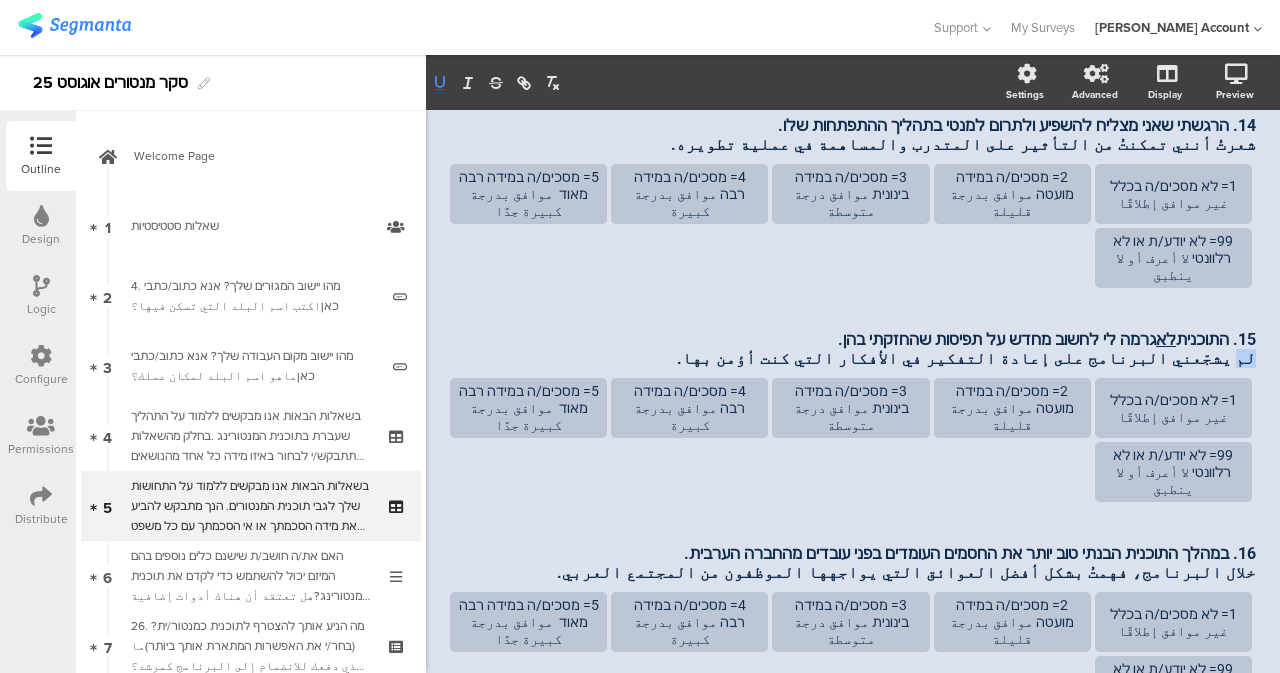 click 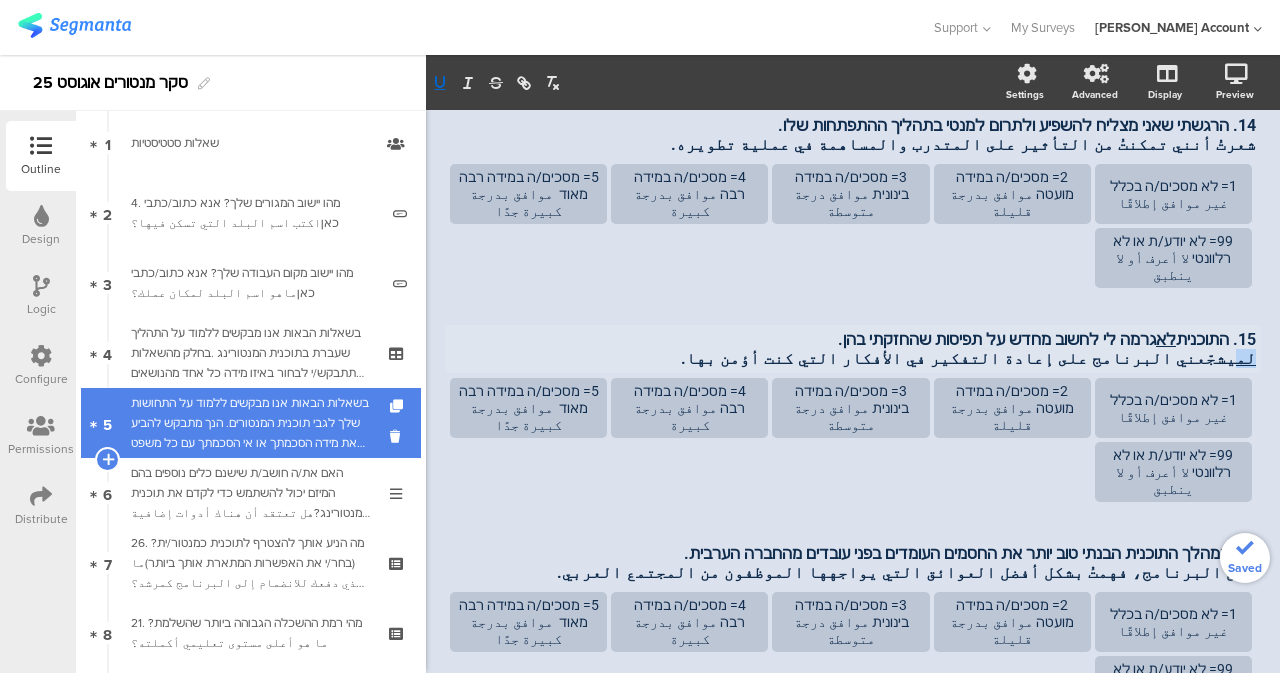 scroll, scrollTop: 100, scrollLeft: 0, axis: vertical 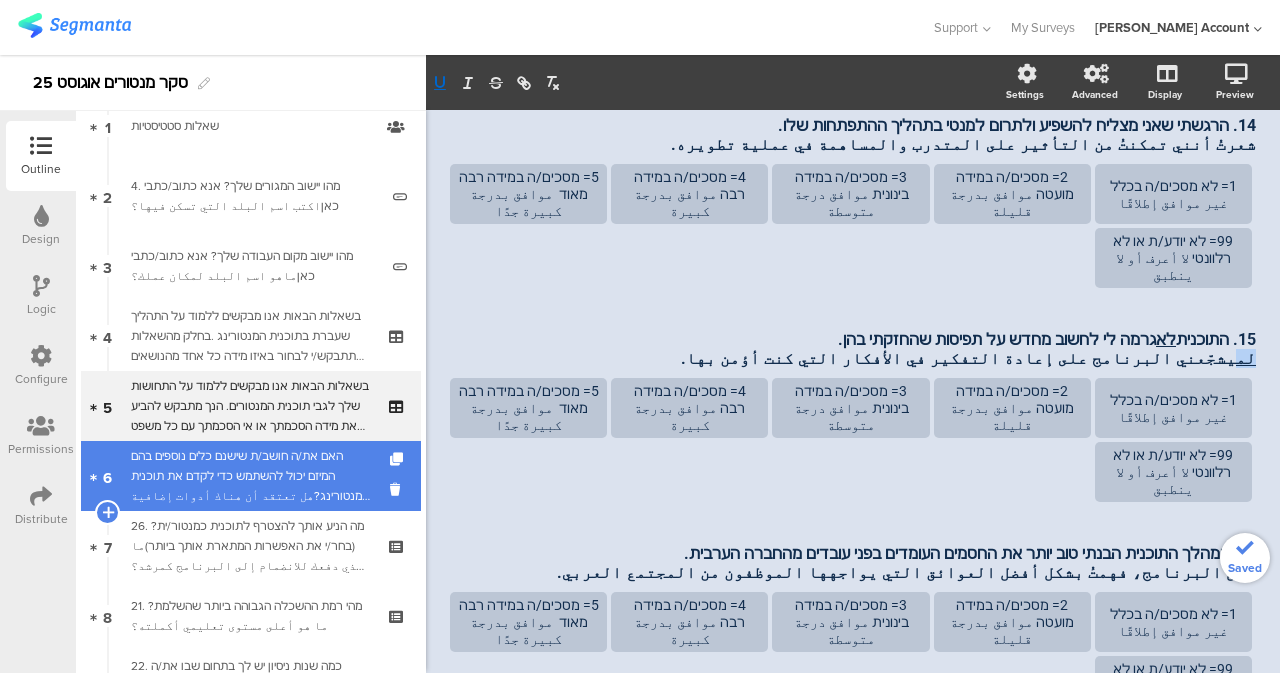 click on "האם את/ה חושב/ת שישנם כלים נוספים בהם המיזם יכול להשתמש כדי לקדם את תוכנית המנטורינג?هل تعتقد أن هناك أدوات إضافية يمكن للمشروع استخدامها لتعزيز برنامج الإرشاد؟" at bounding box center (250, 476) 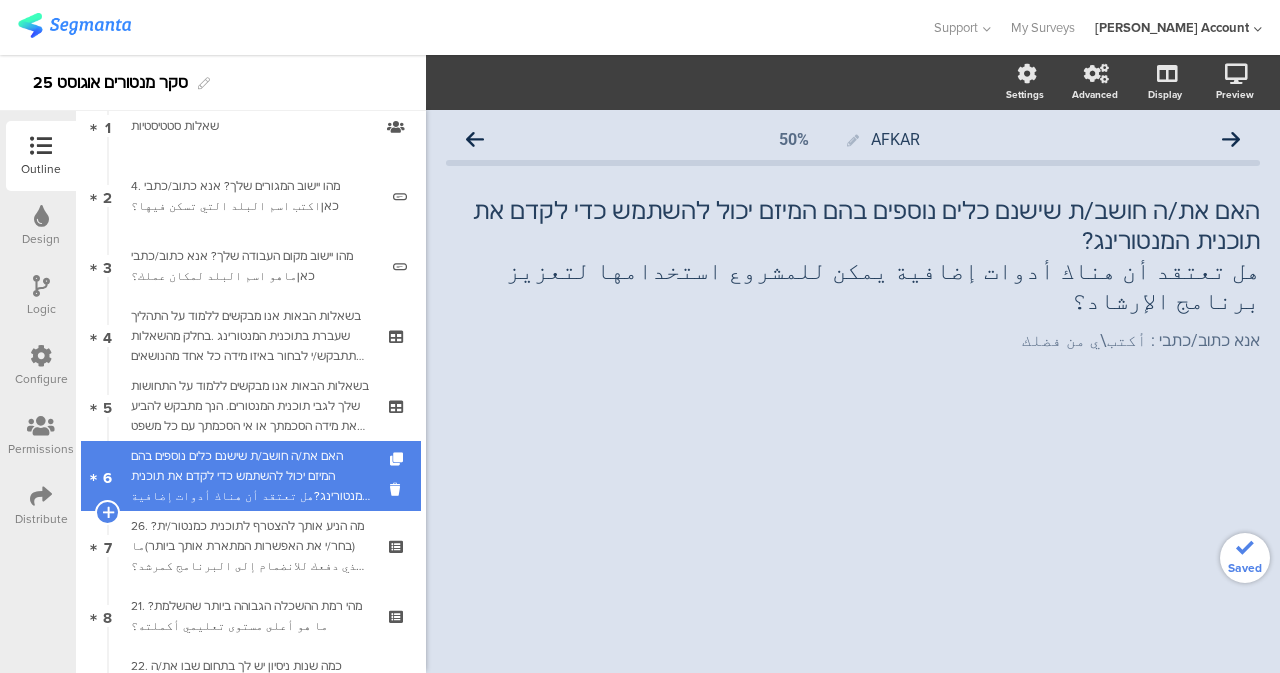 scroll, scrollTop: 0, scrollLeft: 0, axis: both 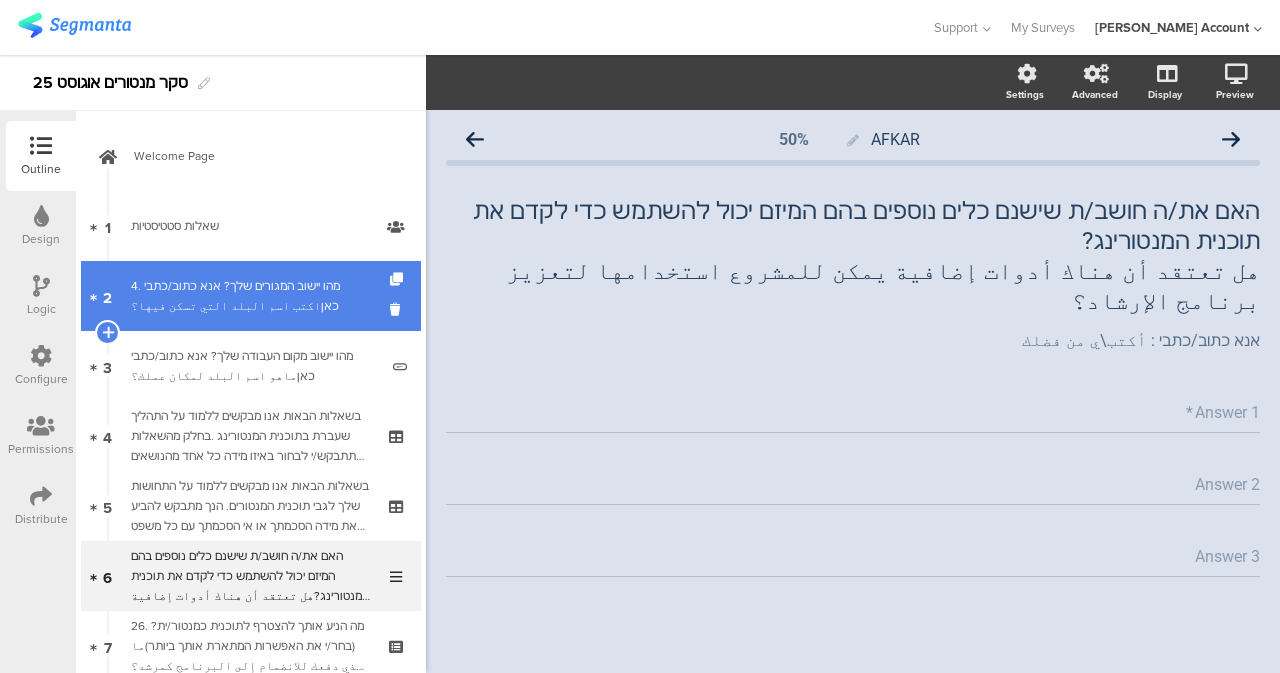 click on "4.	מהו יישוב המגורים שלך? אנא כתוב/כתבי כאןاكتب اسم البلد التي تسكن فيها؟" at bounding box center (254, 296) 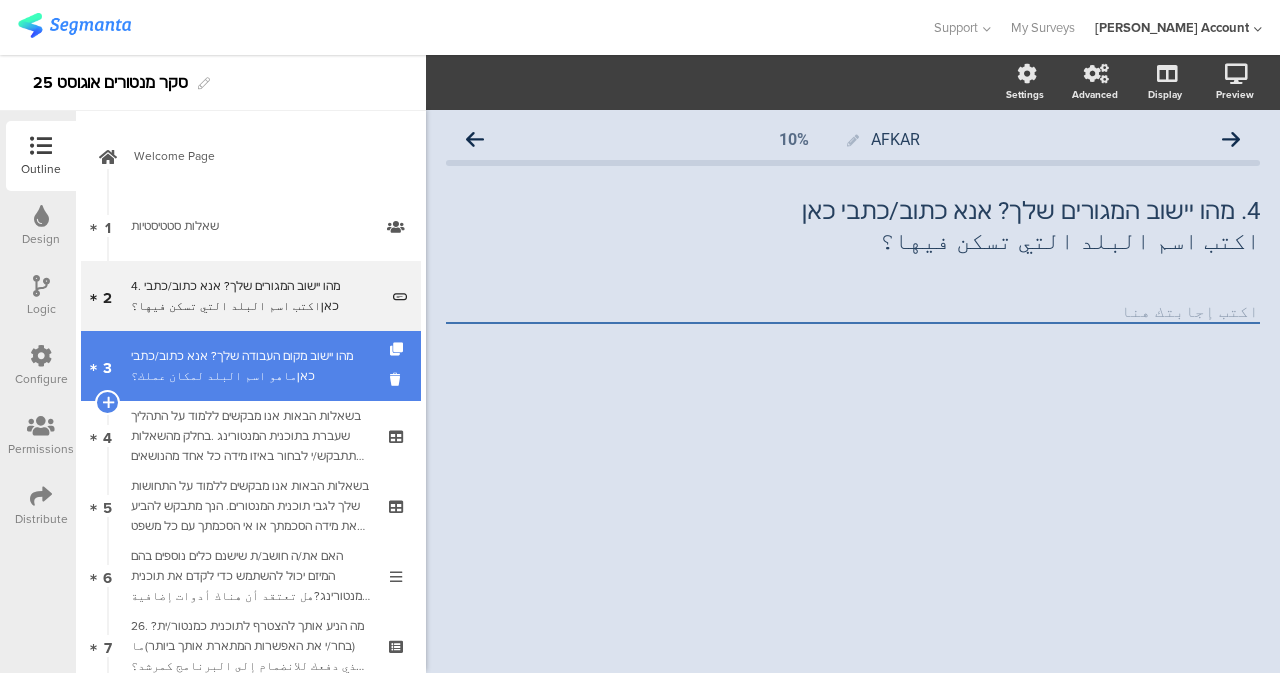 click on "מהו יישוב מקום העבודה שלך?  אנא כתוב/כתבי כאןماهو اسم البلد لمكان عملك؟" at bounding box center [254, 366] 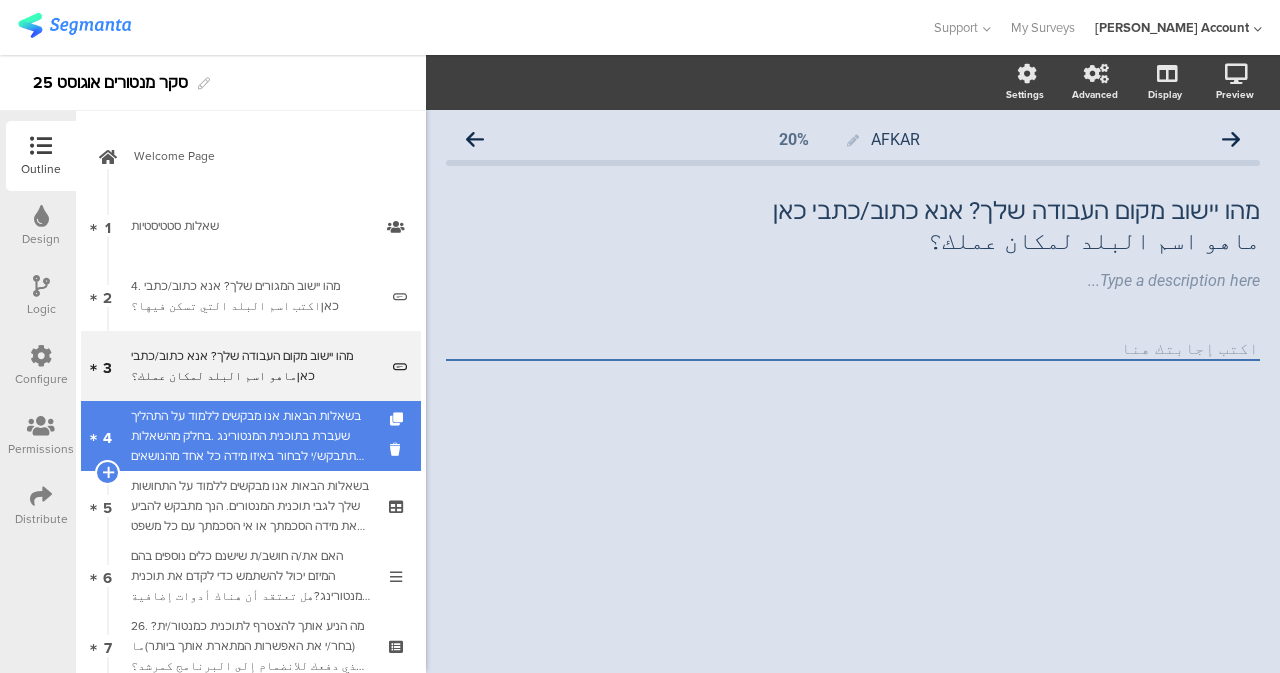 click on "4
בשאלות הבאות אנו מבקשים ללמוד על התהליך שעברת בתוכנית המנטורינג .בחלק מהשאלות תתבקש/י לבחור באיזו מידה כל אחד מהנושאים הבאים התקיים או לא התקיים בתהליך שלך .אנא דרג/י את תשובתך על סולם מ-1 עד 5, כאשר:في الأسئلة التالية، نود أن نتعرف على العملية التي مررت بها في برنامج الإرشاد. في بعض الأسئلة، سيُطلب منك تحديد مدى وجود أو غياب كل من المشكلات التالية في عملية التكامل. يُرجى تقييم إجابتك على مقياس من 1 إلى 5،" at bounding box center [251, 436] 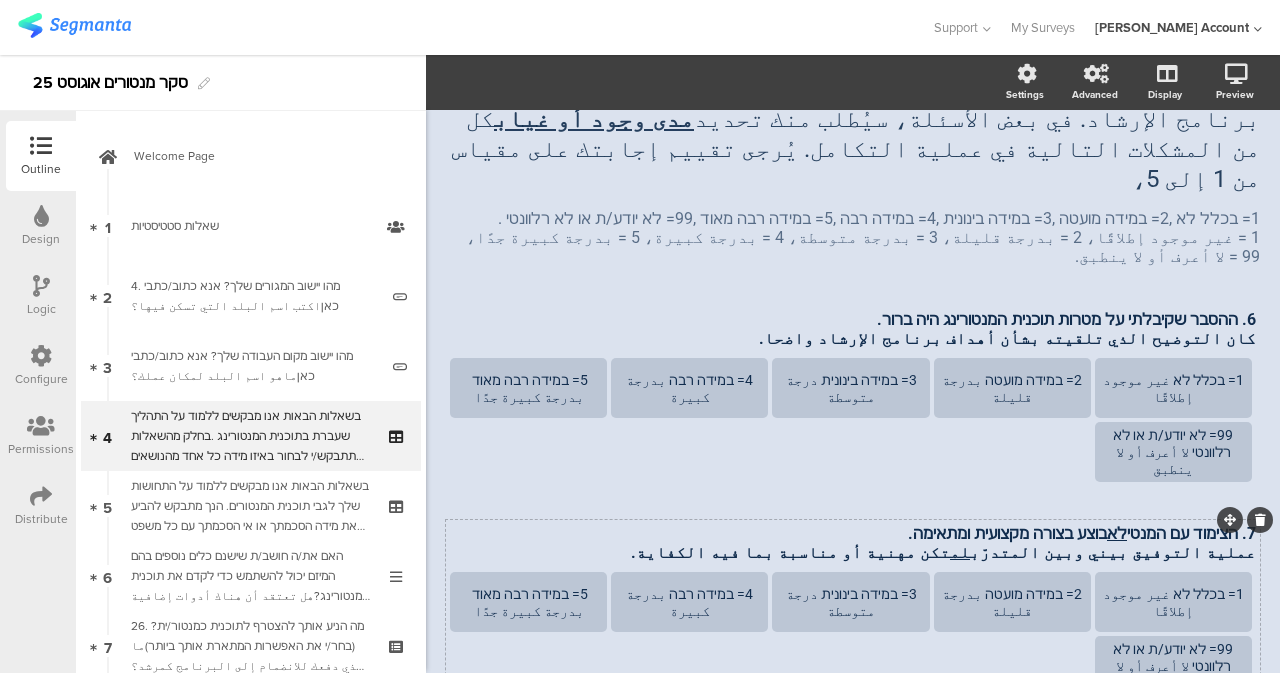 scroll, scrollTop: 400, scrollLeft: 0, axis: vertical 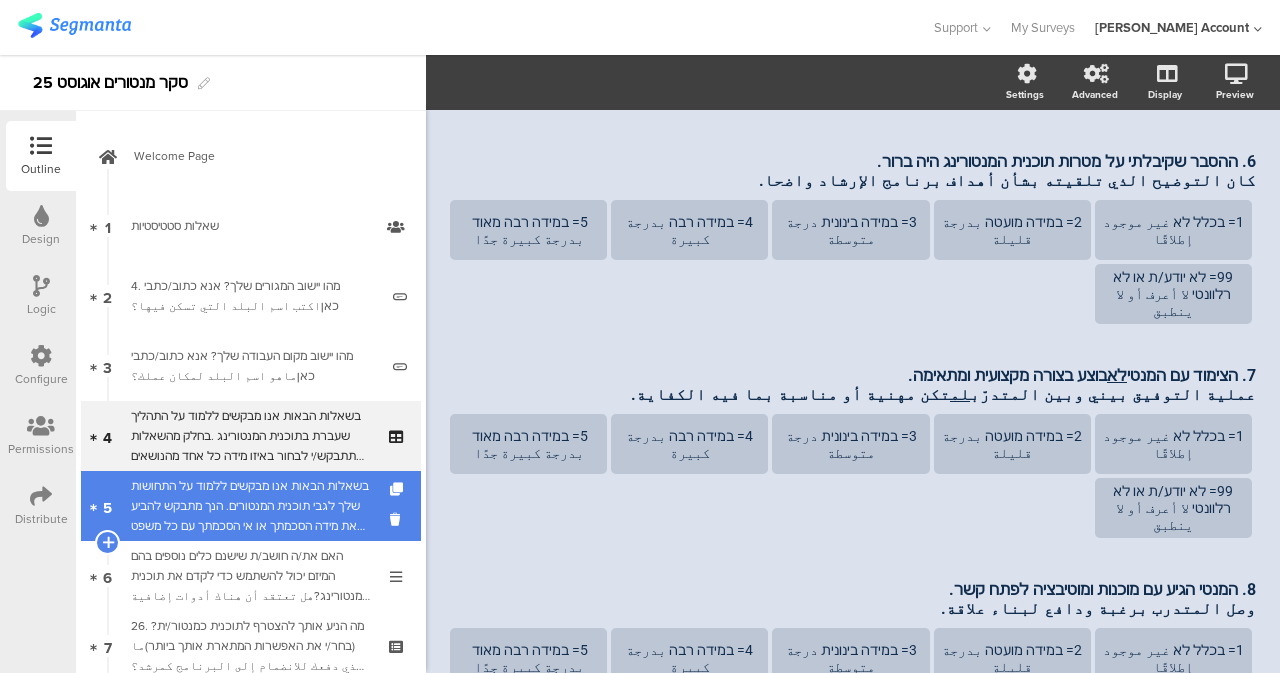 drag, startPoint x: 293, startPoint y: 516, endPoint x: 296, endPoint y: 504, distance: 12.369317 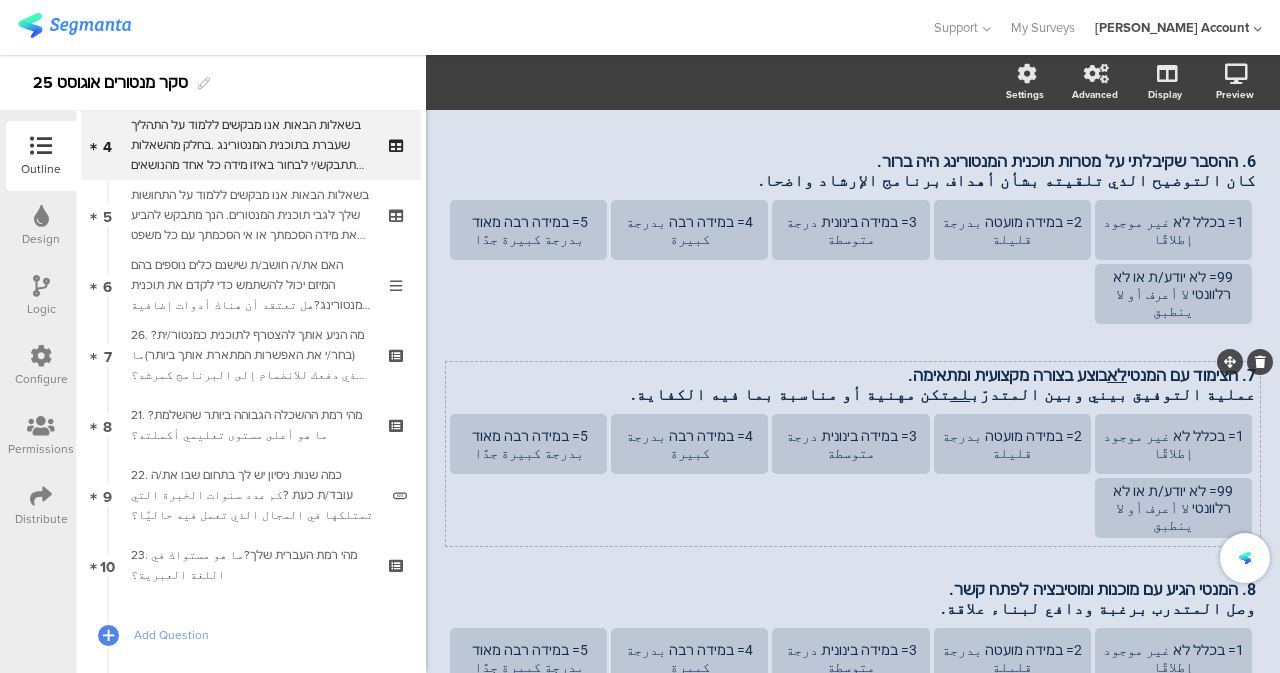 scroll, scrollTop: 300, scrollLeft: 0, axis: vertical 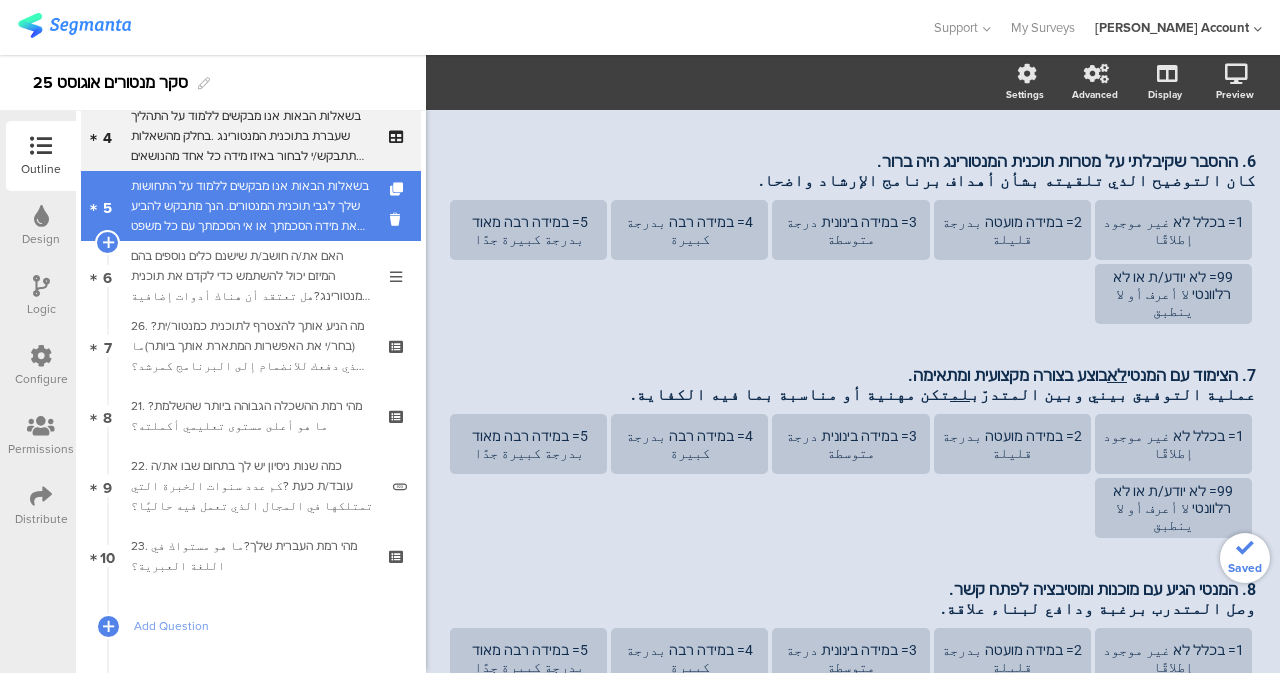 click on "בשאלות הבאות אנו מבקשים ללמוד על התחושות שלך לגבי תוכנית המנטורים. הנך מתבקש להביע את מידה הסכמתך או אי הסכמתך עם כל משפט ומשפט.אנא דרג/י את התשובה שלך על סולם מ-1 עד 5, כאשר:في الأسئلة التالية، نودُّ معرفة انطباعاتكم عن برنامج الإرشاد. يُرجى التعبير عن مدى موافقتكم أو معارضتكم لكل عبارة.يرجى تقييم إجابتكم على مقياس من ١ إلى ٥، حيث:" at bounding box center (250, 206) 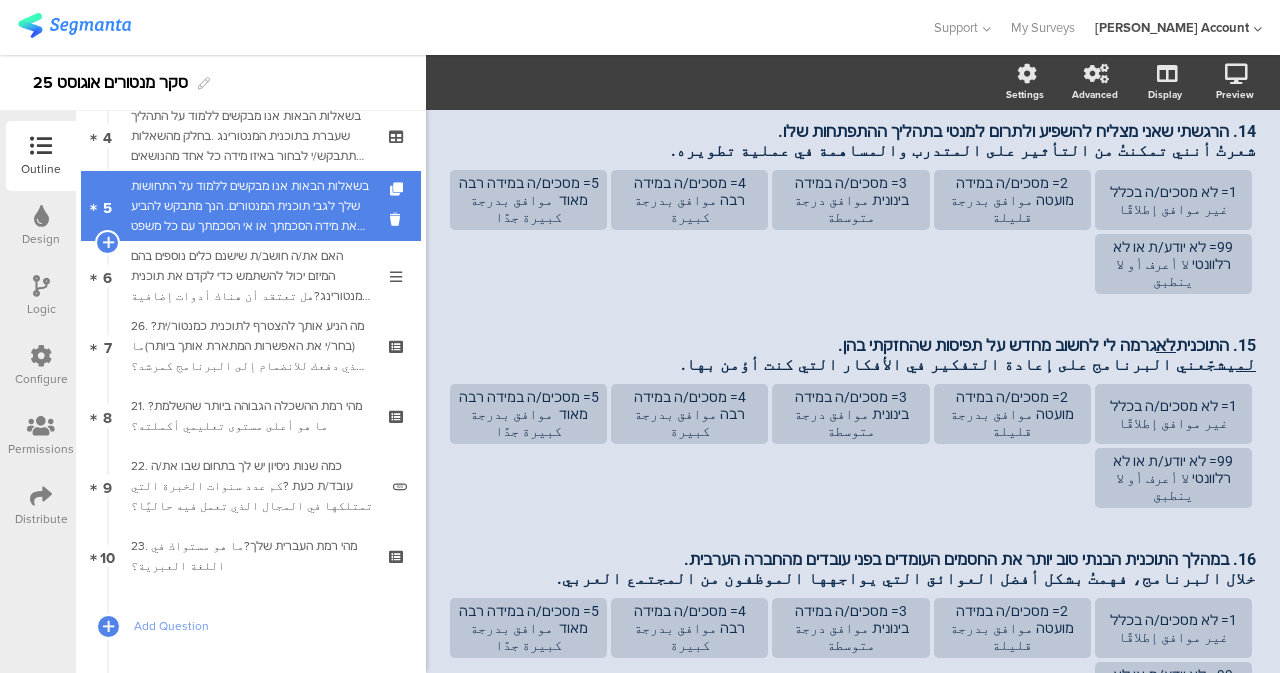 scroll, scrollTop: 419, scrollLeft: 0, axis: vertical 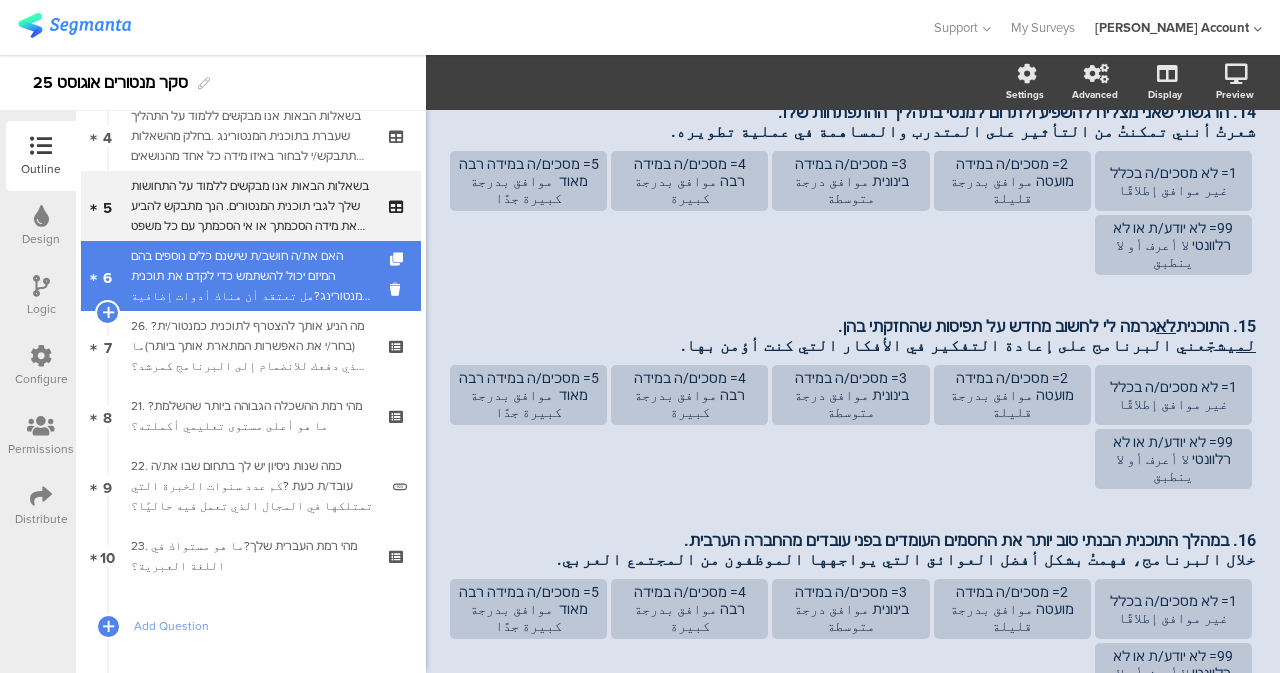 click on "האם את/ה חושב/ת שישנם כלים נוספים בהם המיזם יכול להשתמש כדי לקדם את תוכנית המנטורינג?هل تعتقد أن هناك أدوات إضافية يمكن للمشروع استخدامها لتعزيز برنامج الإرشاد؟" at bounding box center [250, 276] 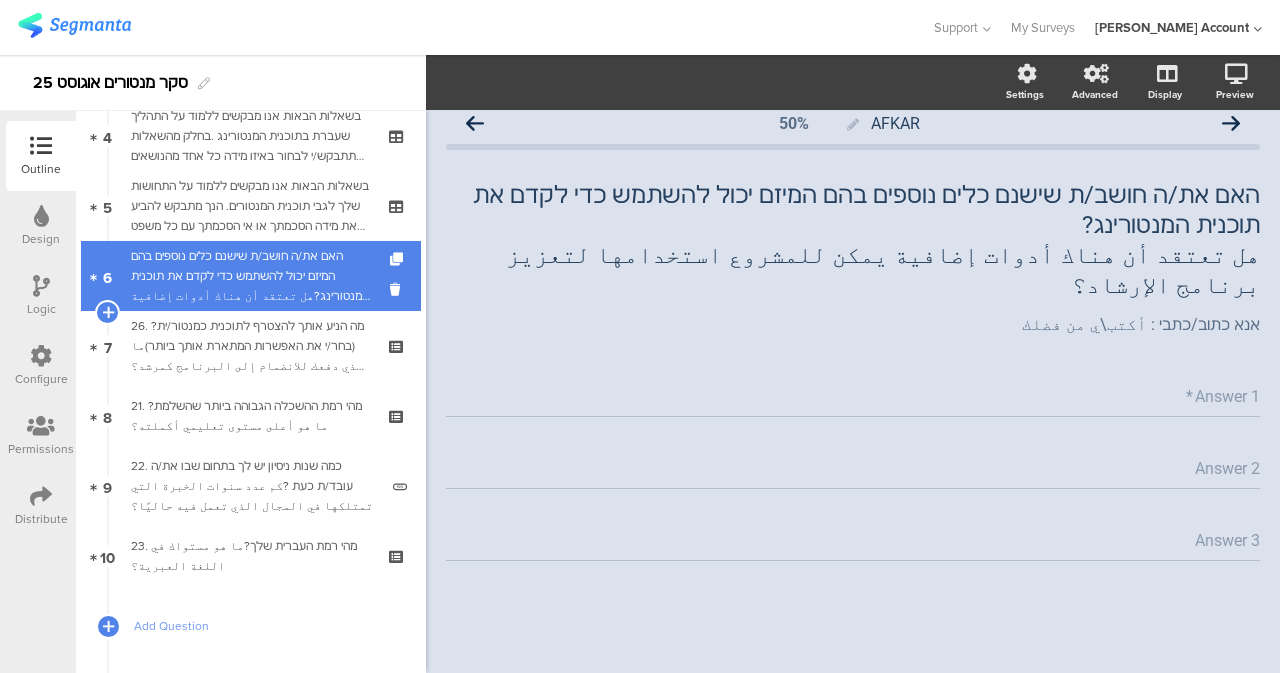 scroll, scrollTop: 0, scrollLeft: 0, axis: both 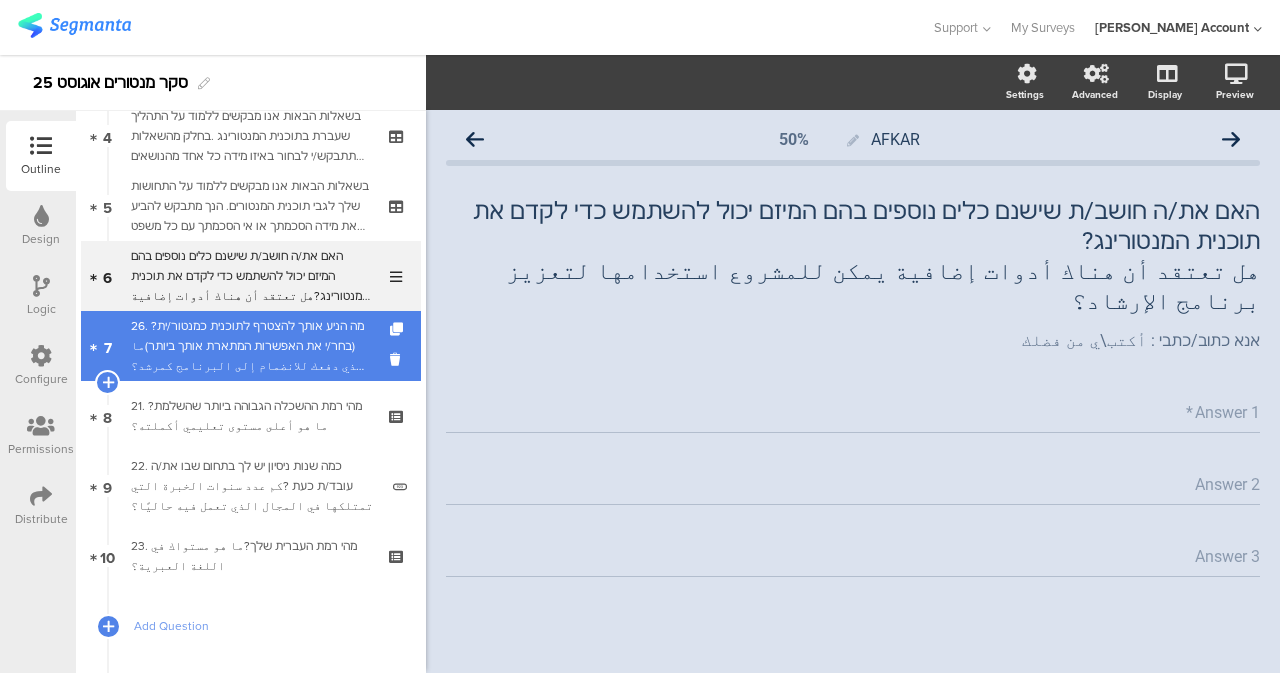 click on "26.	מה הניע אותך להצטרף לתוכנית כמנטור/ית? (בחר/י את האפשרות המתארת אותך ביותר)ما الذي دفعك للانضمام إلى البرنامج كمرشد؟ (اختر الخيار الأنسب لك)" at bounding box center [250, 346] 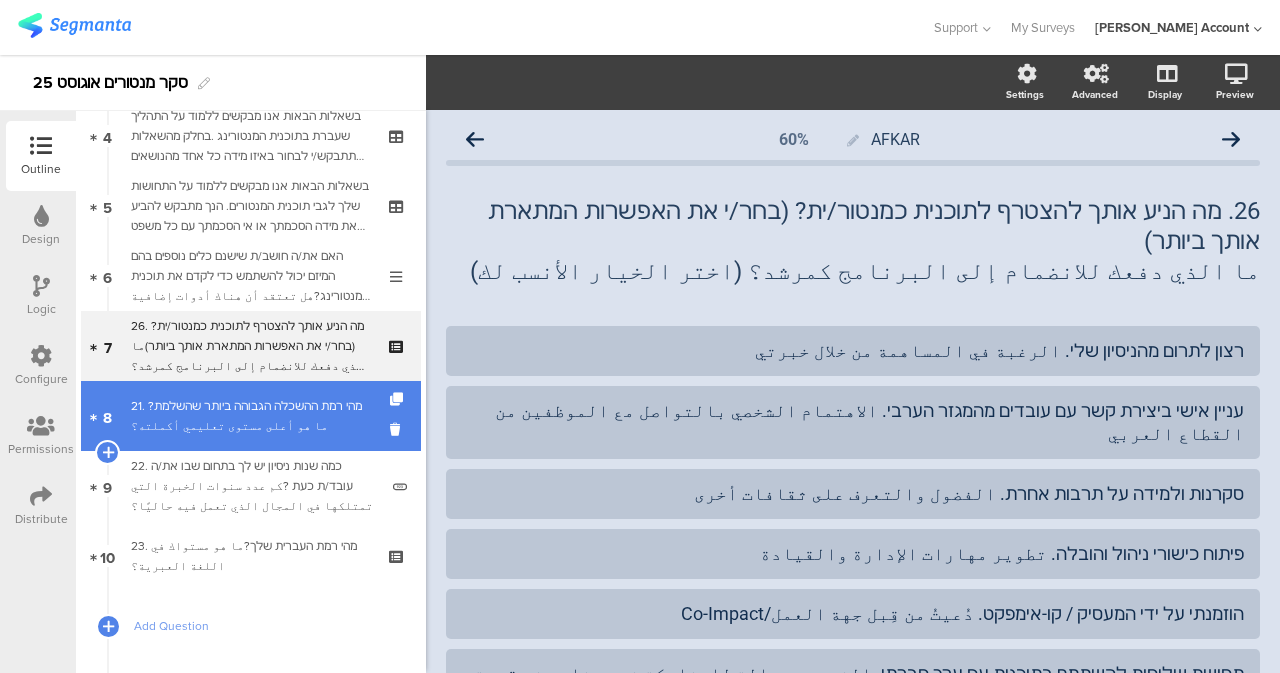 click on "21.	מהי רמת ההשכלה הגבוהה ביותר שהשלמת?ما هو أعلى مستوى تعليمي أكملته؟" at bounding box center [250, 416] 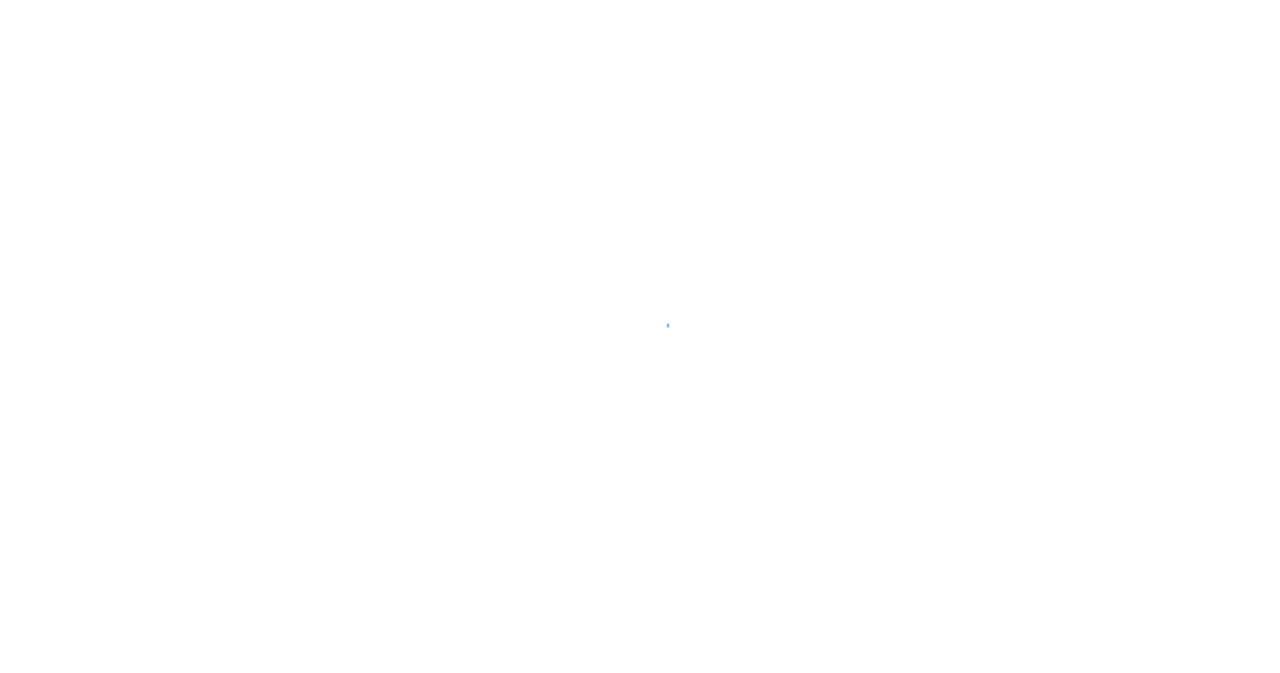 scroll, scrollTop: 0, scrollLeft: 0, axis: both 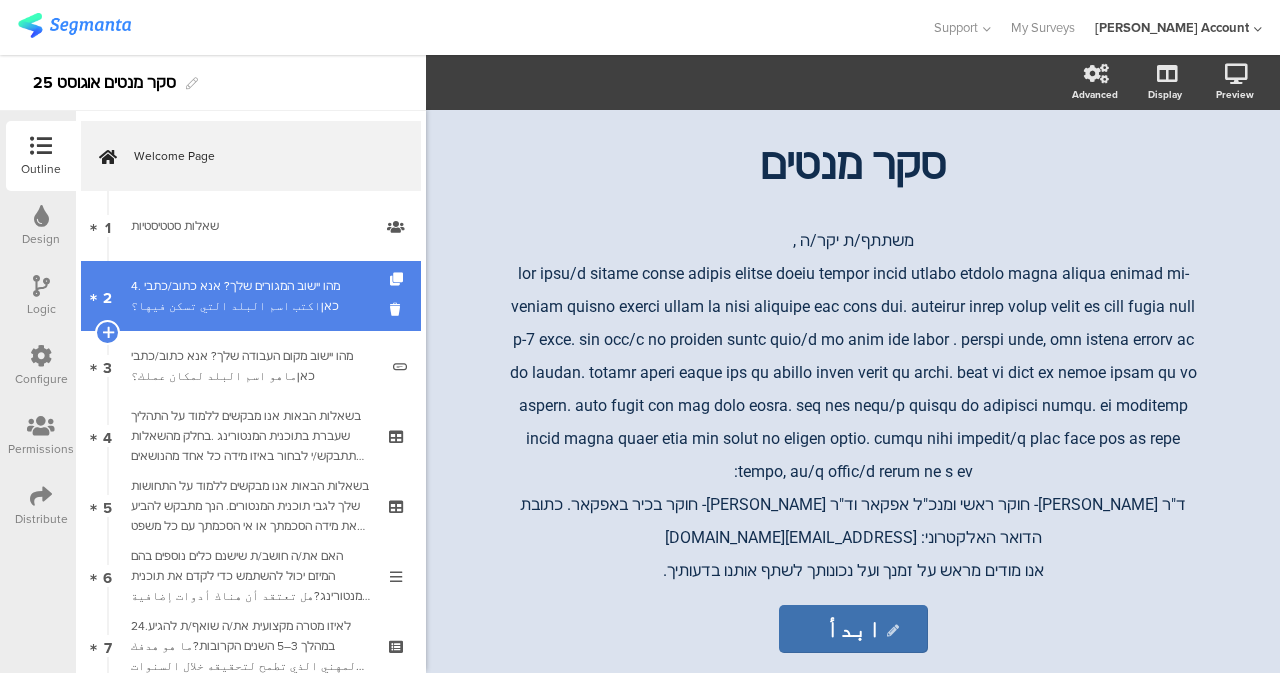 click on "4.	מהו יישוב המגורים שלך? אנא כתוב/כתבי כאןاكتب اسم البلد التي تسكن فيها؟" at bounding box center (254, 296) 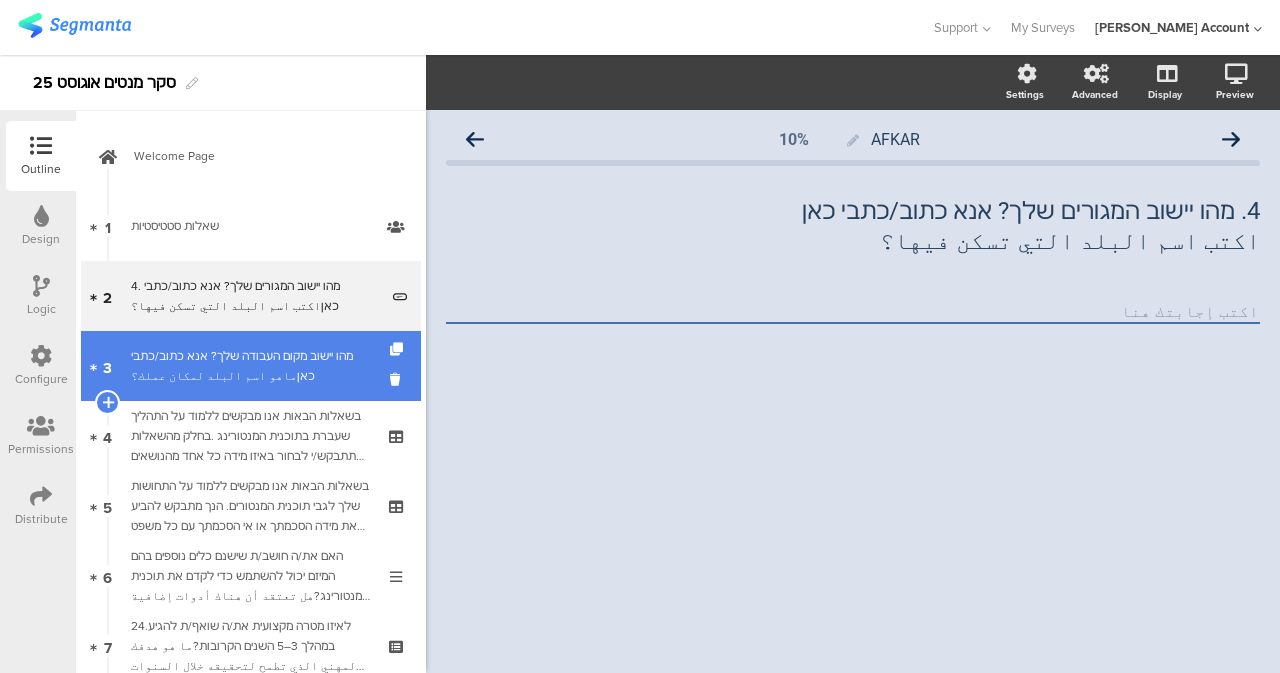 click on "מהו יישוב מקום העבודה שלך?  אנא כתוב/כתבי כאןماهو اسم البلد لمكان عملك؟" at bounding box center (254, 366) 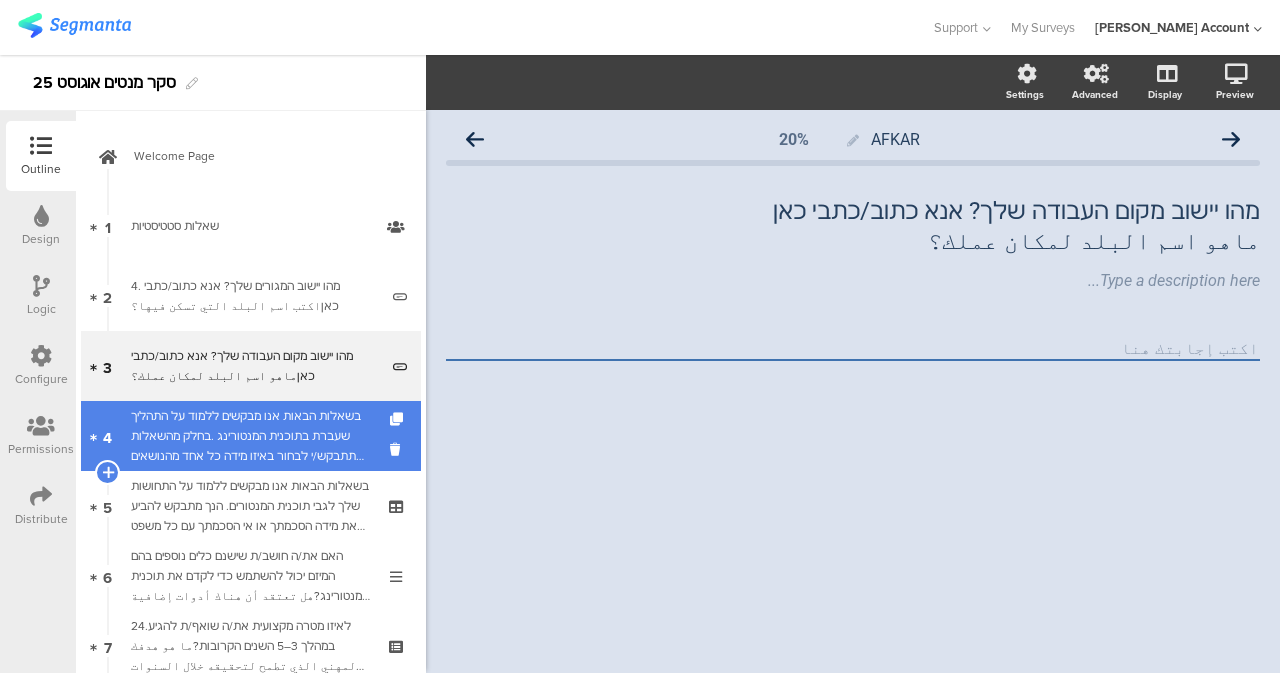 click on "4
בשאלות הבאות אנו מבקשים ללמוד על התהליך שעברת בתוכנית המנטורינג .בחלק מהשאלות תתבקש/י לבחור באיזו מידה כל אחד מהנושאים הבאים התקיים או לא התקיים בתהליך שלך . אנא דרג/י את תשובתך על סולם מ-1 עד 5, כאשר:في الأسئلة التالية، نود أن نتعرف على العملية التي مررت بها في برنامج الإرشاد. في بعض الأسئلة، سيُطلب منك تحديد مدى وجود أو غياب كل من المشكلات التالية في عملية التكامل. يُرجى تقييم إجابتك على مقياس من 1 إلى 5،" at bounding box center [251, 436] 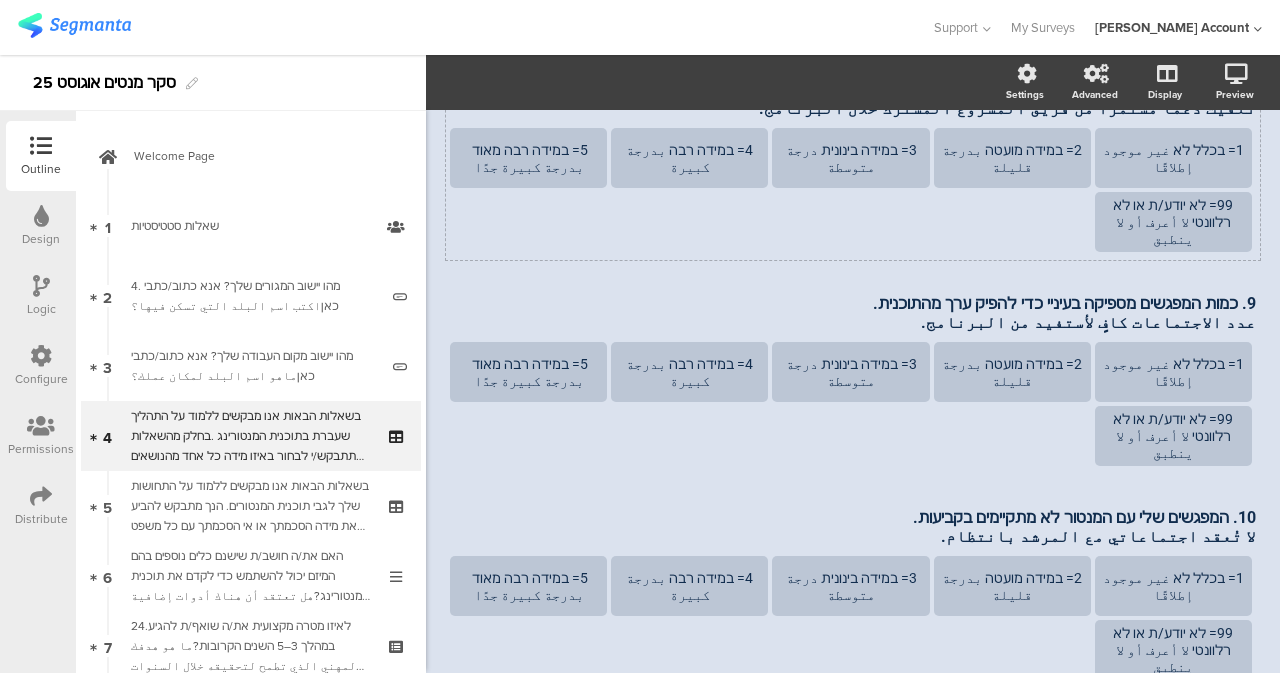 scroll, scrollTop: 1000, scrollLeft: 0, axis: vertical 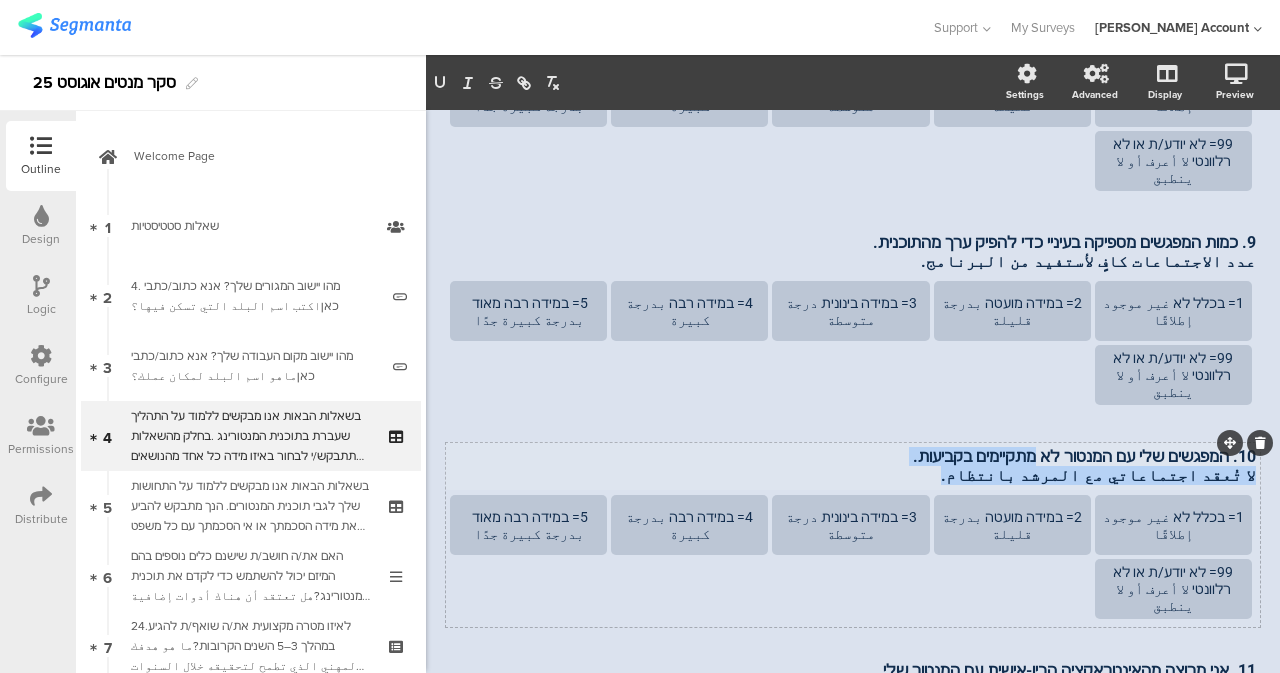 drag, startPoint x: 1044, startPoint y: 363, endPoint x: 1026, endPoint y: 398, distance: 39.357338 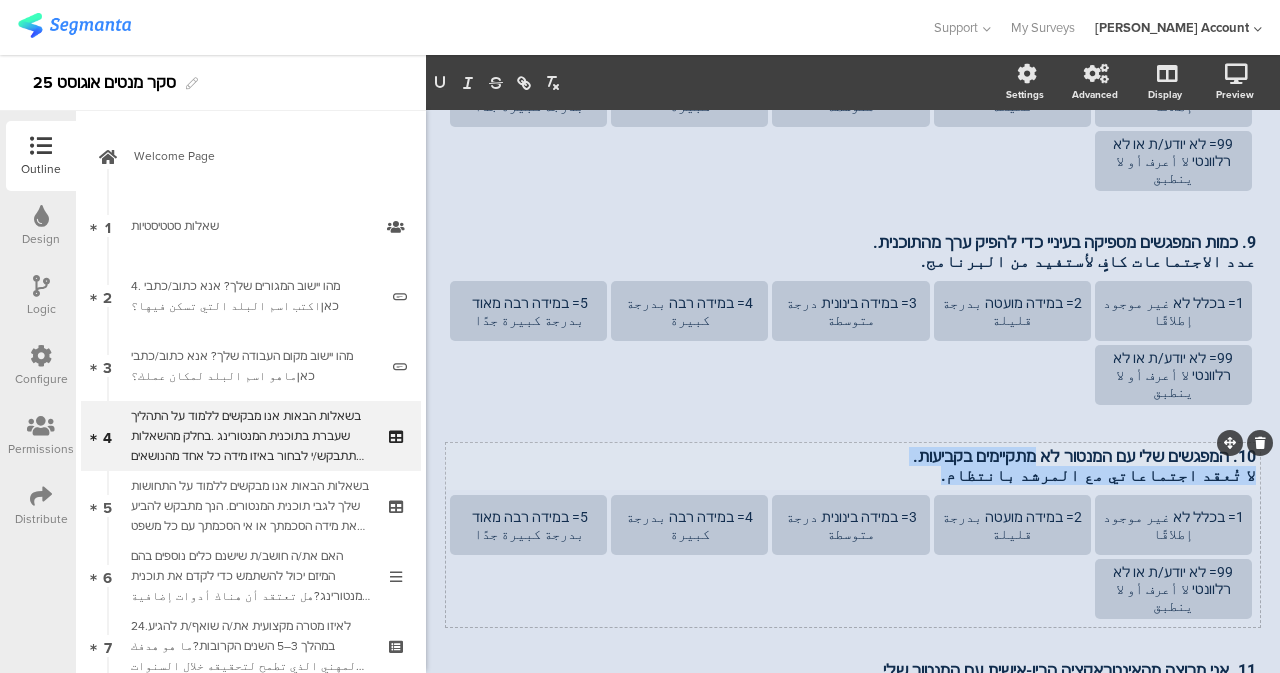 click on "10. המפגשים שלי עם המנטור לא מתקיימים בקביעות. لا تُعقد اجتماعاتي مع المرشد بانتظام.
10. המפגשים שלי עם המנטור לא מתקיימים בקביעות. لا تُعقد اجتماعاتي مع المرشد بانتظام.
10. המפגשים שלי עם המנטור לא מתקיימים בקביעות. لا تُعقد اجتماعاتي مع المرشد بانتظام." at bounding box center (853, 466) 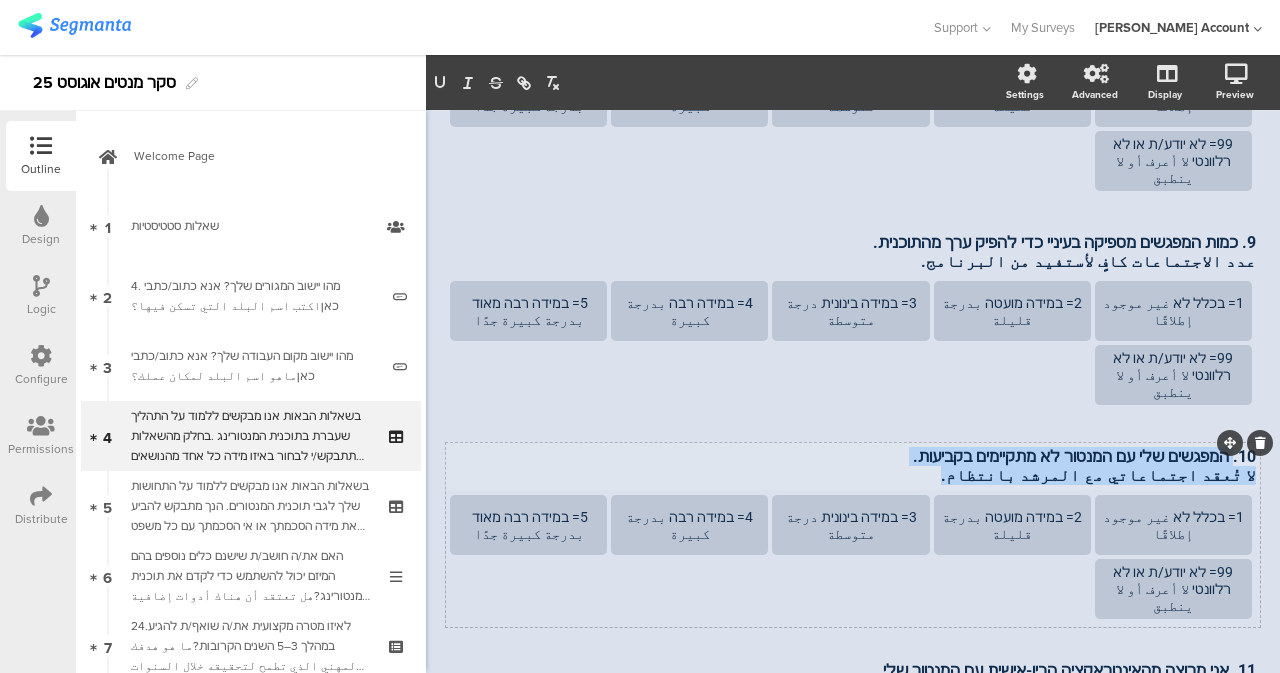 drag, startPoint x: 1027, startPoint y: 398, endPoint x: 1217, endPoint y: 386, distance: 190.37857 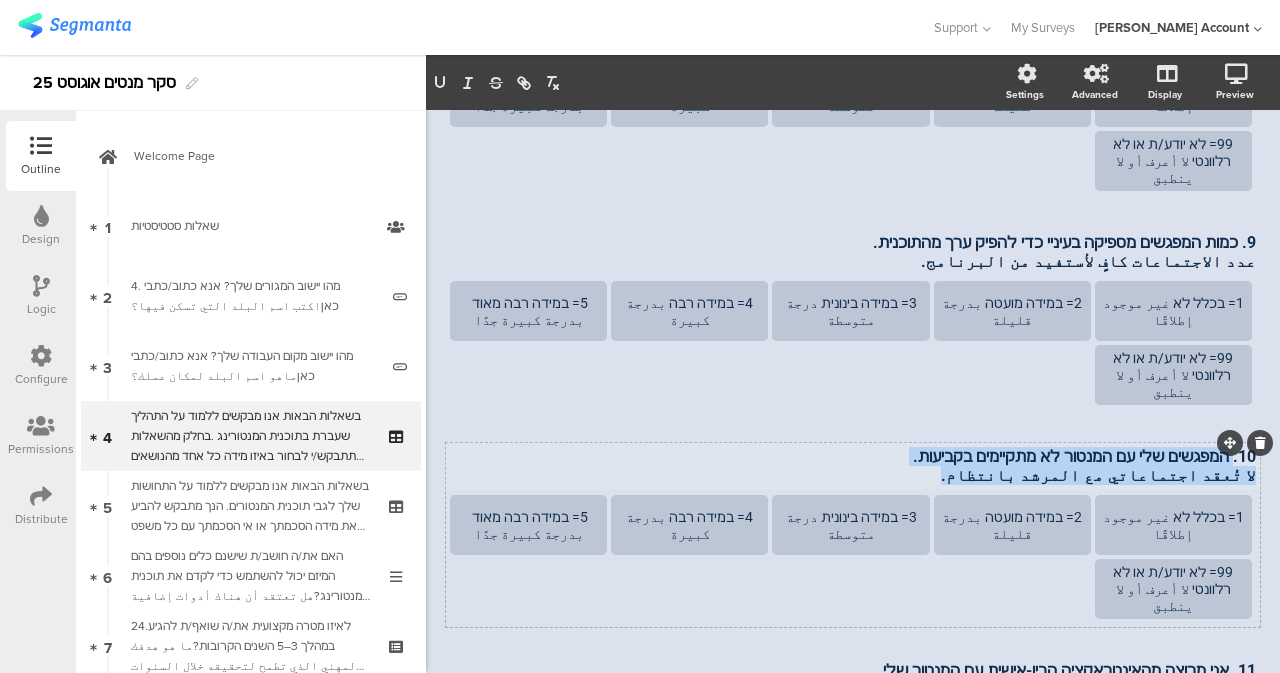 click on "10. המפגשים שלי עם המנטור לא מתקיימים בקביעות. لا تُعقد اجتماعاتي مع المرشد بانتظام." at bounding box center [853, 466] 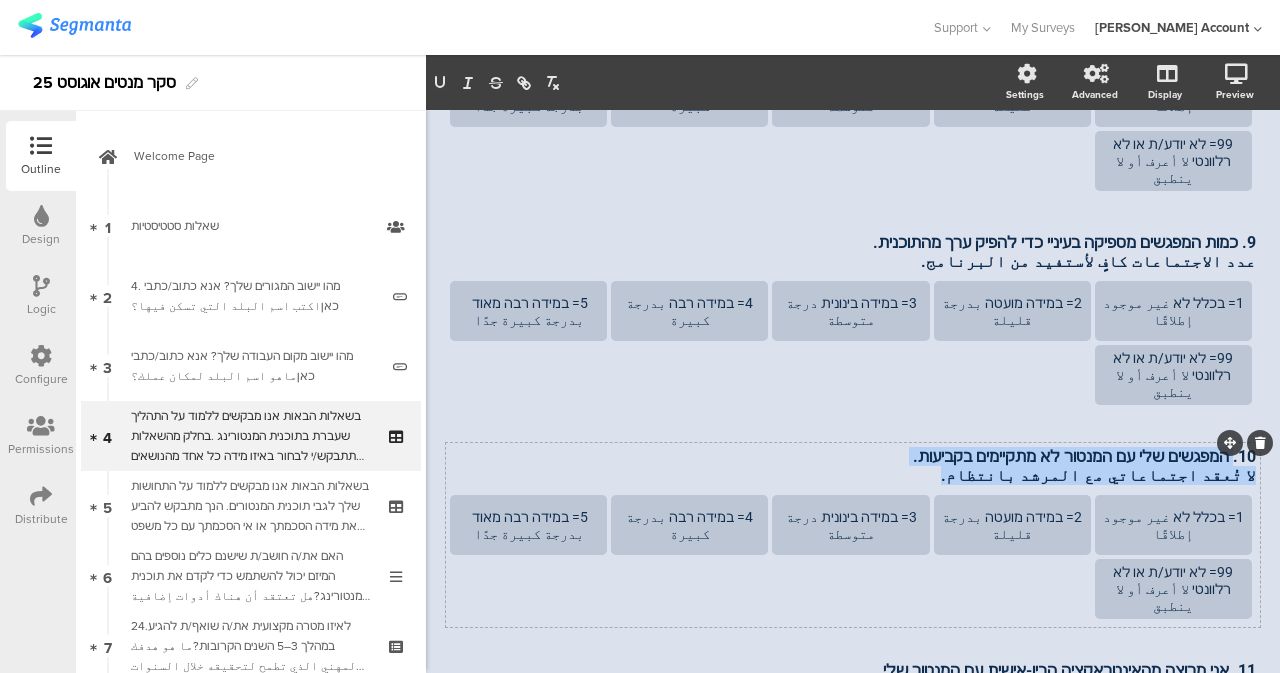 copy on "המפגשים שלי עם המנטור לא מתקיימים בקביעות. لا تُعقد اجتماعاتي مع المرشد بانتظام." 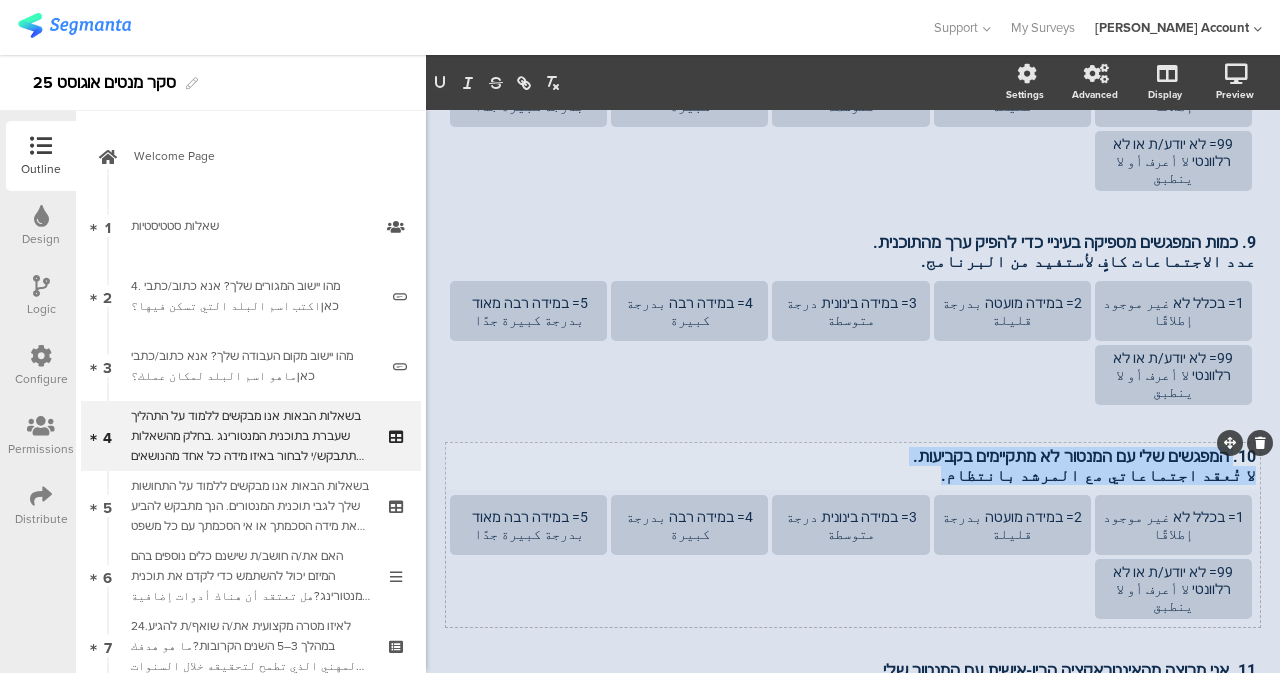 click on "لا تُعقد اجتماعاتي مع المرشد بانتظام." at bounding box center [853, 475] 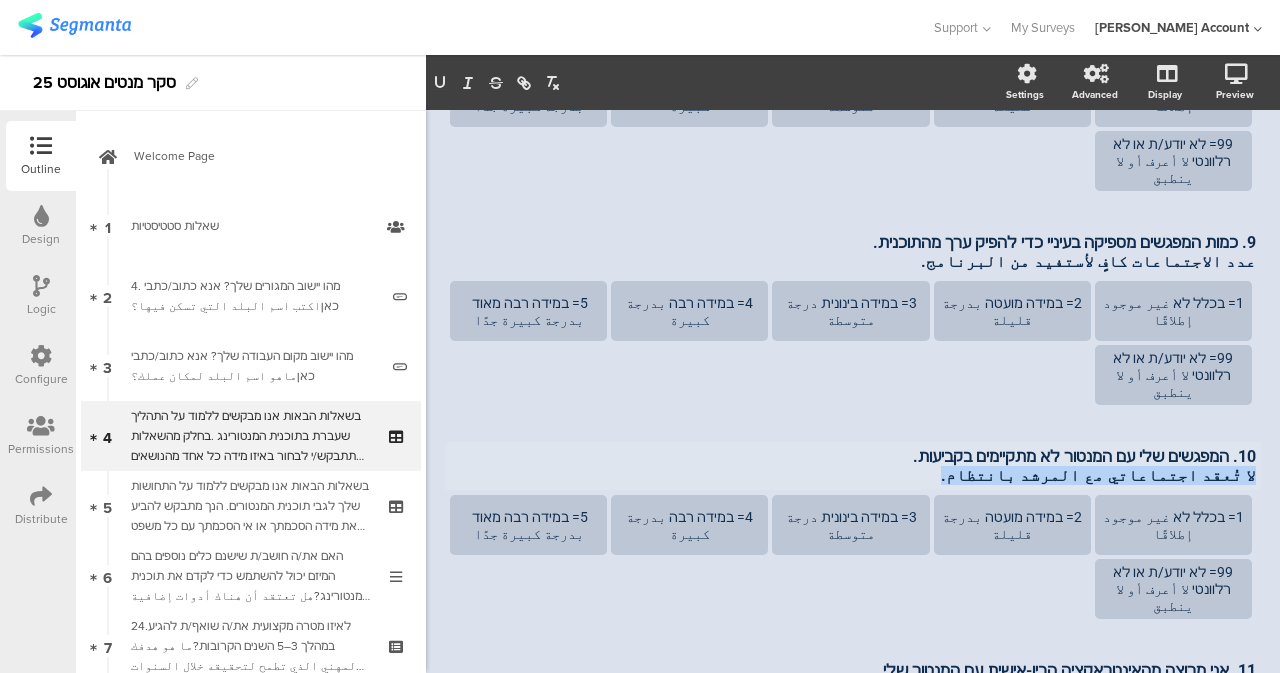 drag, startPoint x: 1045, startPoint y: 400, endPoint x: 1277, endPoint y: 402, distance: 232.00862 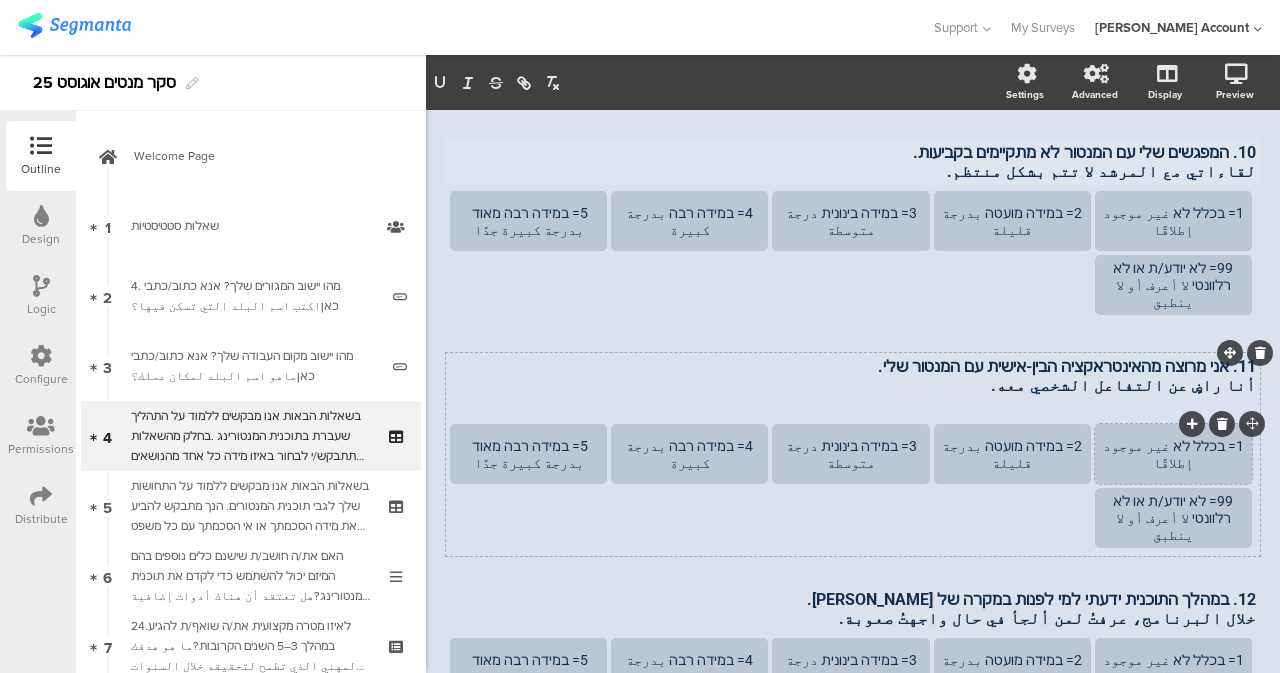 scroll, scrollTop: 1365, scrollLeft: 0, axis: vertical 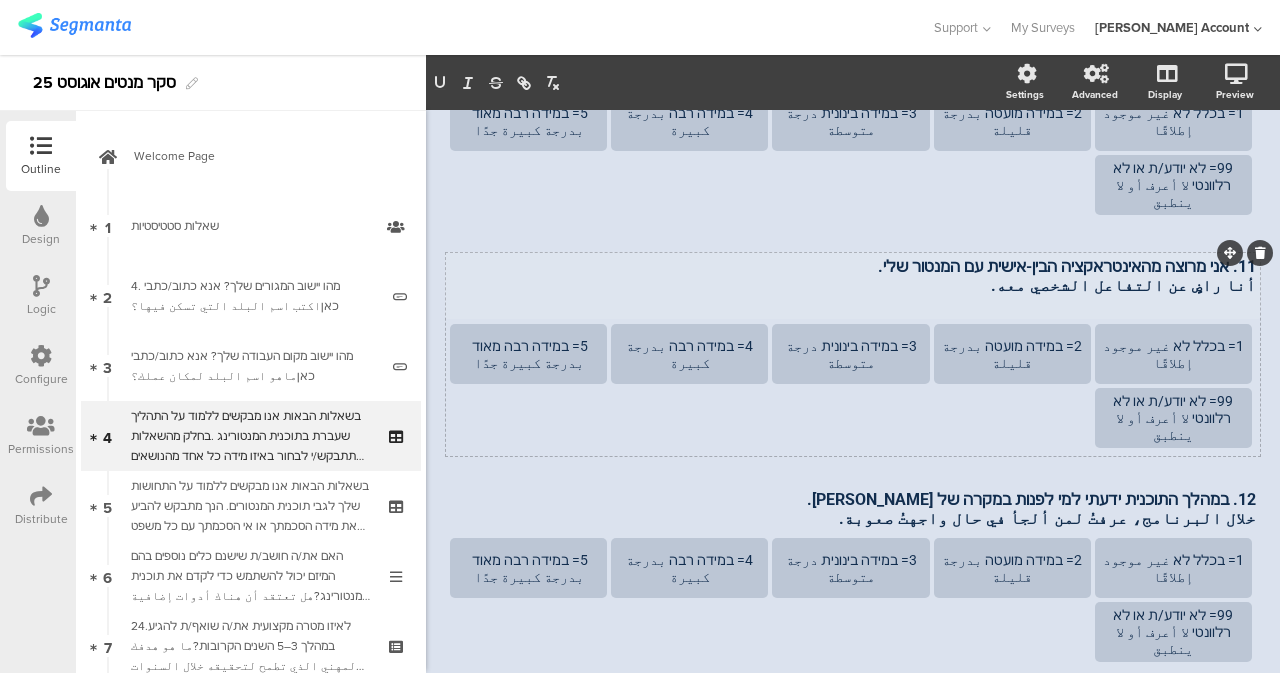 click on "11. אני מרוצה מהאינטראקציה הבין-אישית עם המנטור שלי. أنا راضٍ عن التفاعل الشخصي معه.
11. אני מרוצה מהאינטראקציה הבין-אישית עם המנטור שלי. أنا راضٍ عن التفاعل الشخصي معه." at bounding box center [853, 285] 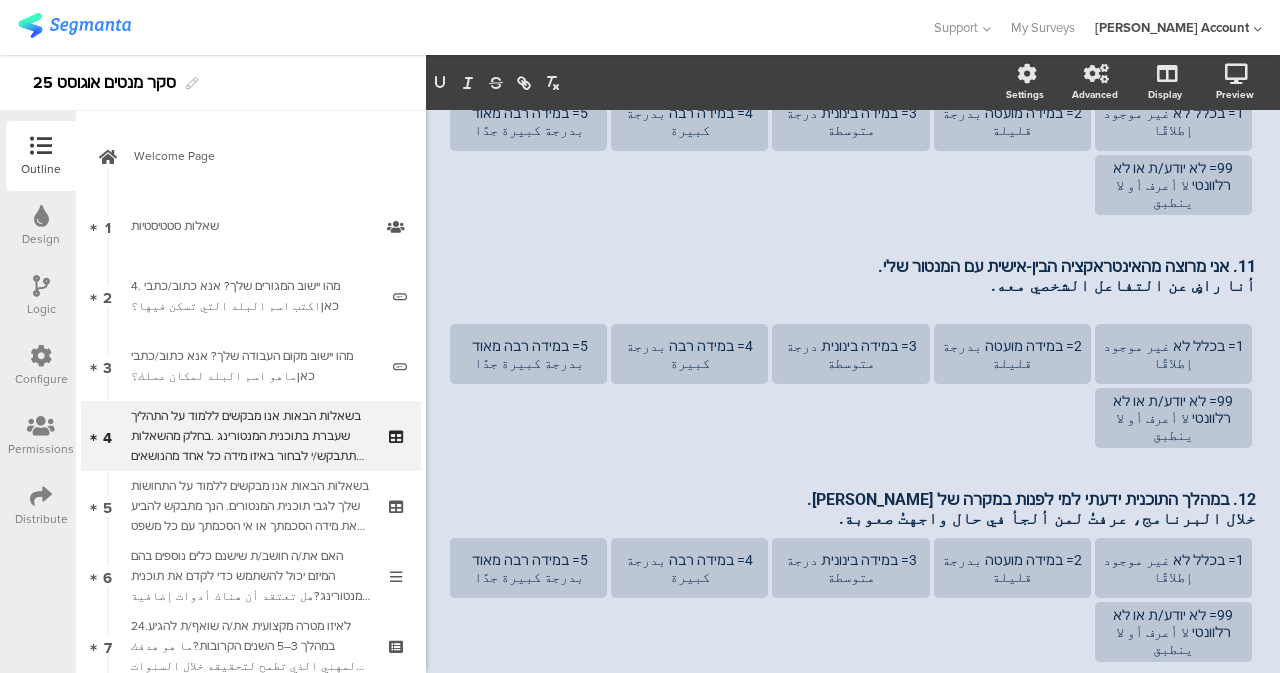 click on "أنا راضٍ عن التفاعل الشخصي معه." at bounding box center [853, 285] 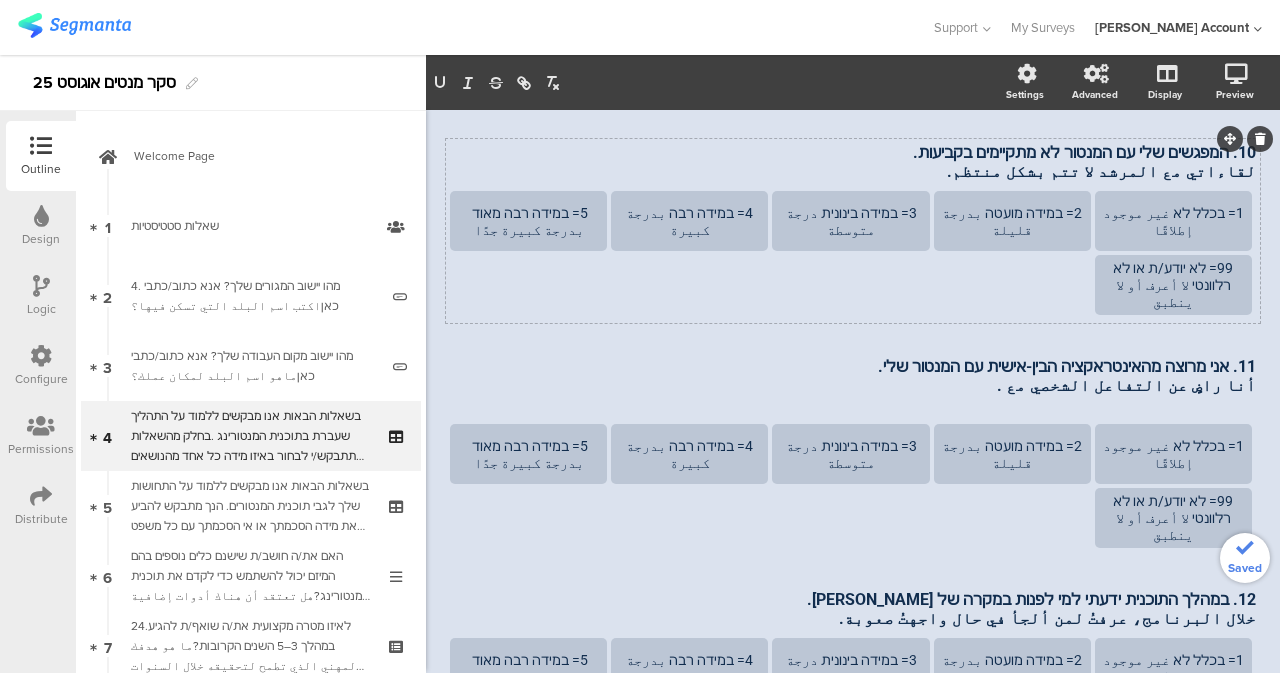 scroll, scrollTop: 1065, scrollLeft: 0, axis: vertical 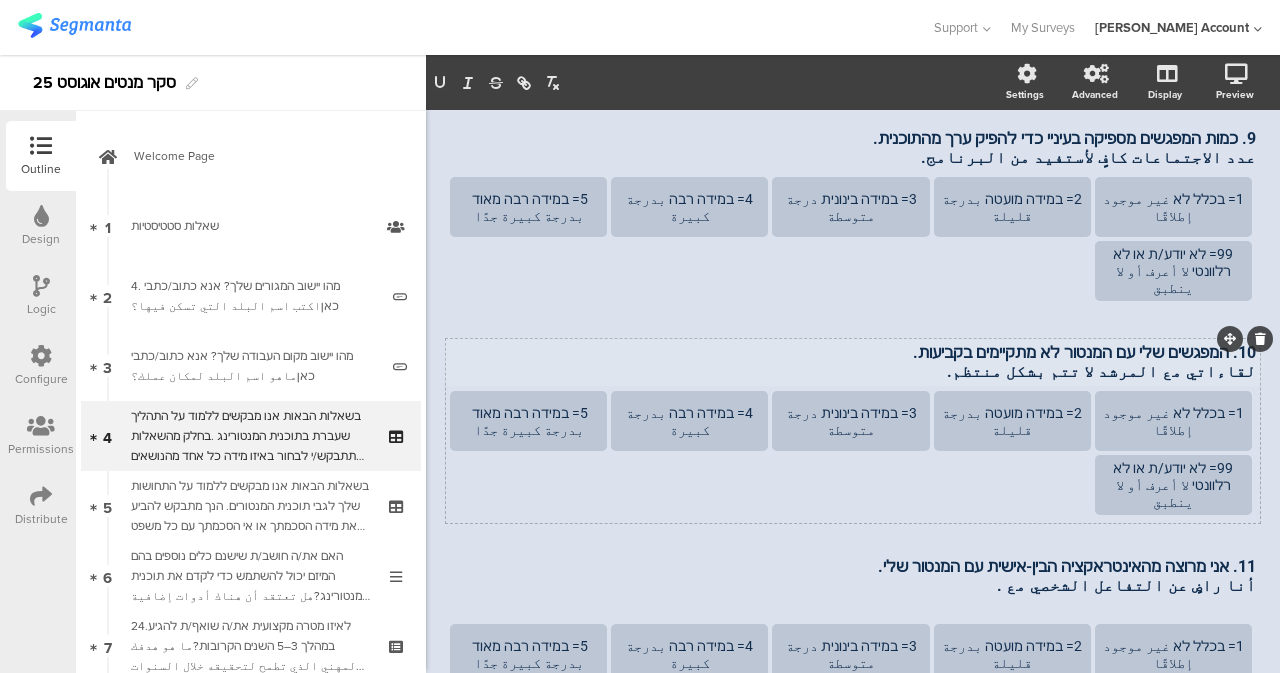 click on "10. המפגשים שלי עם המנטור לא מתקיימים בקביעות. لقاءاتي مع المرشد لا تتم بشكل منتظم.
10. המפגשים שלי עם המנטור לא מתקיימים בקביעות. لقاءاتي مع المرشد لا تتم بشكل منتظم.
10. המפגשים שלי עם המנטור לא מתקיימים בקביעות. لقاءاتي مع المرشد لا تتم بشكل منتظم." at bounding box center (853, 362) 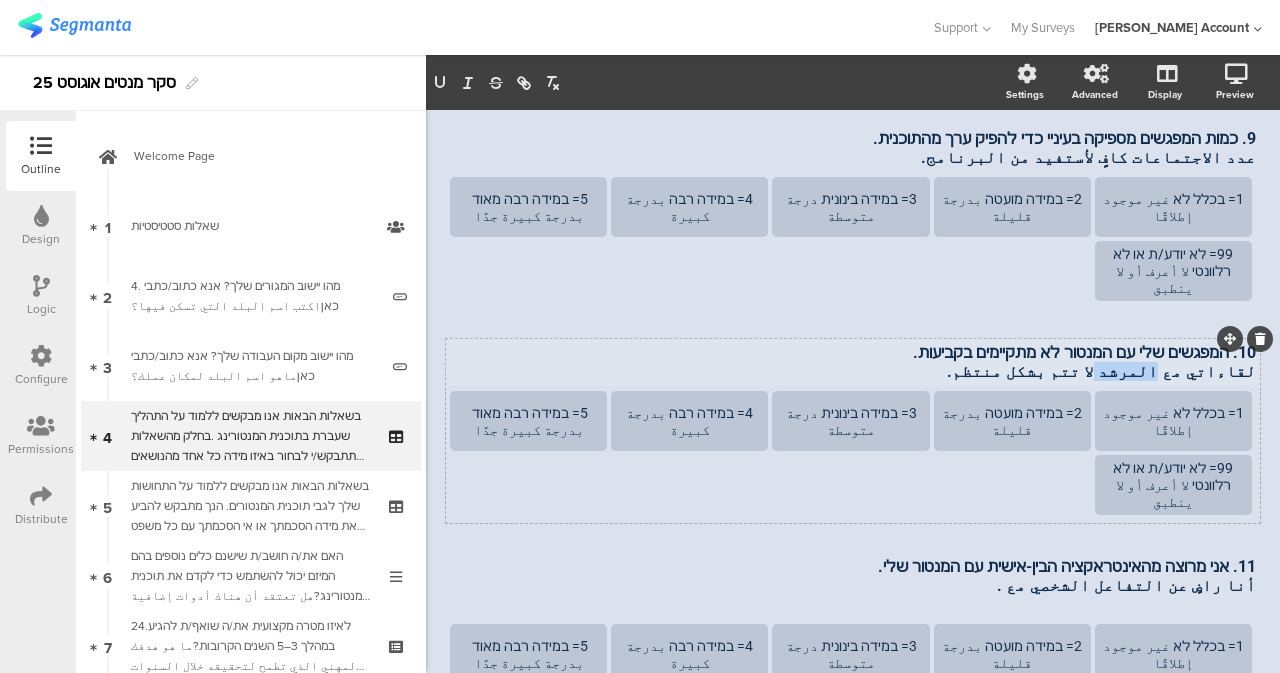click on "لقاءاتي مع المرشد لا تتم بشكل منتظم." at bounding box center (853, 371) 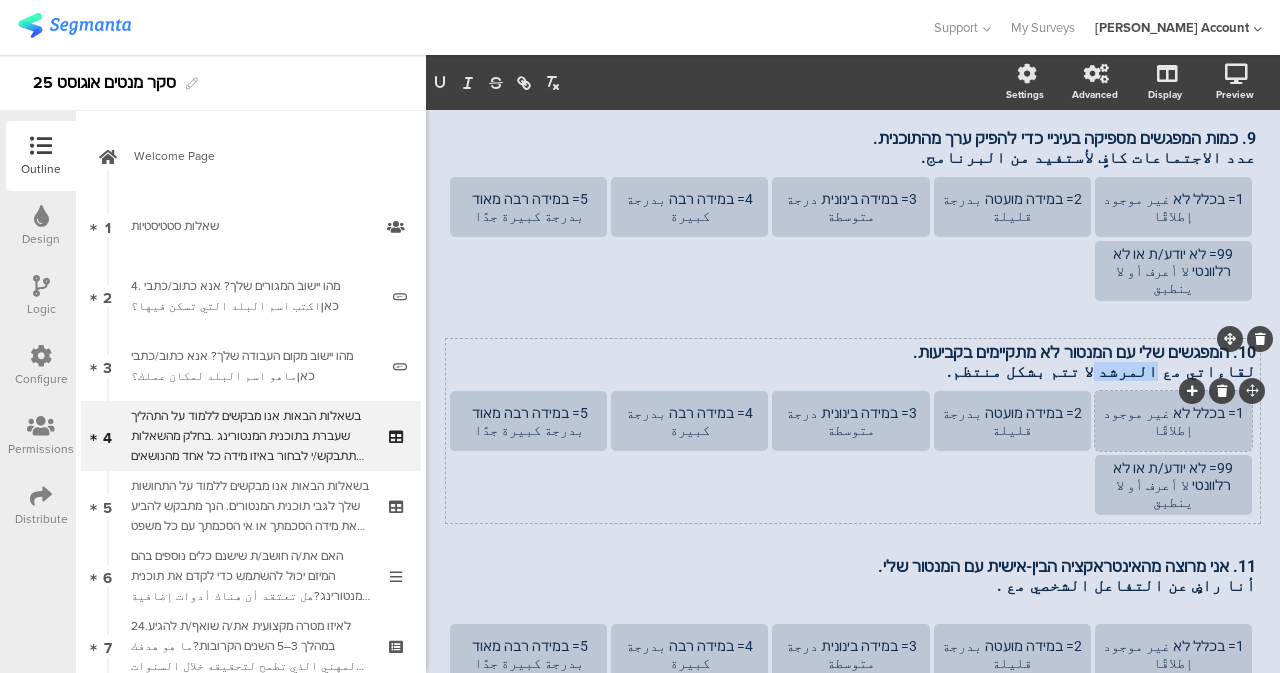copy on "المرشد" 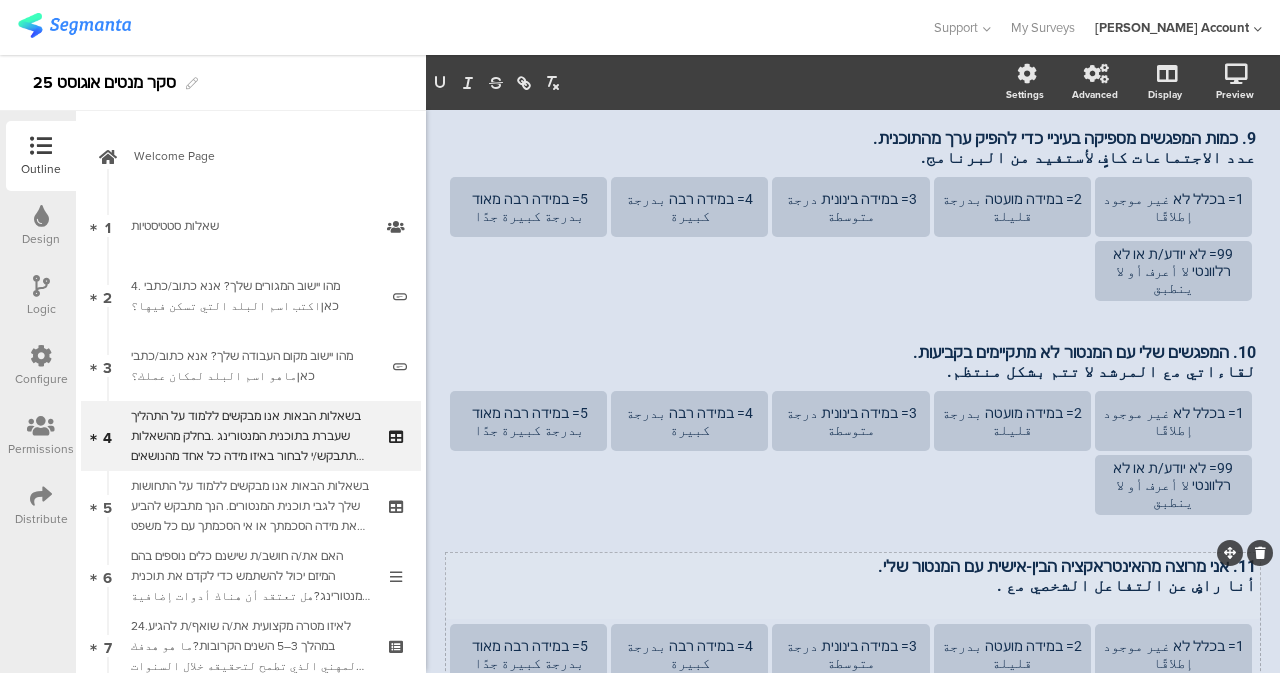 click on "أنا راضٍ عن التفاعل الشخصي مع ." at bounding box center [853, 585] 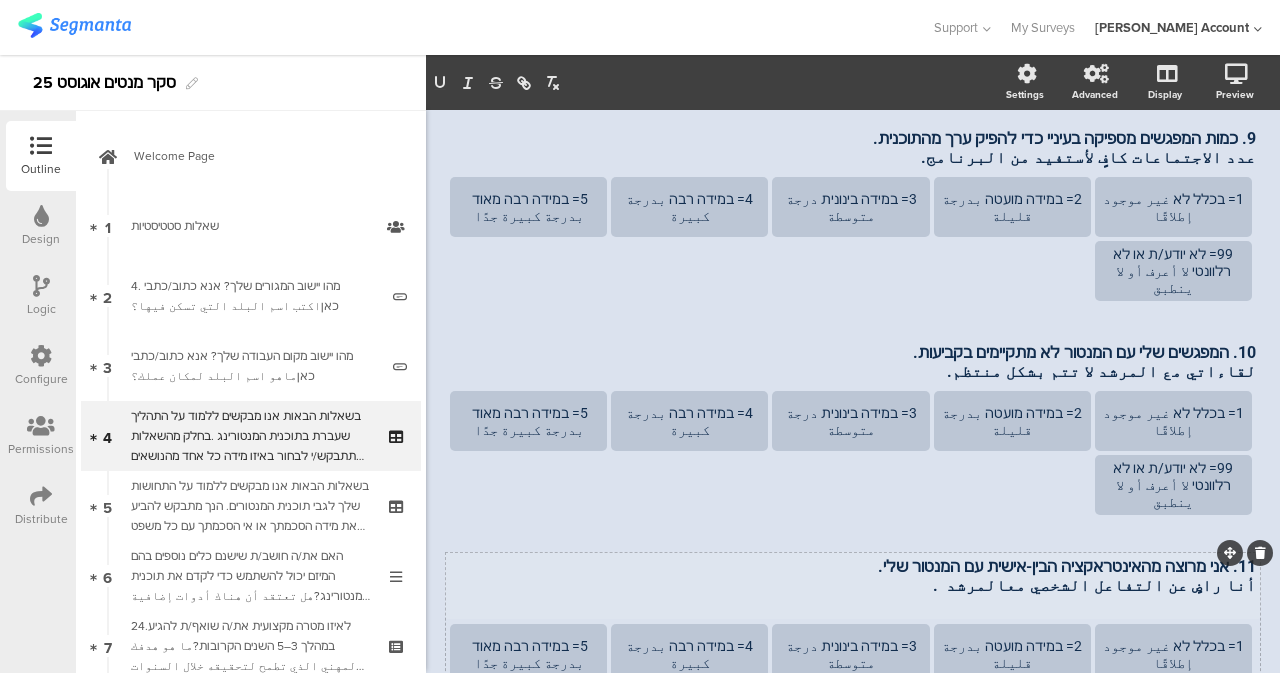 type 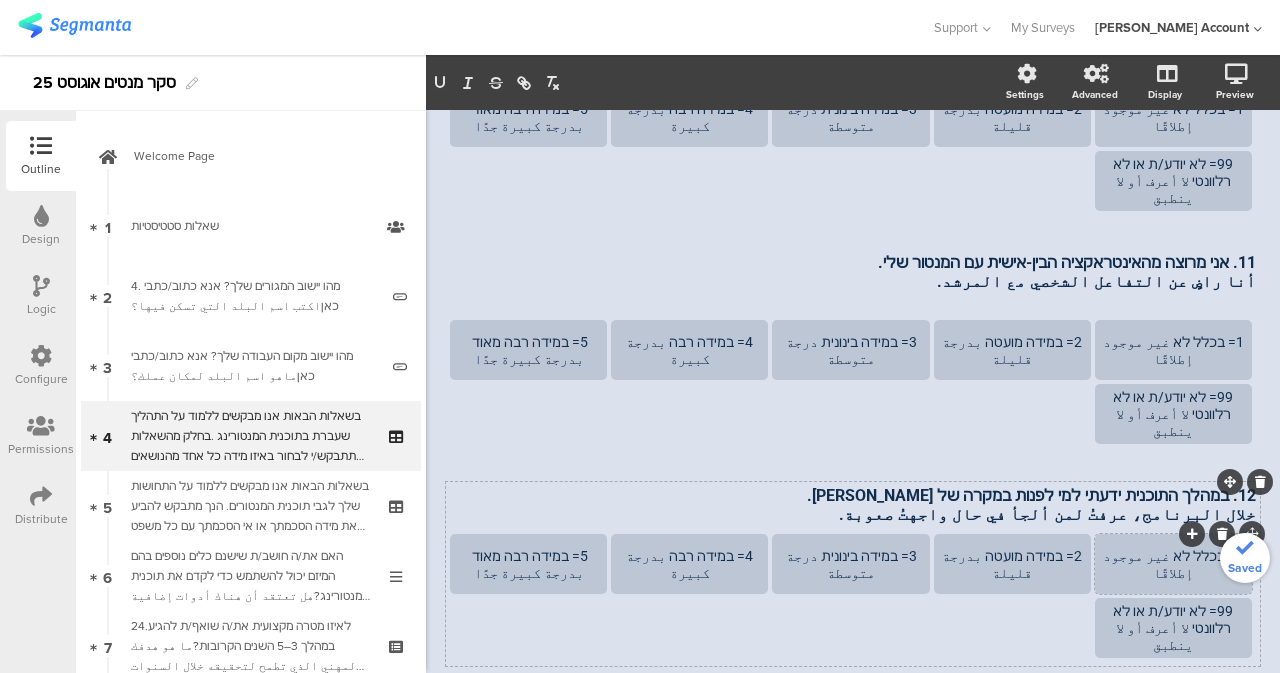 scroll, scrollTop: 1369, scrollLeft: 0, axis: vertical 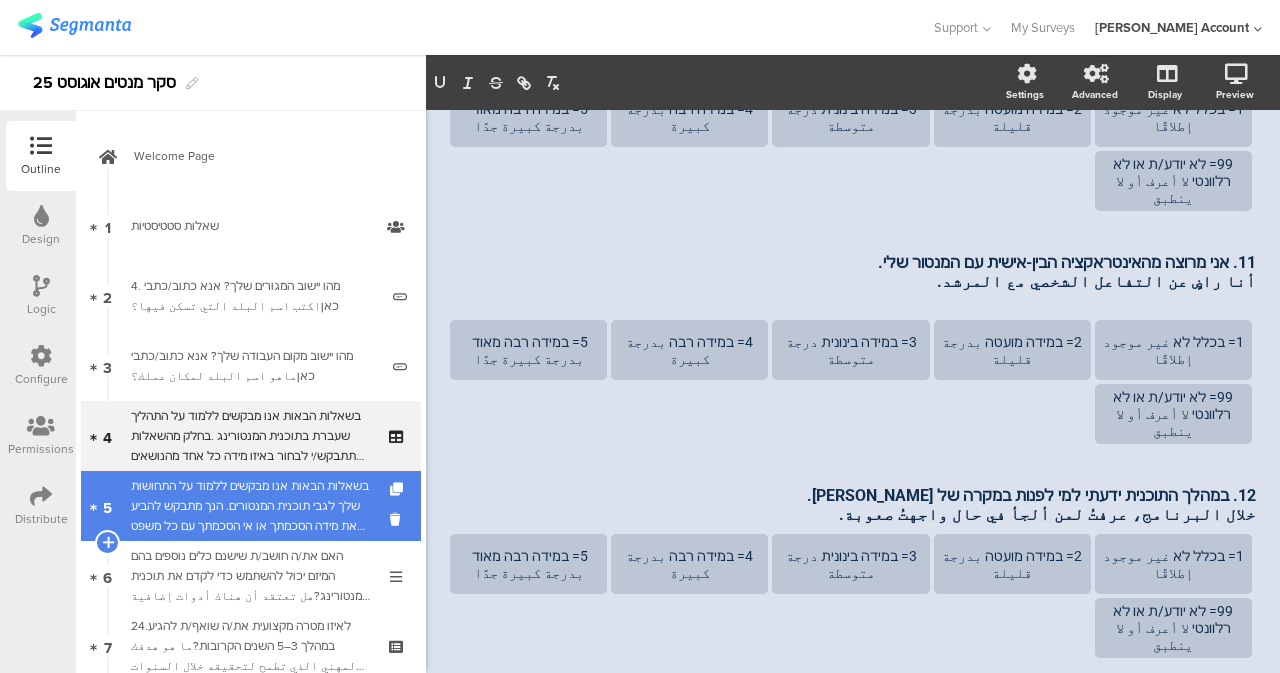 click on "בשאלות הבאות אנו מבקשים ללמוד על התחושות שלך לגבי תוכנית המנטורים. הנך מתבקש להביע את מידה הסכמתך או אי הסכמתך עם כל משפט ומשפט.[PERSON_NAME]/י את התשובה שלך על סולם מ-1 עד 5, כאשר:" at bounding box center (250, 506) 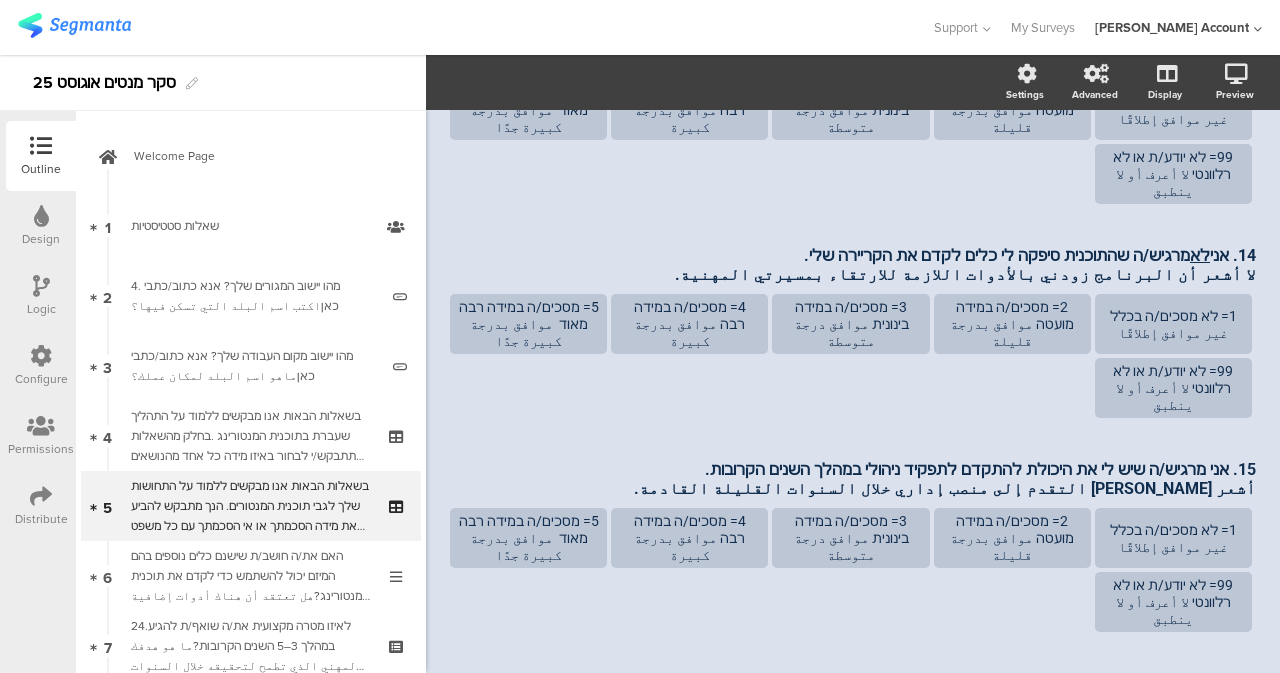 scroll, scrollTop: 404, scrollLeft: 0, axis: vertical 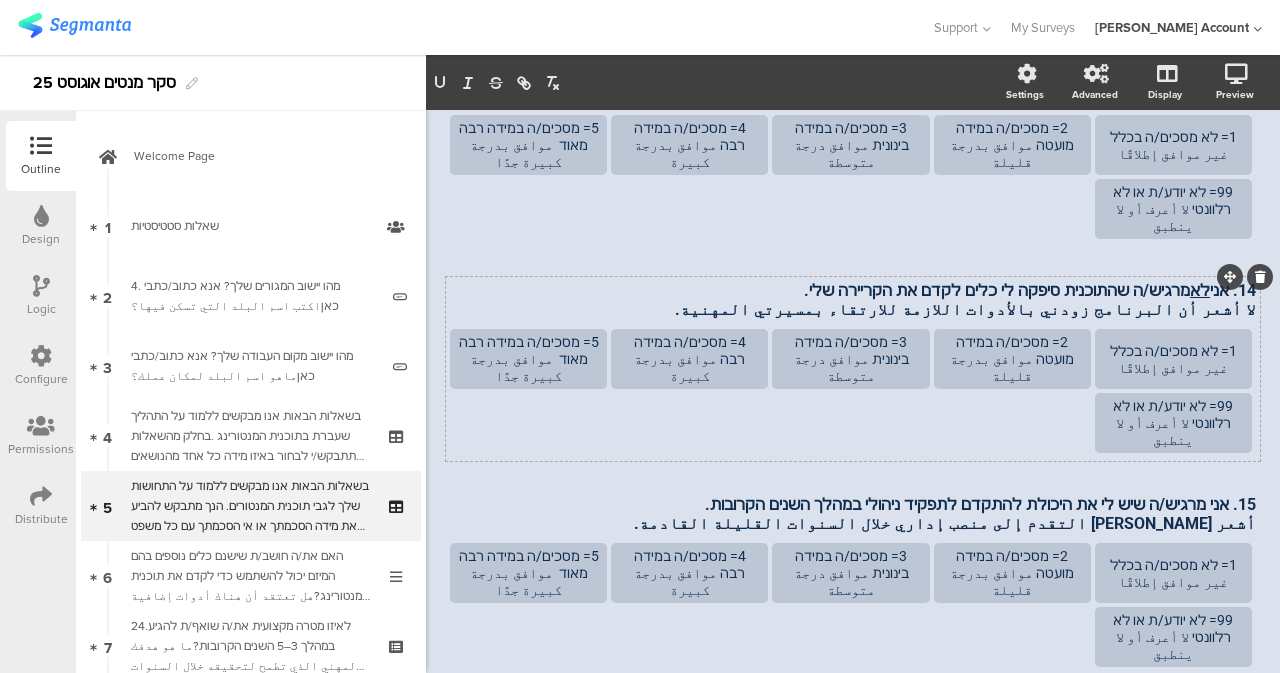 drag, startPoint x: 1228, startPoint y: 268, endPoint x: 1242, endPoint y: 276, distance: 16.124516 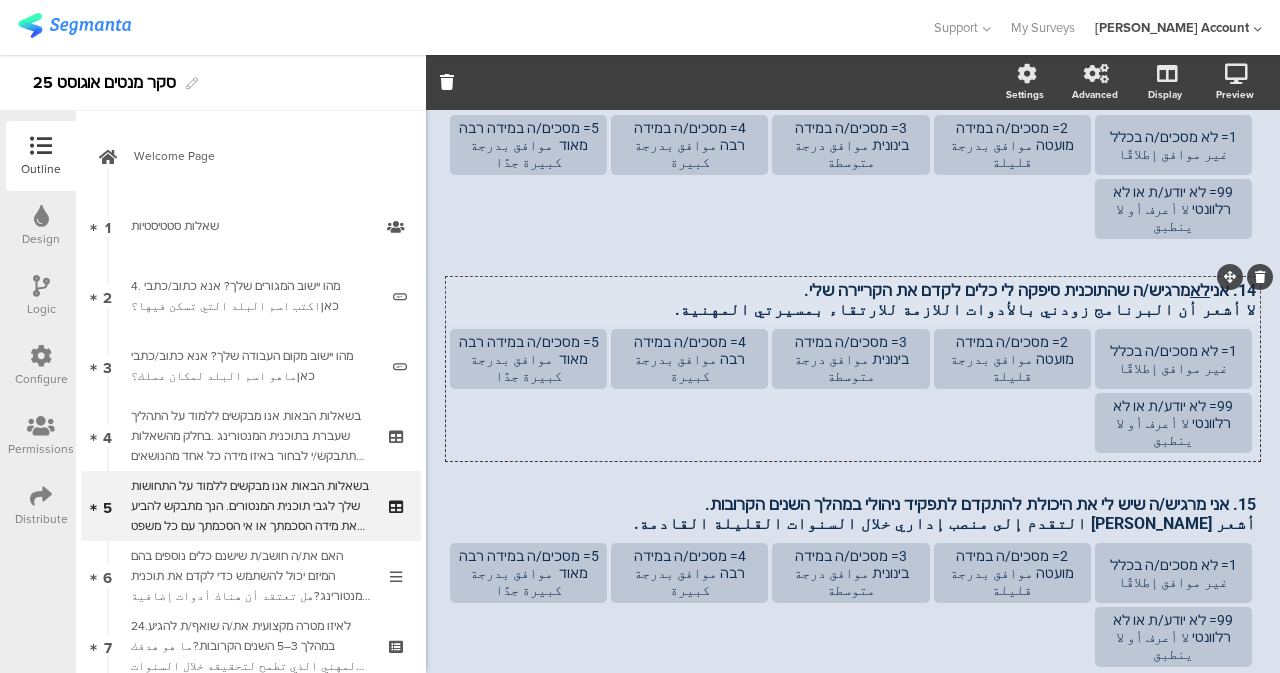 click on "14. אני  לא  מרגיש/ה שהתוכנית סיפקה לי כלים לקדם את הקריירה שלי. لا أشعر أن البرنامج زودني بالأدوات اللازمة للارتقاء بمسيرتي المهنية.
14. אני  לא  מרגיש/ה שהתוכנית סיפקה לי כלים לקדם את הקריירה שלי. لا أشعر أن البرنامج زودني بالأدوات اللازمة للارتقاء بمسيرتي المهنية." at bounding box center [853, 300] 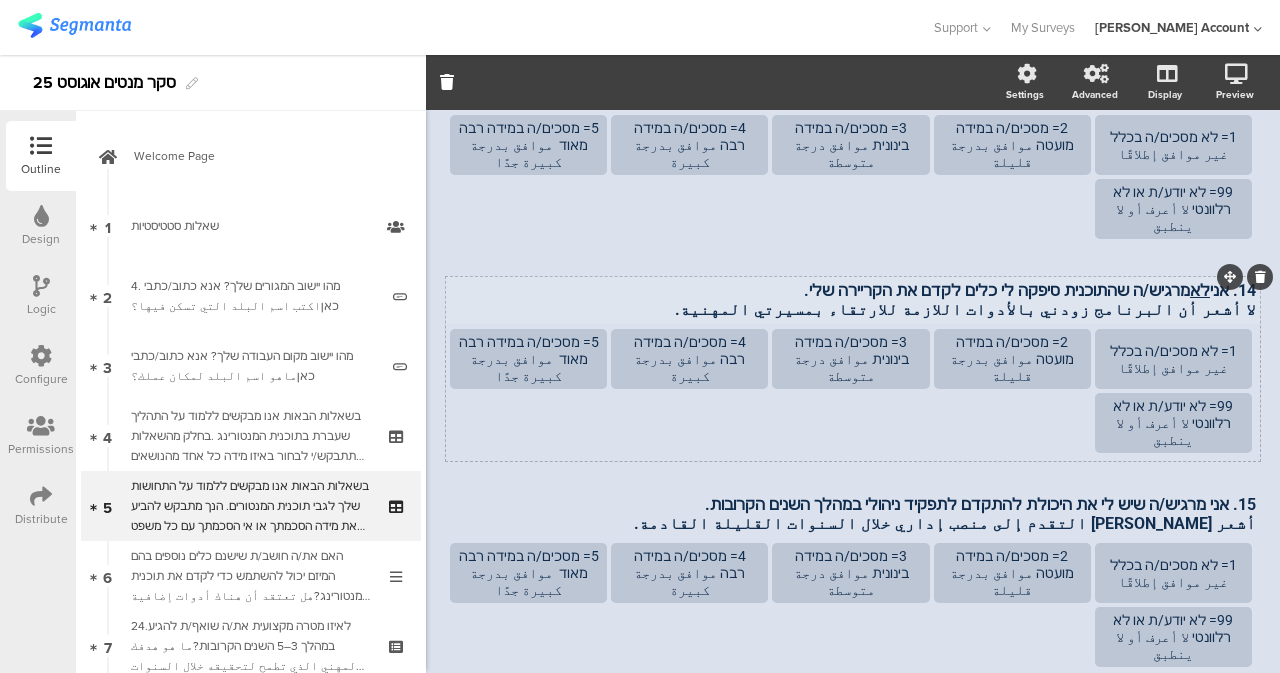 click on "لا أشعر أن البرنامج زودني بالأدوات اللازمة للارتقاء بمسيرتي المهنية." at bounding box center [853, 309] 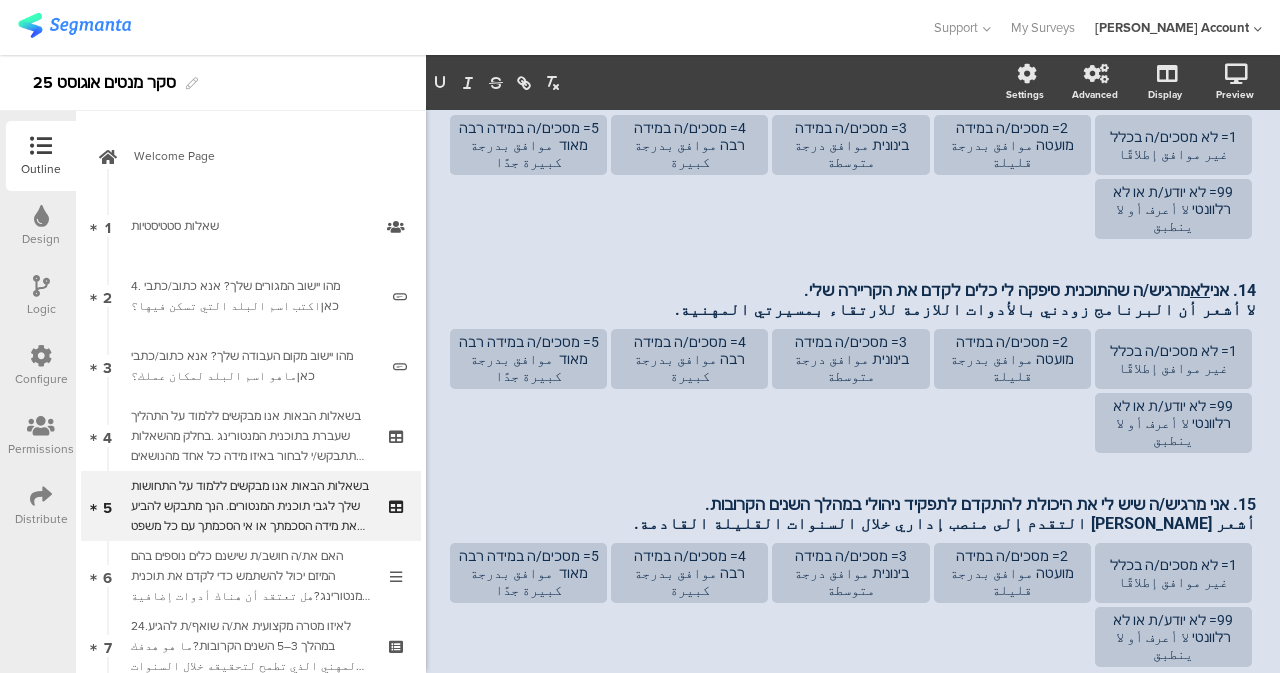scroll, scrollTop: 369, scrollLeft: 0, axis: vertical 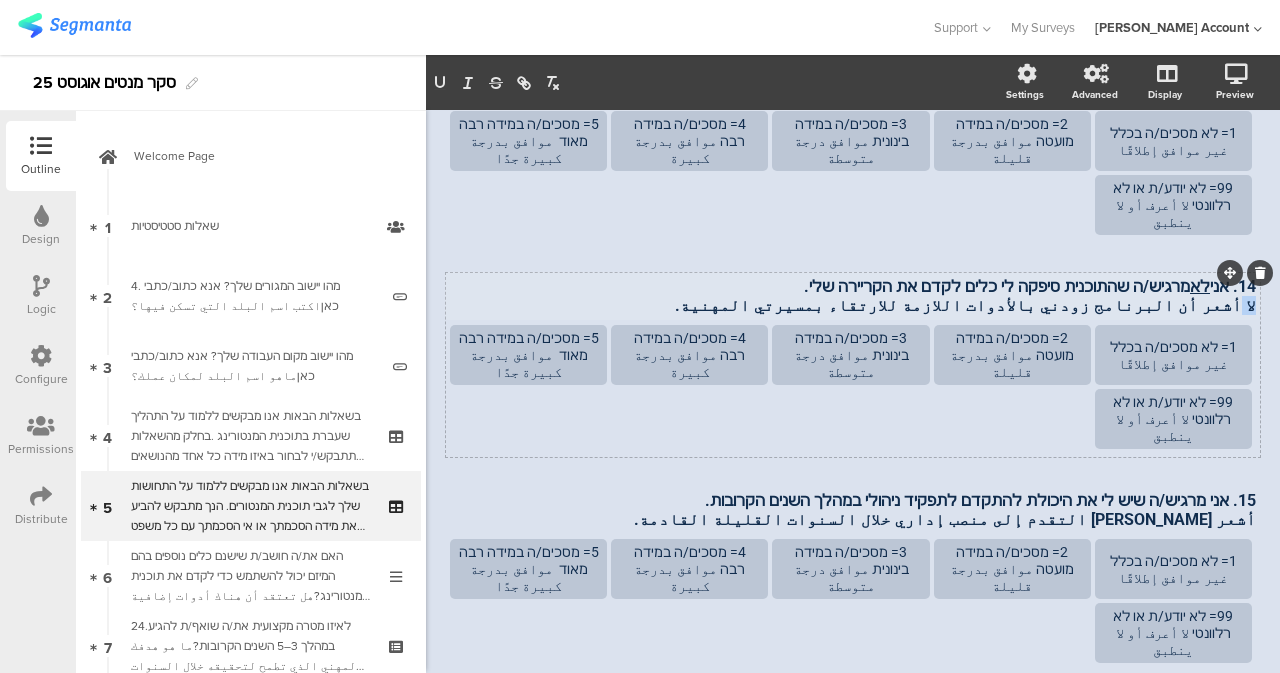 click on "لا أشعر أن البرنامج زودني بالأدوات اللازمة للارتقاء بمسيرتي المهنية." at bounding box center (853, 305) 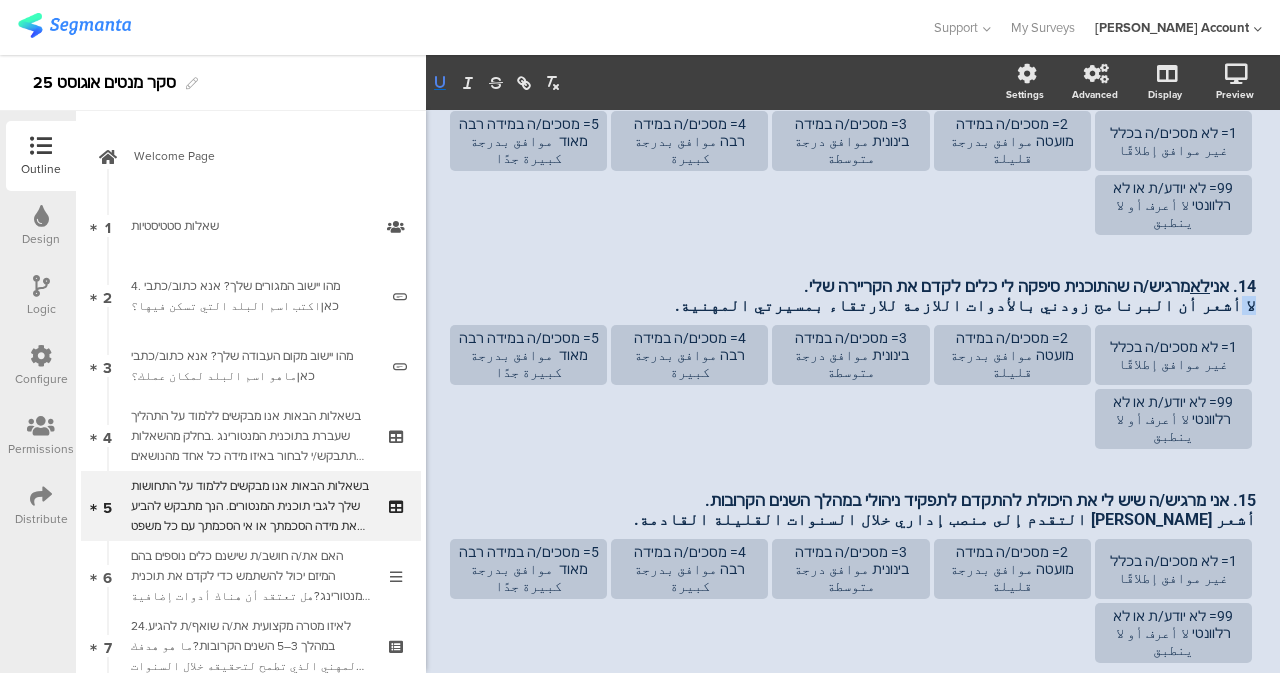 click 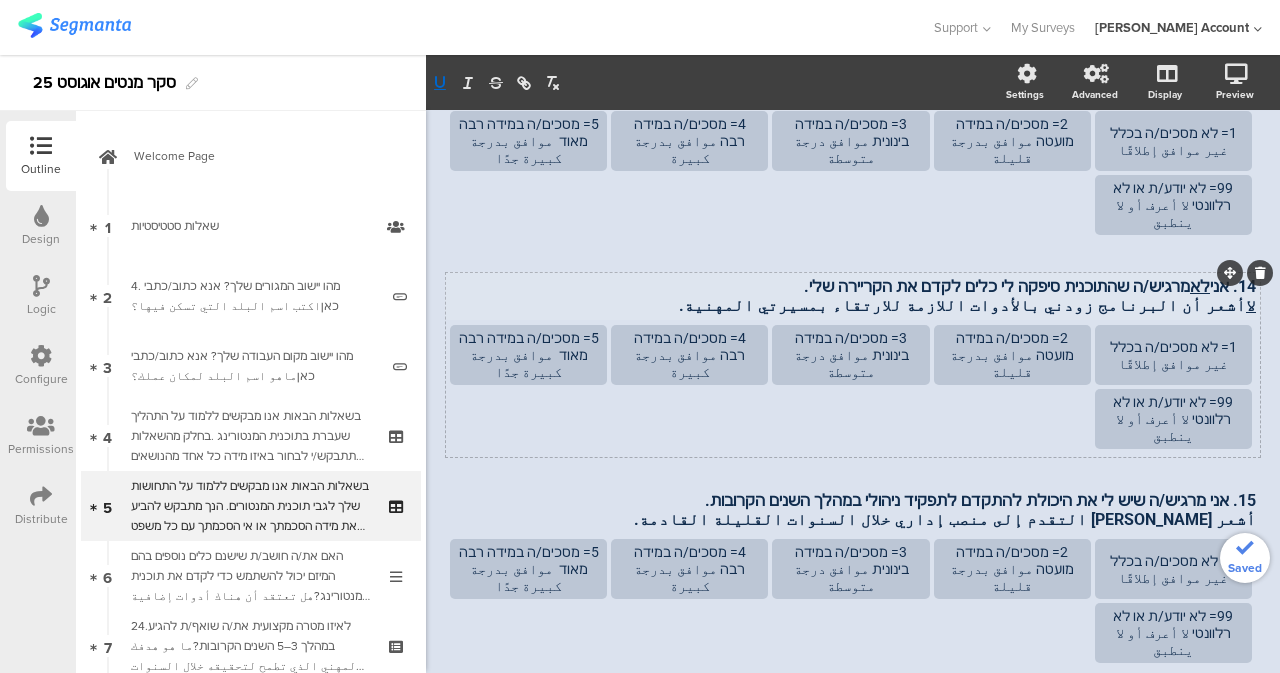 click on "لا  أشعر أن البرنامج زودني بالأدوات اللازمة للارتقاء بمسيرتي المهنية." at bounding box center (853, 305) 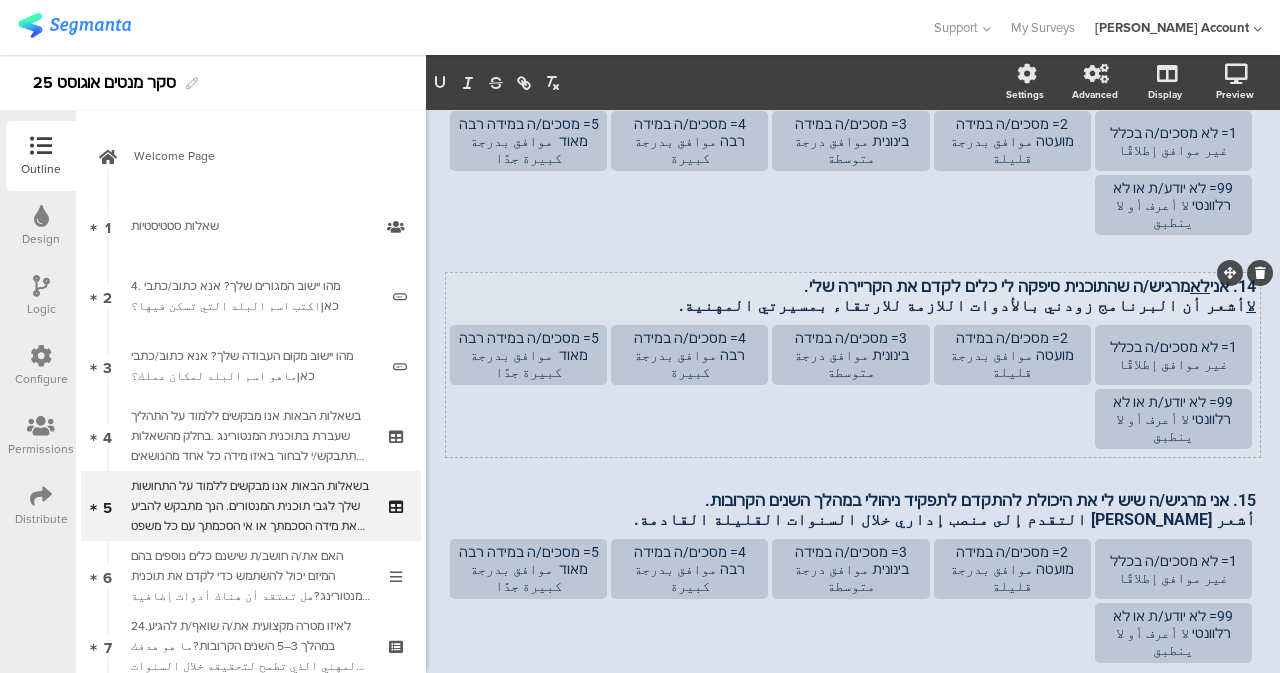 click on "لا  أشعر أن البرنامج زودني بالأدوات اللازمة للارتقاء بمسيرتي المهنية." at bounding box center [853, 305] 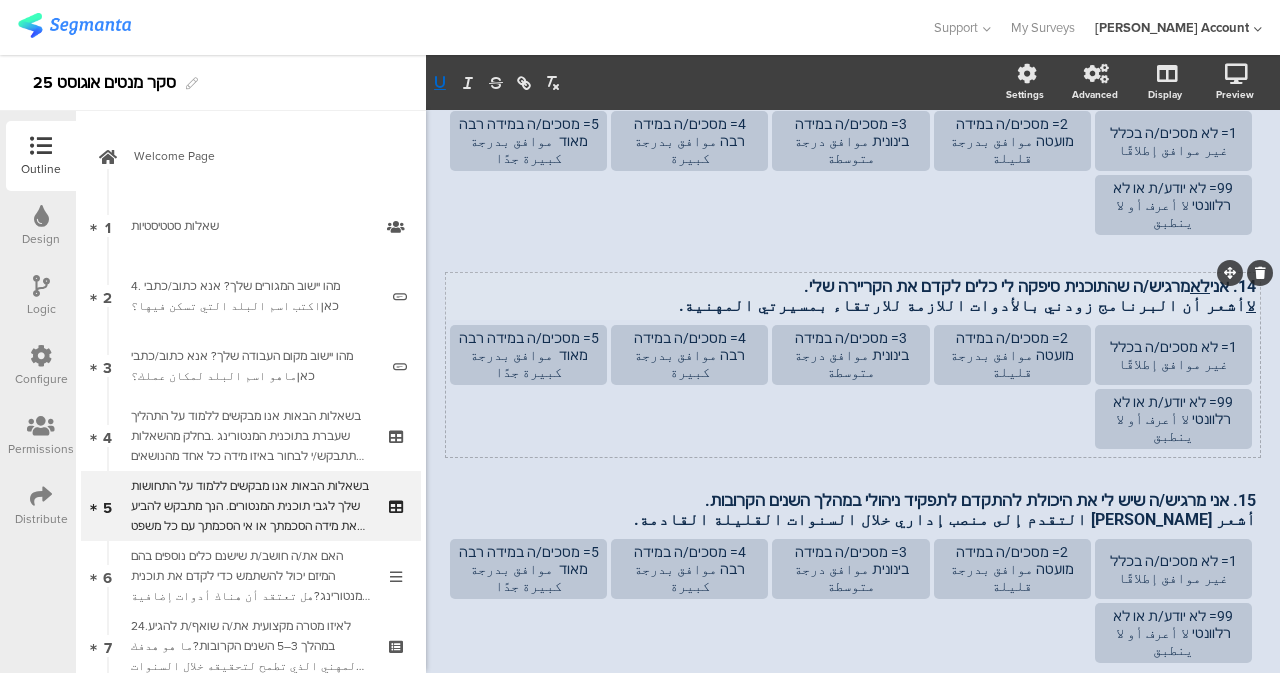 type 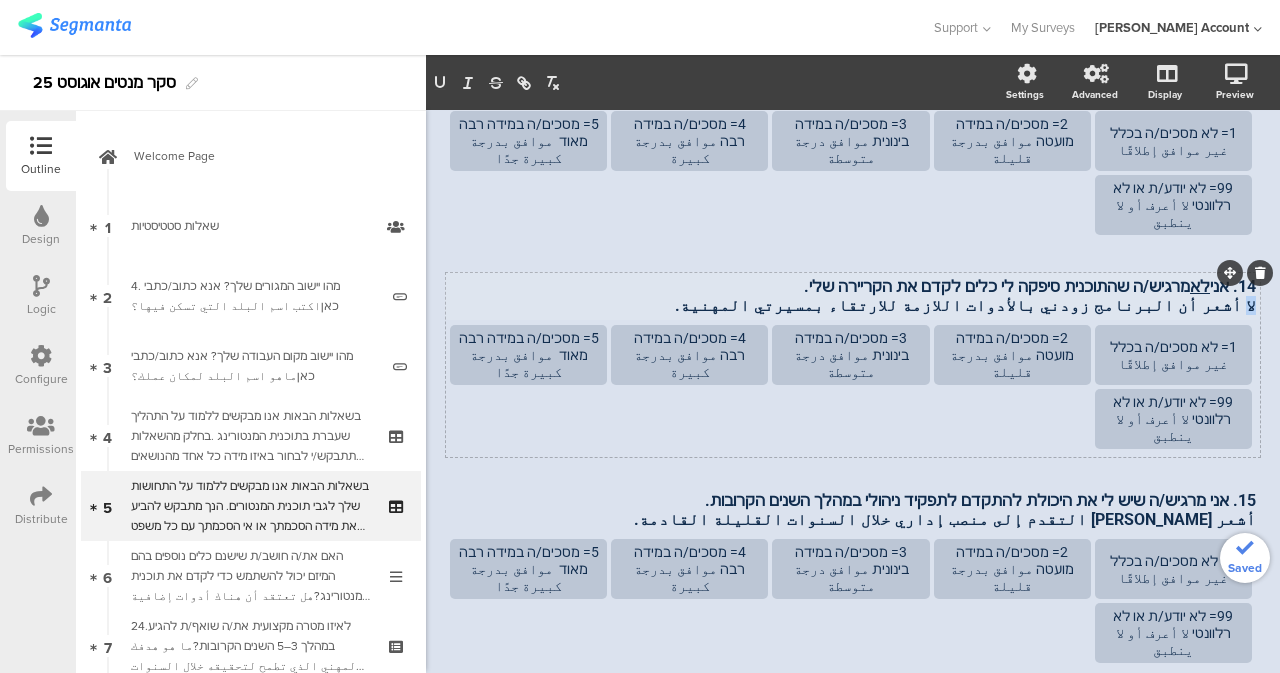 click on "14. אני  לא  מרגיש/ה שהתוכנית סיפקה לי כלים לקדם את הקריירה שלי. لا أشعر أن البرنامج زودني بالأدوات اللازمة للارتقاء بمسيرتي المهنية.
14. אני  לא  מרגיש/ה שהתוכנית סיפקה לי כלים לקדם את הקריירה שלי. لا أشعر أن البرنامج زودني بالأدوات اللازمة للارتقاء بمسيرتي المهنية.
14. אני  לא  מרגיש/ה שהתוכנית סיפקה לי כלים לקדם את הקריירה שלי. لا أشعر أن البرنامج زودني بالأدوات اللازمة للارتقاء بمسيرتي المهنية." at bounding box center [853, 296] 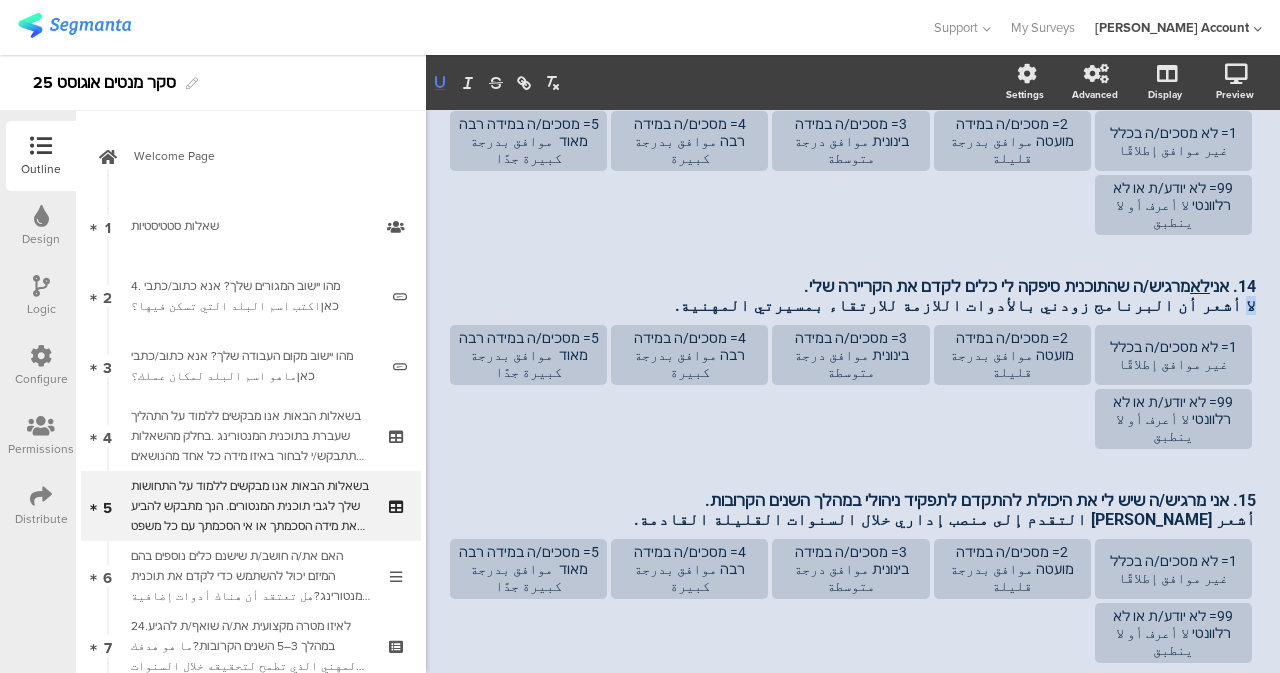 click 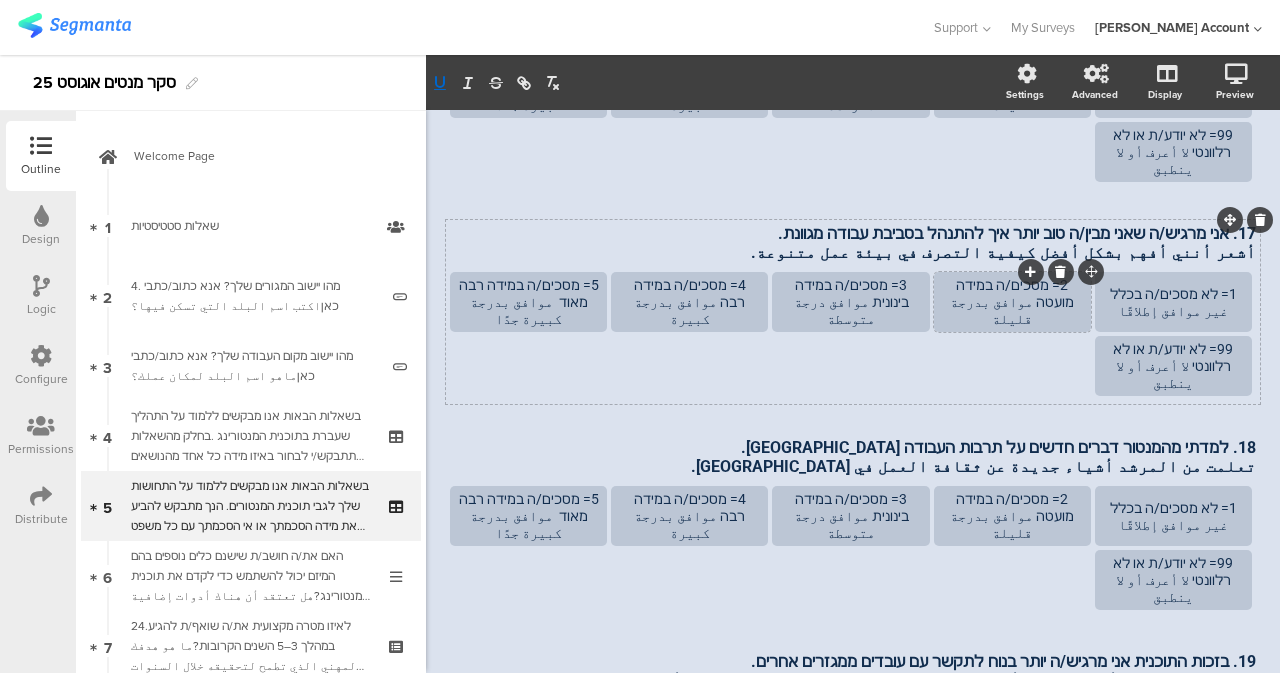 scroll, scrollTop: 1069, scrollLeft: 0, axis: vertical 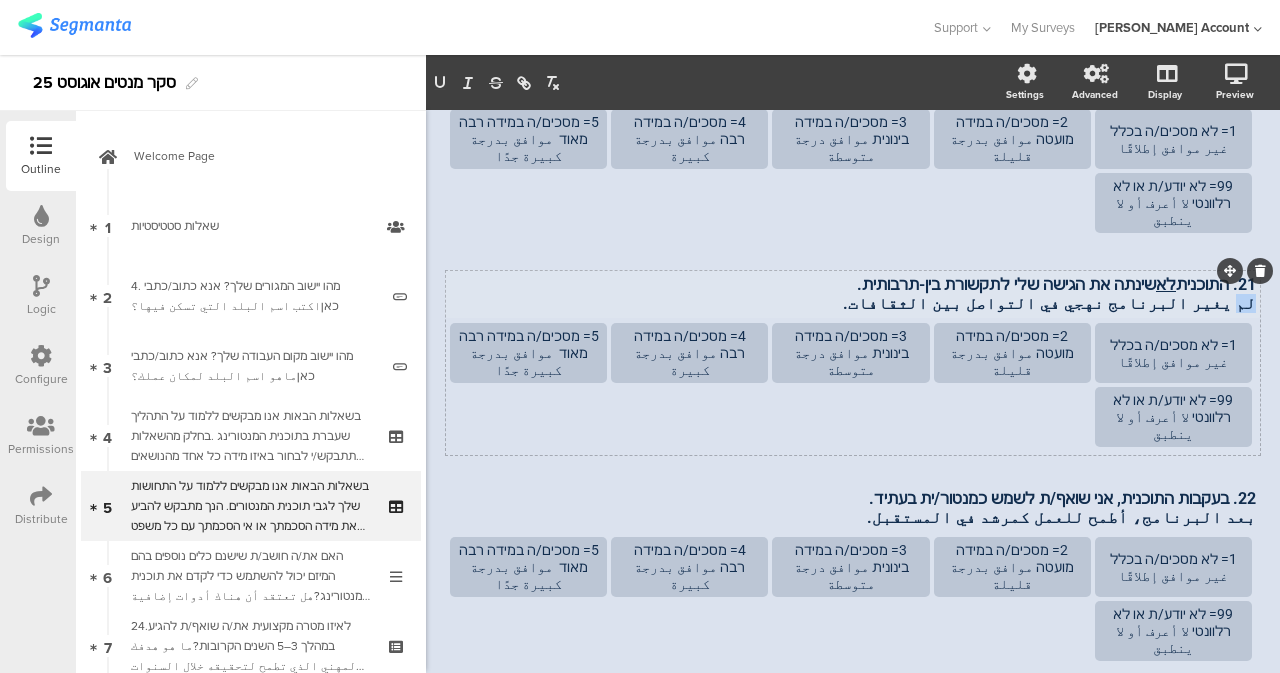 drag, startPoint x: 1232, startPoint y: 318, endPoint x: 1244, endPoint y: 318, distance: 12 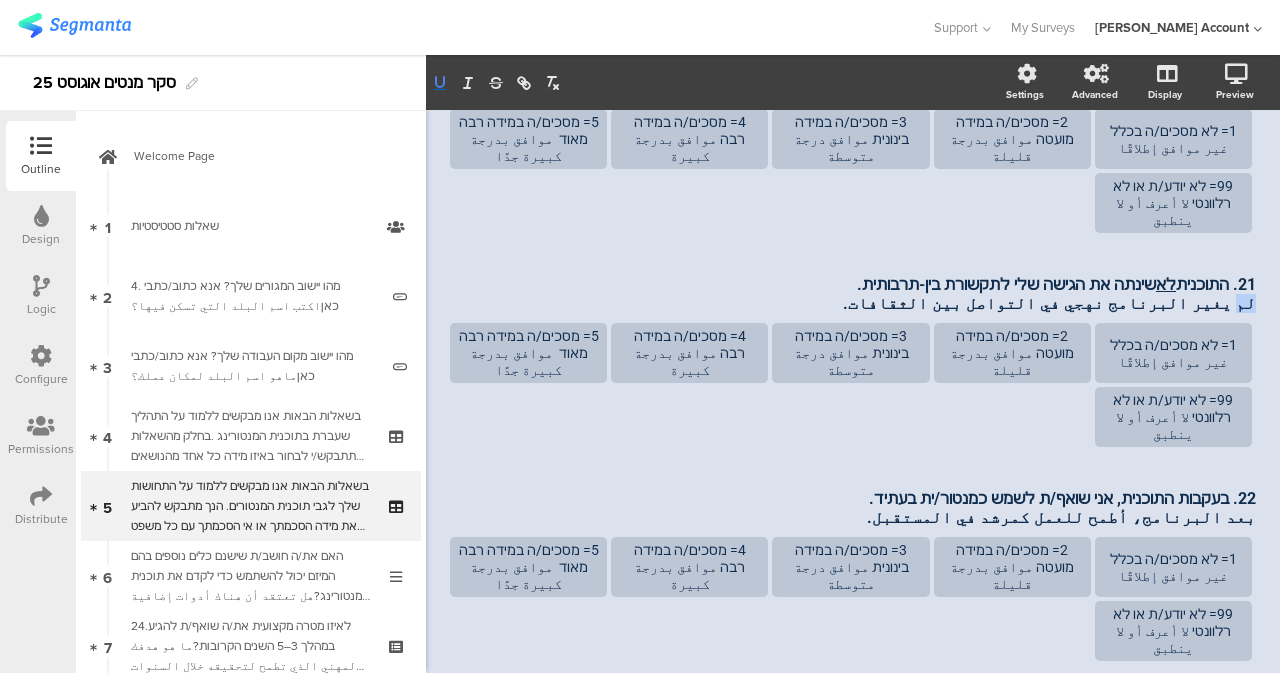 click 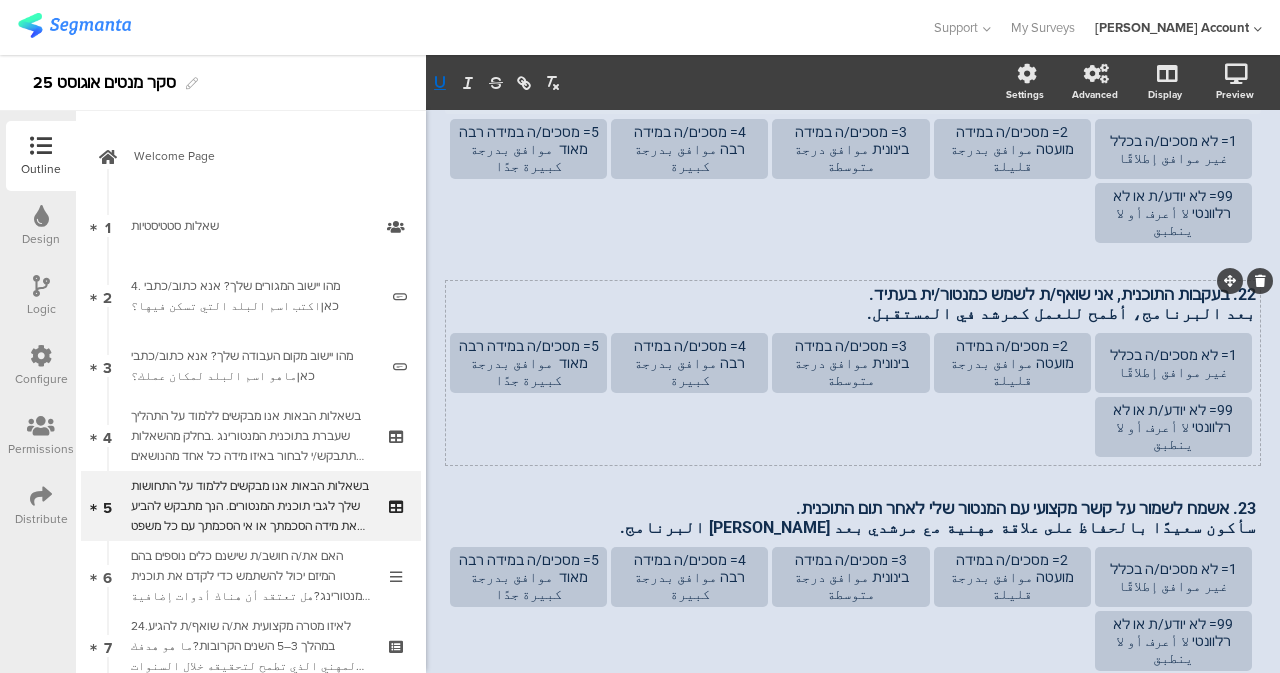 scroll, scrollTop: 2173, scrollLeft: 0, axis: vertical 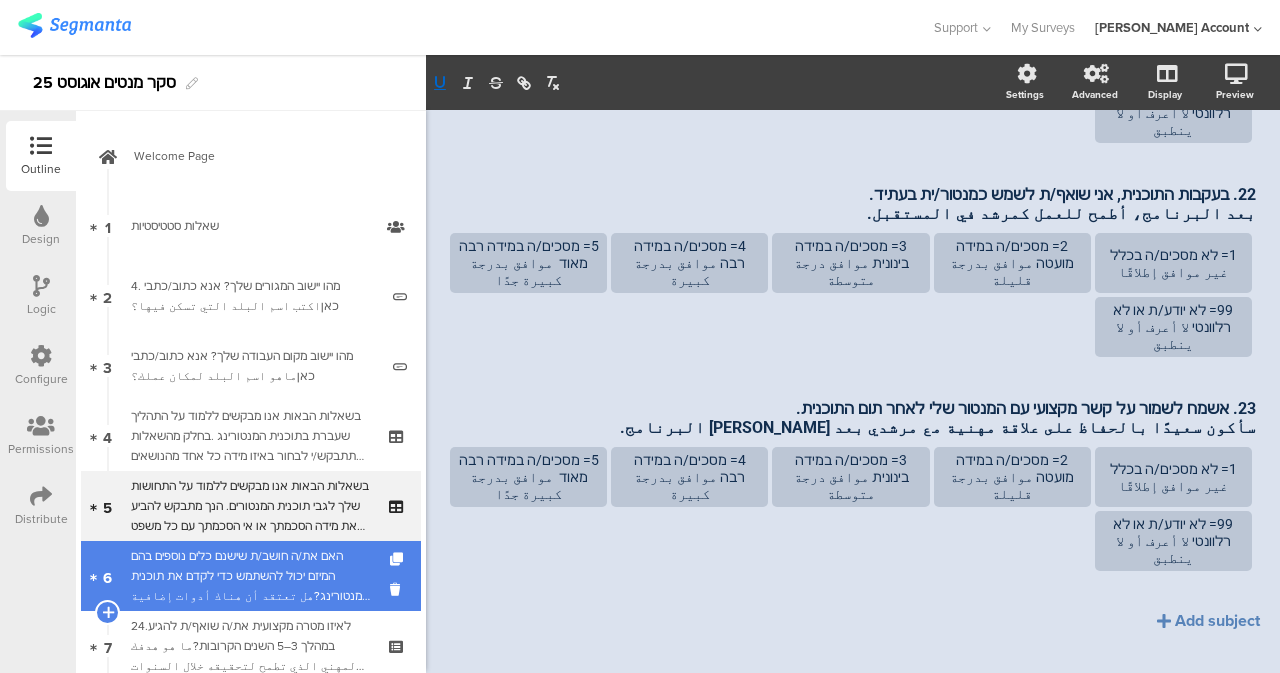 click on "האם את/ה חושב/ת שישנם כלים נוספים בהם המיזם יכול להשתמש כדי לקדם את תוכנית המנטורינג?هل تعتقد أن هناك أدوات إضافية يمكن للمشروع استخدامها لتعزيز برنامج الإرشاد؟" at bounding box center [250, 576] 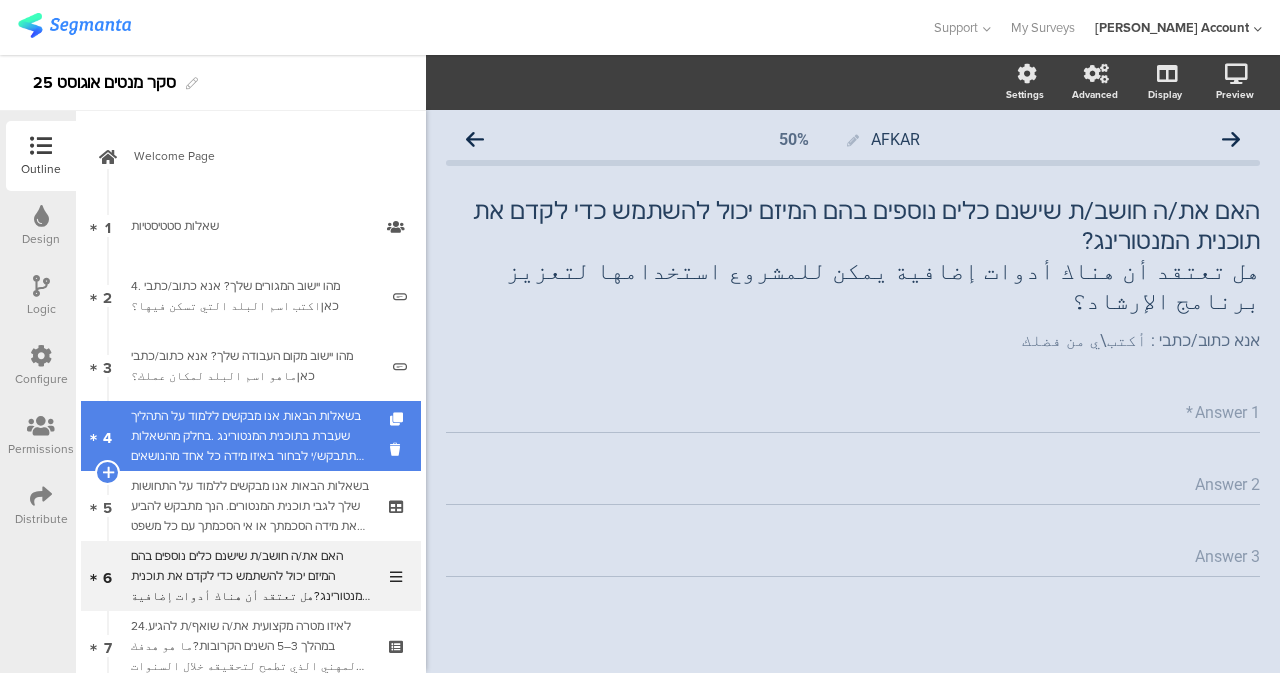 scroll, scrollTop: 100, scrollLeft: 0, axis: vertical 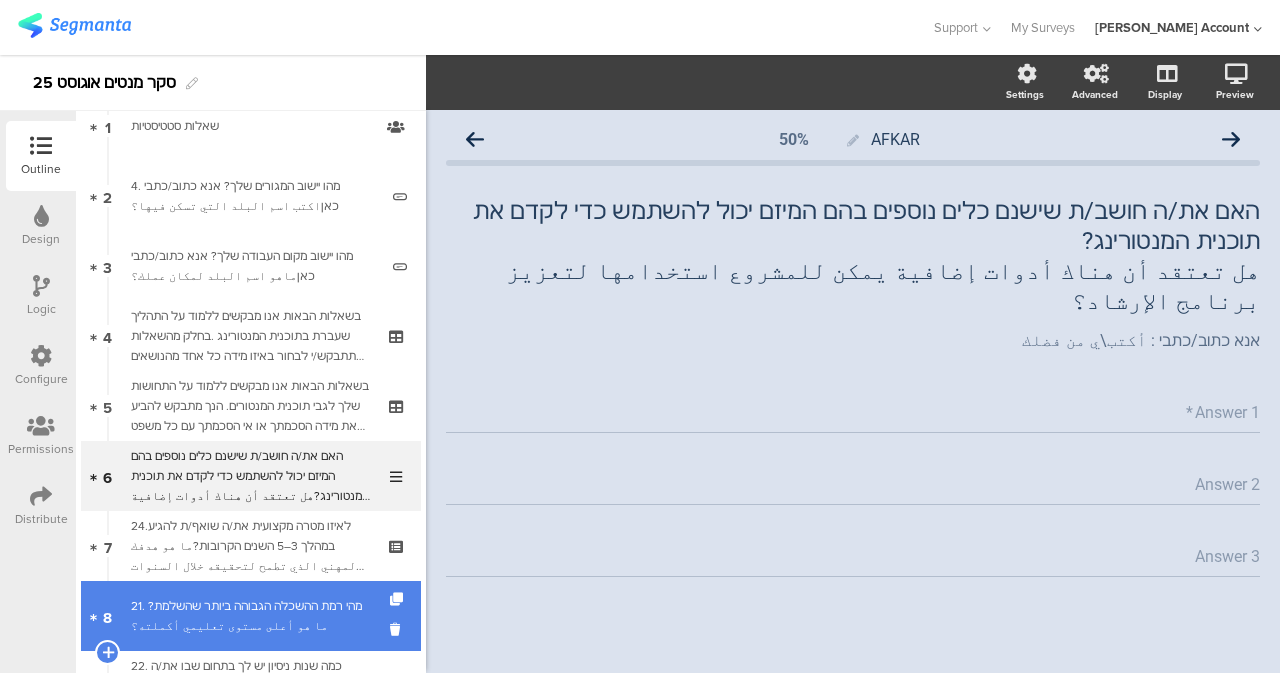 click on "8
21.	מהי רמת ההשכלה הגבוהה ביותר שהשלמת?ما هو أعلى مستوى تعليمي أكملته؟" at bounding box center [251, 616] 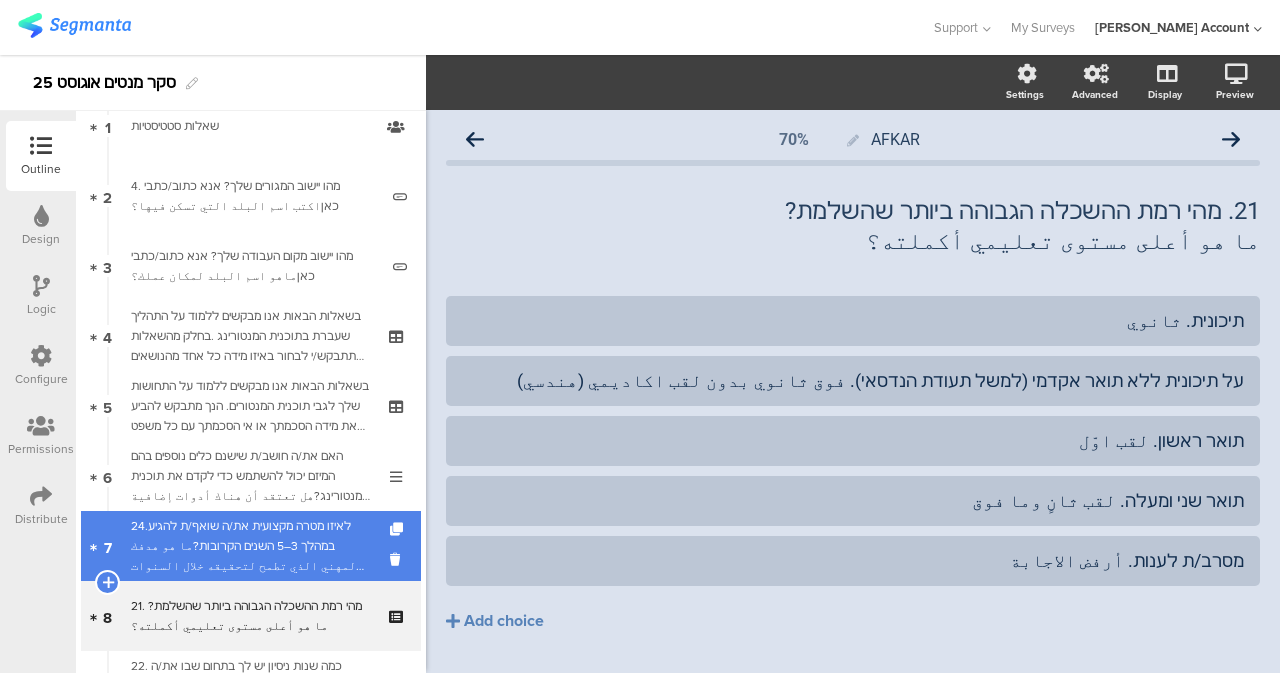 click on "24.לאיזו מטרה מקצועית את/ה שואף/ת להגיע במהלך 3–5 השנים הקרובות?ما هو هدفك المهني الذي تطمح لتحقيقه خلال السنوات الثلاث إلى الخمس القادمة؟" at bounding box center (250, 546) 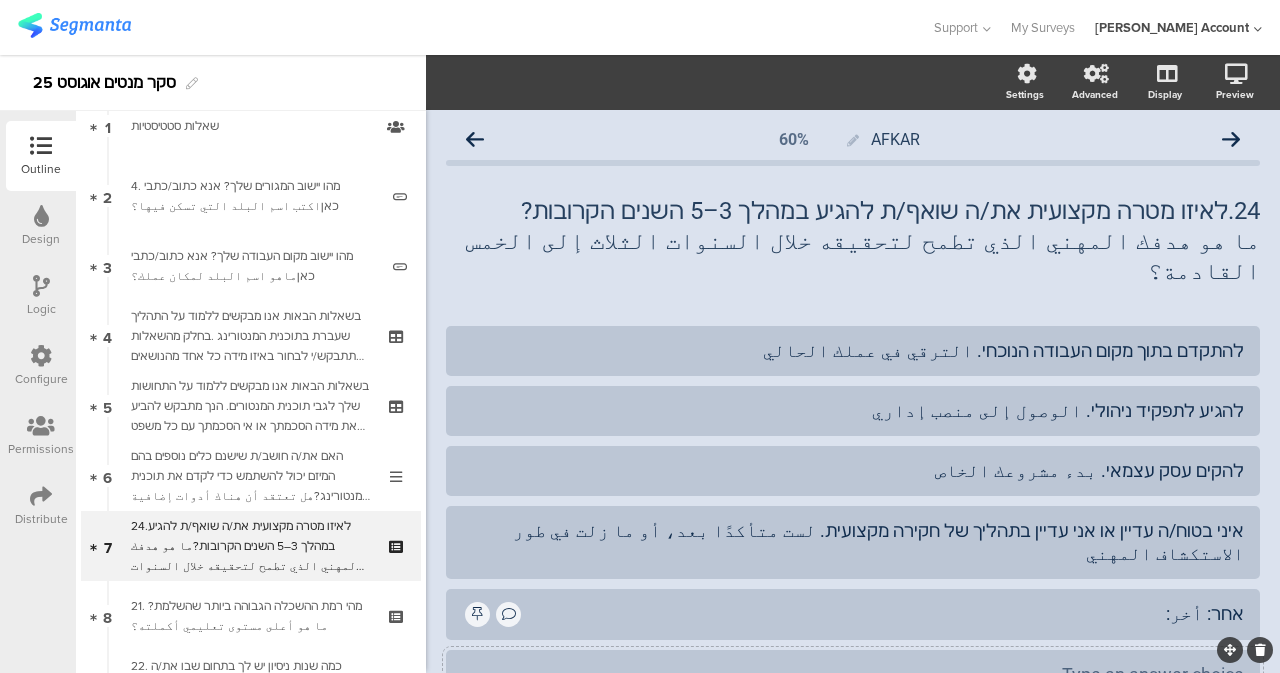 click 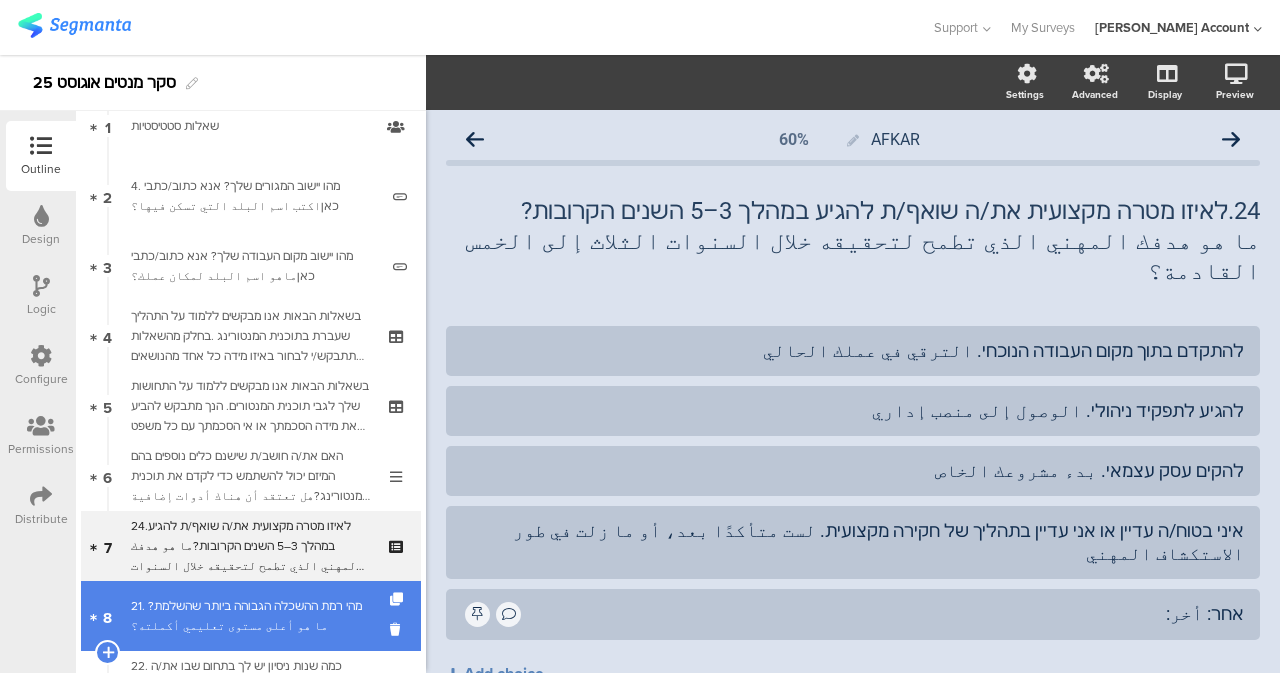 click on "8
21.	מהי רמת ההשכלה הגבוהה ביותר שהשלמת?ما هو أعلى مستوى تعليمي أكملته؟" at bounding box center (251, 616) 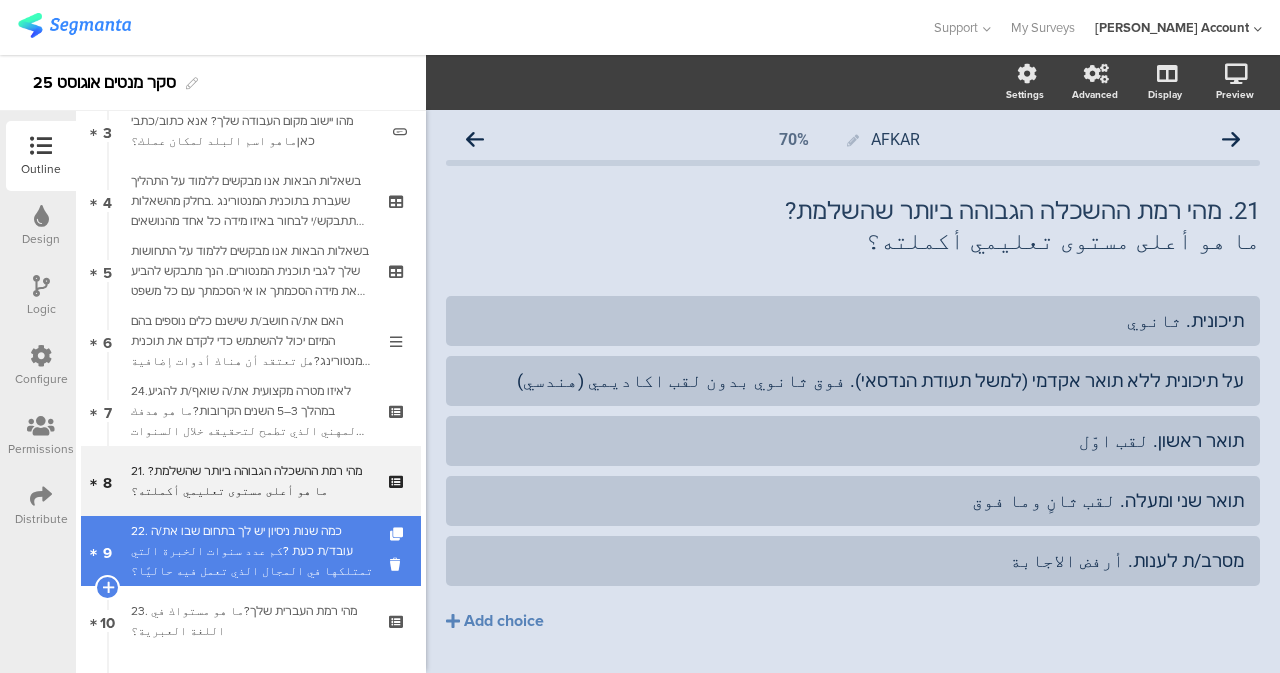 scroll, scrollTop: 300, scrollLeft: 0, axis: vertical 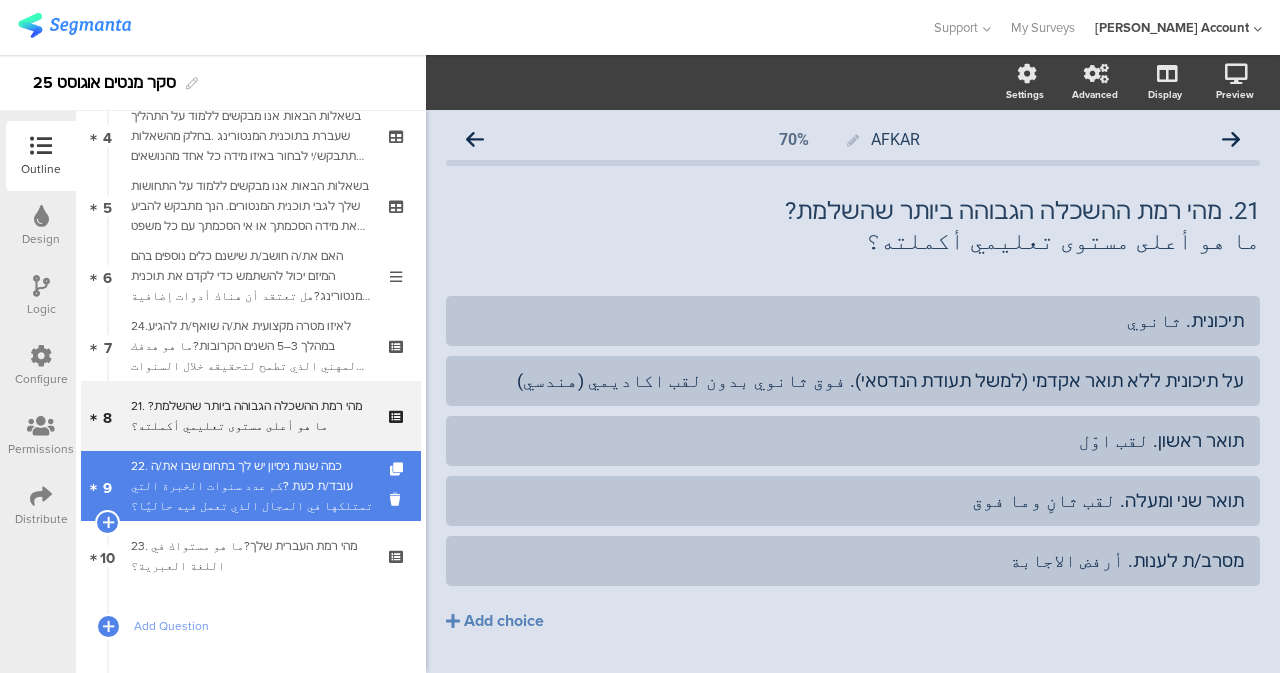 click on "22.	כמה שנות ניסיון יש לך בתחום שבו את/ה עובד/ת כעת ?كم عدد سنوات الخبرة التي تمتلكها في المجال الذي تعمل فيه حاليًا؟" at bounding box center (254, 486) 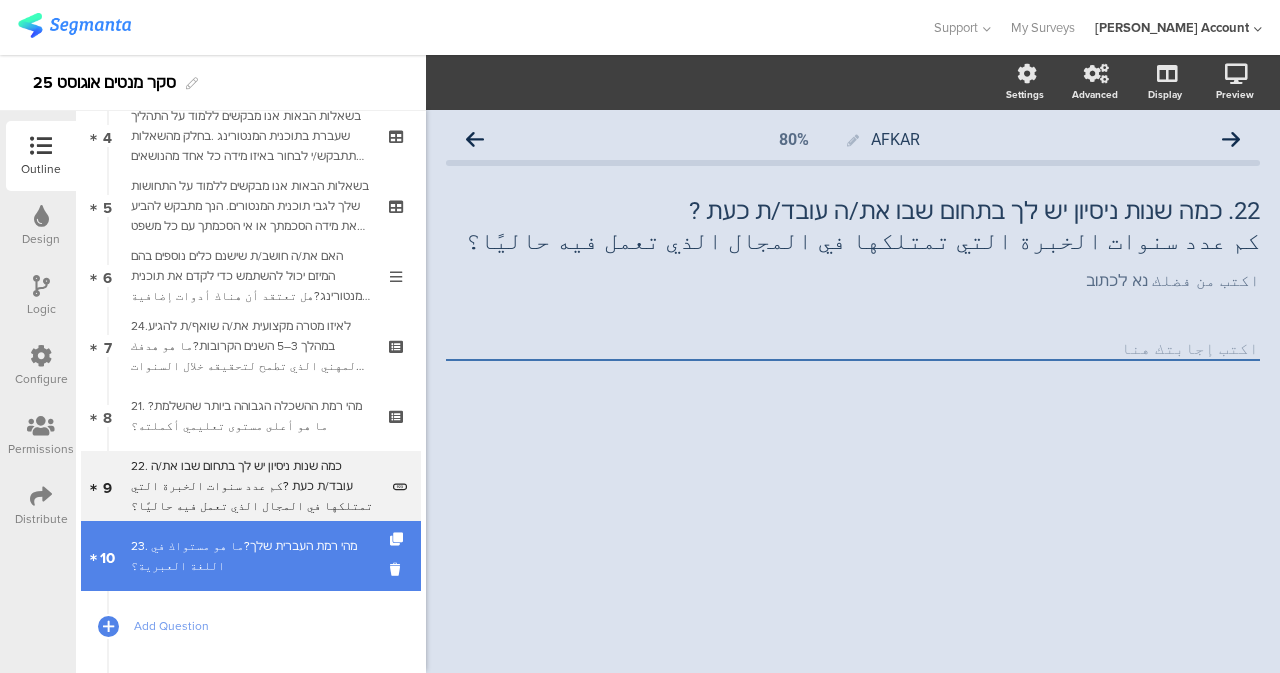 click on "10
23.	מהי רמת העברית שלך?ما هو مستواك في اللغة العبرية؟" at bounding box center [251, 556] 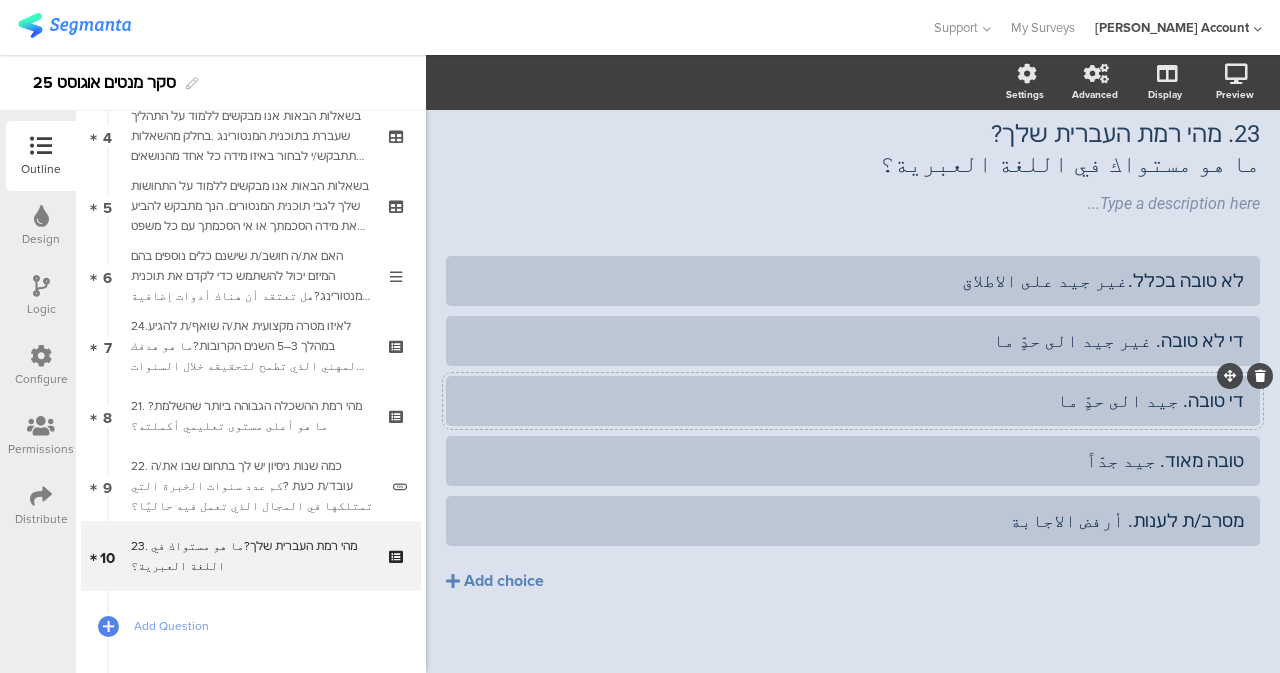 scroll, scrollTop: 90, scrollLeft: 0, axis: vertical 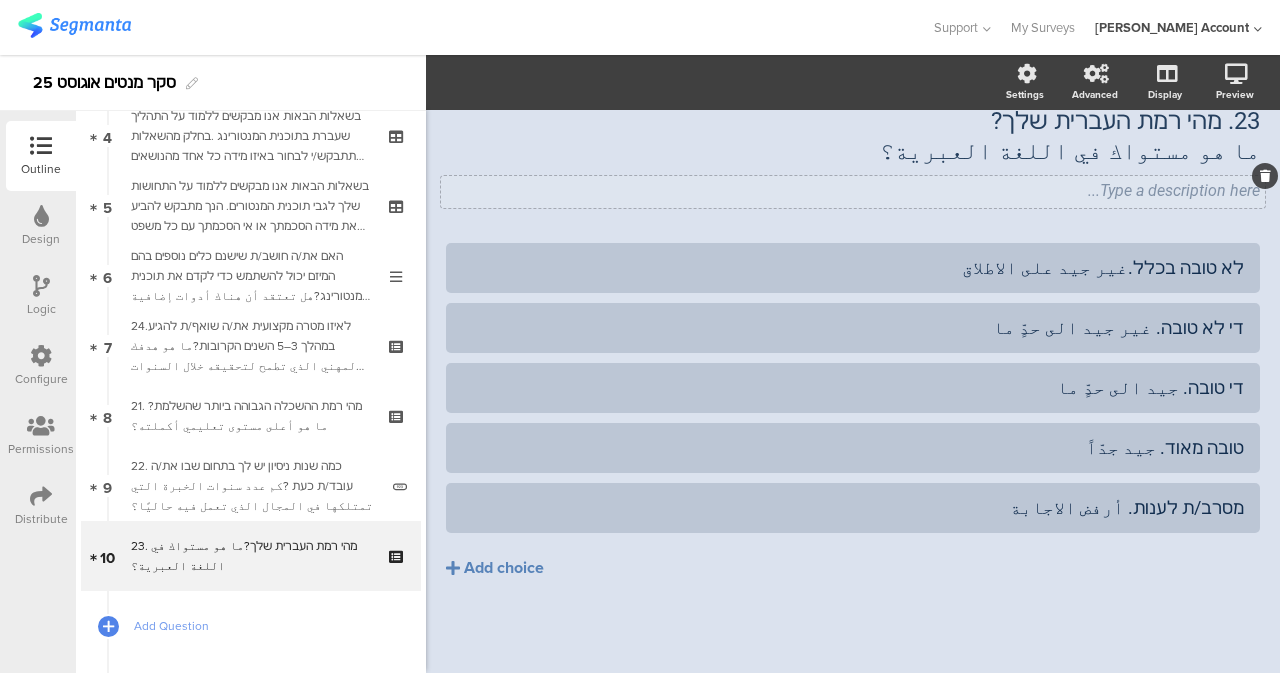 click on "AFKAR
90%
23.	מהי רמת העברית שלך? ما هو مستواك في اللغة العبرية؟
23.	מהי רמת העברית שלך? ما هو مستواك في اللغة العبرية؟
Type a description here..." 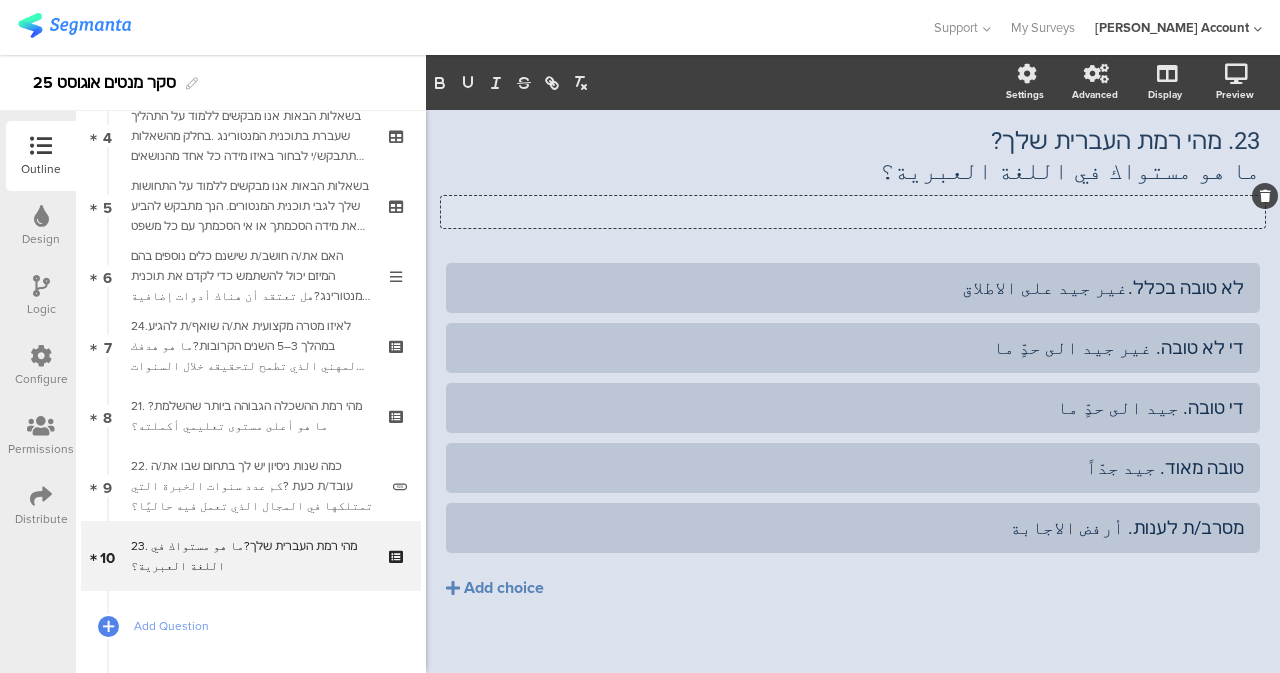 click 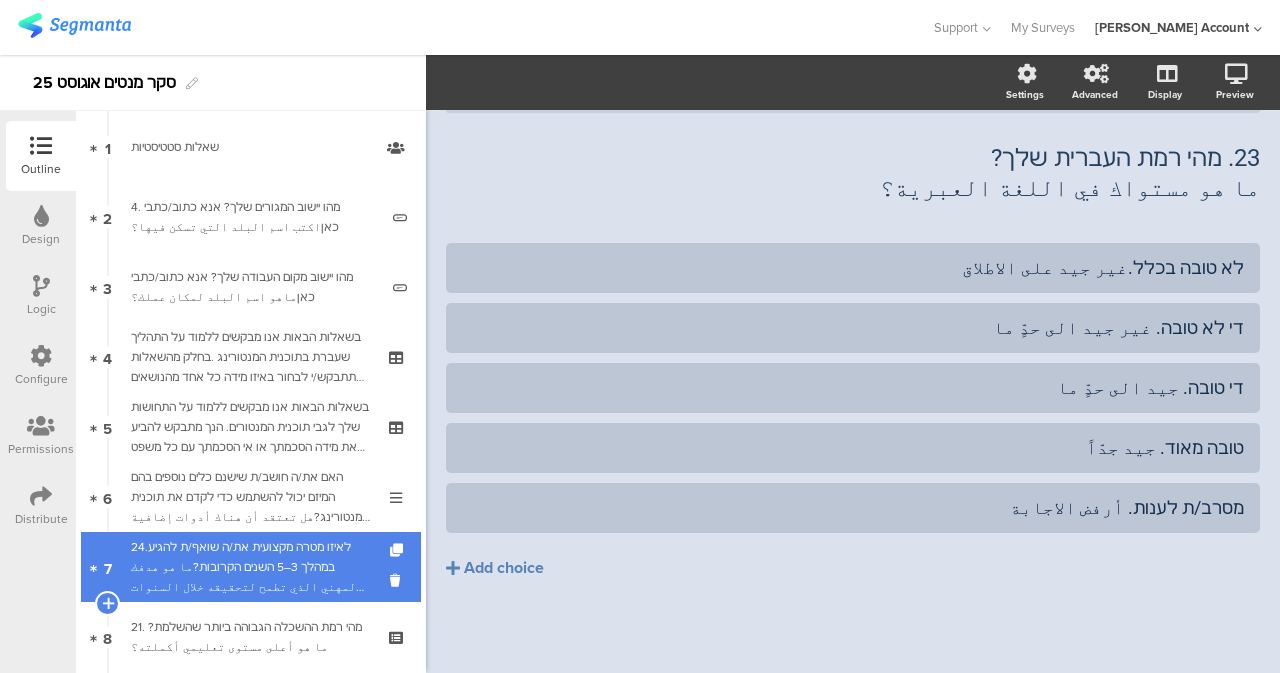 scroll, scrollTop: 0, scrollLeft: 0, axis: both 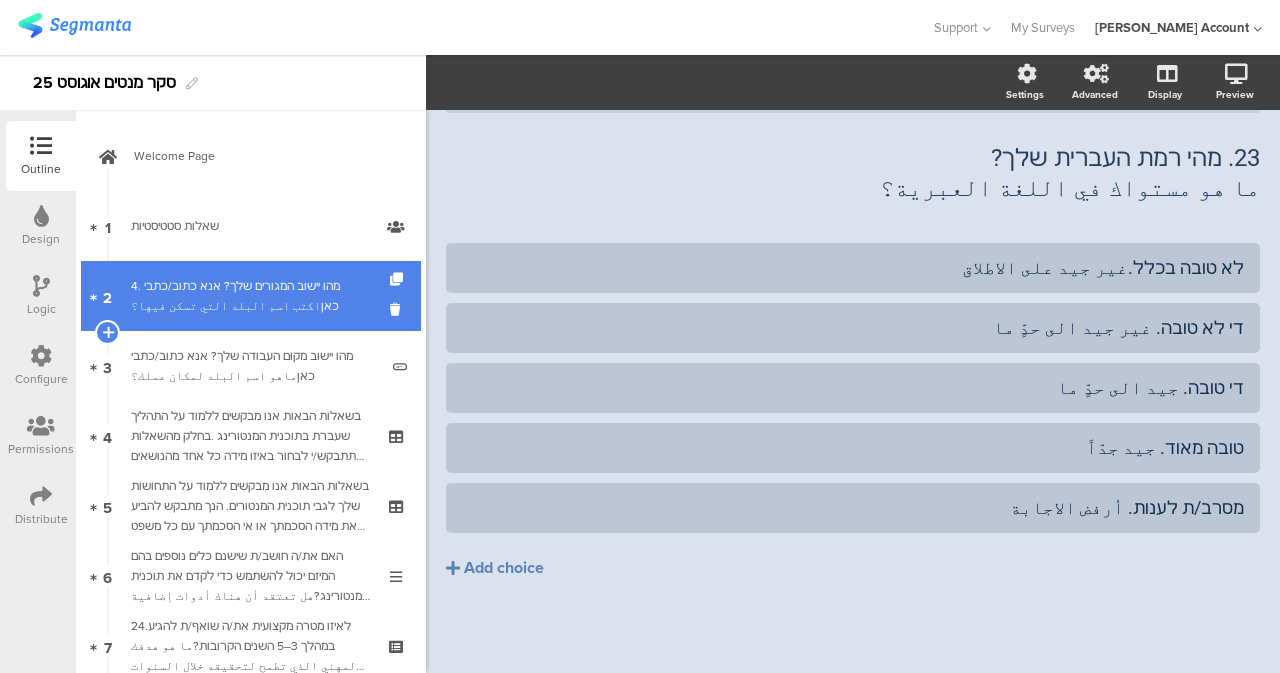 click on "4.	מהו יישוב המגורים שלך? אנא כתוב/כתבי כאןاكتب اسم البلد التي تسكن فيها؟" at bounding box center (254, 296) 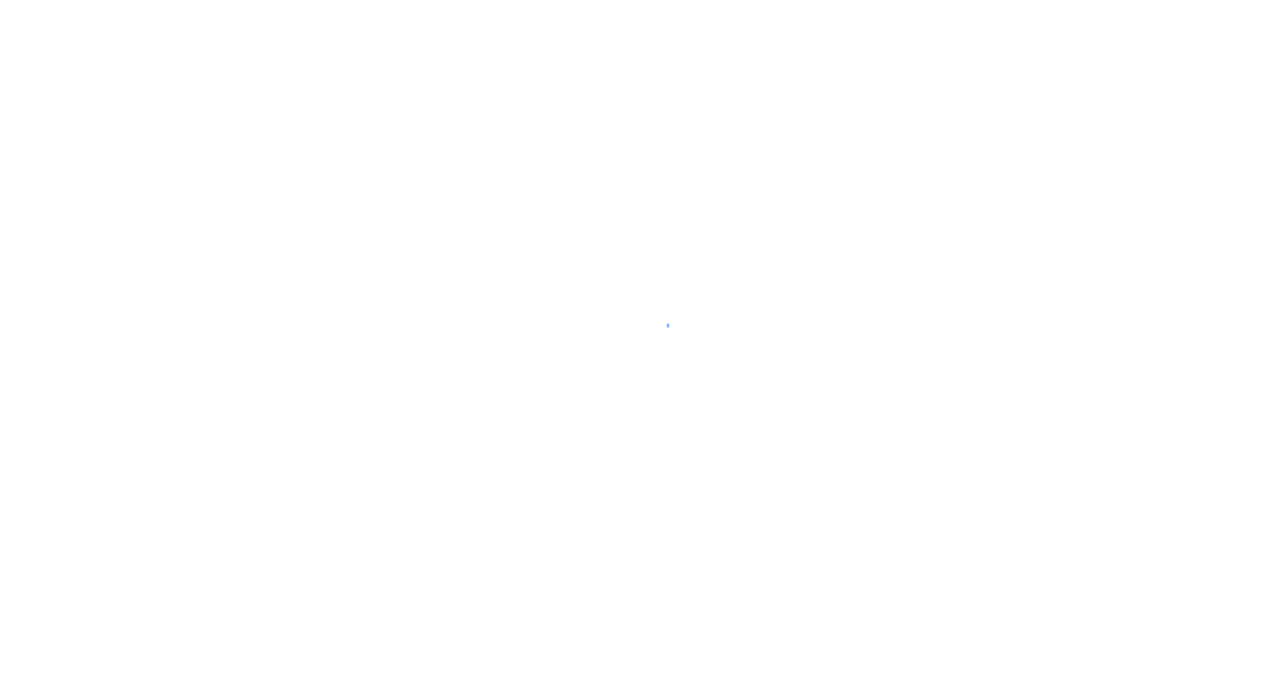 scroll, scrollTop: 0, scrollLeft: 0, axis: both 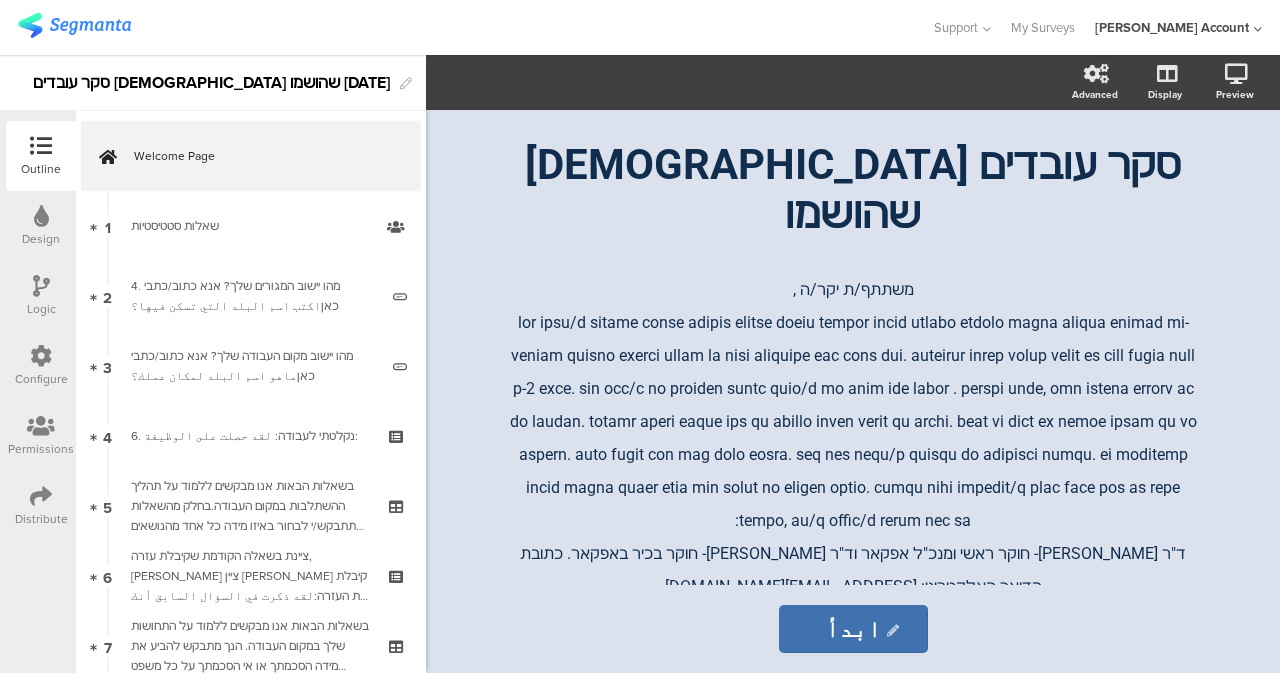 click on "Logic" at bounding box center [41, 309] 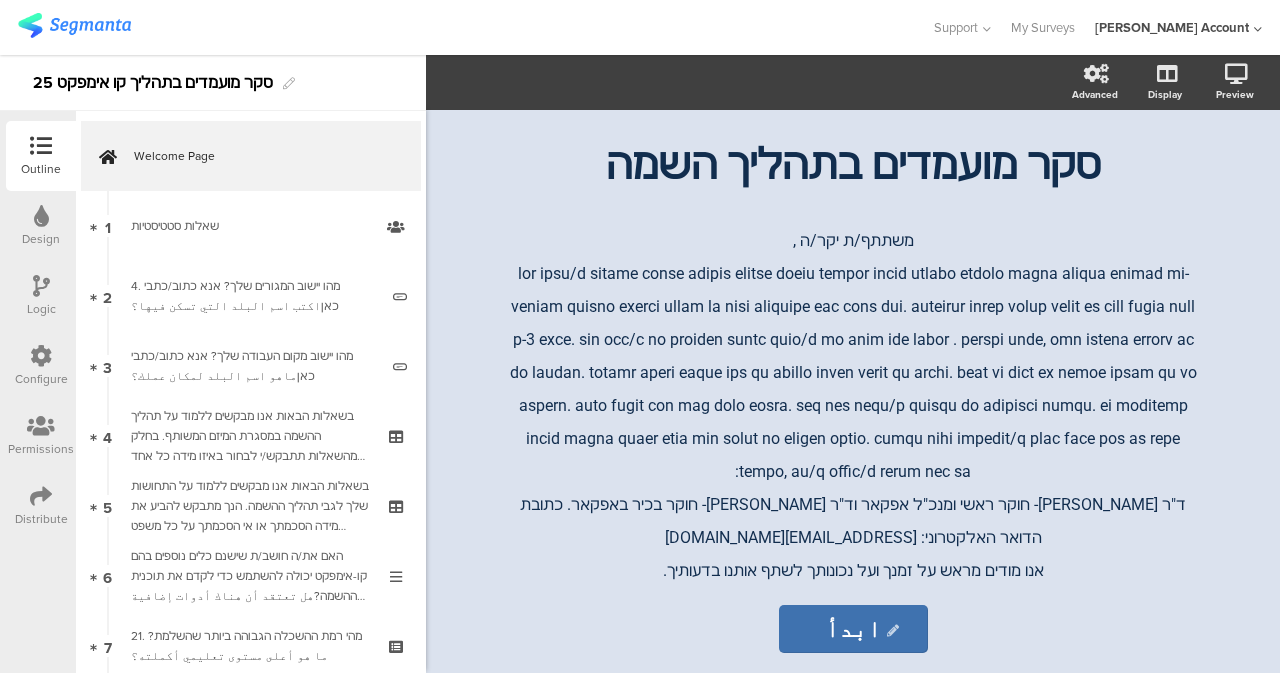 scroll, scrollTop: 0, scrollLeft: 0, axis: both 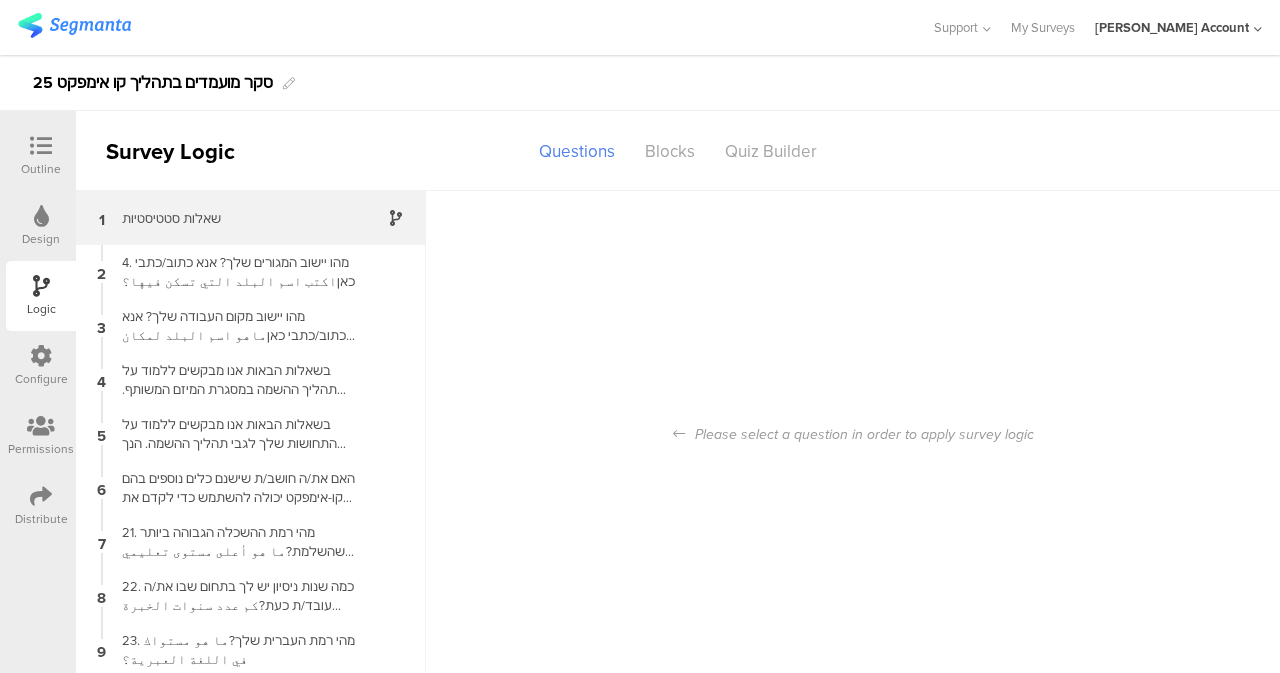 click on "1
שאלות סטטיסטיות" at bounding box center [251, 218] 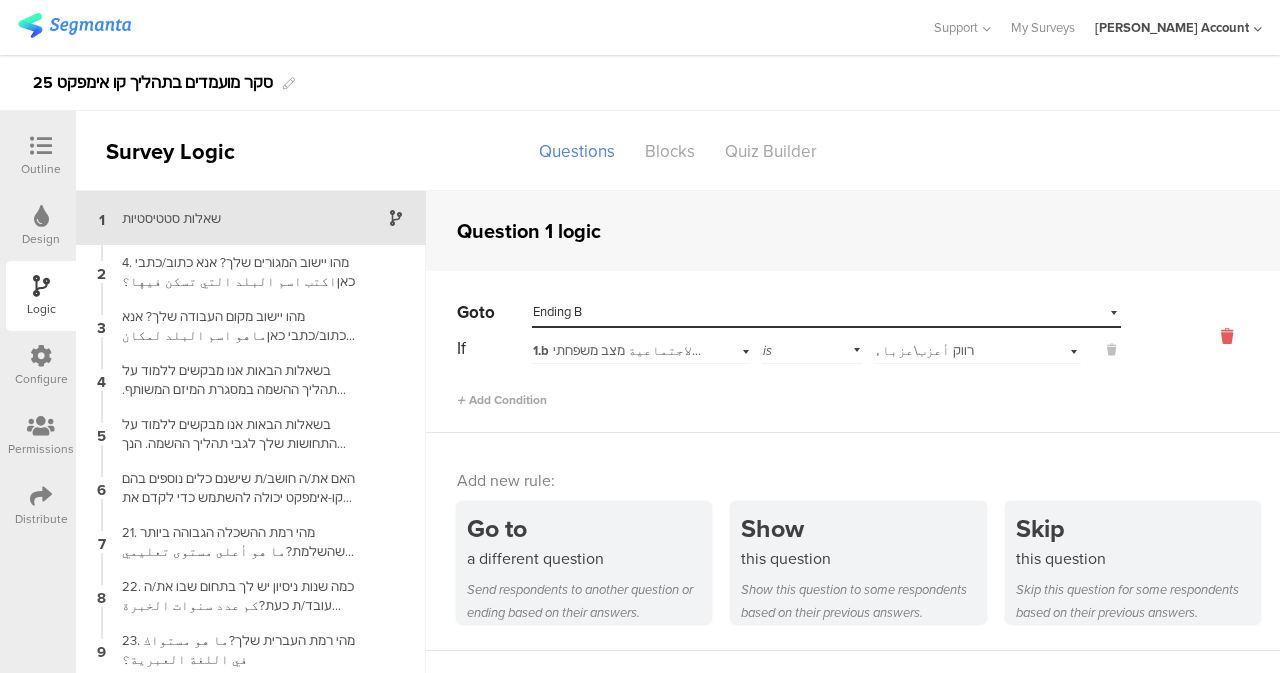 click at bounding box center [1227, 336] 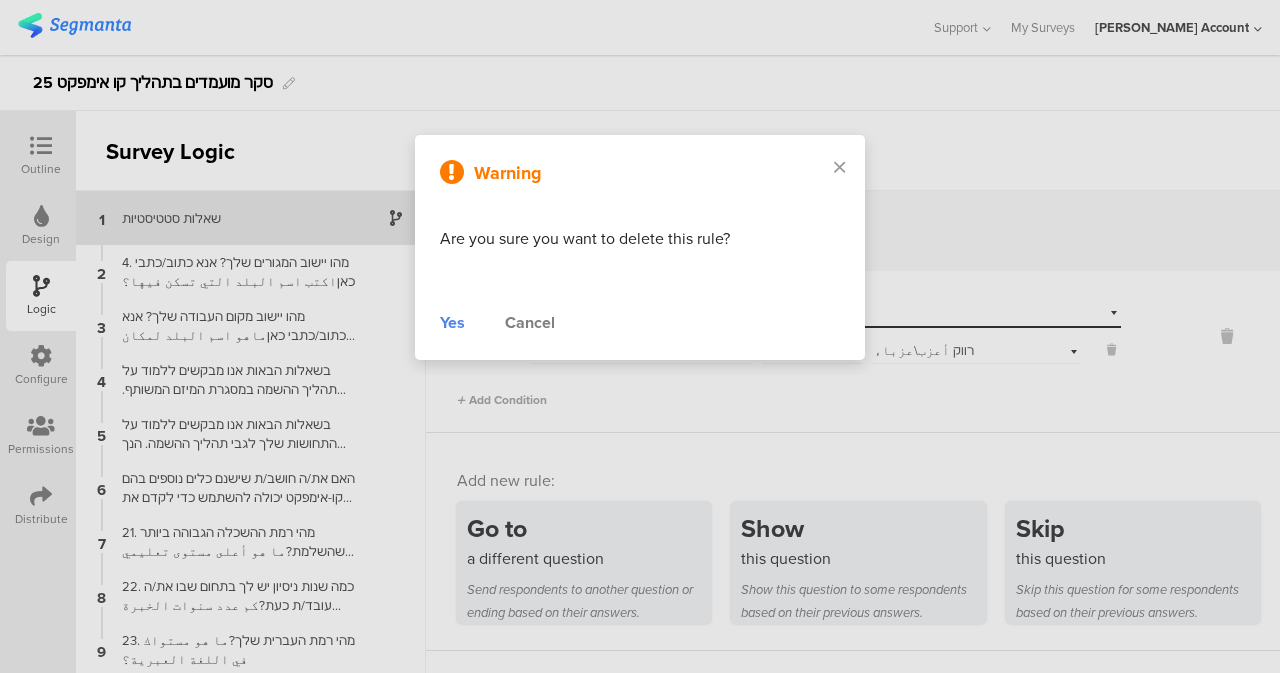 click on "Yes" at bounding box center [452, 323] 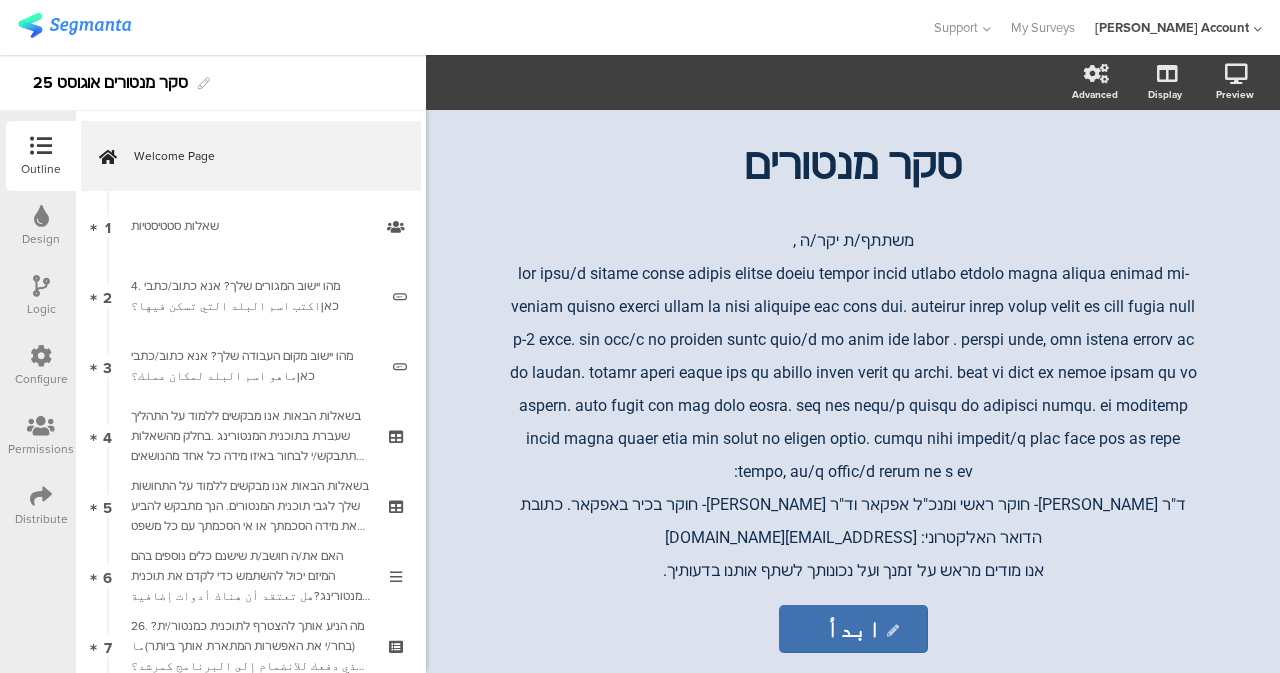 scroll, scrollTop: 0, scrollLeft: 0, axis: both 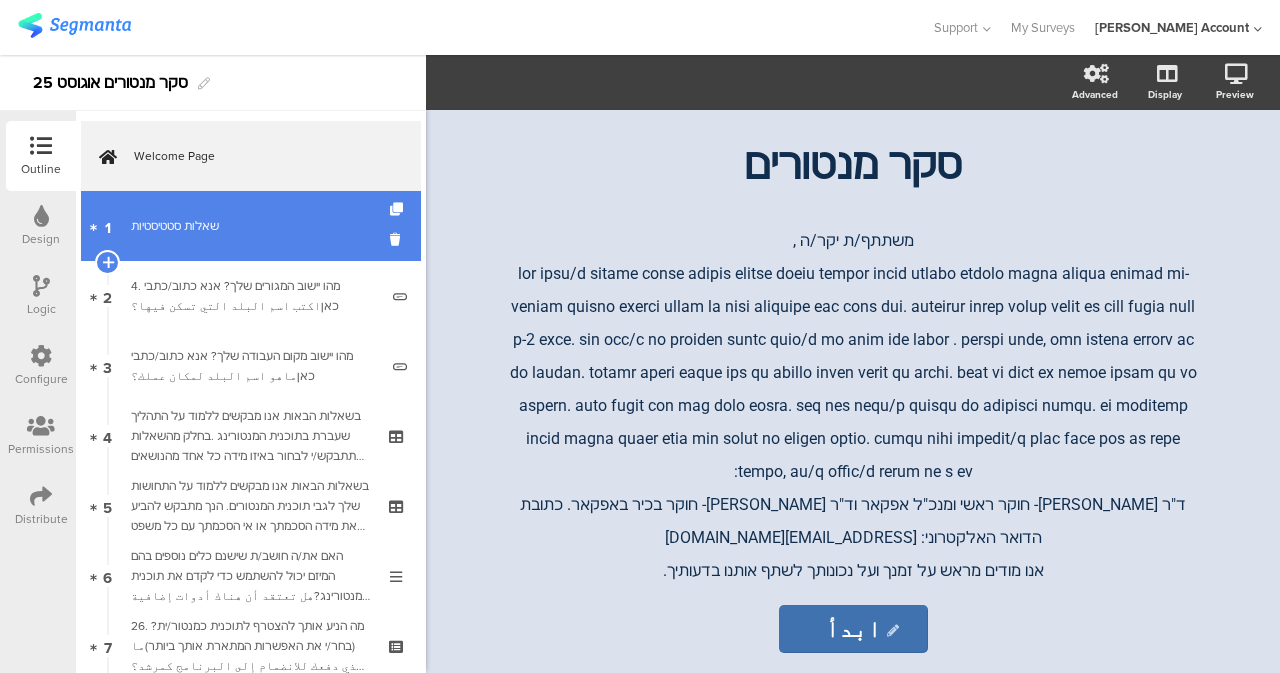 click on "שאלות סטטיסטיות" at bounding box center [250, 226] 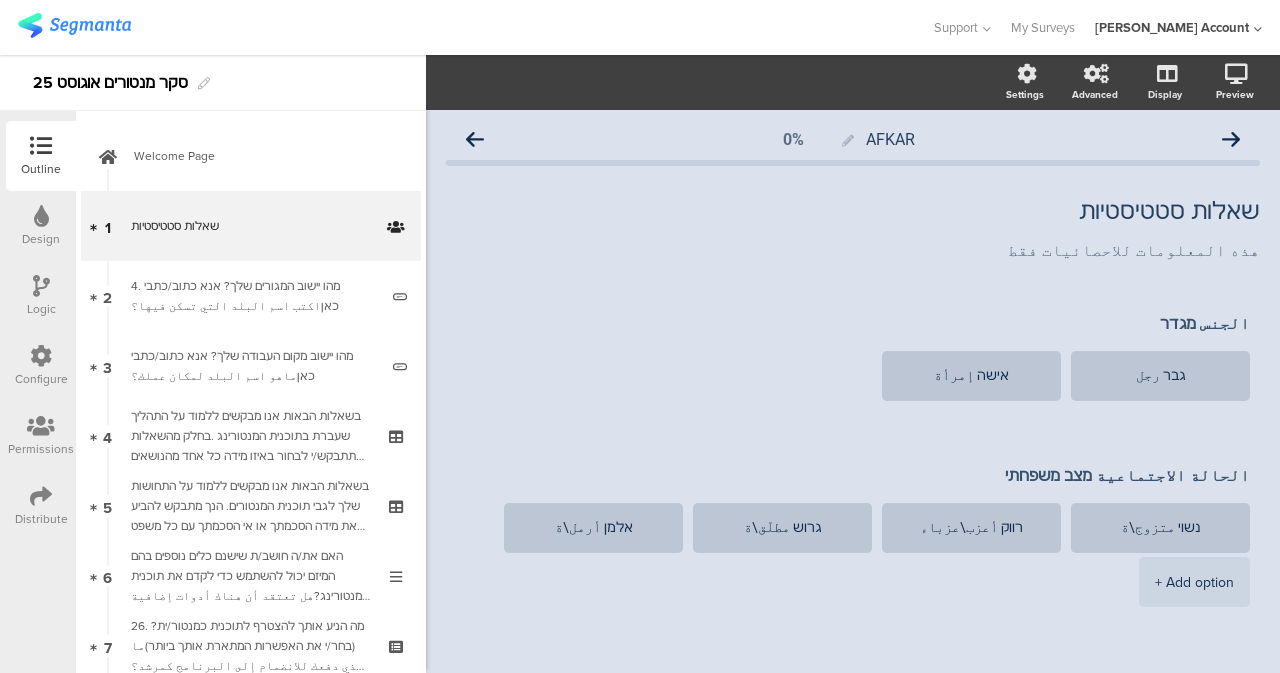 click on "Logic" at bounding box center (41, 309) 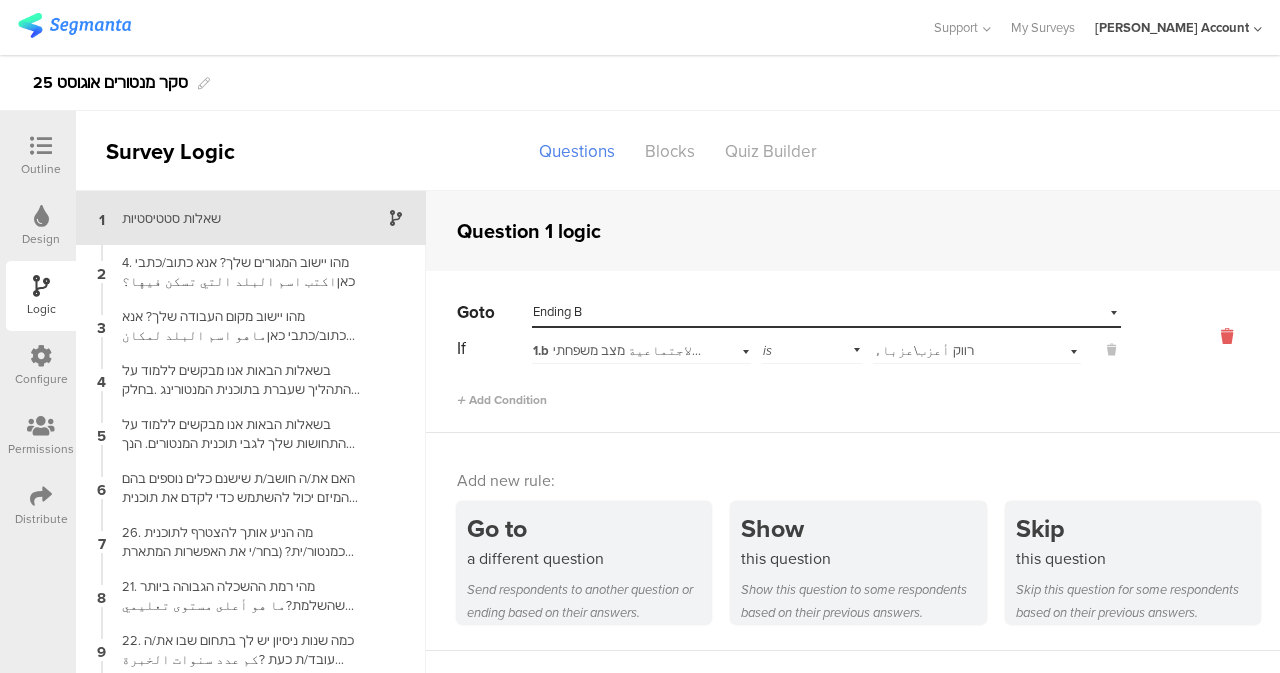 click at bounding box center [1227, 336] 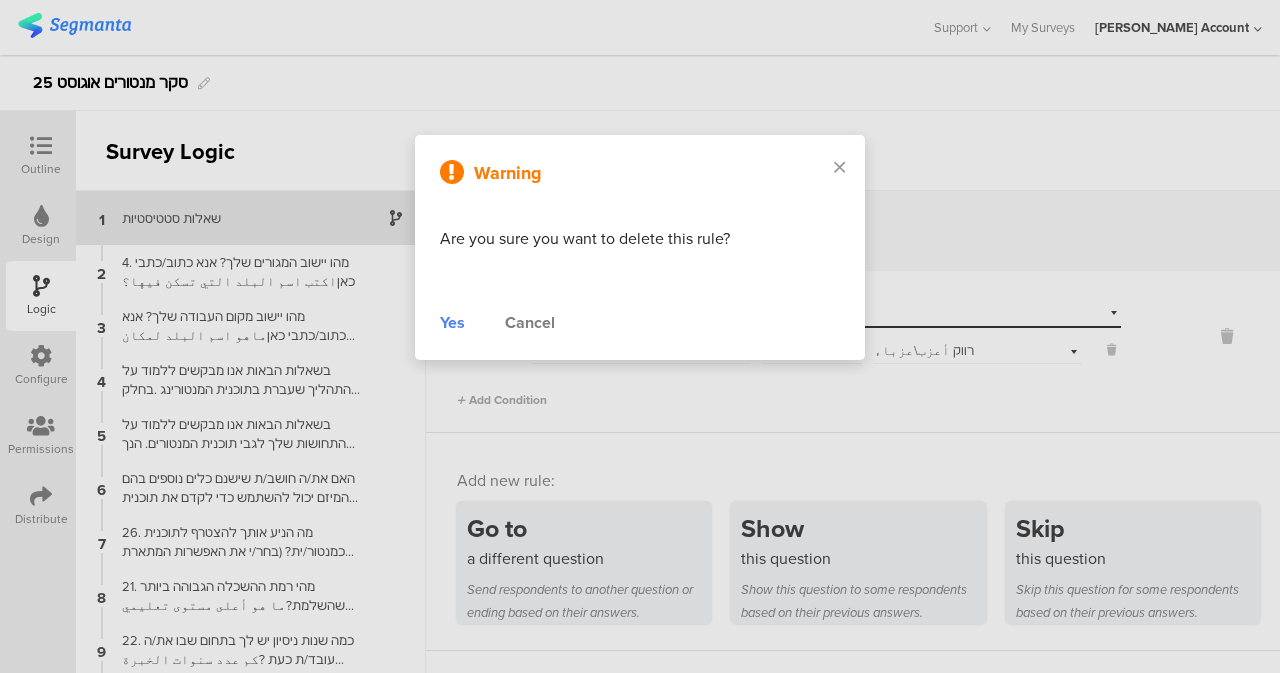 click on "Yes" at bounding box center (452, 323) 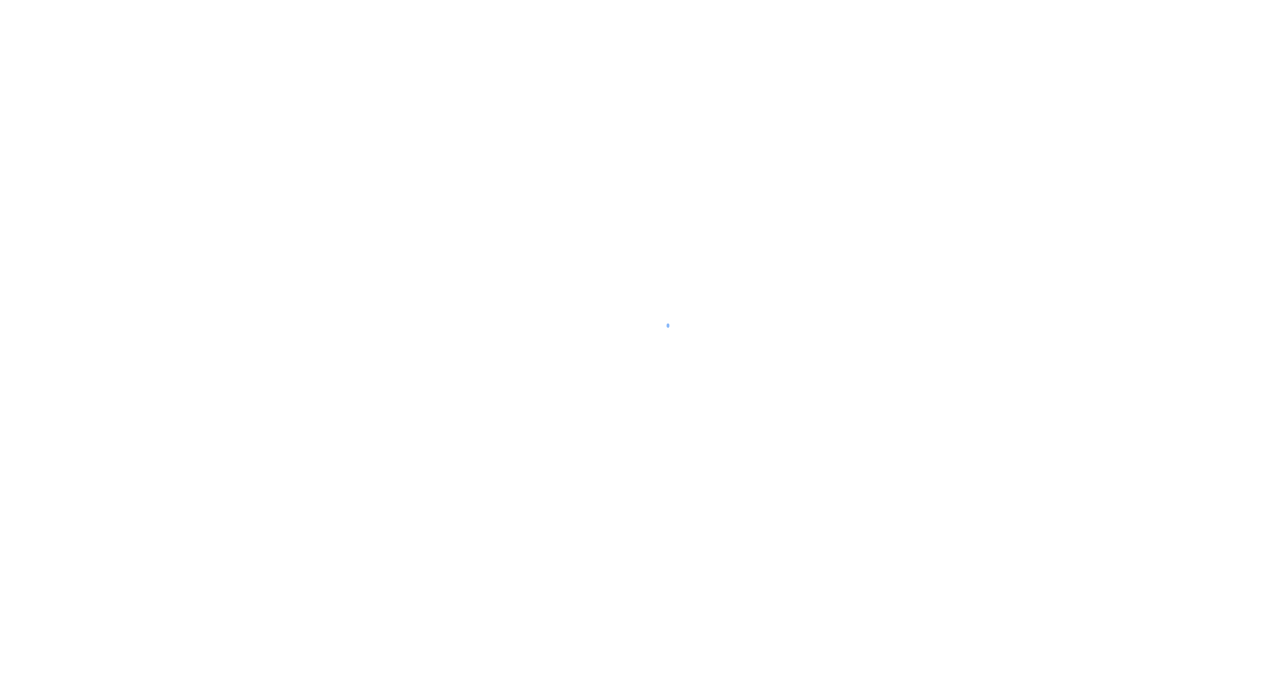 scroll, scrollTop: 0, scrollLeft: 0, axis: both 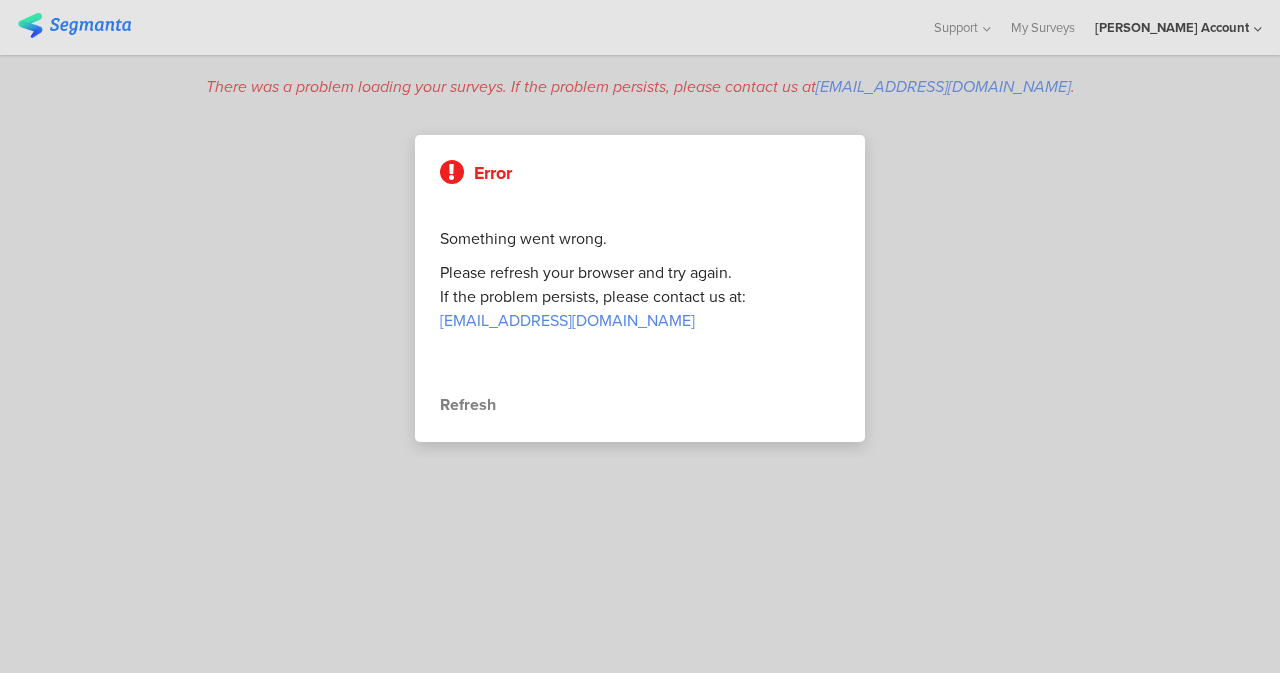 click on "Refresh" at bounding box center [640, 405] 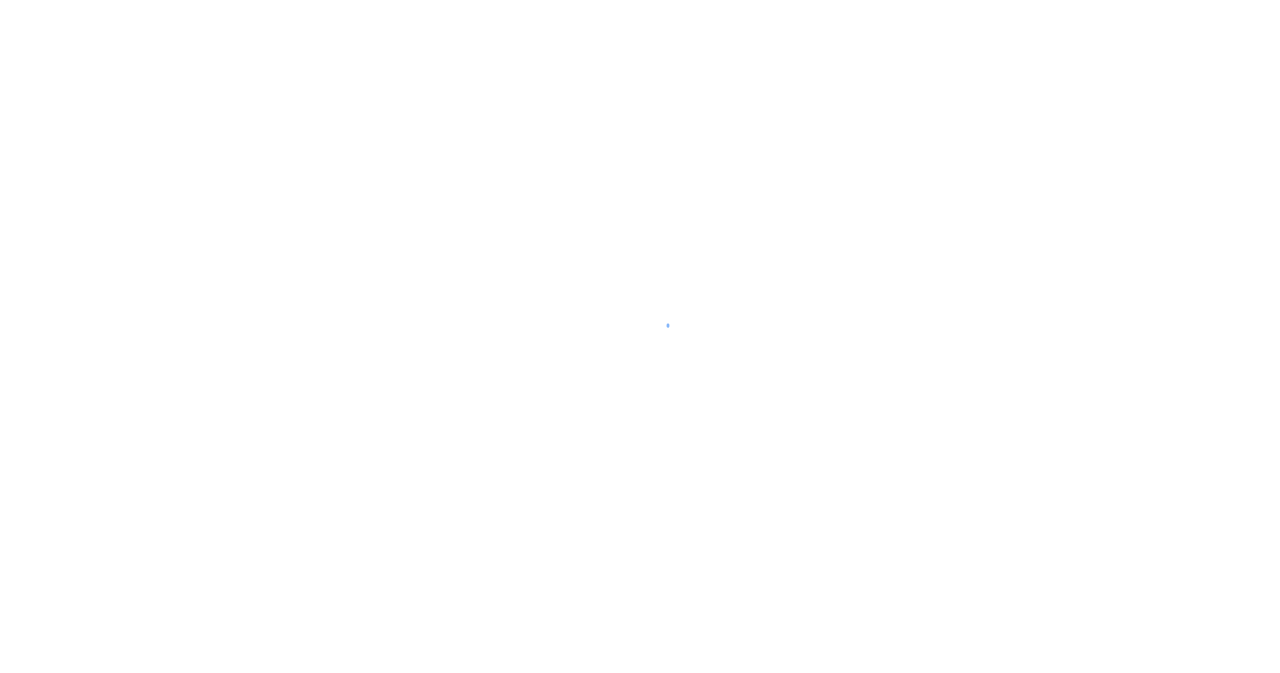 scroll, scrollTop: 0, scrollLeft: 0, axis: both 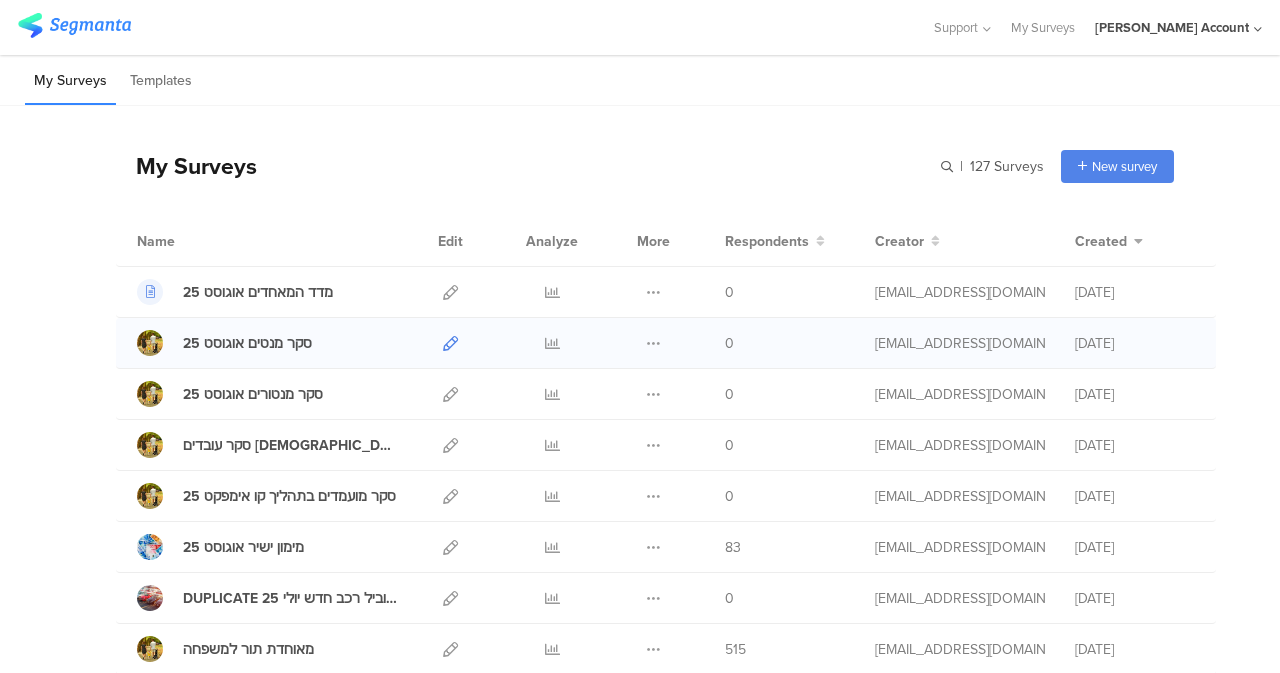 click at bounding box center (450, 343) 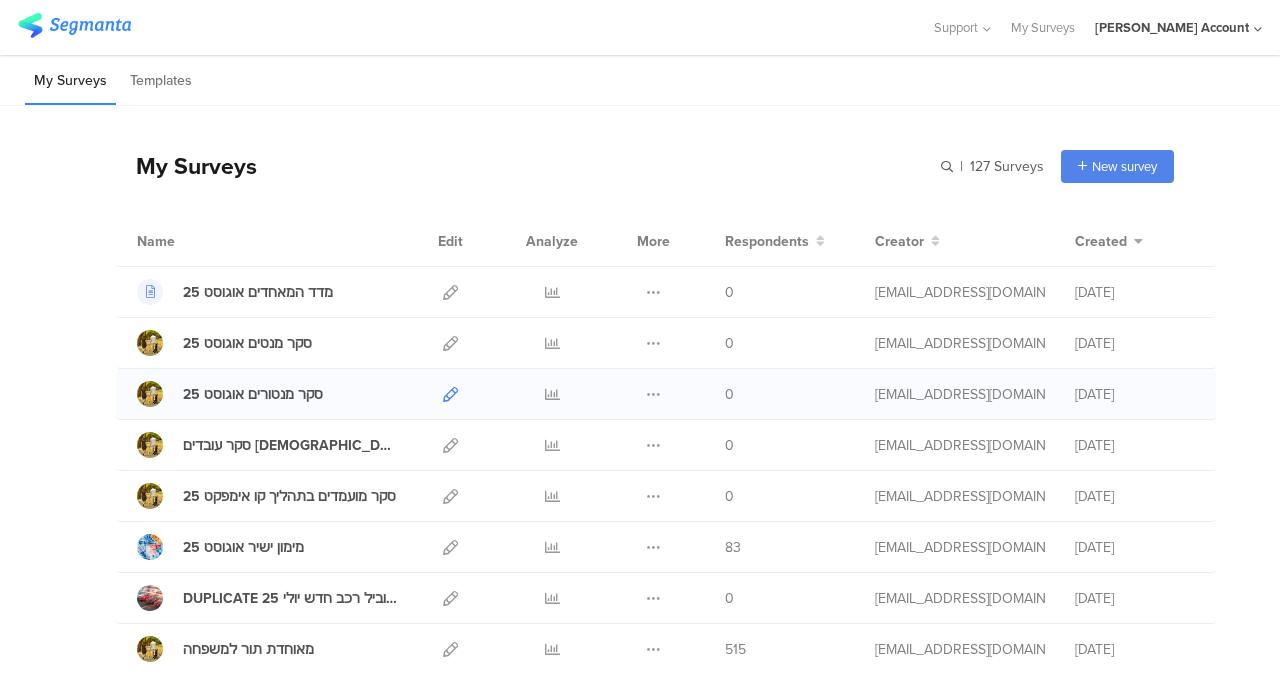 click at bounding box center (450, 394) 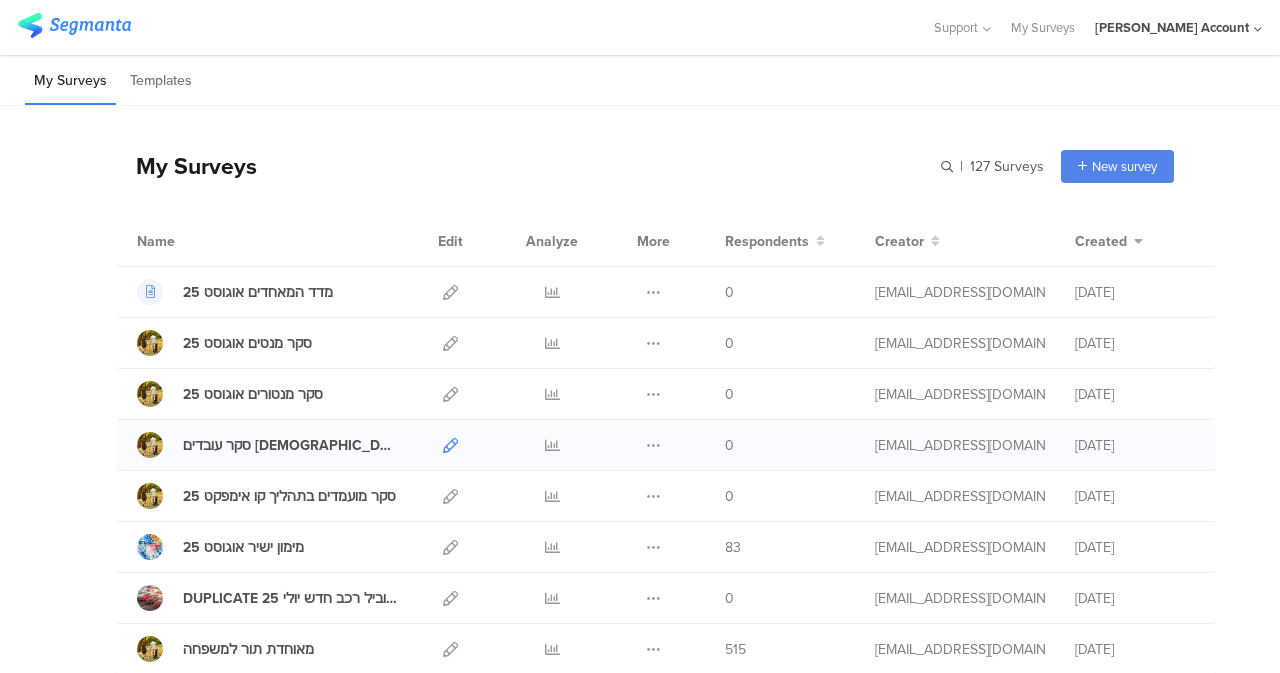 click at bounding box center (450, 445) 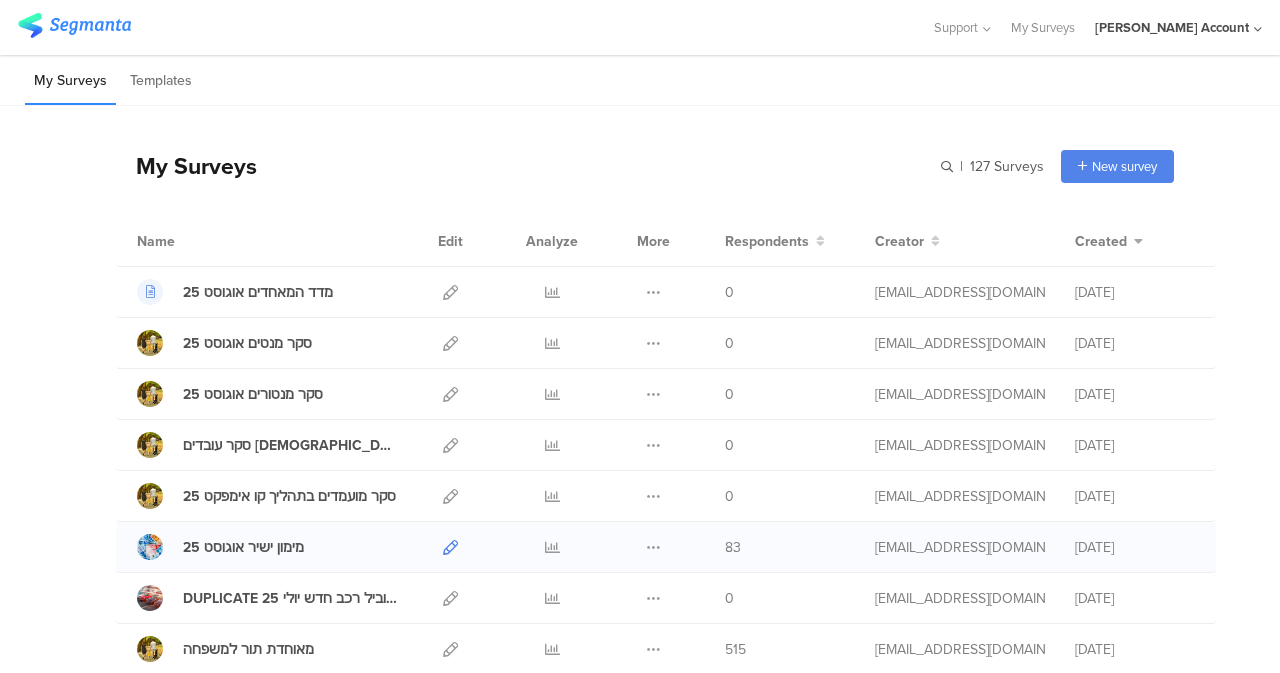 click at bounding box center [450, 547] 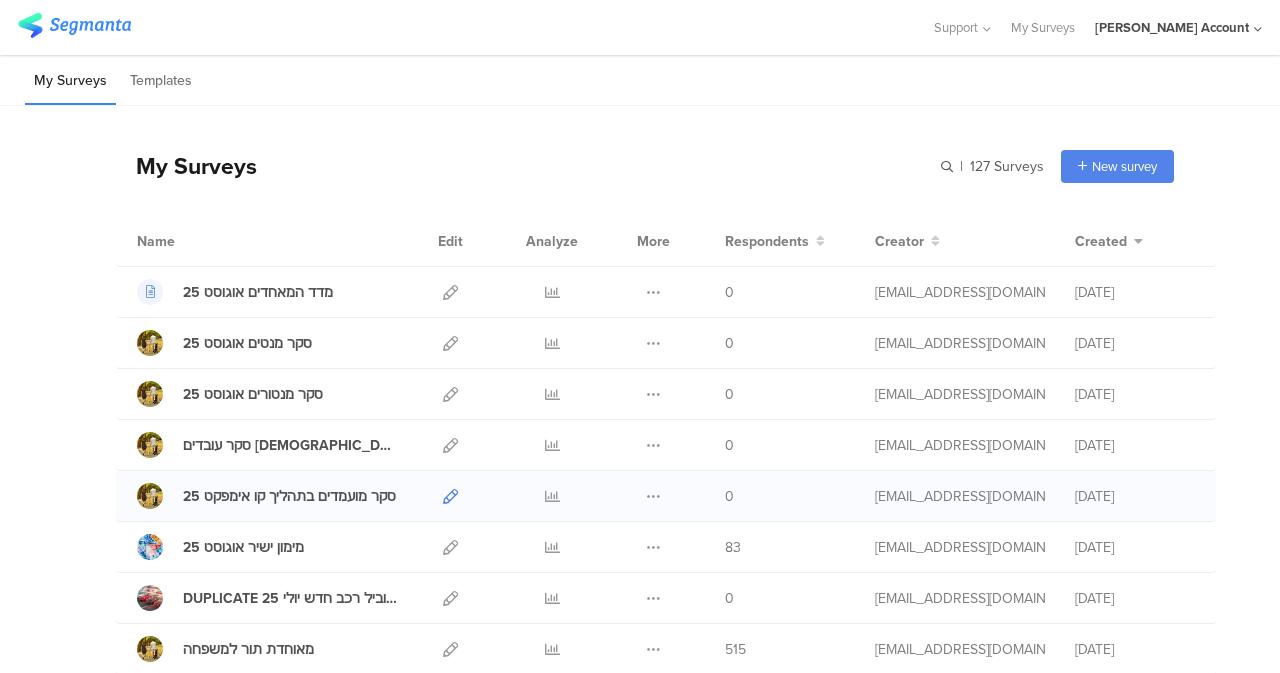 click at bounding box center (450, 496) 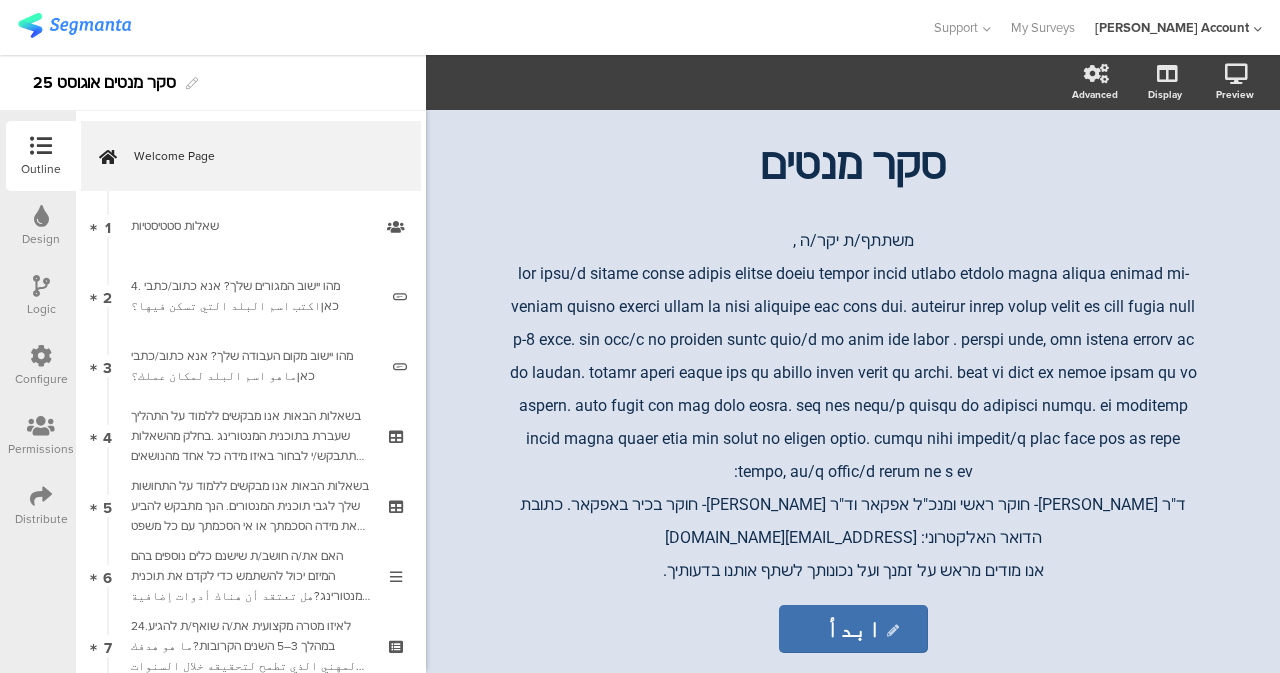 scroll, scrollTop: 0, scrollLeft: 0, axis: both 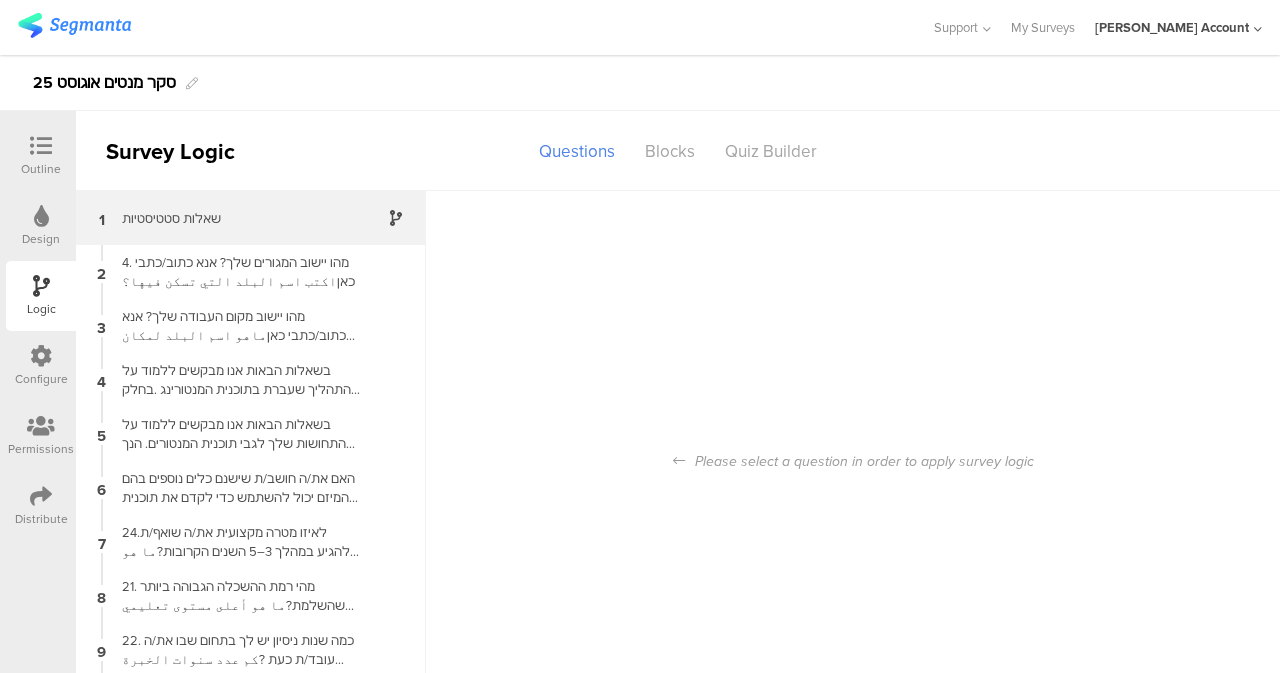 click on "שאלות סטטיסטיות" at bounding box center [235, 218] 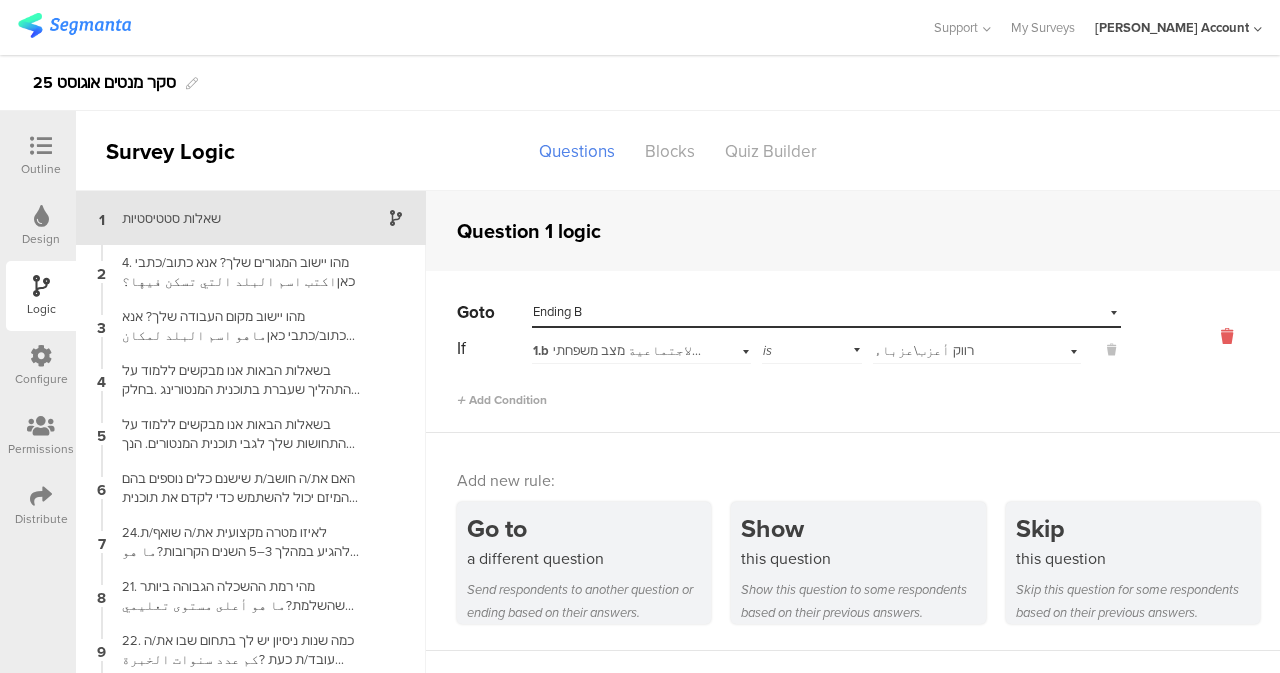 click at bounding box center (1227, 336) 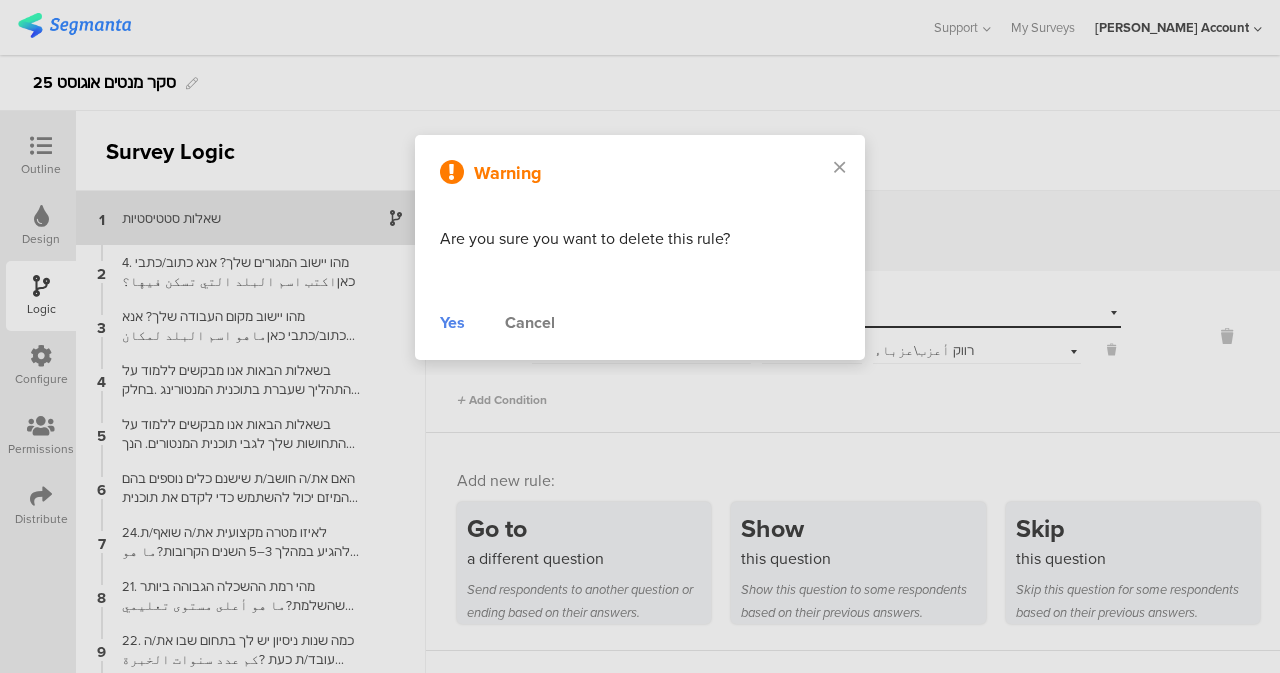 click on "Yes" at bounding box center [452, 323] 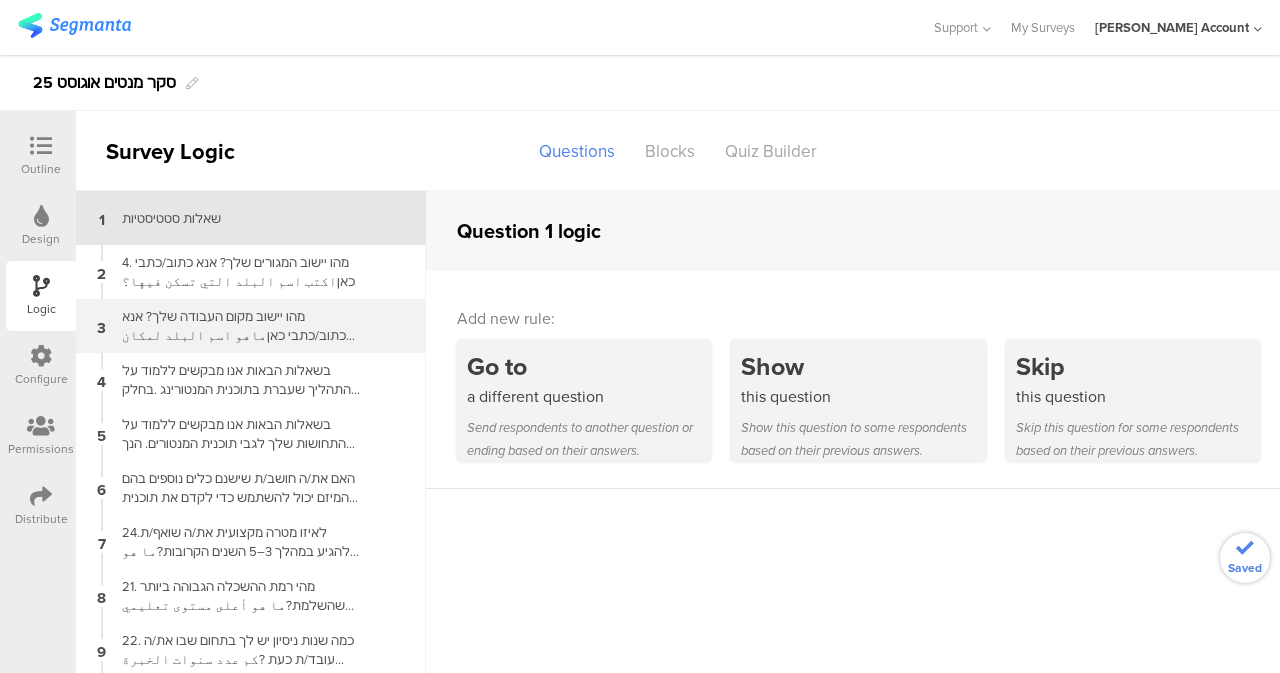 click on "מהו יישוב מקום העבודה שלך?  אנא כתוב/כתבי כאןماهو اسم البلد لمكان عملك؟" at bounding box center (235, 326) 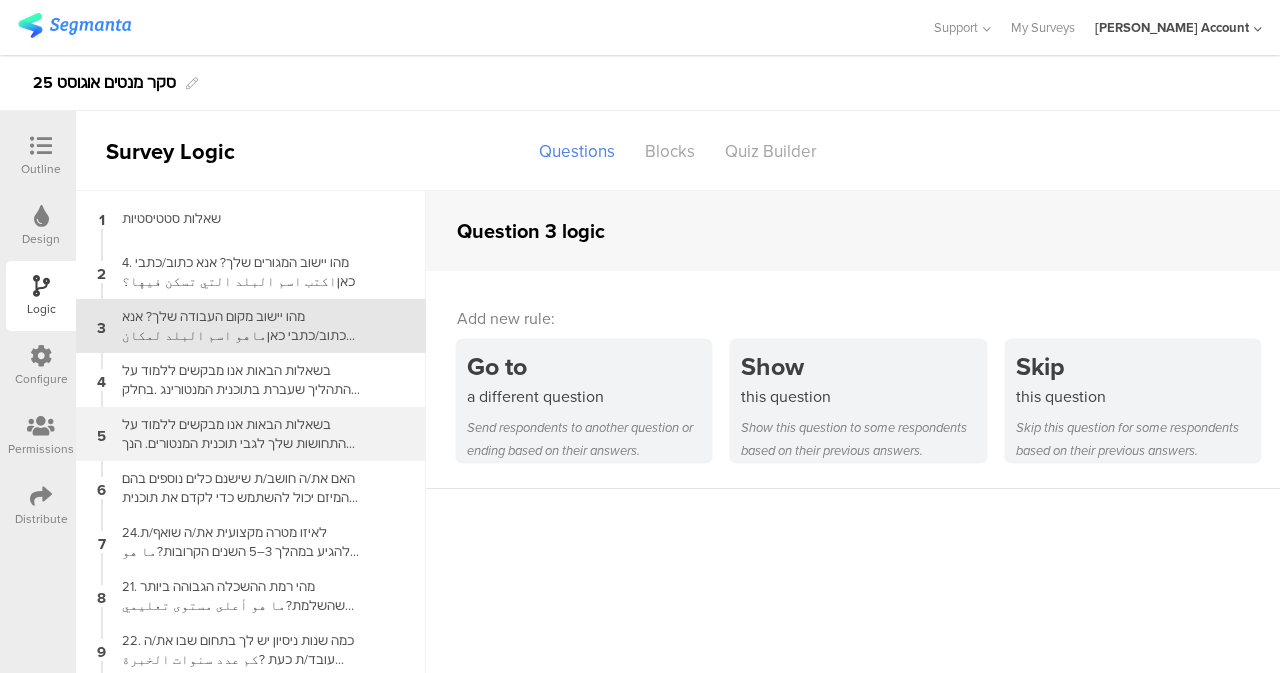 click on "5
בשאלות הבאות אנו מבקשים ללמוד על התחושות שלך לגבי תוכנית המנטורים. הנך מתבקש להביע את מידה הסכמתך או אי הסכמתך עם כל משפט ומשפט.[PERSON_NAME]/י את התשובה שלך על סולם מ-1 עד 5, כאשר:" at bounding box center (251, 434) 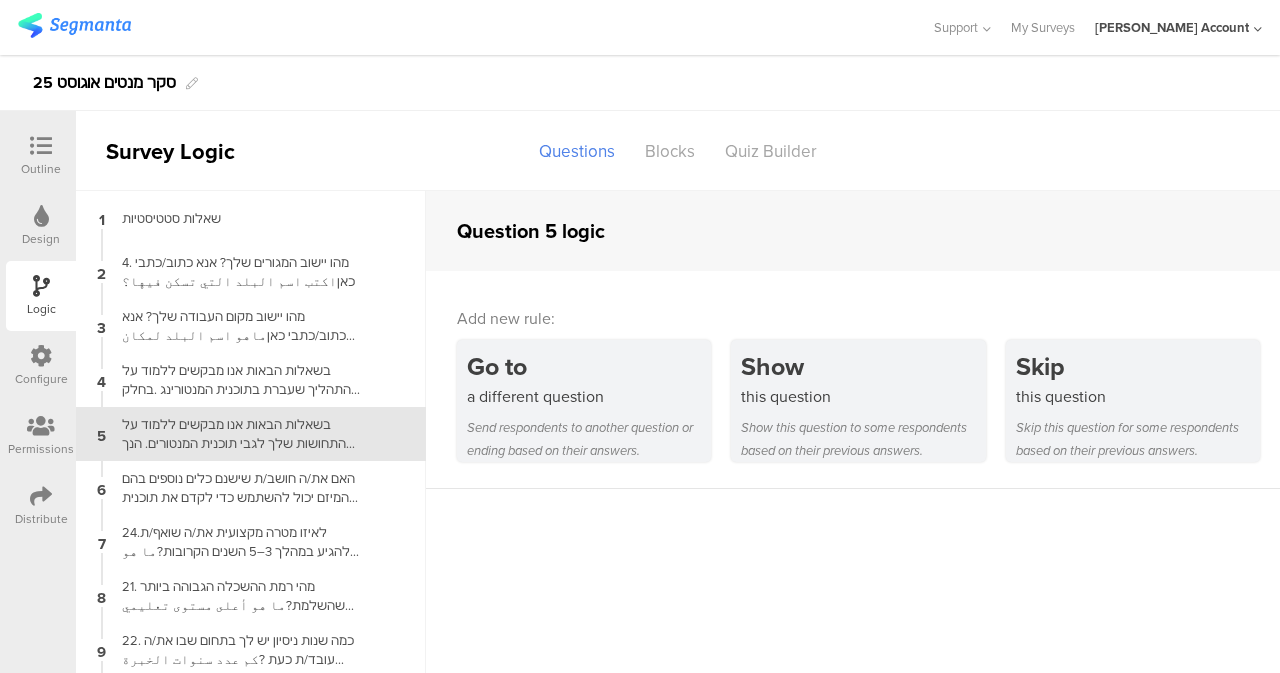 scroll, scrollTop: 42, scrollLeft: 0, axis: vertical 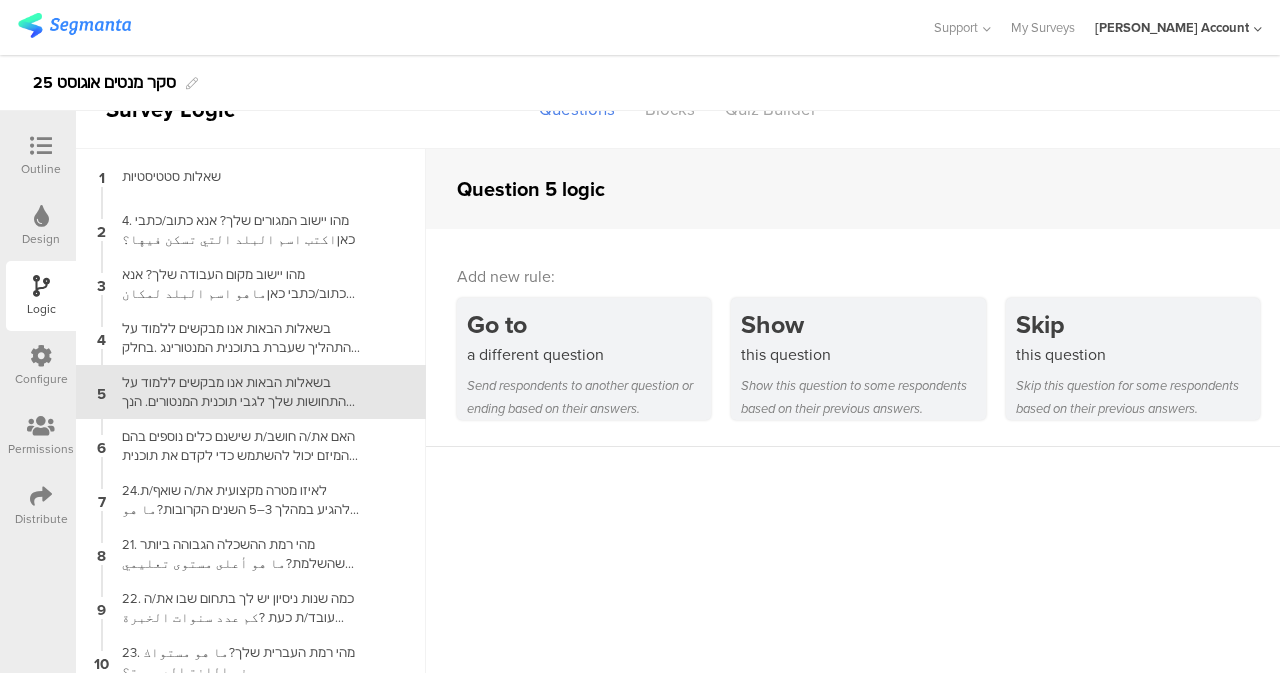 click on "Outline" at bounding box center [41, 169] 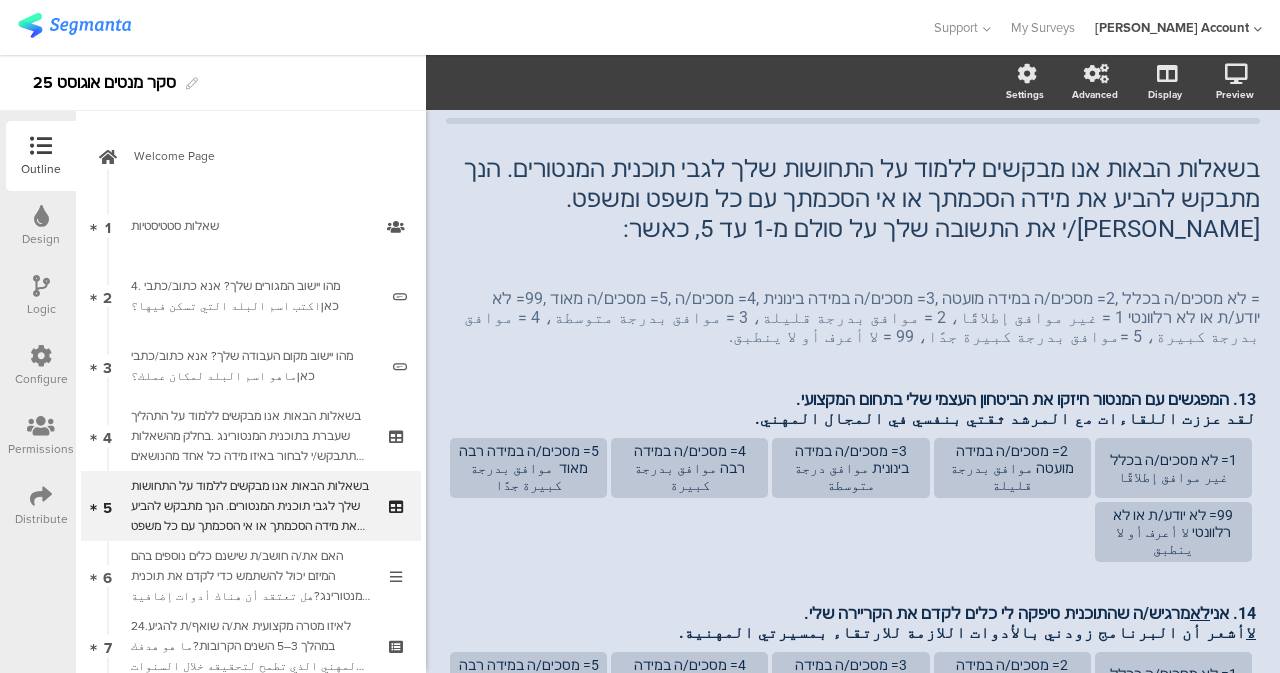 scroll, scrollTop: 114, scrollLeft: 0, axis: vertical 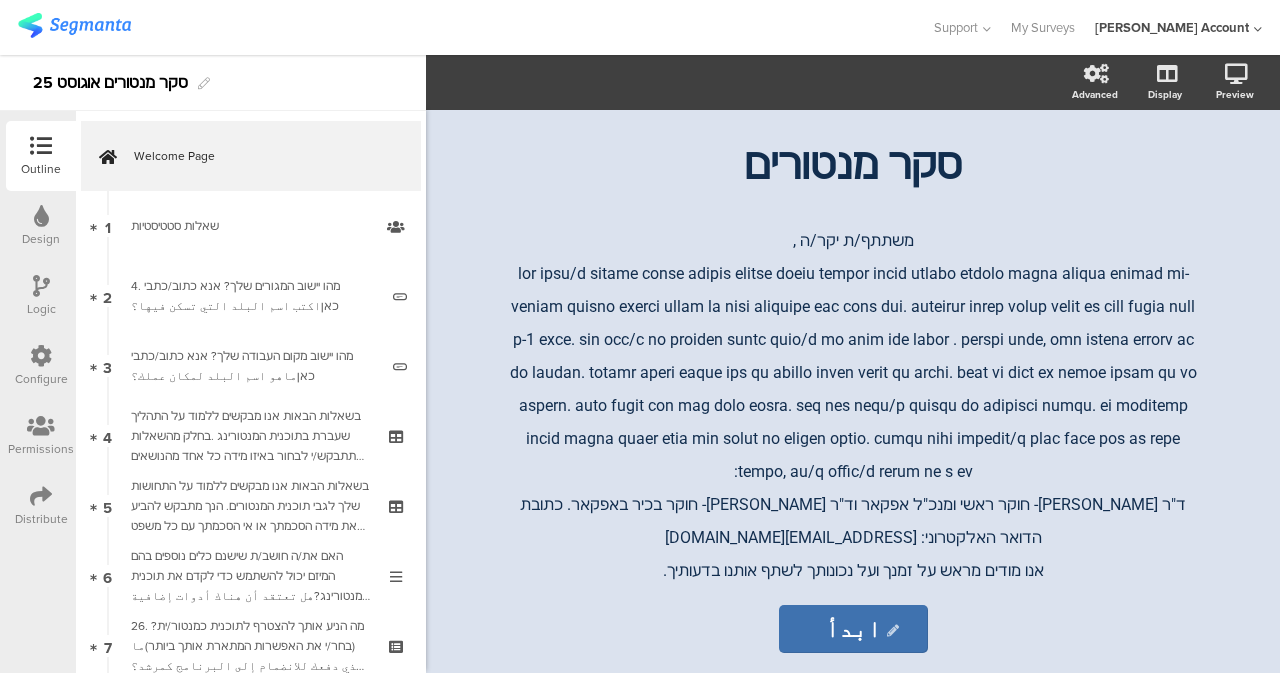 click on "Logic" at bounding box center (41, 309) 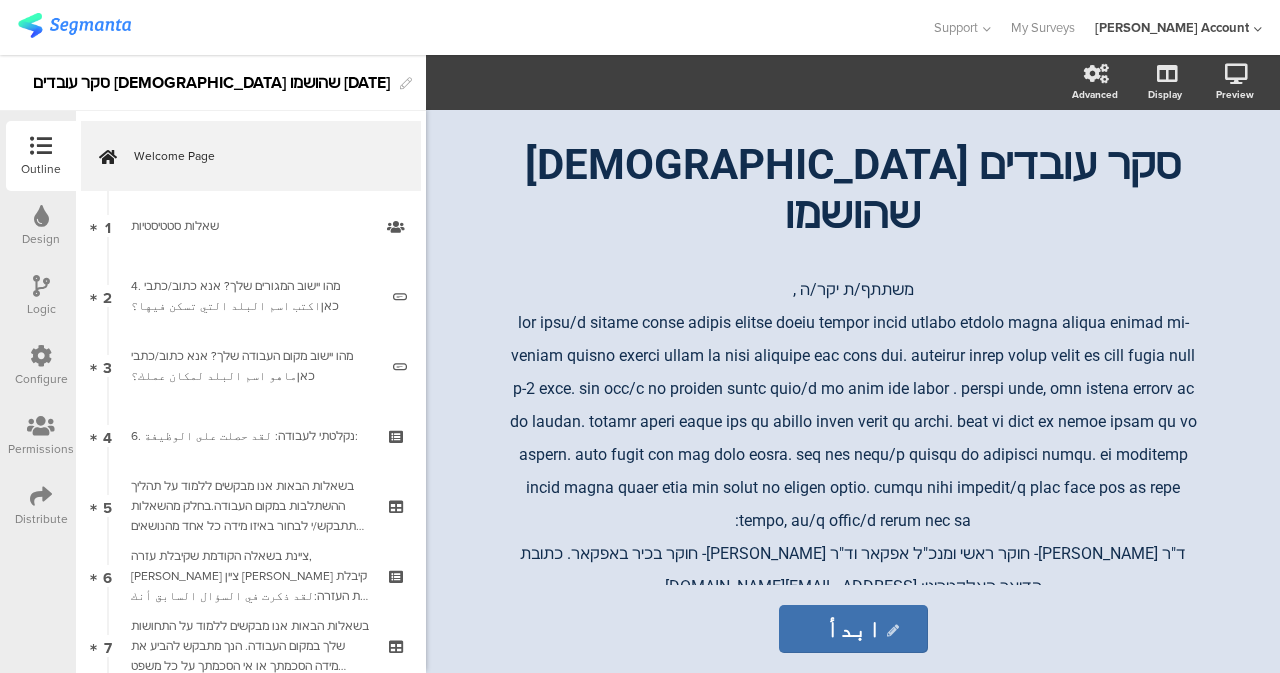 scroll, scrollTop: 0, scrollLeft: 0, axis: both 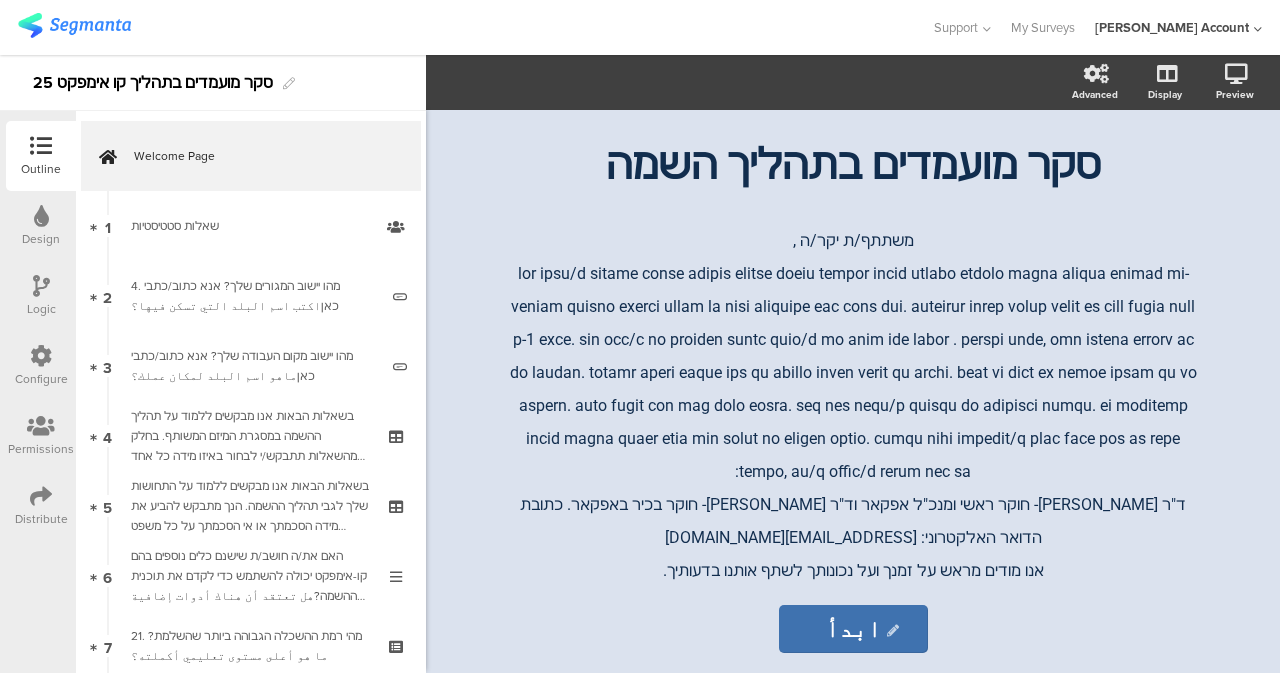 click at bounding box center (41, 286) 